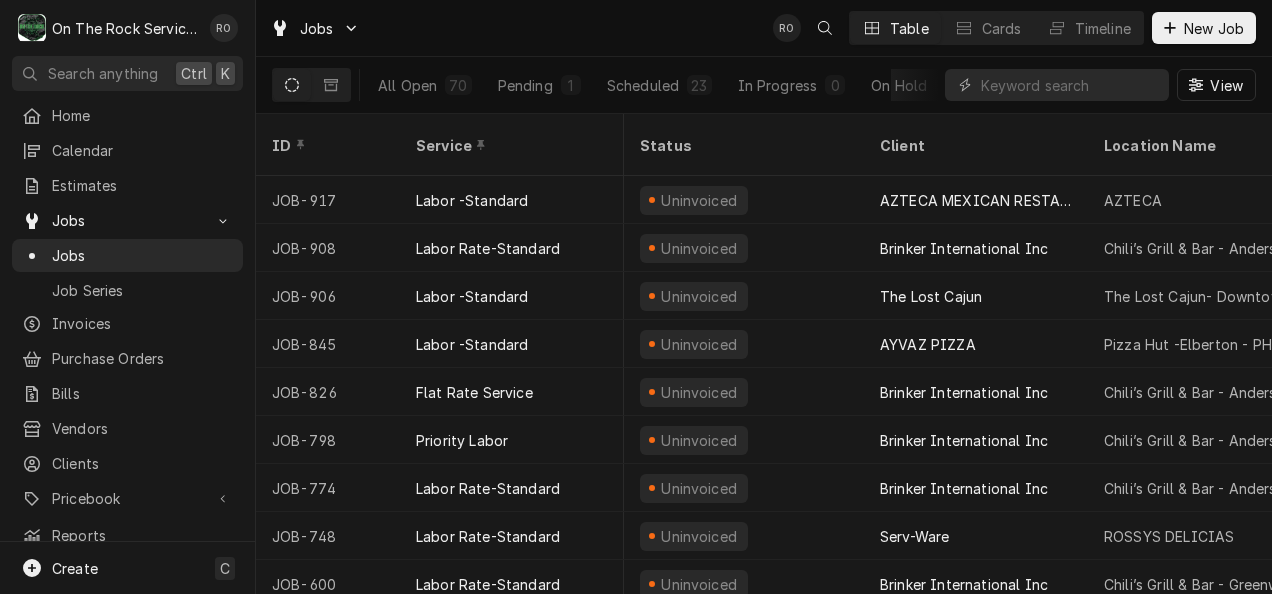 scroll, scrollTop: 0, scrollLeft: 0, axis: both 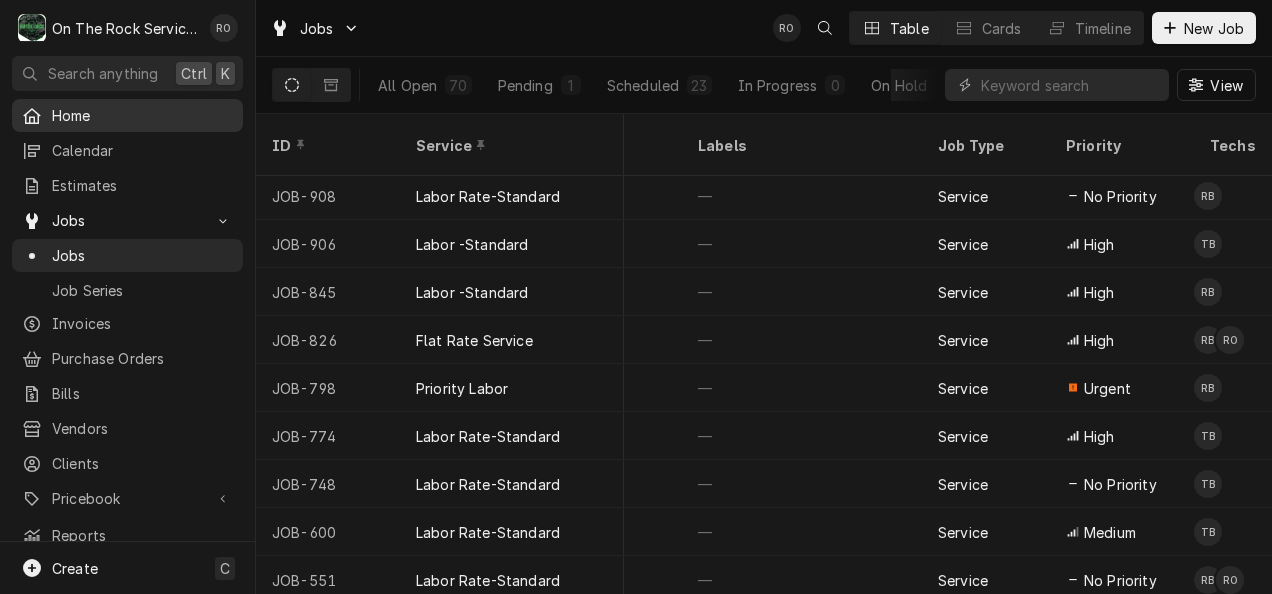 click on "Home" at bounding box center [142, 115] 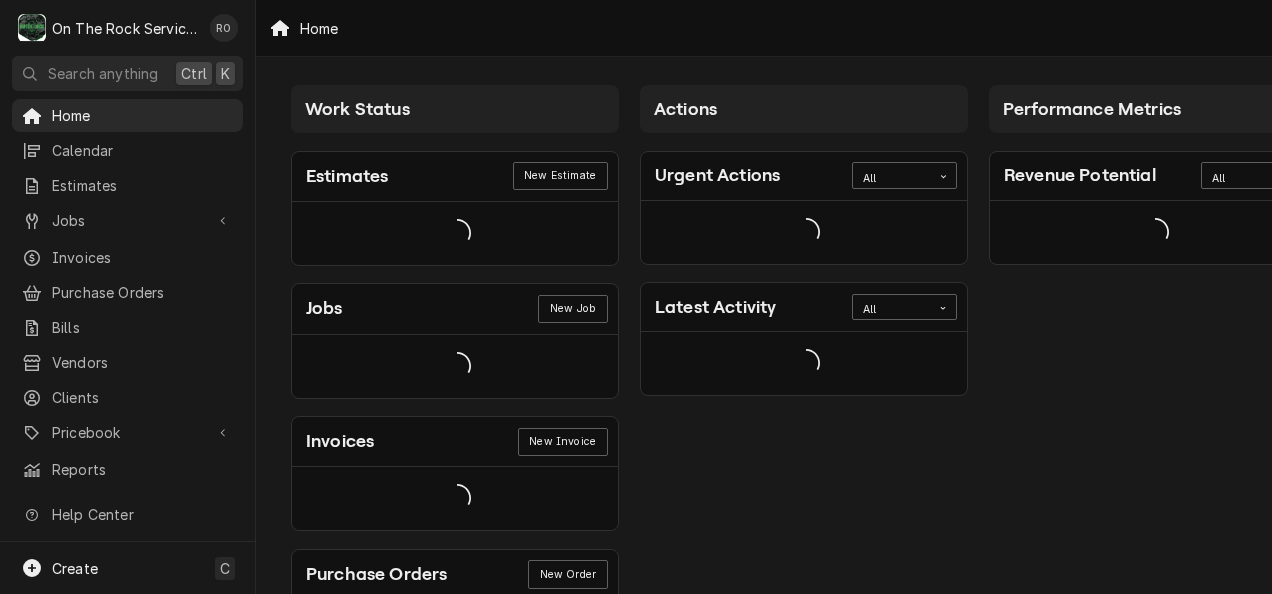 scroll, scrollTop: 0, scrollLeft: 0, axis: both 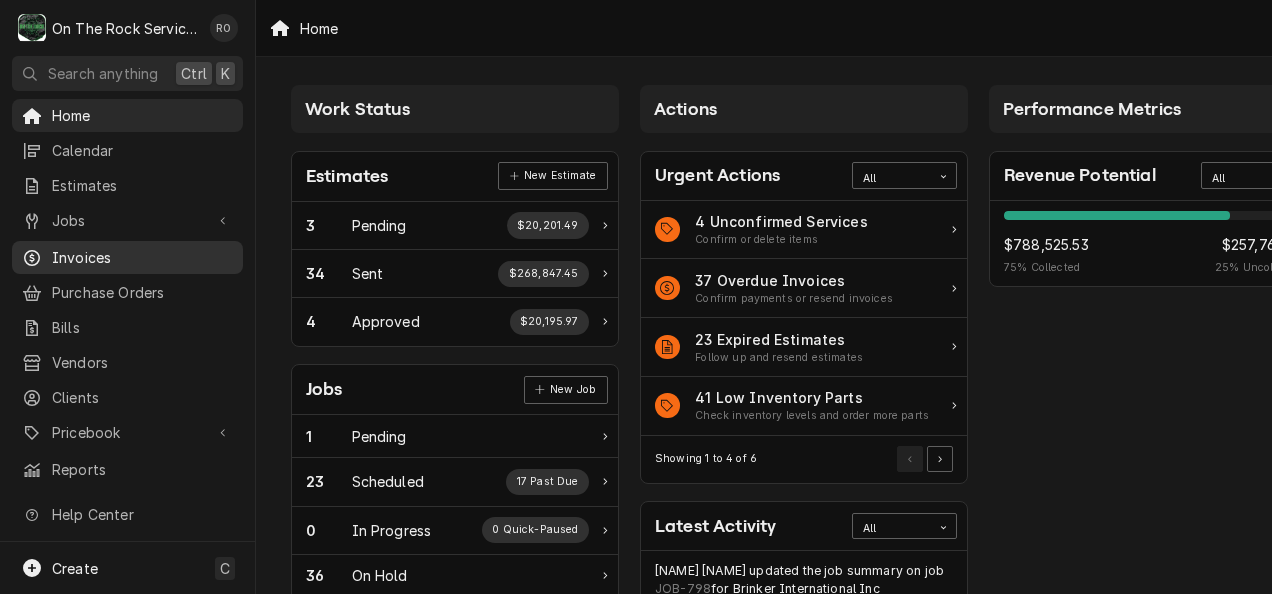 click on "Invoices" at bounding box center (142, 257) 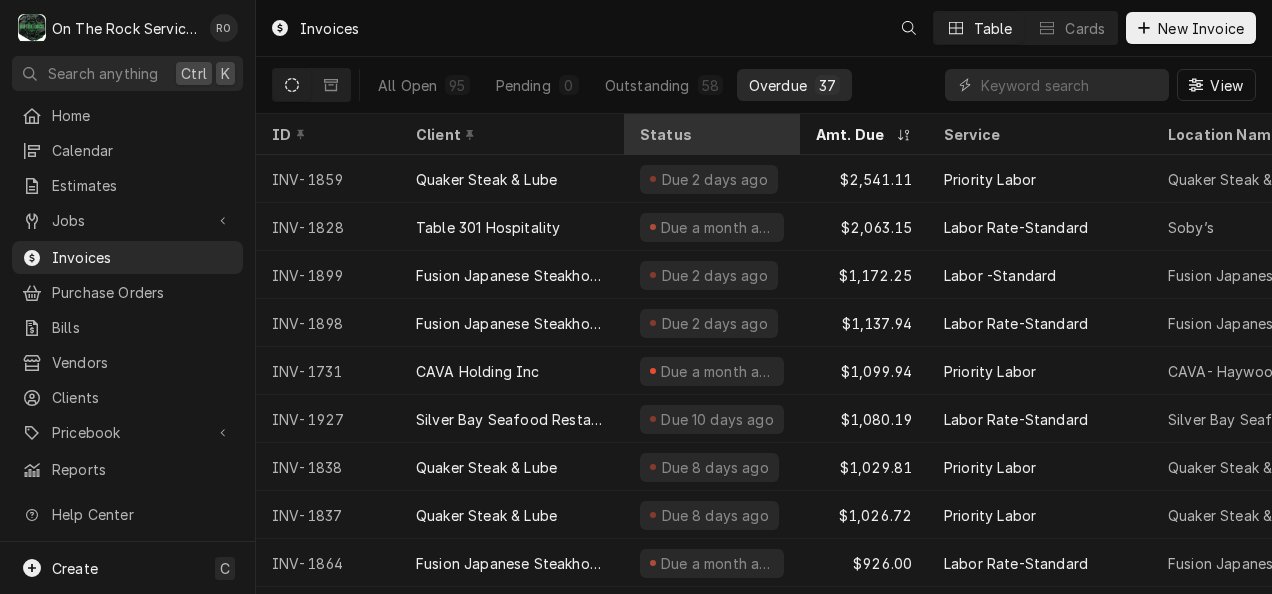 scroll, scrollTop: 0, scrollLeft: 0, axis: both 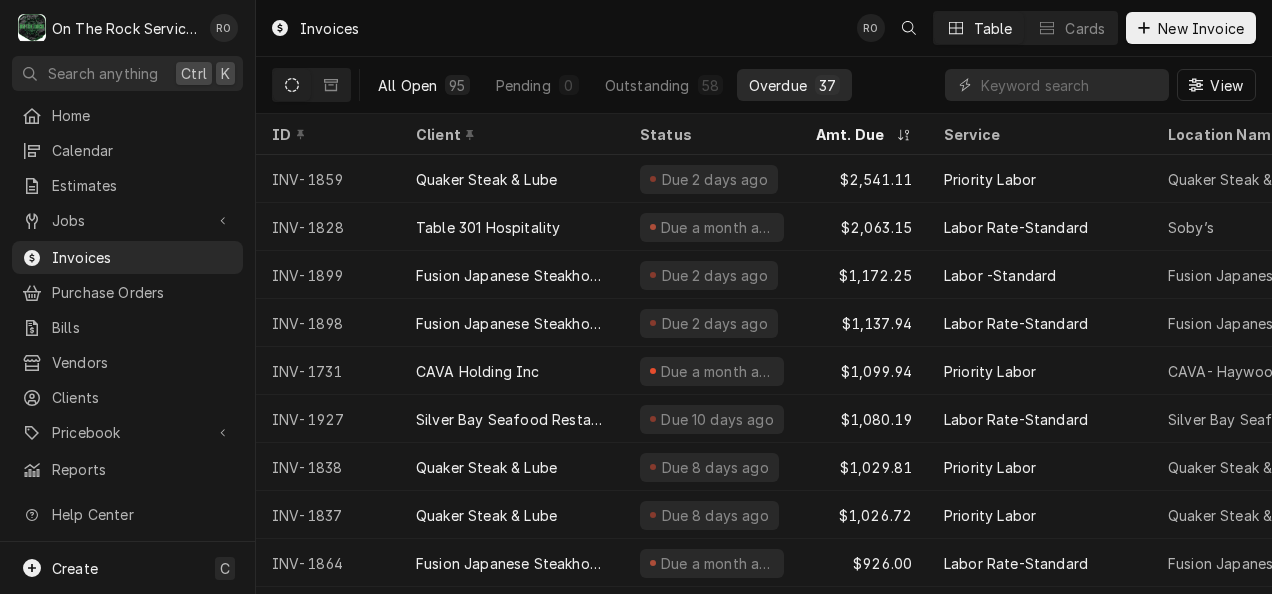click on "All Open 95" at bounding box center [424, 85] 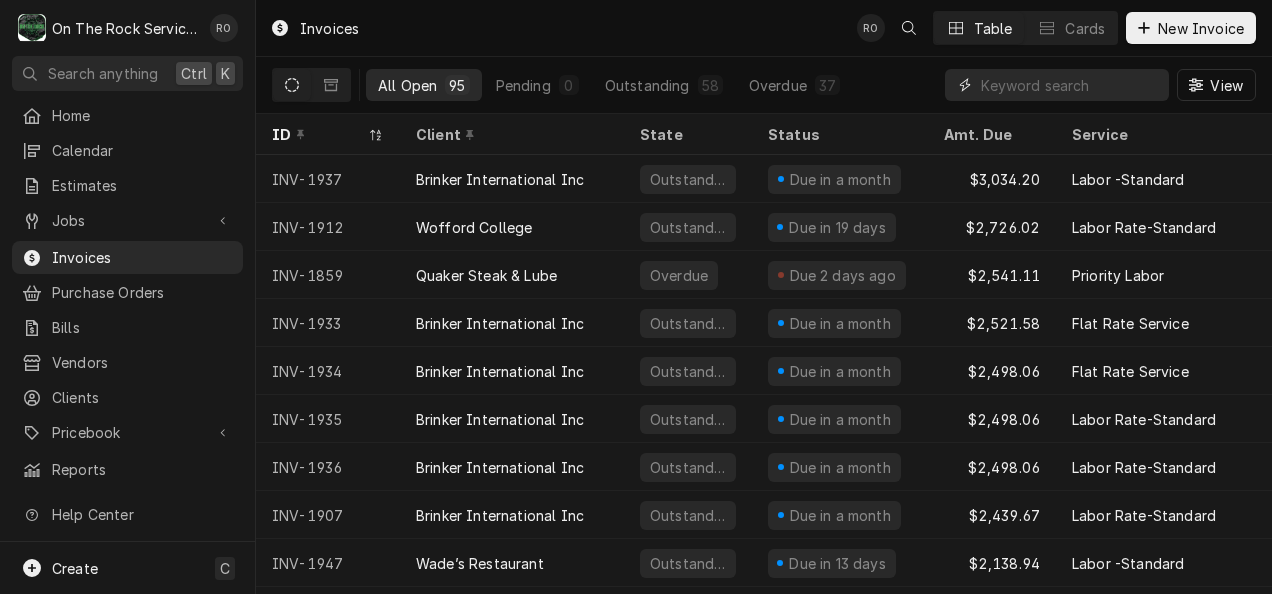click at bounding box center (1070, 85) 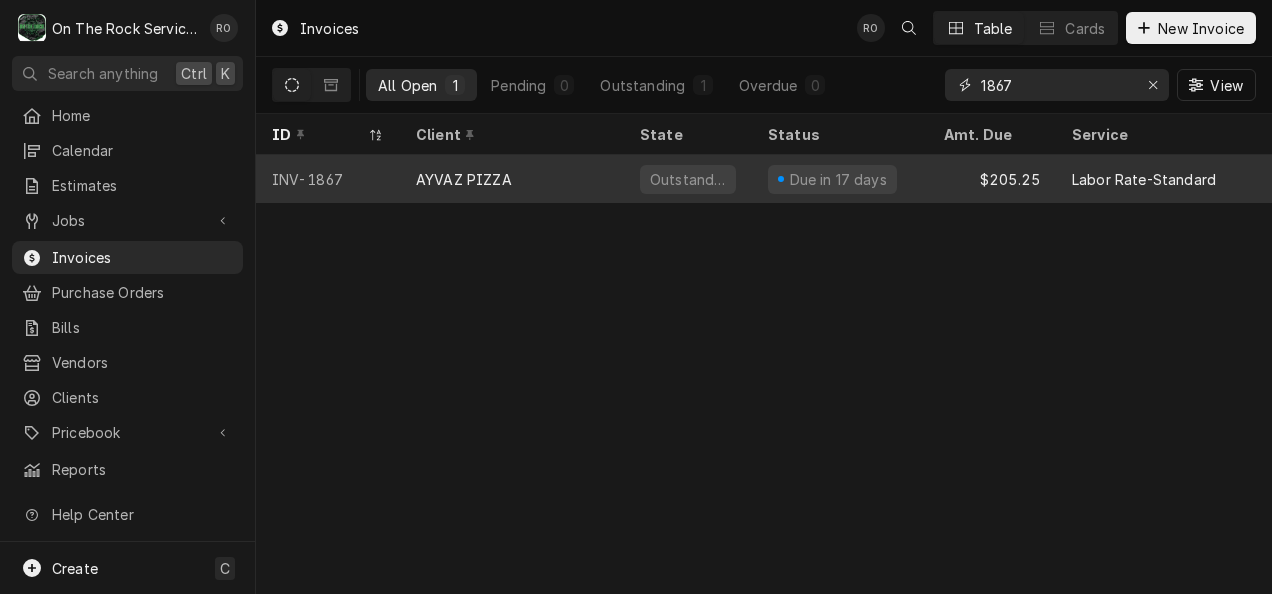 type on "1867" 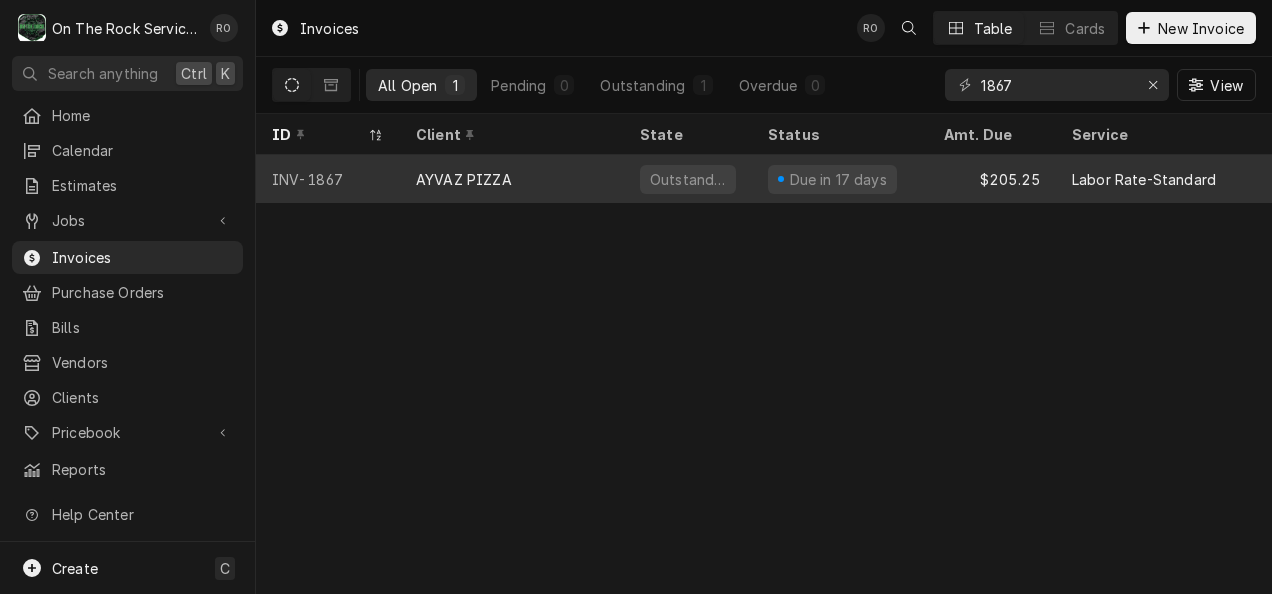 click on "$205.25" at bounding box center [992, 179] 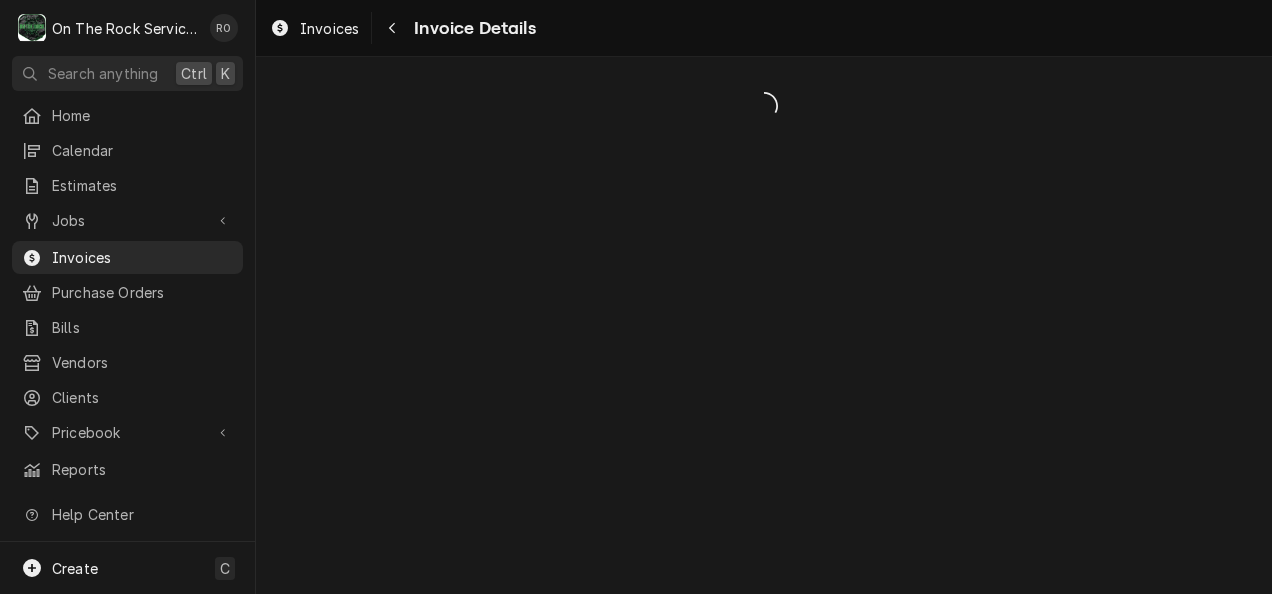 scroll, scrollTop: 0, scrollLeft: 0, axis: both 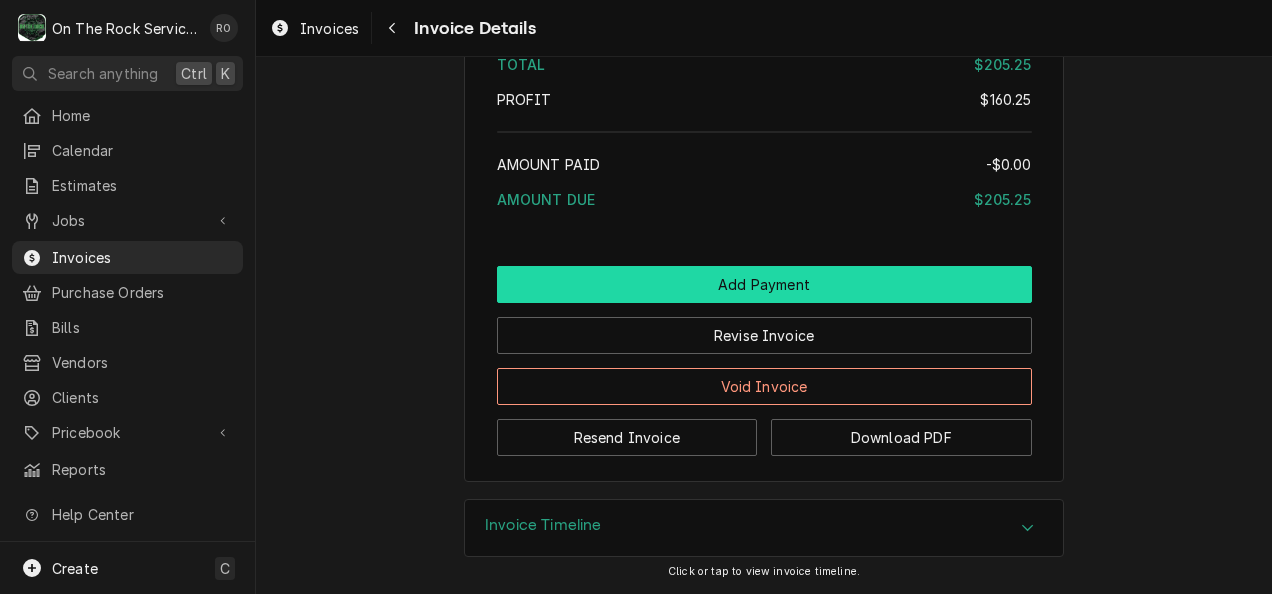 click on "Add Payment" at bounding box center (764, 284) 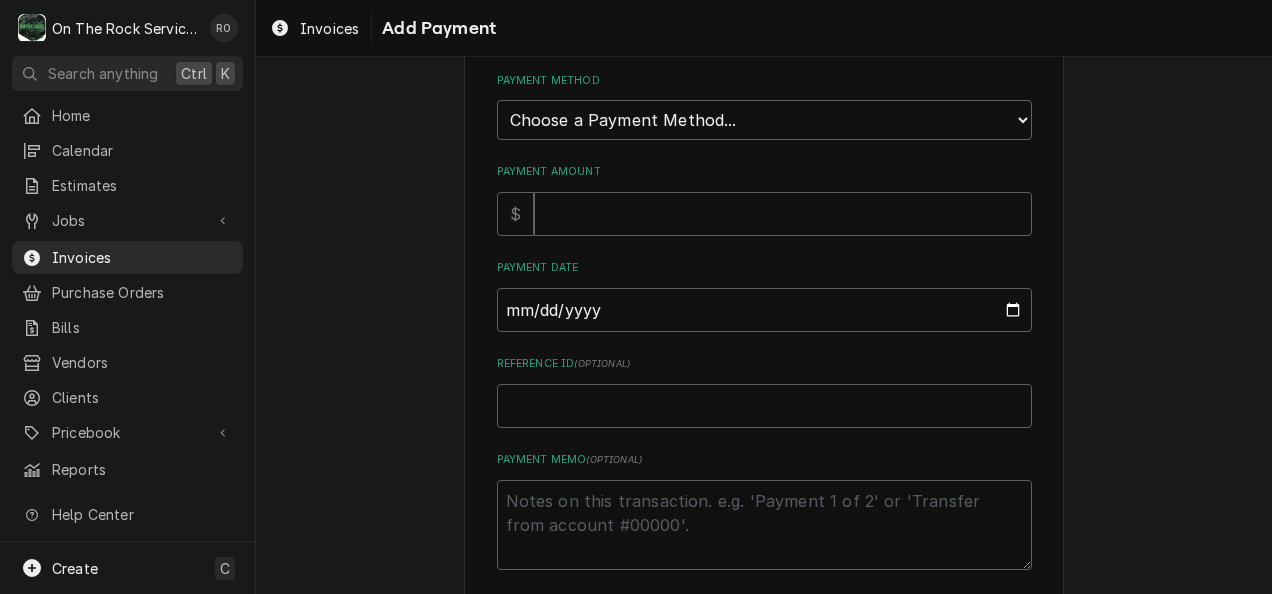 scroll, scrollTop: 262, scrollLeft: 0, axis: vertical 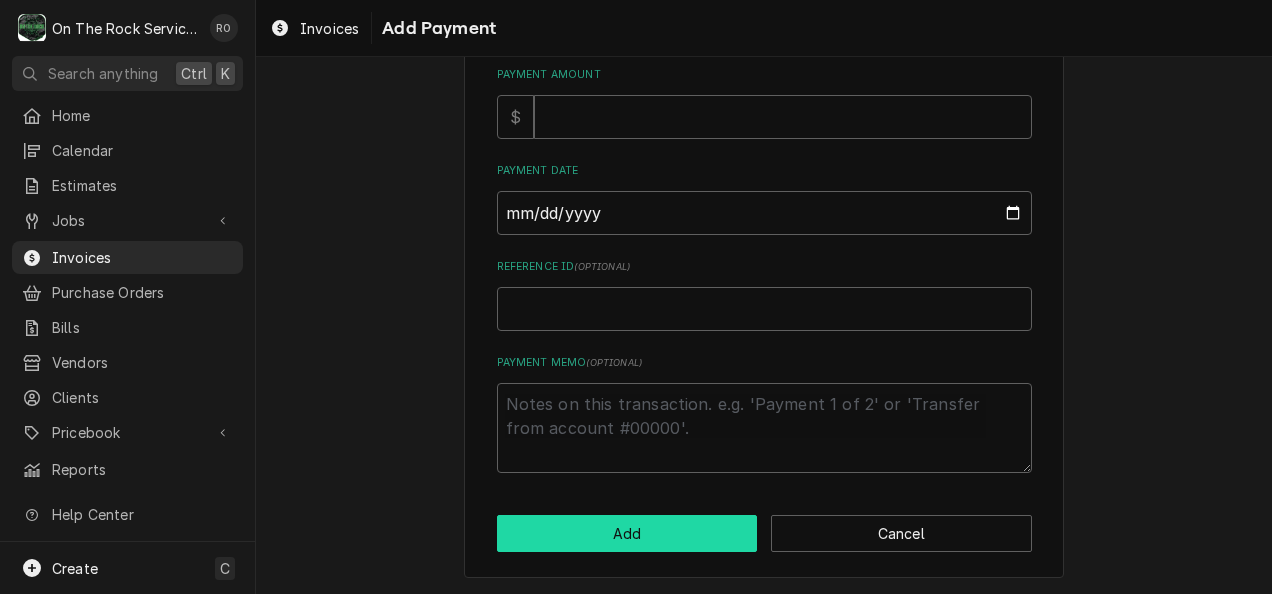 click on "Add" at bounding box center [627, 533] 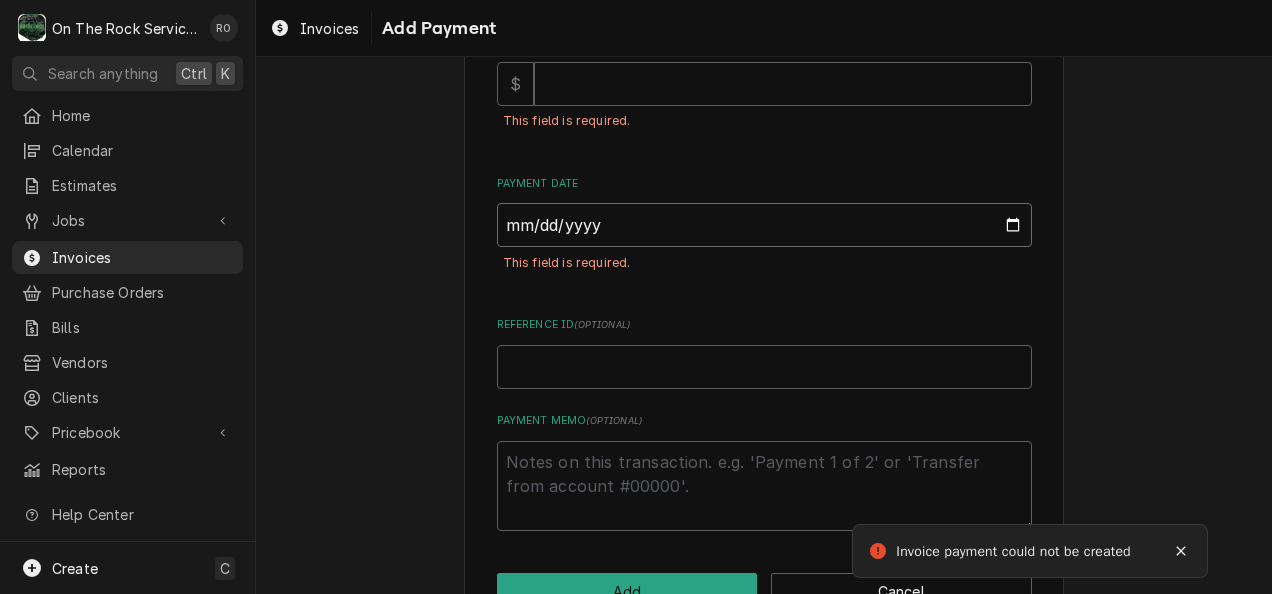 click on "Payment Date" at bounding box center [764, 225] 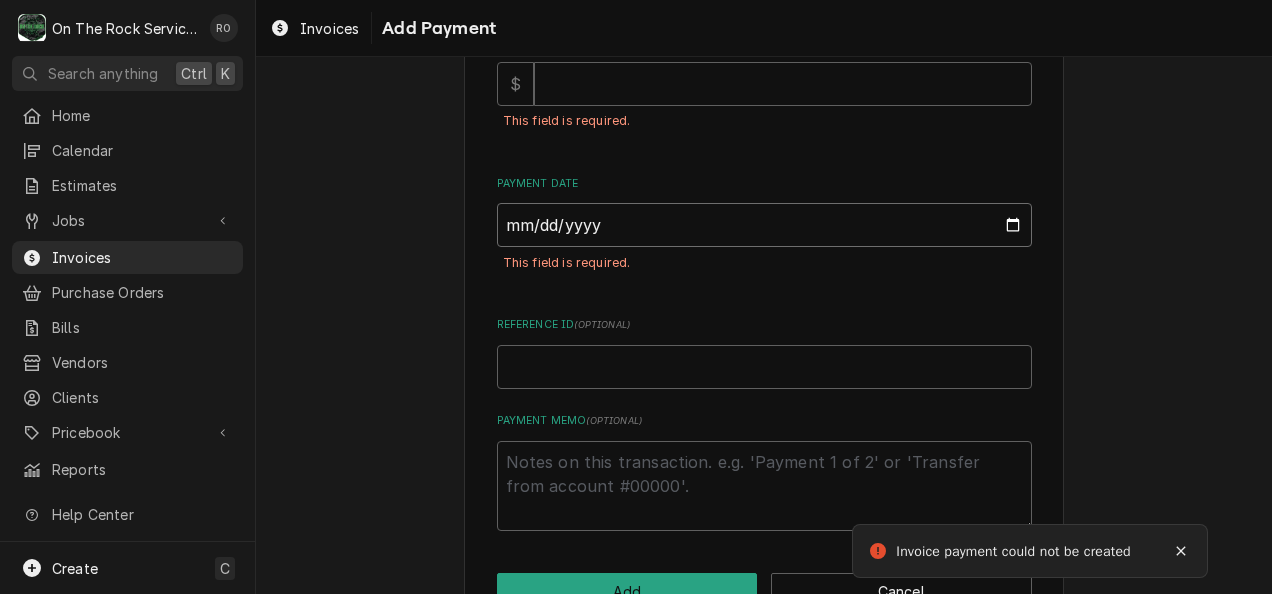 scroll, scrollTop: 0, scrollLeft: 0, axis: both 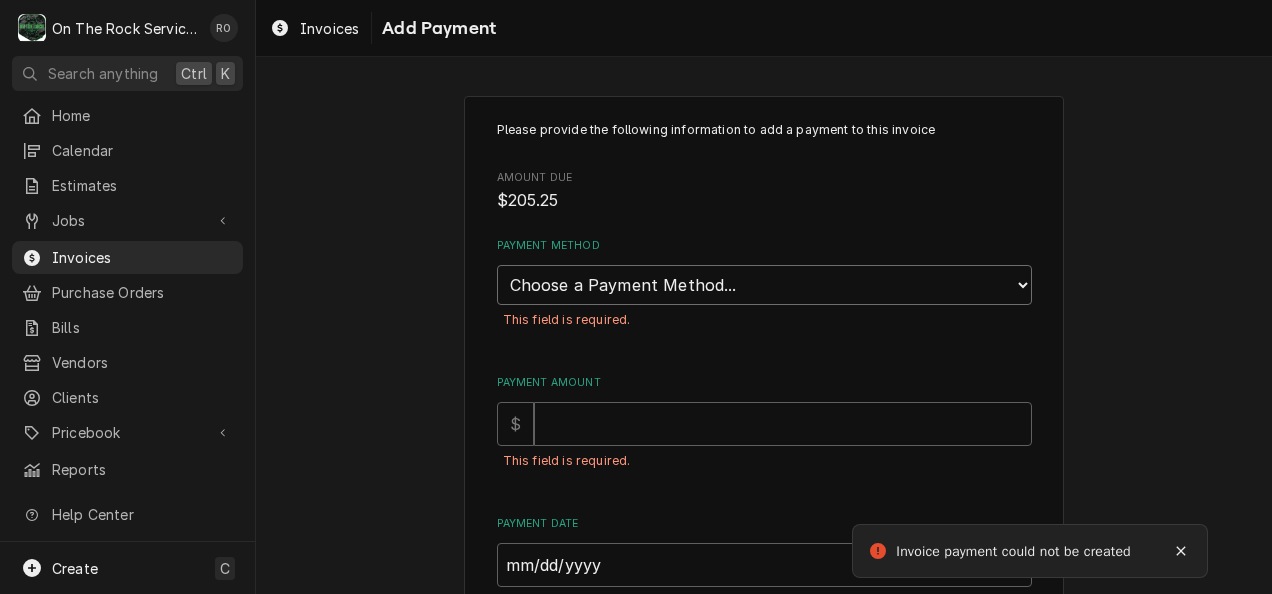 click on "Choose a Payment Method... Cash Check Credit/Debit Card ACH/eCheck Other" at bounding box center [764, 285] 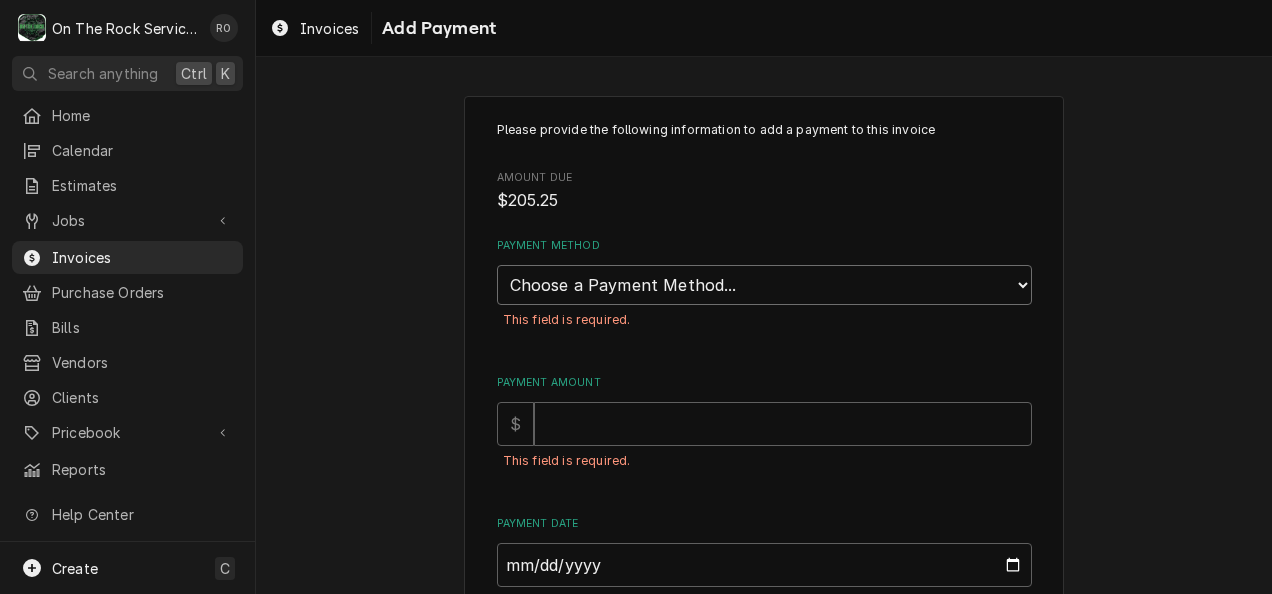 select on "4" 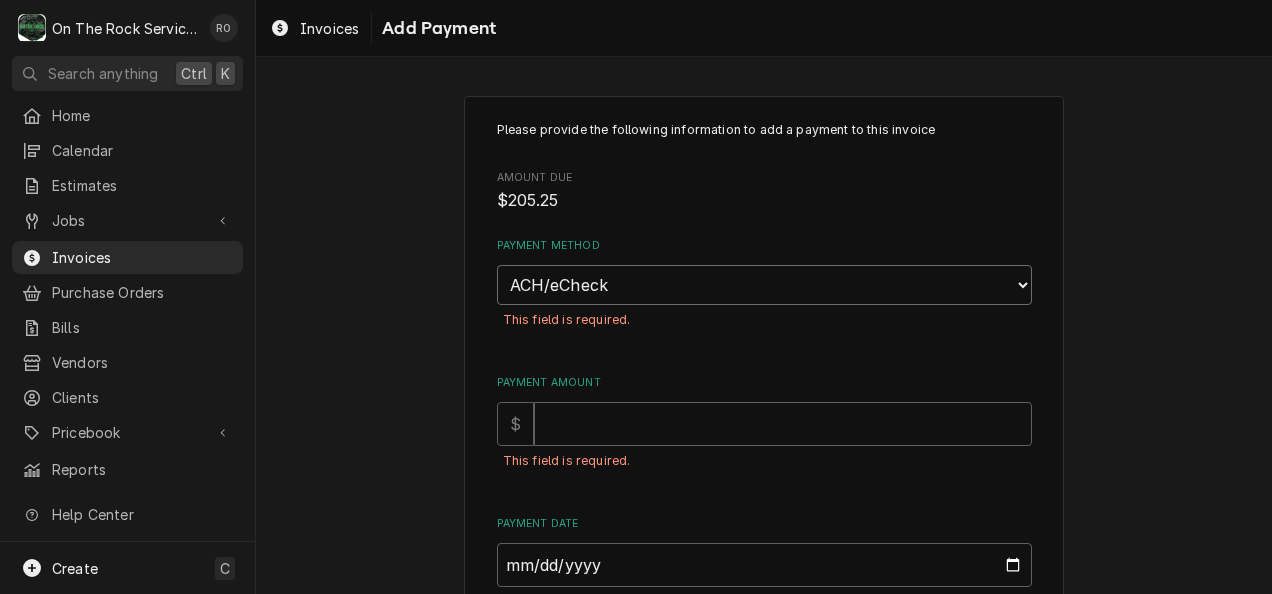 click on "Choose a Payment Method... Cash Check Credit/Debit Card ACH/eCheck Other" at bounding box center (764, 285) 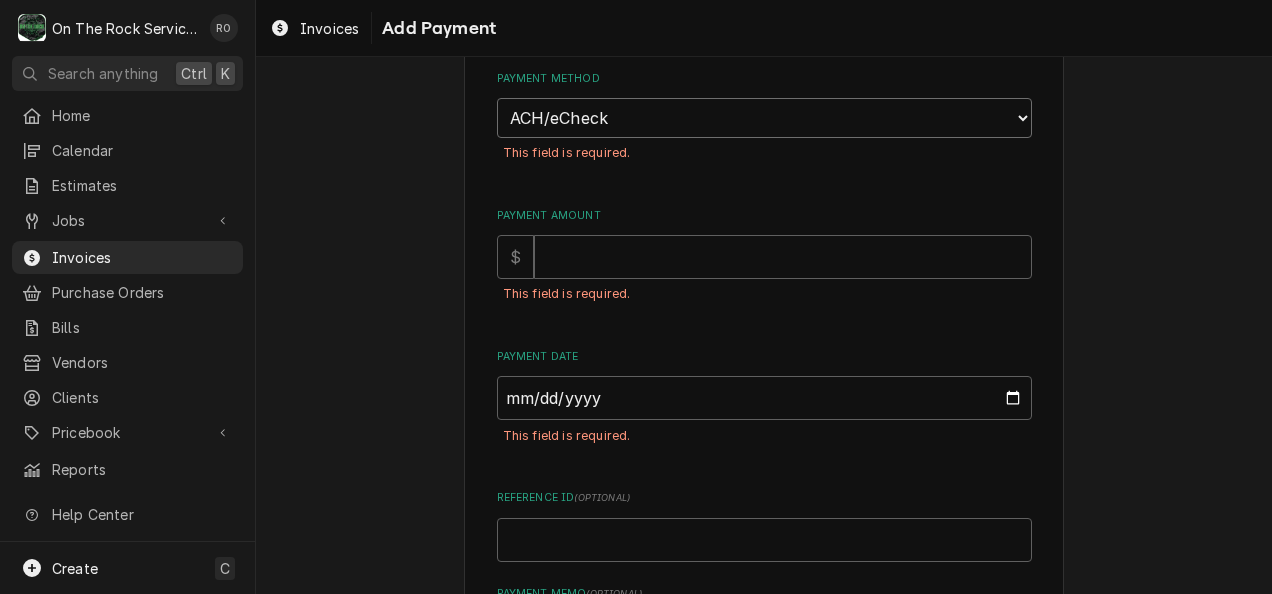 scroll, scrollTop: 168, scrollLeft: 0, axis: vertical 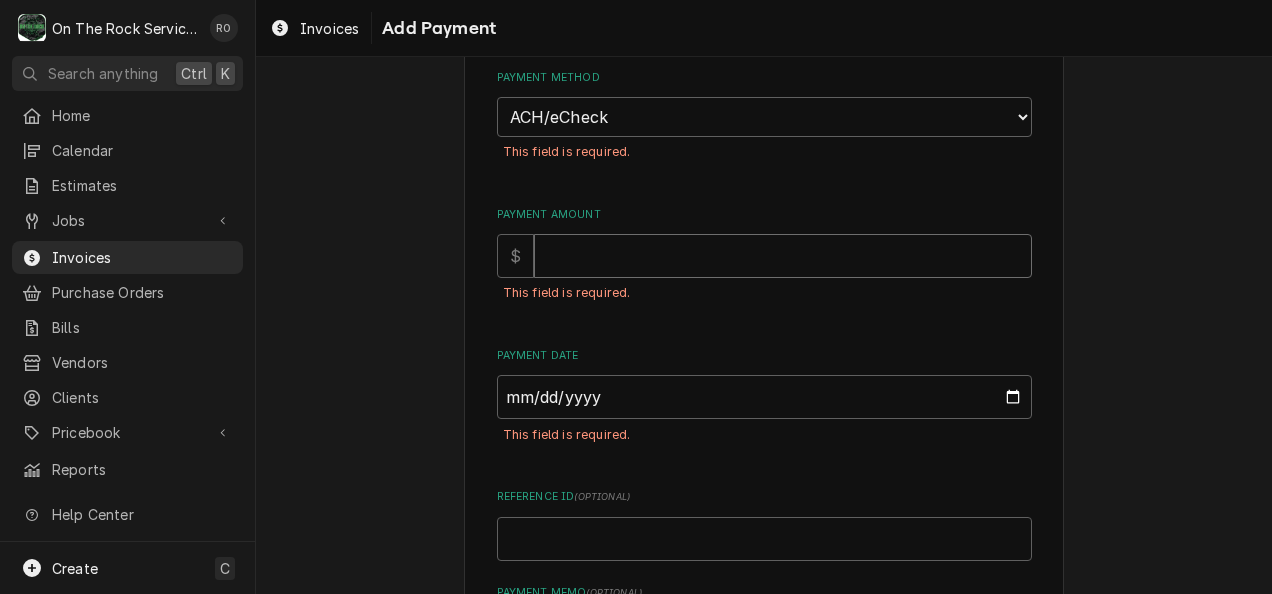 click on "Payment Amount" at bounding box center (783, 256) 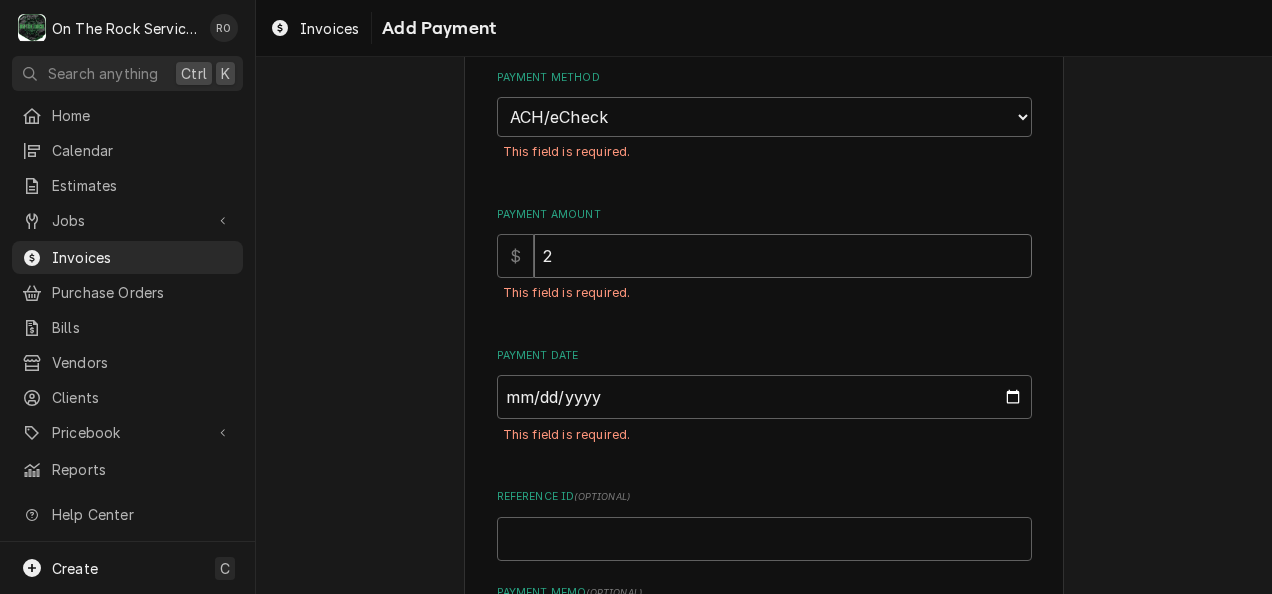 type on "x" 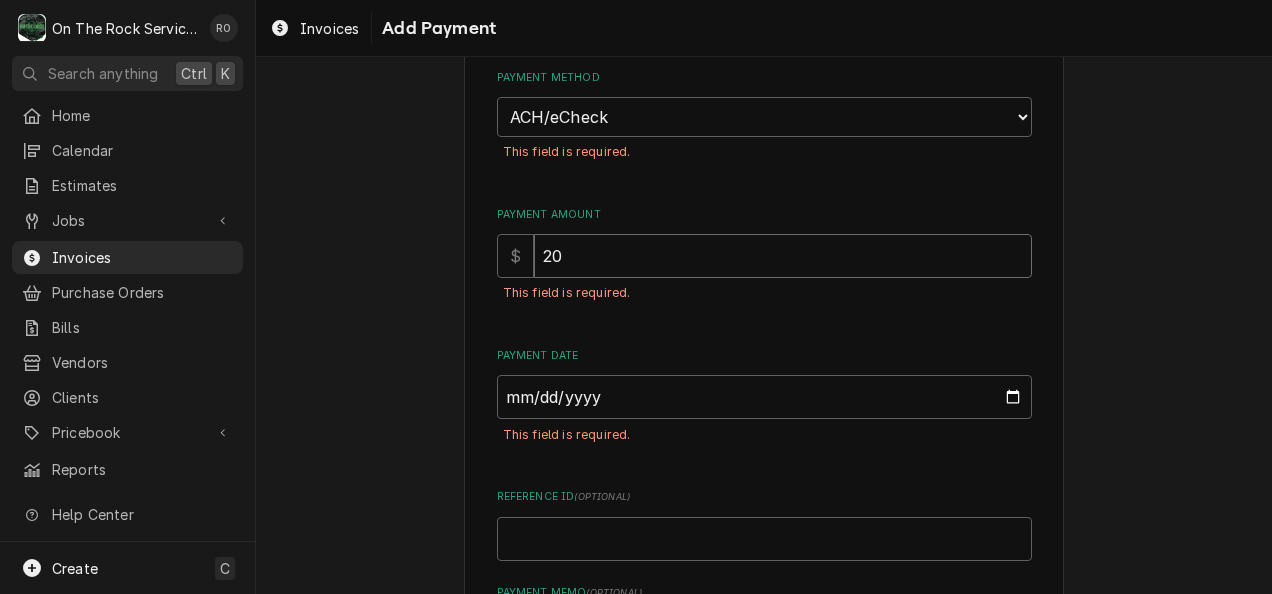 type on "x" 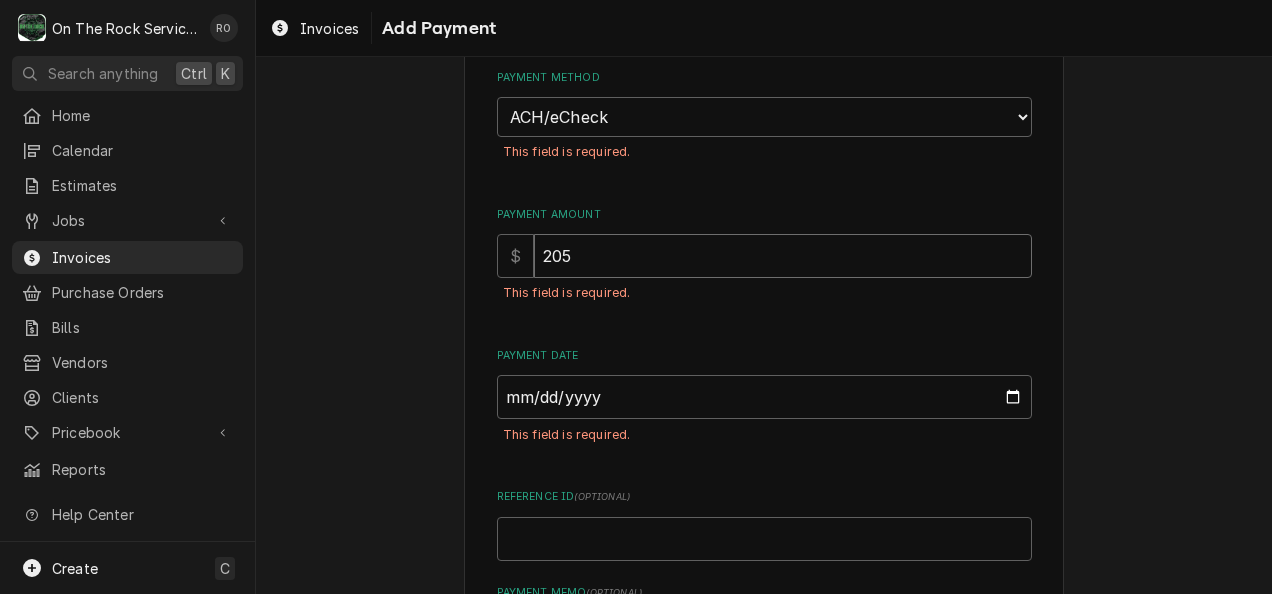 type on "x" 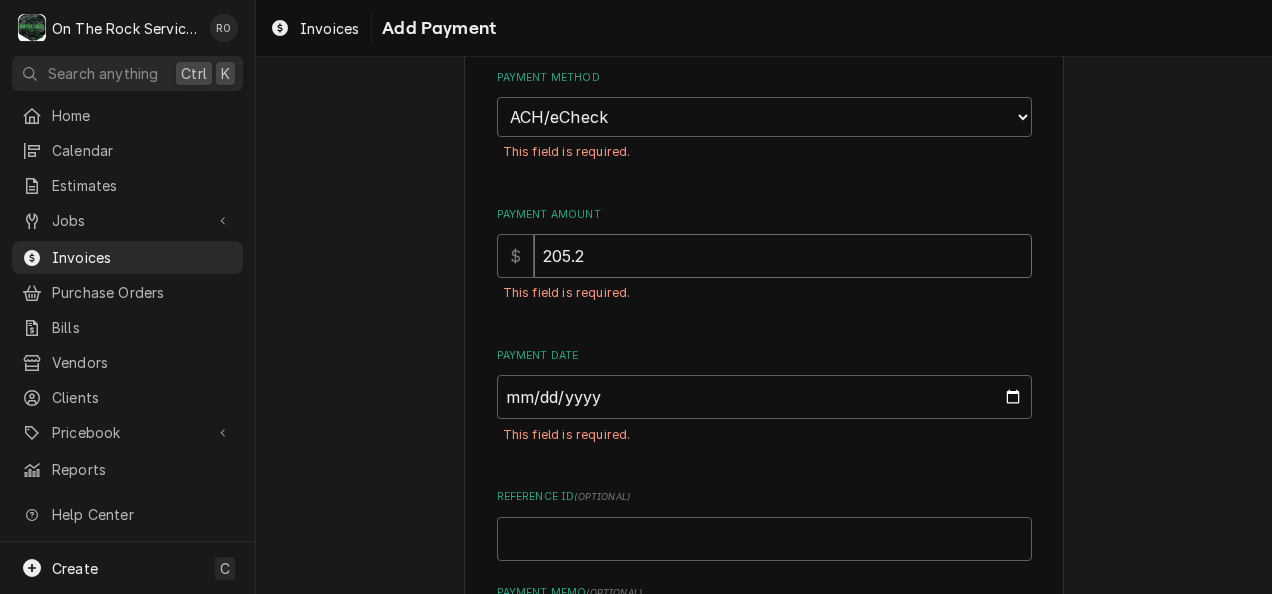 type on "x" 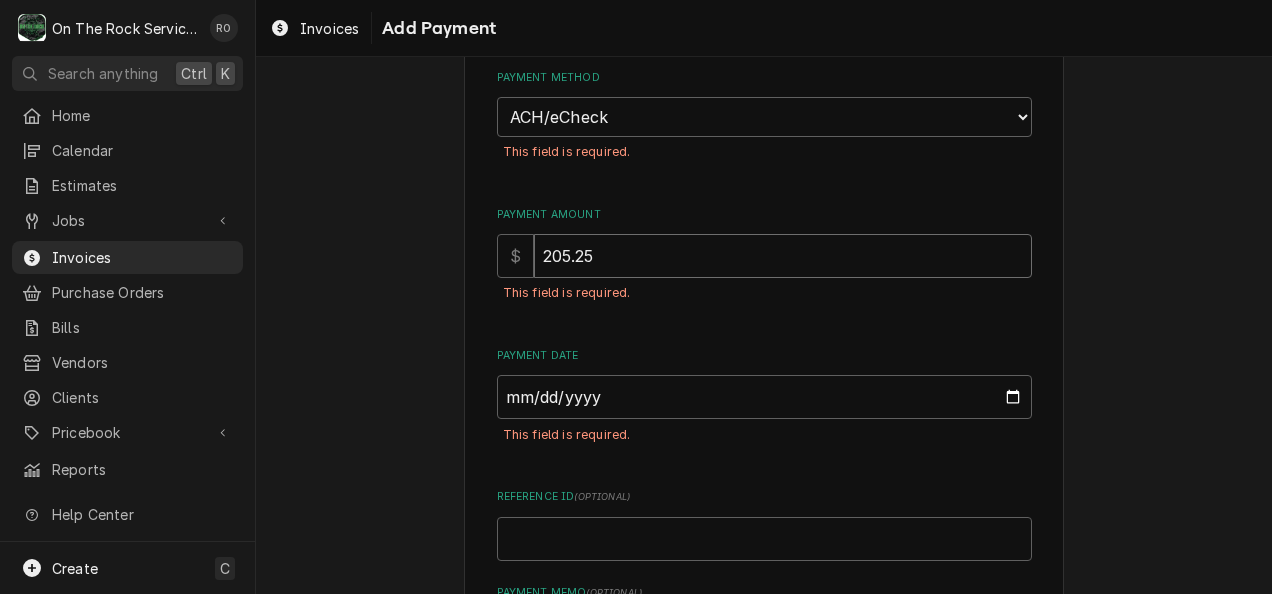 type on "205.25" 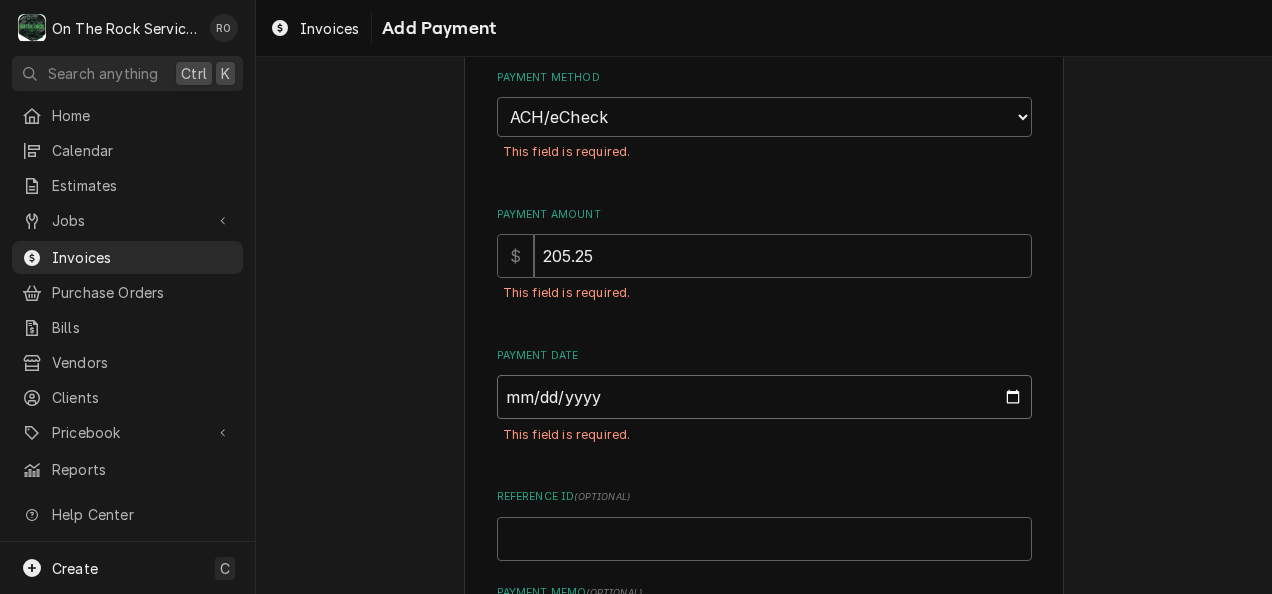 click on "Payment Date" at bounding box center (764, 397) 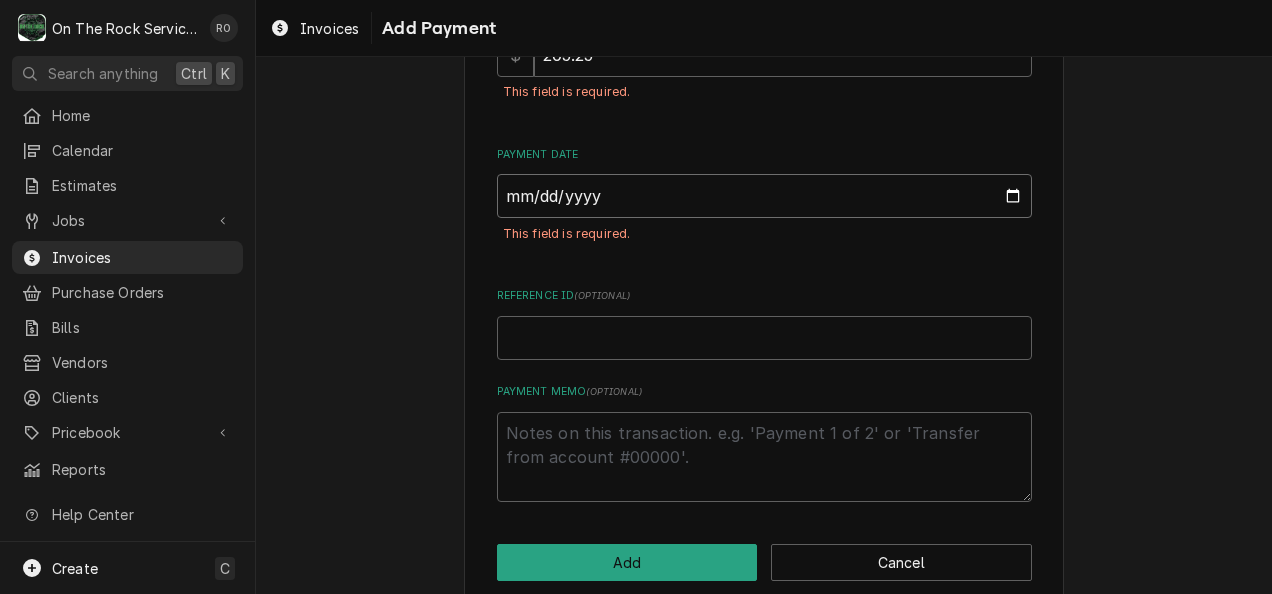 scroll, scrollTop: 398, scrollLeft: 0, axis: vertical 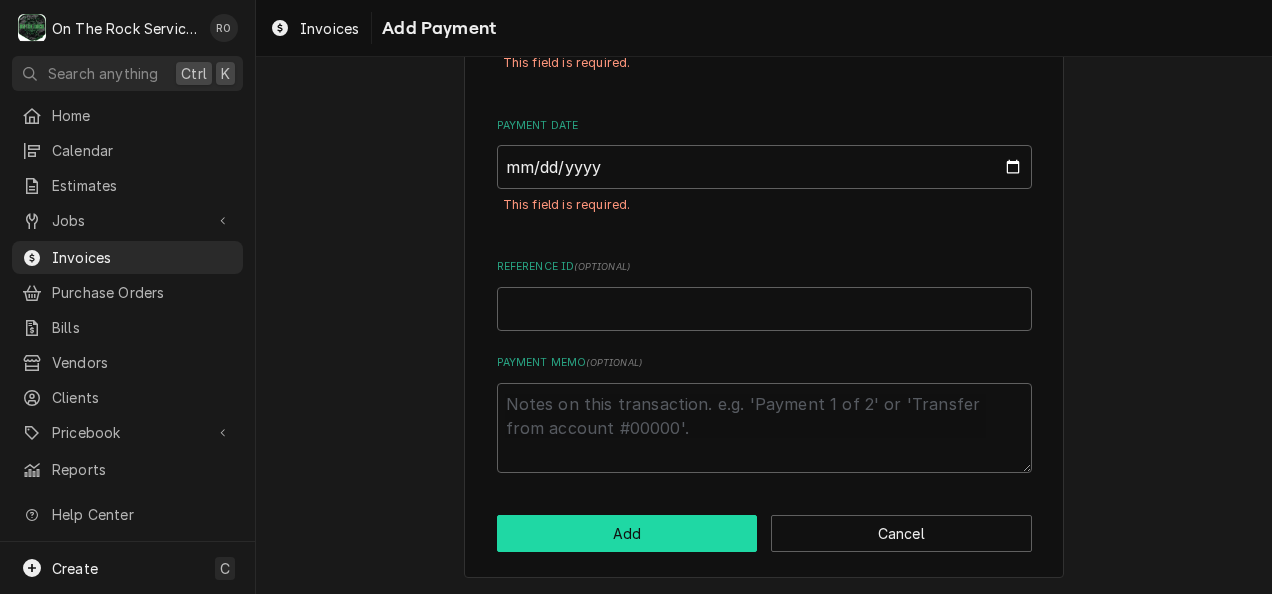 click on "Add" at bounding box center (627, 533) 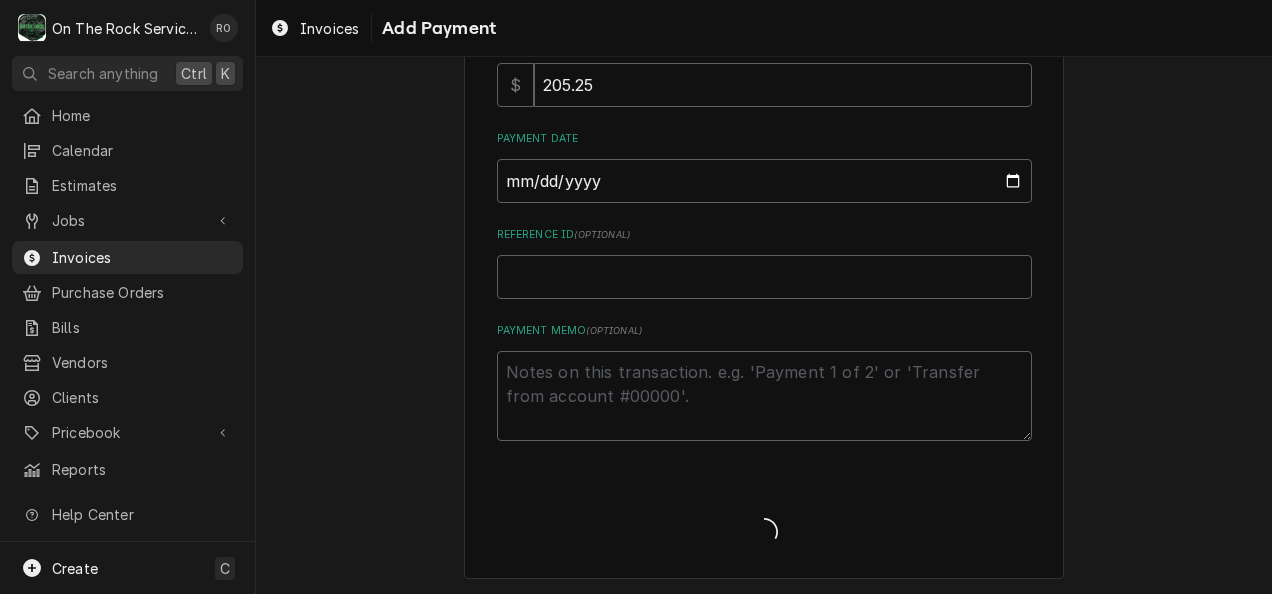 type on "x" 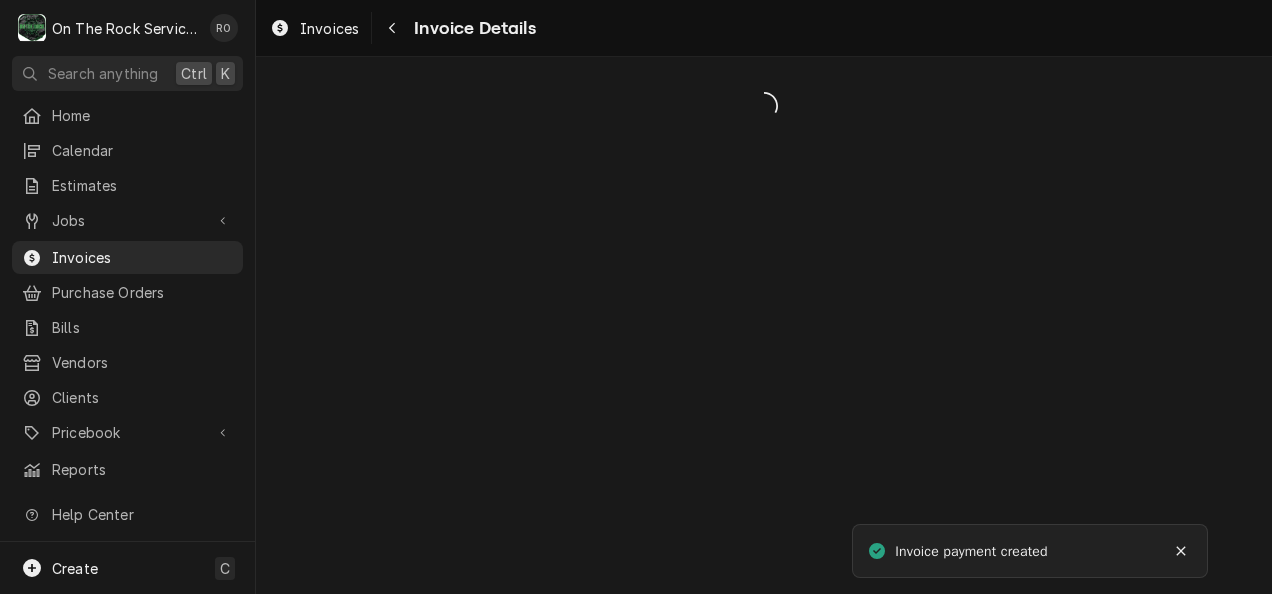 scroll, scrollTop: 0, scrollLeft: 0, axis: both 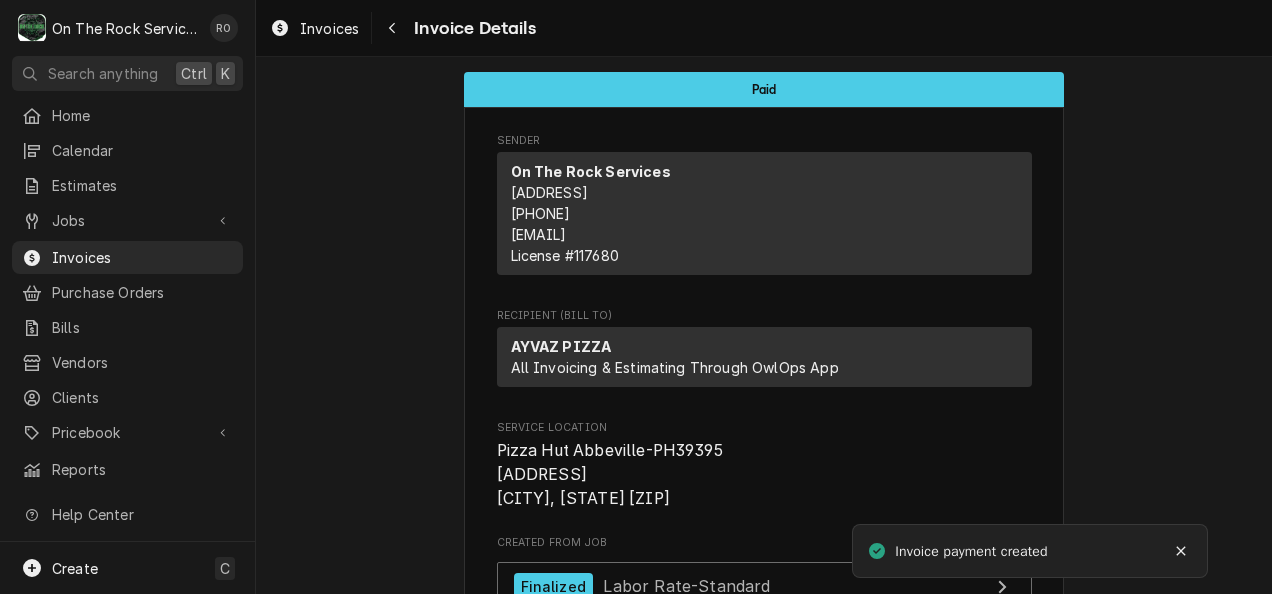 click on "Paid Sender On The Rock Services [ADDRESS] [PHONE] [EMAIL] License # 117680 Recipient (Bill To) AYVAZ PIZZA All Invoicing & Estimating Through OwlOps App Service Location Pizza Hut Abbeville-PH39395
[ADDRESS]
[CITY], [STATE] [ZIP] Created From Job Finalized Labor Rate-Standard Roopairs Invoice ID INV-1867 Service Type Labor Rate-Standard Date Issued [DATE] Terms Net 45 Date Due [DATE] Date Paid [DATE] Paid On [DATE] - [TIME] Last Modified [DATE] - [TIME] Service Charges This line item was manually created outside your standard pricebook. Custom items may lack verified pricing, costs, and detailed specifications. Short Description Labor Rate-Standard Service Date [DATE] Hourly Cost $45.00/hr Qty. 1hr Rate $119.00/hr Amount $119.00 Tax Non-Taxable Service Summary Parts and Materials (No parts and materials charges) Trip Charges, Diagnostic Fees, etc. Short Description $0.00" at bounding box center (764, 1556) 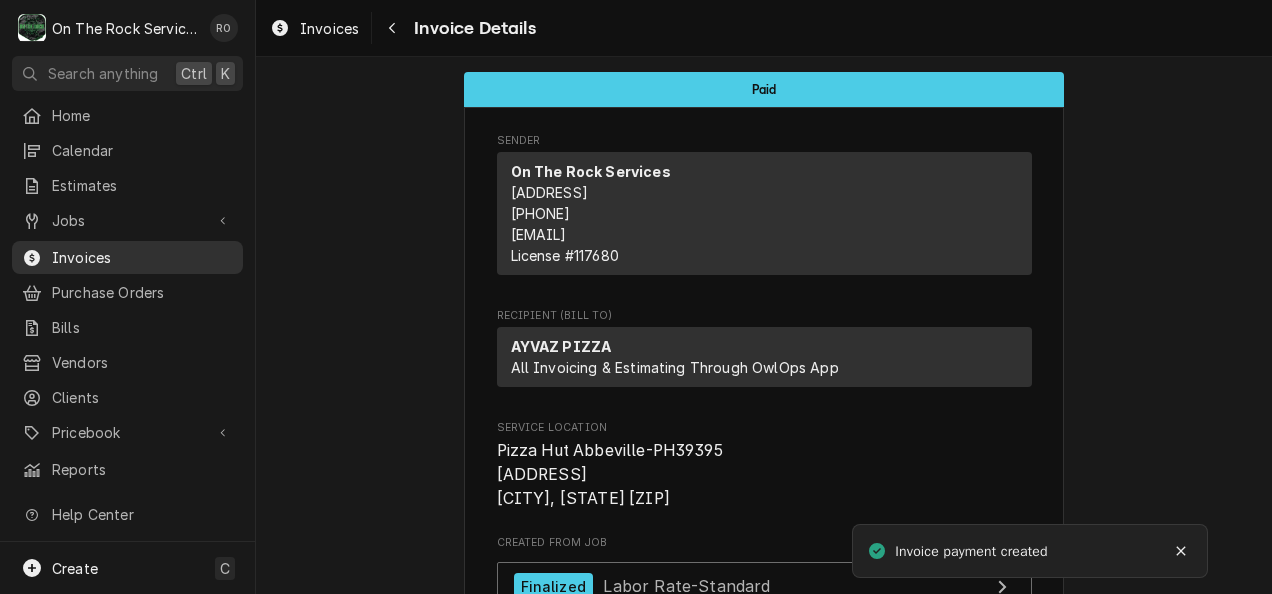 click on "Invoices" at bounding box center (142, 257) 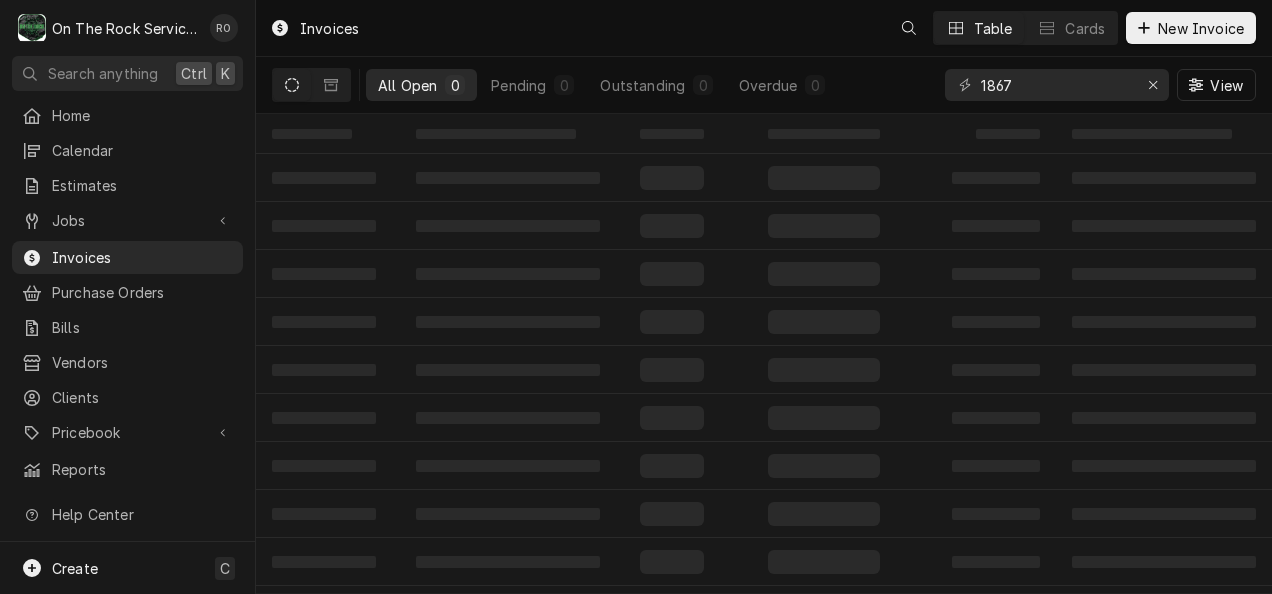scroll, scrollTop: 0, scrollLeft: 0, axis: both 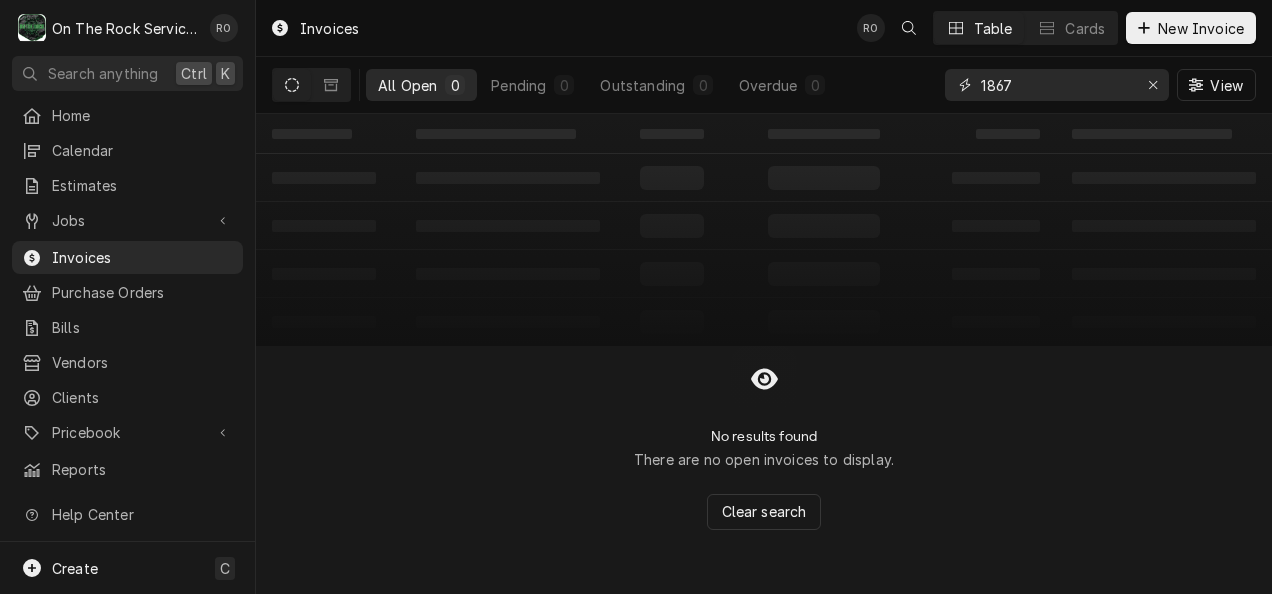 click on "1867" at bounding box center [1056, 85] 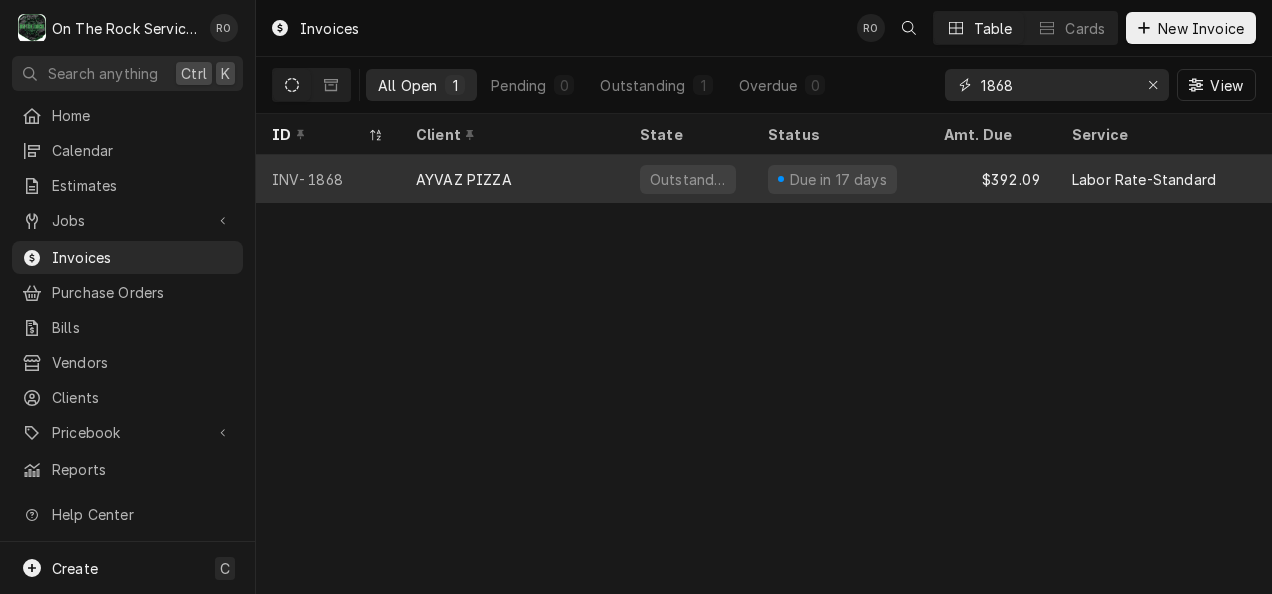 type on "1868" 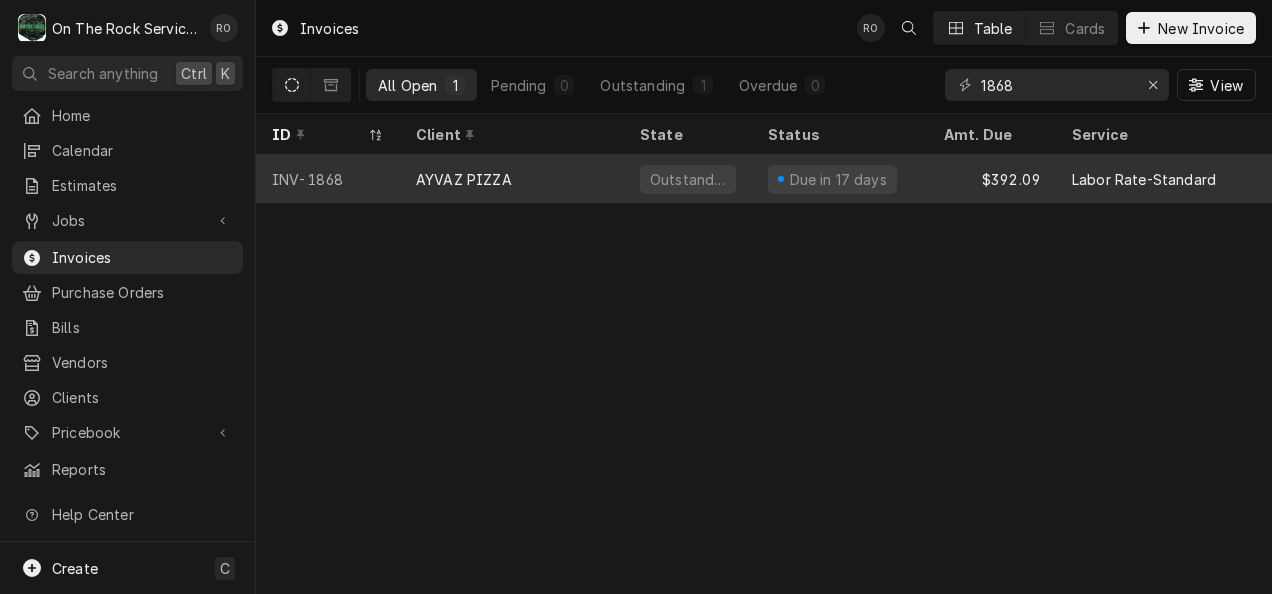 click on "Due in 17 days" at bounding box center (840, 179) 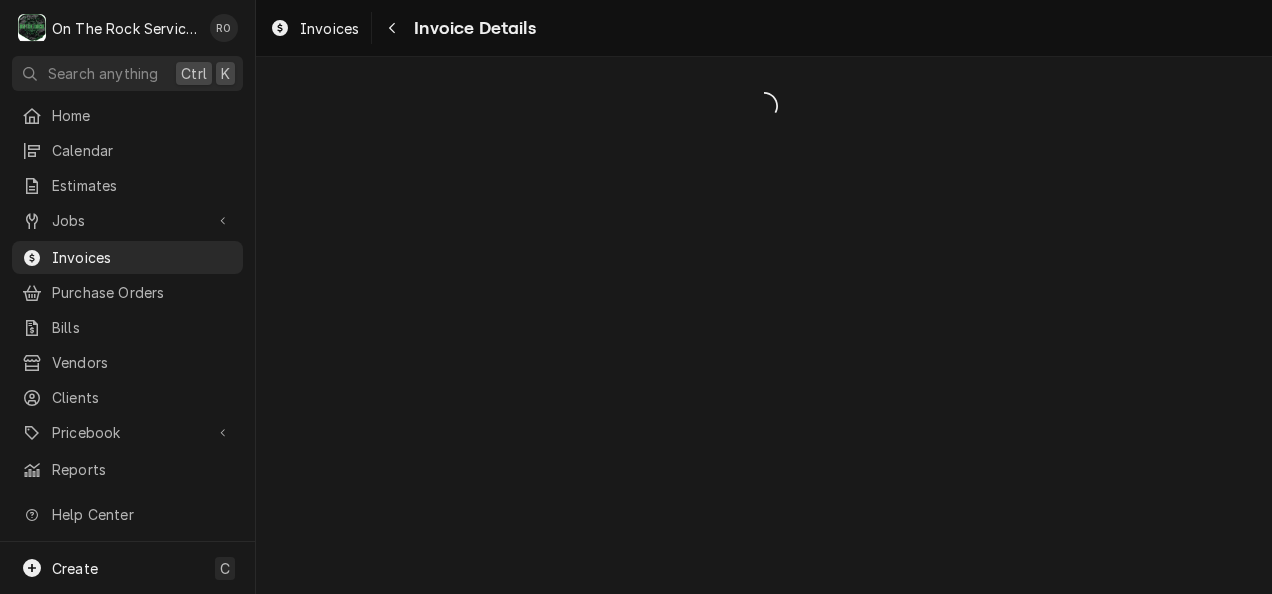 scroll, scrollTop: 0, scrollLeft: 0, axis: both 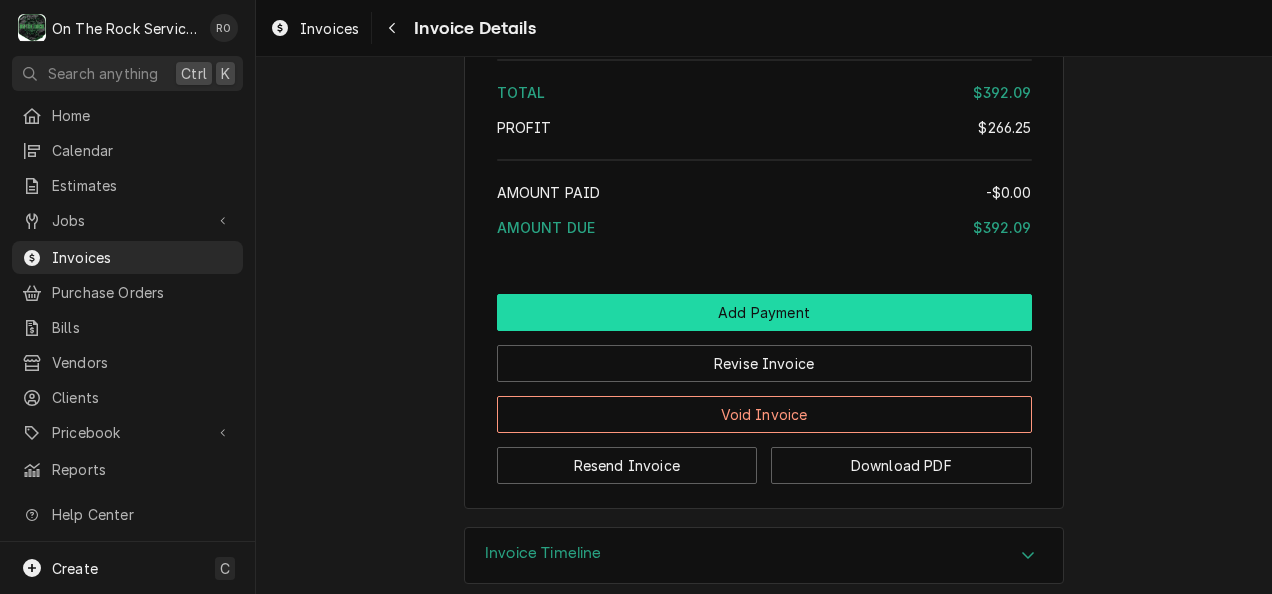 click on "Add Payment" at bounding box center (764, 312) 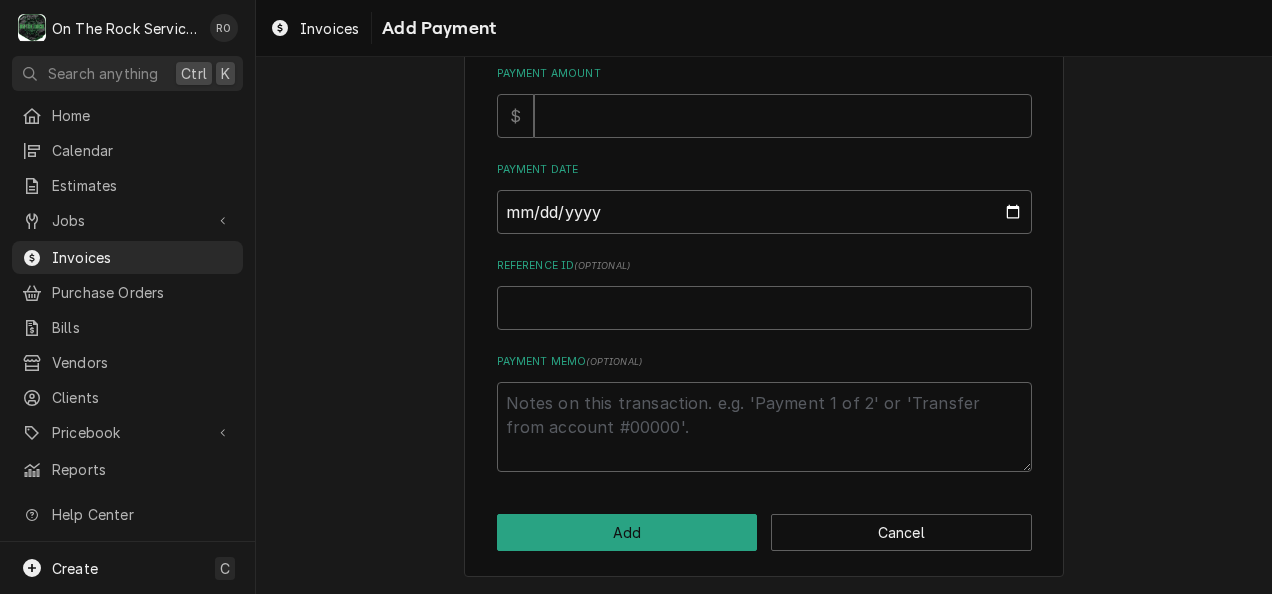 scroll, scrollTop: 0, scrollLeft: 0, axis: both 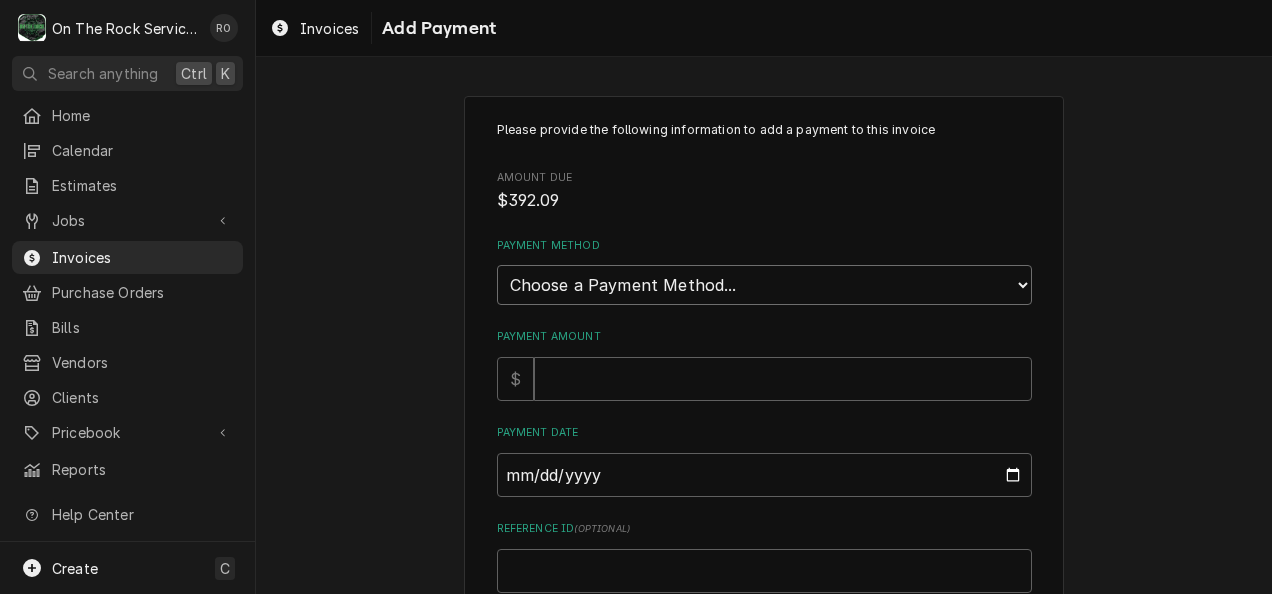 click on "Choose a Payment Method... Cash Check Credit/Debit Card ACH/eCheck Other" at bounding box center [764, 285] 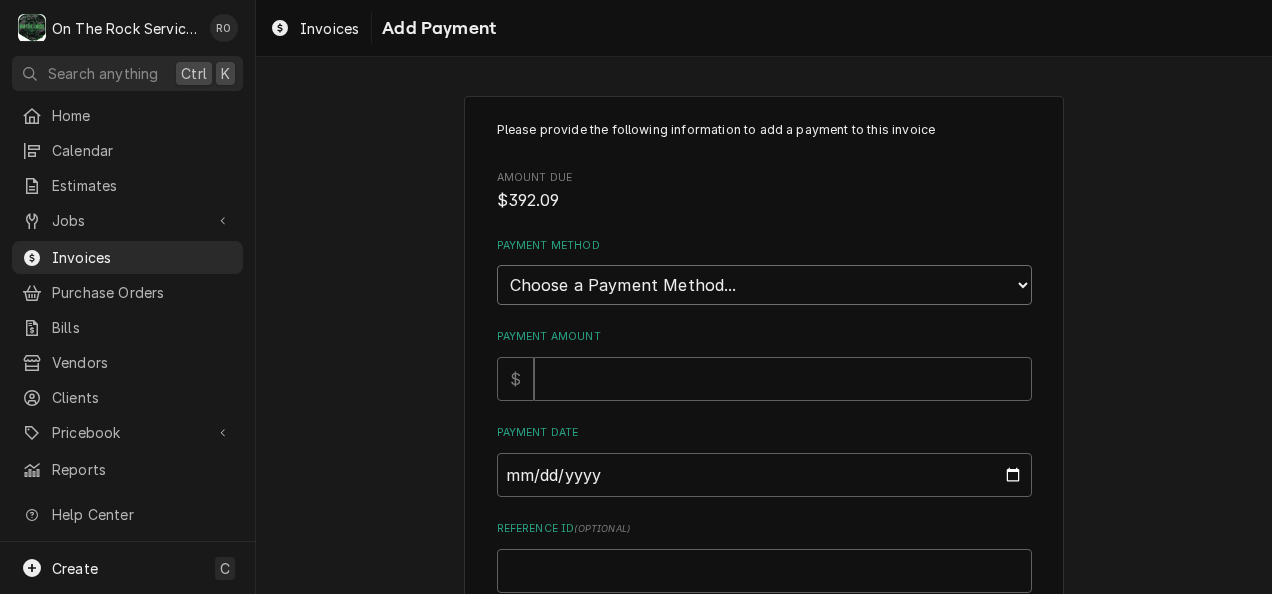 select on "4" 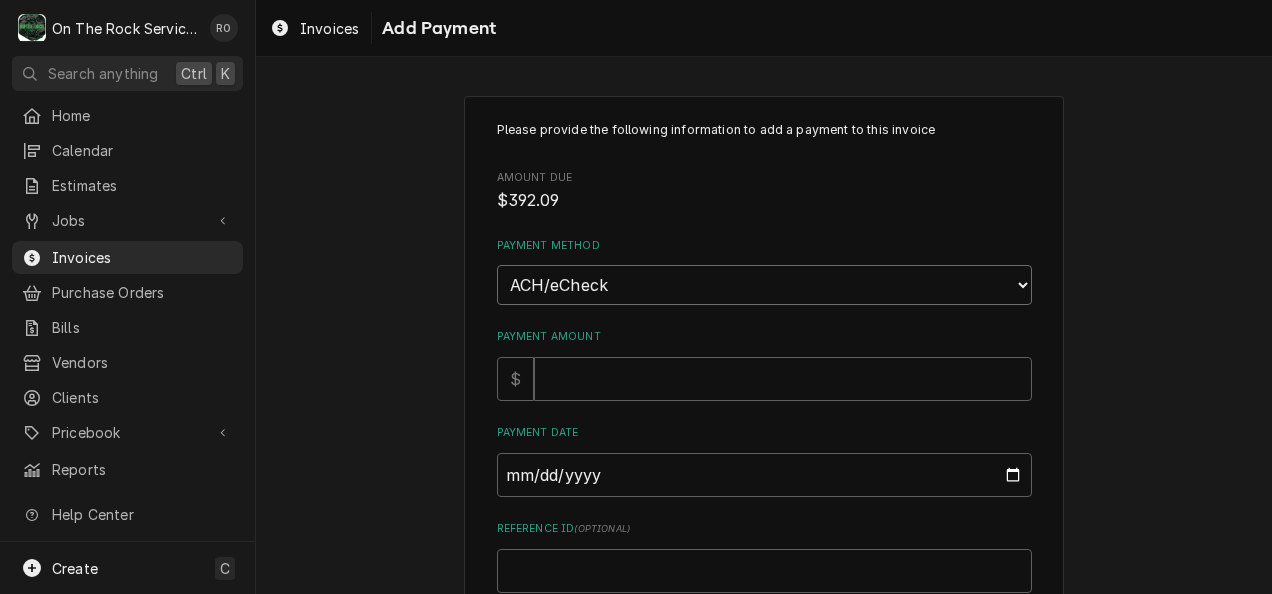 click on "Choose a Payment Method... Cash Check Credit/Debit Card ACH/eCheck Other" at bounding box center (764, 285) 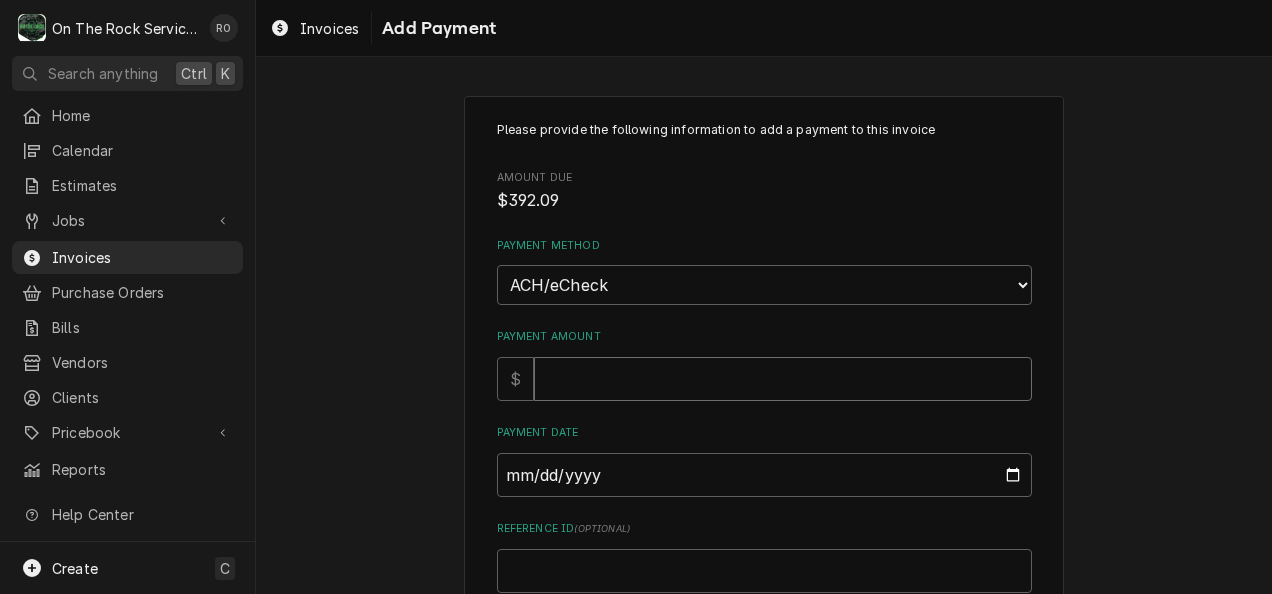click on "Payment Amount" at bounding box center [783, 379] 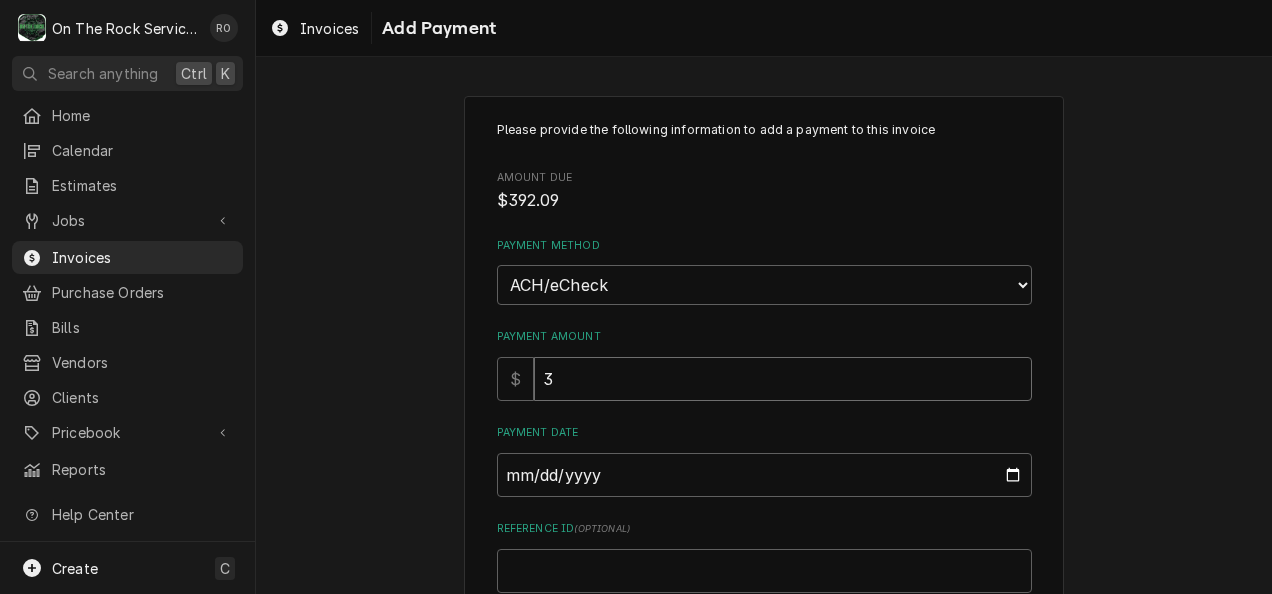 type on "x" 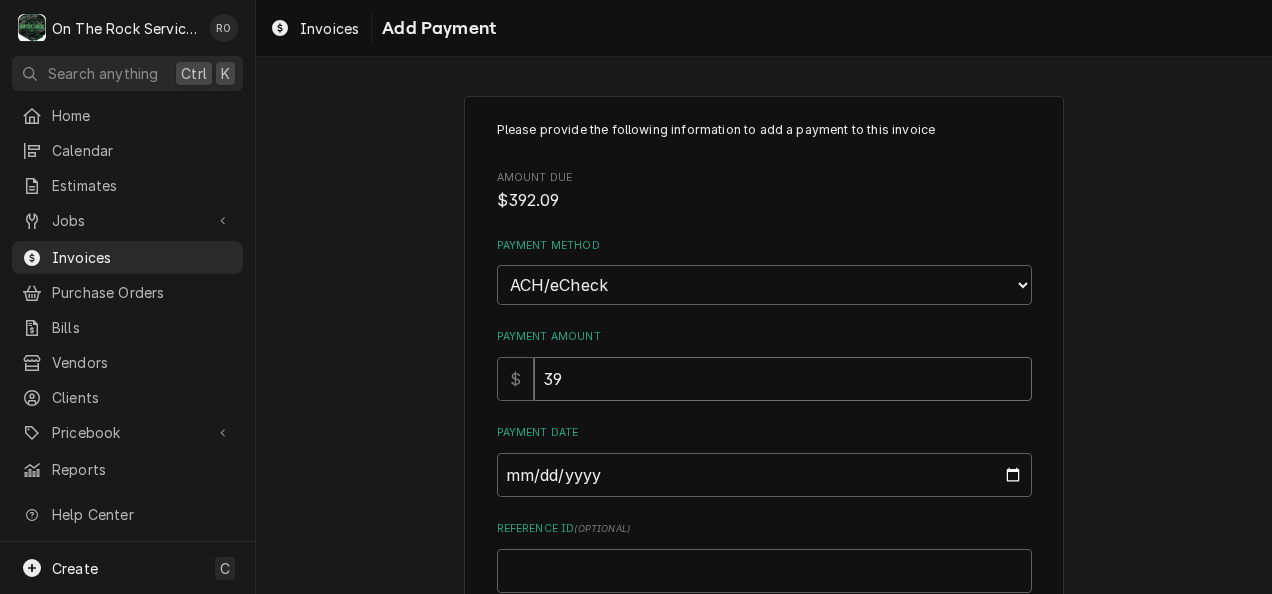 type on "x" 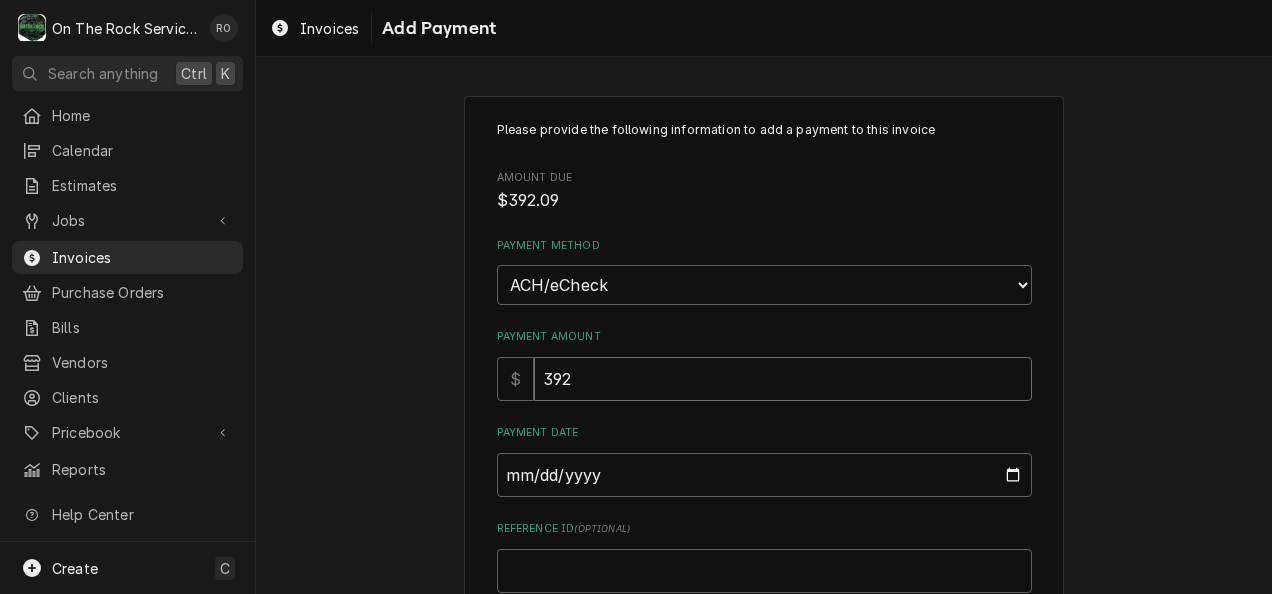 type on "x" 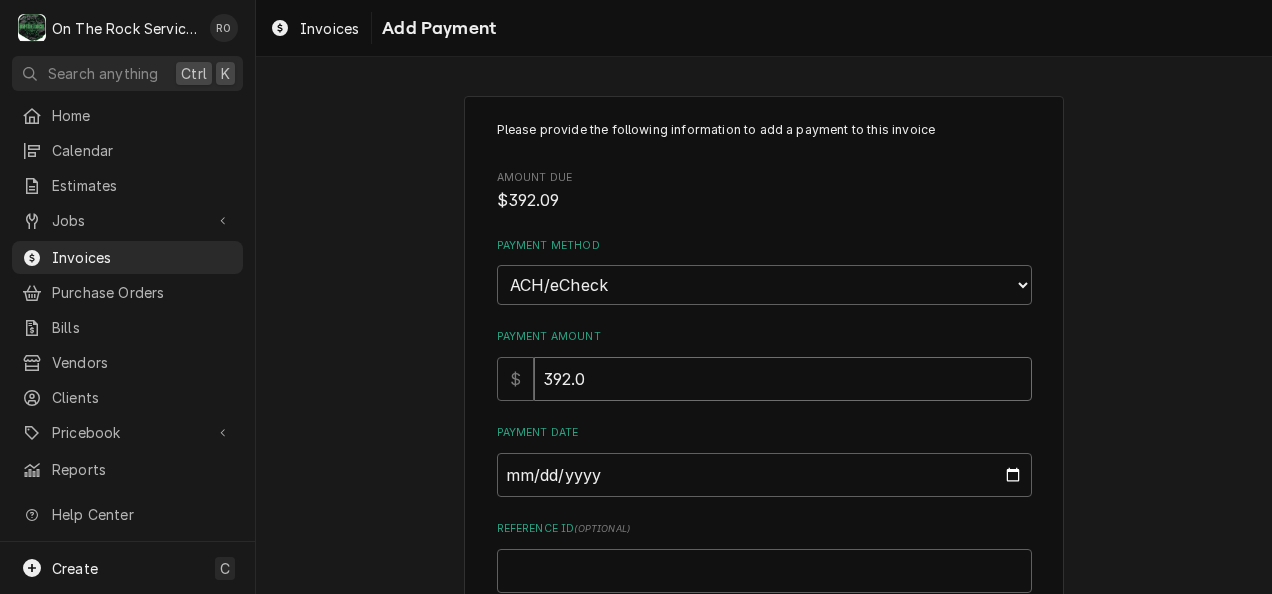 type on "x" 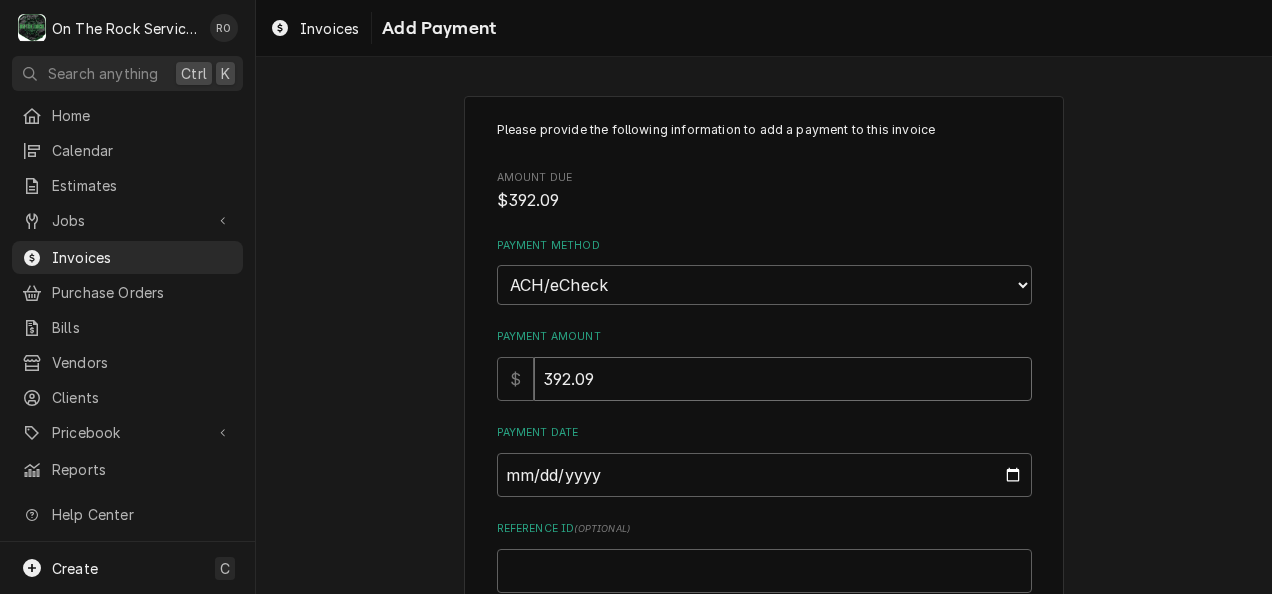 type on "392.09" 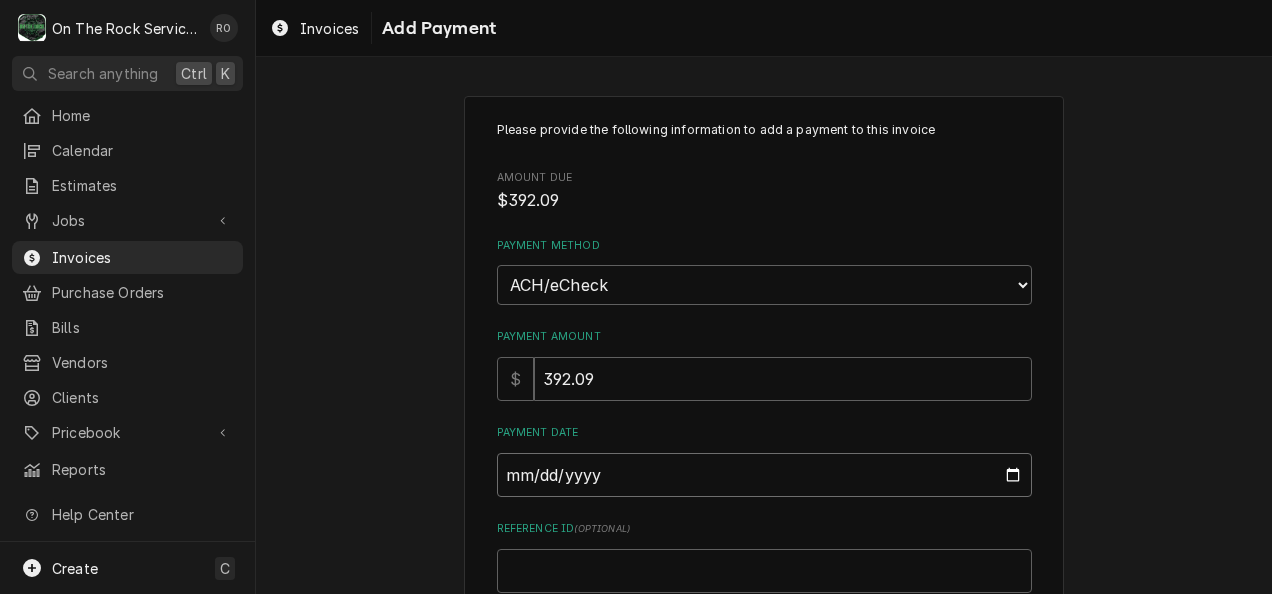 click on "Payment Date" at bounding box center [764, 475] 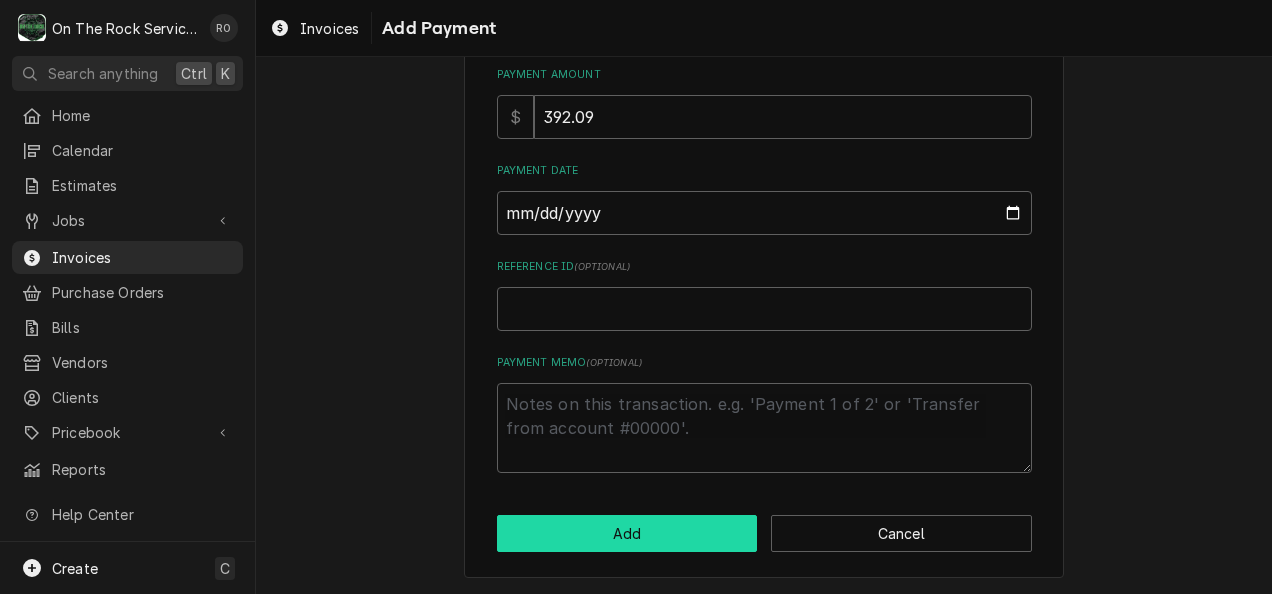 click on "Add" at bounding box center [627, 533] 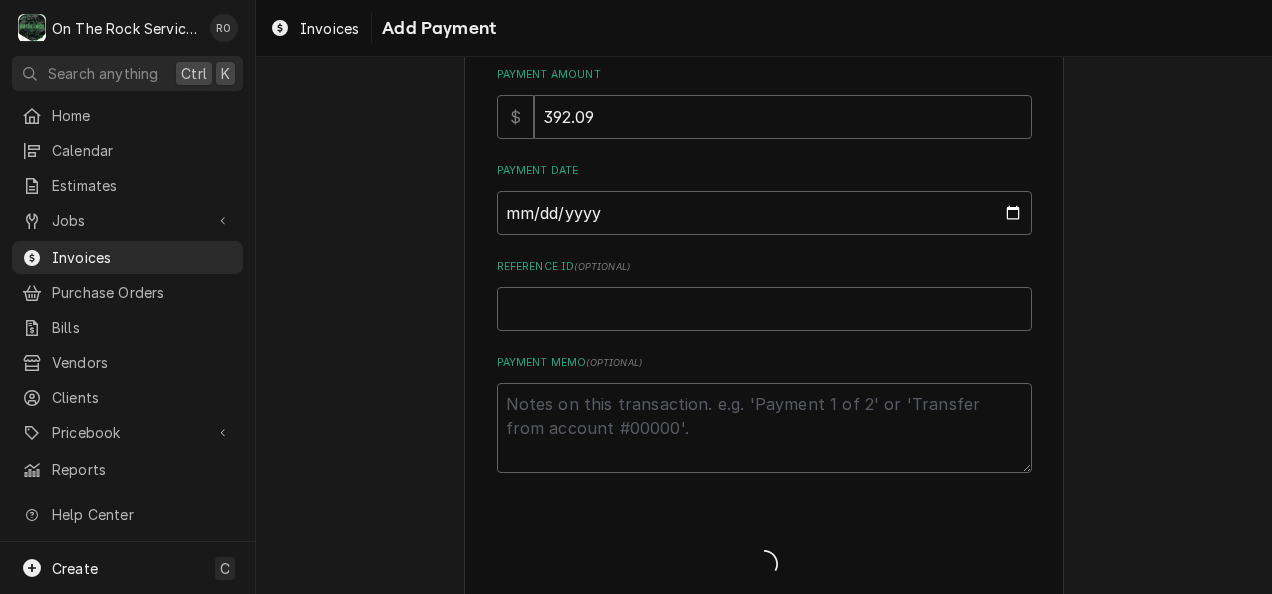 type on "x" 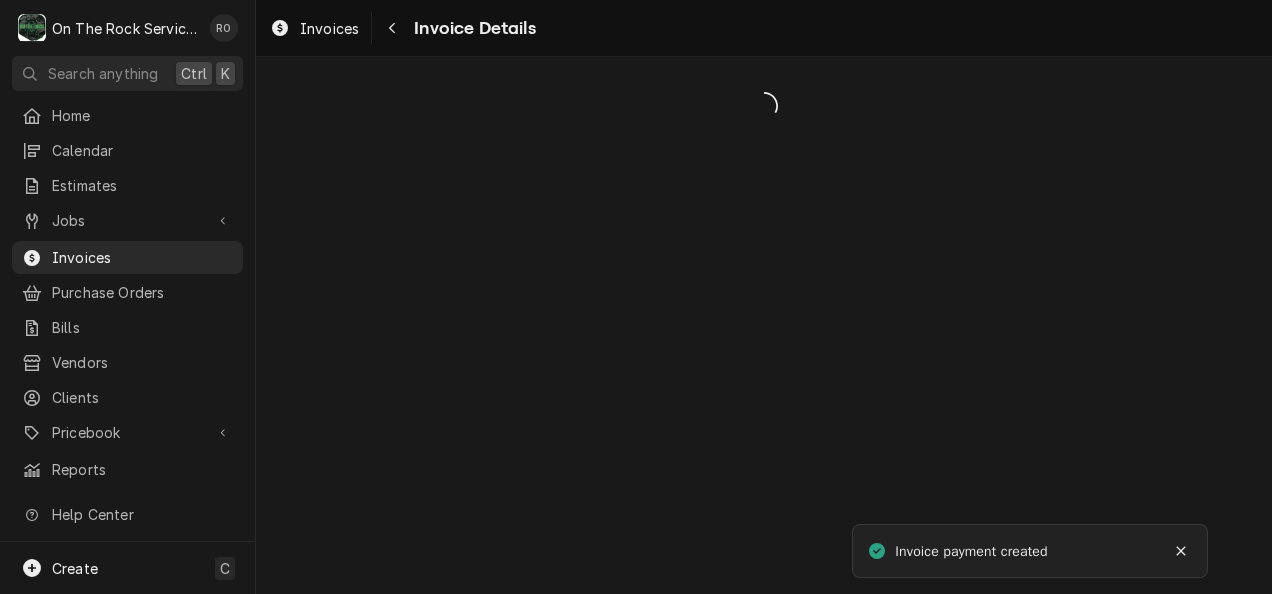 scroll, scrollTop: 0, scrollLeft: 0, axis: both 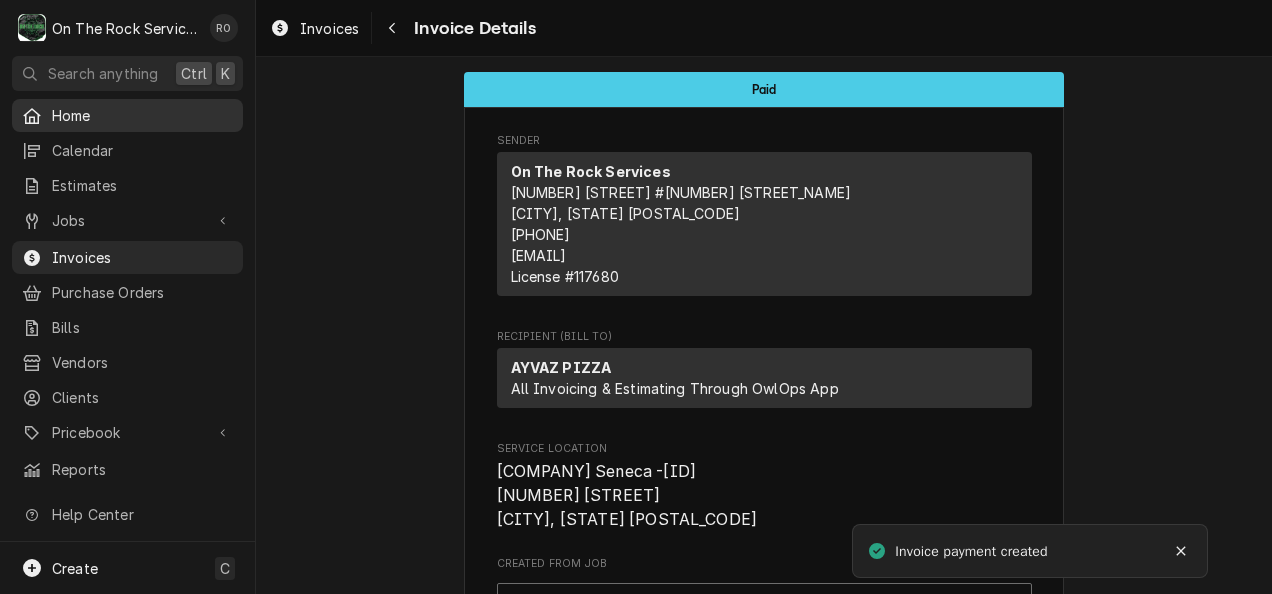 click on "Home" at bounding box center (142, 115) 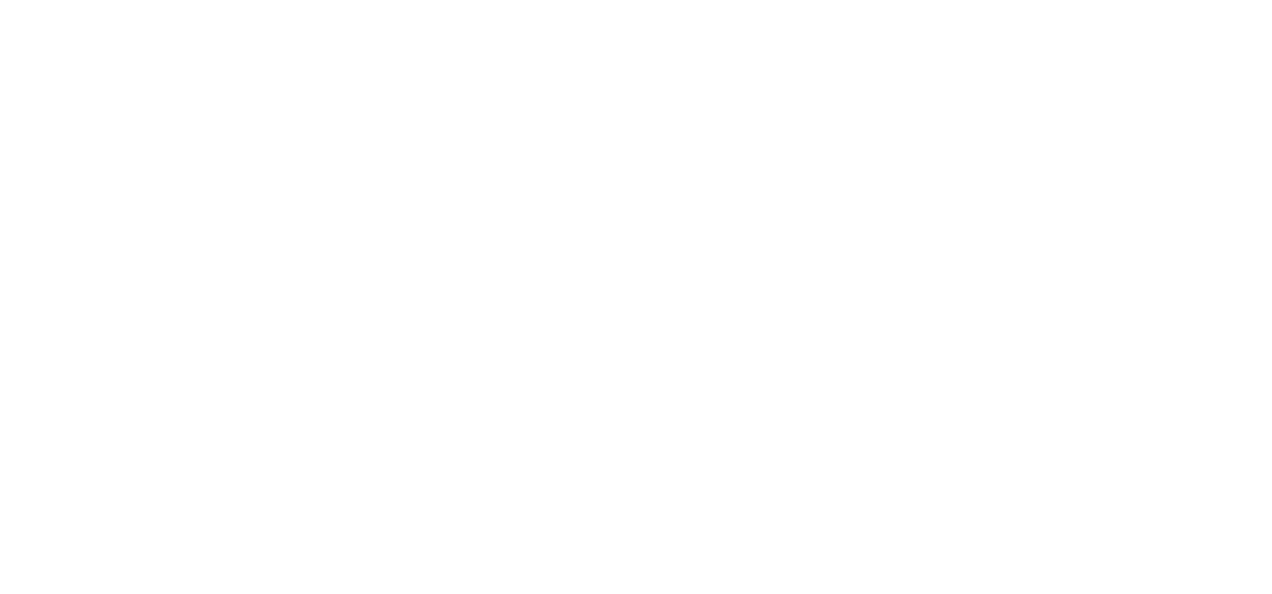 scroll, scrollTop: 0, scrollLeft: 0, axis: both 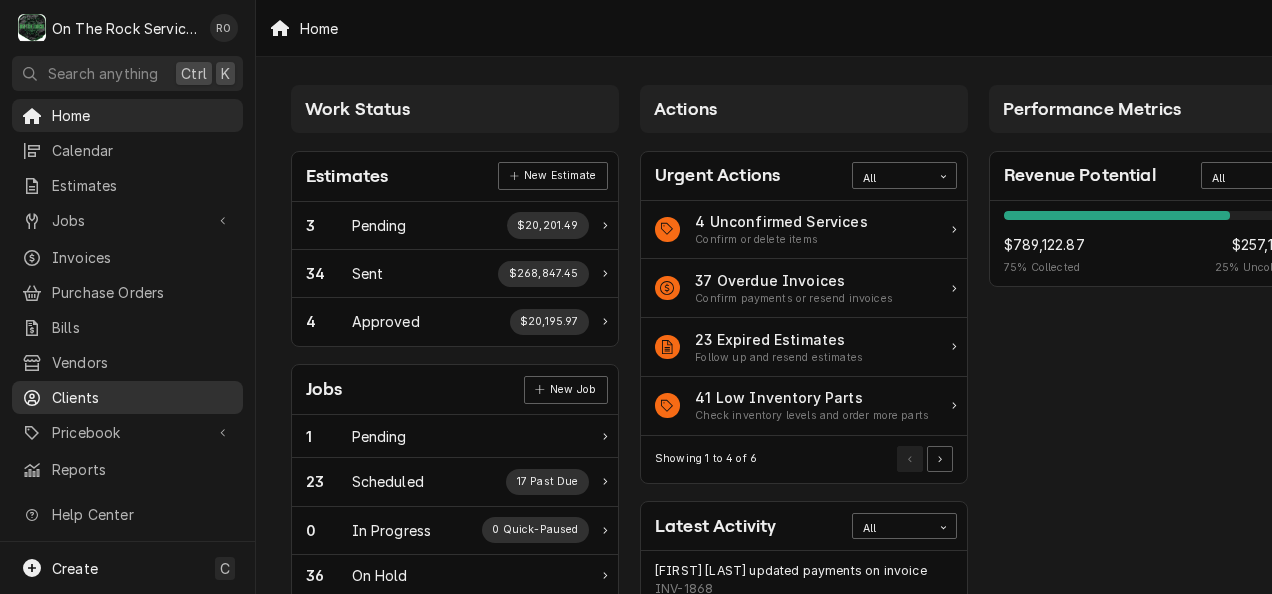 click on "Clients" at bounding box center [142, 397] 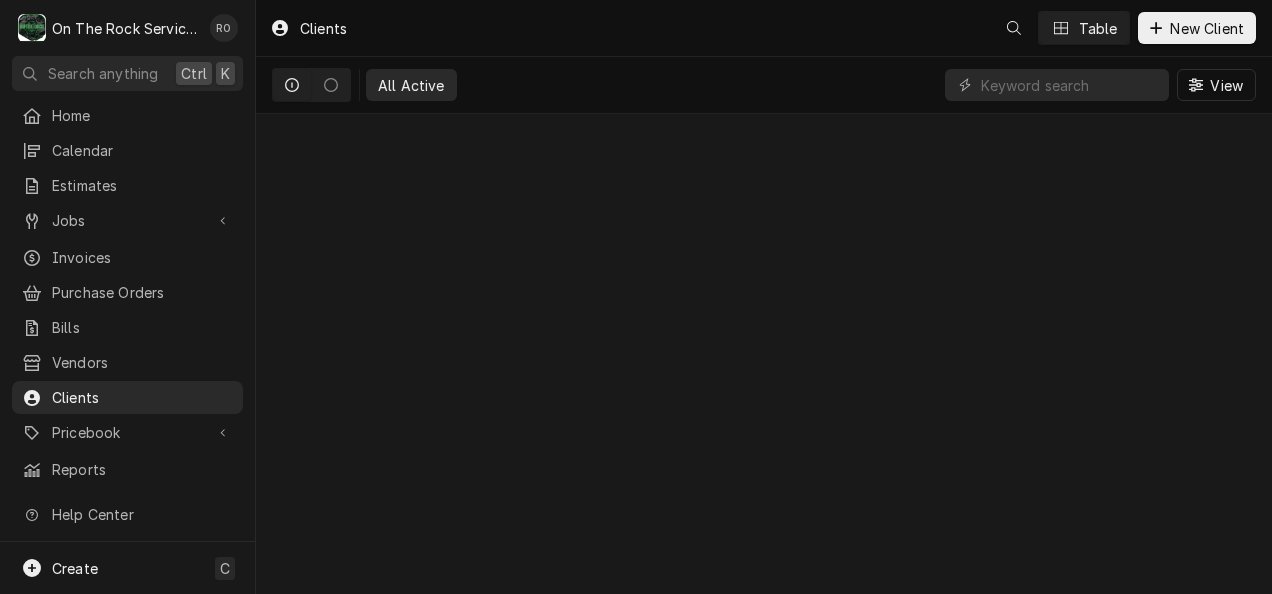 scroll, scrollTop: 0, scrollLeft: 0, axis: both 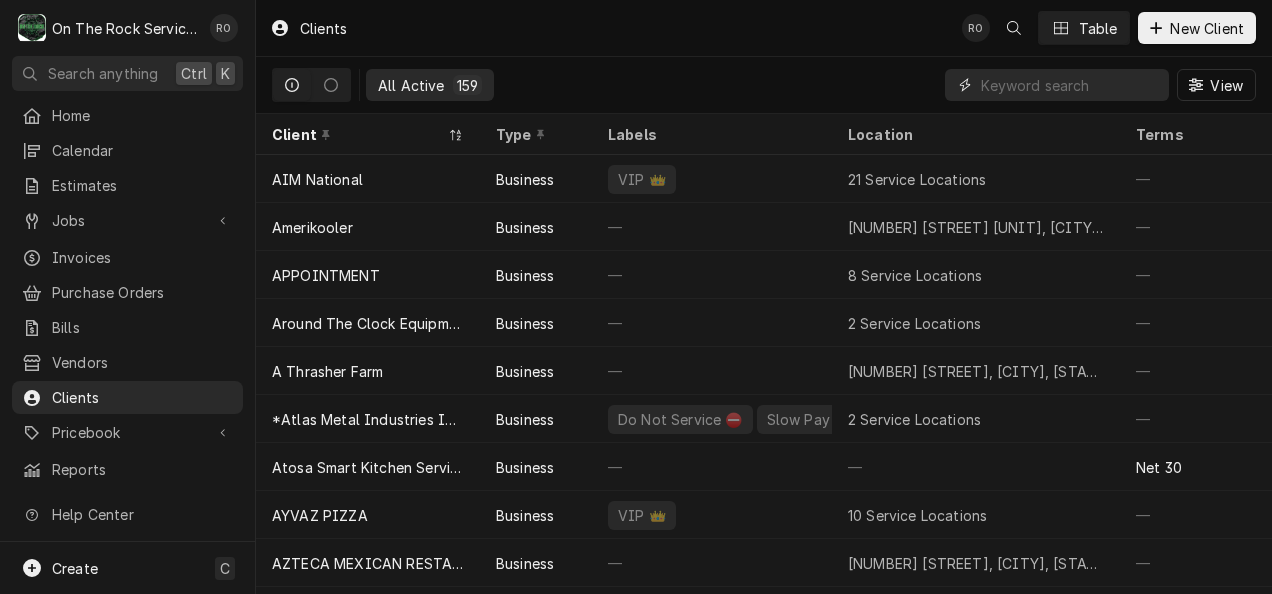click at bounding box center (1070, 85) 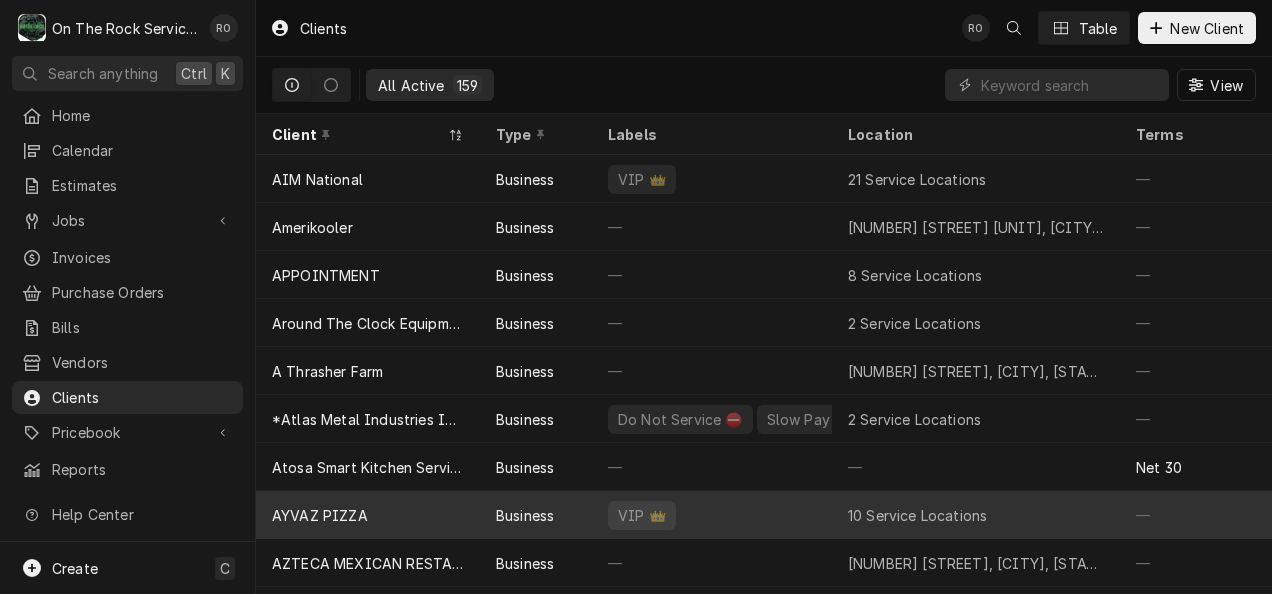click on "Business" at bounding box center [536, 515] 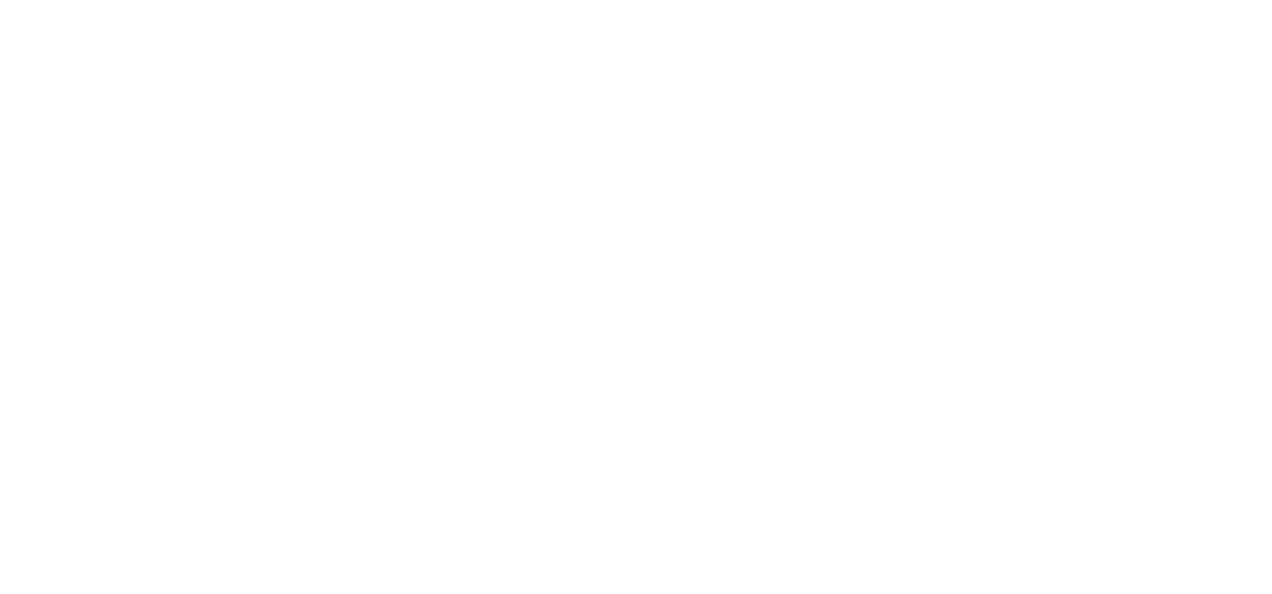 scroll, scrollTop: 0, scrollLeft: 0, axis: both 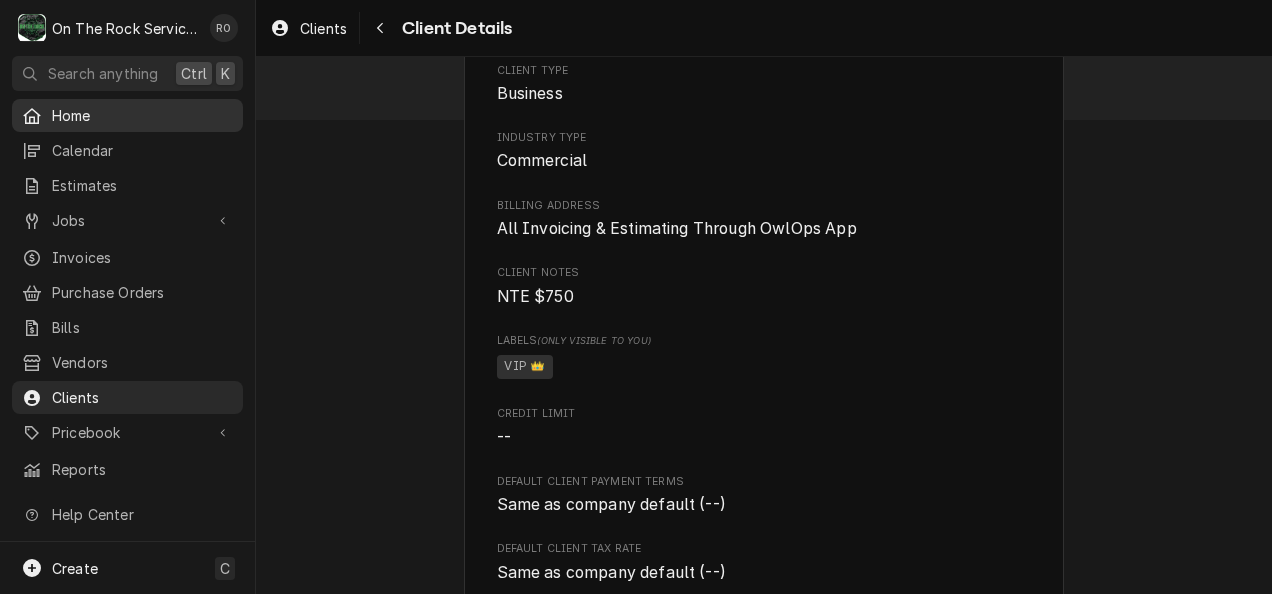 click on "Home" at bounding box center [127, 115] 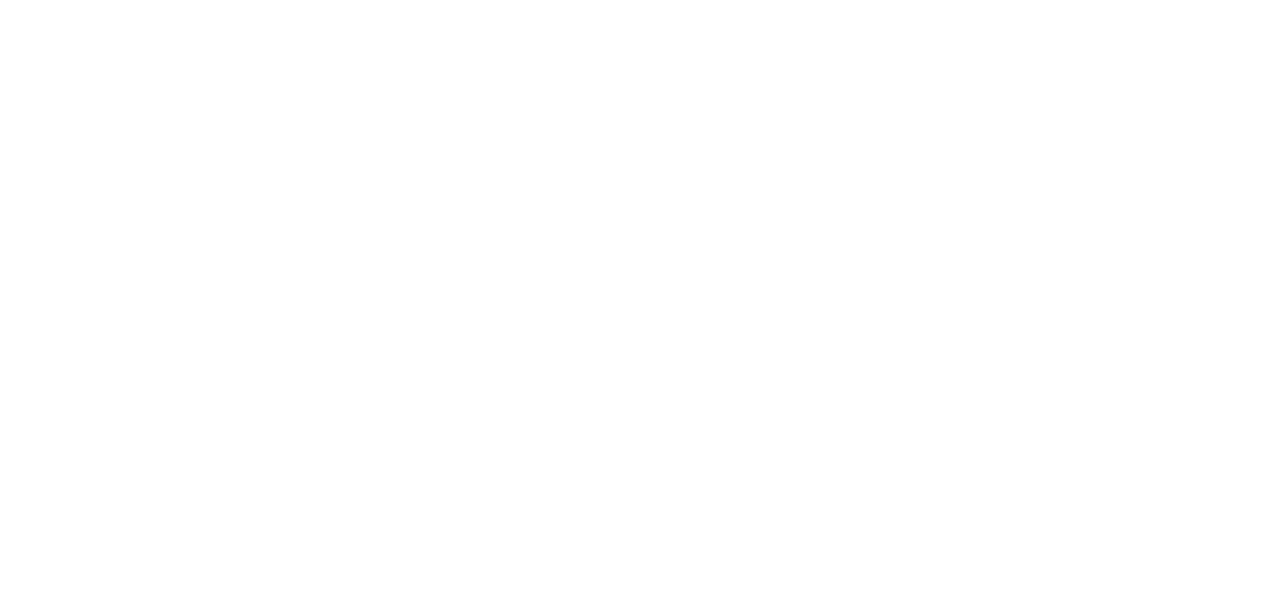 scroll, scrollTop: 0, scrollLeft: 0, axis: both 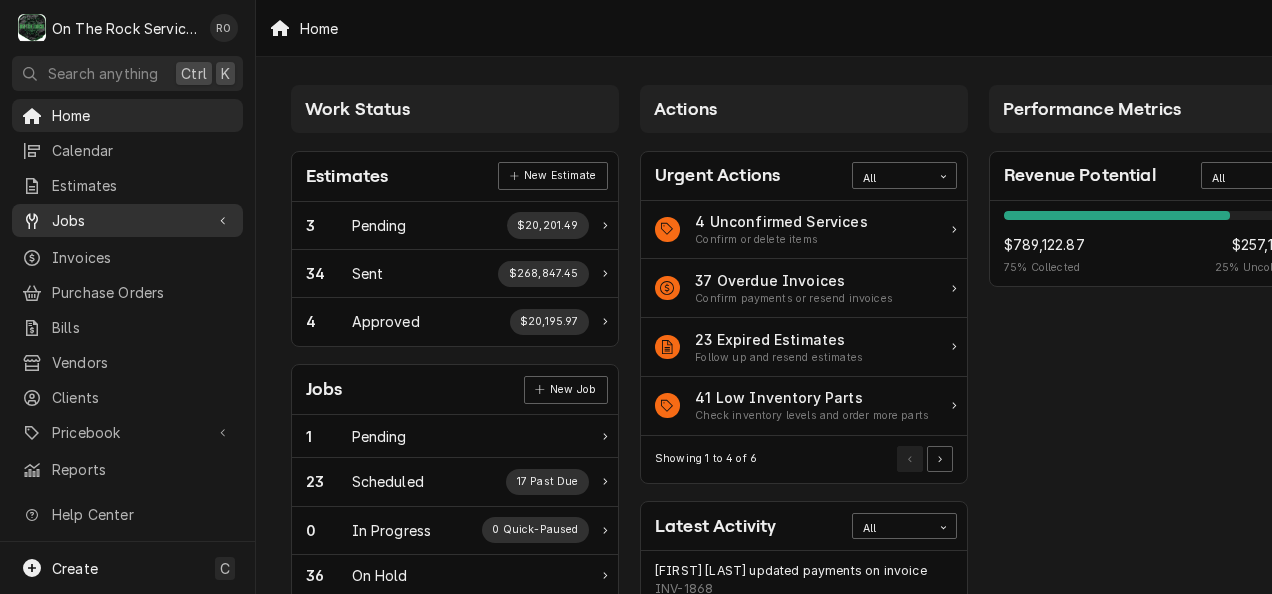 click on "Jobs" at bounding box center (127, 220) 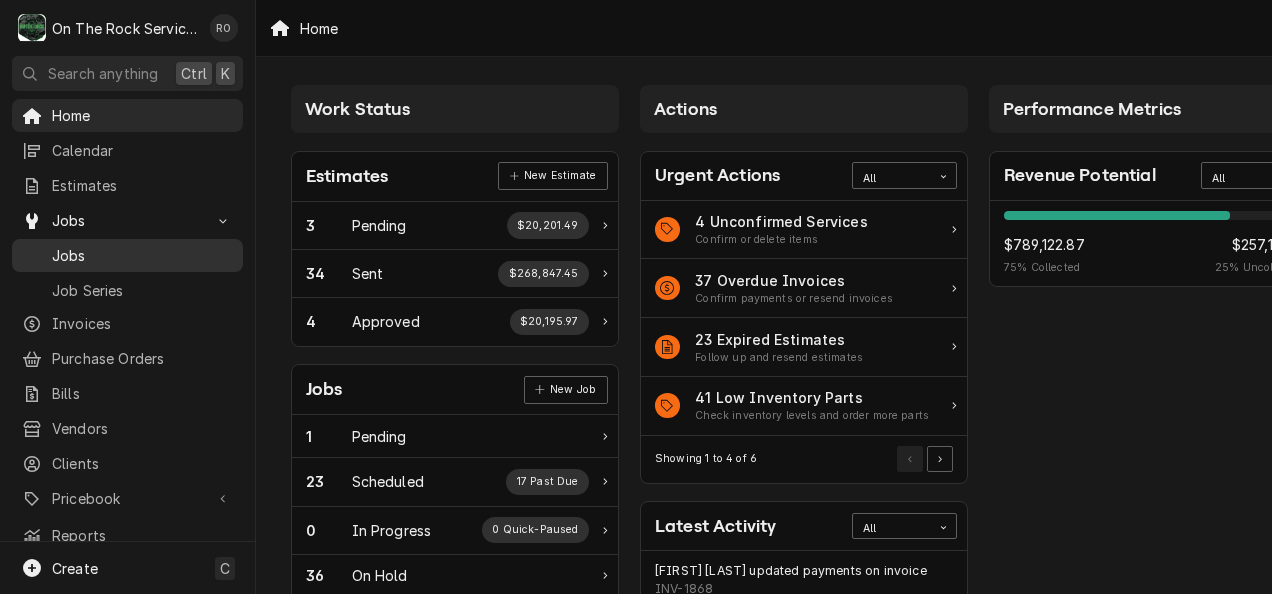 click on "Jobs" at bounding box center (142, 255) 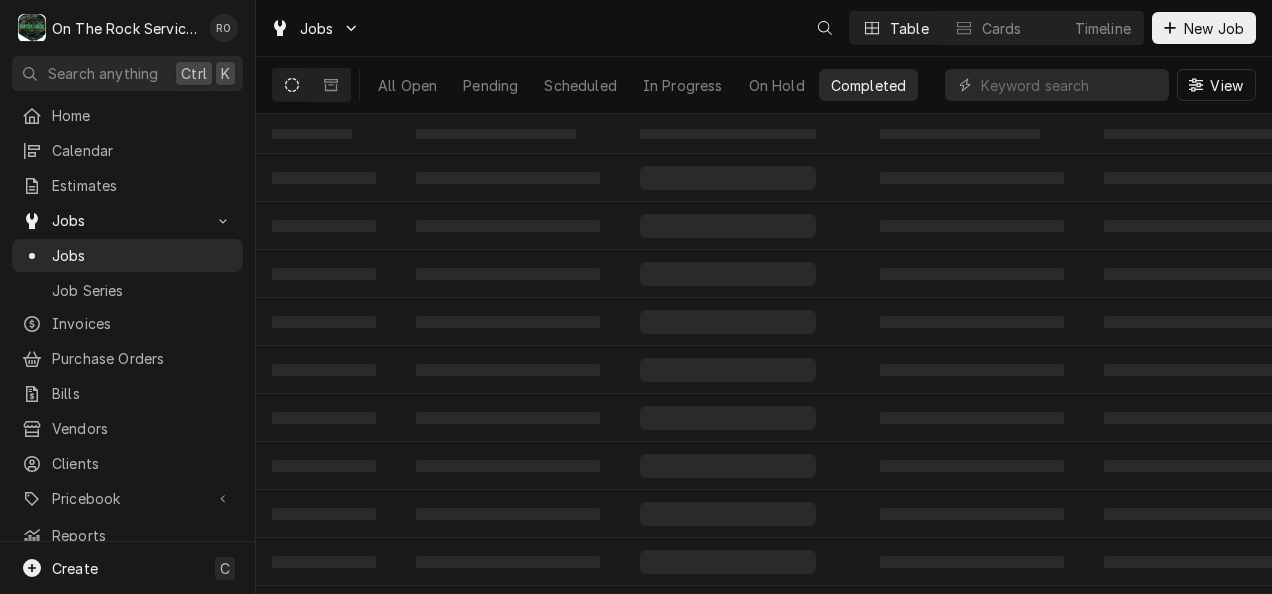 scroll, scrollTop: 0, scrollLeft: 0, axis: both 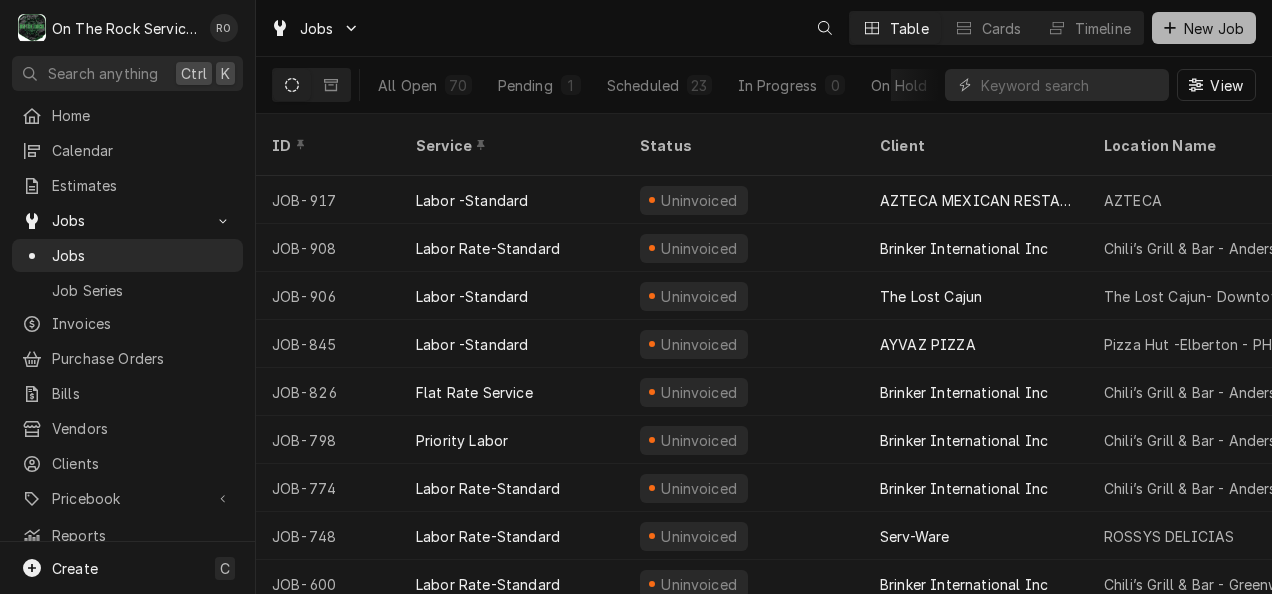 click on "New Job" at bounding box center [1214, 28] 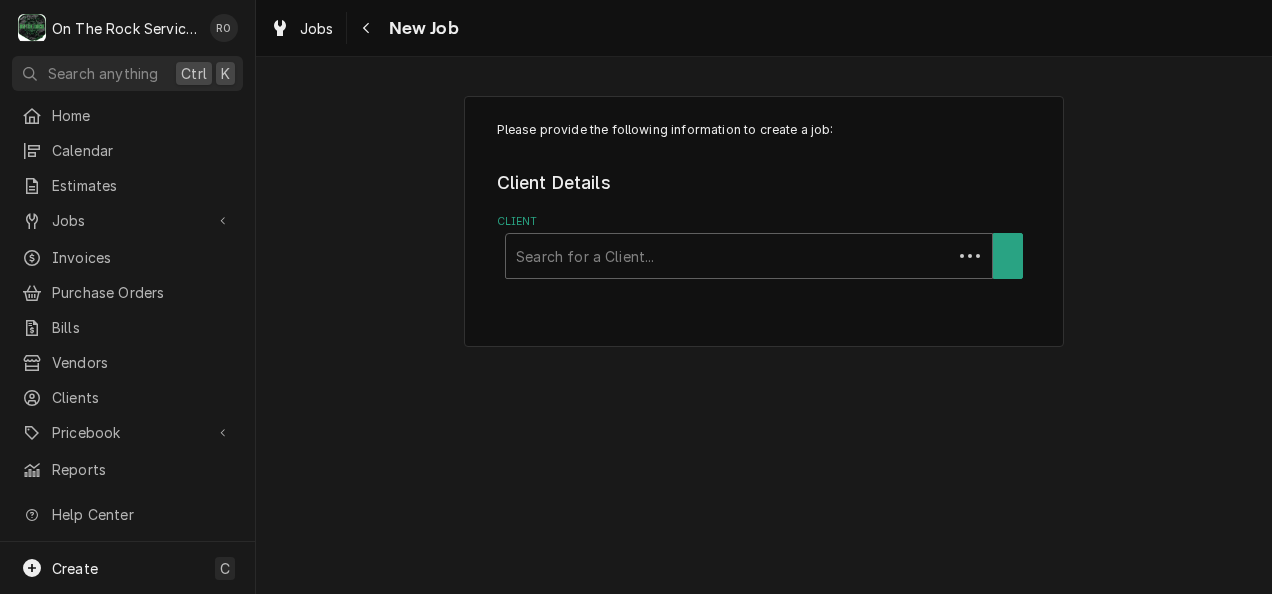 scroll, scrollTop: 0, scrollLeft: 0, axis: both 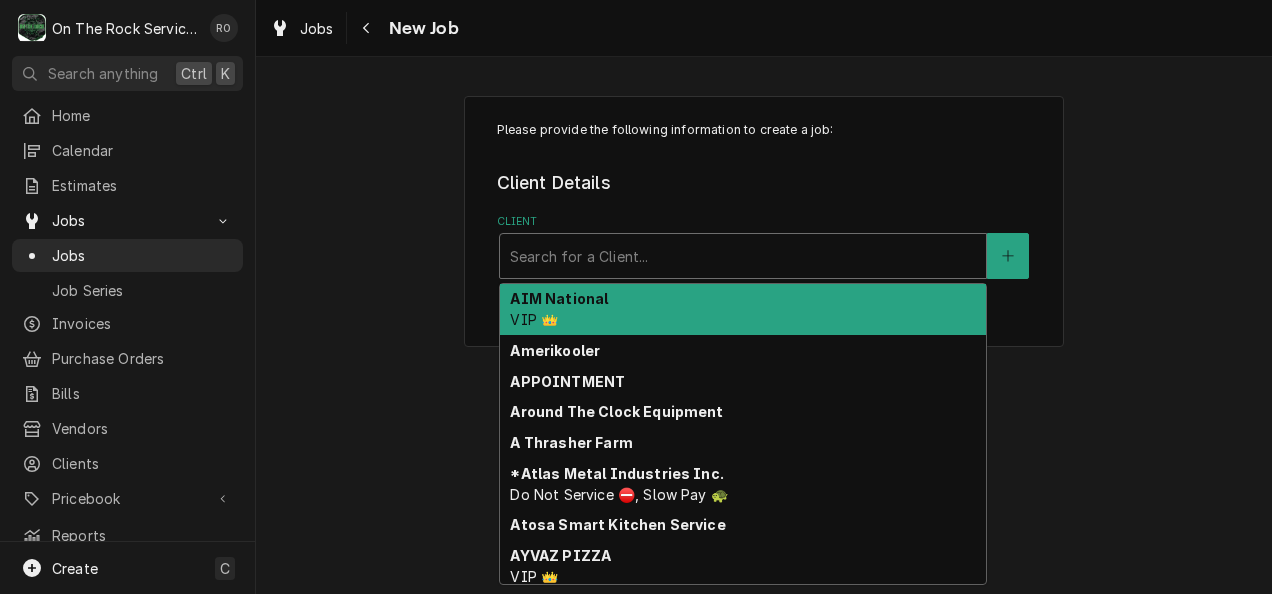 click at bounding box center (743, 256) 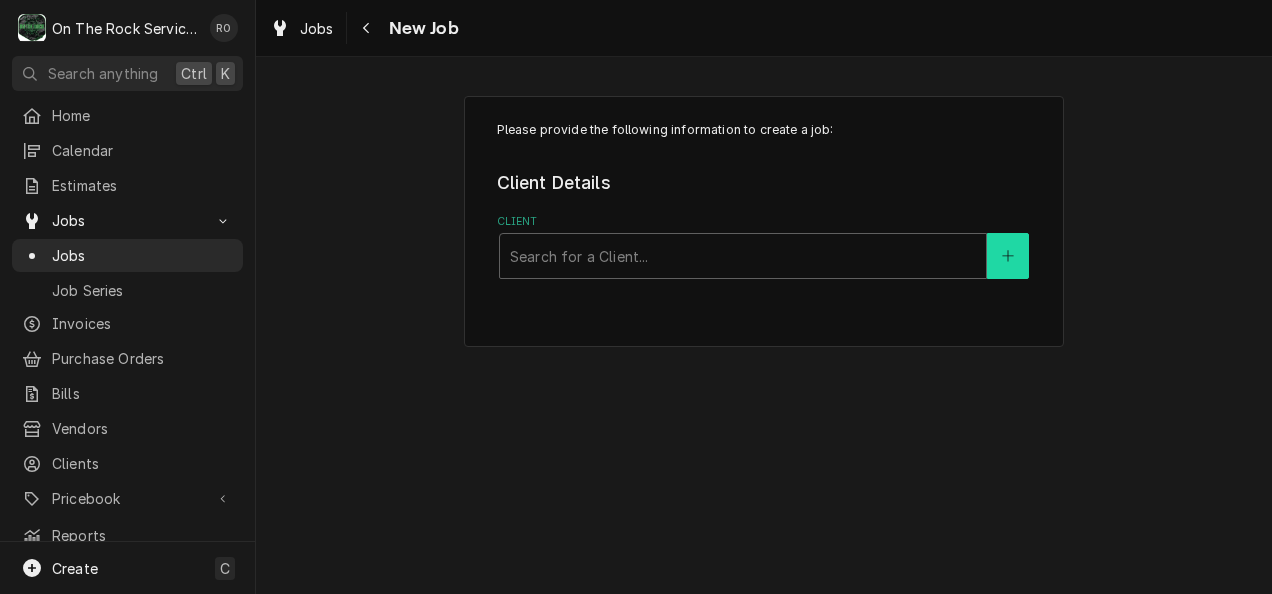 click at bounding box center [1008, 256] 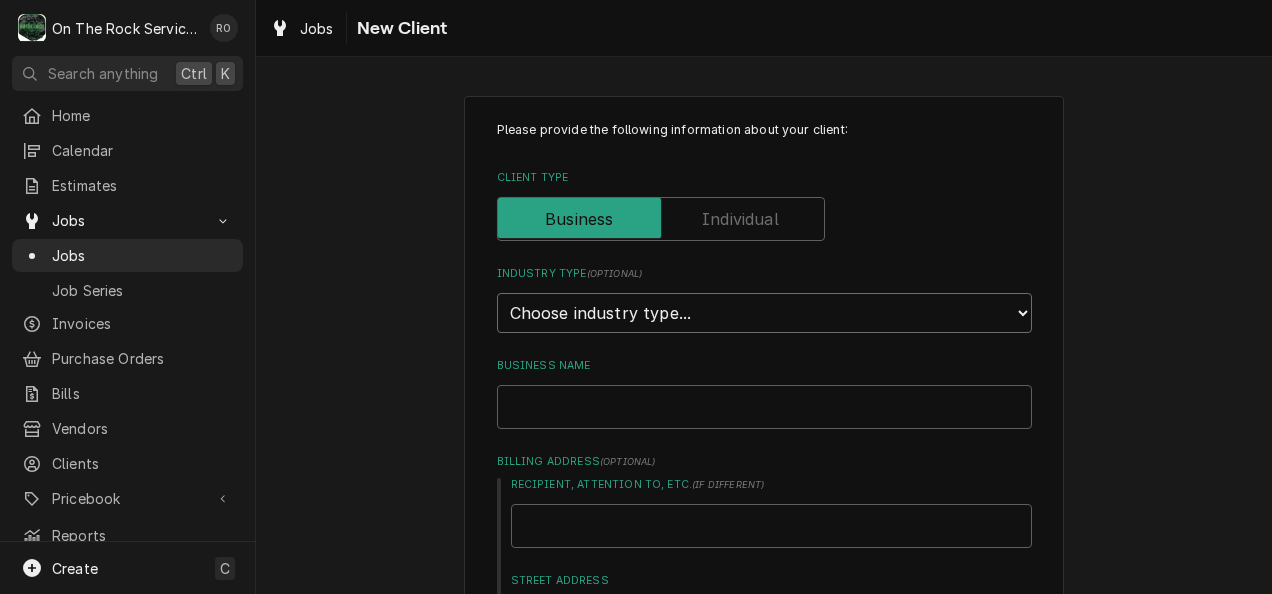 click on "Choose industry type... Residential Commercial Industrial Government" at bounding box center (764, 313) 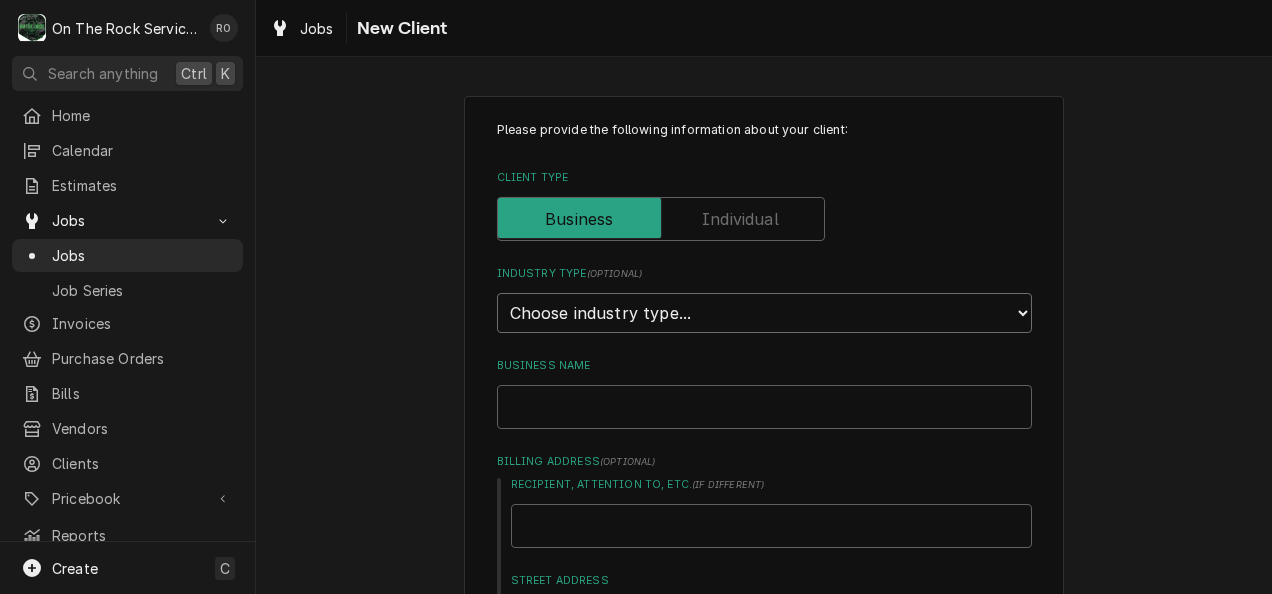 select on "2" 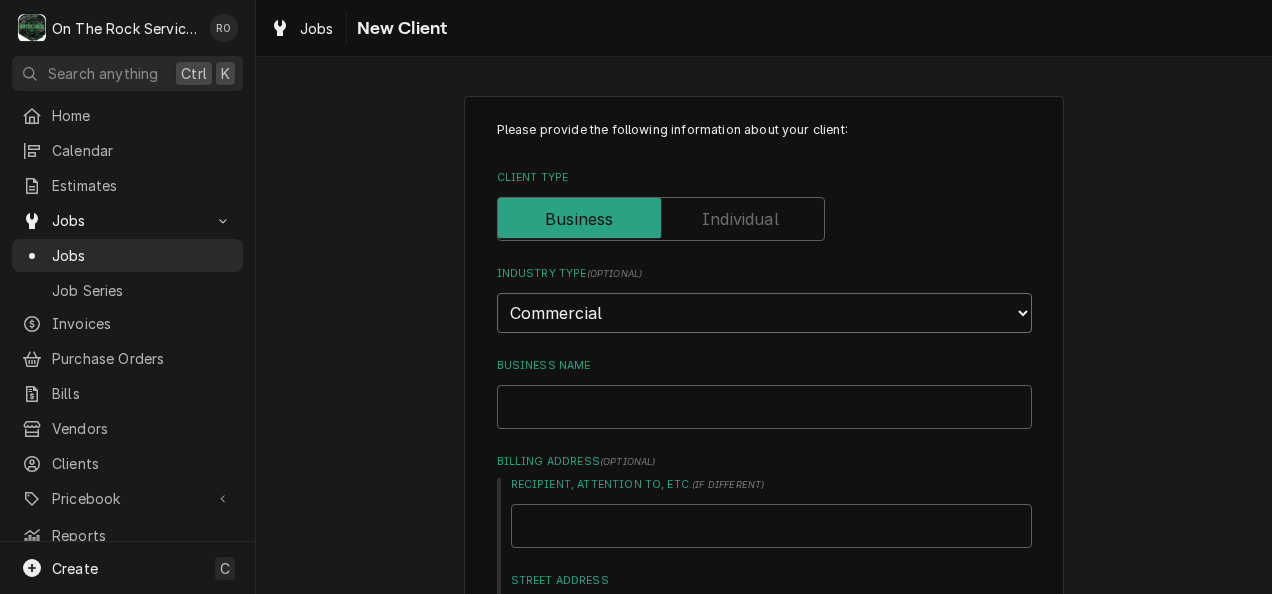 click on "Choose industry type... Residential Commercial Industrial Government" at bounding box center [764, 313] 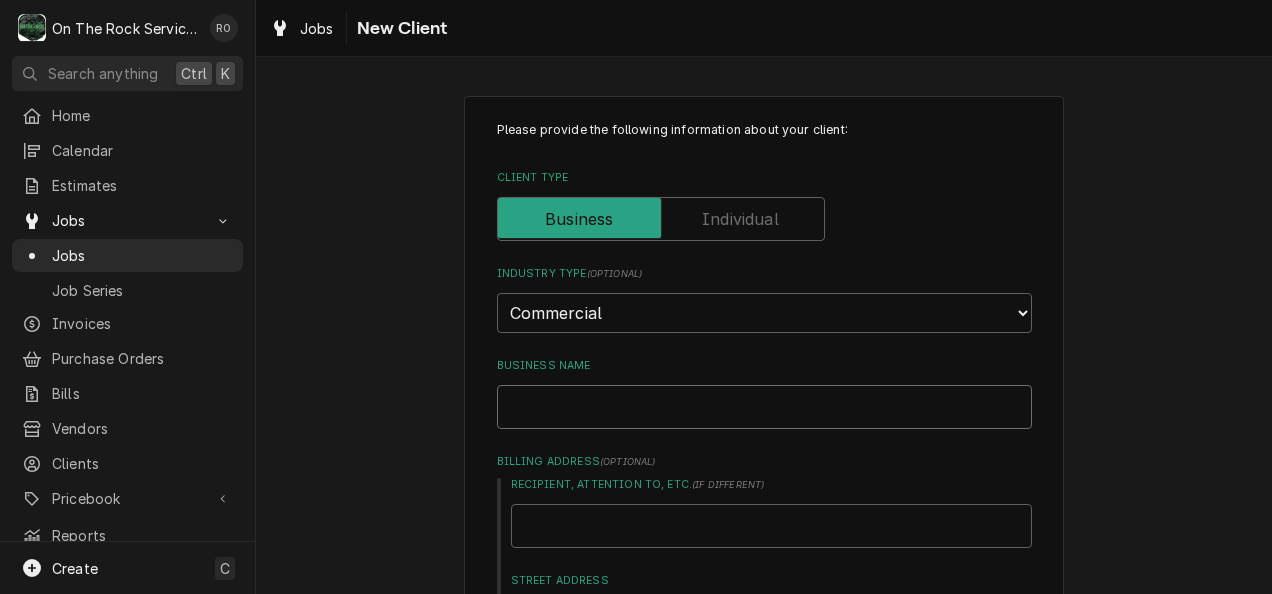click on "Business Name" at bounding box center [764, 407] 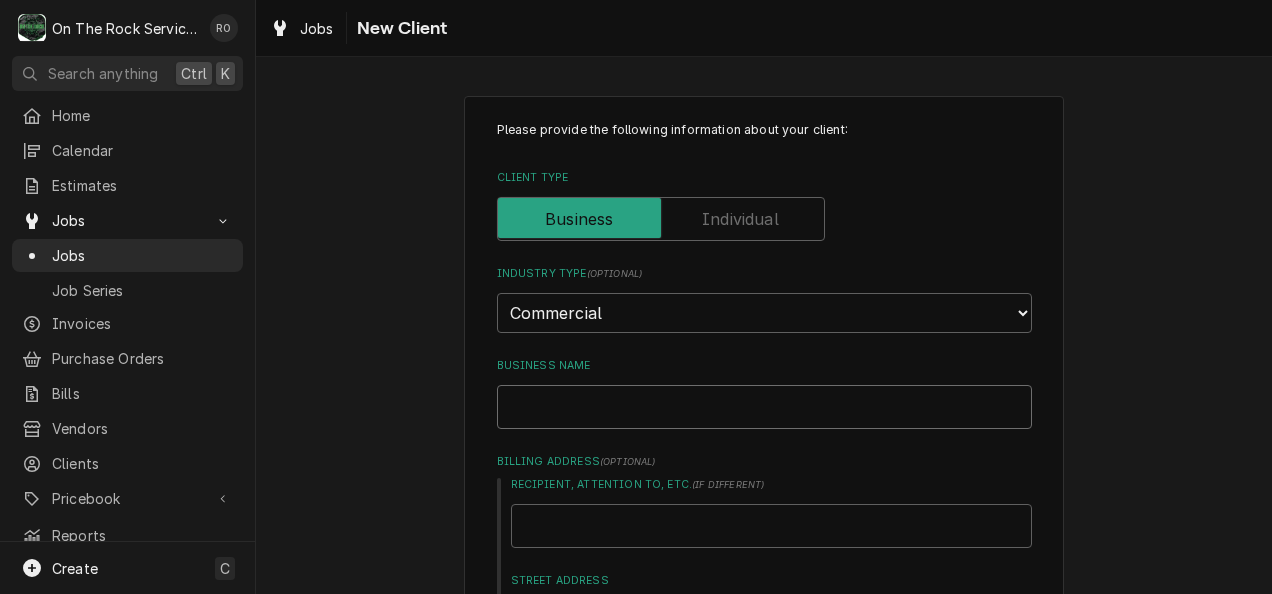 type on "x" 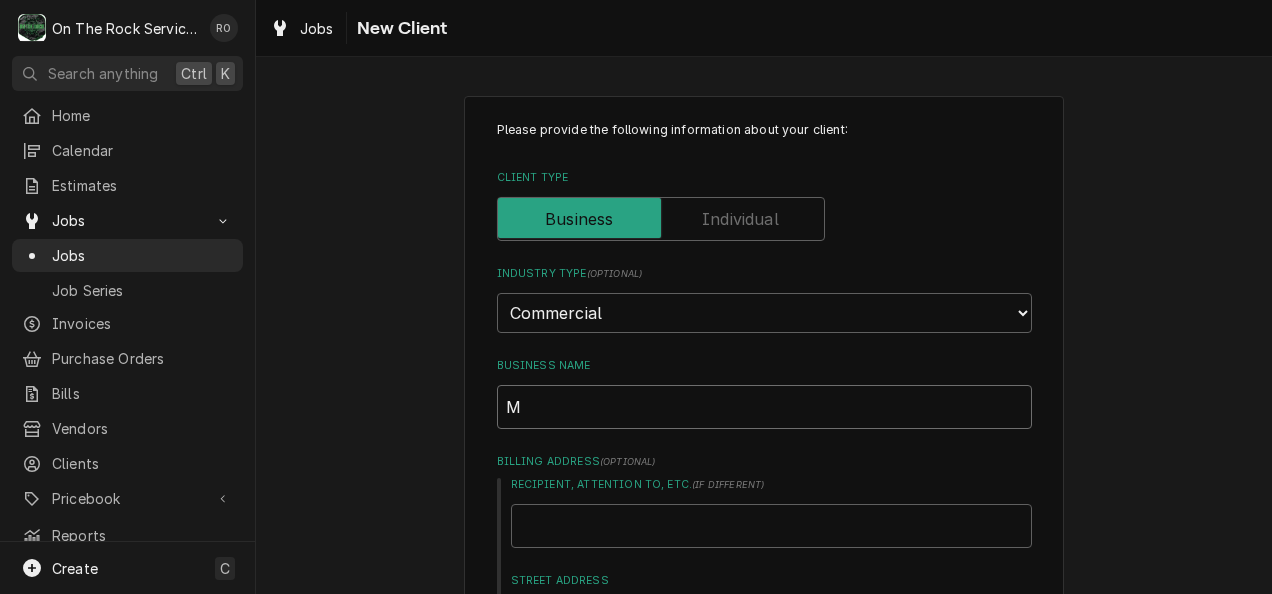 type on "x" 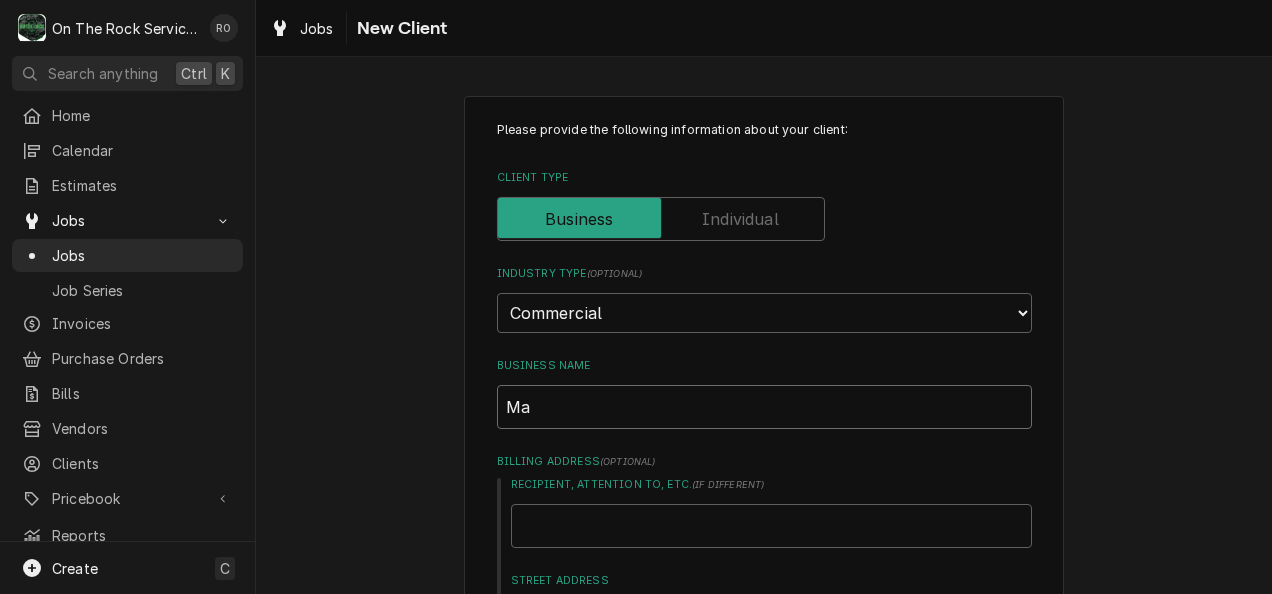 type on "x" 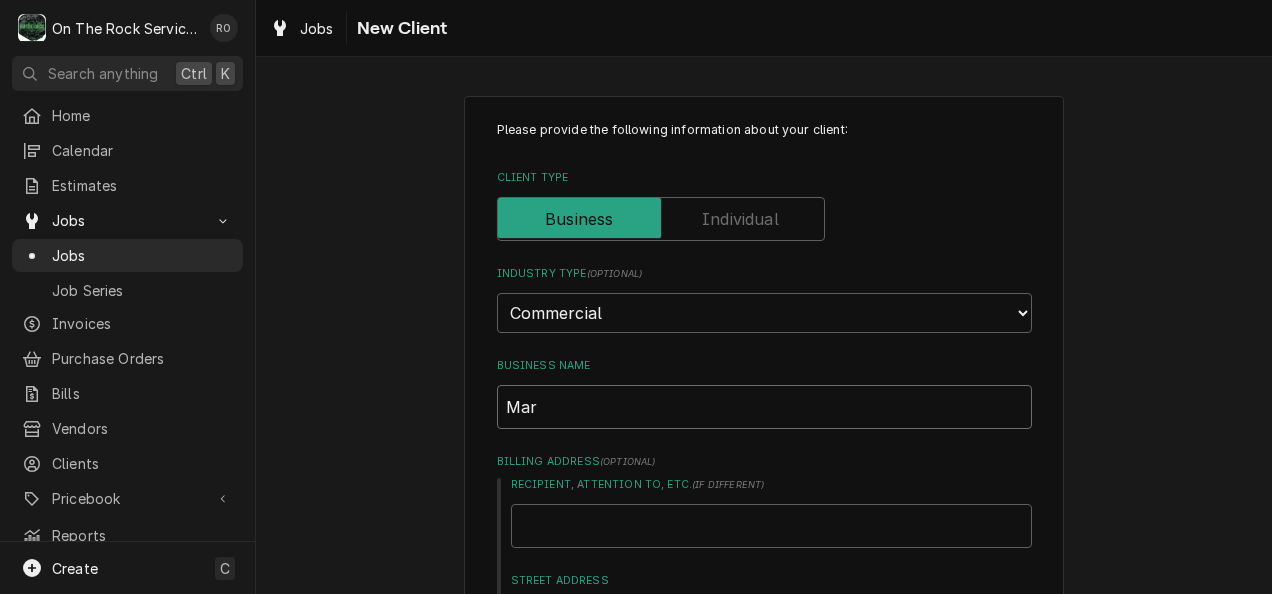 type on "x" 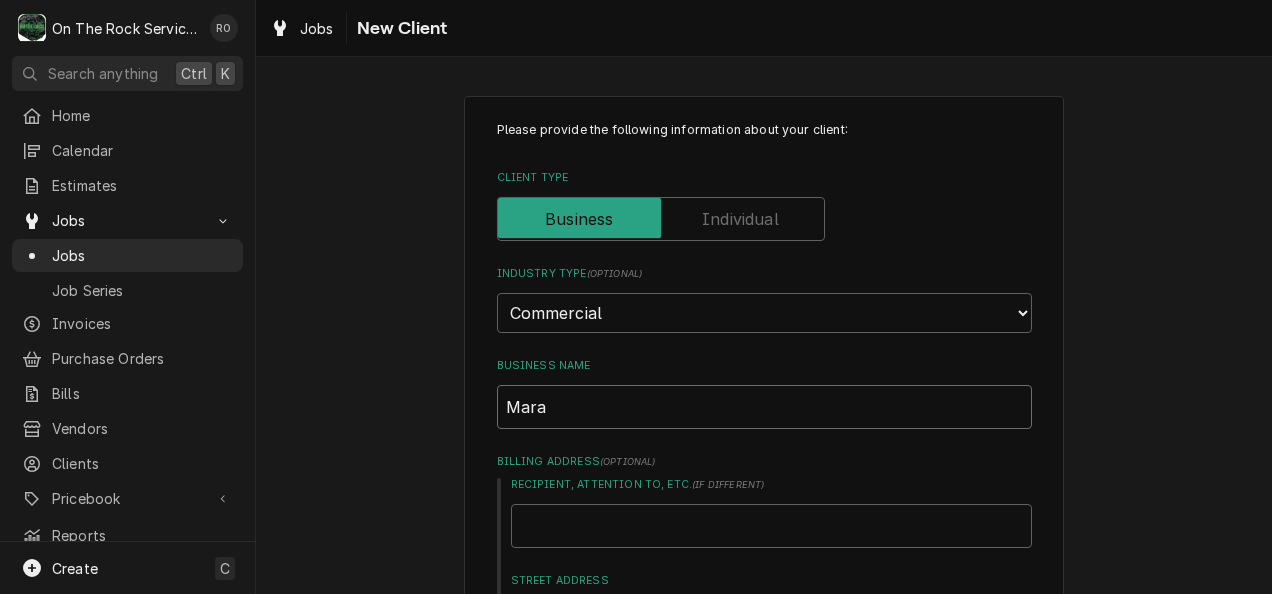 type on "Marat" 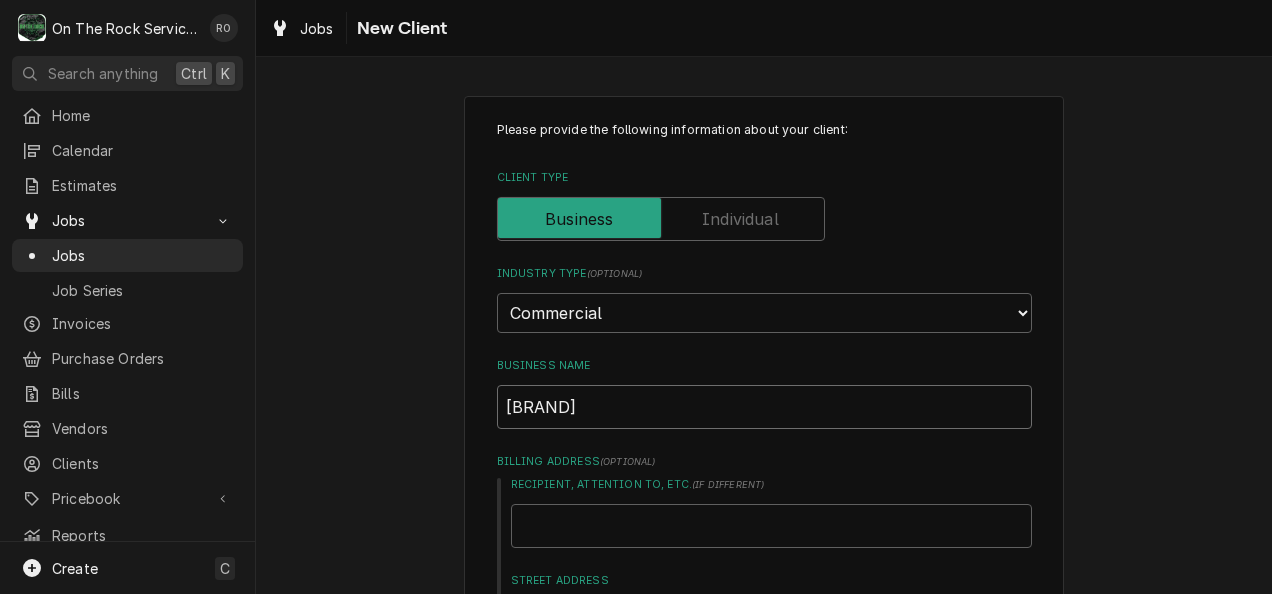 type on "x" 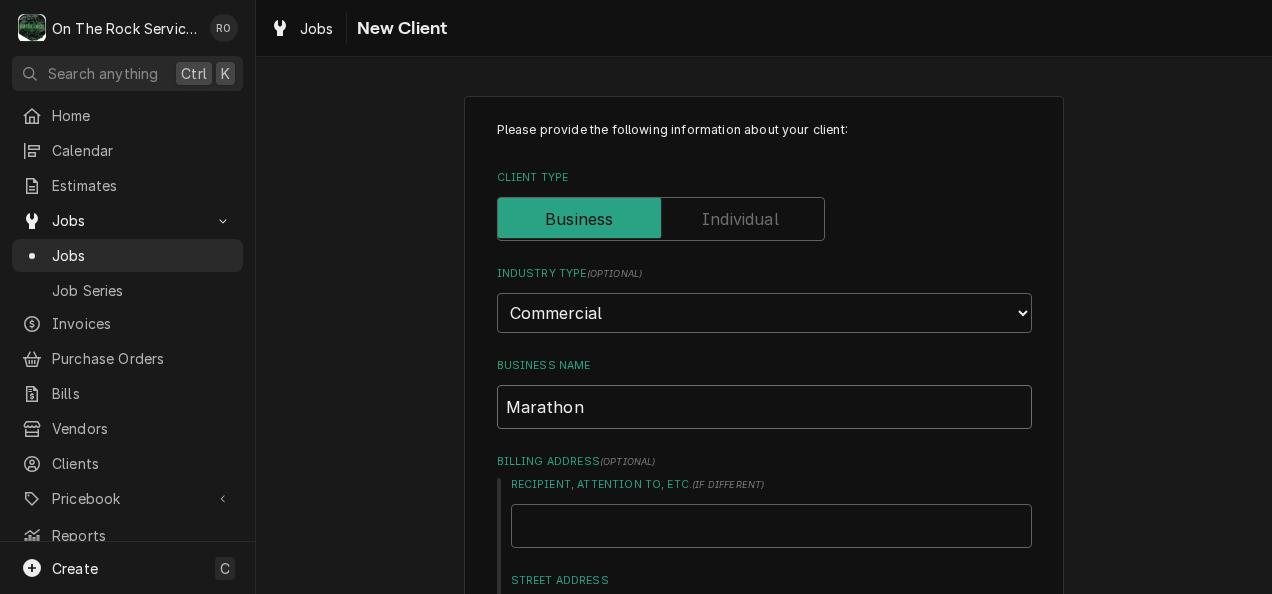 type on "x" 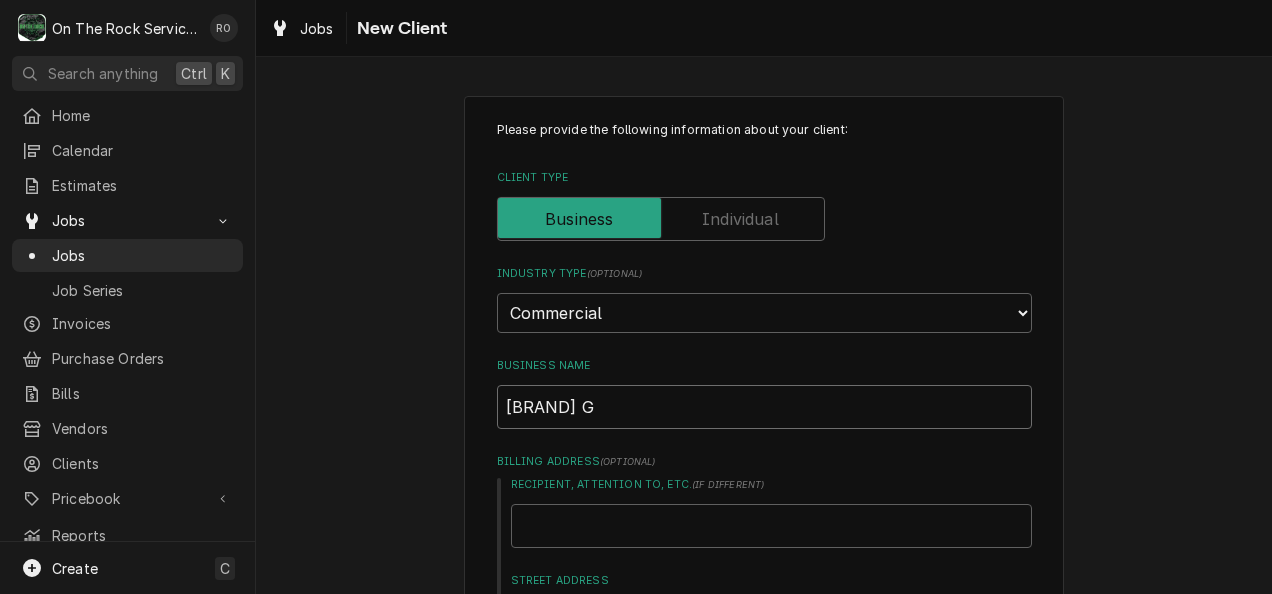 type on "x" 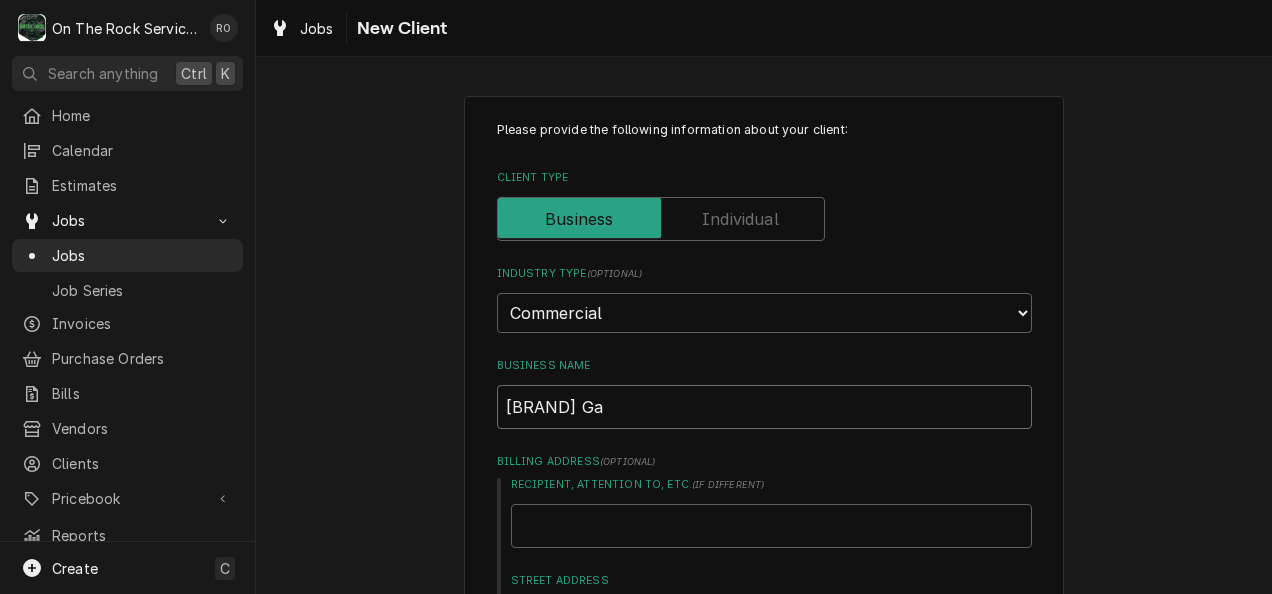 type on "x" 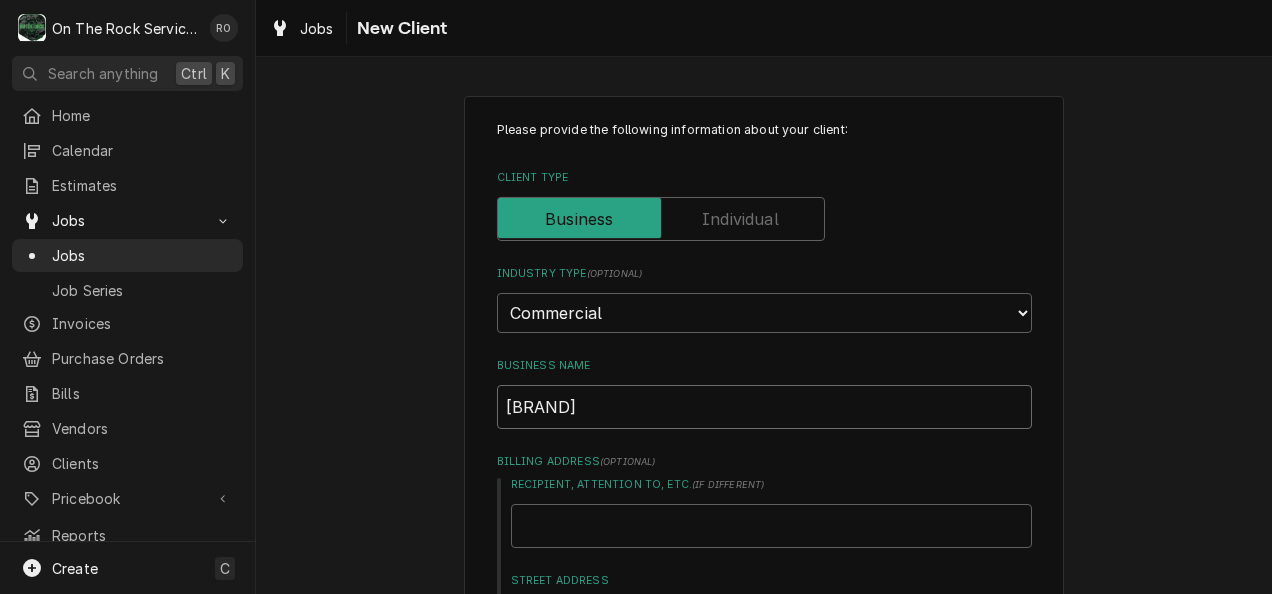type on "x" 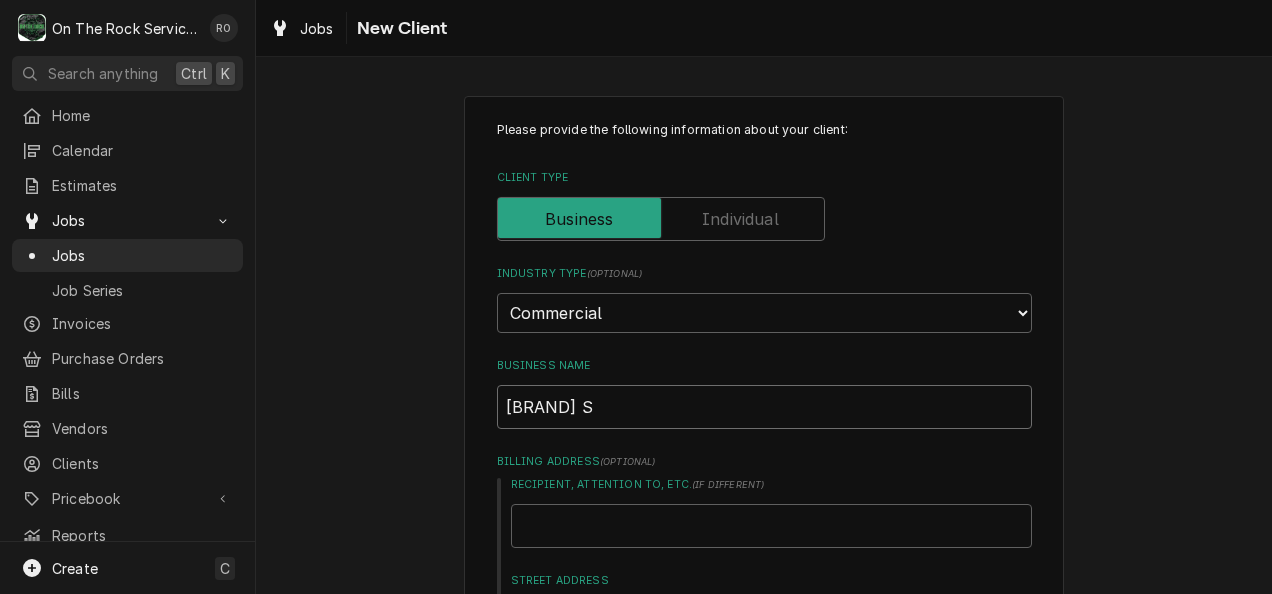 type on "x" 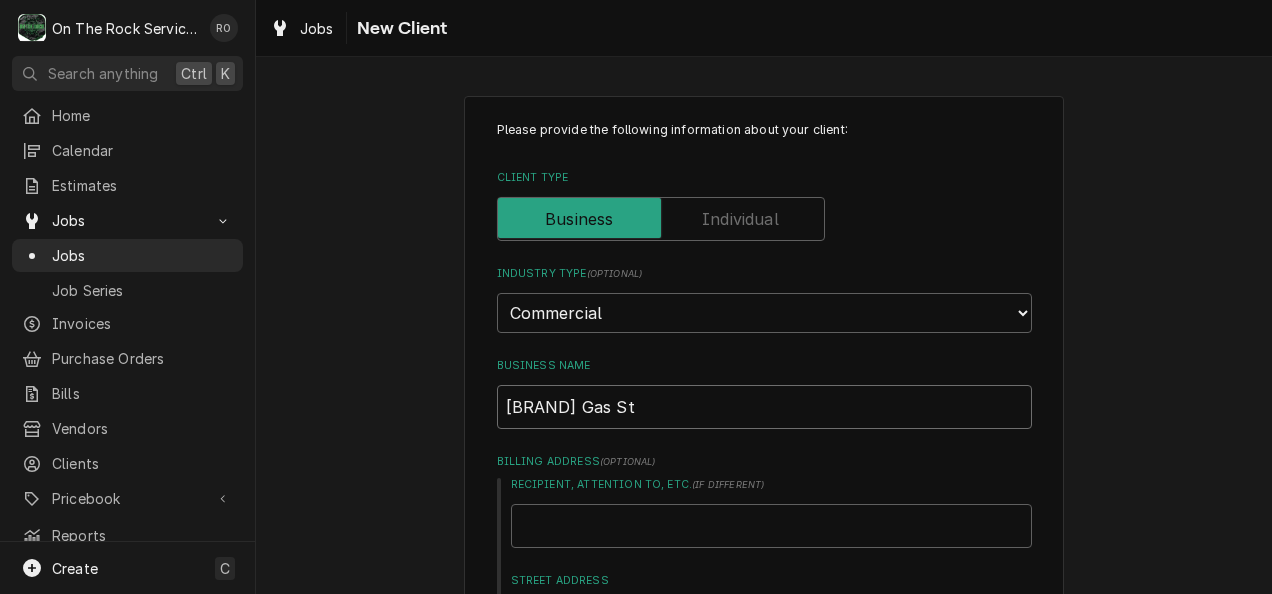 type on "x" 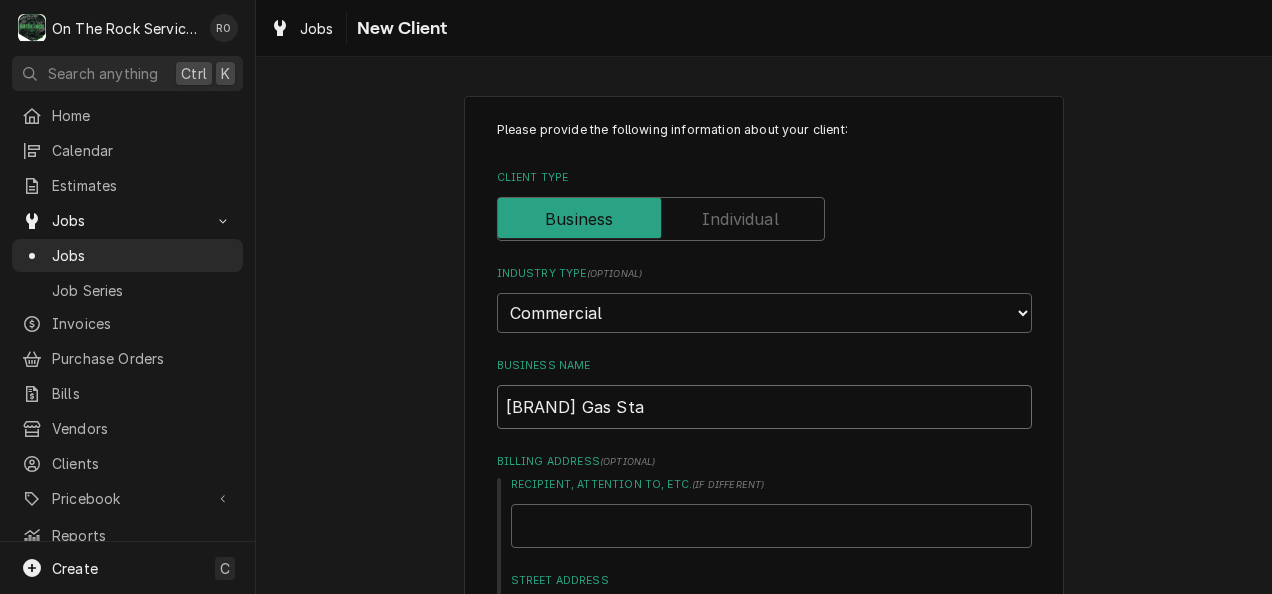 type on "x" 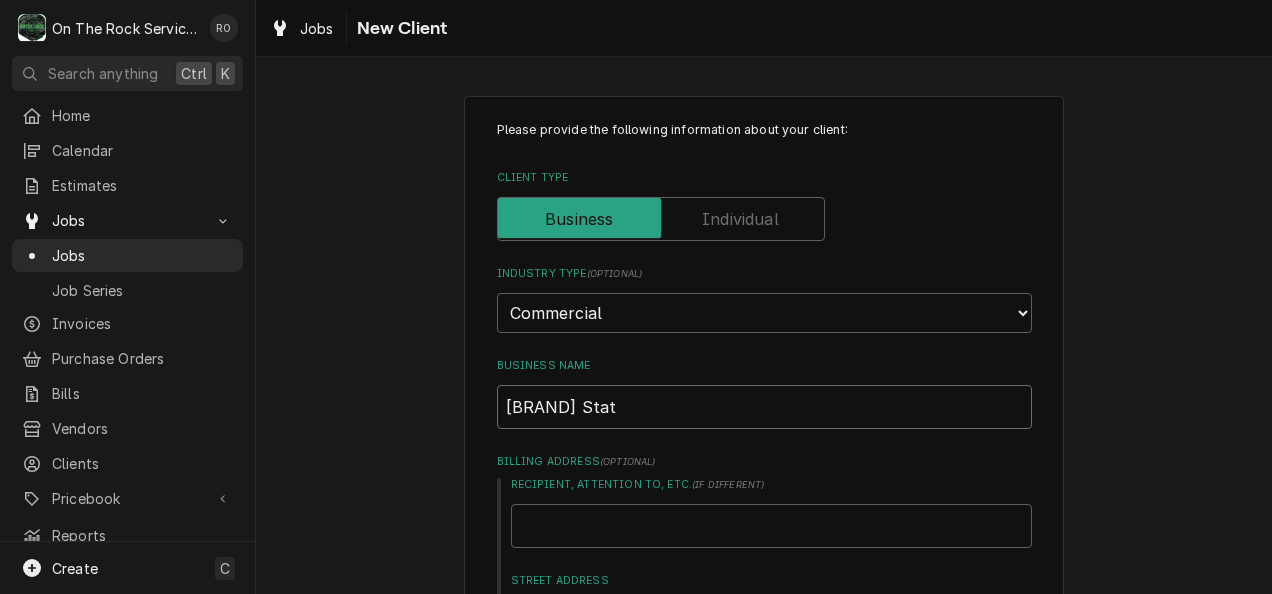 type on "x" 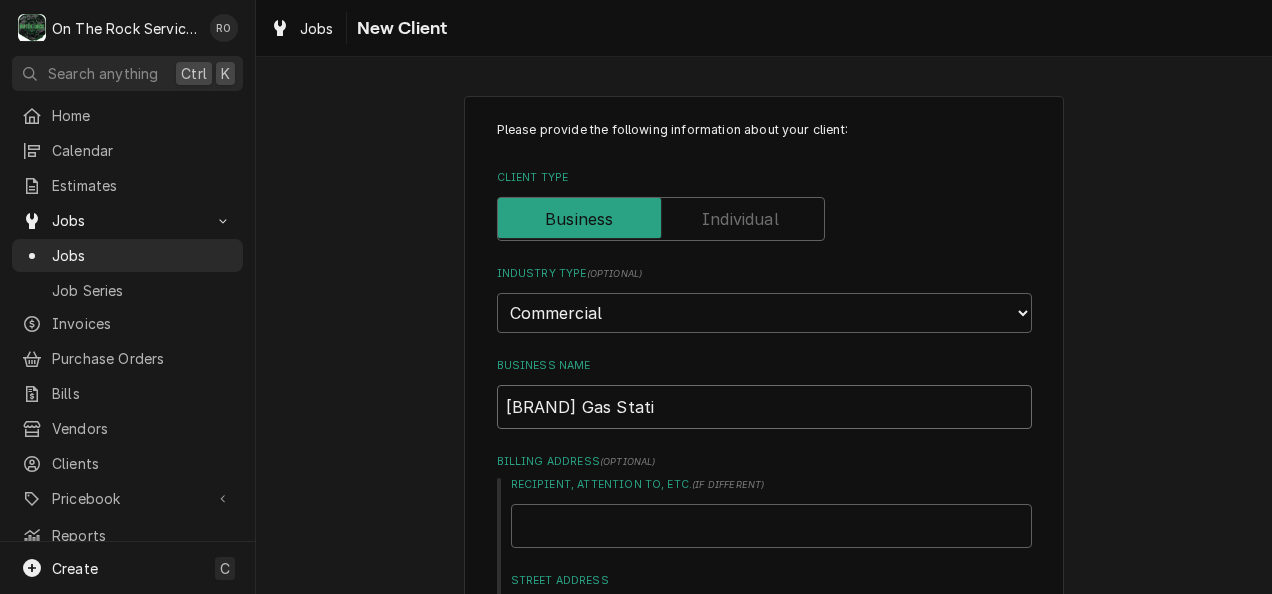 type on "x" 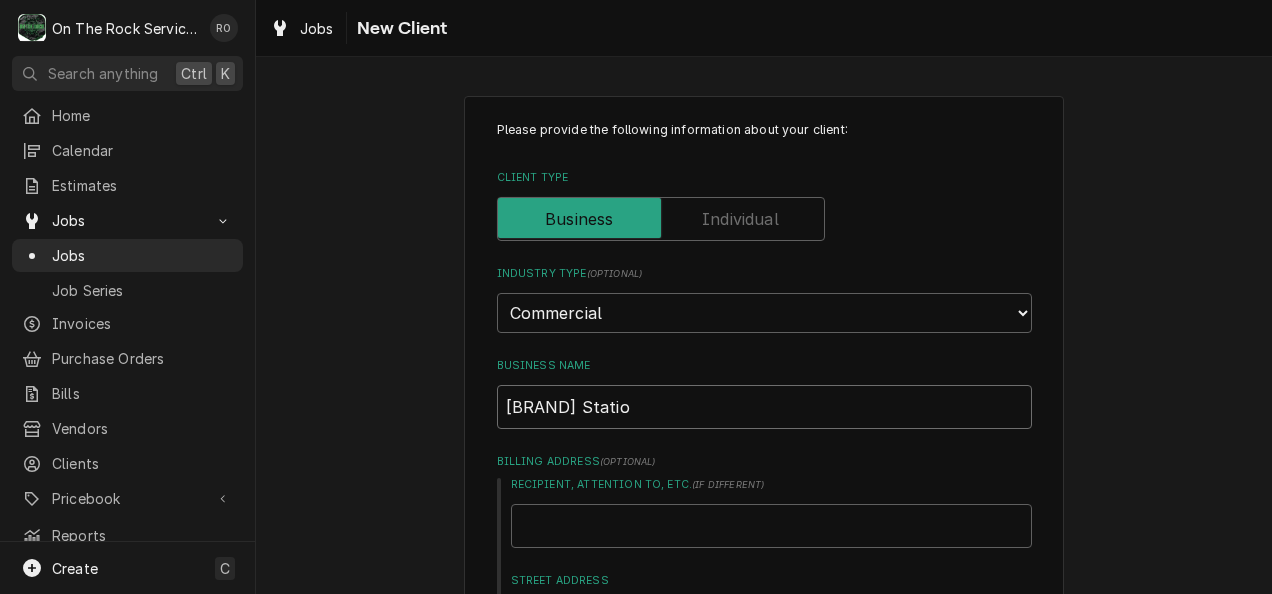 type on "x" 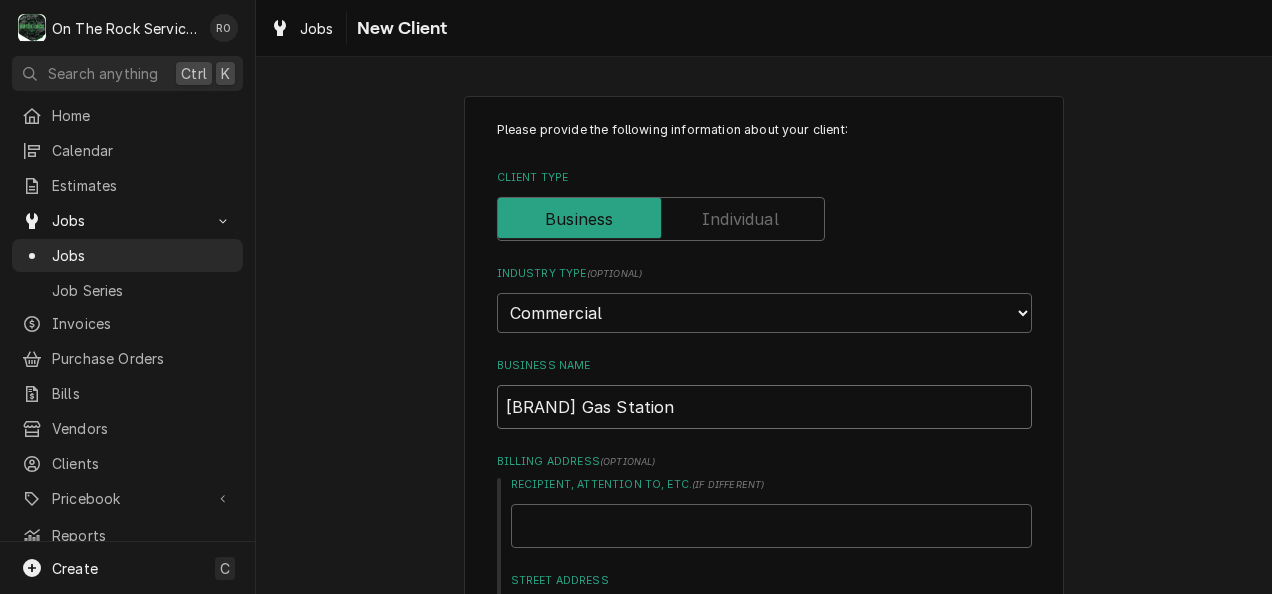 type on "x" 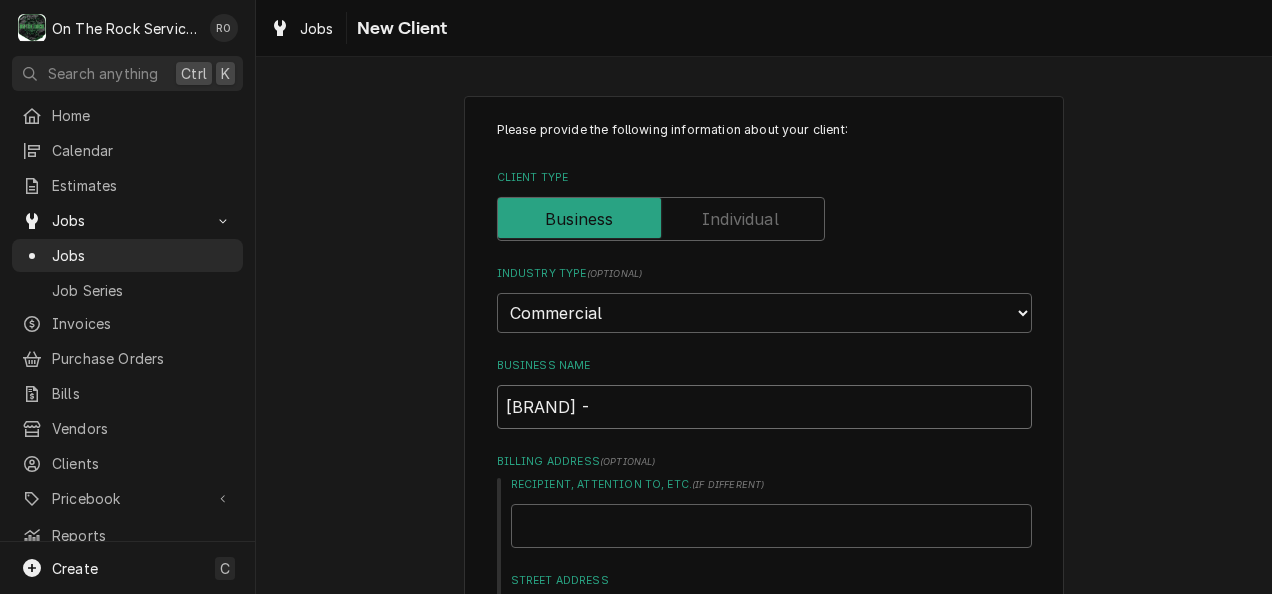 type on "x" 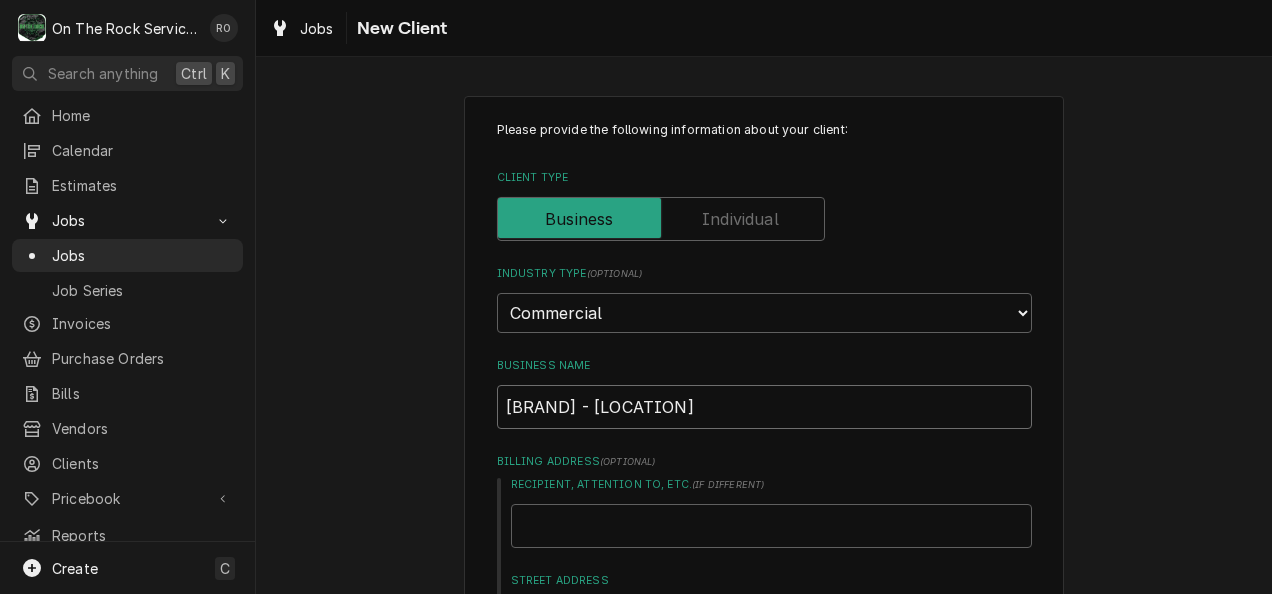 type on "x" 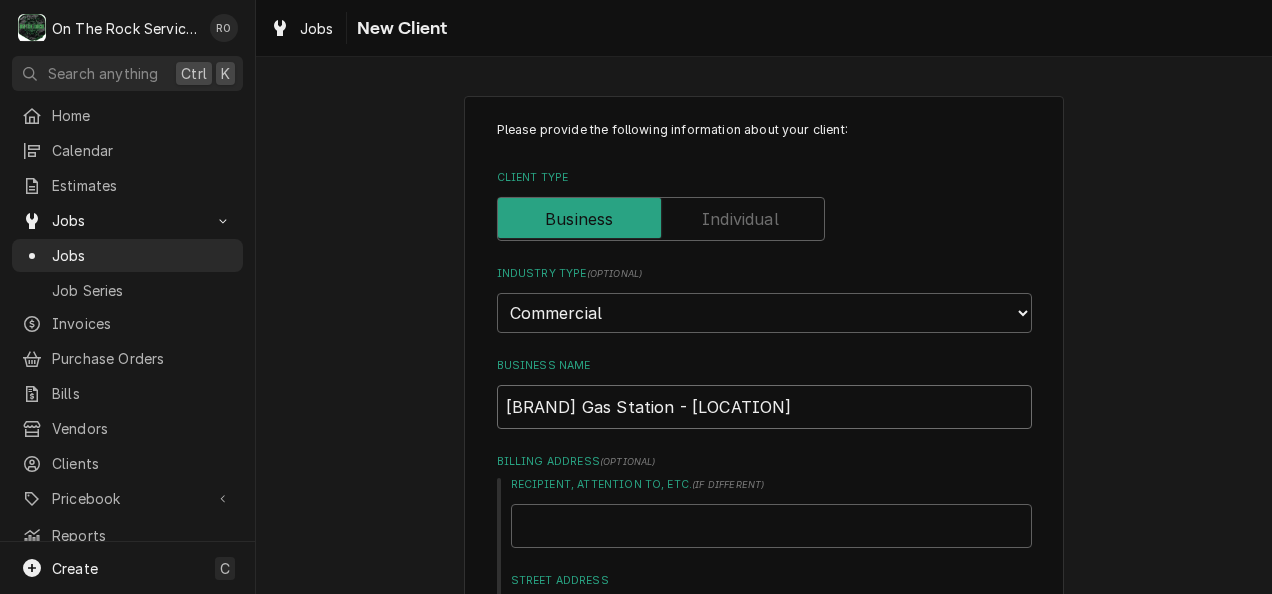 type on "x" 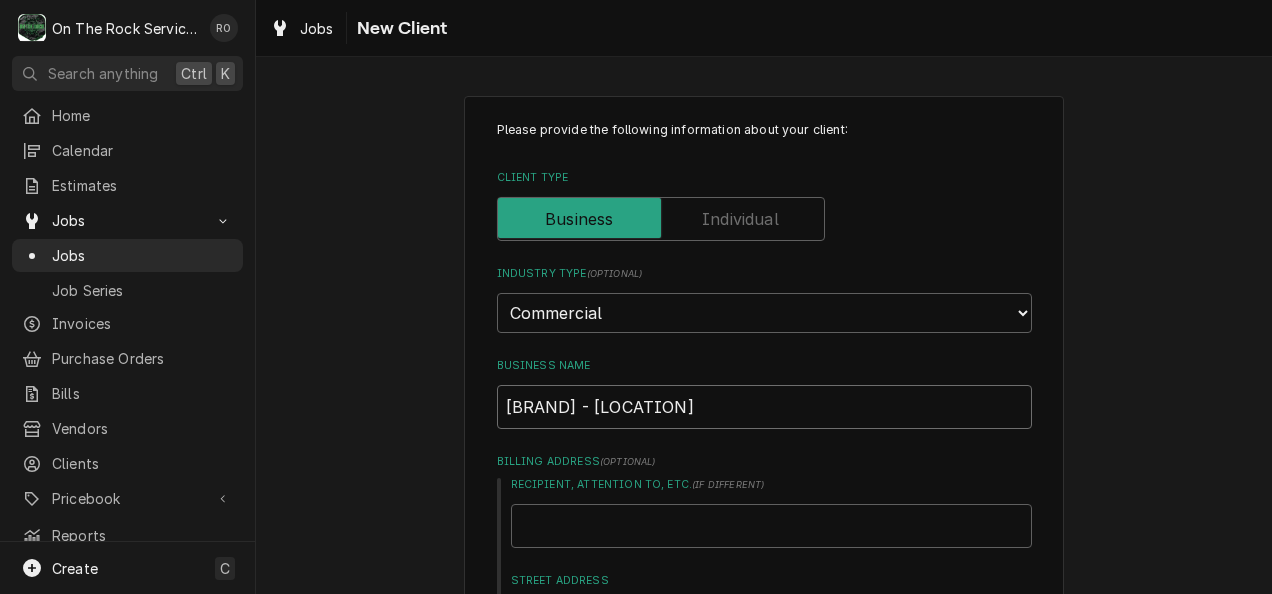 type on "x" 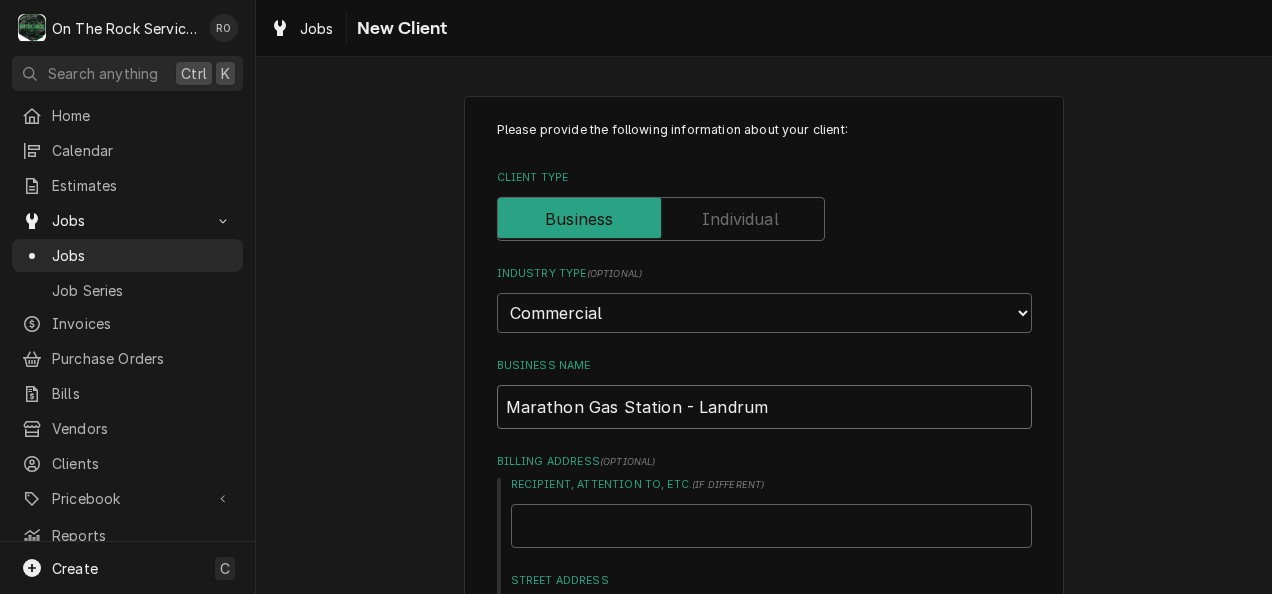 type on "Marathon Gas Station - Landrum" 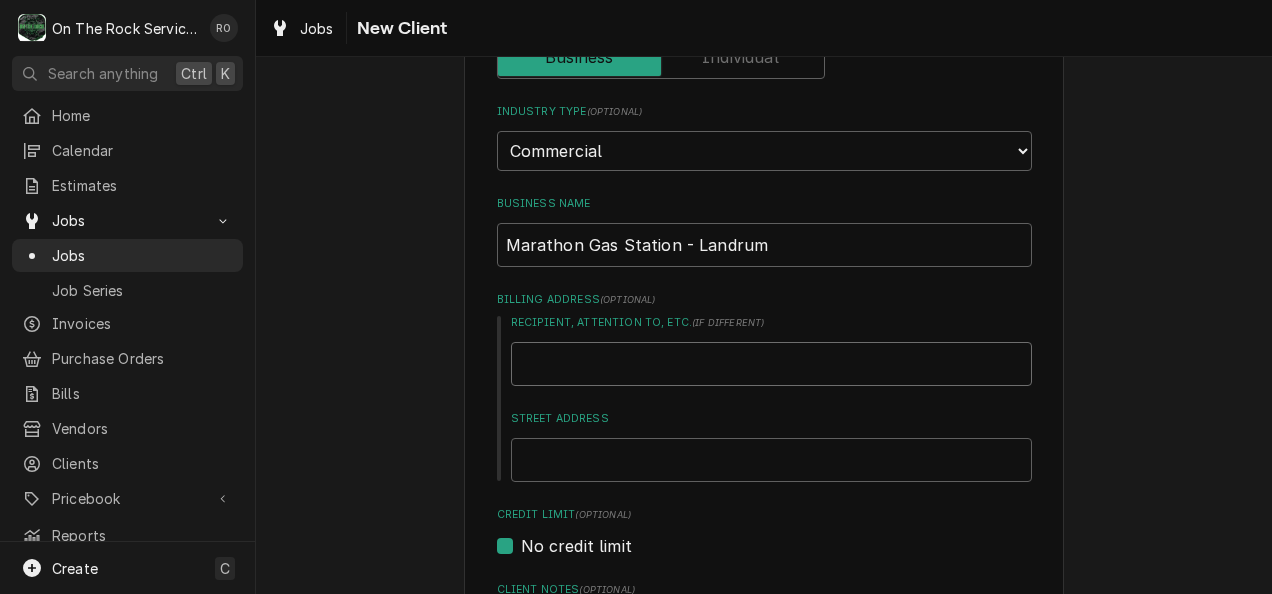 scroll, scrollTop: 156, scrollLeft: 0, axis: vertical 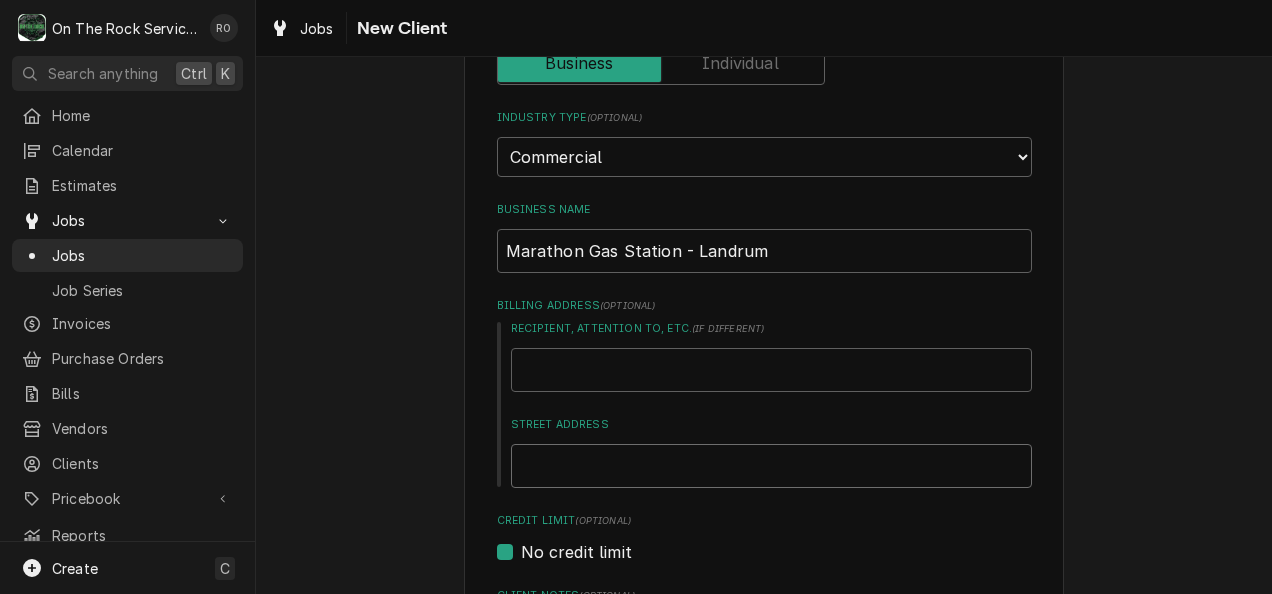 type on "x" 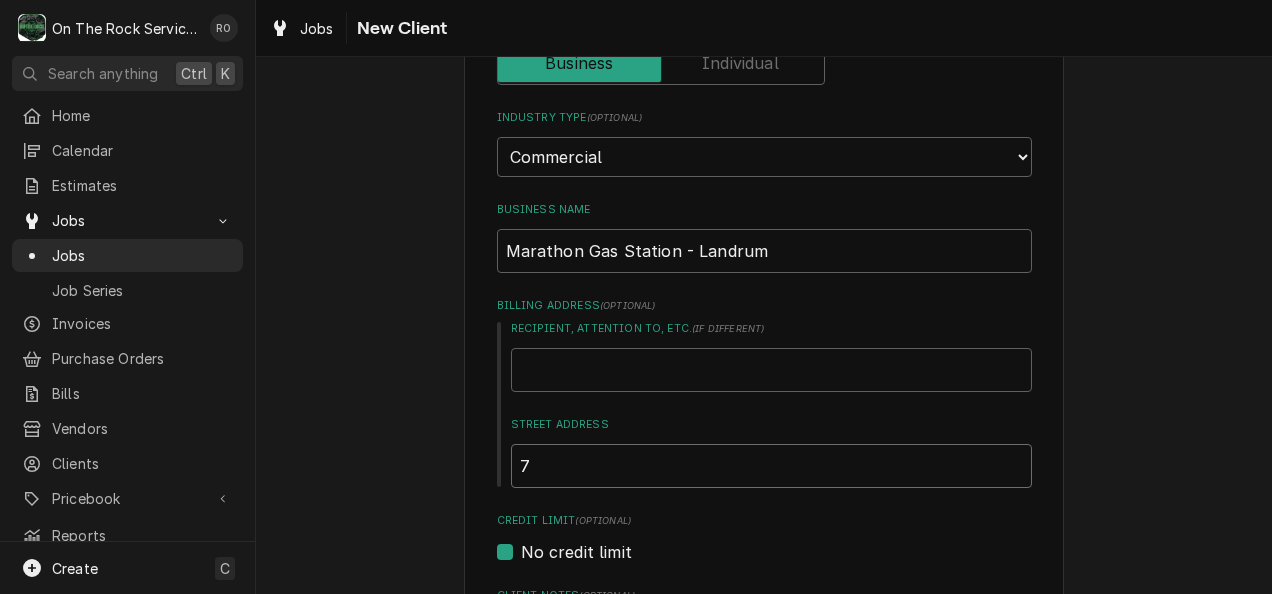 type on "x" 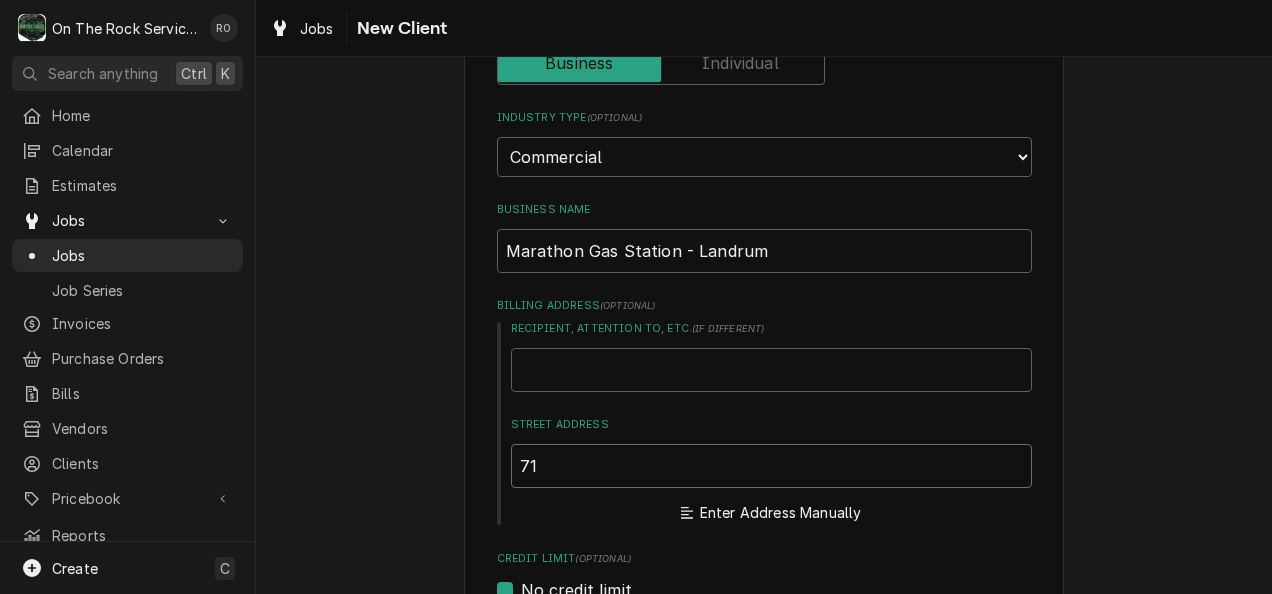 type on "x" 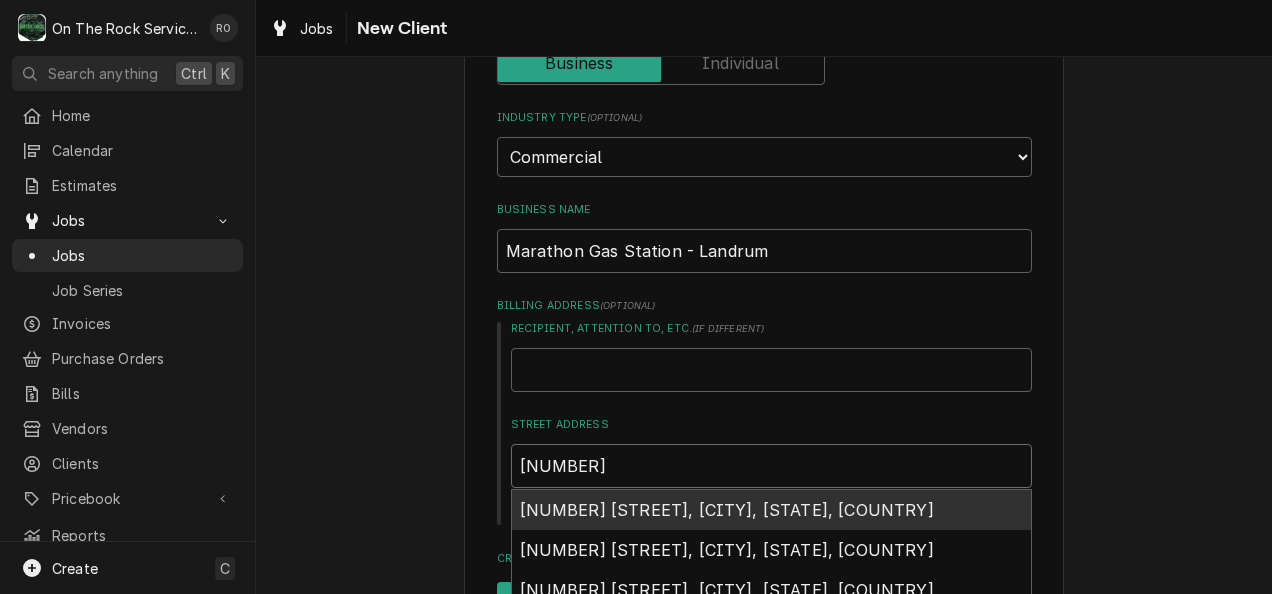 type on "x" 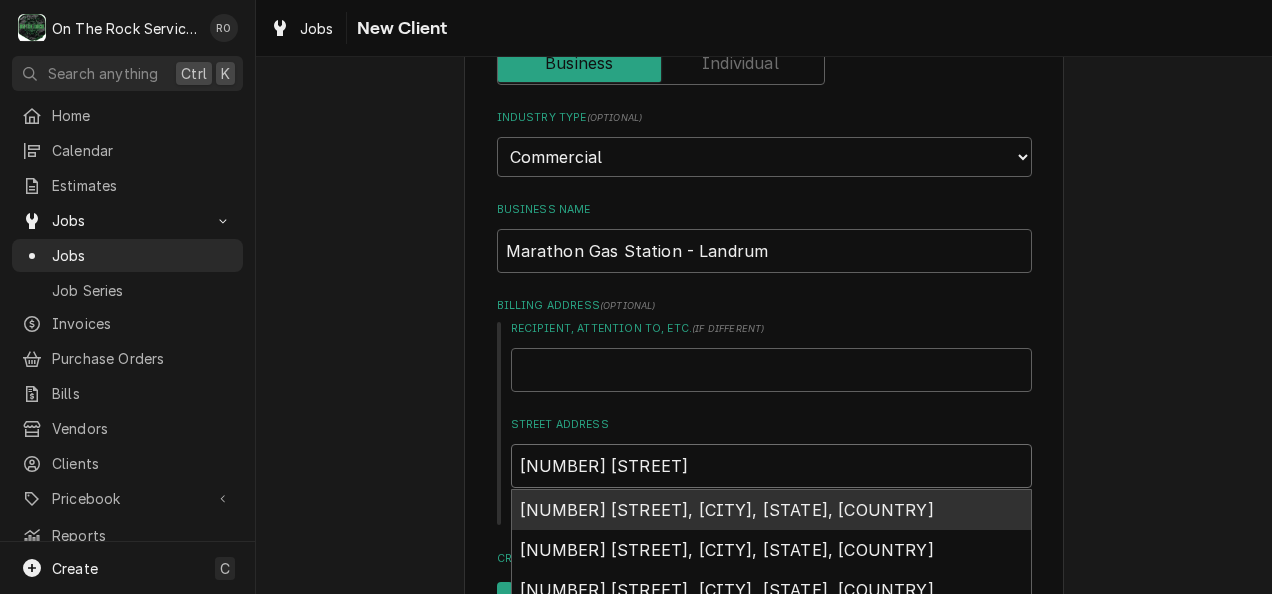 type on "x" 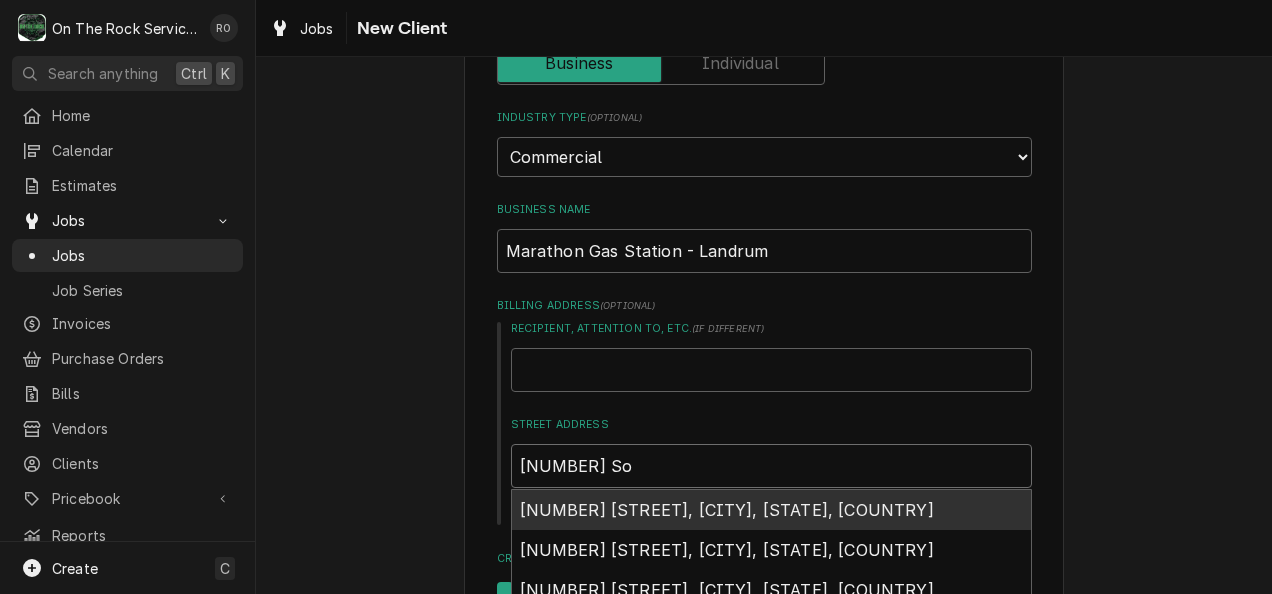 type on "x" 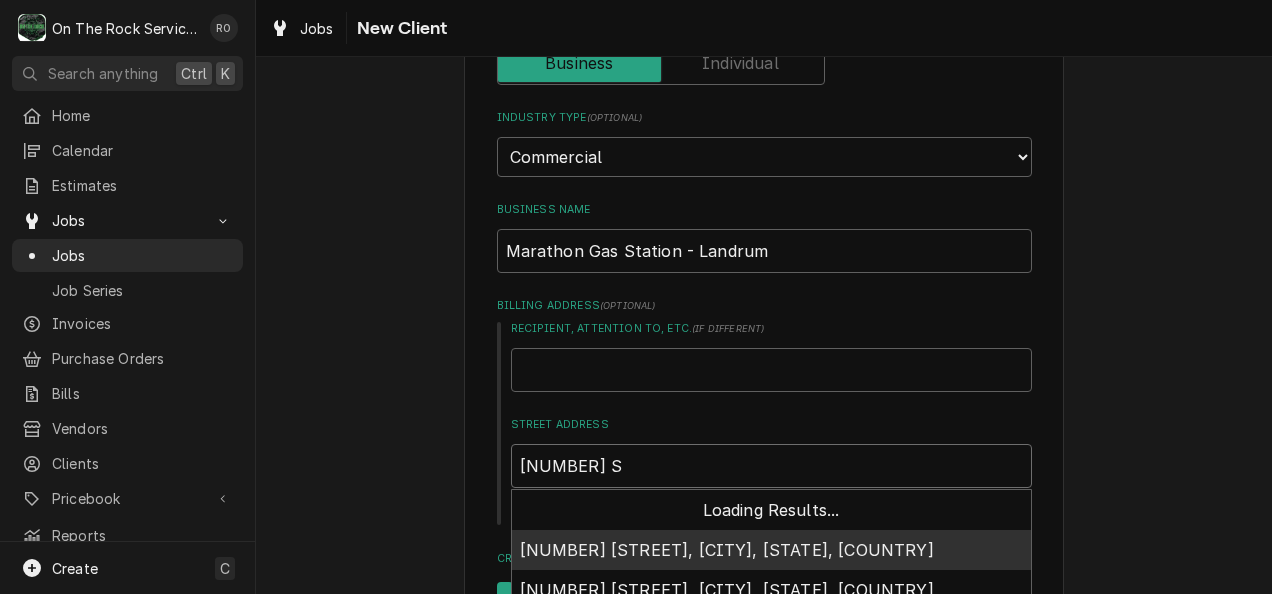 type on "x" 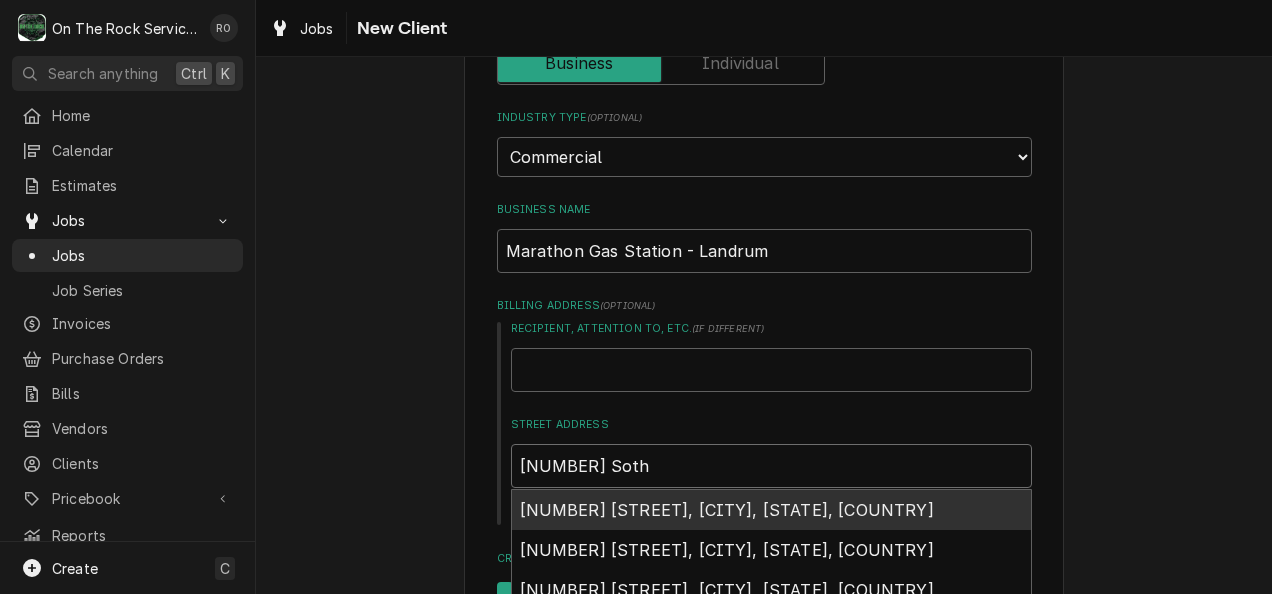 type on "x" 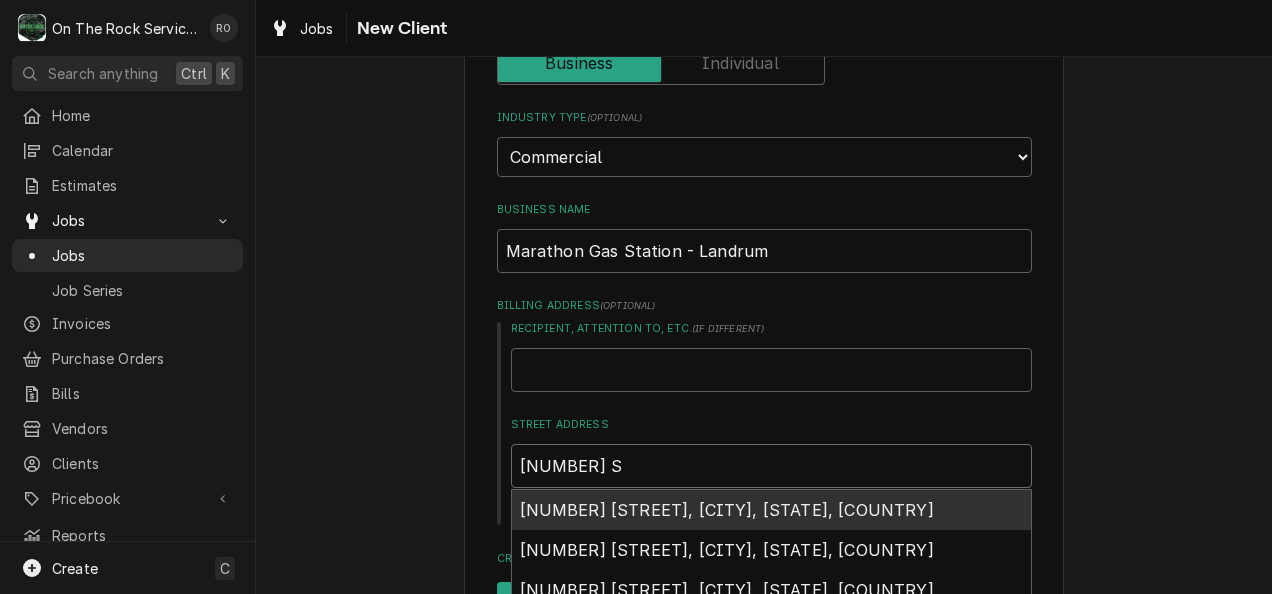 type on "x" 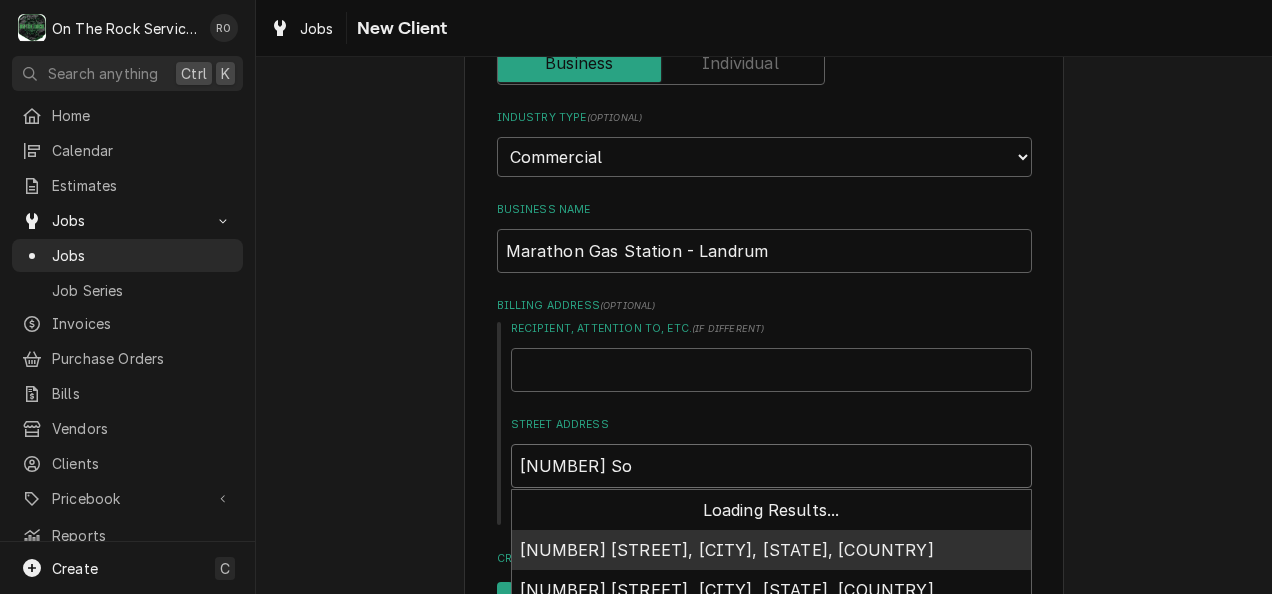 type on "x" 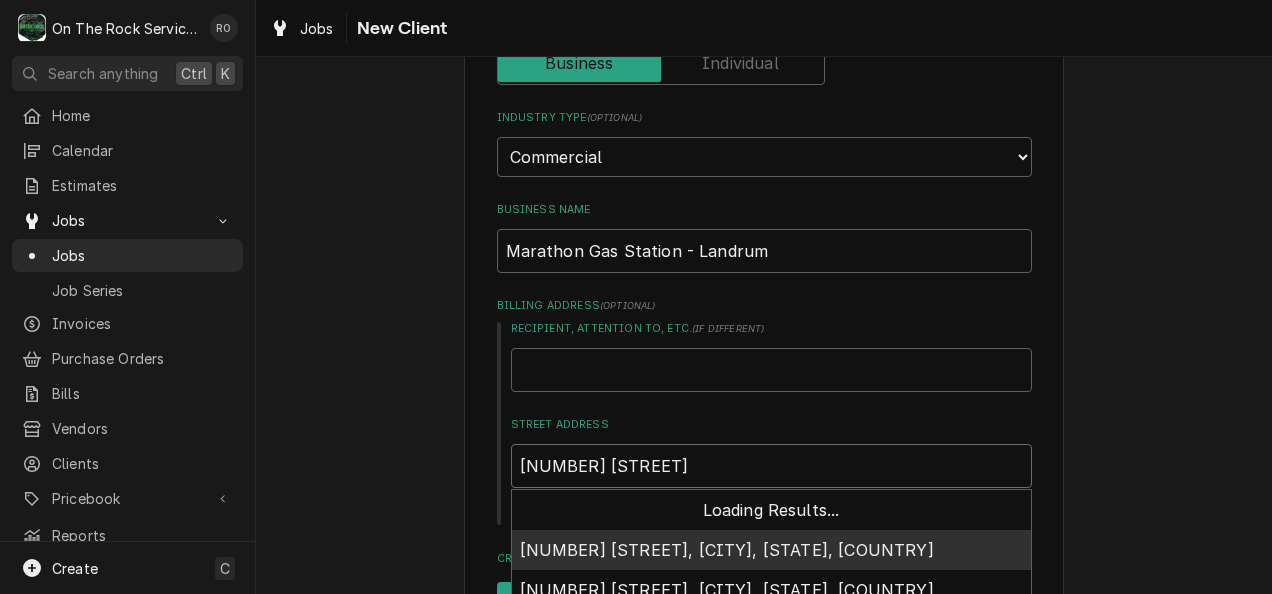 type on "x" 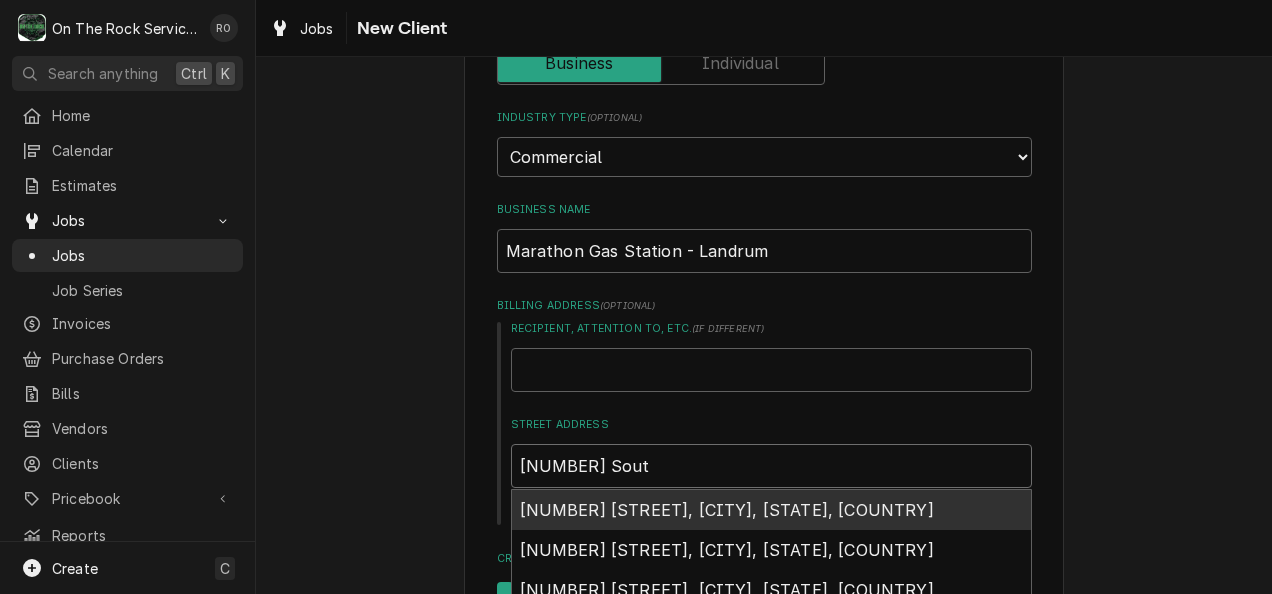 type on "x" 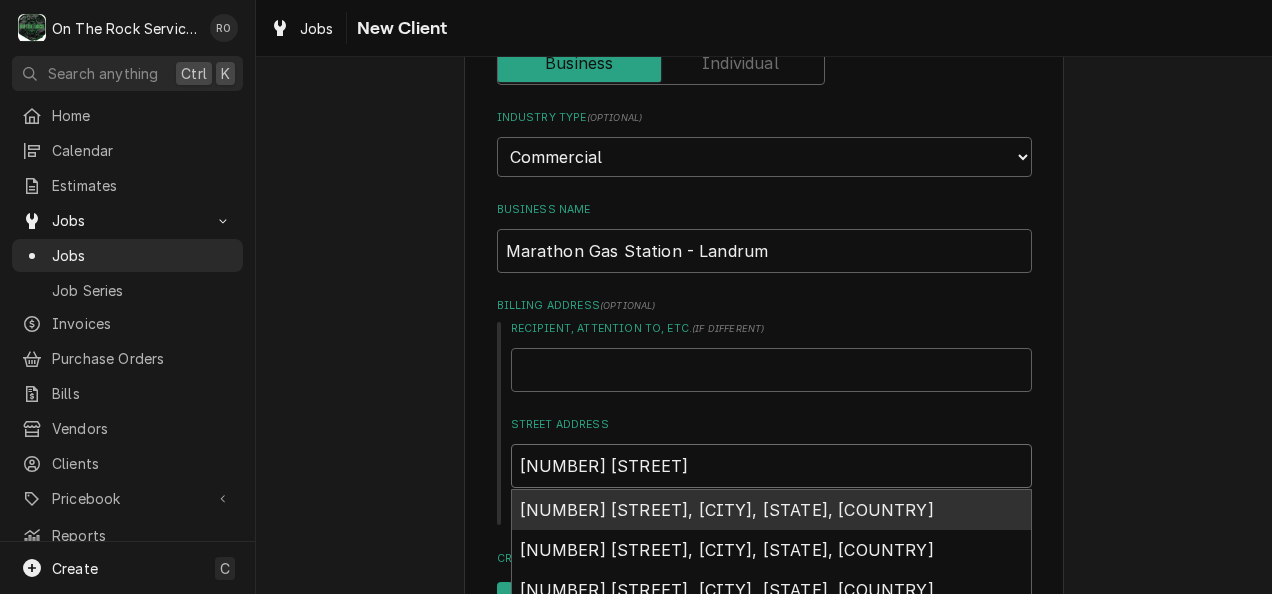 type on "715 South" 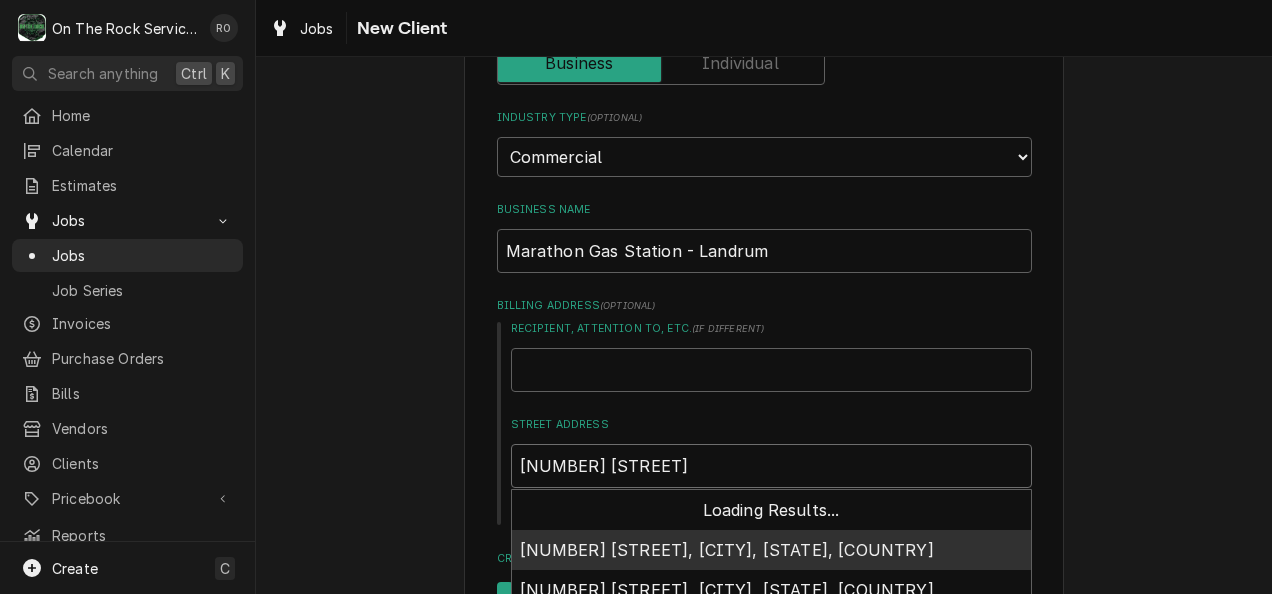 type on "x" 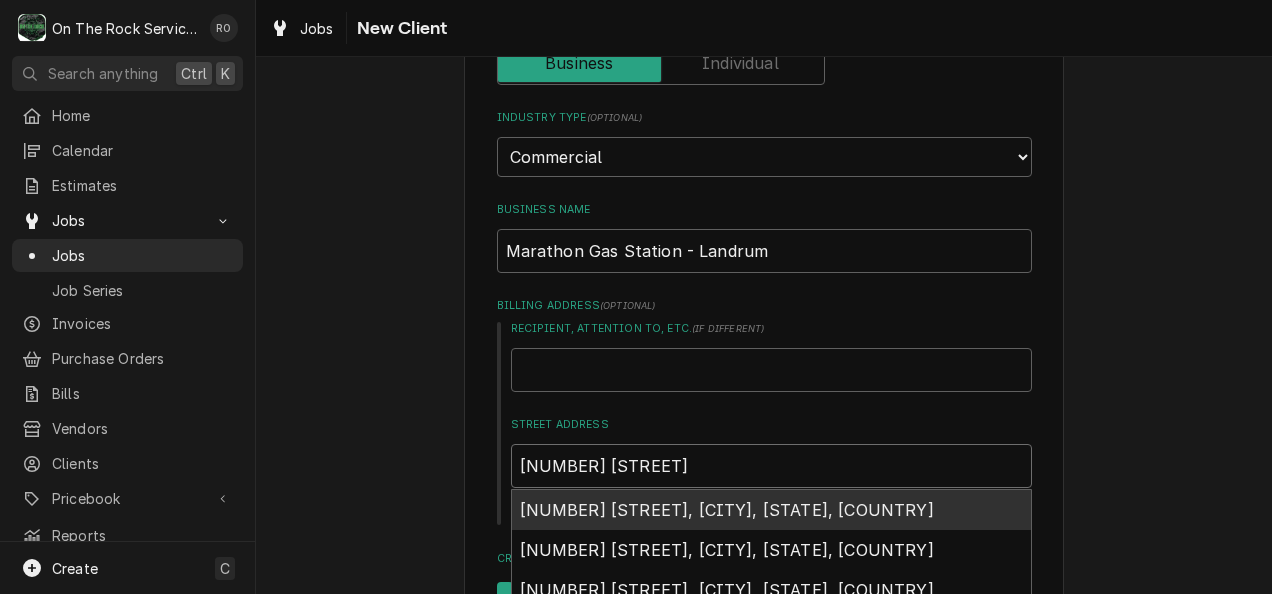 type on "x" 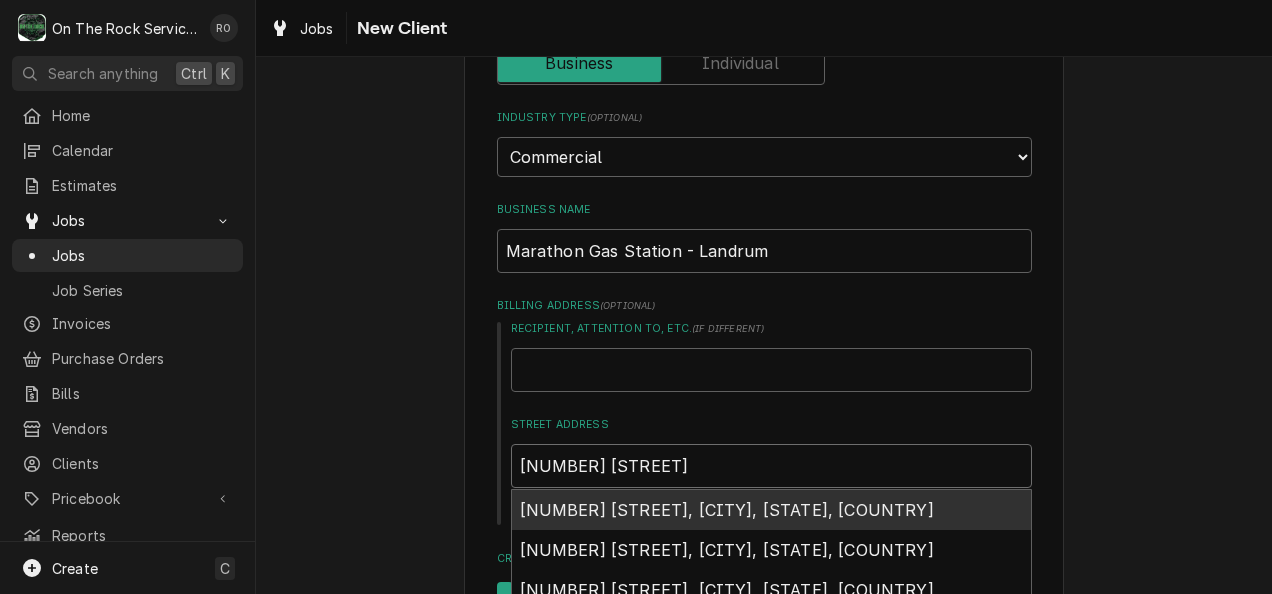 type on "x" 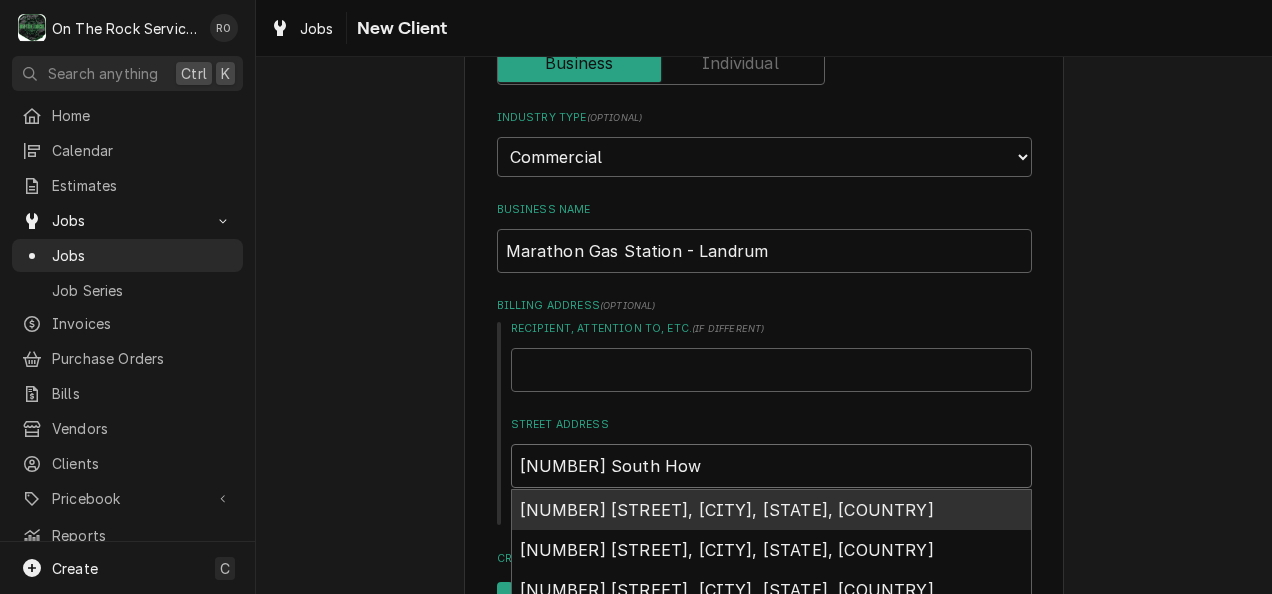 type on "x" 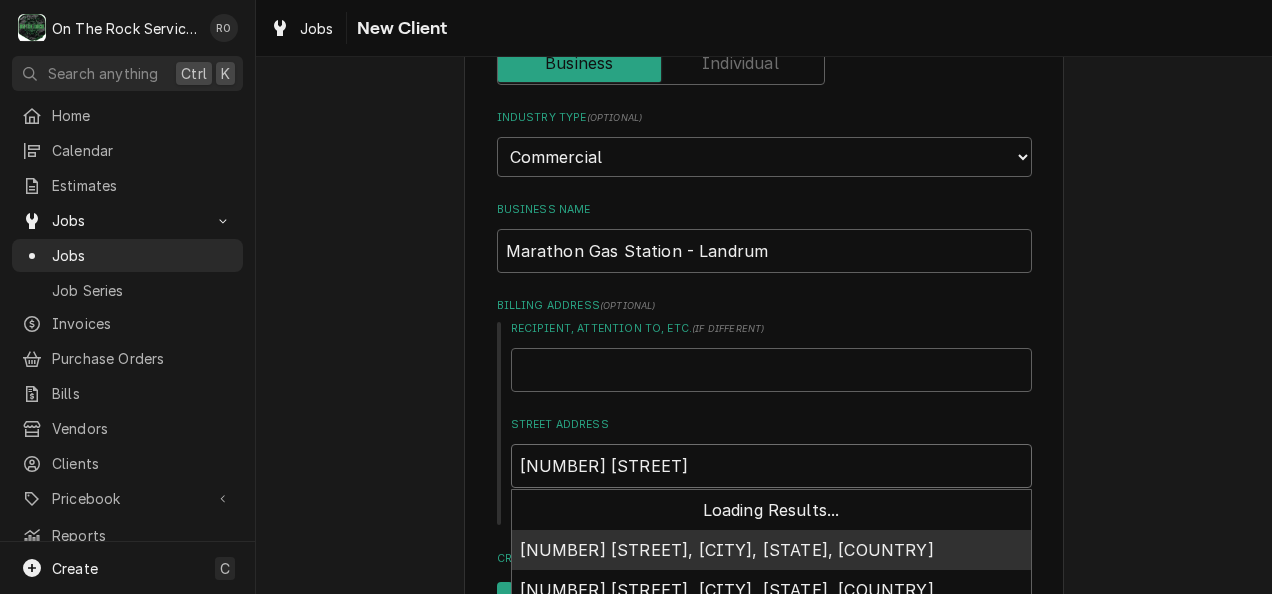 type on "x" 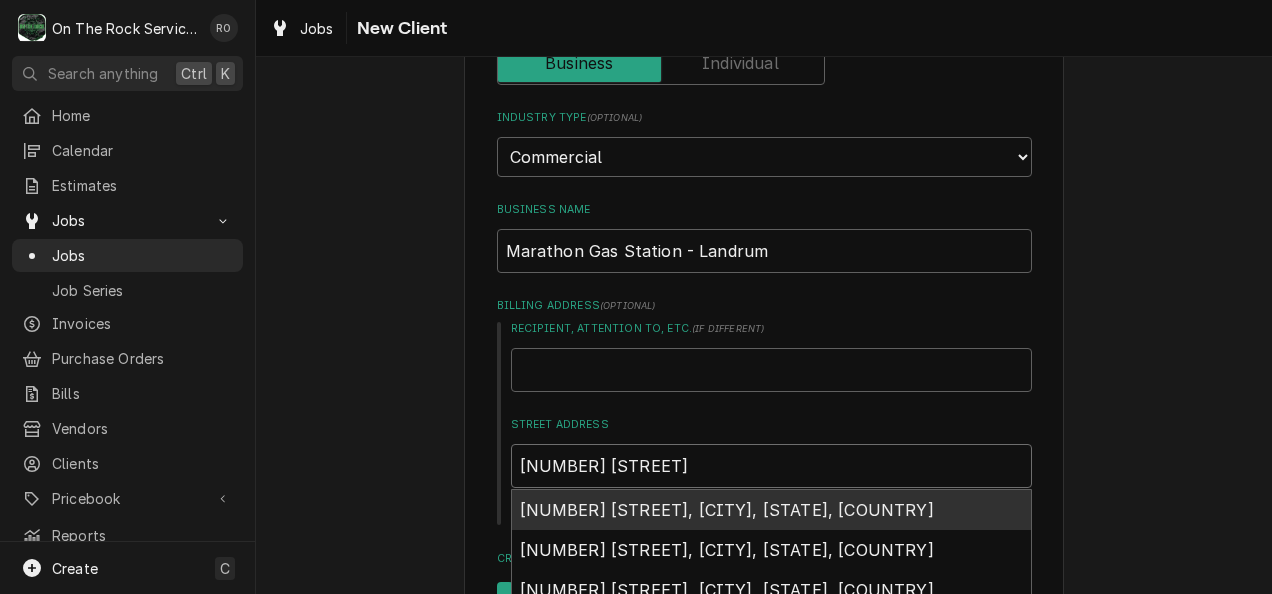 type on "x" 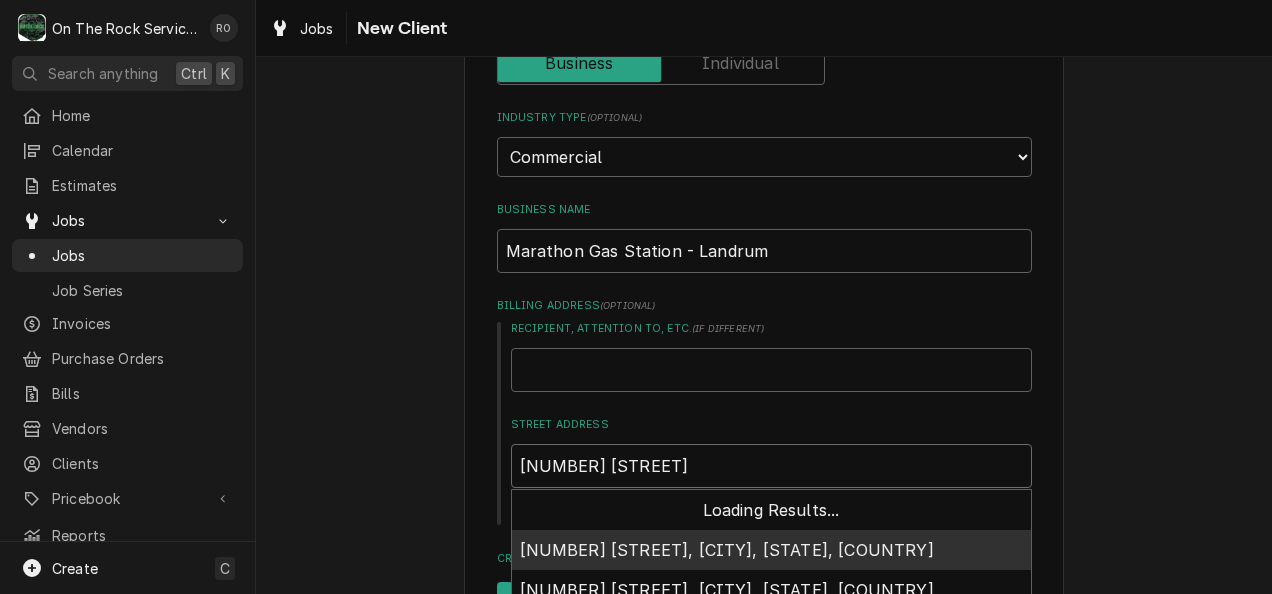 type on "x" 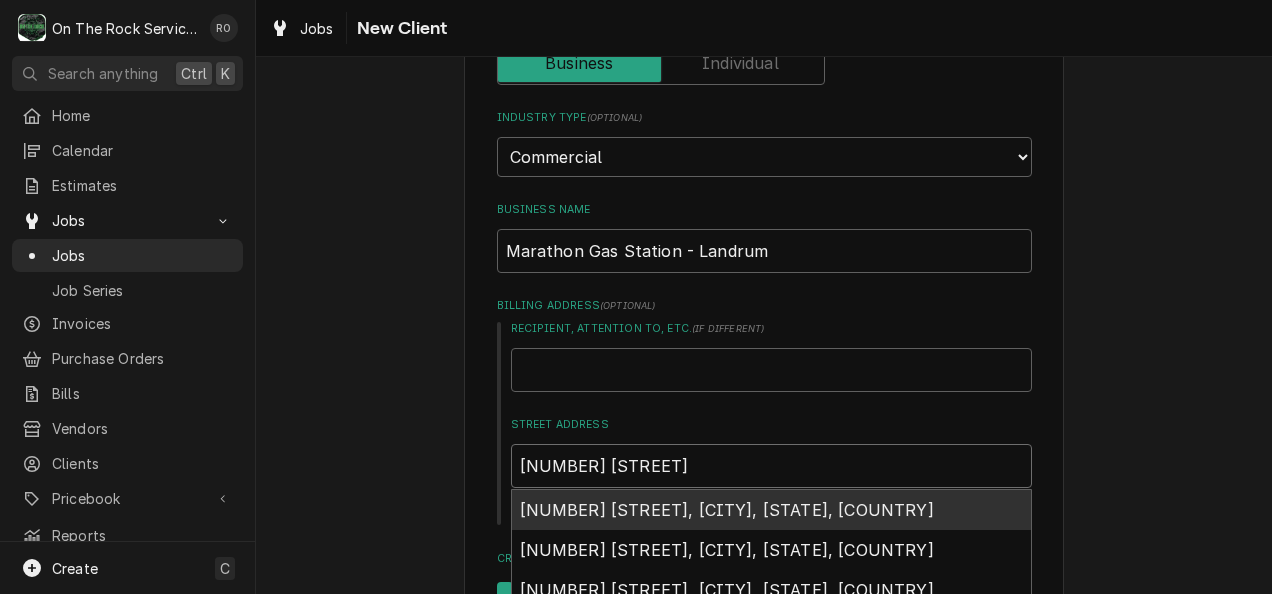 click on "715 South Howard Avenue, Landrum, SC, USA" at bounding box center [771, 510] 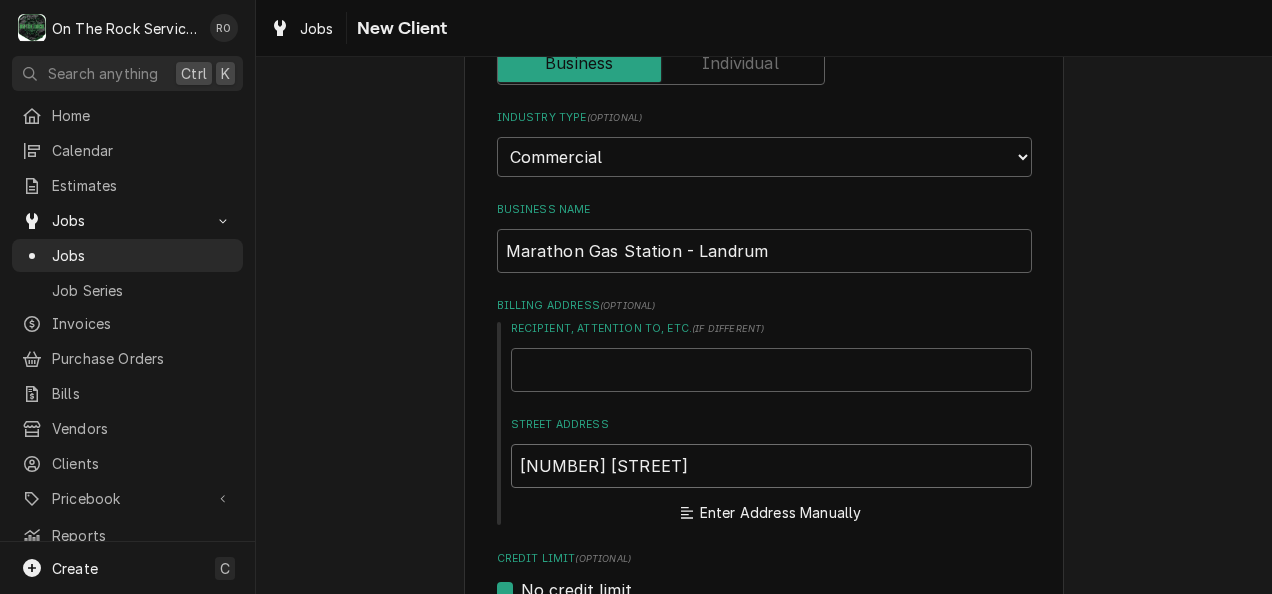 type on "x" 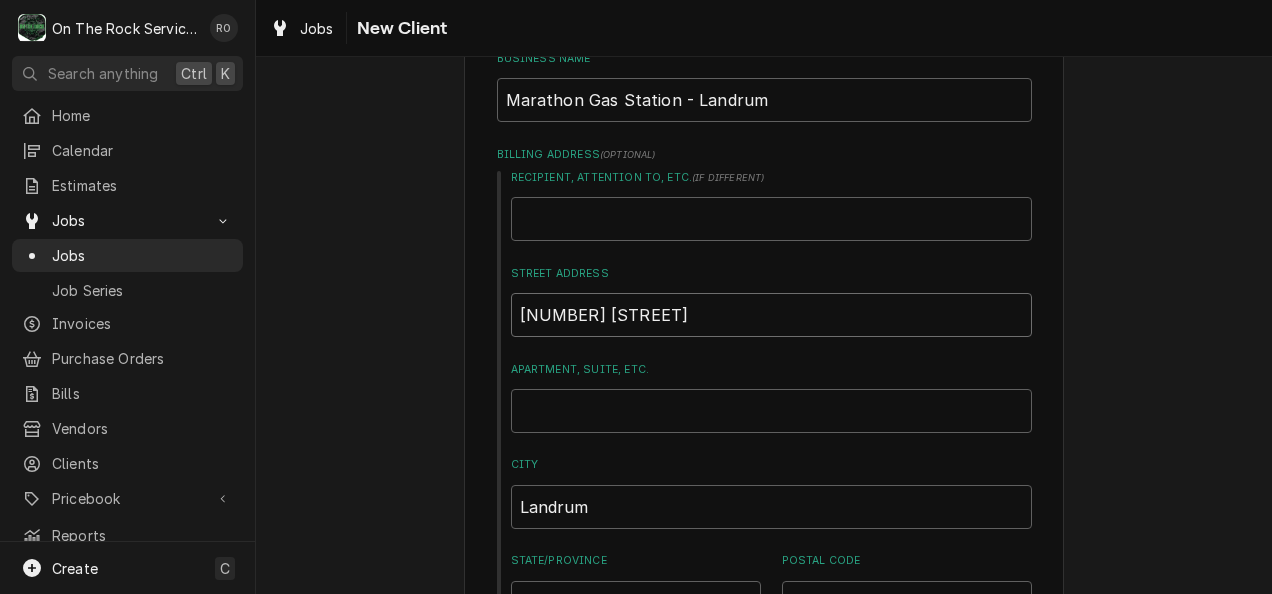 type on "x" 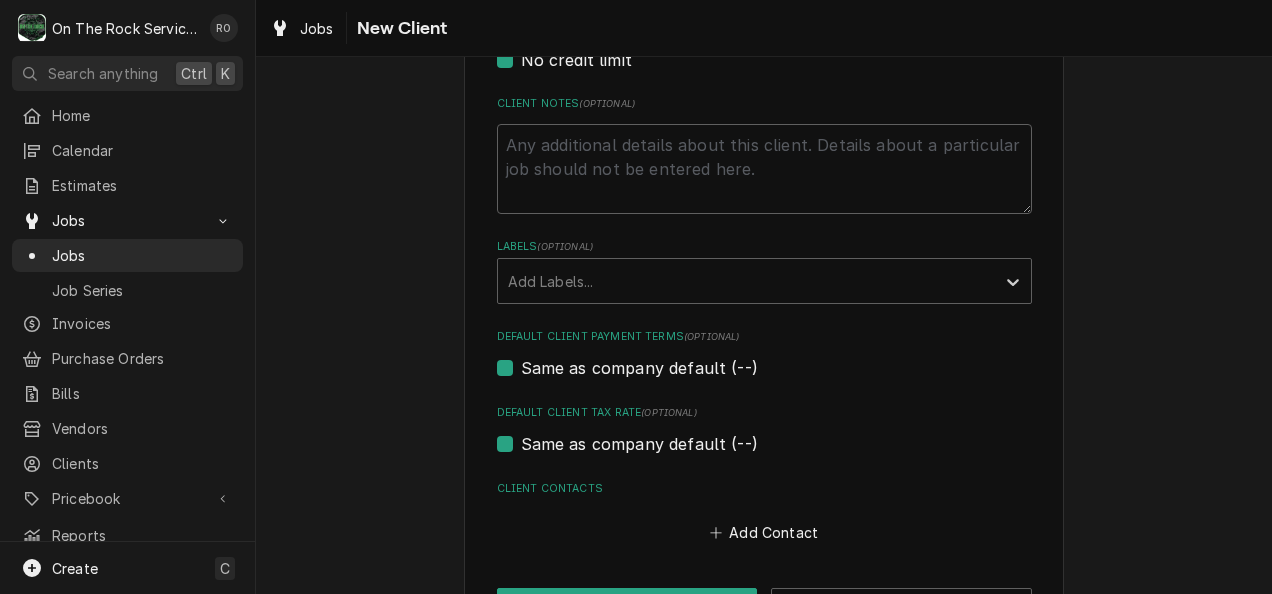 scroll, scrollTop: 1010, scrollLeft: 0, axis: vertical 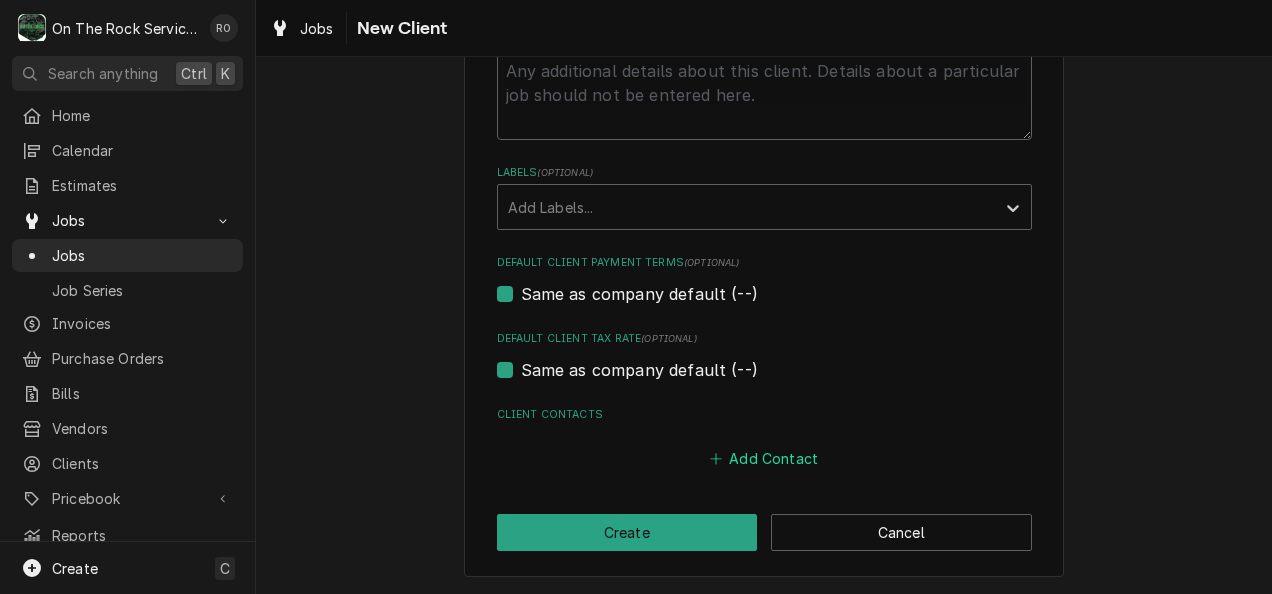 type on "715 S Howard Ave" 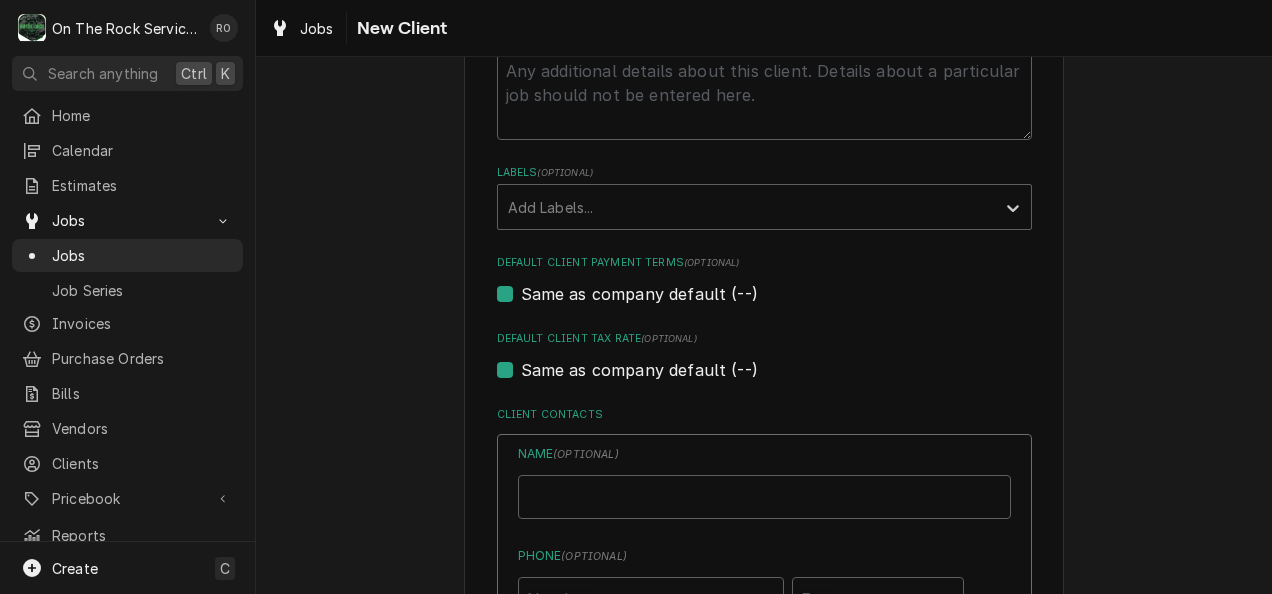 type on "x" 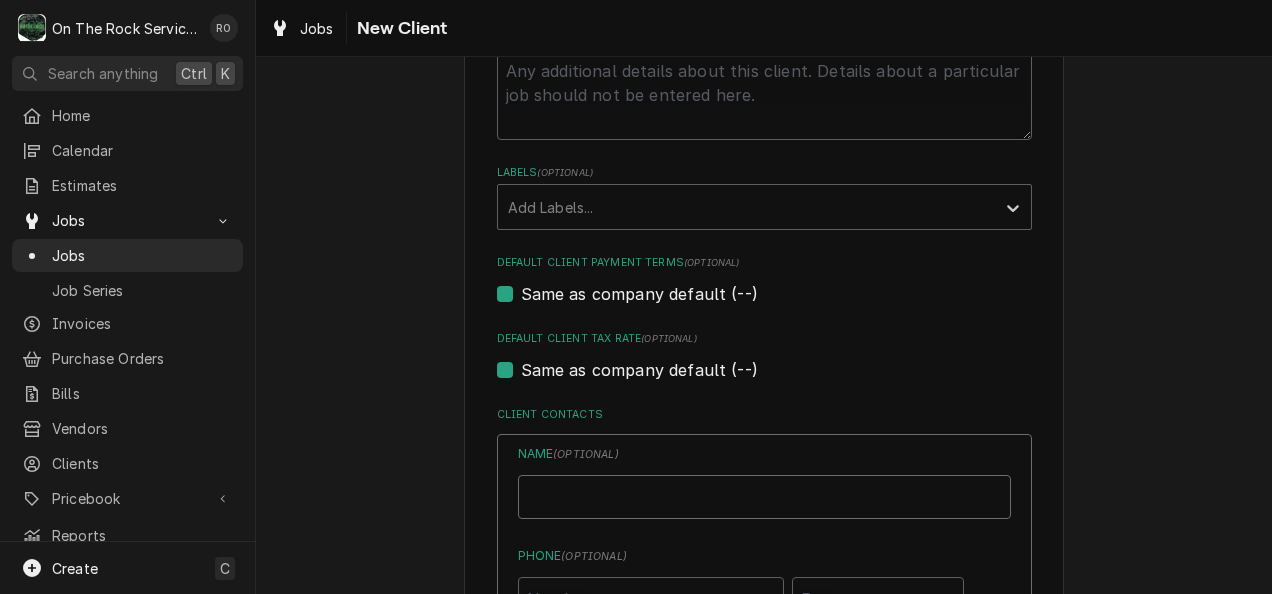 click on "Business Name" at bounding box center [764, 497] 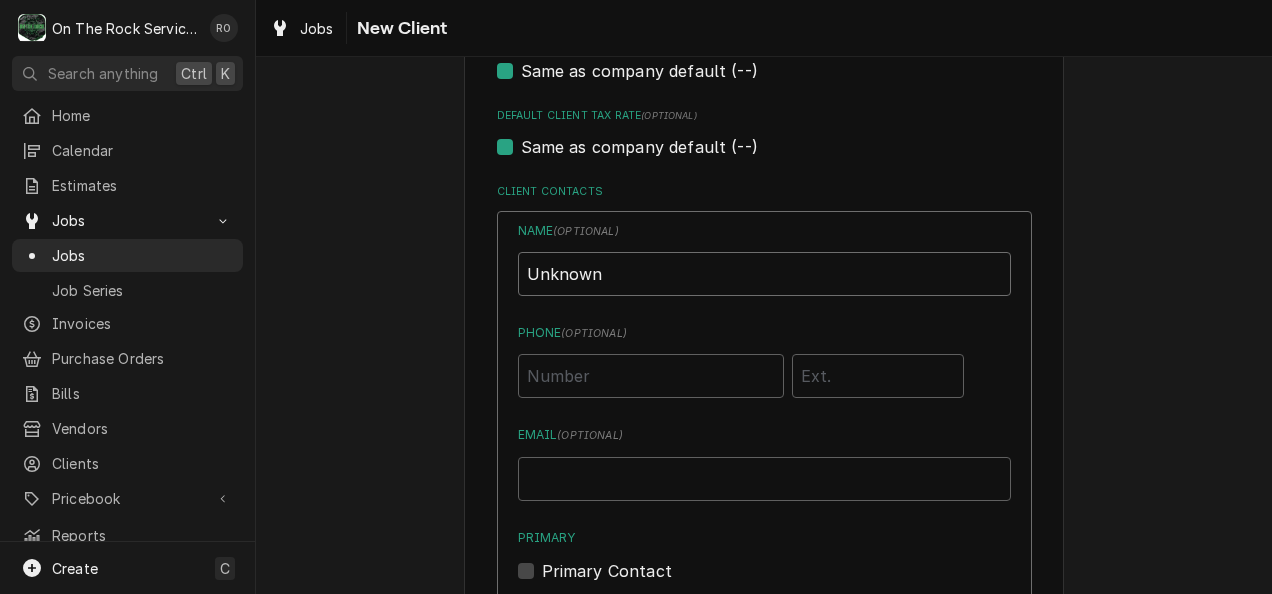 type on "Unknown" 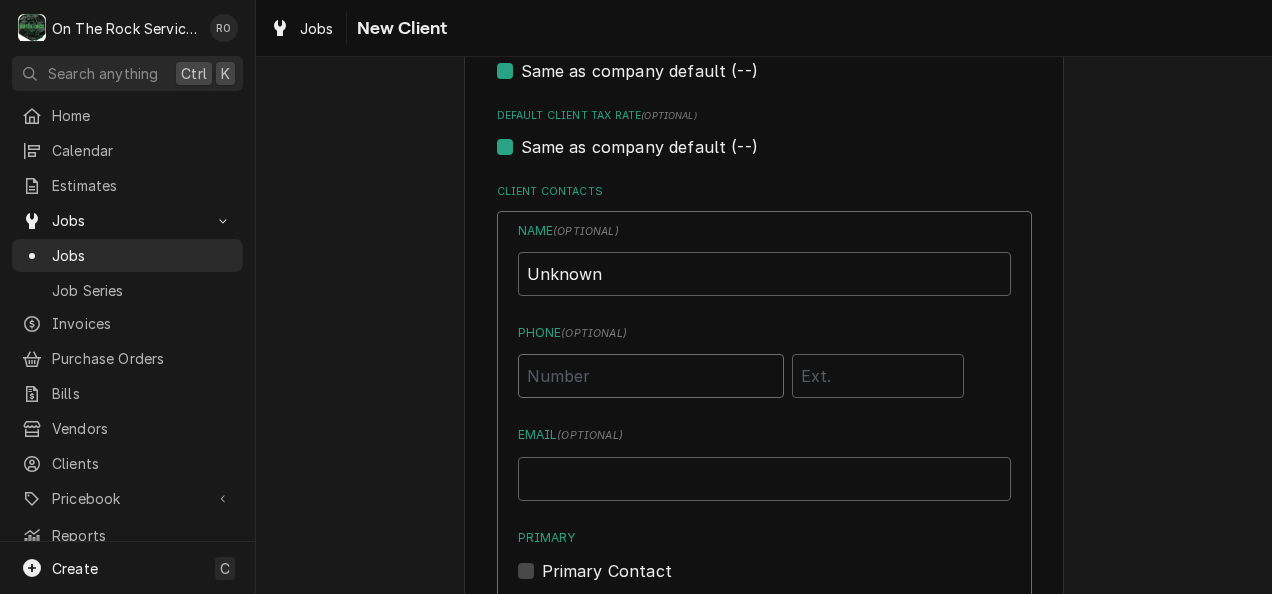 scroll, scrollTop: 1235, scrollLeft: 0, axis: vertical 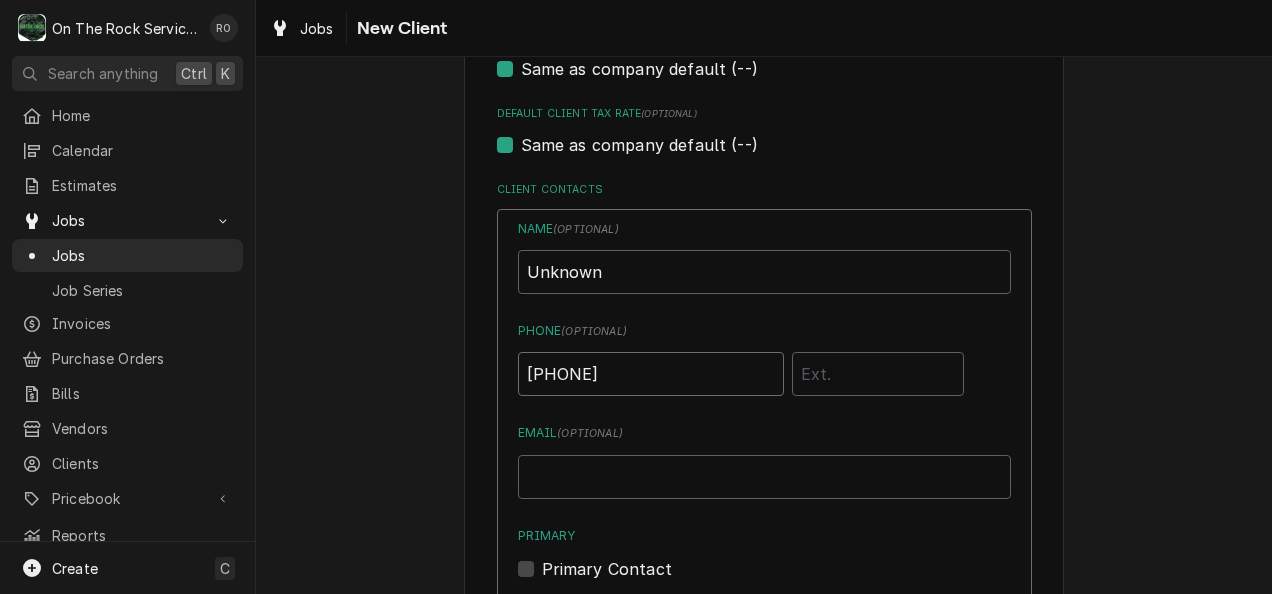 type on "(413) 364-2456" 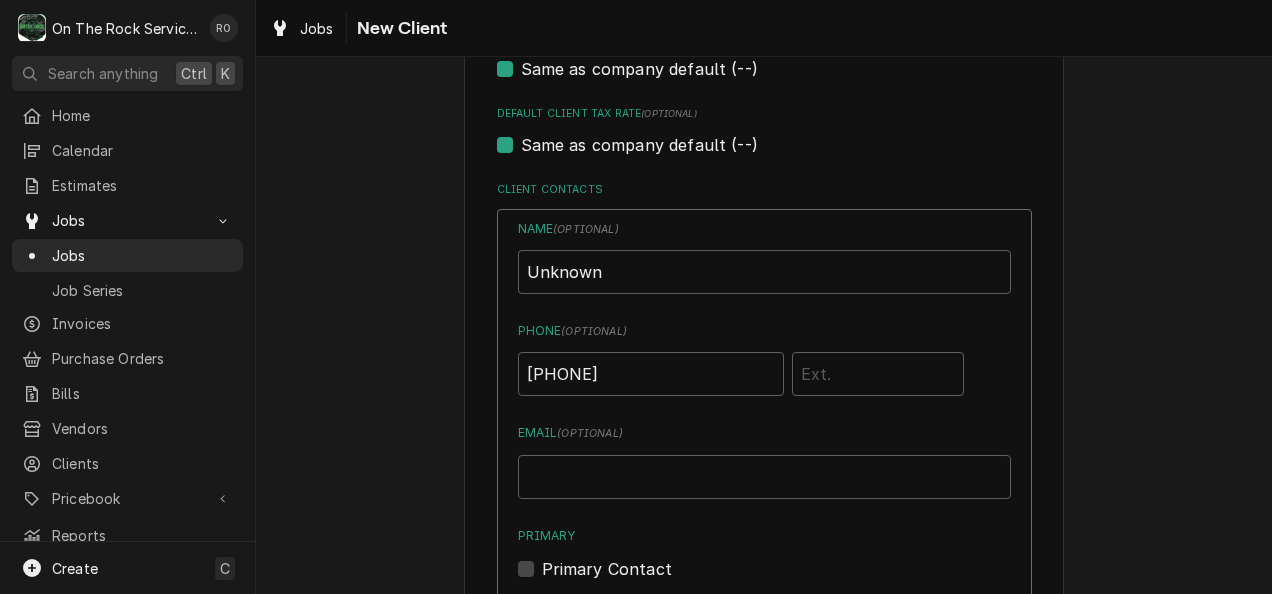 click on "Primary Contact" at bounding box center [764, 569] 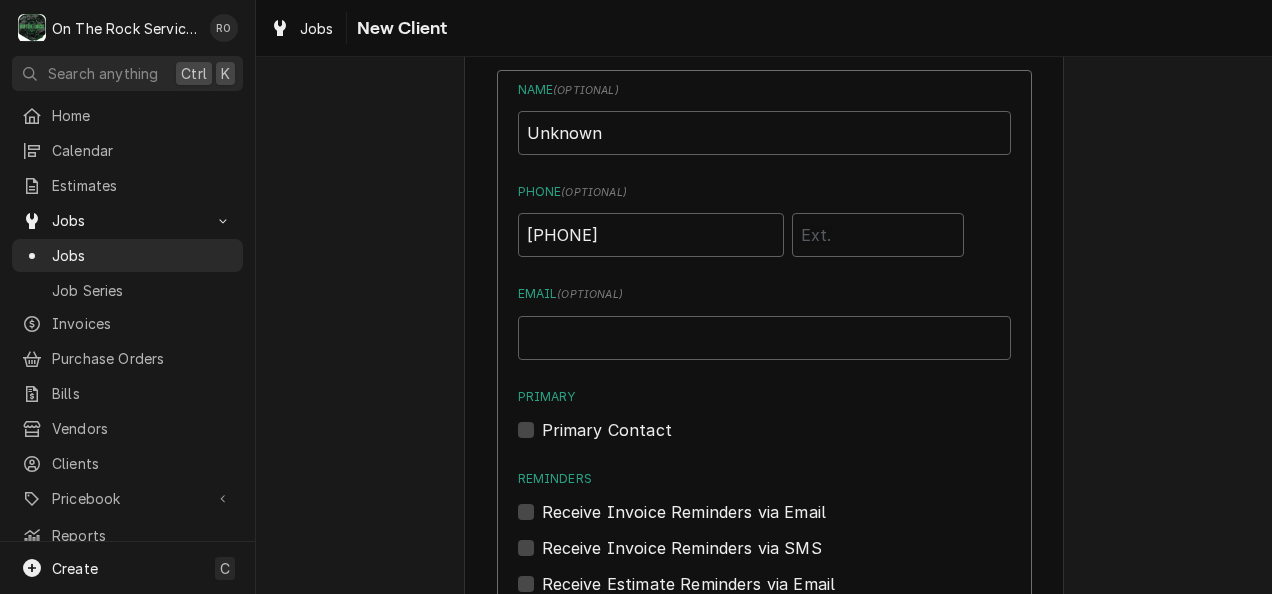 click on "Primary Contact" at bounding box center [764, 430] 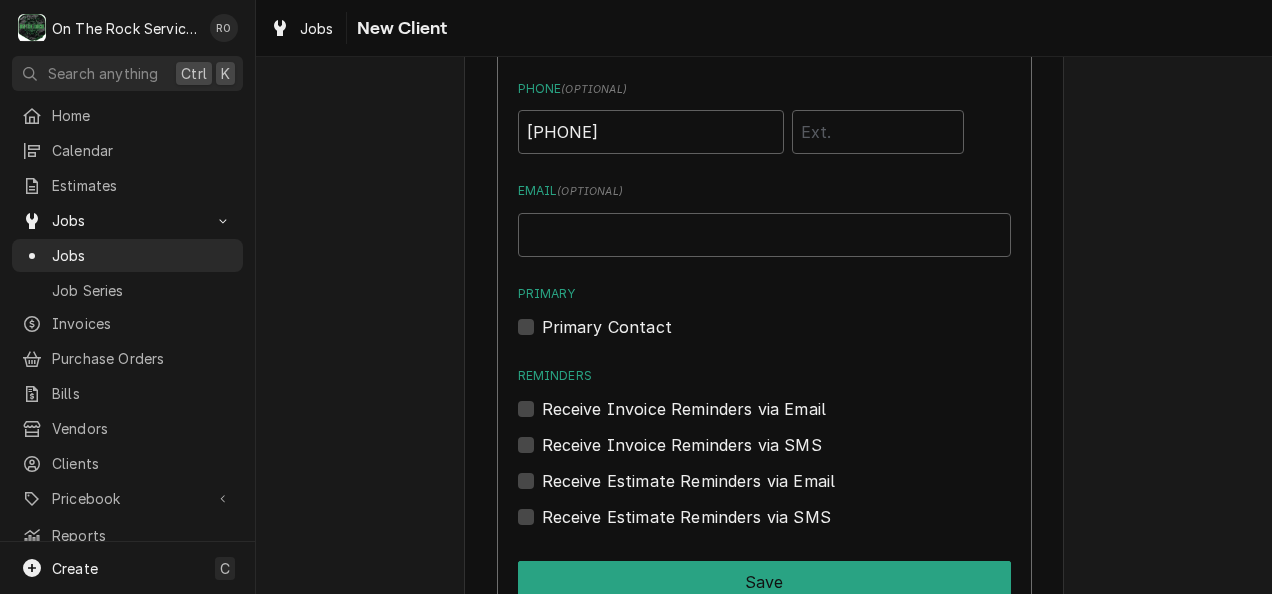 scroll, scrollTop: 1480, scrollLeft: 0, axis: vertical 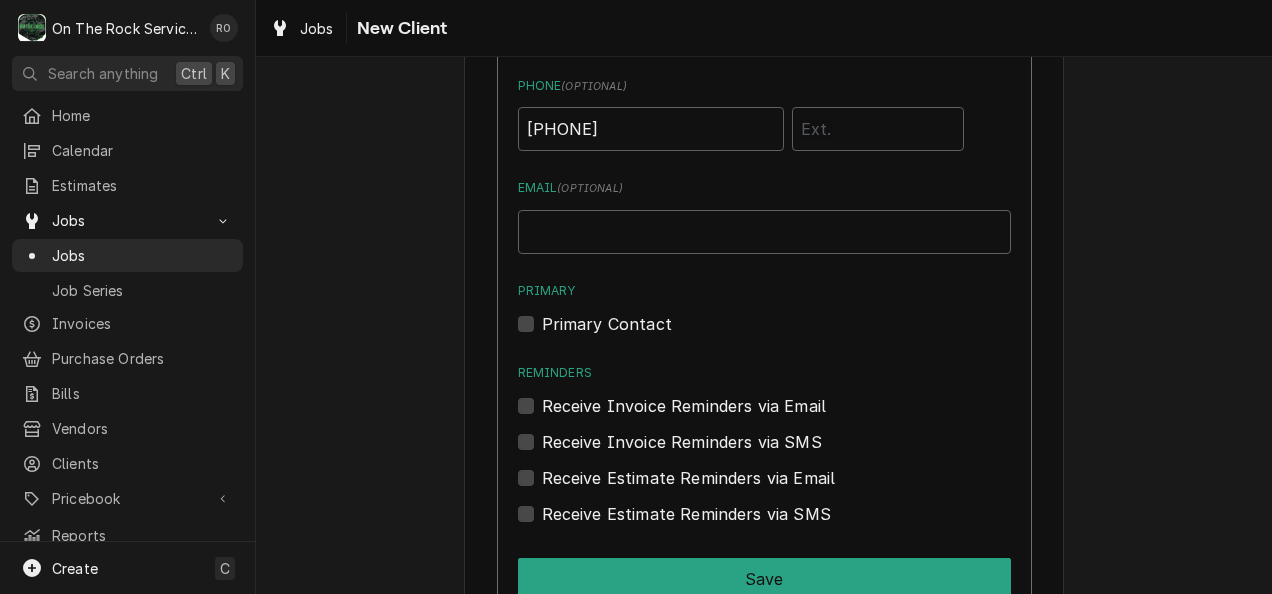 click on "Receive Invoice Reminders via SMS" at bounding box center (682, 442) 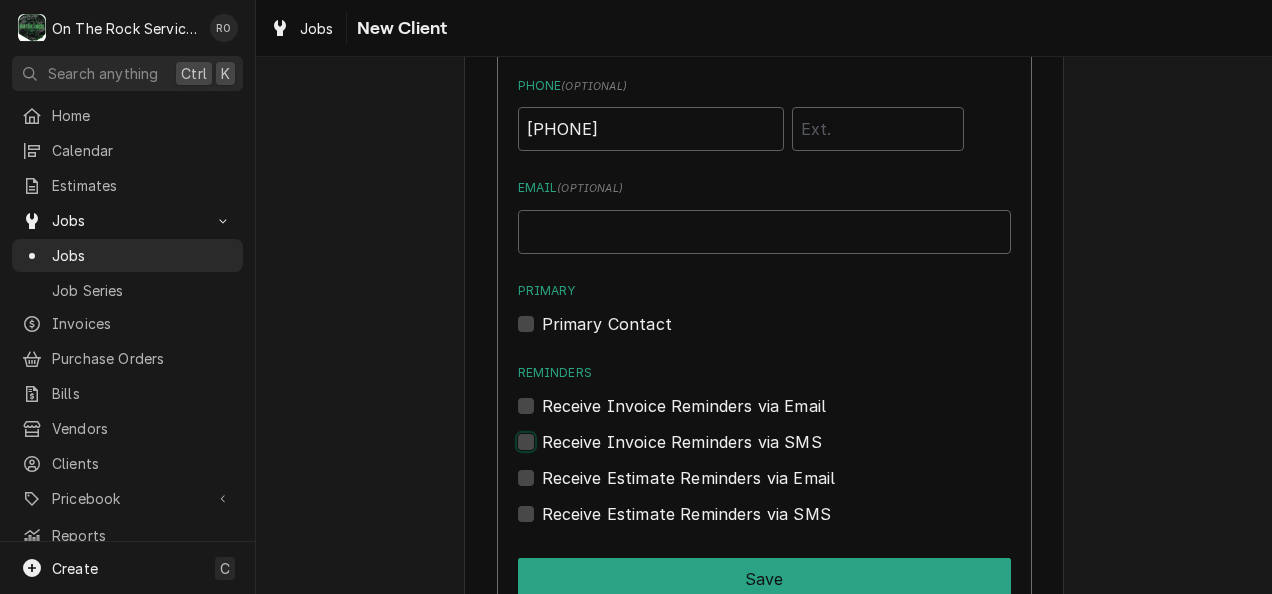 click at bounding box center (788, 452) 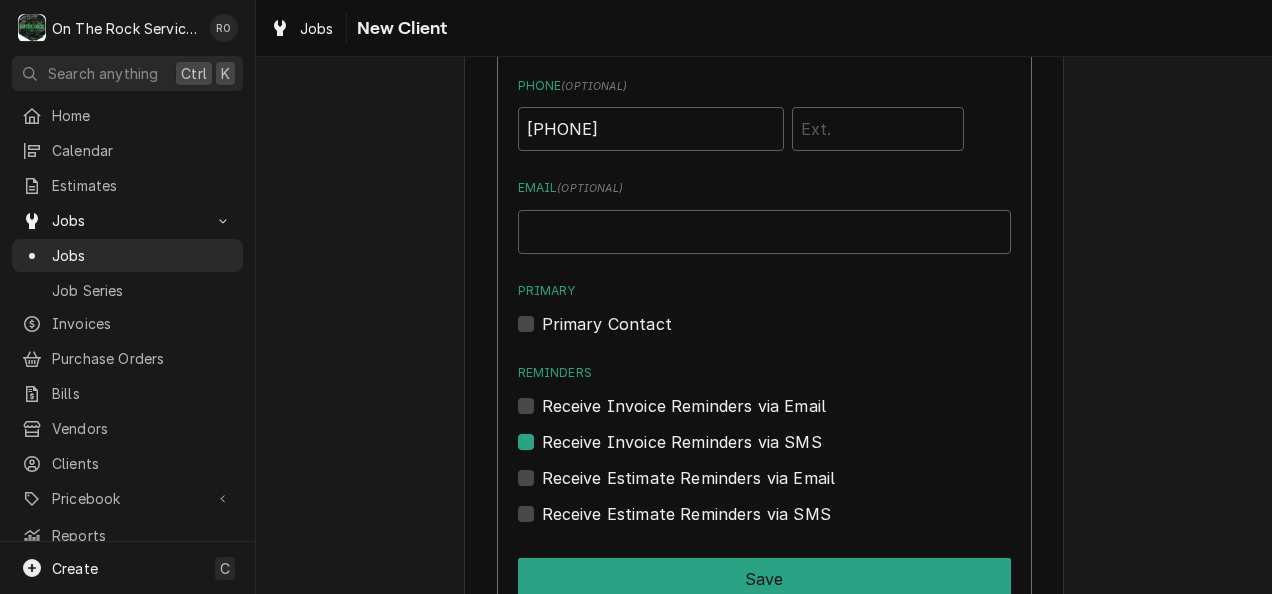click on "Receive Estimate Reminders via SMS" at bounding box center [764, 508] 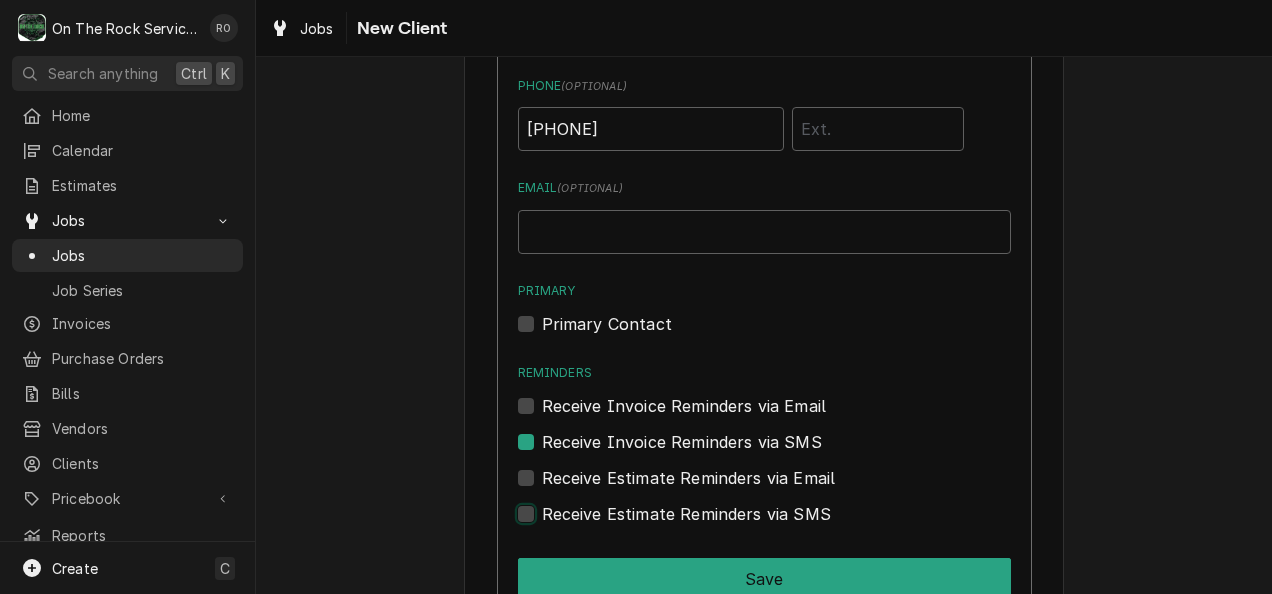 click at bounding box center (788, 524) 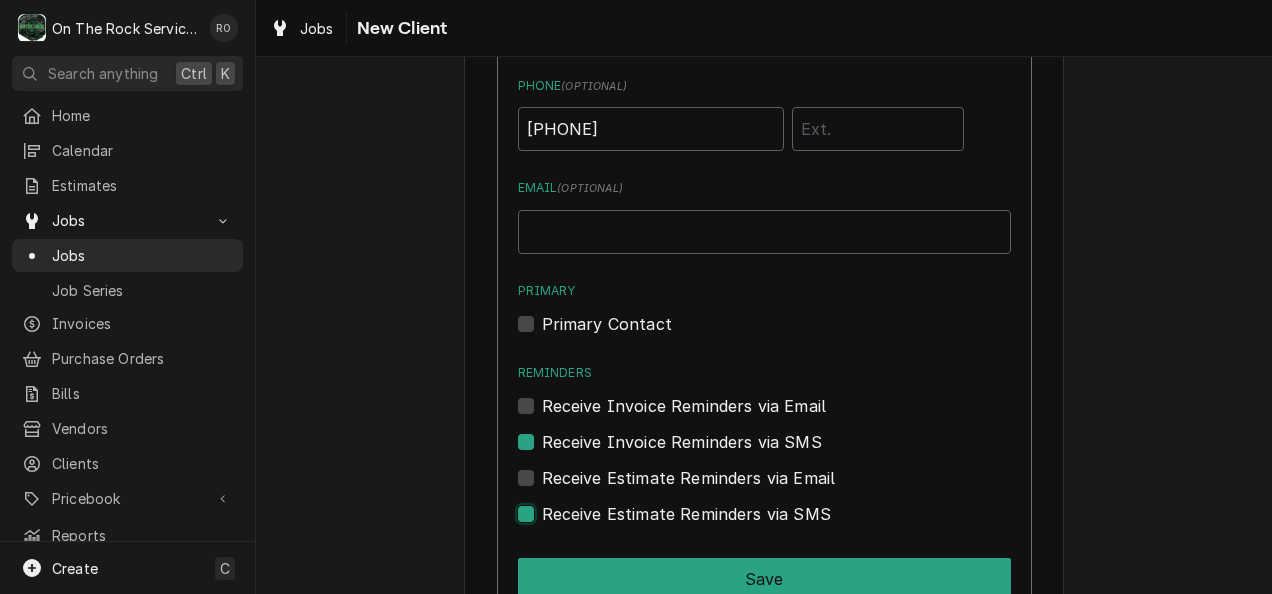 checkbox on "true" 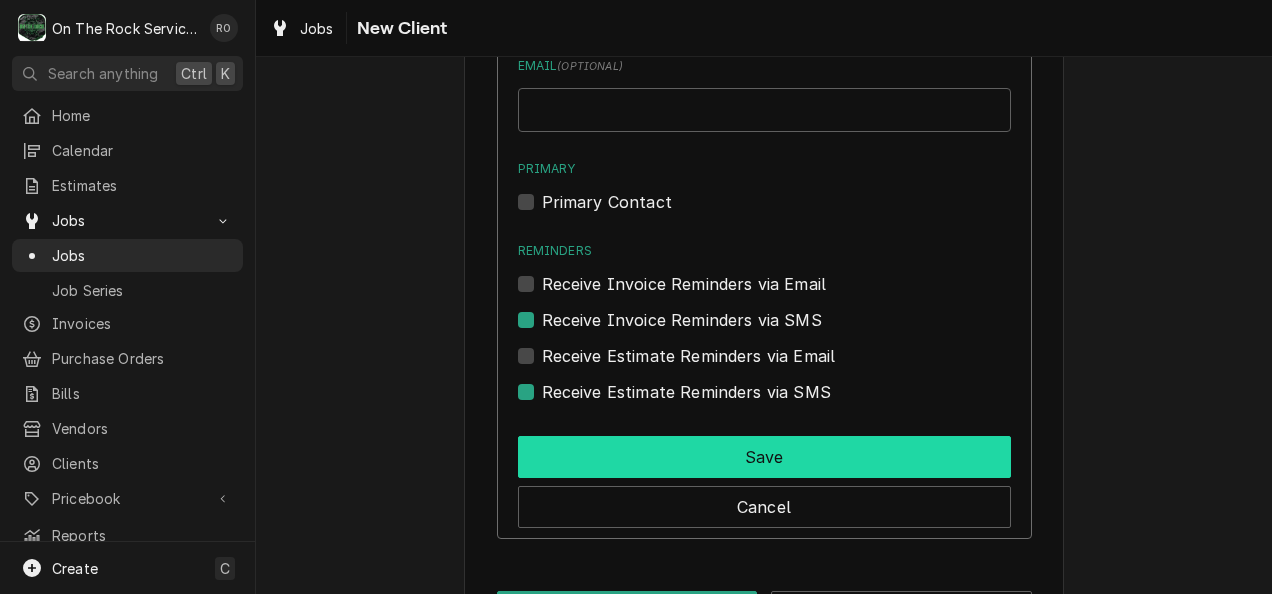 click on "Save" at bounding box center [764, 457] 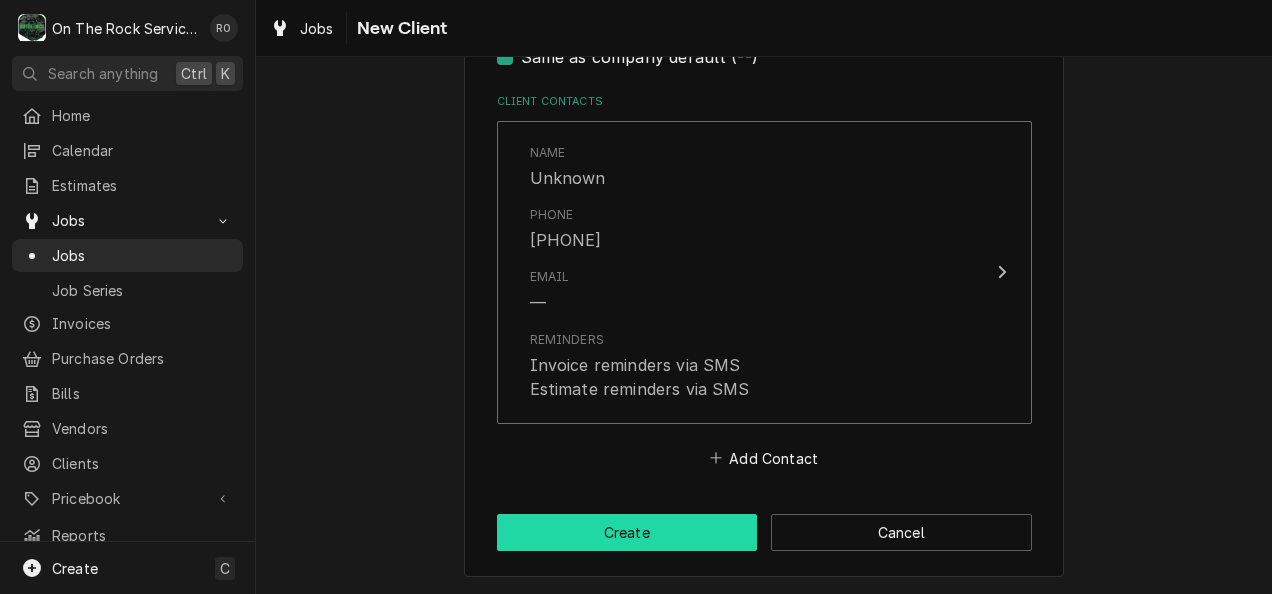 click on "Create" at bounding box center [627, 532] 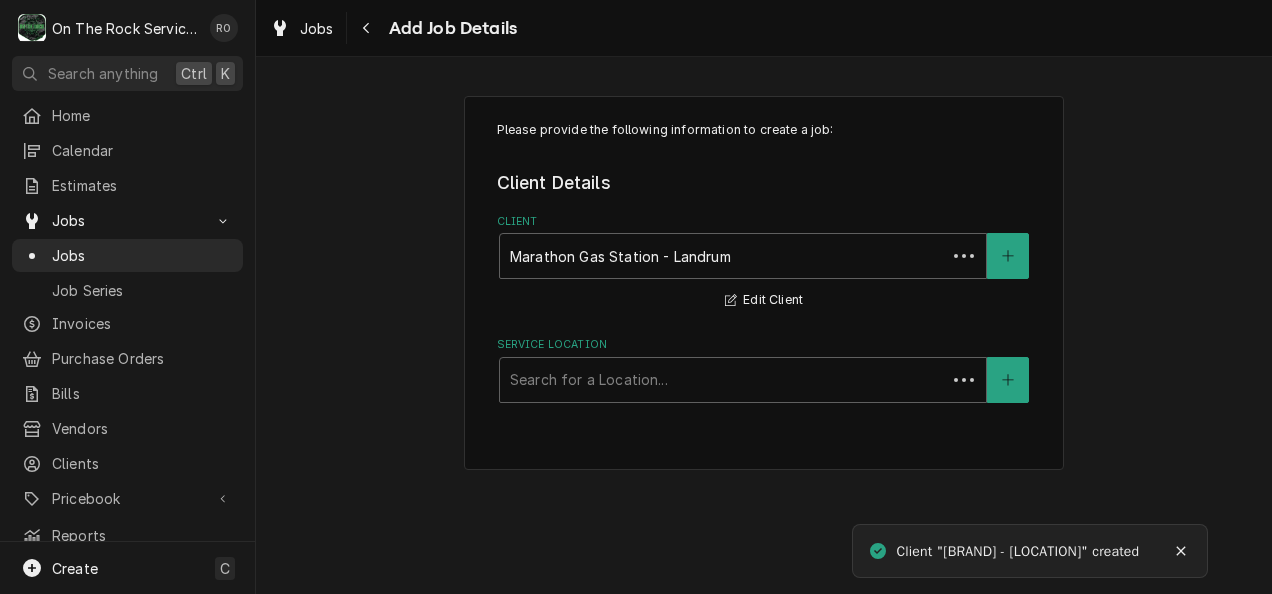 scroll, scrollTop: 0, scrollLeft: 0, axis: both 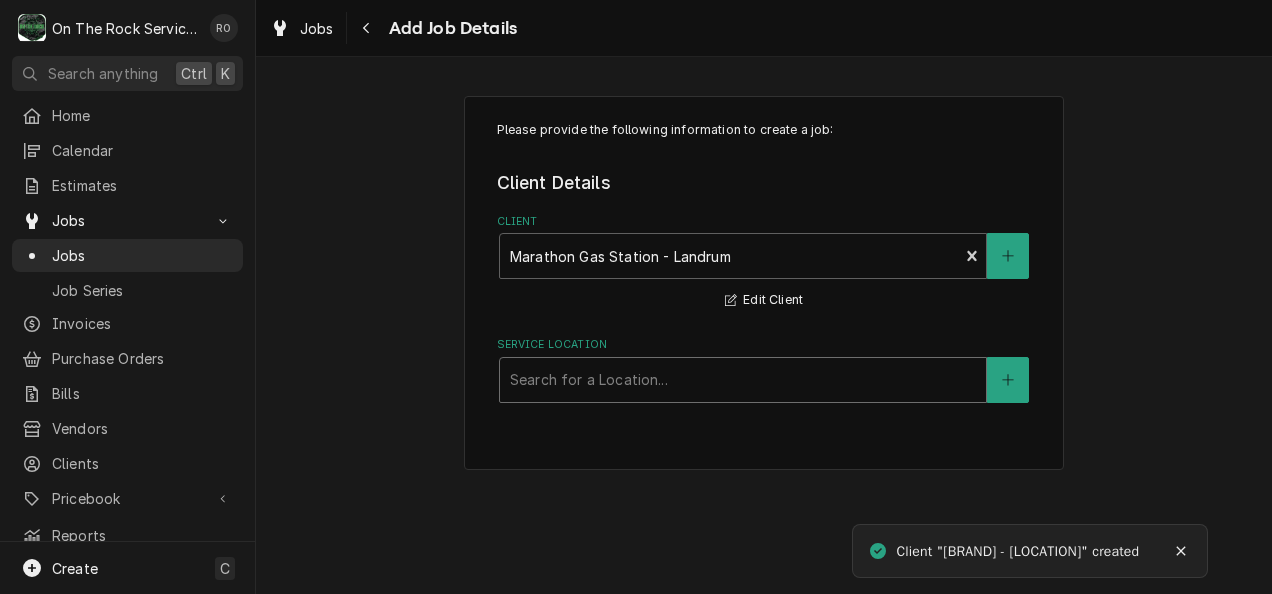 click at bounding box center [743, 380] 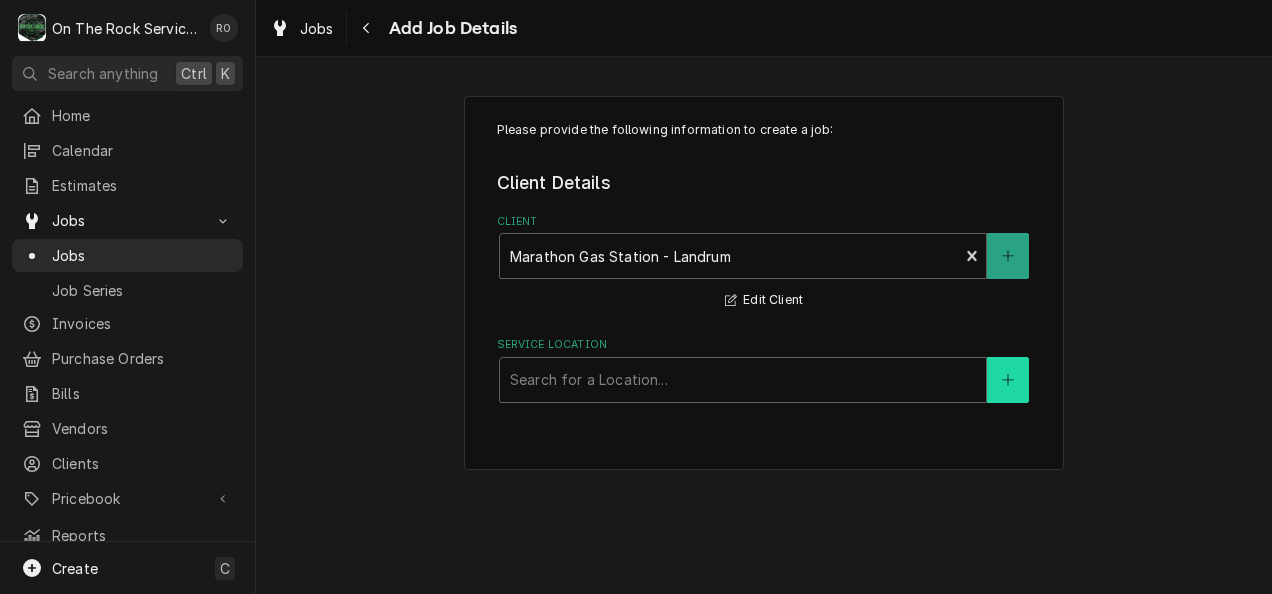click at bounding box center [1008, 380] 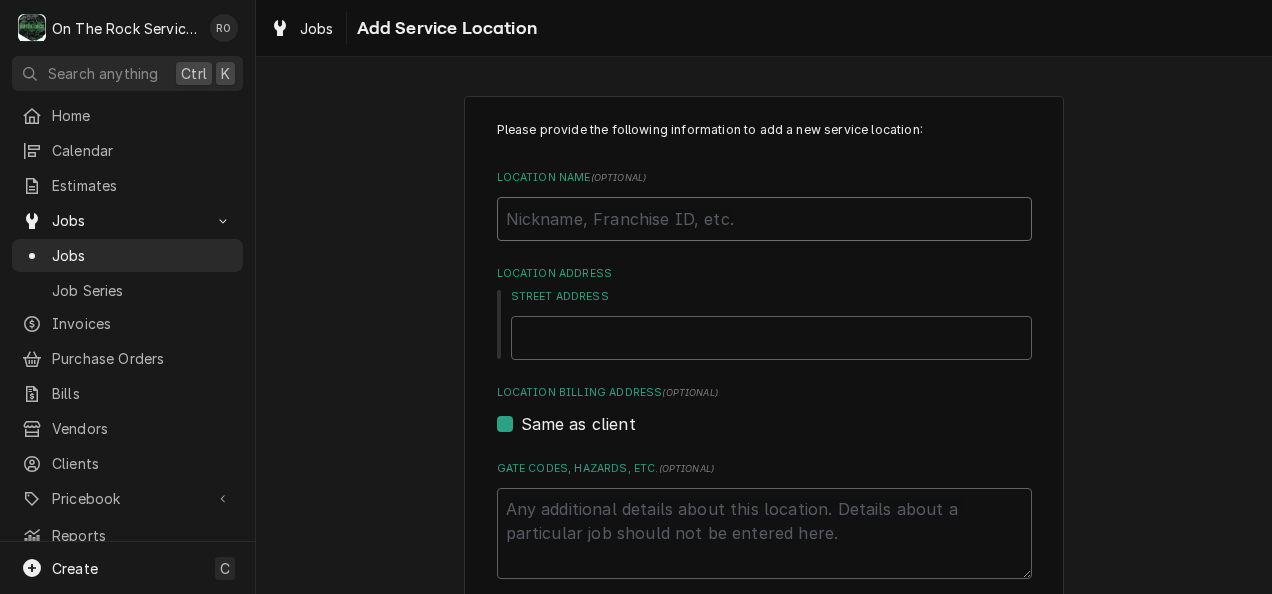 click on "Location Name  ( optional )" at bounding box center (764, 219) 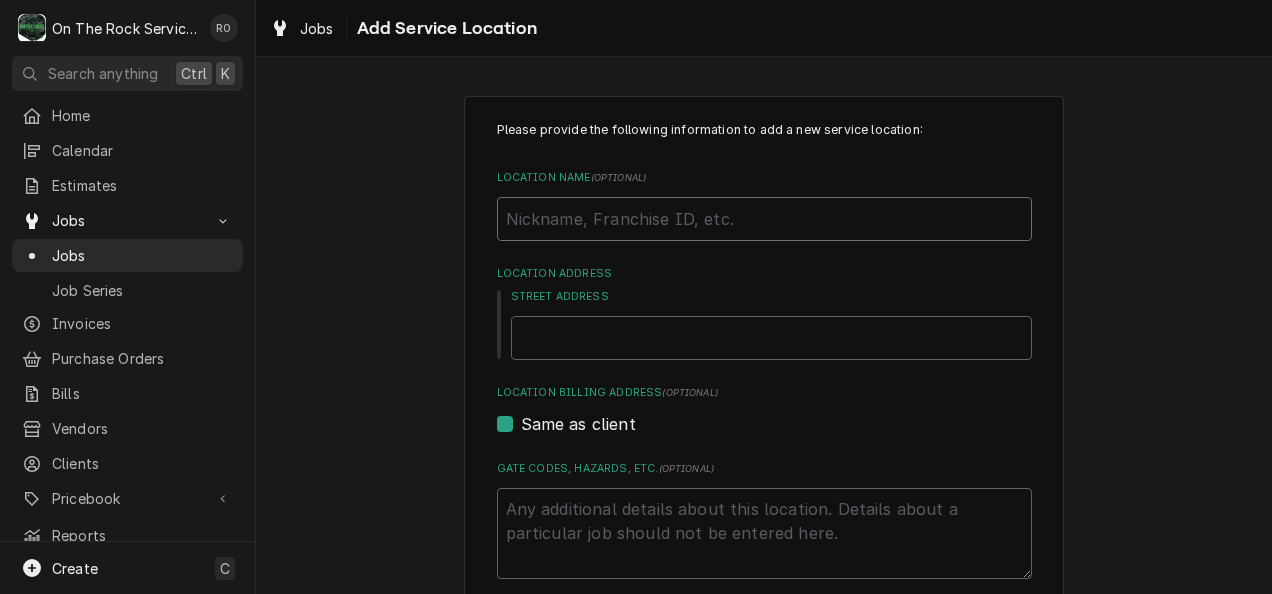type on "x" 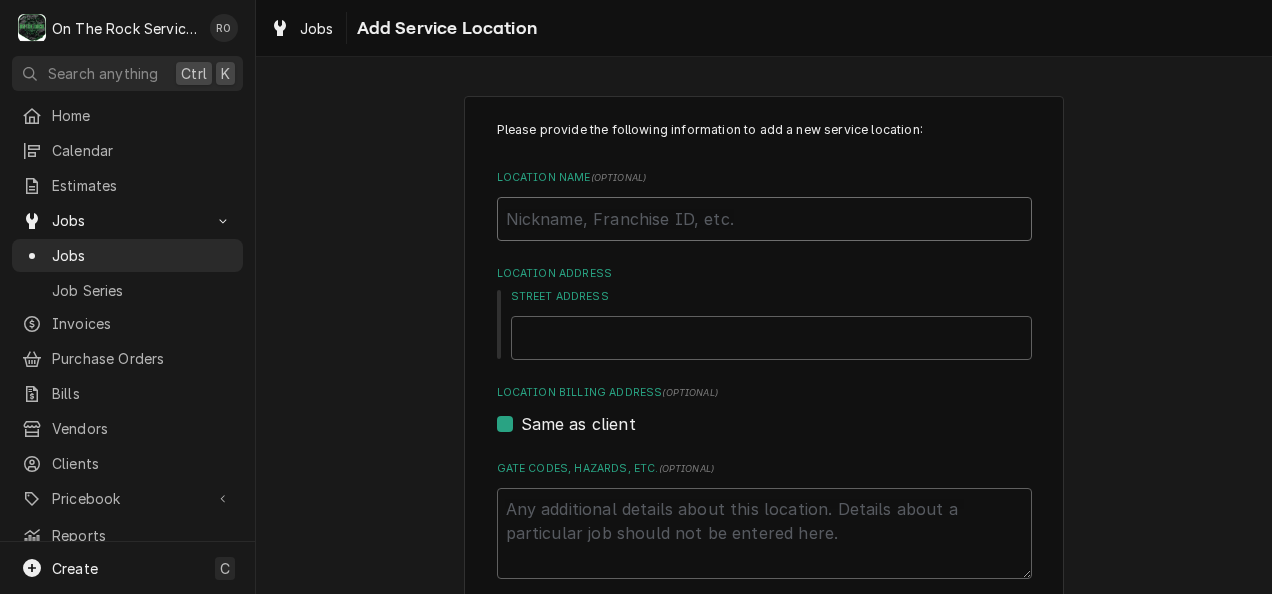 type on "M" 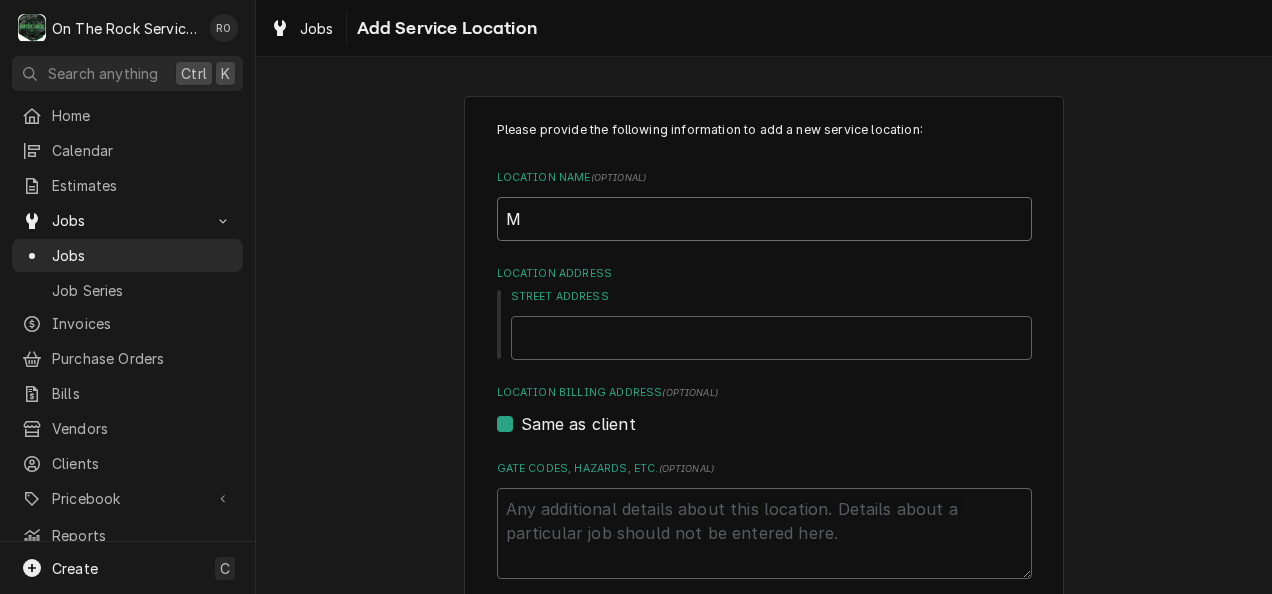 type on "x" 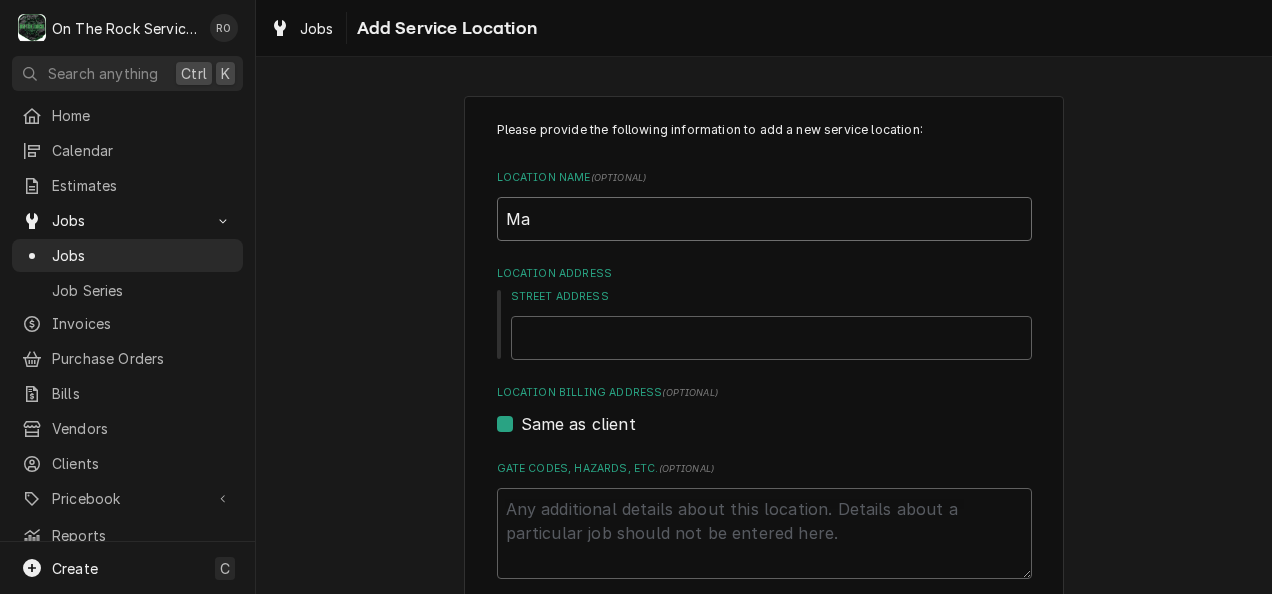 type on "x" 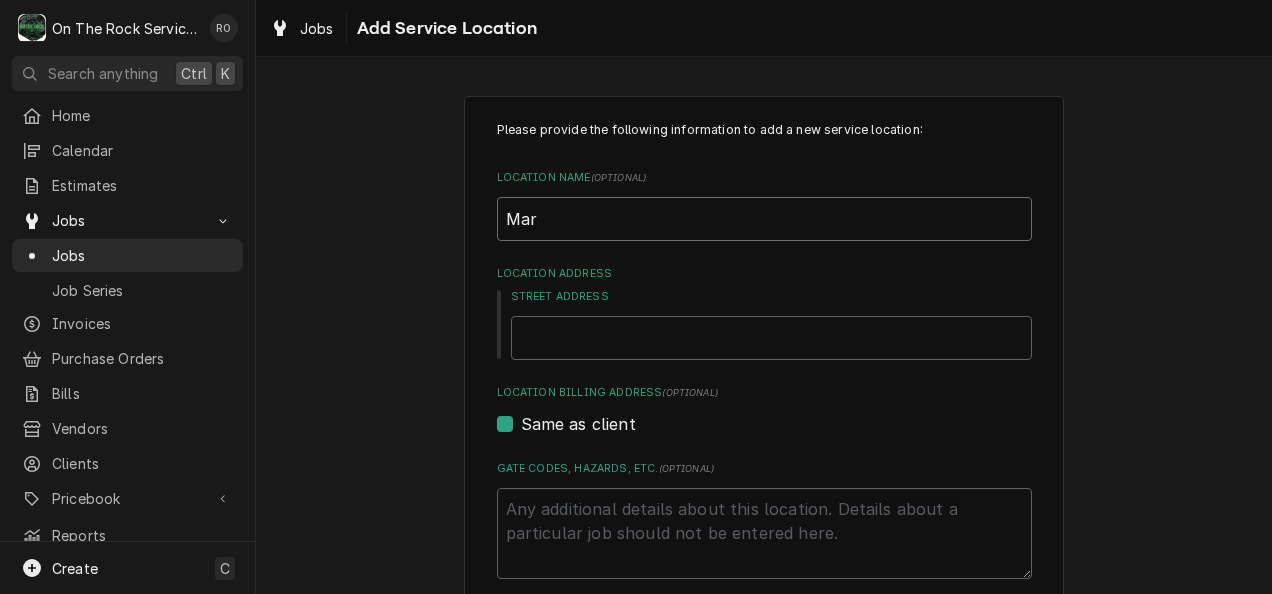 type on "x" 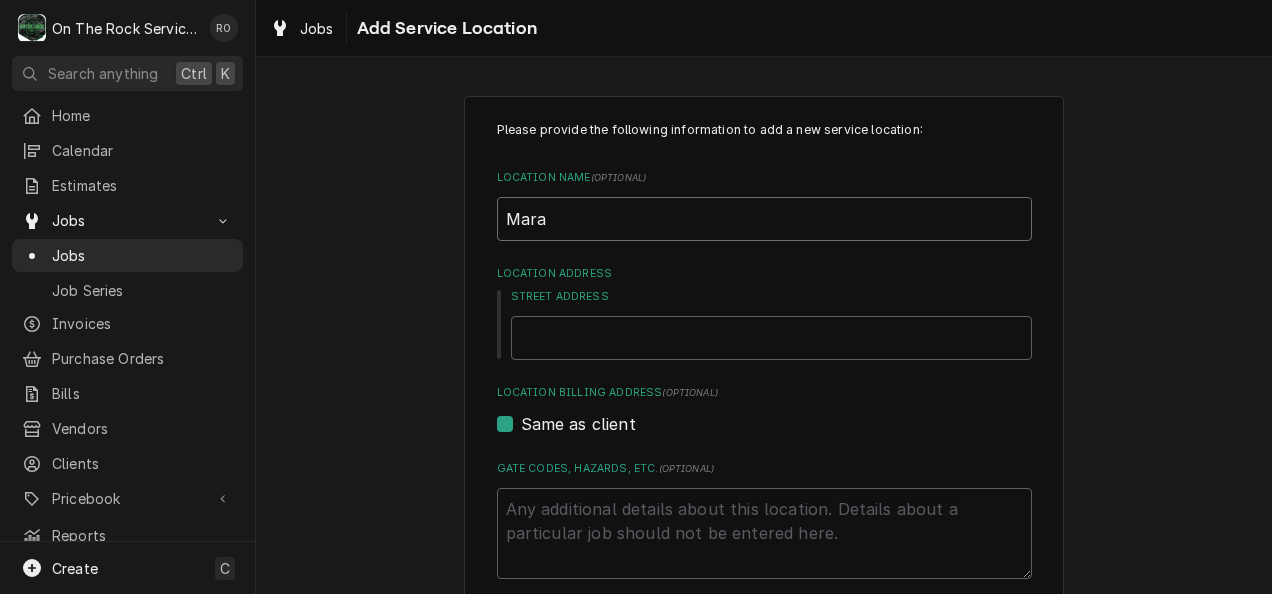 type on "x" 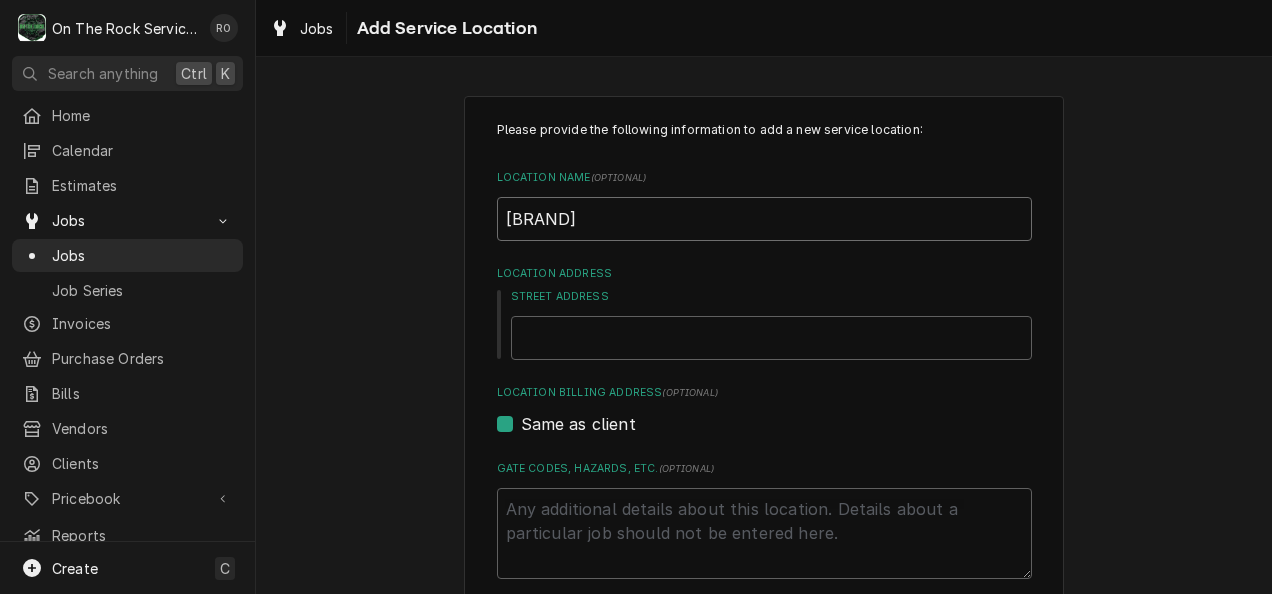 type on "Marath" 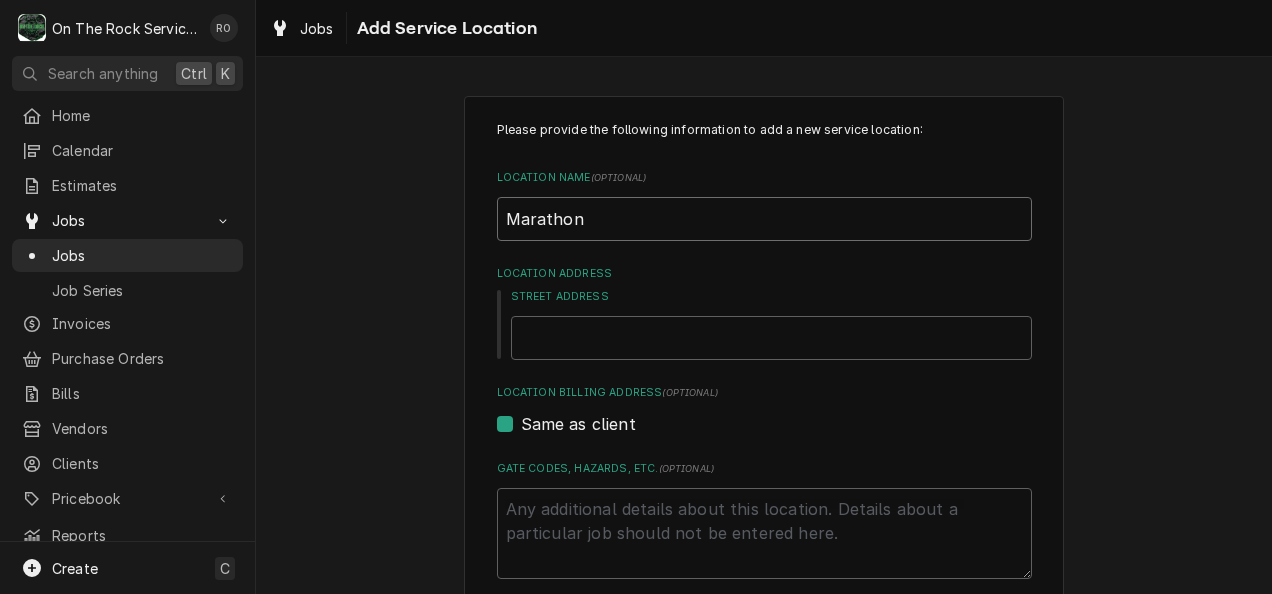 type on "x" 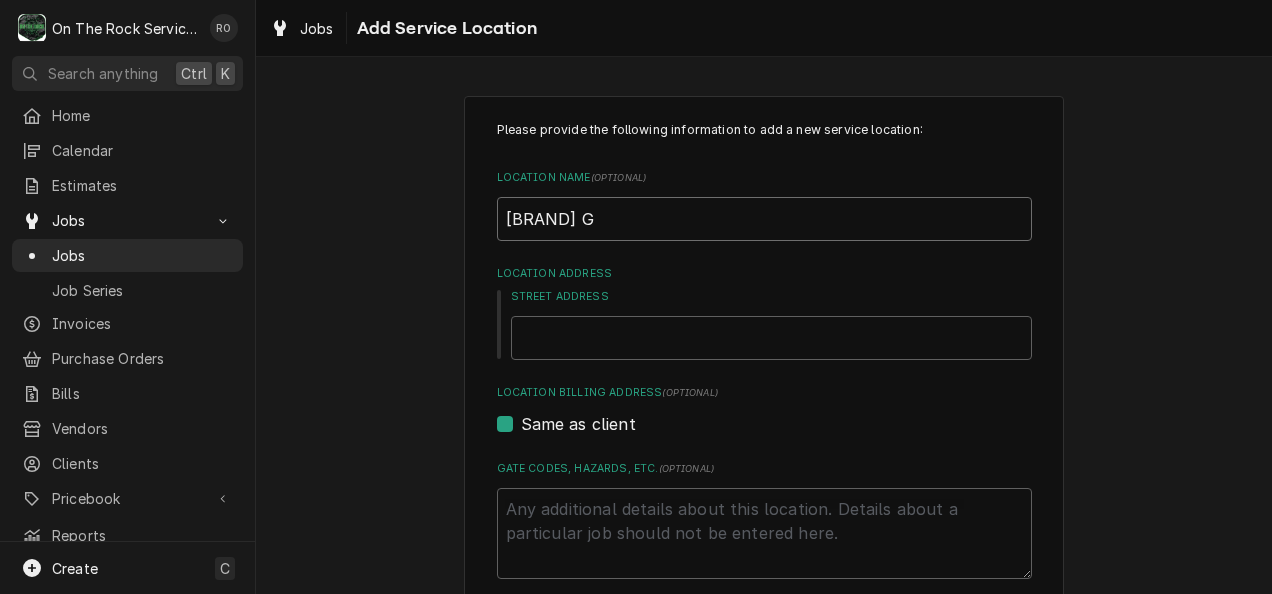 type on "x" 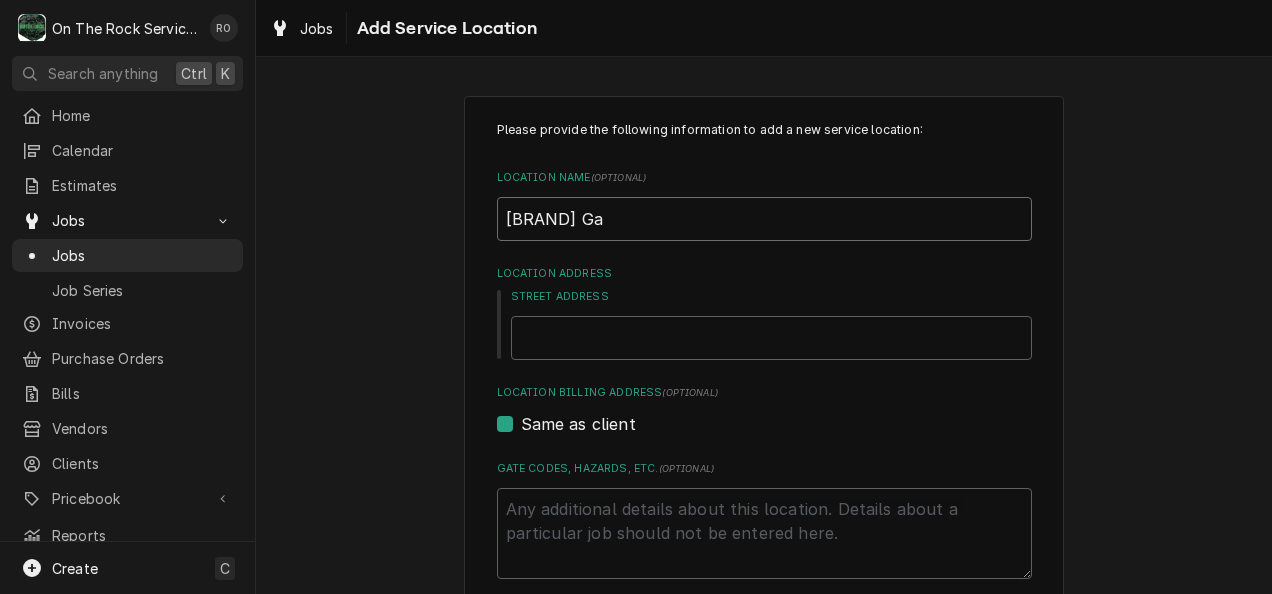 type on "x" 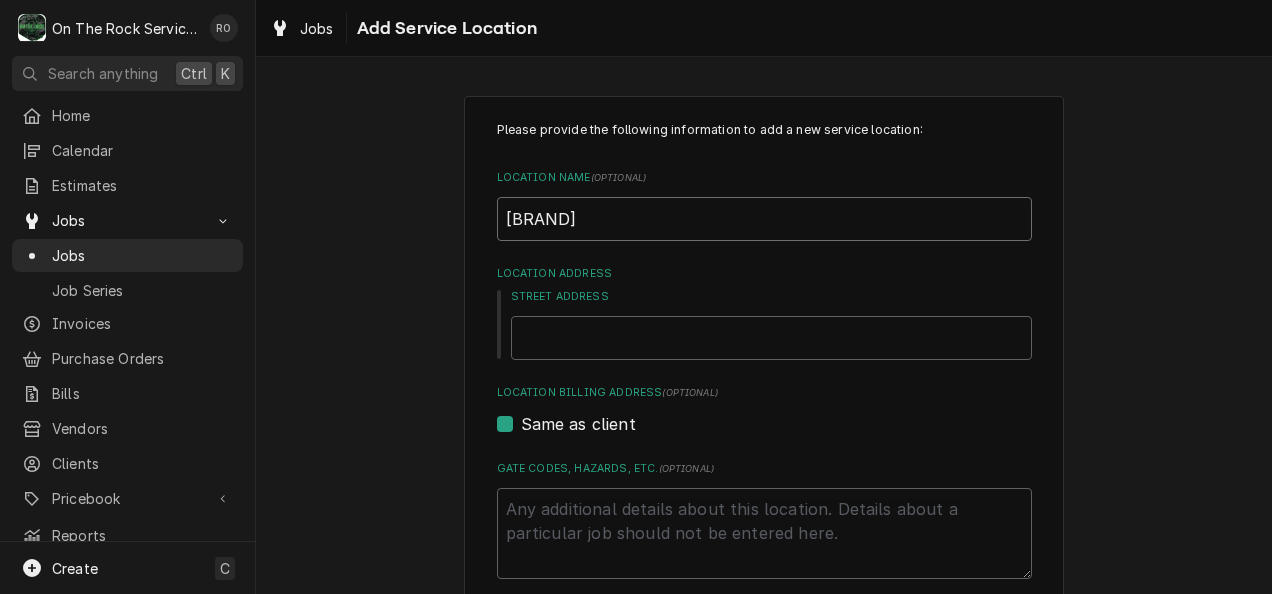 type on "x" 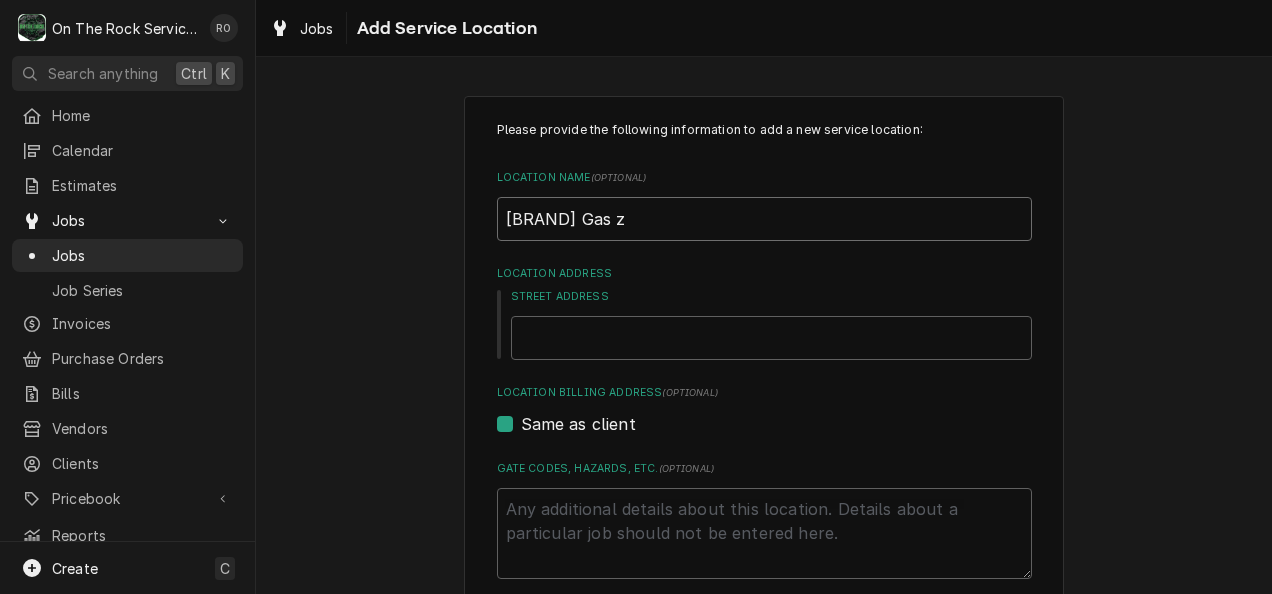 type on "x" 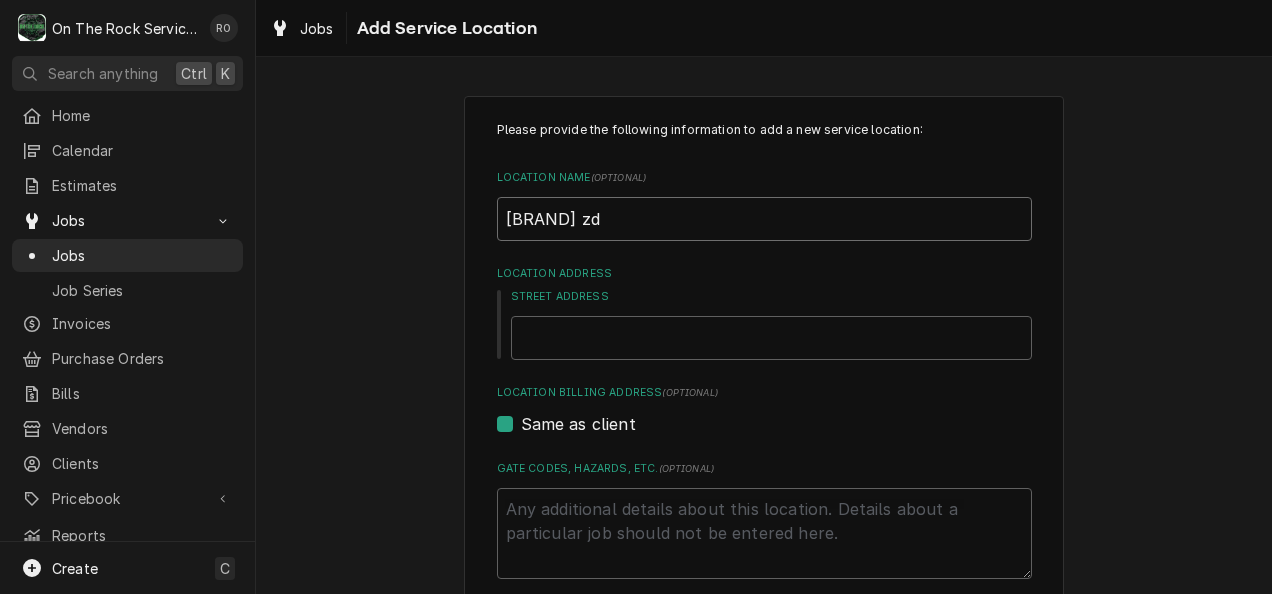 type on "x" 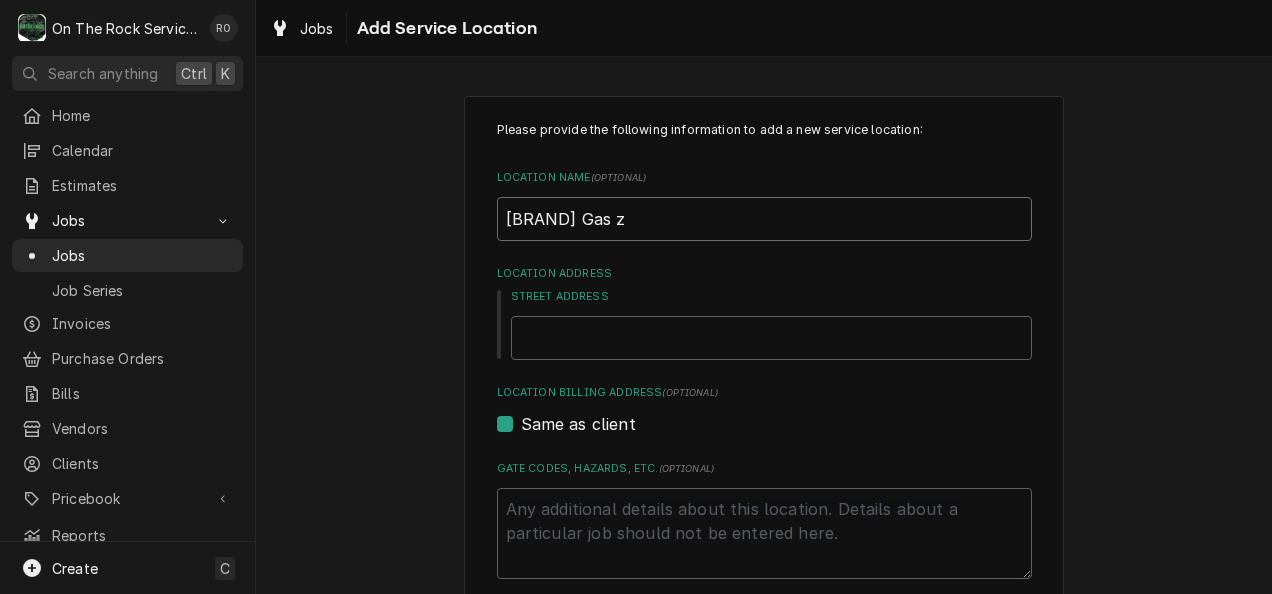 type on "x" 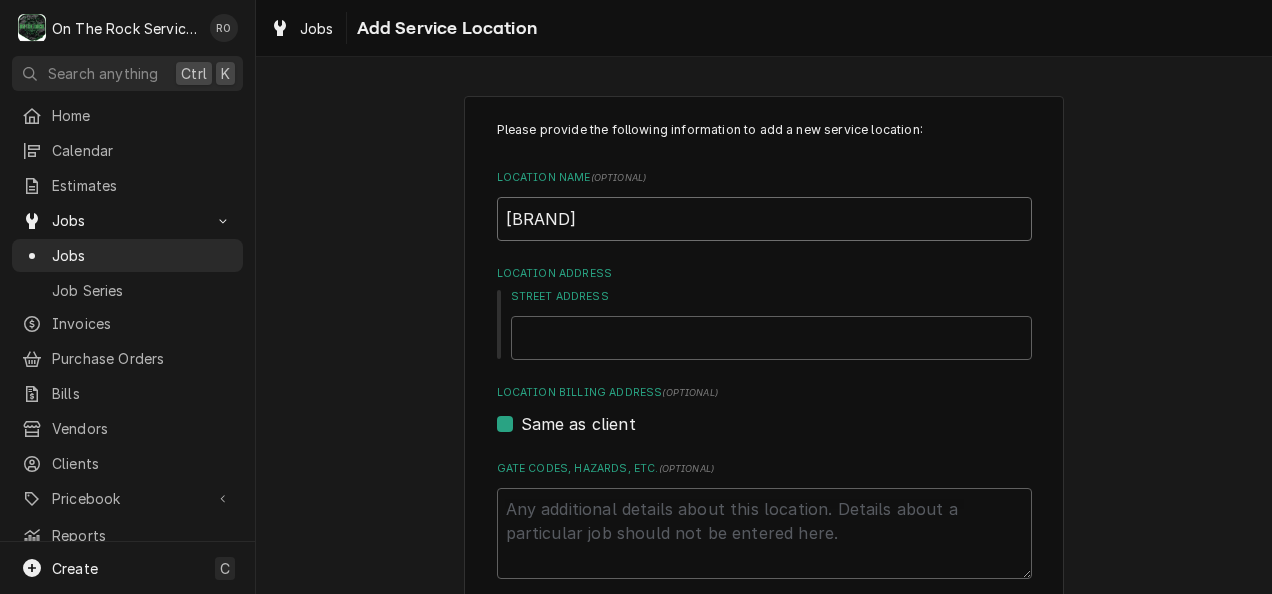 type on "x" 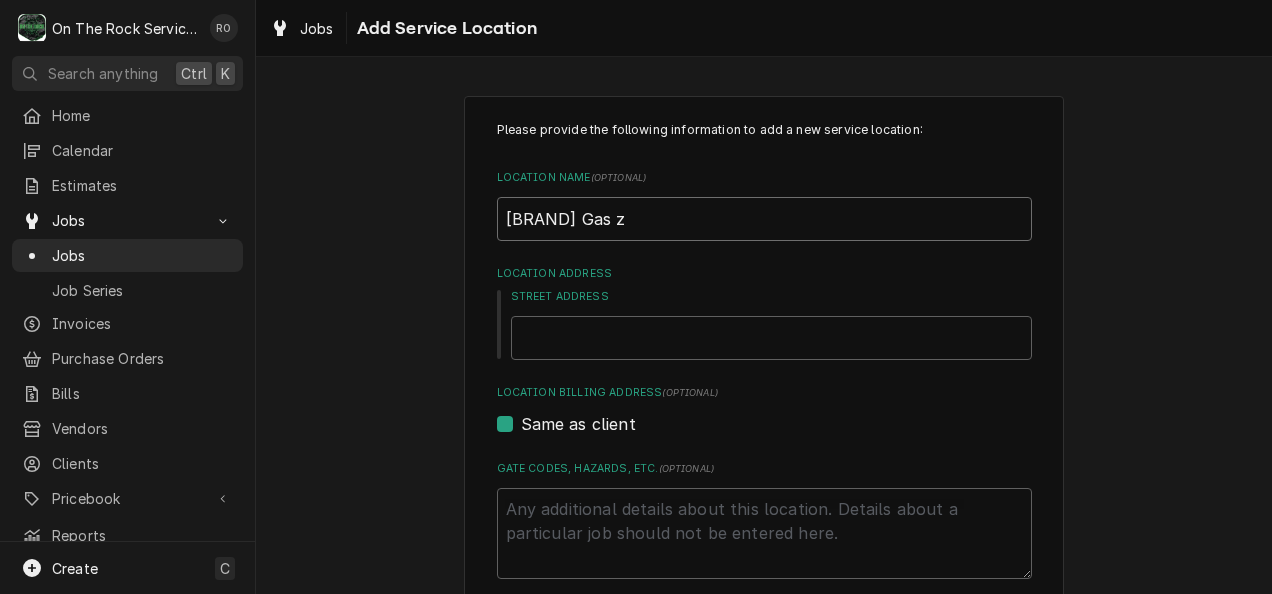 type on "x" 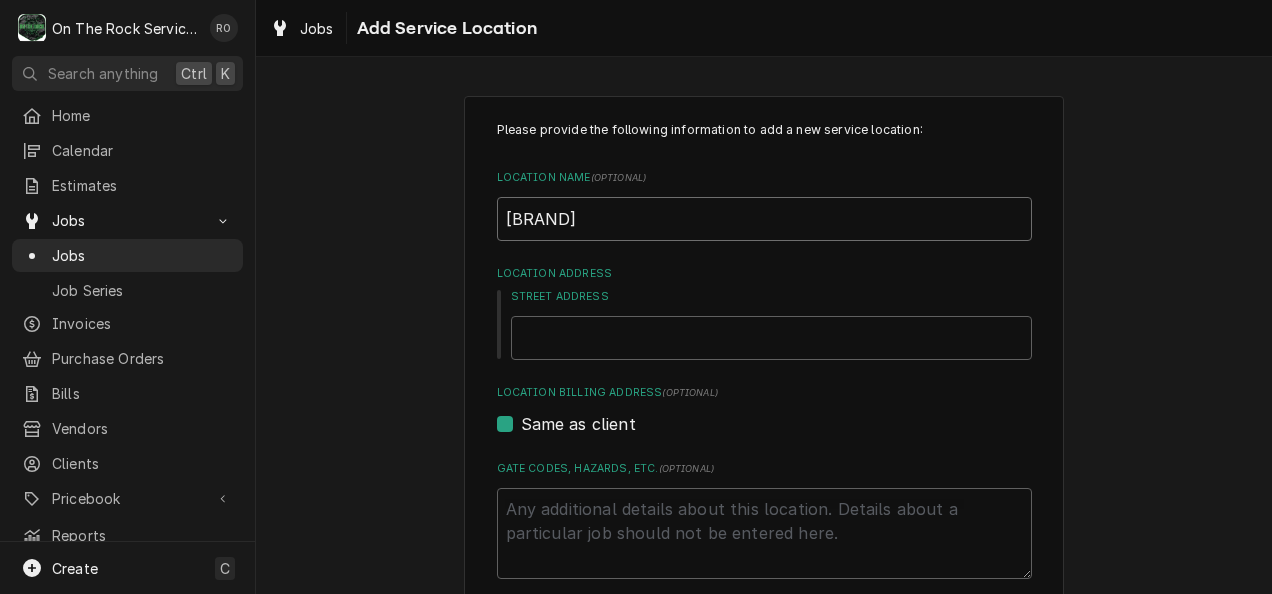 type on "x" 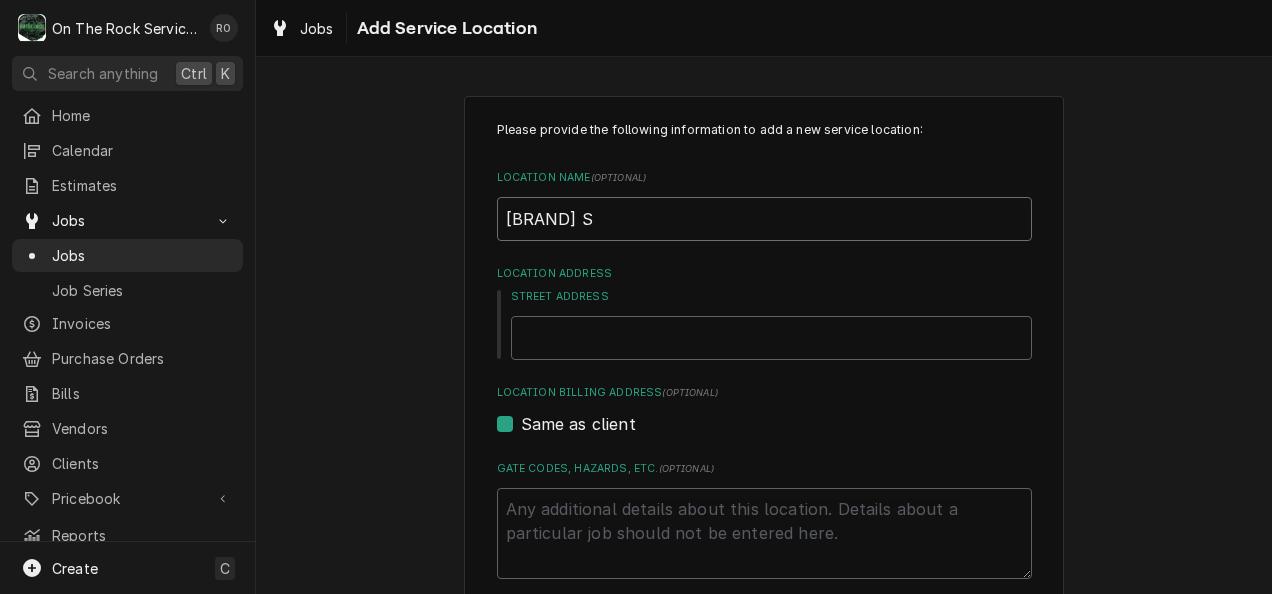 type on "x" 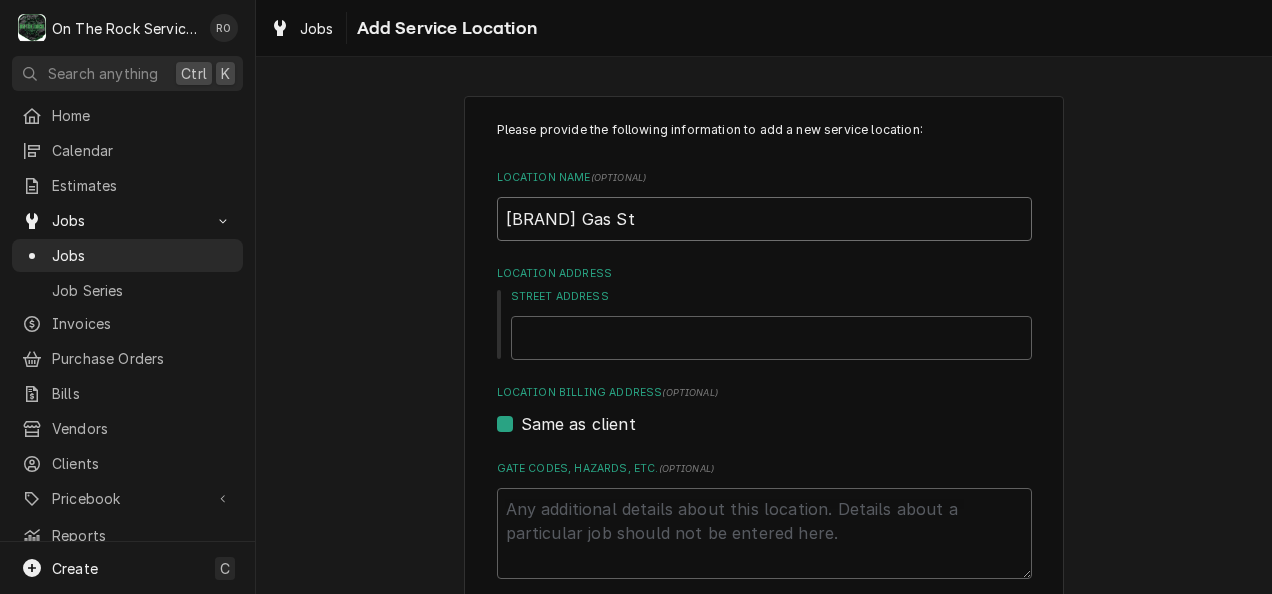 type on "x" 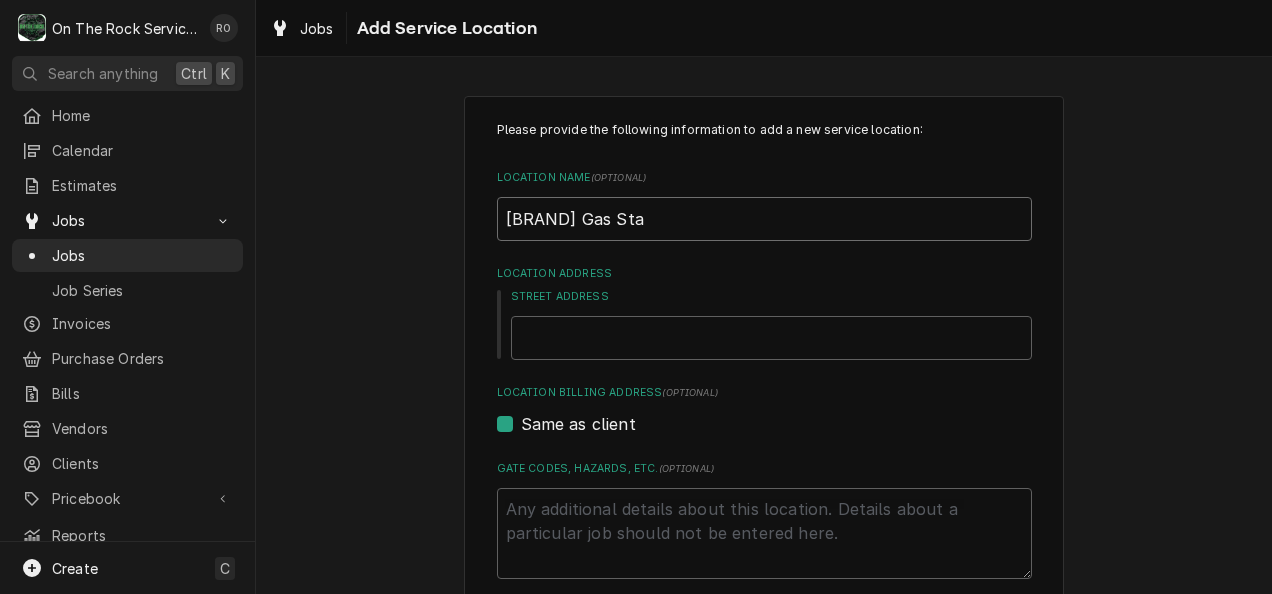 type on "x" 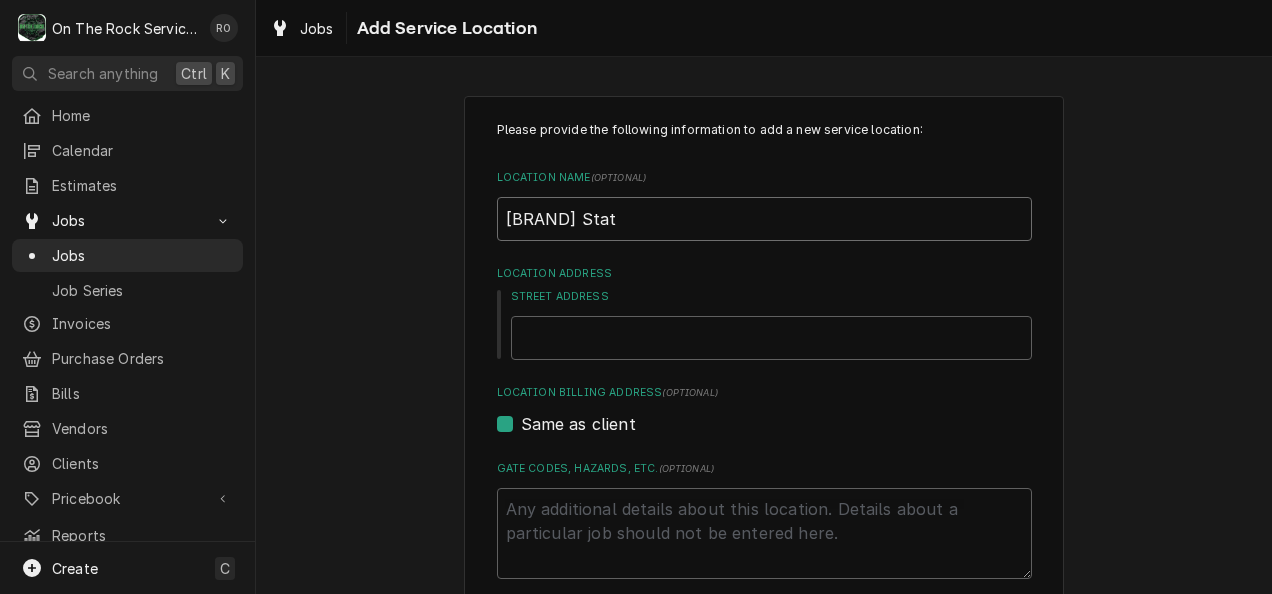 type on "x" 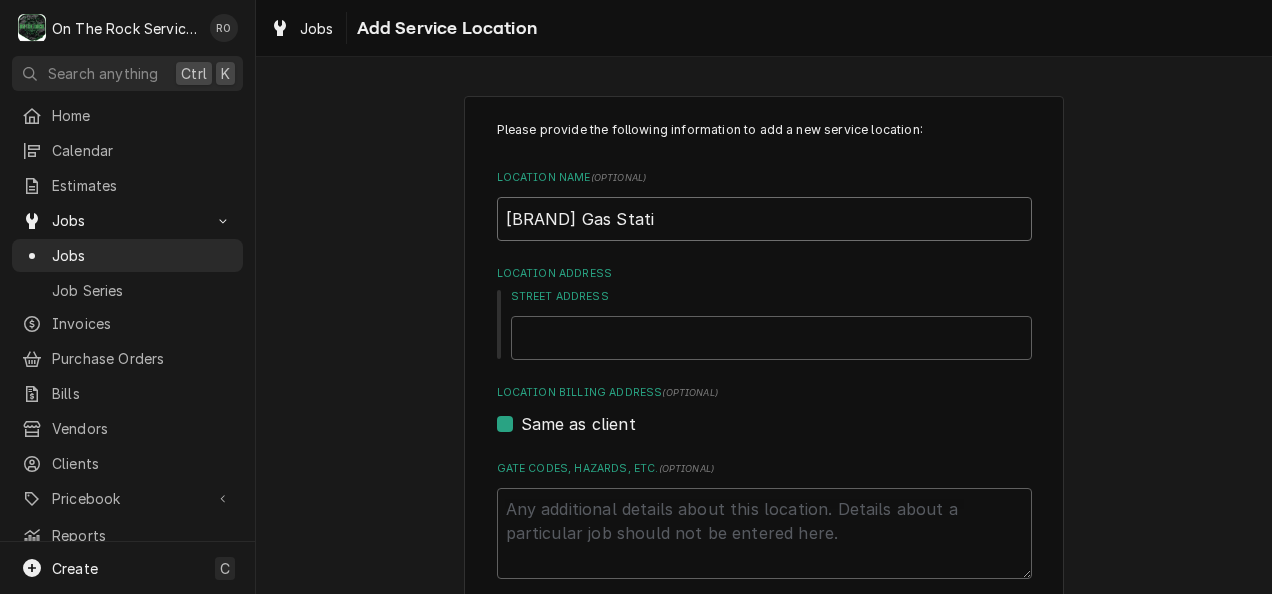 type on "x" 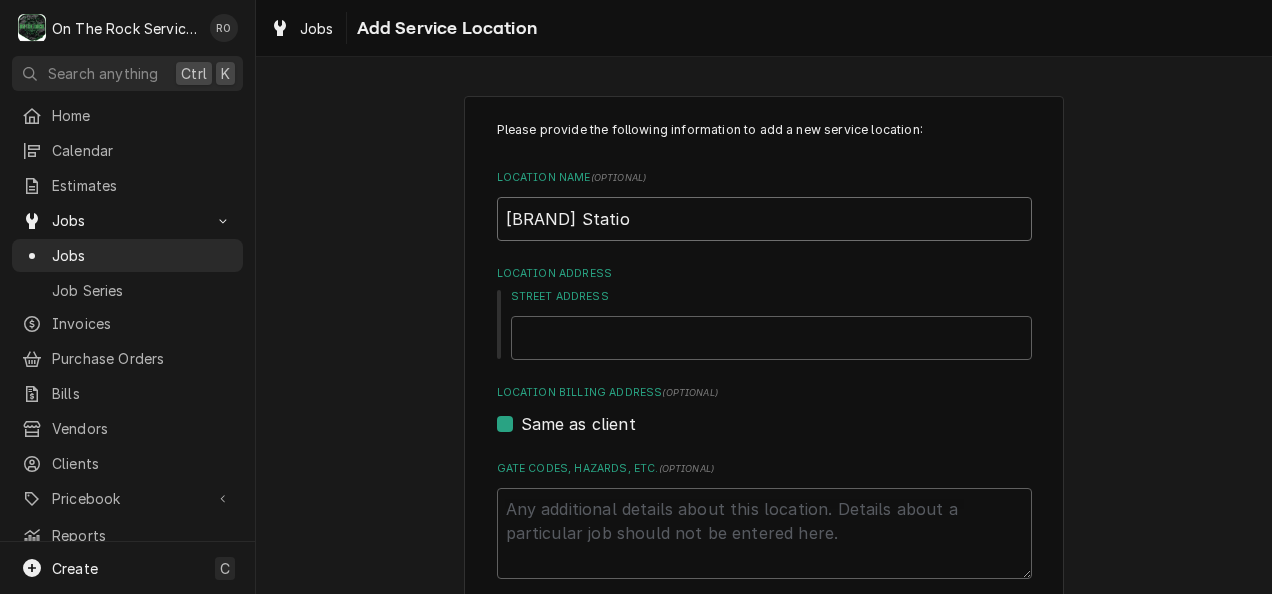 type on "x" 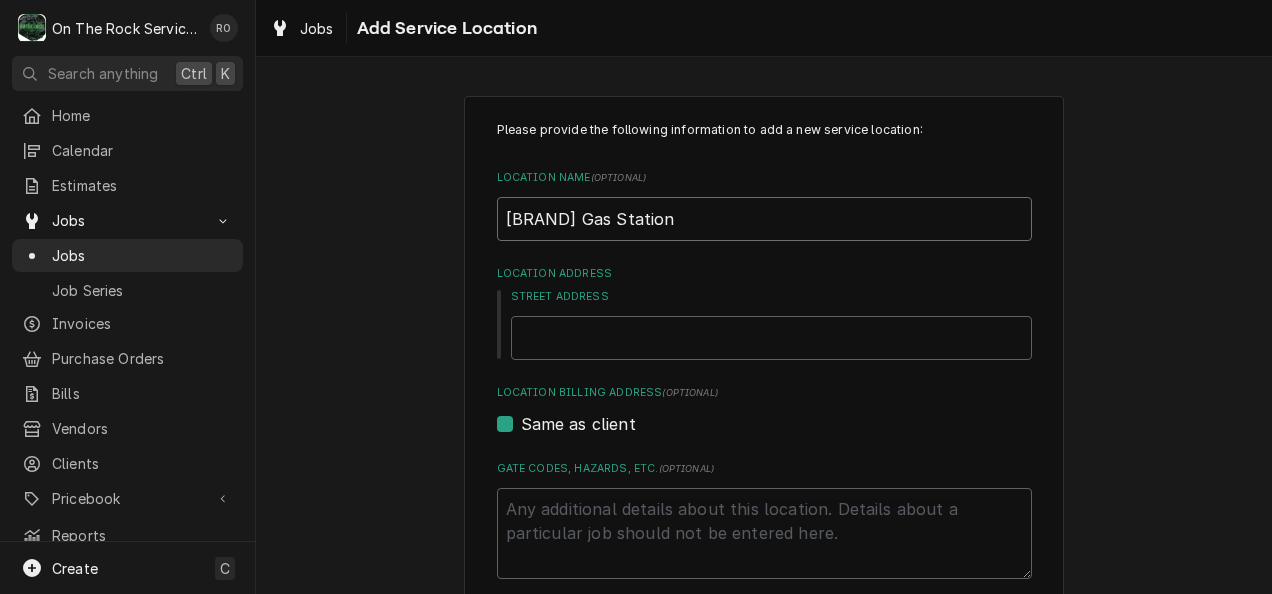 type on "x" 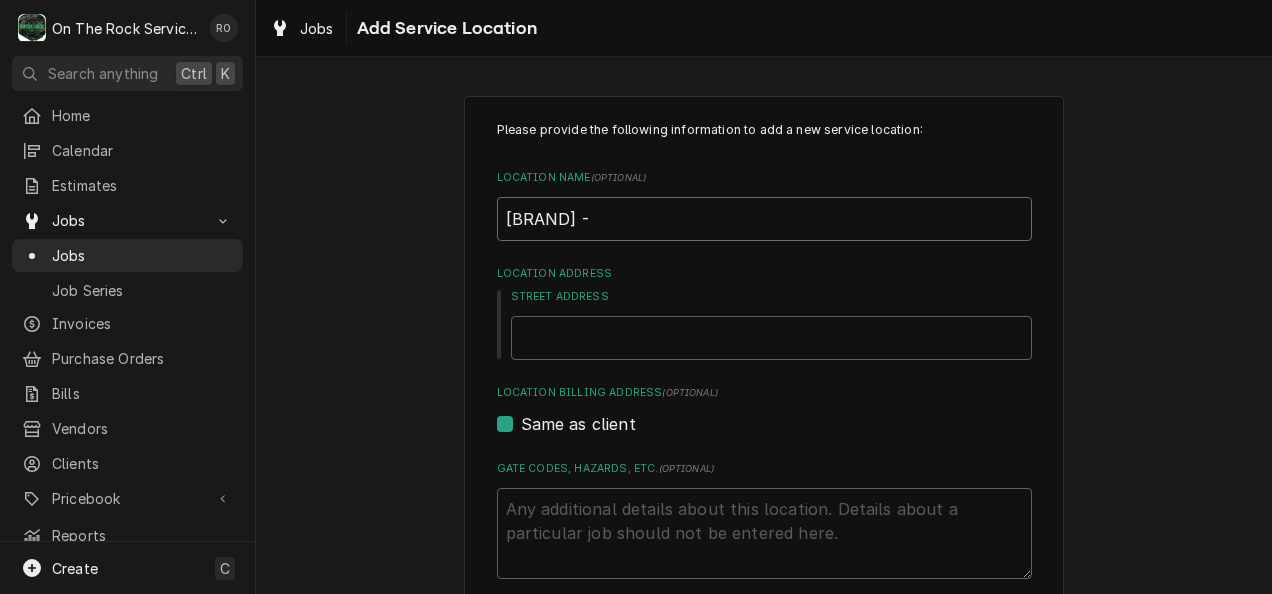 type on "x" 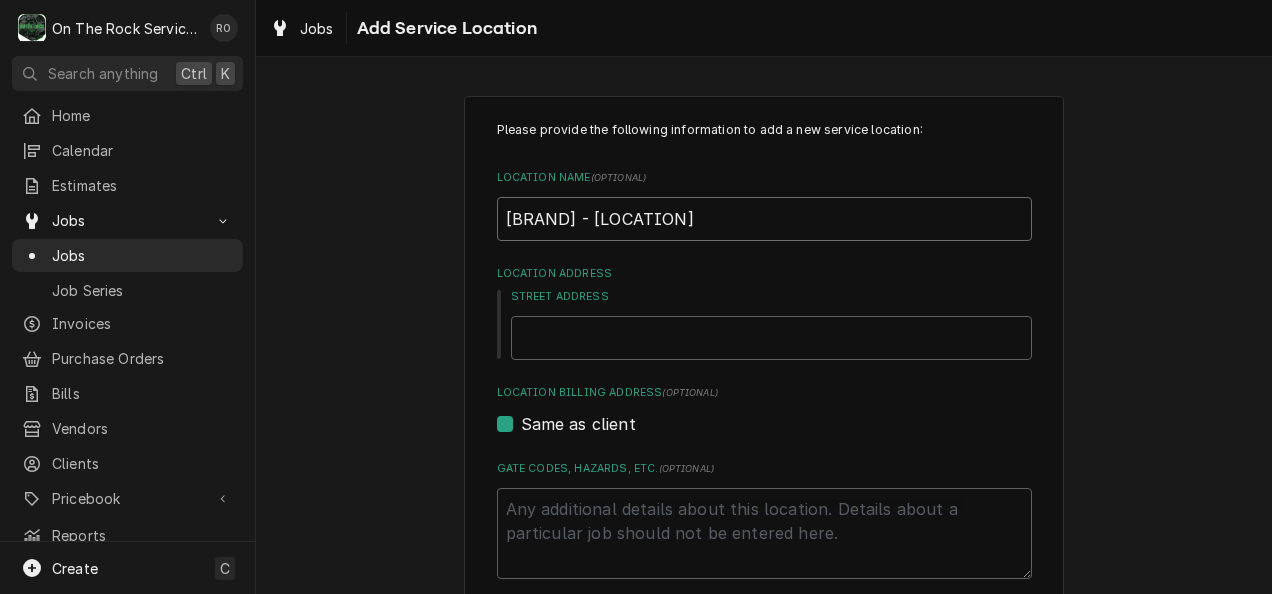 type on "x" 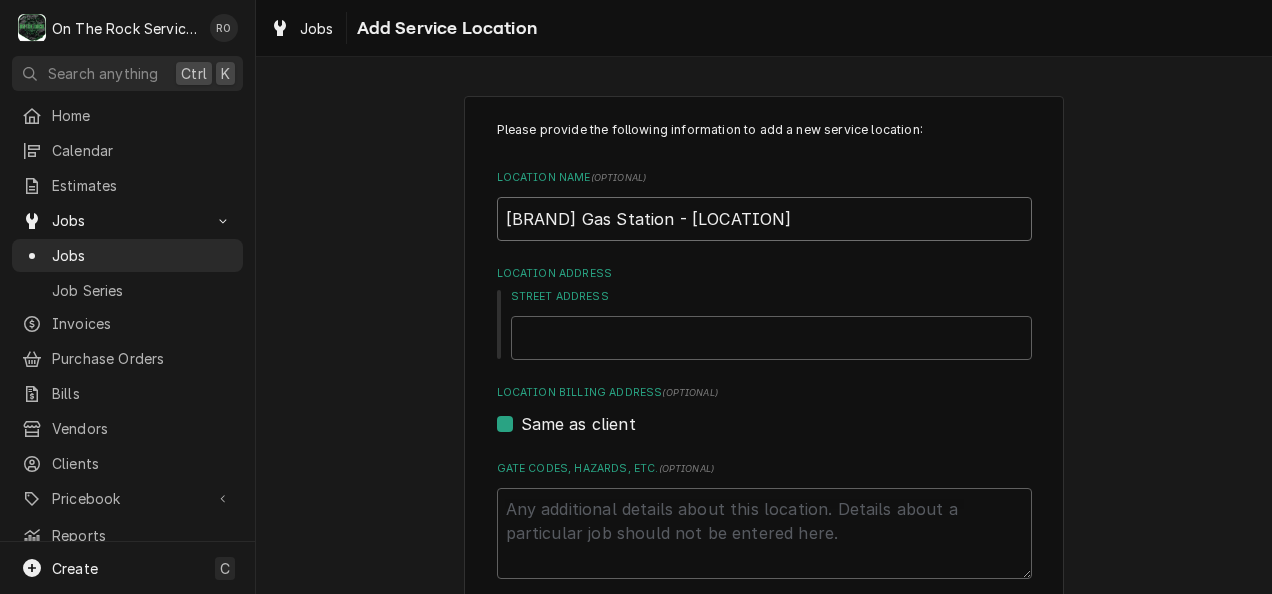 type on "x" 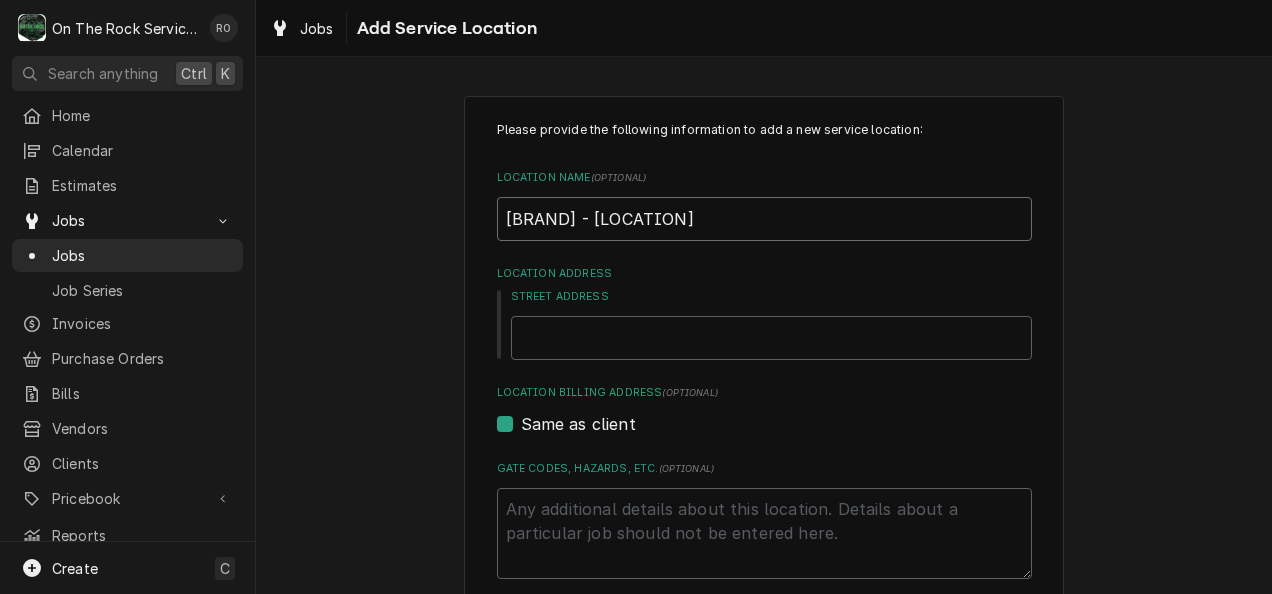 type on "x" 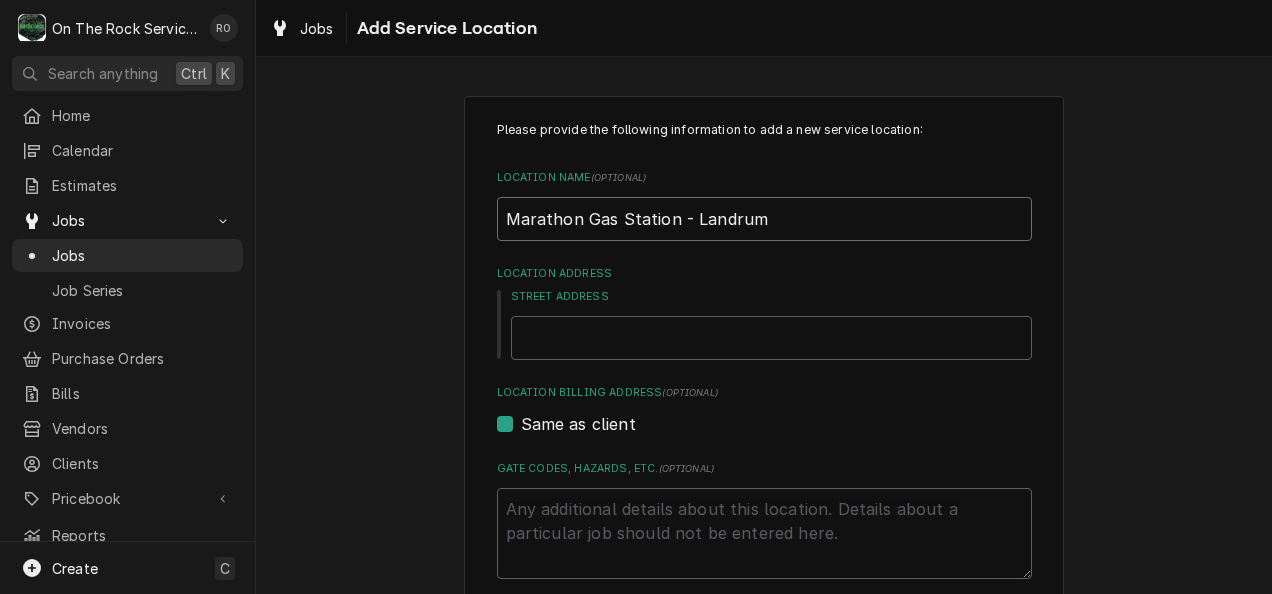 type on "Marathon Gas Station - Landrum" 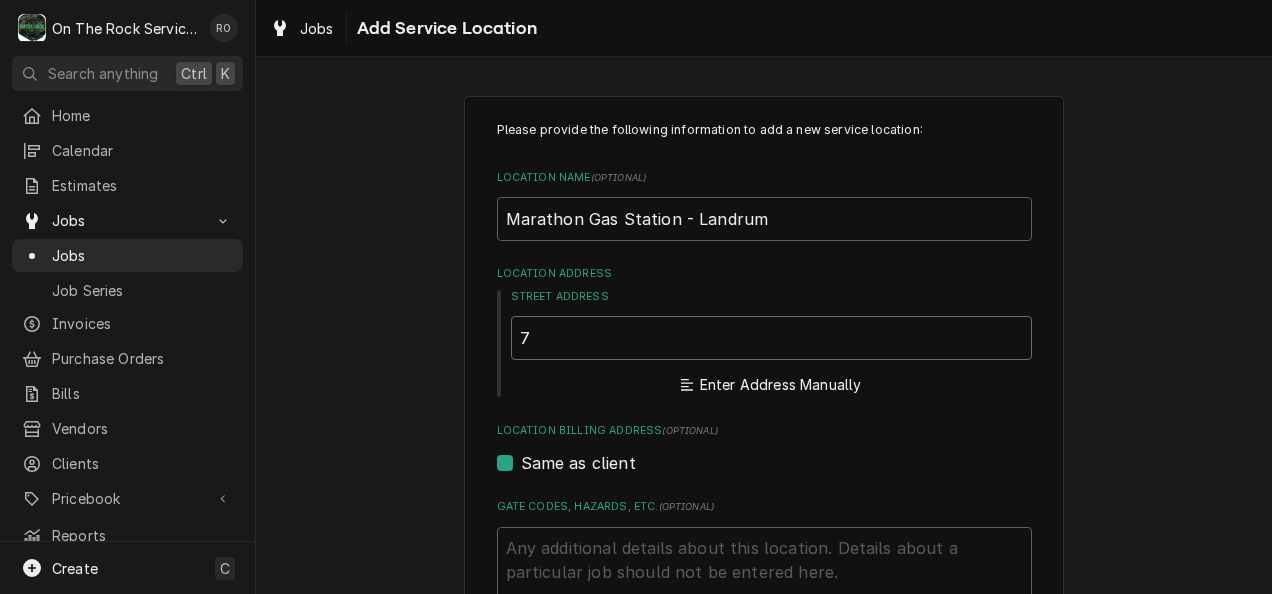 type on "x" 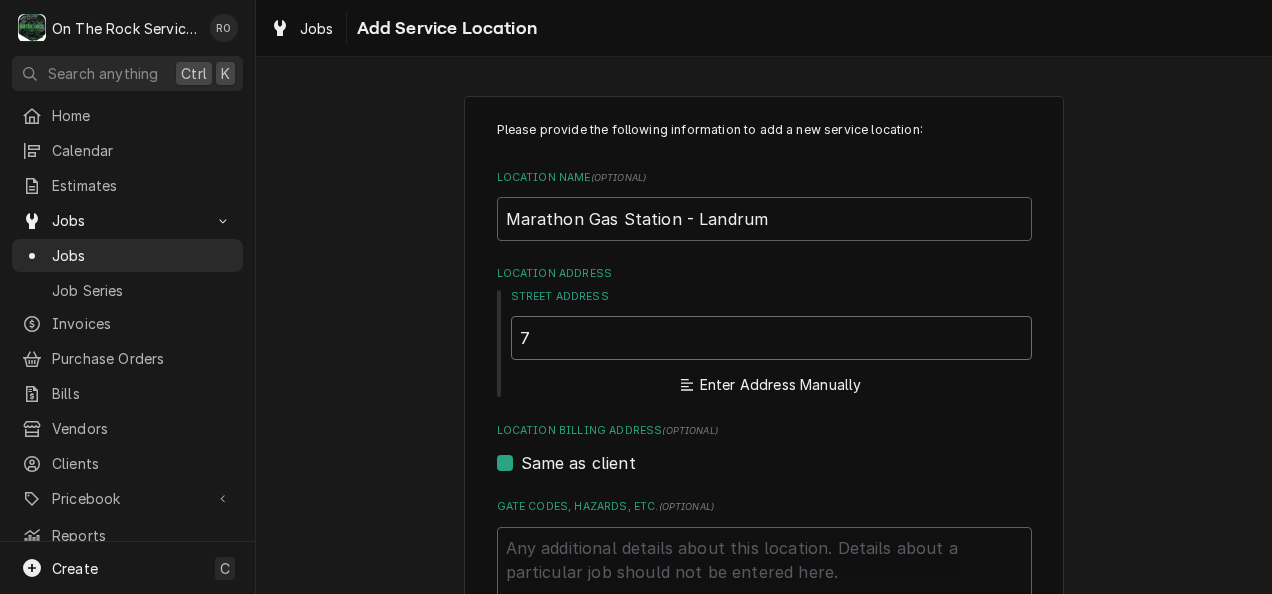 type on "7" 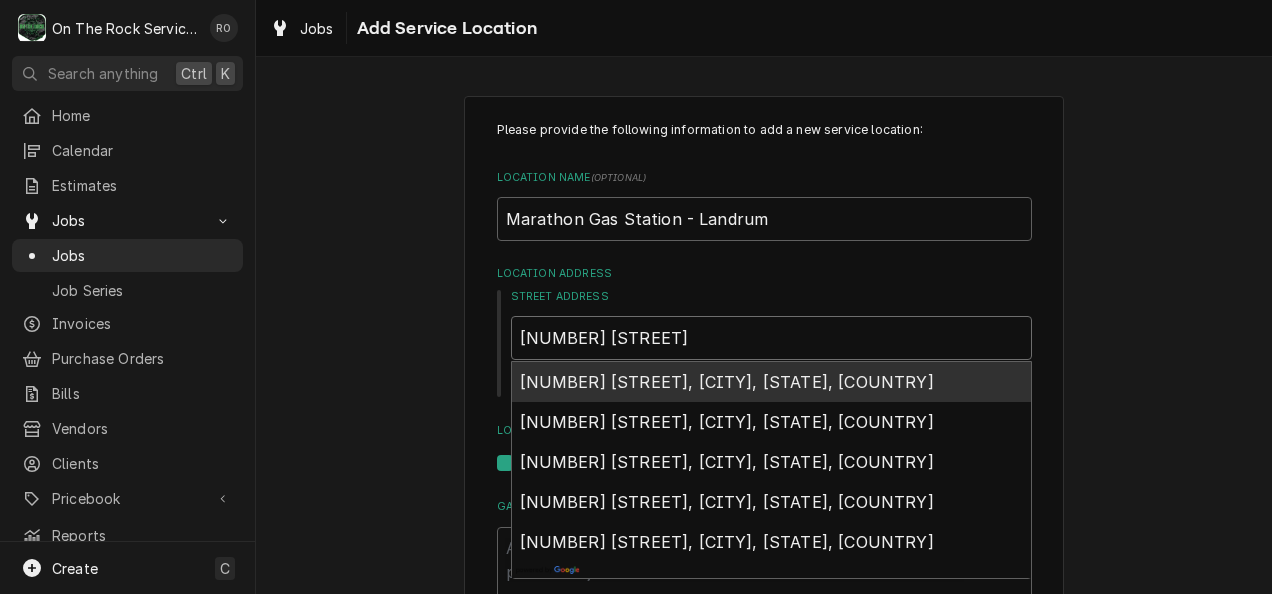 click on "715 South Howard Avenue, Landrum, SC, USA" at bounding box center (727, 382) 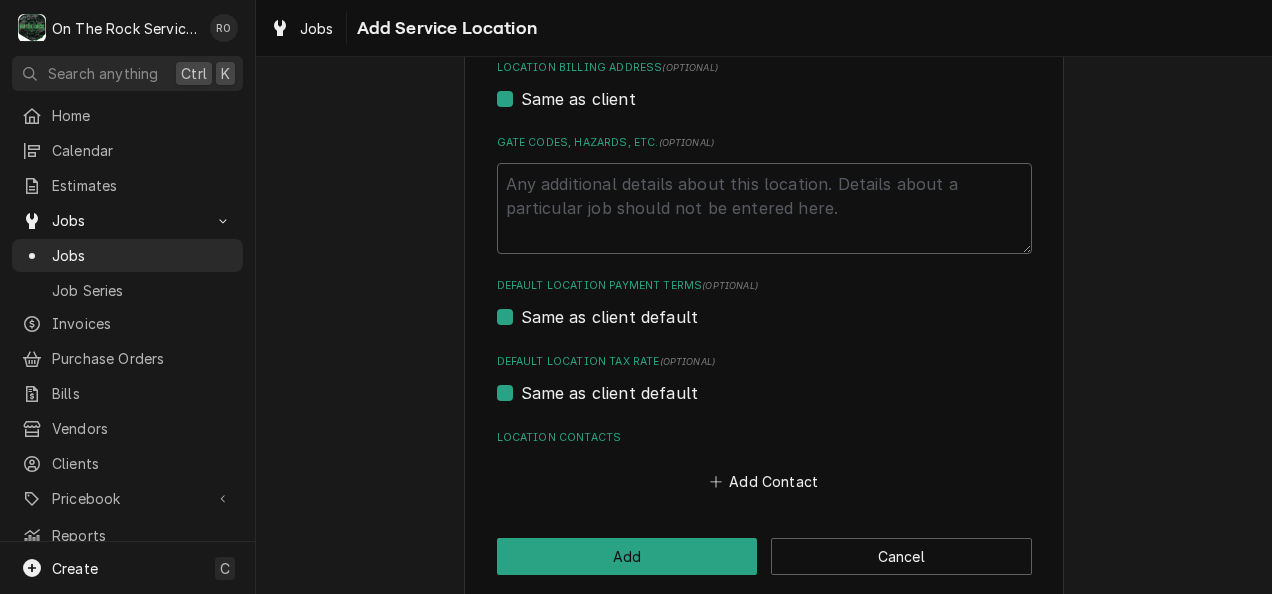 scroll, scrollTop: 636, scrollLeft: 0, axis: vertical 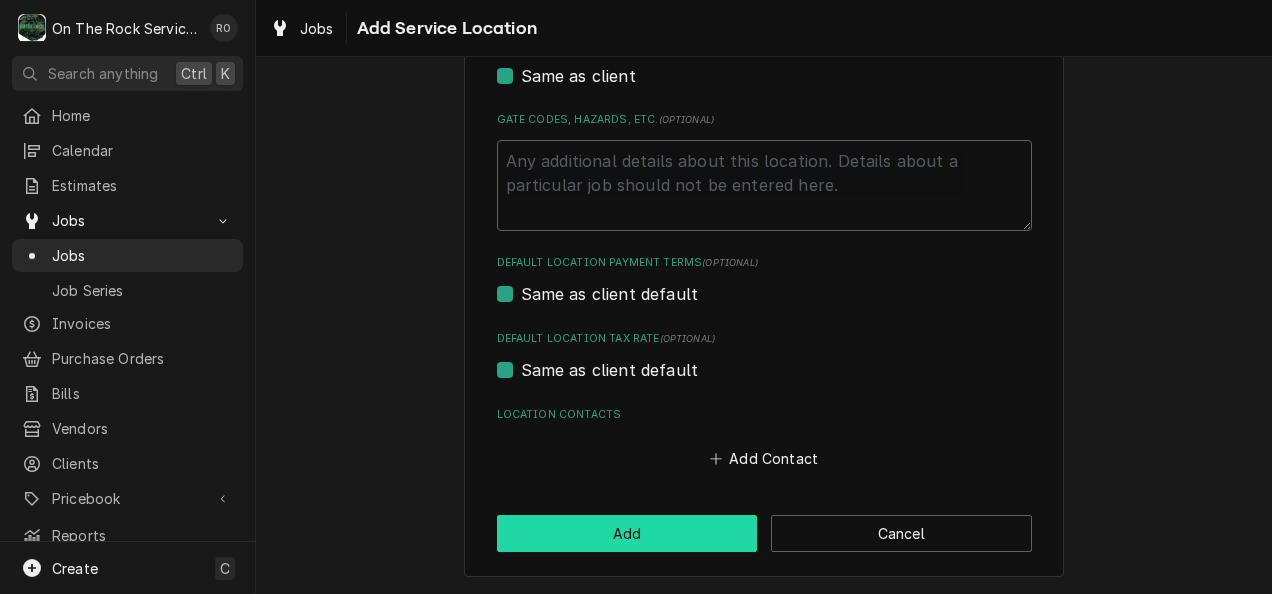 click on "Add" at bounding box center [627, 533] 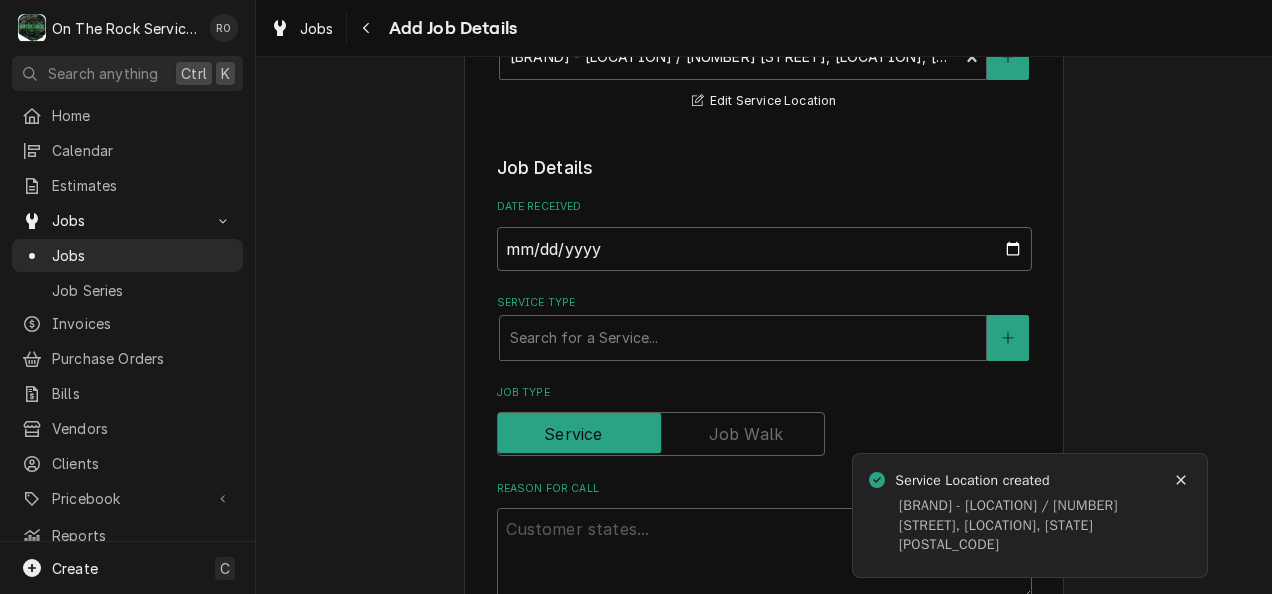 scroll, scrollTop: 370, scrollLeft: 0, axis: vertical 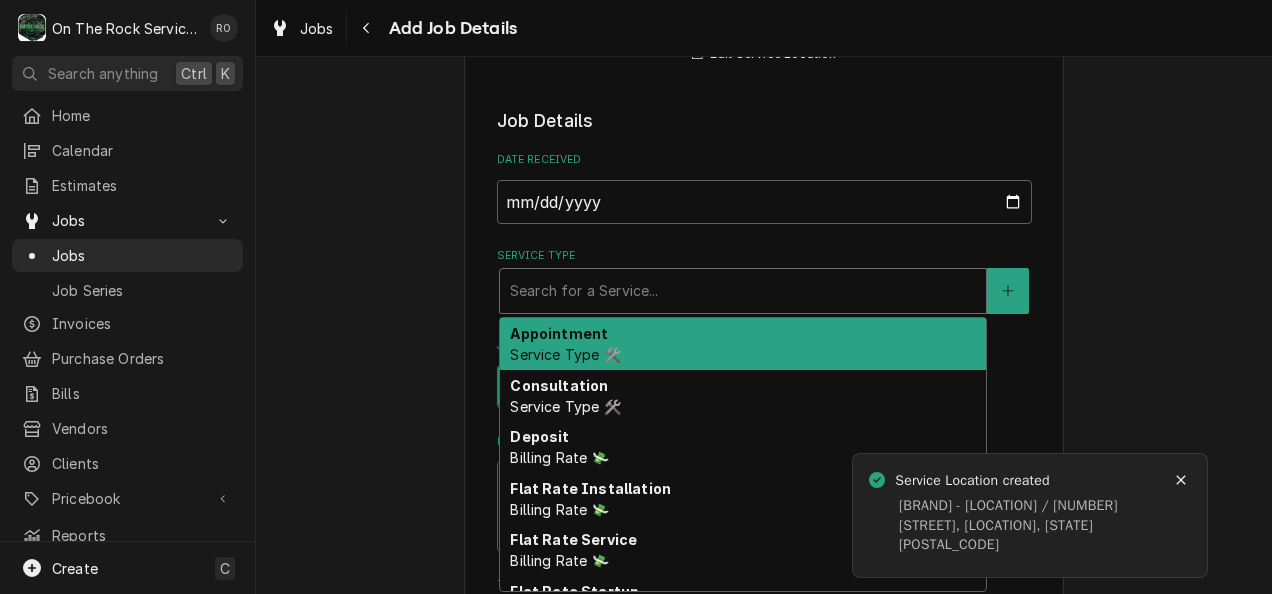 click on "Search for a Service..." at bounding box center [743, 291] 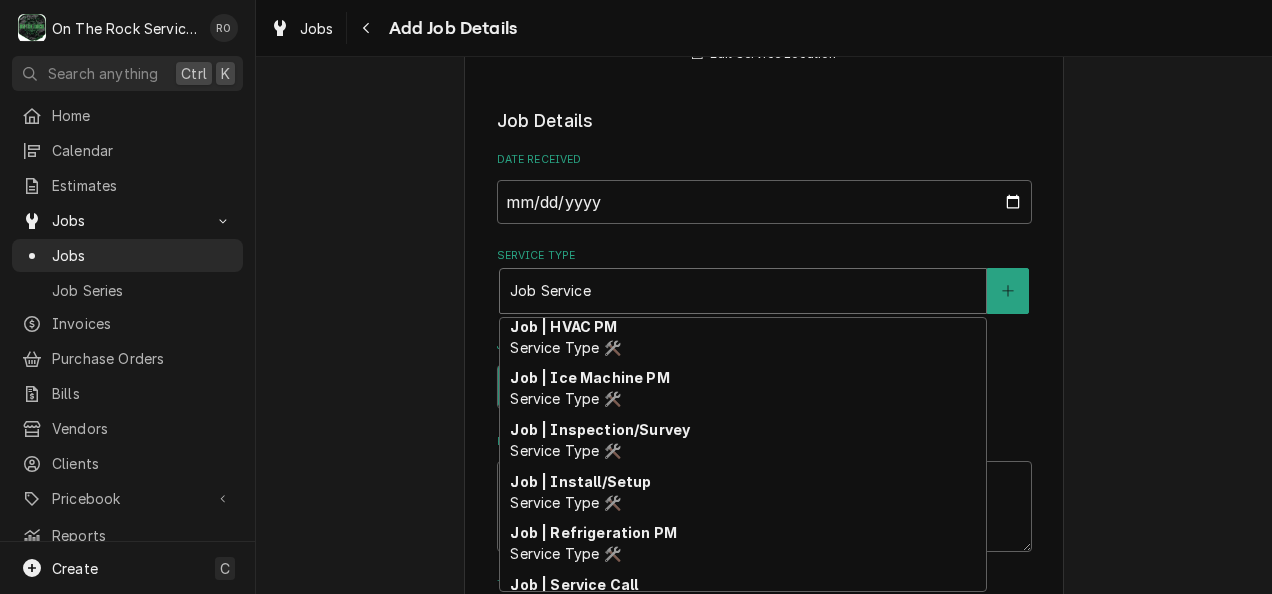 scroll, scrollTop: 192, scrollLeft: 0, axis: vertical 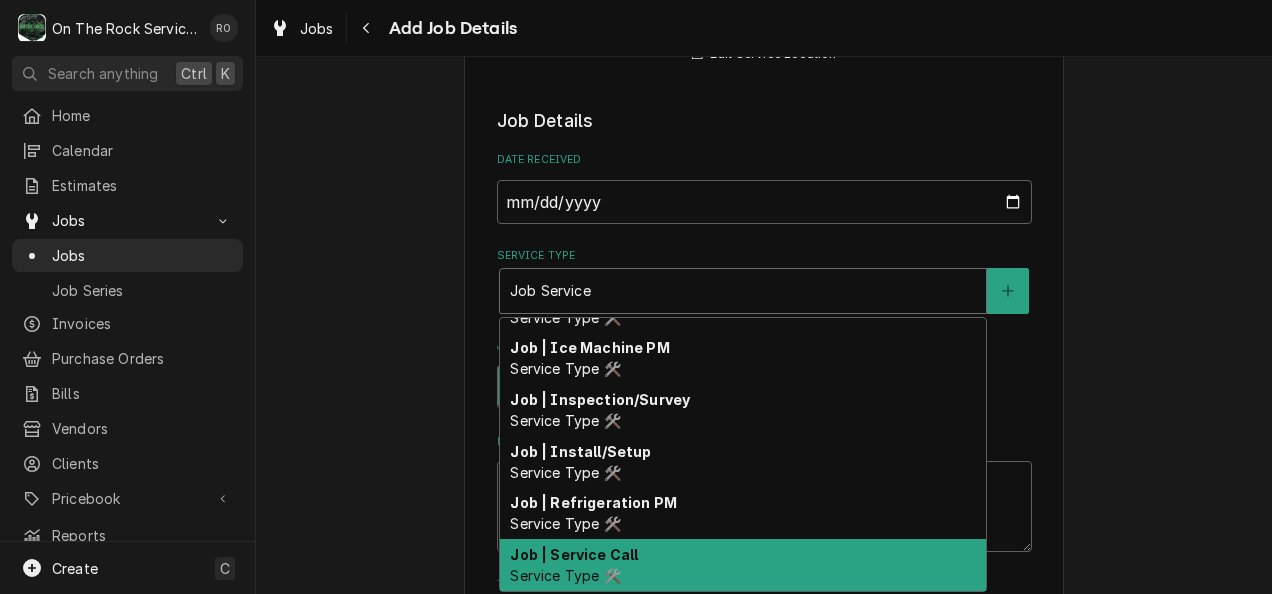 click on "Job | Service Call Service Type 🛠️" at bounding box center [743, 565] 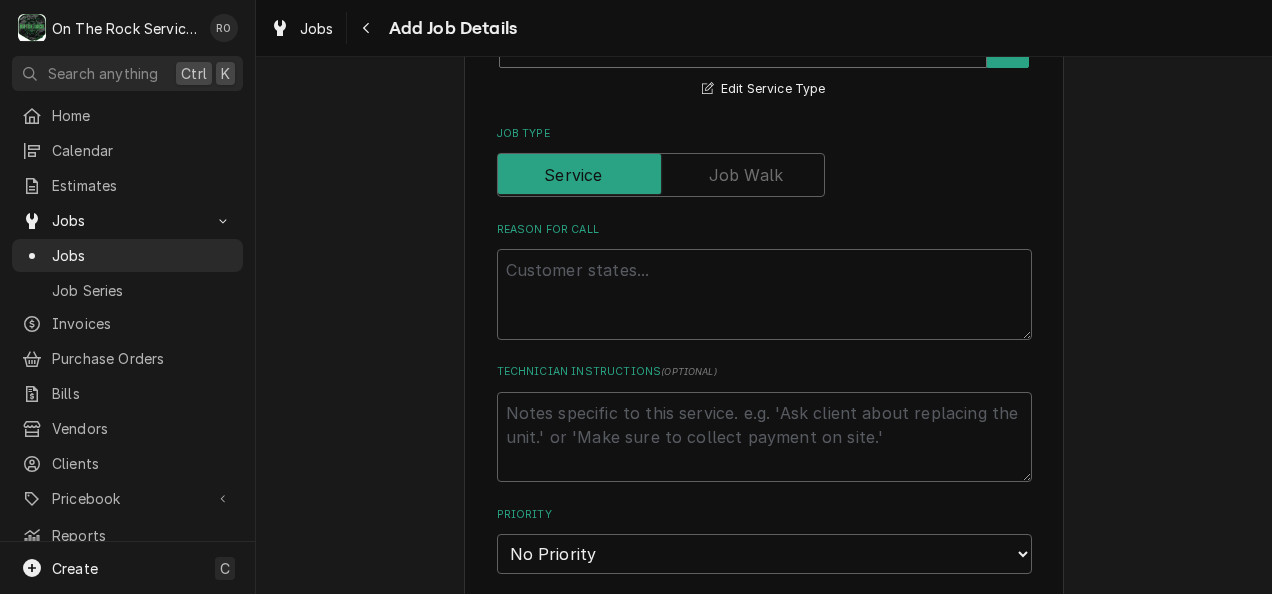 scroll, scrollTop: 620, scrollLeft: 0, axis: vertical 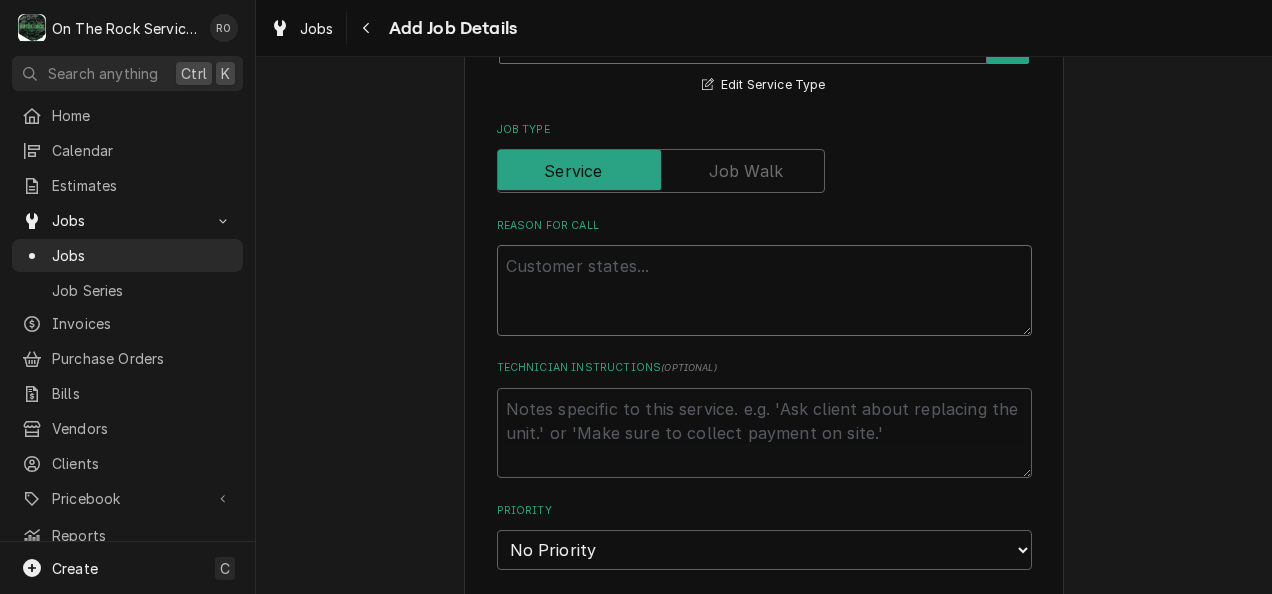click on "Reason For Call" at bounding box center (764, 290) 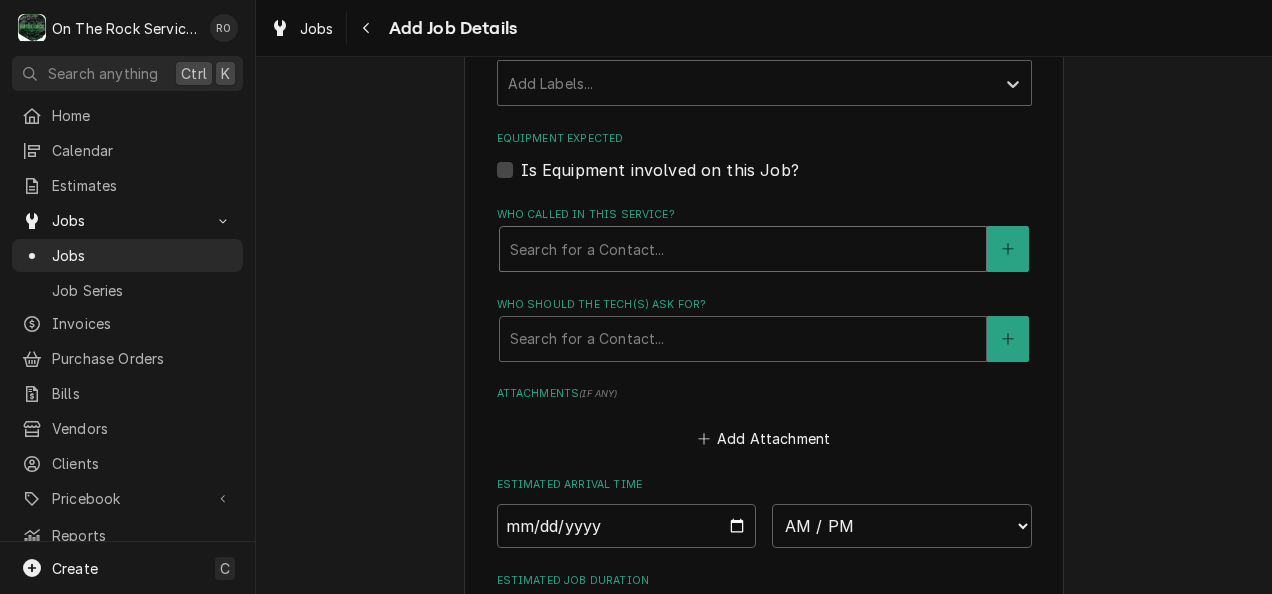 scroll, scrollTop: 1181, scrollLeft: 0, axis: vertical 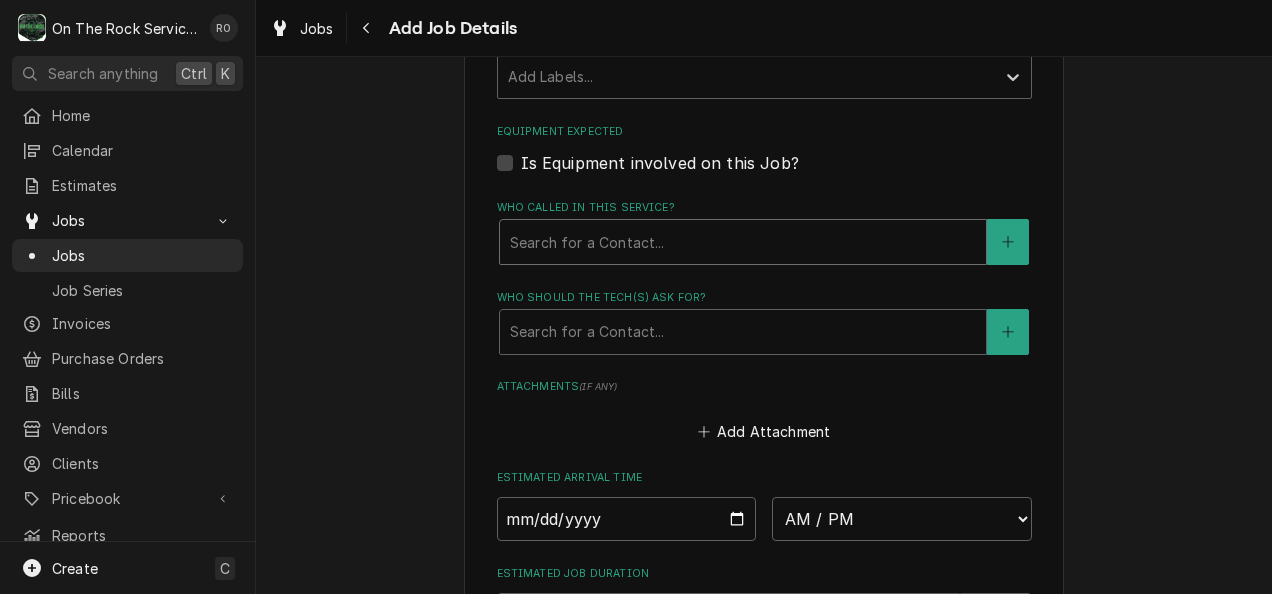 click at bounding box center [743, 242] 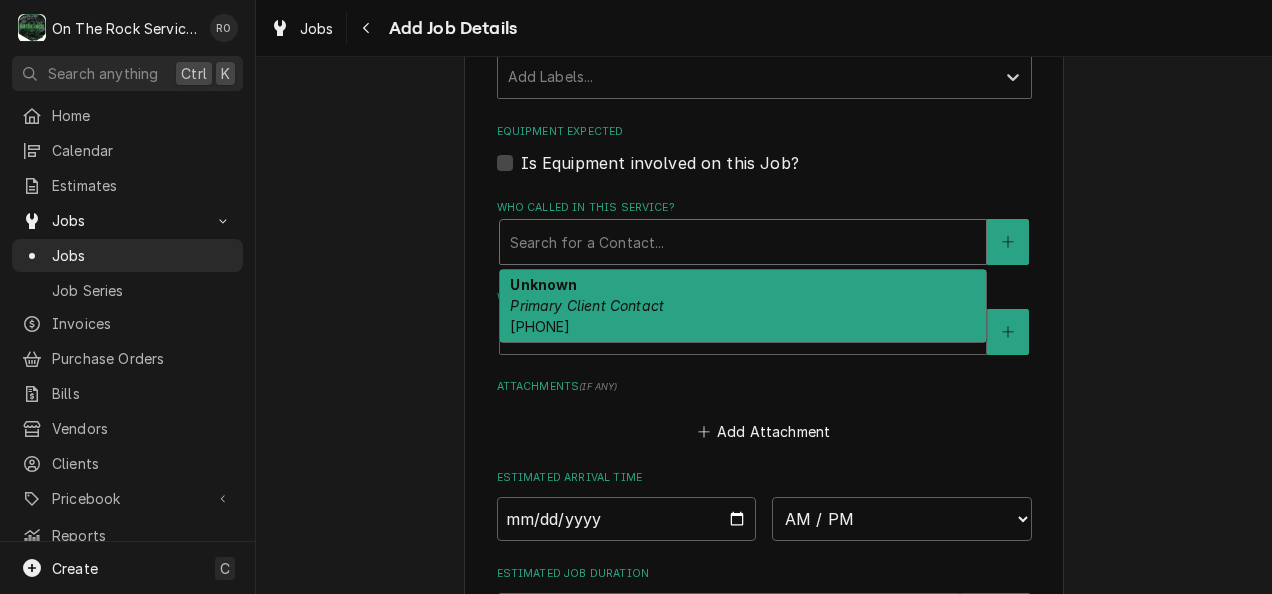 click on "Unknown Primary Client Contact (413) 364-2456" at bounding box center [743, 306] 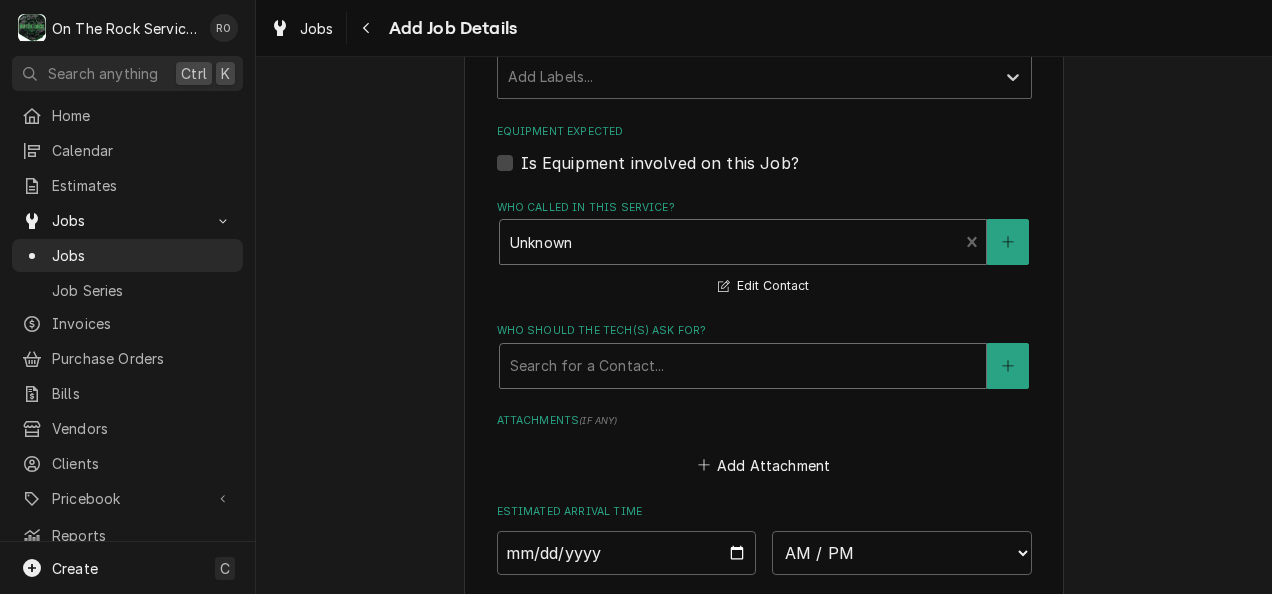 click at bounding box center [743, 366] 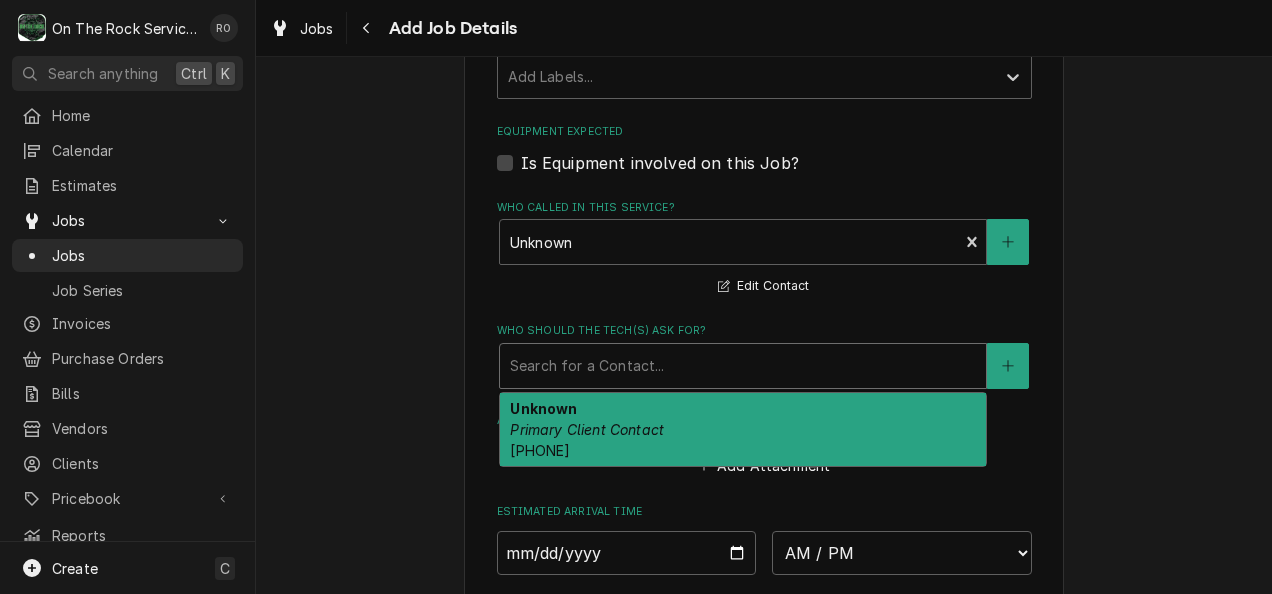 click on "Unknown Primary Client Contact (413) 364-2456" at bounding box center (743, 429) 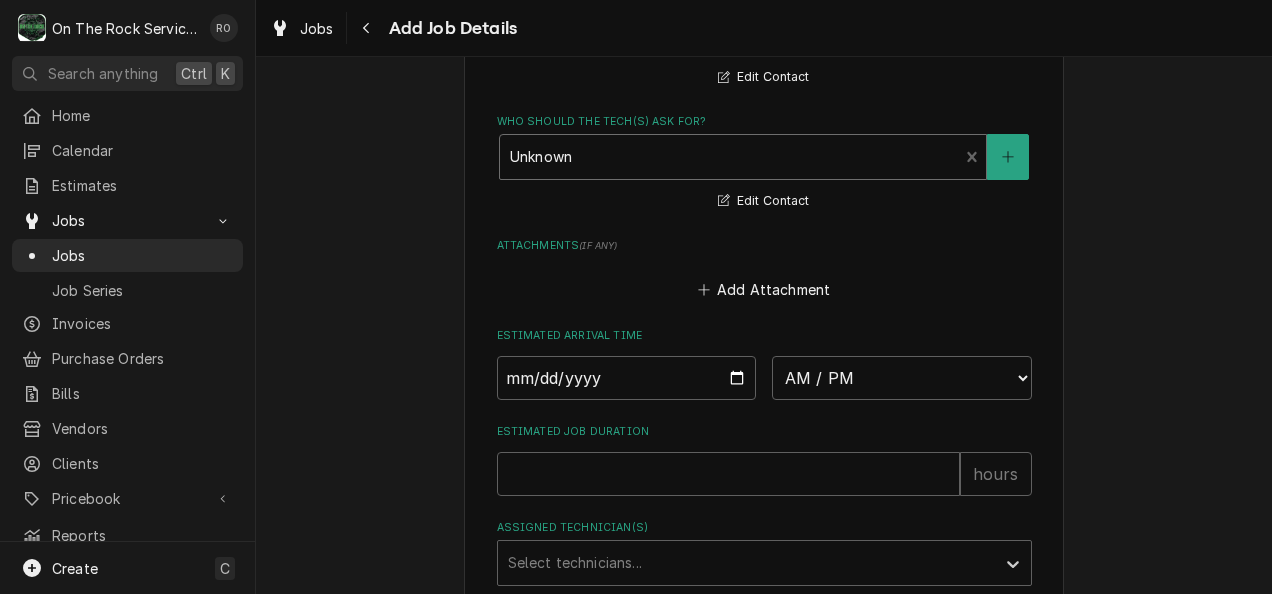 scroll, scrollTop: 1391, scrollLeft: 0, axis: vertical 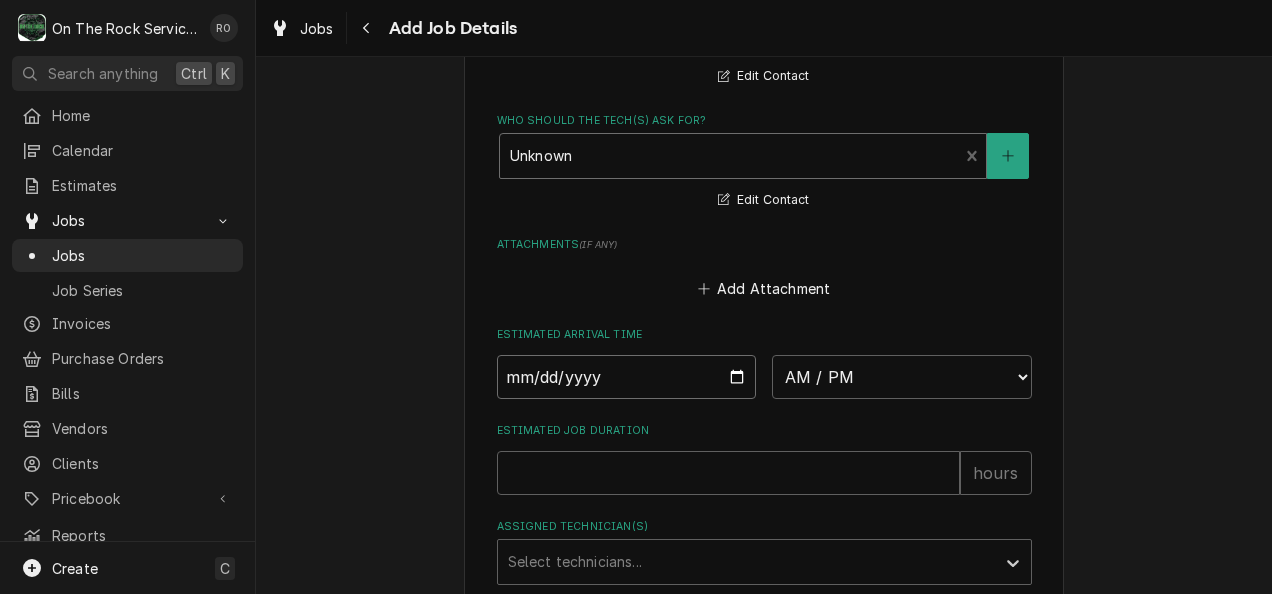 click at bounding box center [627, 377] 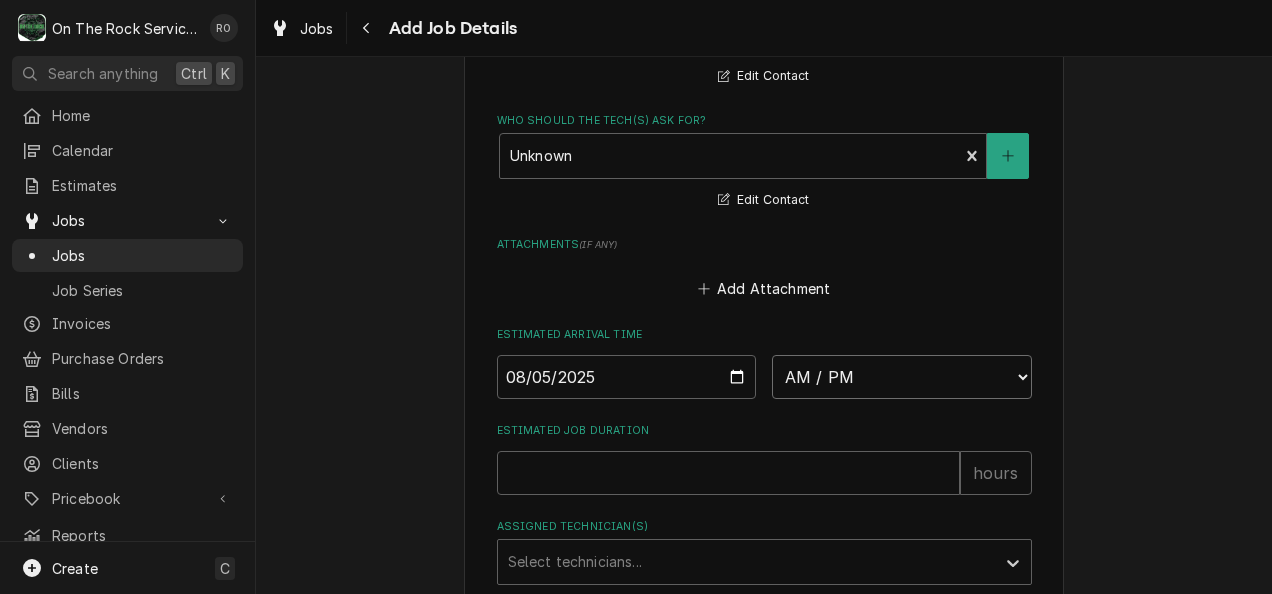 click on "AM / PM 6:00 AM 6:15 AM 6:30 AM 6:45 AM 7:00 AM 7:15 AM 7:30 AM 7:45 AM 8:00 AM 8:15 AM 8:30 AM 8:45 AM 9:00 AM 9:15 AM 9:30 AM 9:45 AM 10:00 AM 10:15 AM 10:30 AM 10:45 AM 11:00 AM 11:15 AM 11:30 AM 11:45 AM 12:00 PM 12:15 PM 12:30 PM 12:45 PM 1:00 PM 1:15 PM 1:30 PM 1:45 PM 2:00 PM 2:15 PM 2:30 PM 2:45 PM 3:00 PM 3:15 PM 3:30 PM 3:45 PM 4:00 PM 4:15 PM 4:30 PM 4:45 PM 5:00 PM 5:15 PM 5:30 PM 5:45 PM 6:00 PM 6:15 PM 6:30 PM 6:45 PM 7:00 PM 7:15 PM 7:30 PM 7:45 PM 8:00 PM 8:15 PM 8:30 PM 8:45 PM 9:00 PM 9:15 PM 9:30 PM 9:45 PM 10:00 PM 10:15 PM 10:30 PM 10:45 PM 11:00 PM 11:15 PM 11:30 PM 11:45 PM 12:00 AM 12:15 AM 12:30 AM 12:45 AM 1:00 AM 1:15 AM 1:30 AM 1:45 AM 2:00 AM 2:15 AM 2:30 AM 2:45 AM 3:00 AM 3:15 AM 3:30 AM 3:45 AM 4:00 AM 4:15 AM 4:30 AM 4:45 AM 5:00 AM 5:15 AM 5:30 AM 5:45 AM" at bounding box center [902, 377] 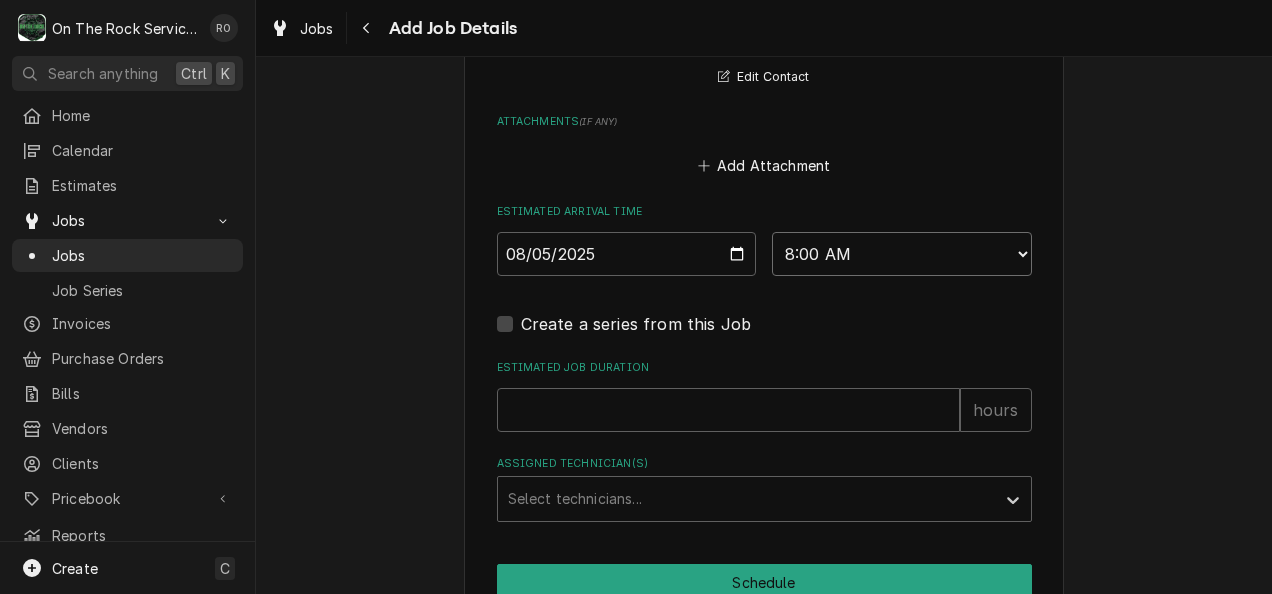 scroll, scrollTop: 1515, scrollLeft: 0, axis: vertical 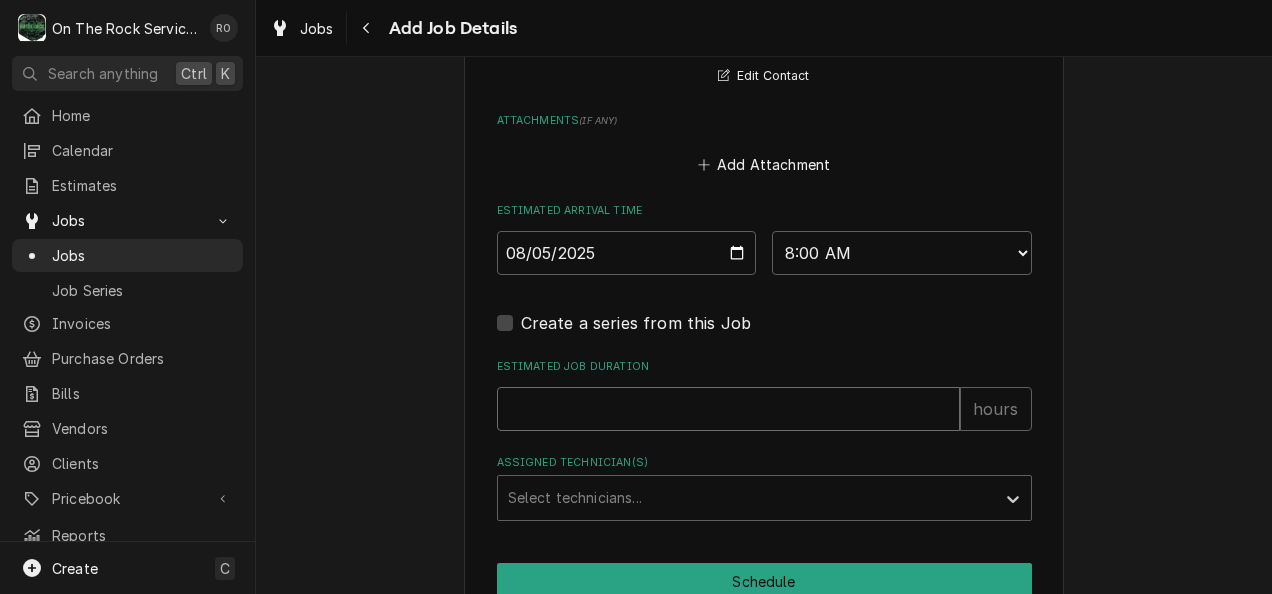 click on "Estimated Job Duration" at bounding box center [728, 409] 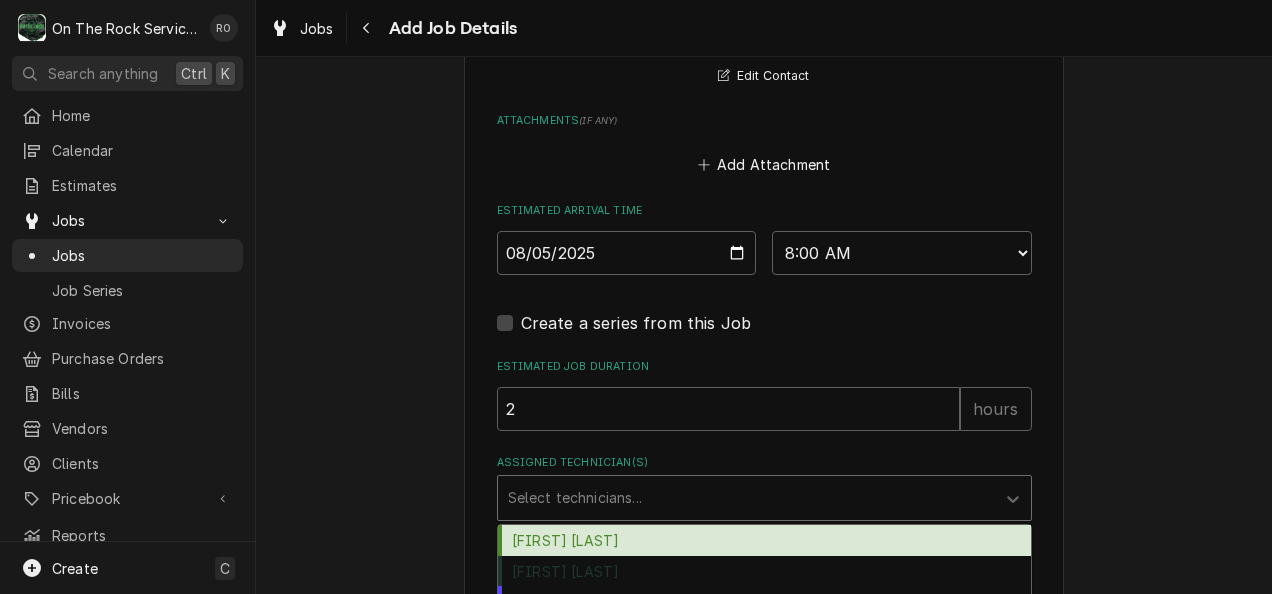 click at bounding box center (746, 498) 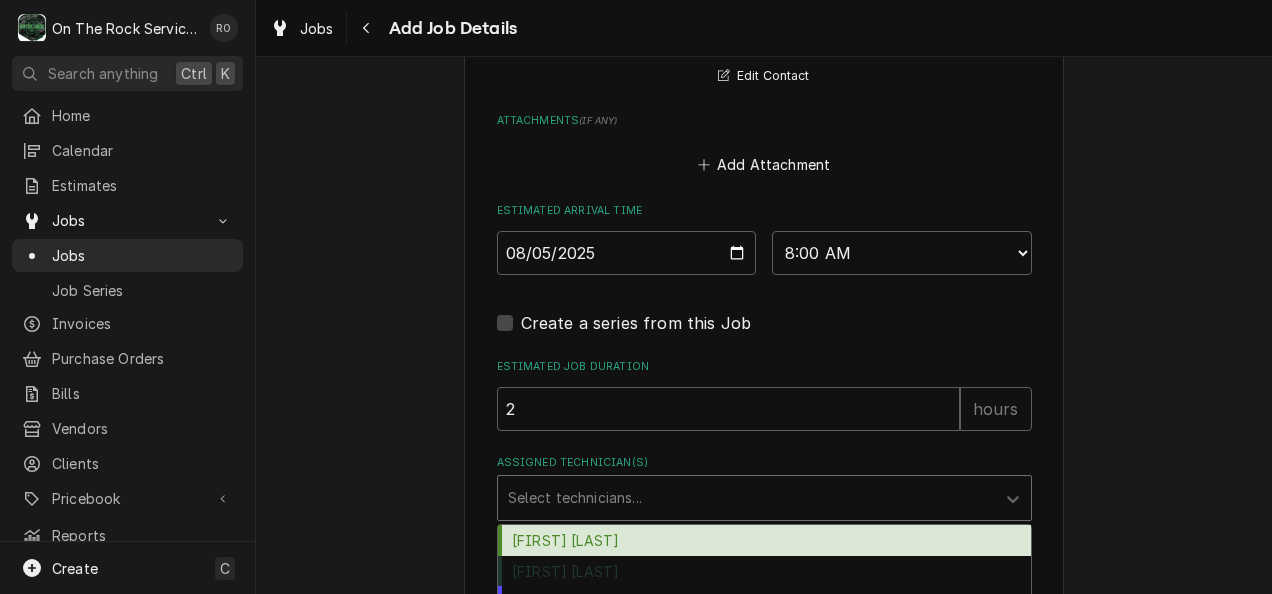 scroll, scrollTop: 1618, scrollLeft: 0, axis: vertical 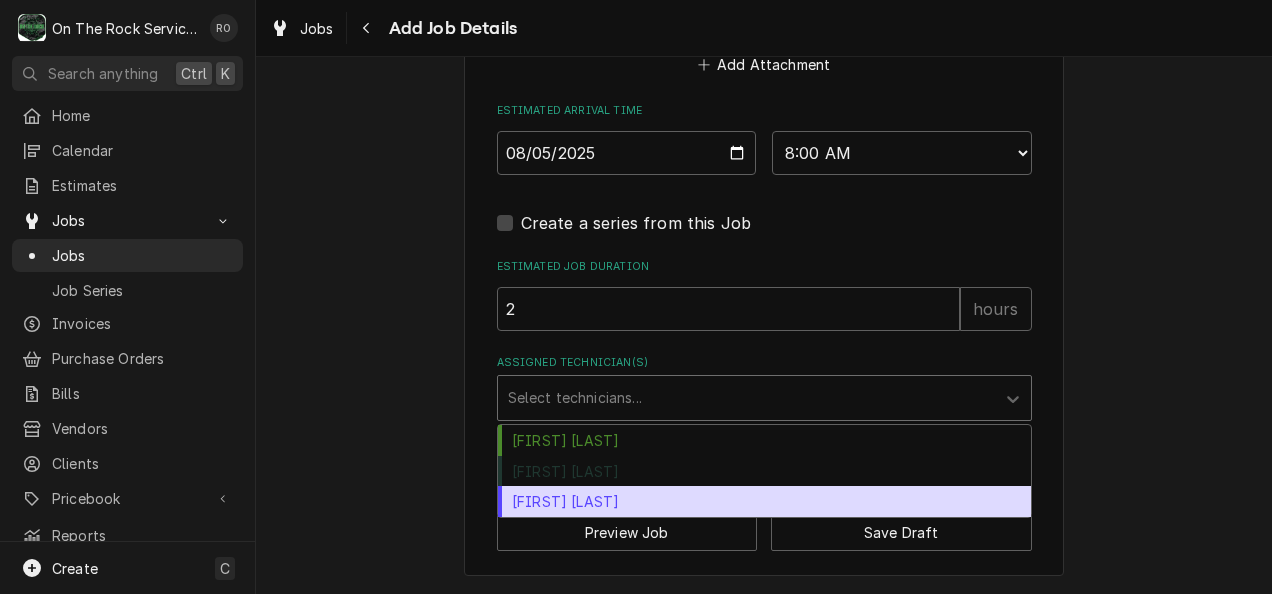click on "Todd Brady" at bounding box center (764, 501) 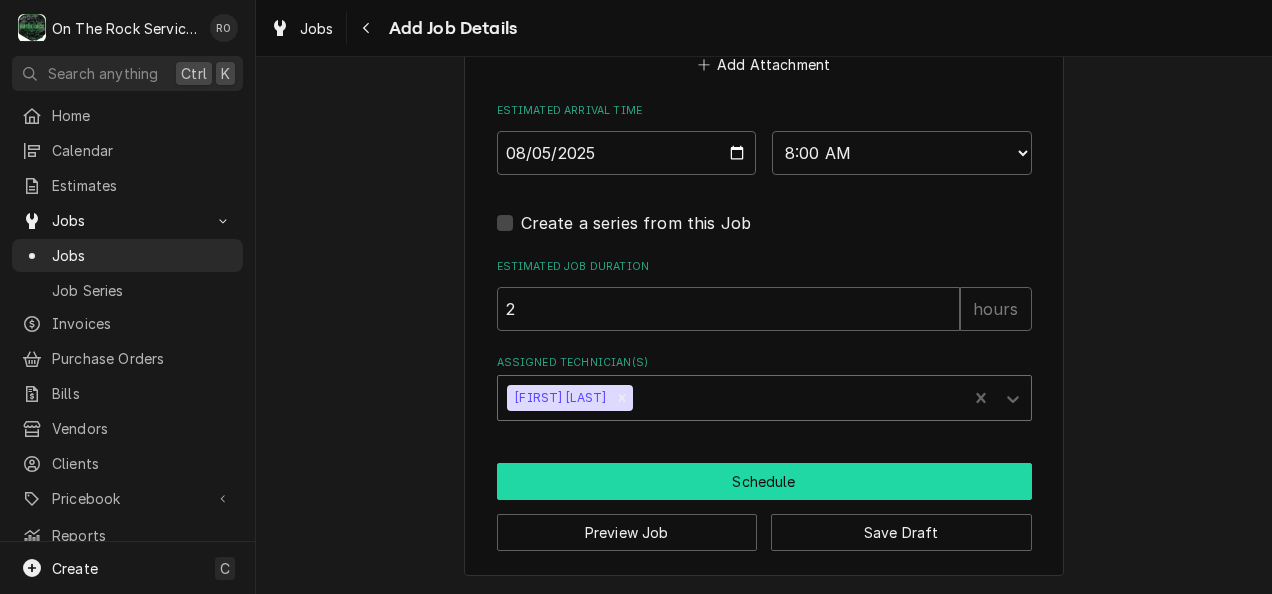 click on "Schedule" at bounding box center (764, 481) 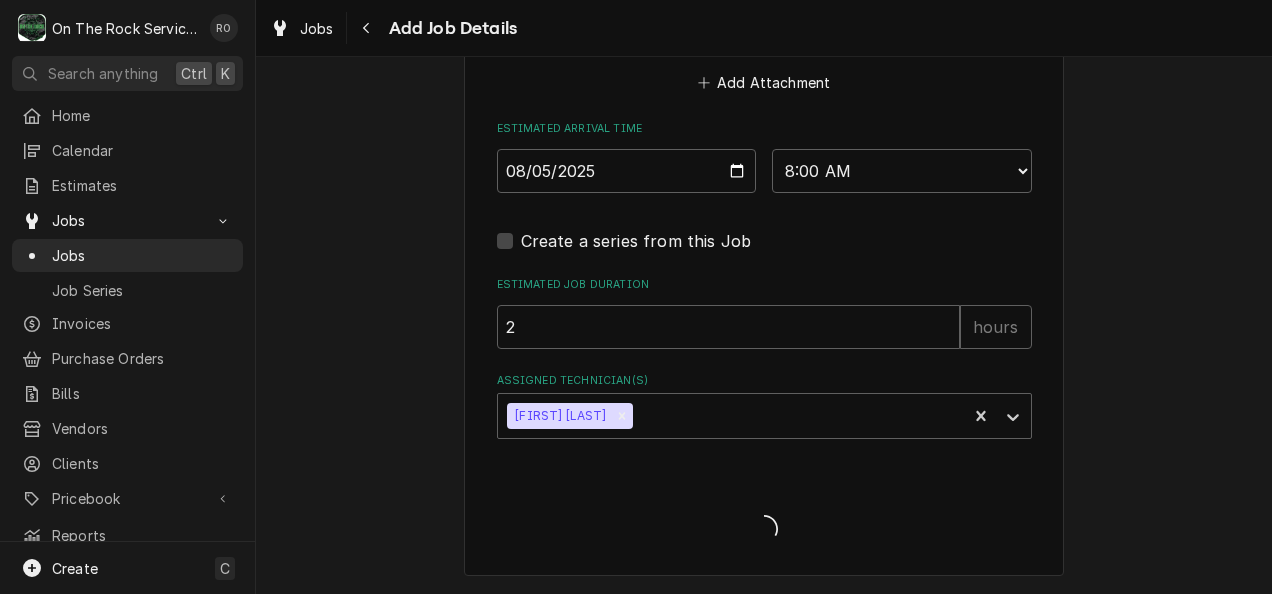 scroll, scrollTop: 1599, scrollLeft: 0, axis: vertical 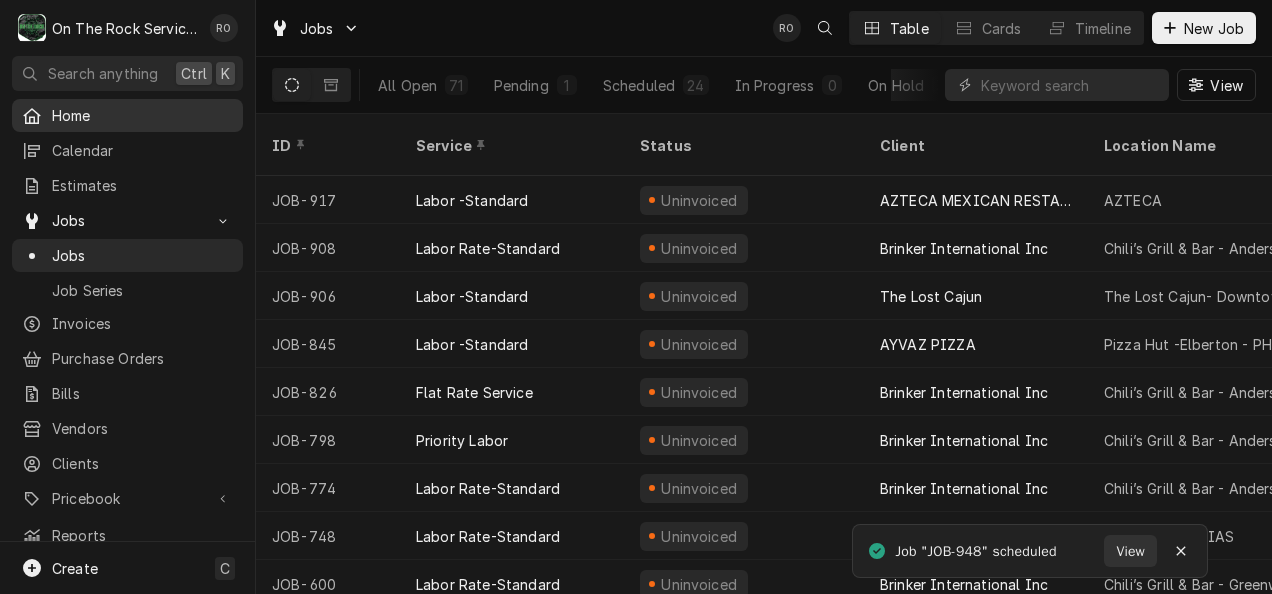 click on "Home" at bounding box center (142, 115) 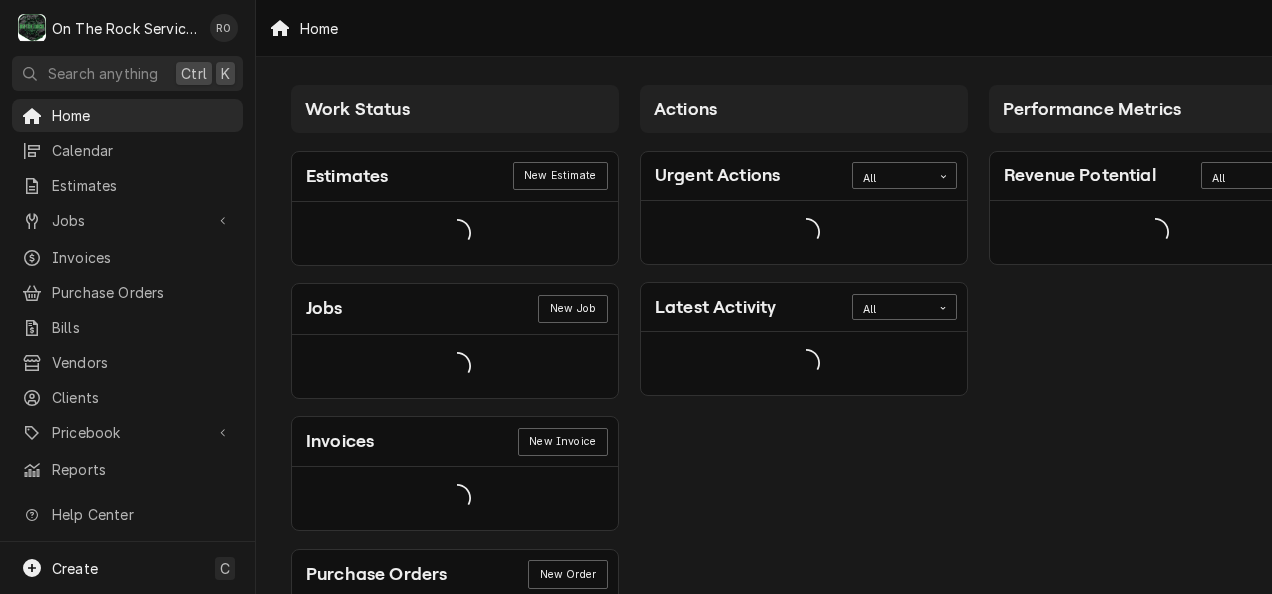 scroll, scrollTop: 0, scrollLeft: 0, axis: both 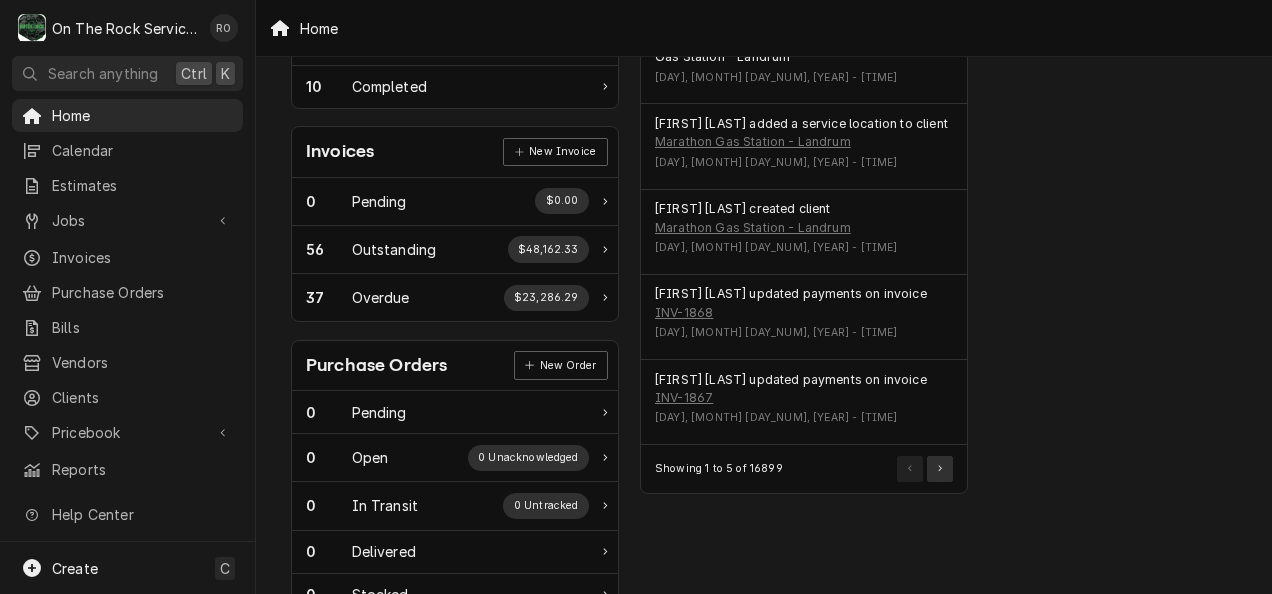 drag, startPoint x: 986, startPoint y: 443, endPoint x: 941, endPoint y: 470, distance: 52.478565 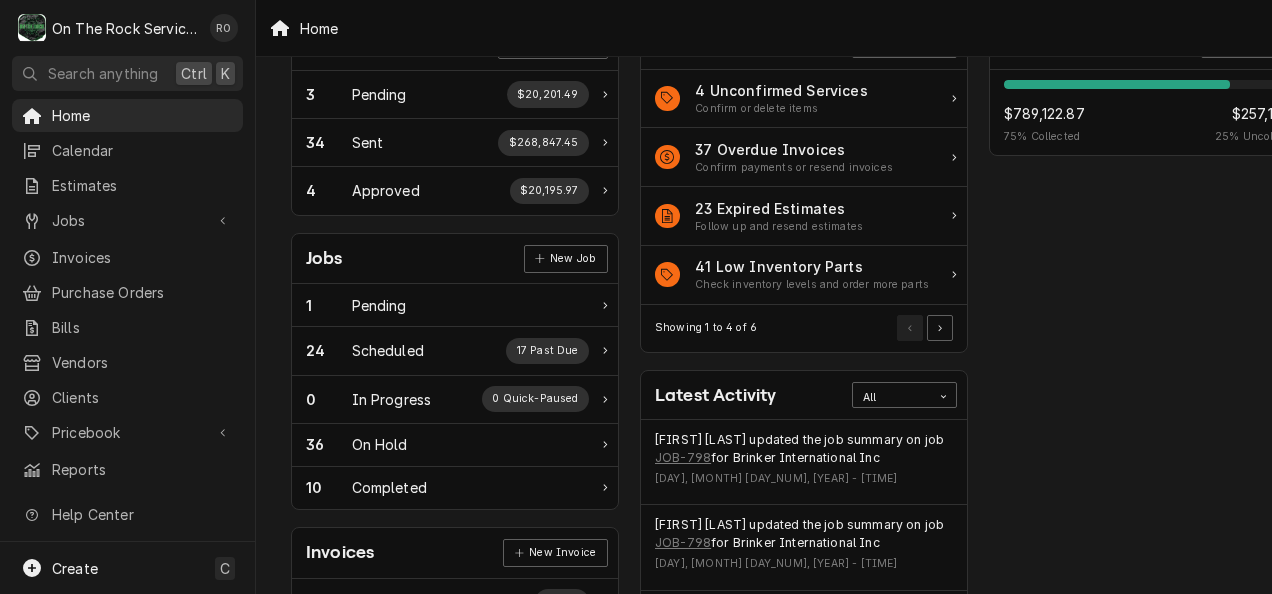 scroll, scrollTop: 0, scrollLeft: 0, axis: both 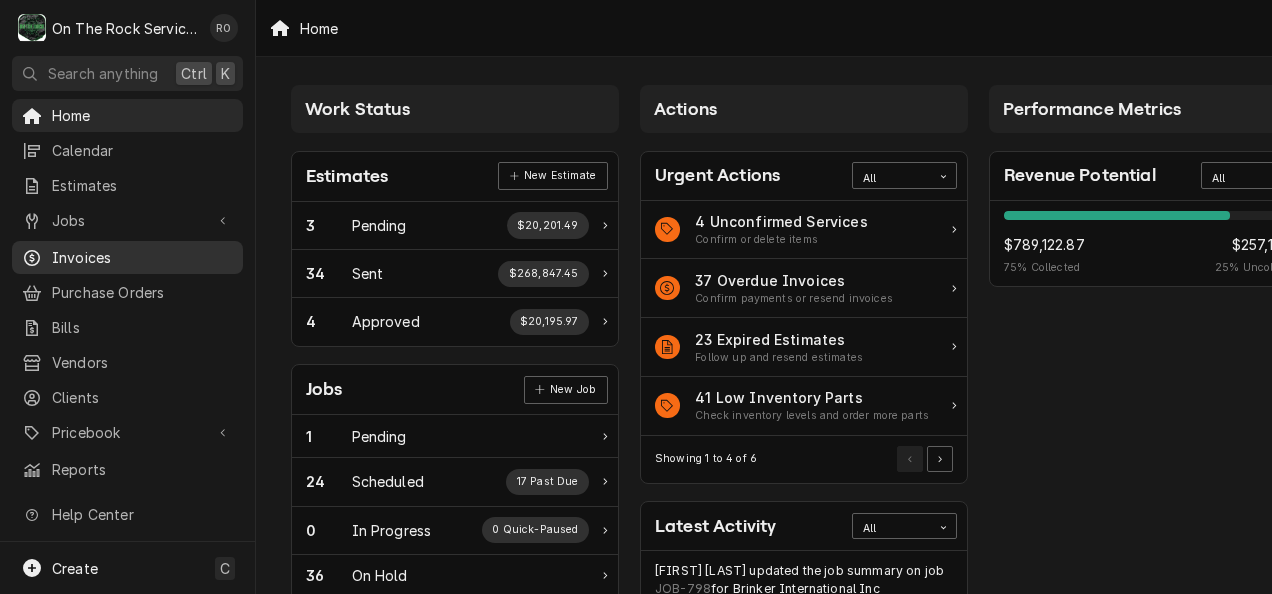 click on "Invoices" at bounding box center (127, 257) 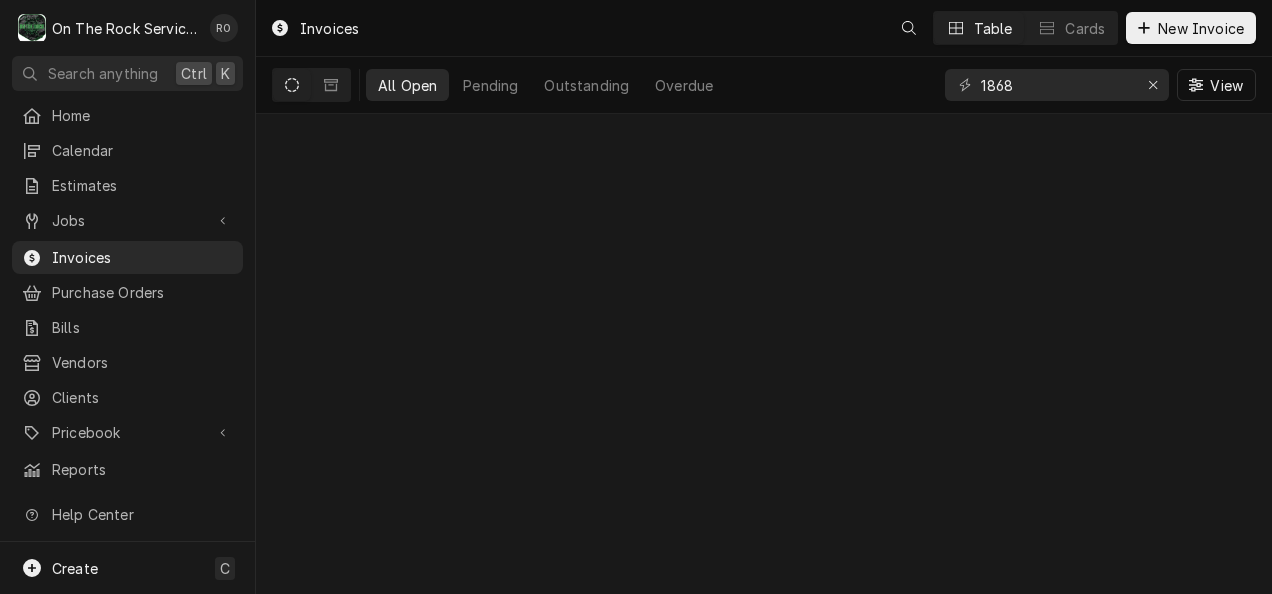 scroll, scrollTop: 0, scrollLeft: 0, axis: both 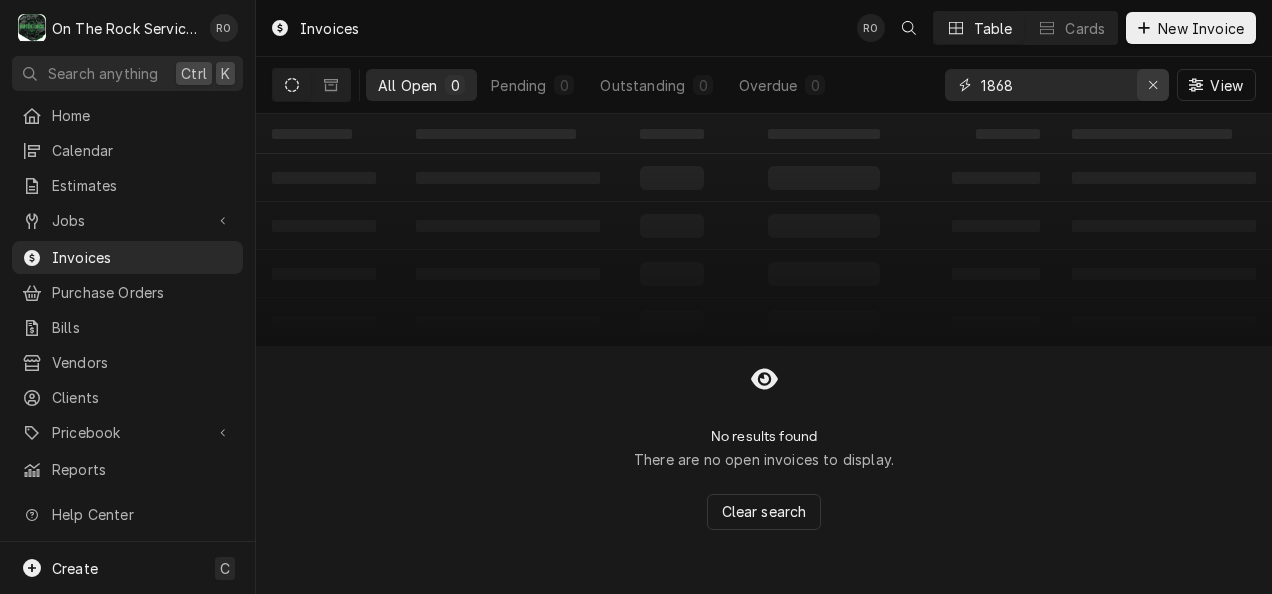 click 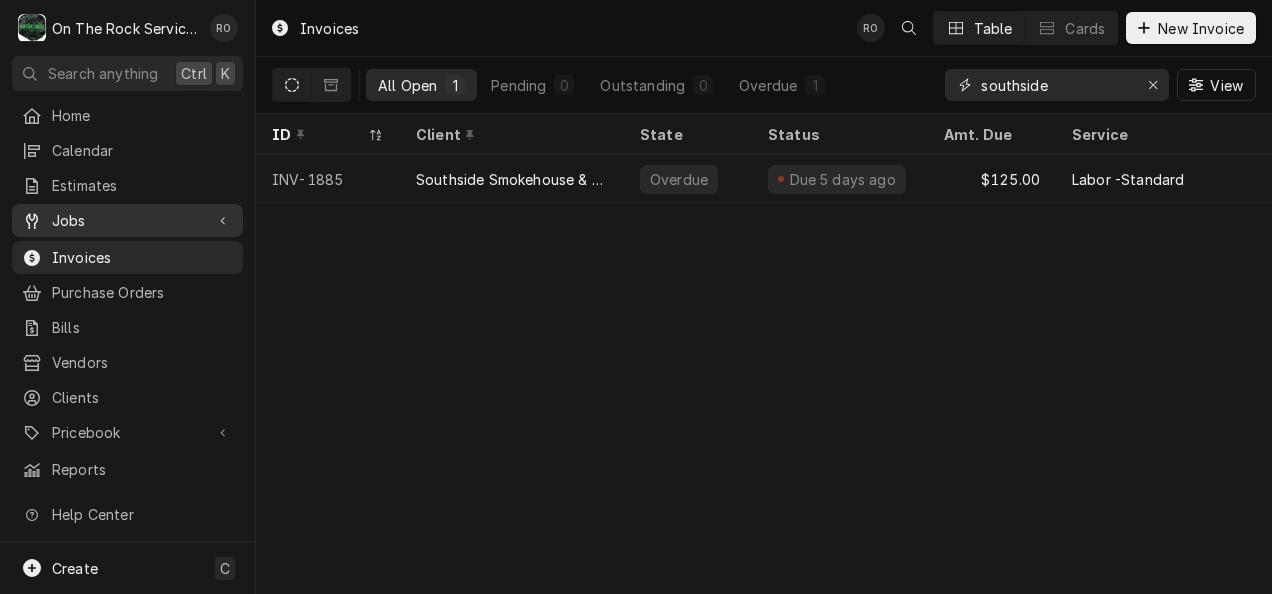 type on "southside" 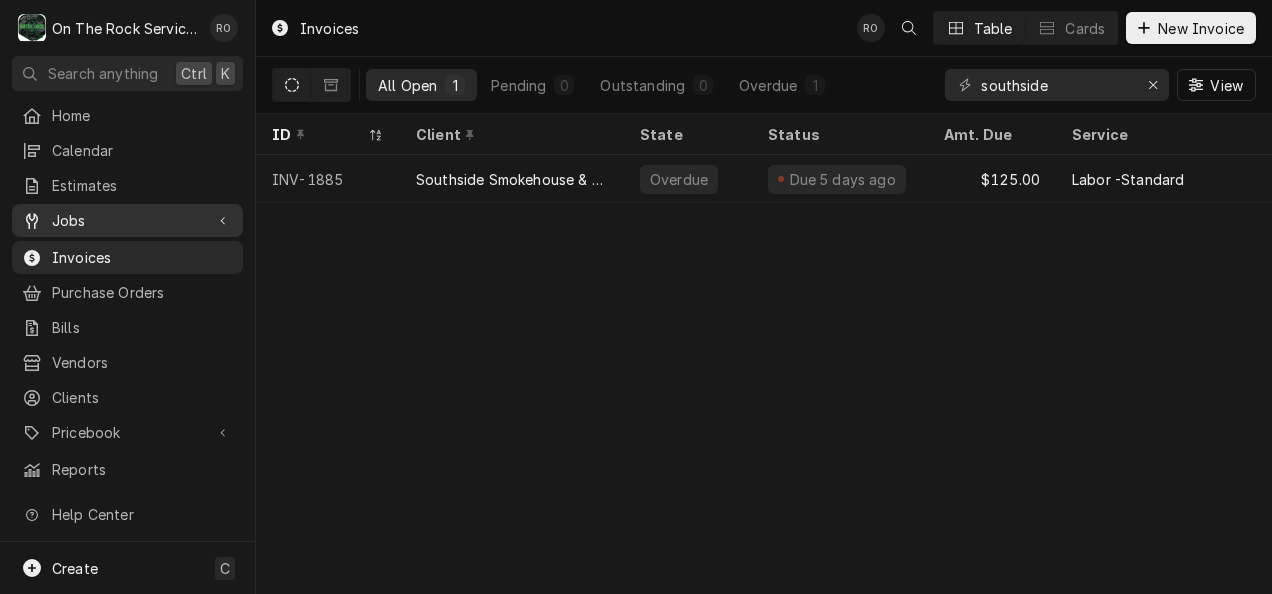 click on "Jobs" at bounding box center (127, 220) 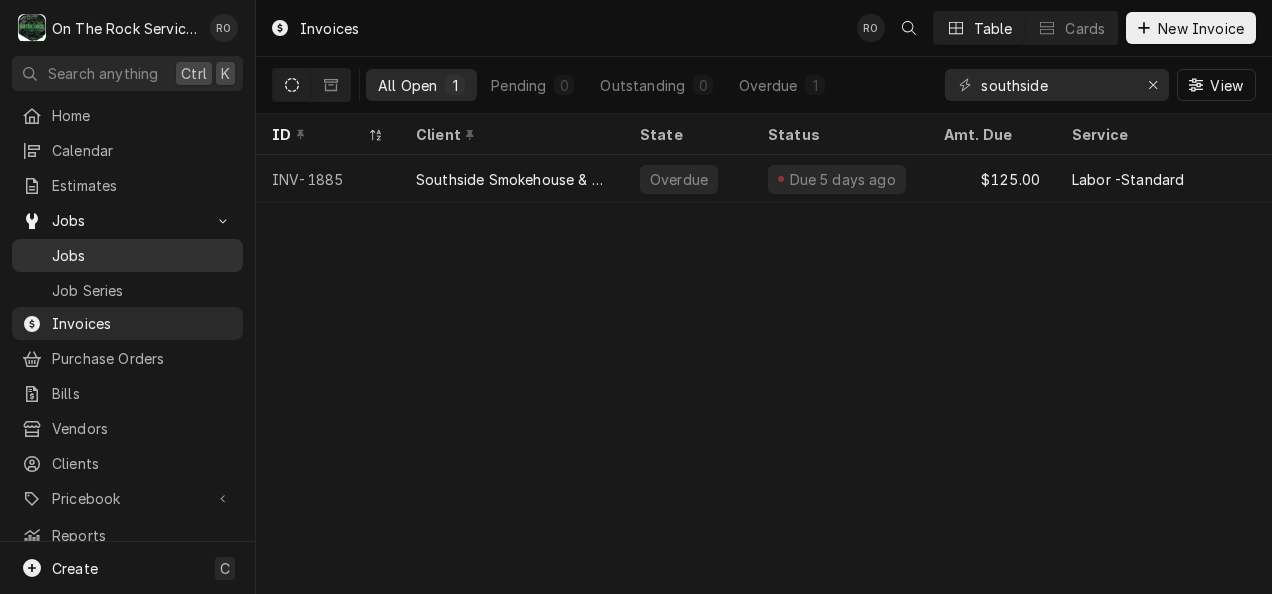 click on "Jobs" at bounding box center (127, 255) 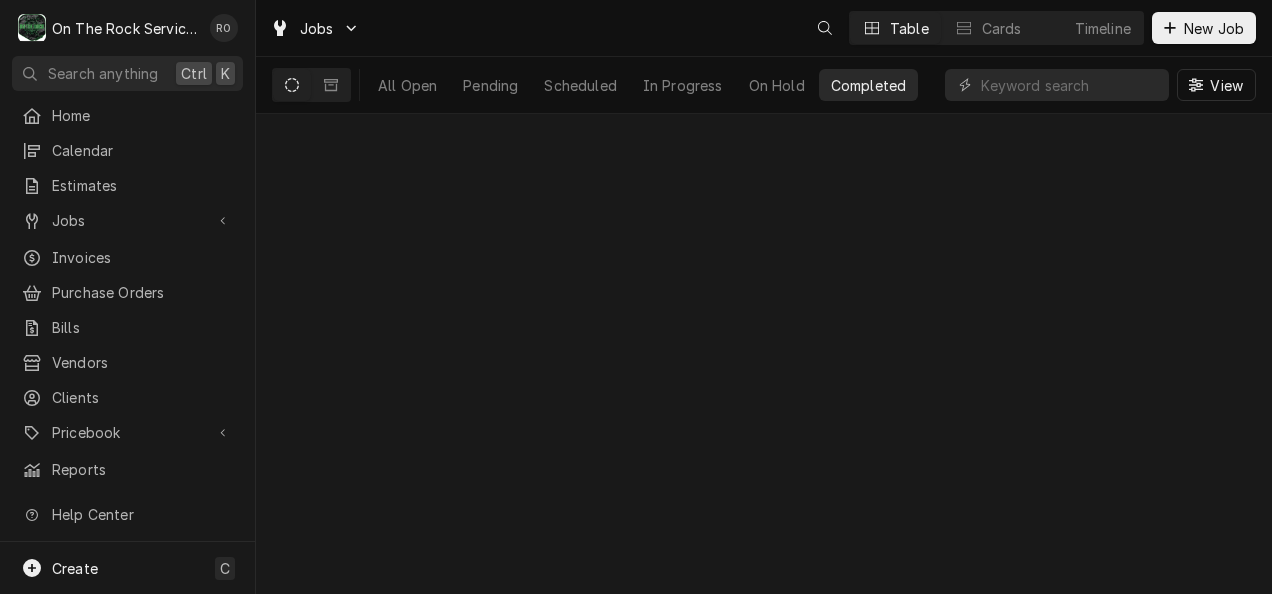 scroll, scrollTop: 0, scrollLeft: 0, axis: both 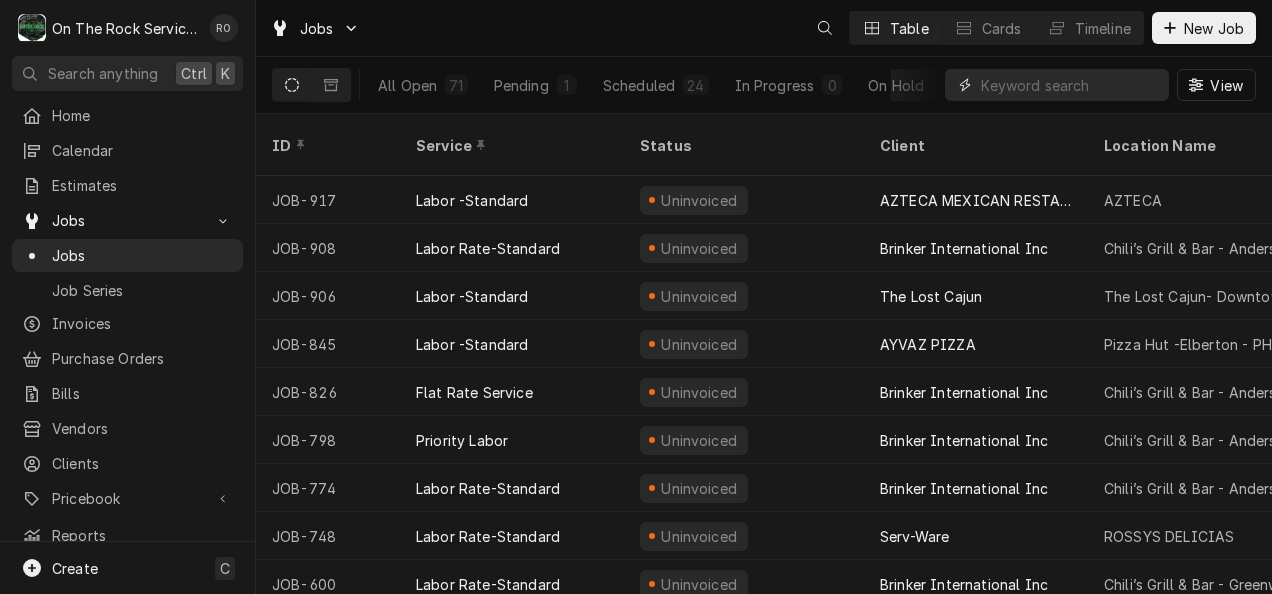 click at bounding box center [1070, 85] 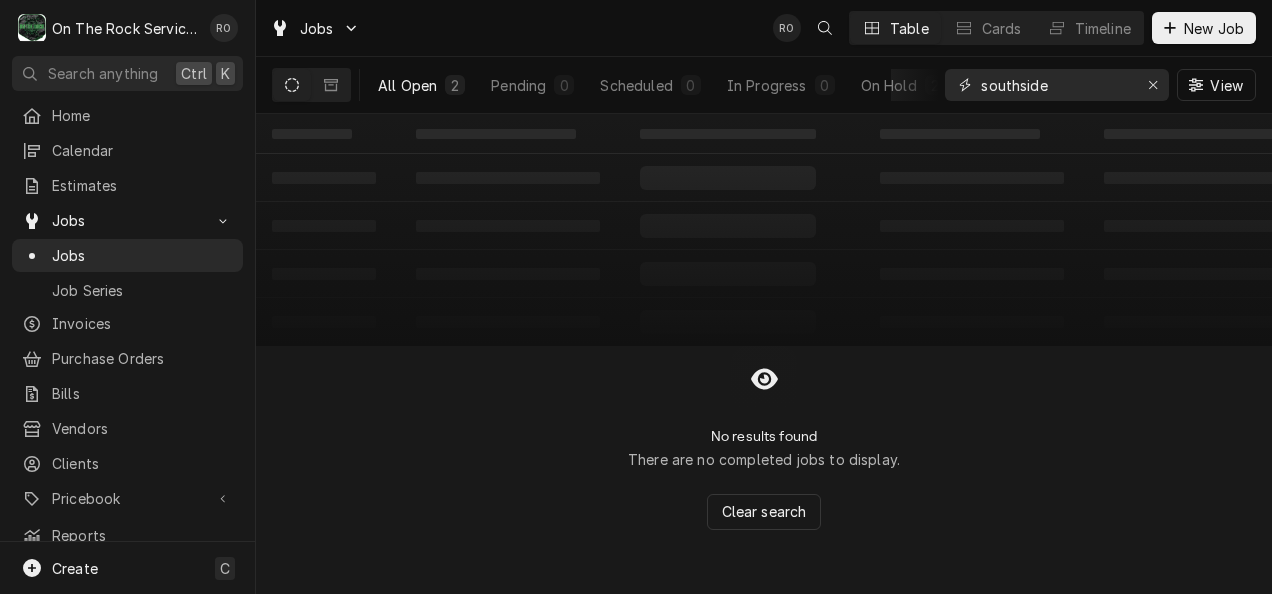 type on "southside" 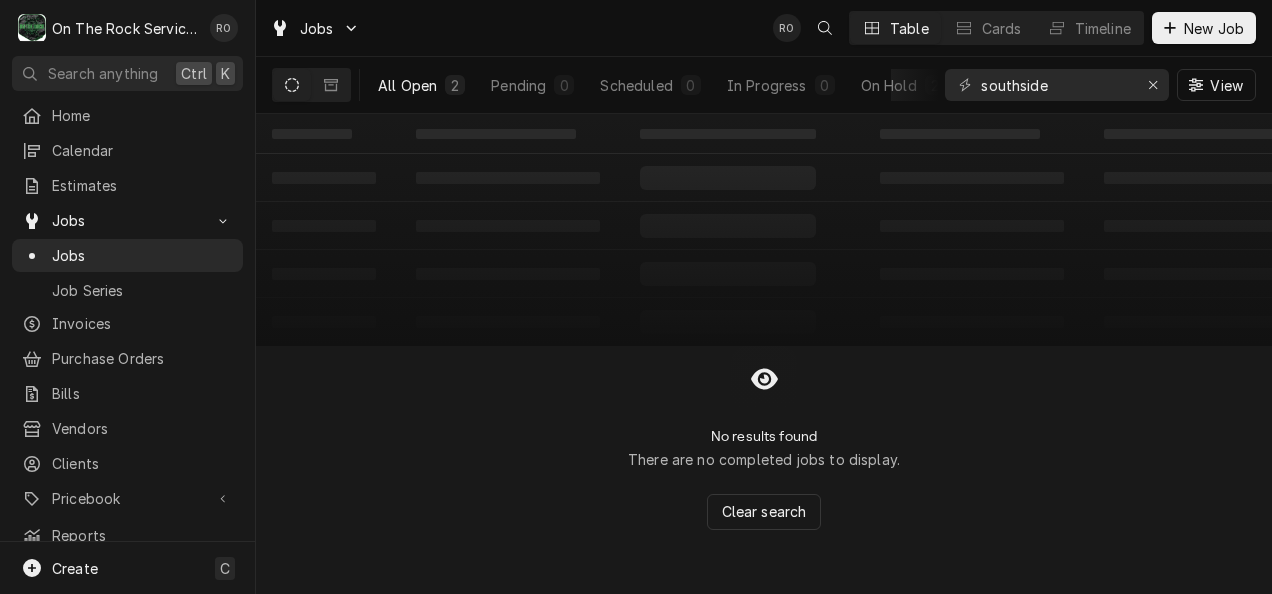 click on "All Open 2" at bounding box center (421, 85) 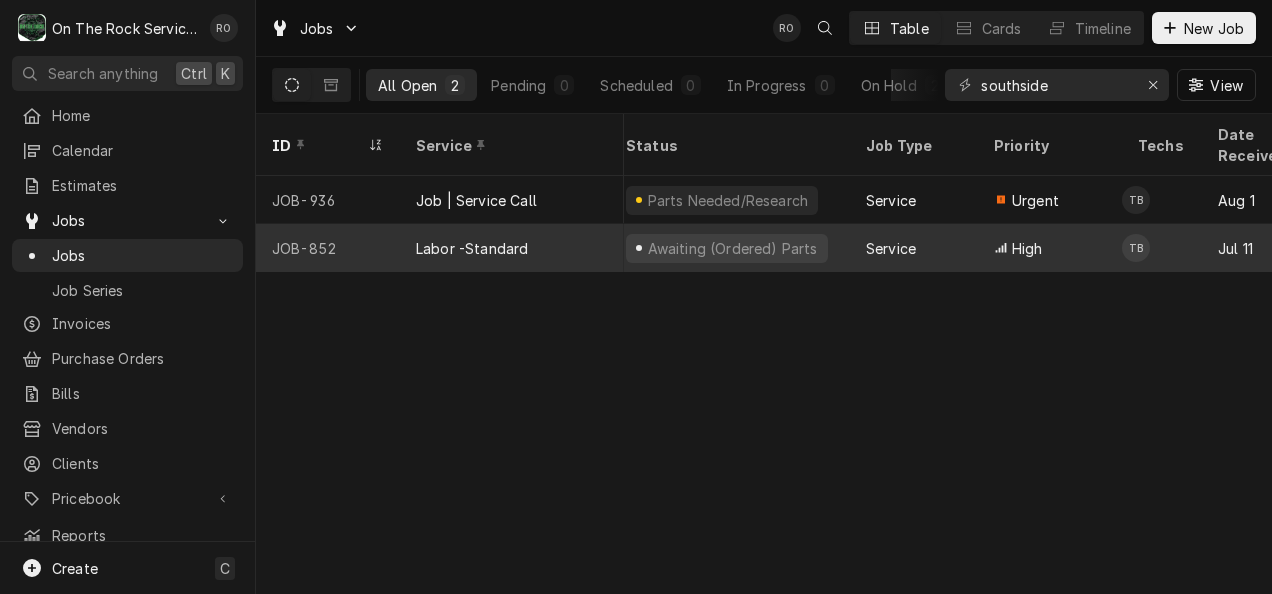 scroll, scrollTop: 0, scrollLeft: 383, axis: horizontal 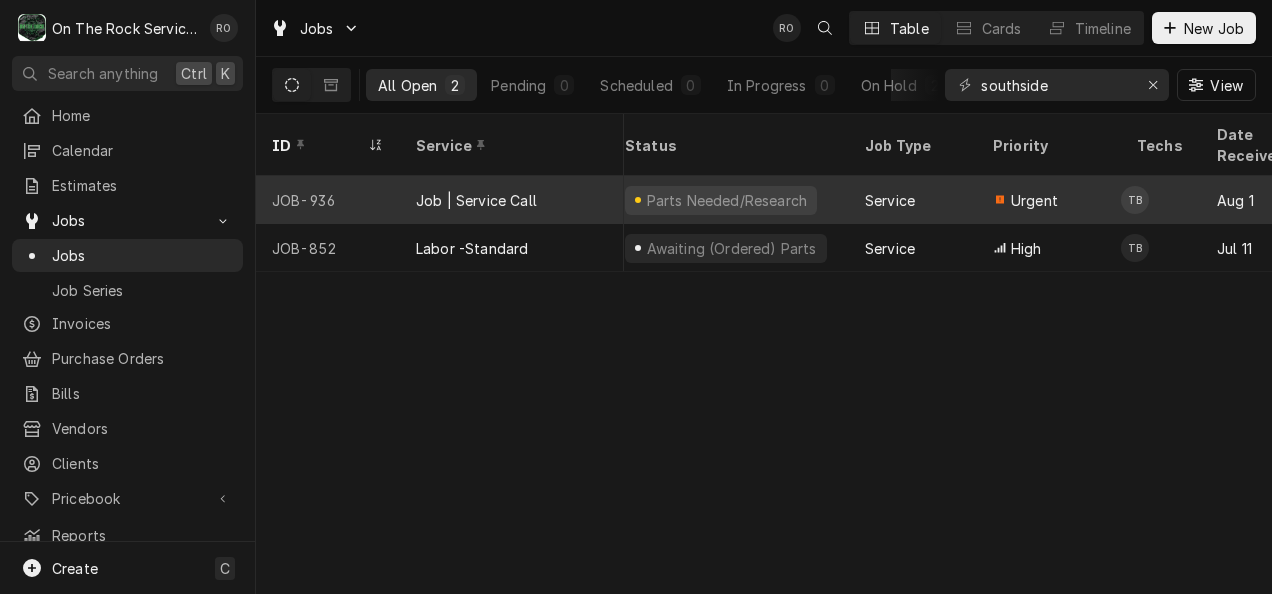 click on "Job | Service Call" at bounding box center [476, 200] 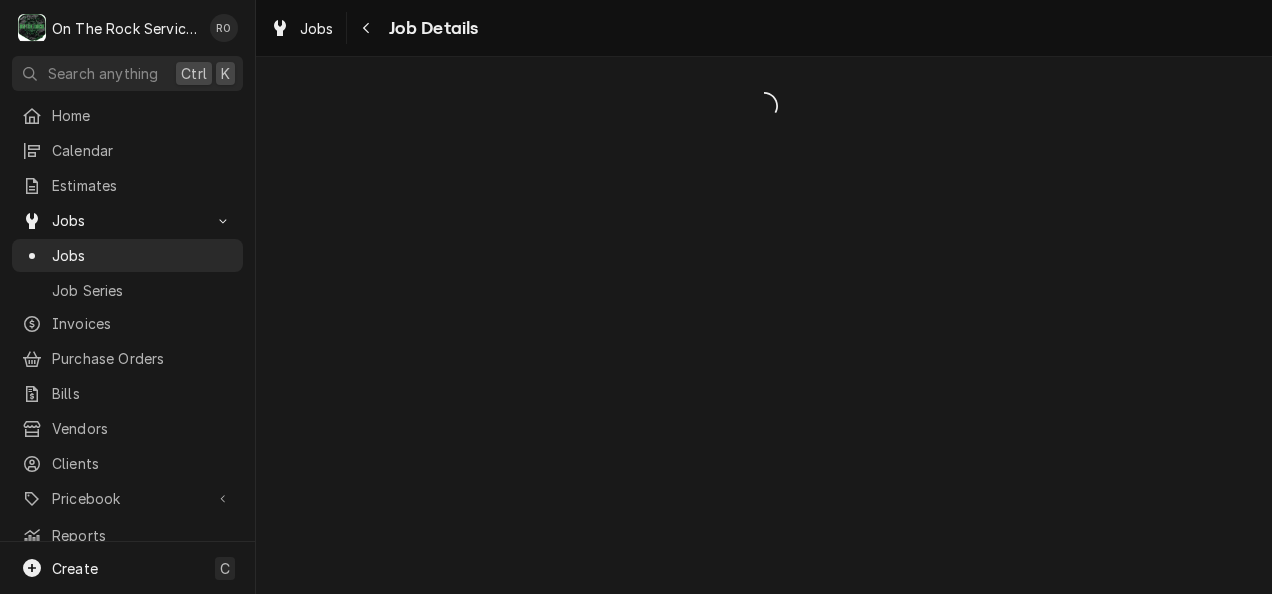 scroll, scrollTop: 0, scrollLeft: 0, axis: both 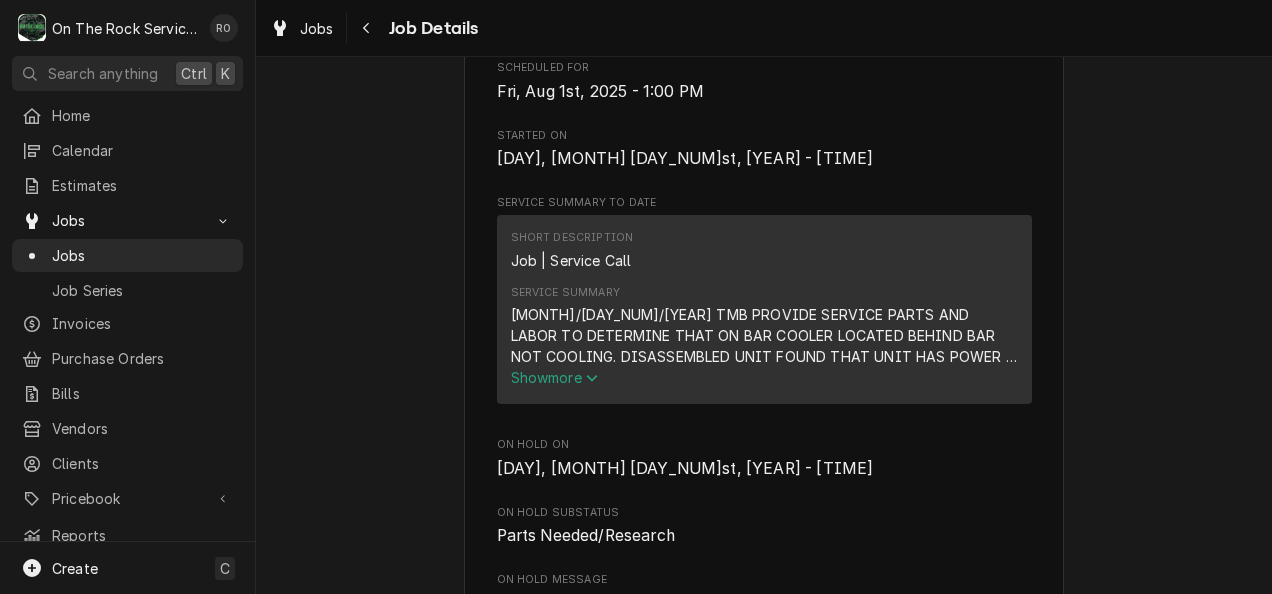 click on "Show  more" at bounding box center [555, 377] 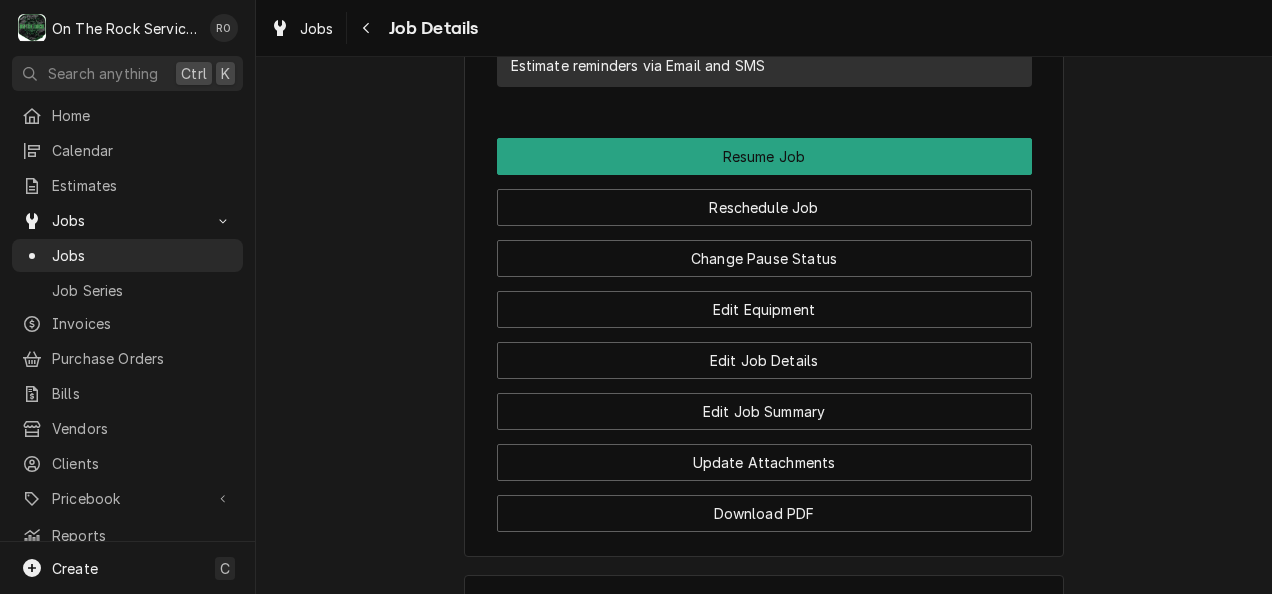scroll, scrollTop: 2364, scrollLeft: 0, axis: vertical 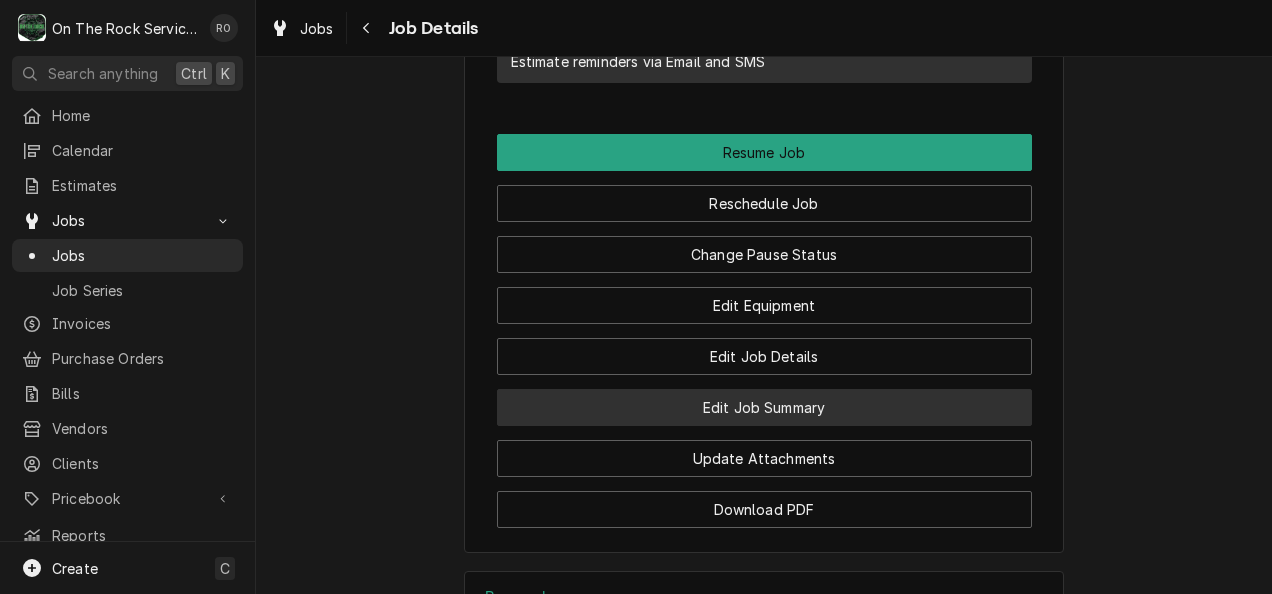 click on "Edit Job Summary" at bounding box center [764, 407] 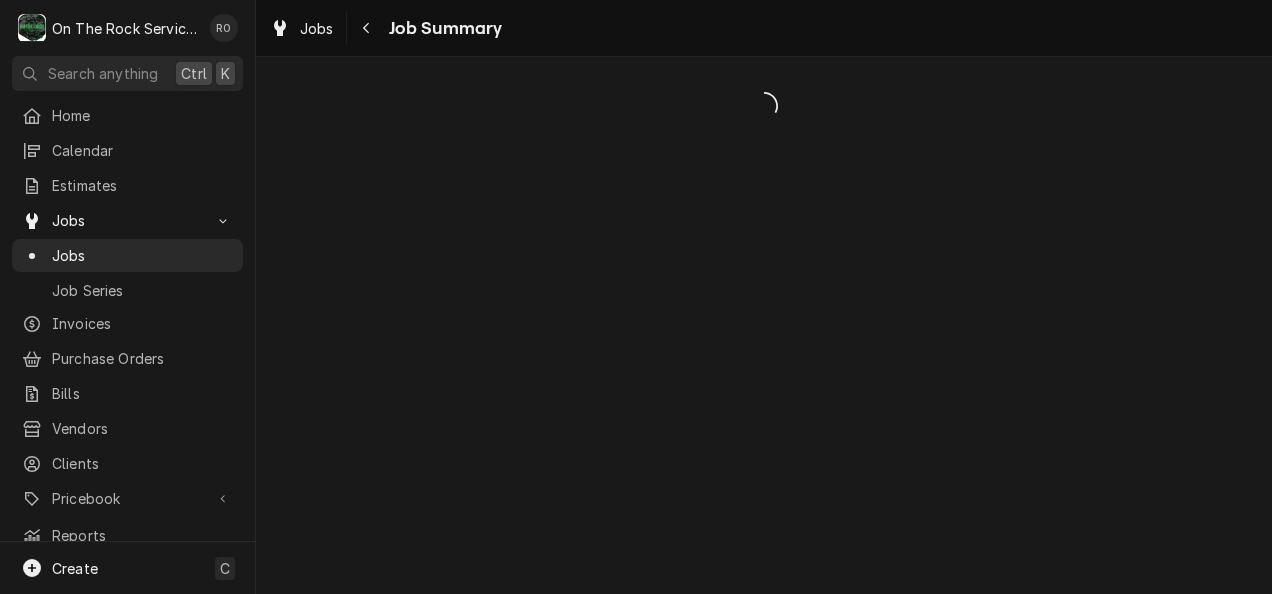 scroll, scrollTop: 0, scrollLeft: 0, axis: both 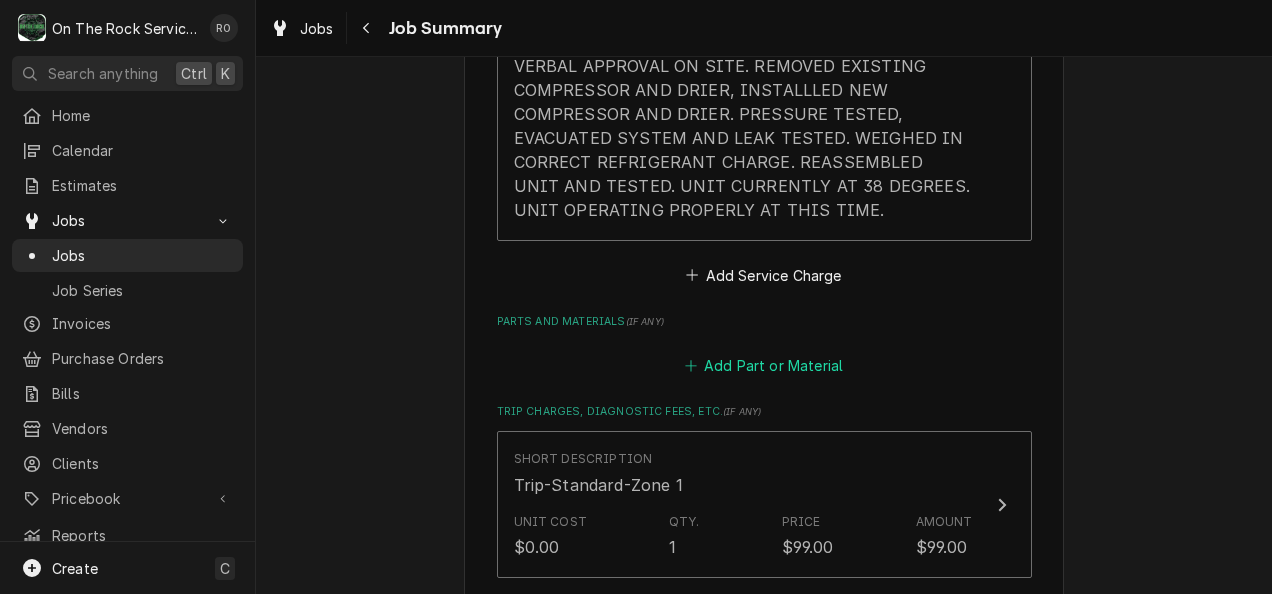click on "Add Part or Material" at bounding box center (763, 366) 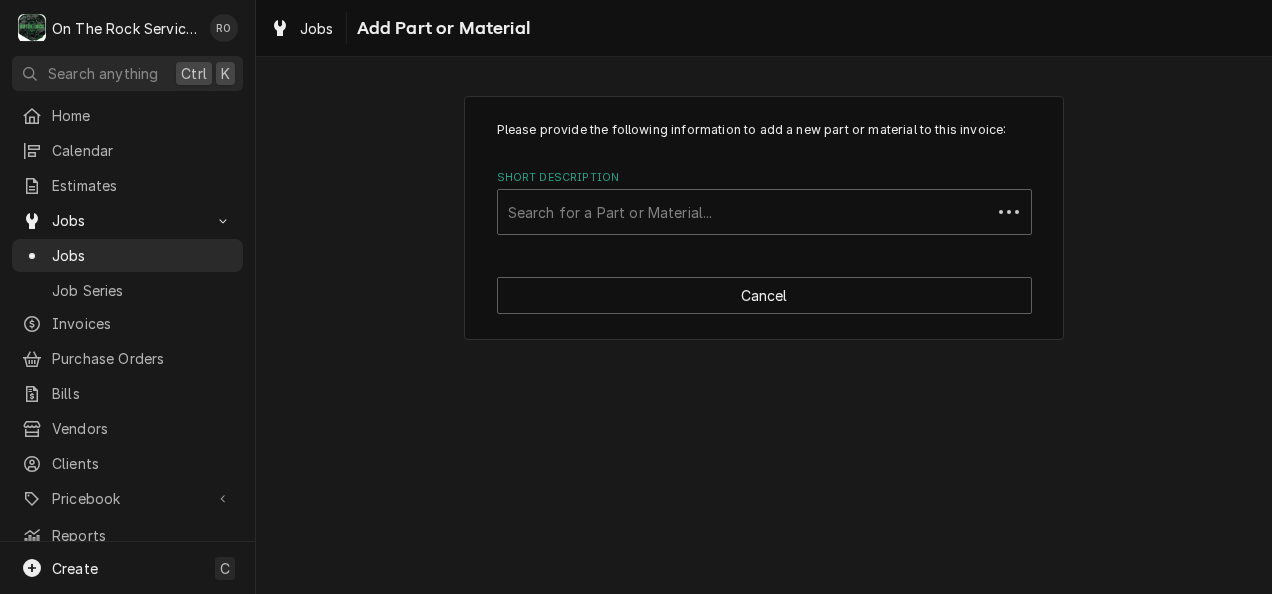 scroll, scrollTop: 0, scrollLeft: 0, axis: both 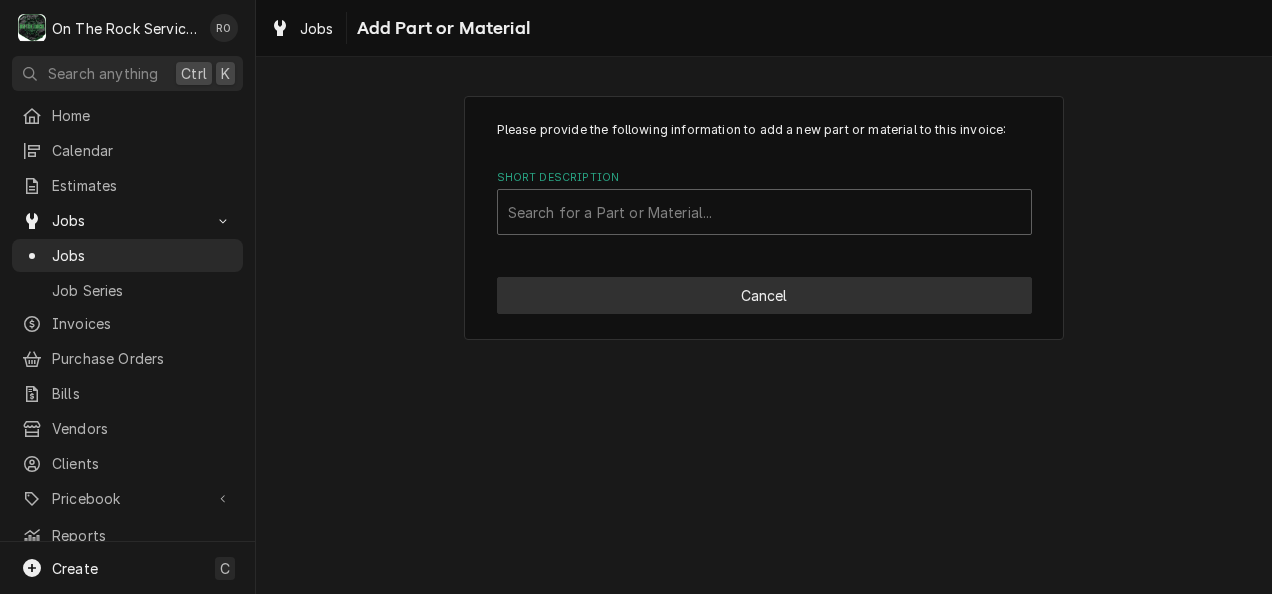 click on "Cancel" at bounding box center [764, 295] 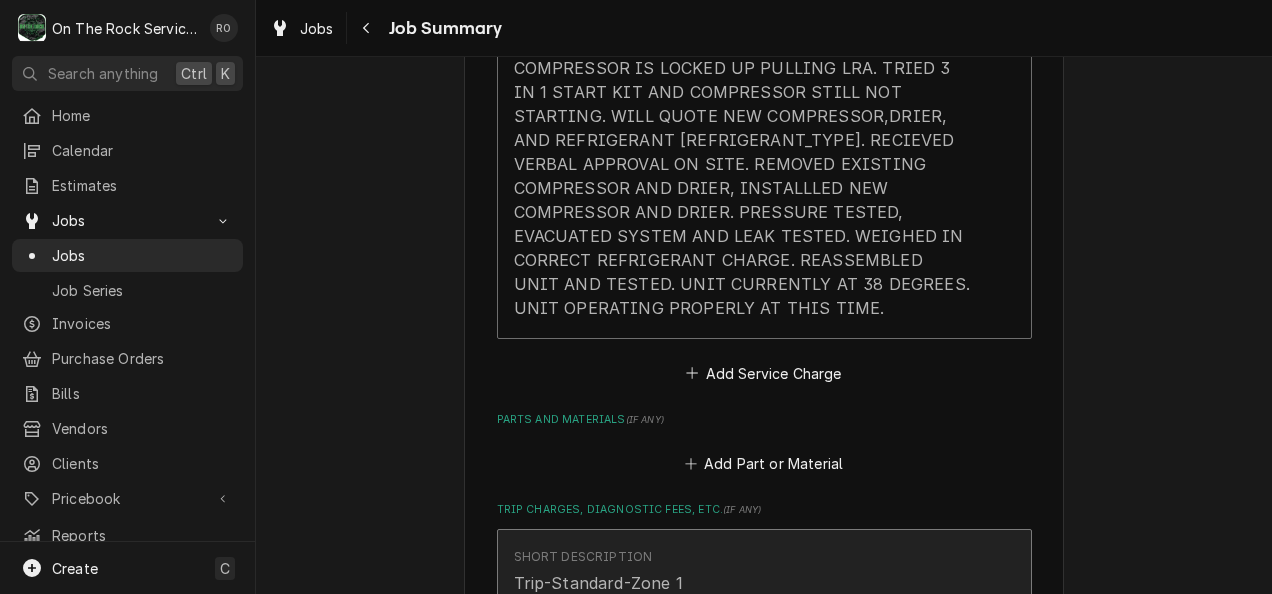 scroll, scrollTop: 865, scrollLeft: 0, axis: vertical 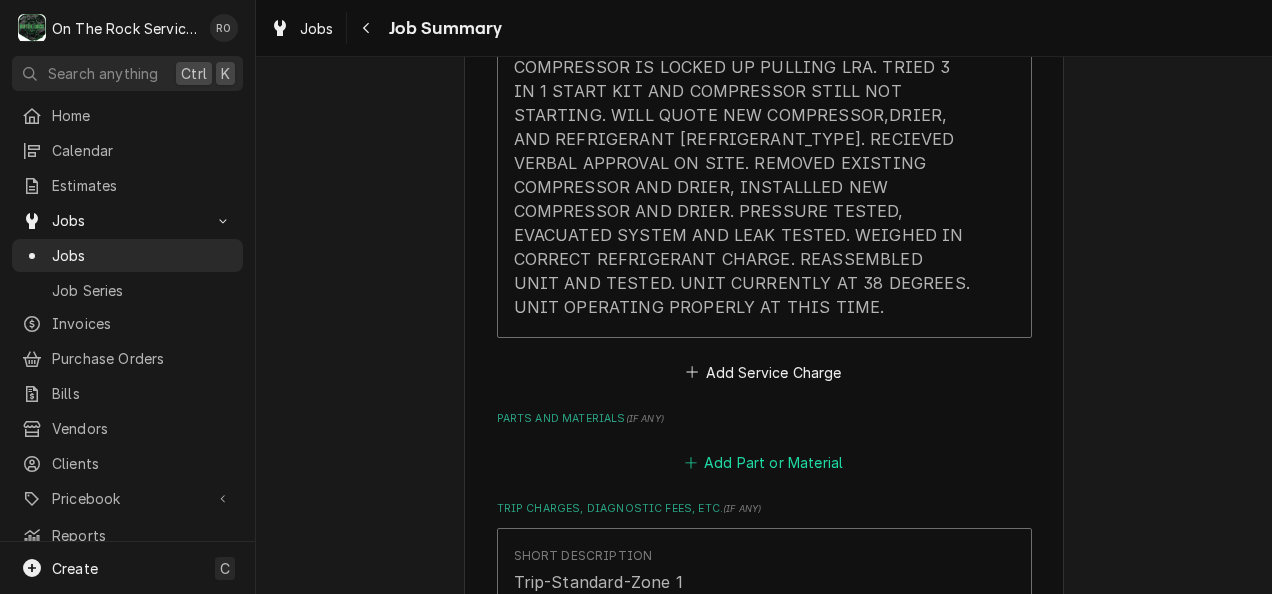 click on "Add Part or Material" at bounding box center [763, 463] 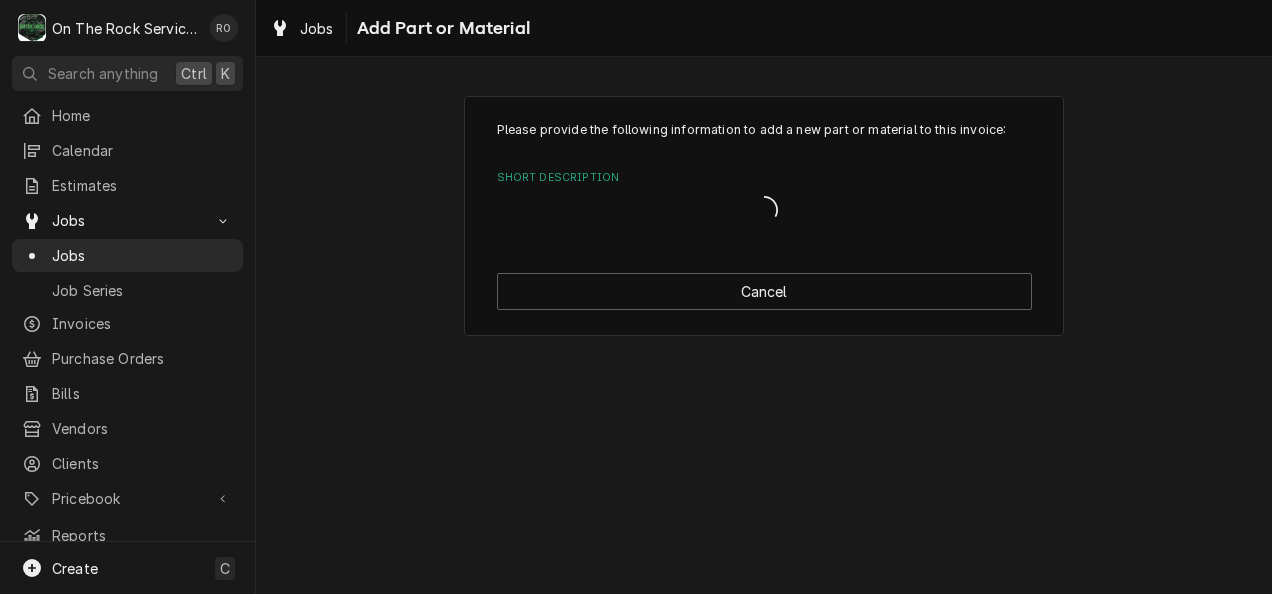 scroll, scrollTop: 0, scrollLeft: 0, axis: both 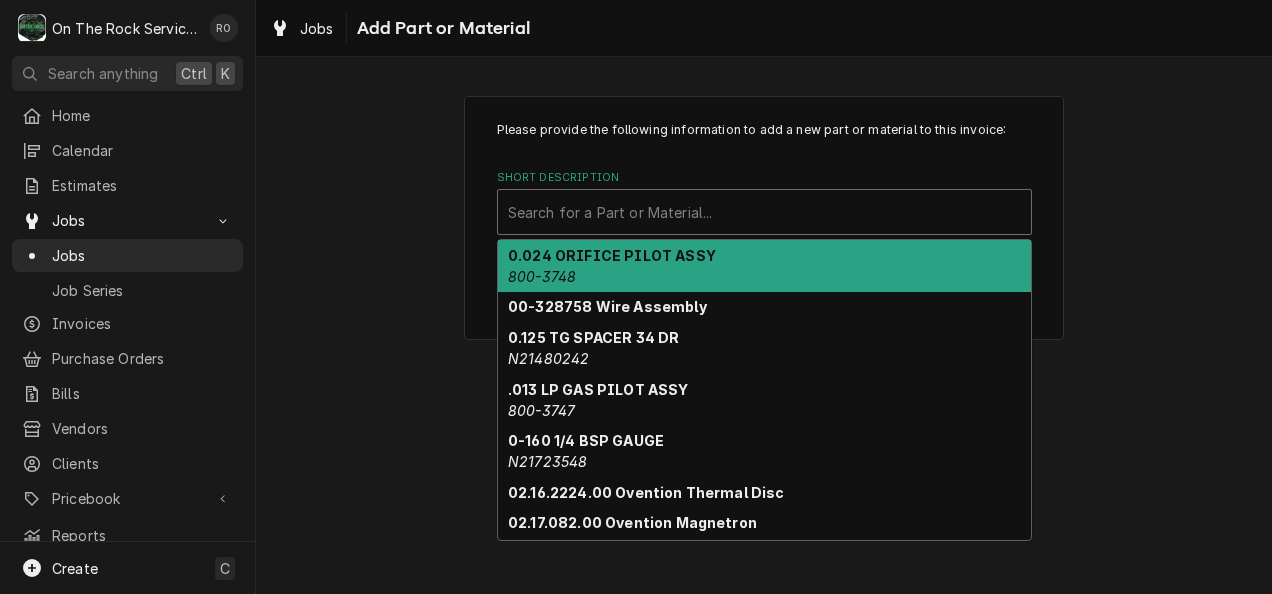 click at bounding box center [764, 212] 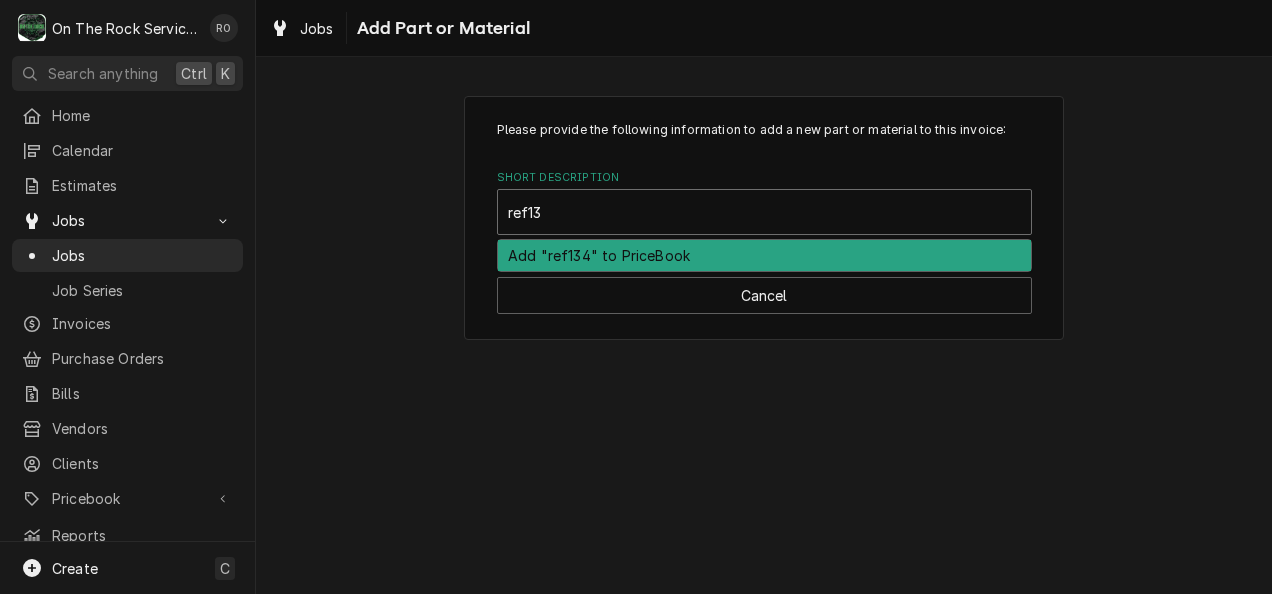 type on "ref134" 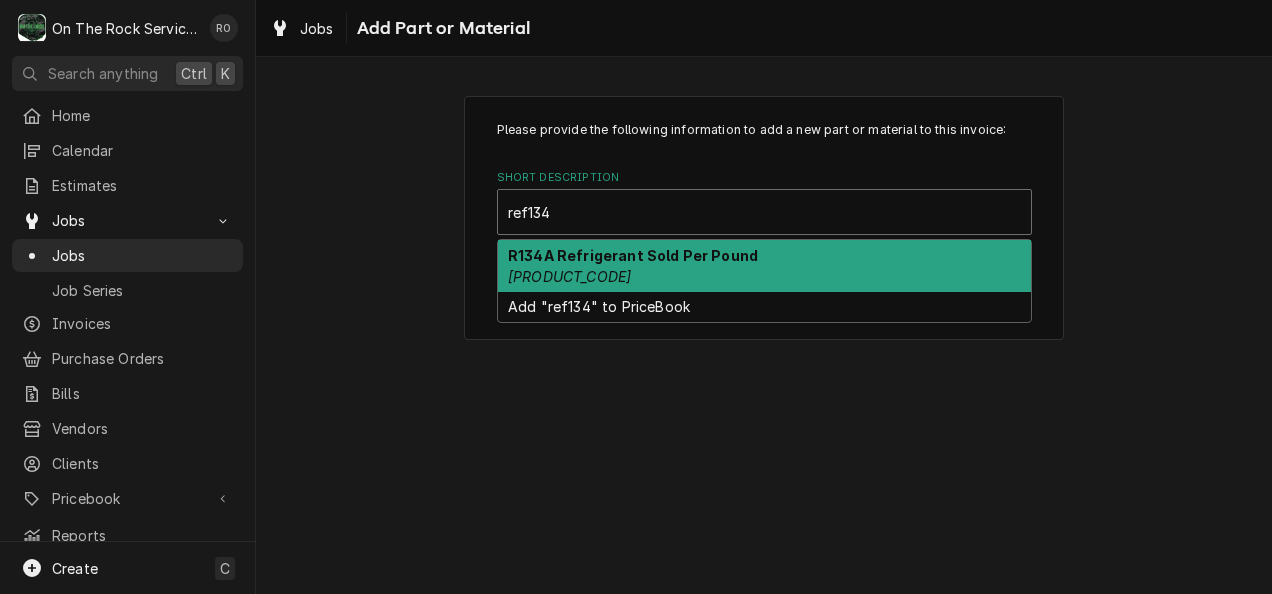 click on "R134A Refrigerant Sold Per Pound" at bounding box center [633, 255] 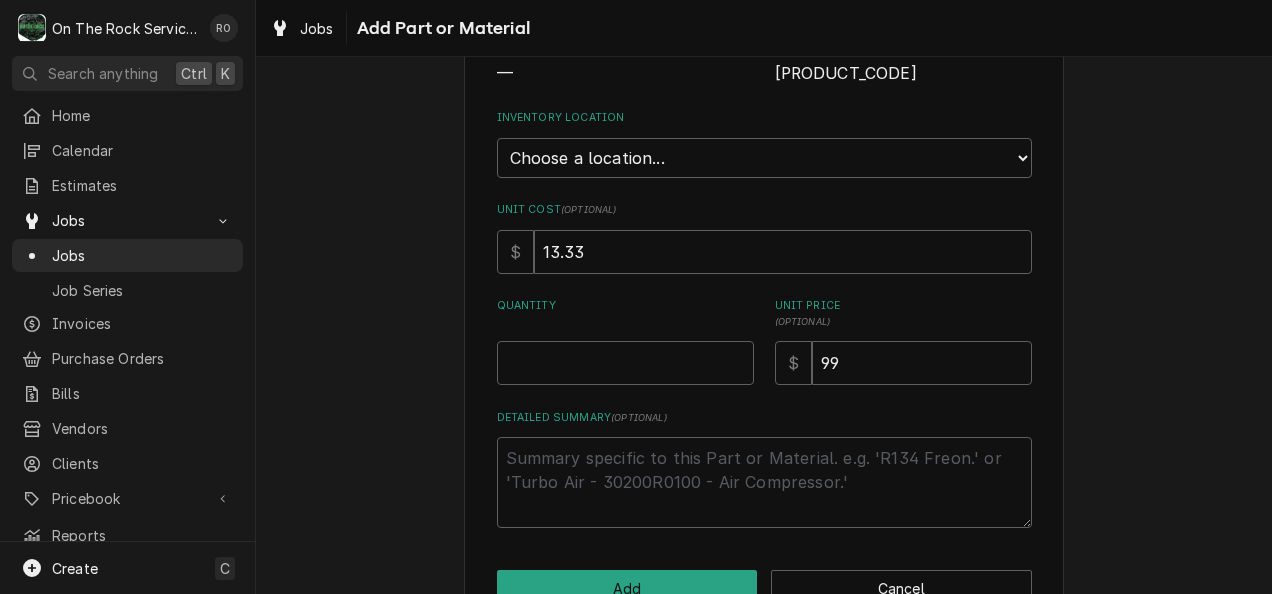 scroll, scrollTop: 265, scrollLeft: 0, axis: vertical 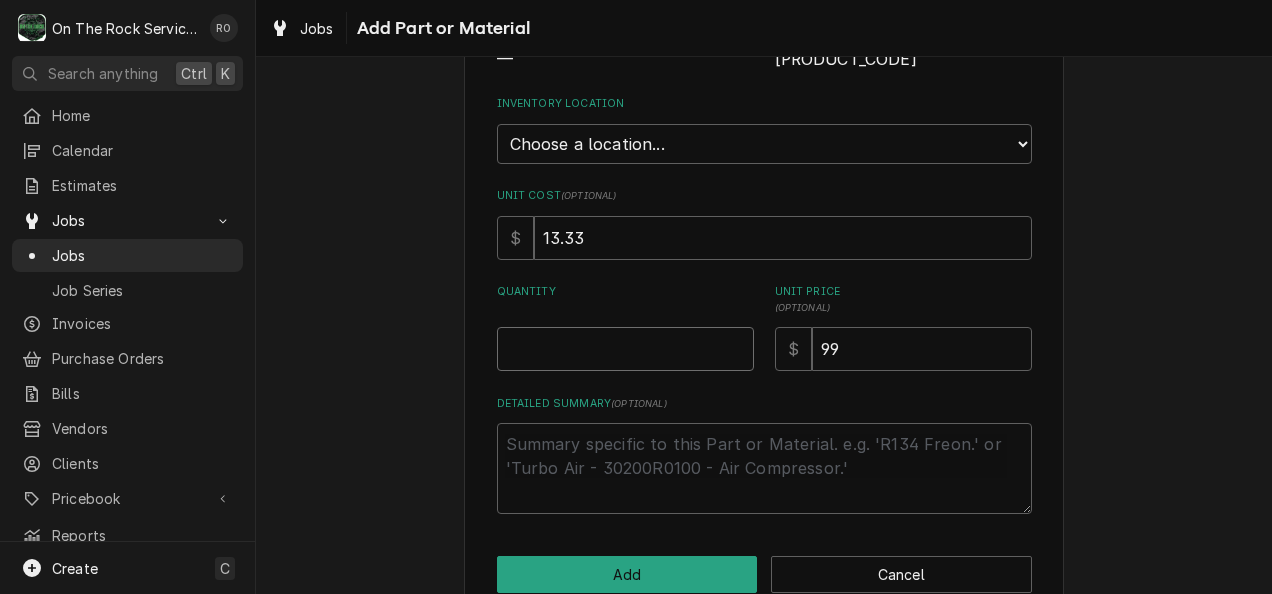 click on "Quantity" at bounding box center (625, 349) 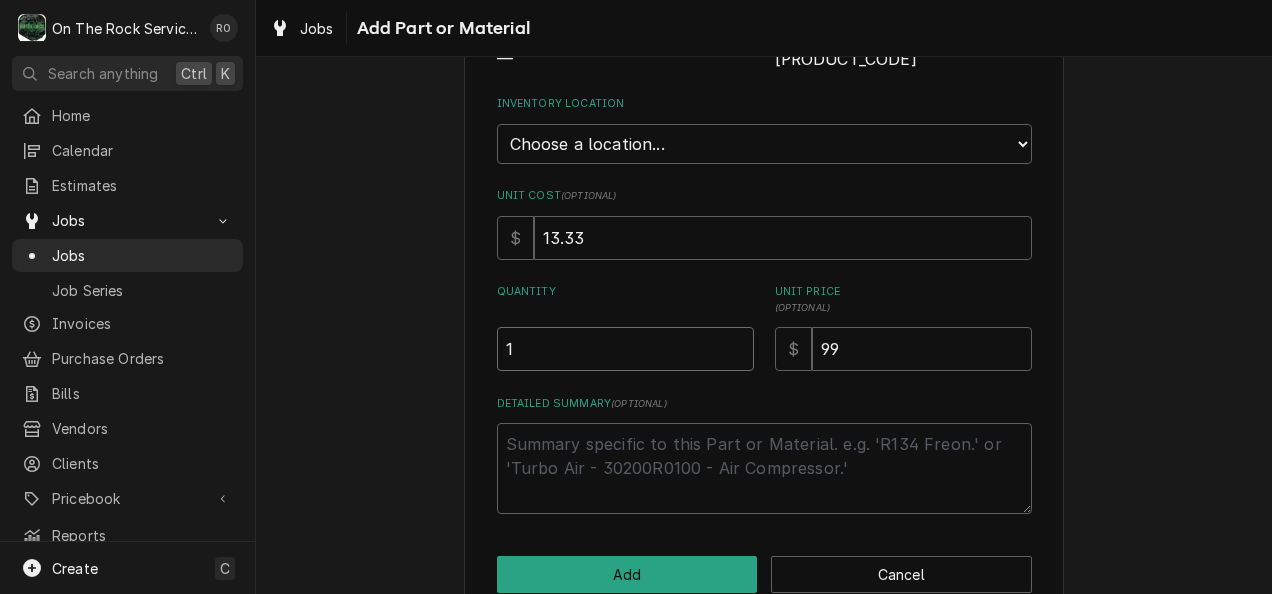 type on "1" 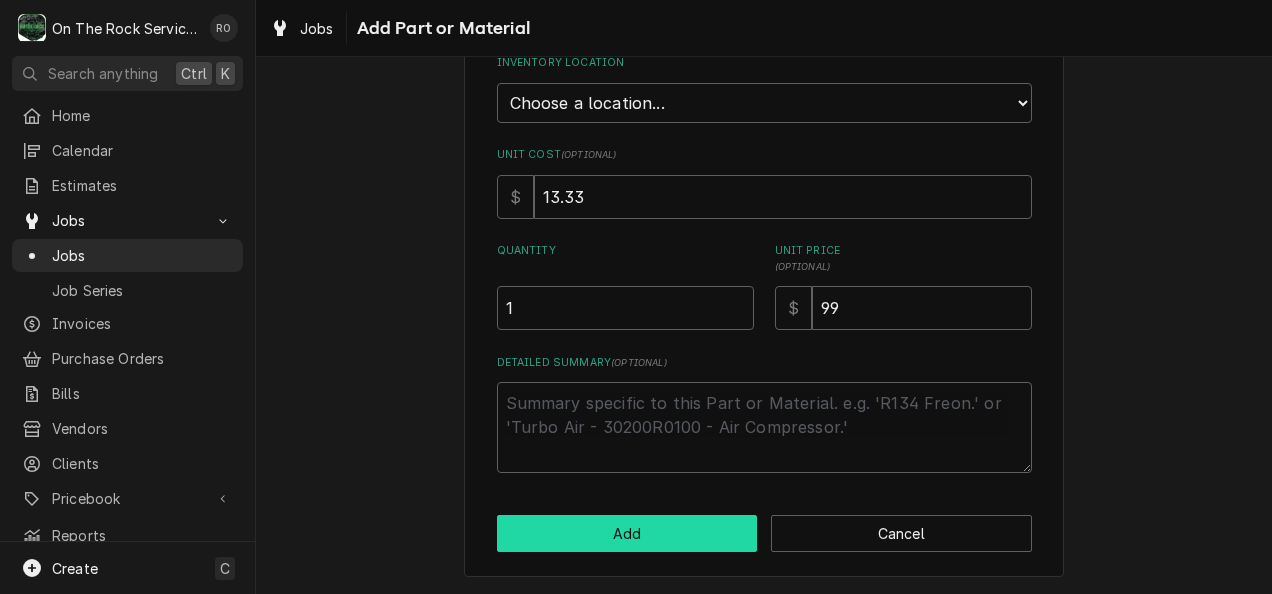 click on "Add" at bounding box center [627, 533] 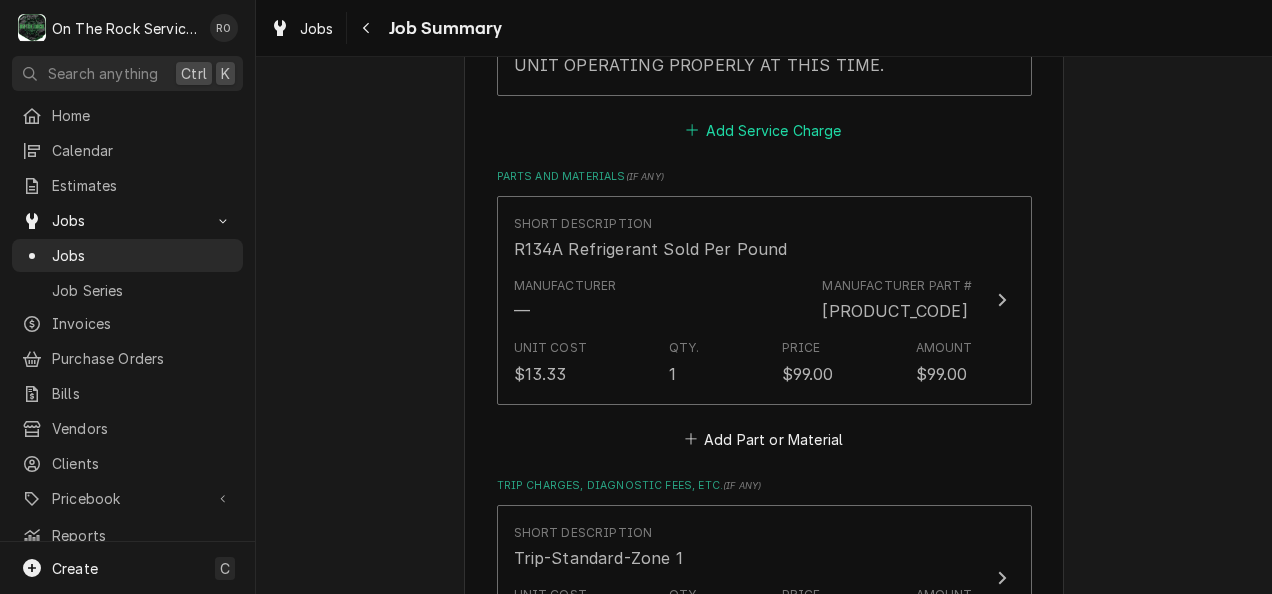 scroll, scrollTop: 1138, scrollLeft: 0, axis: vertical 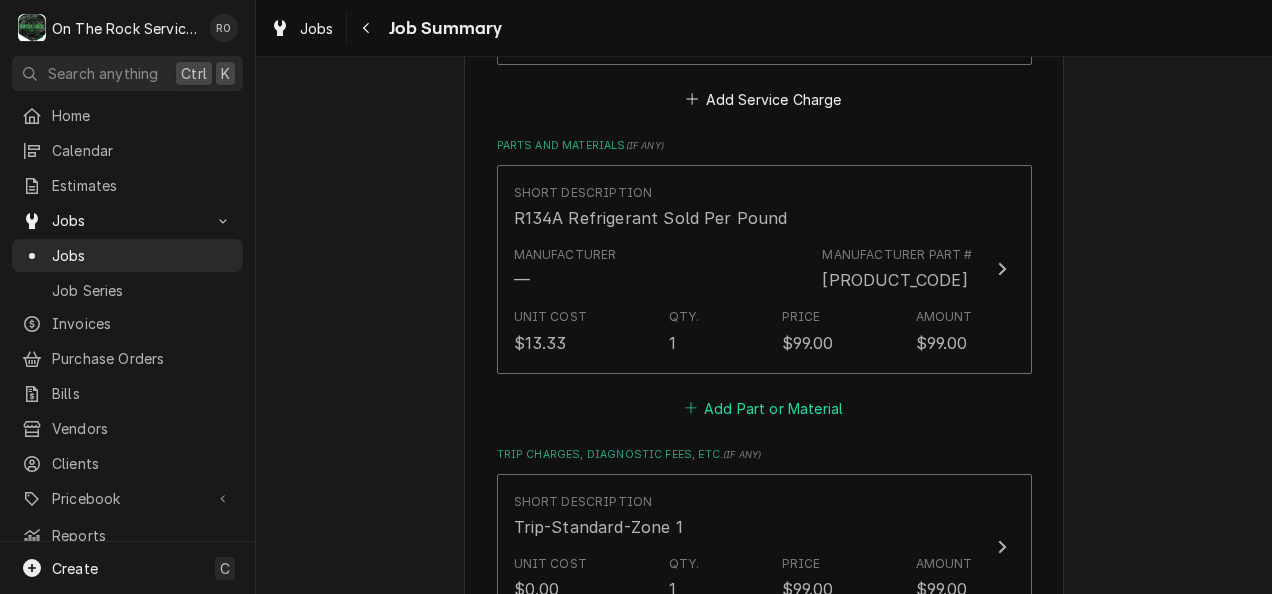 click on "Add Part or Material" at bounding box center [763, 408] 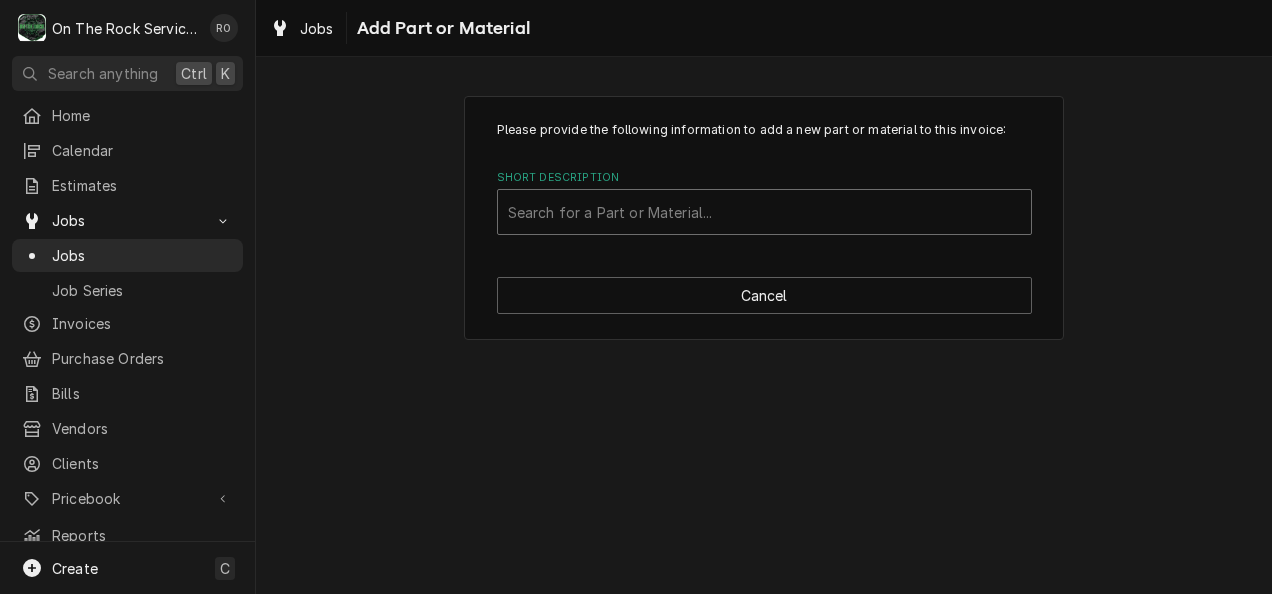 click at bounding box center (764, 212) 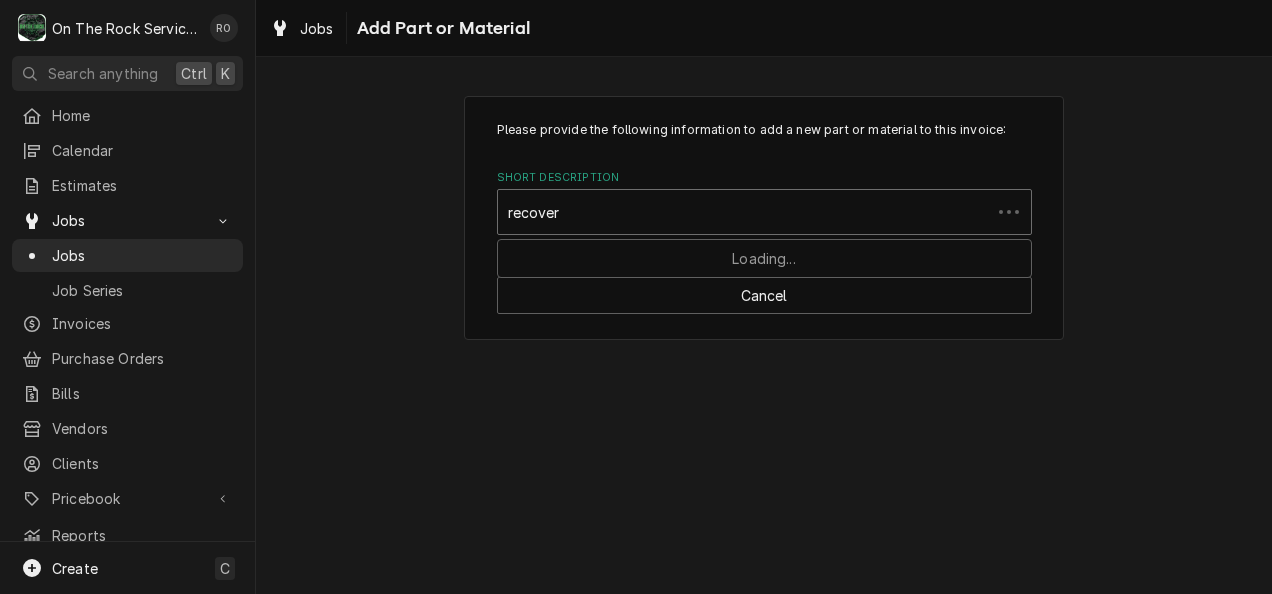 type on "recovery" 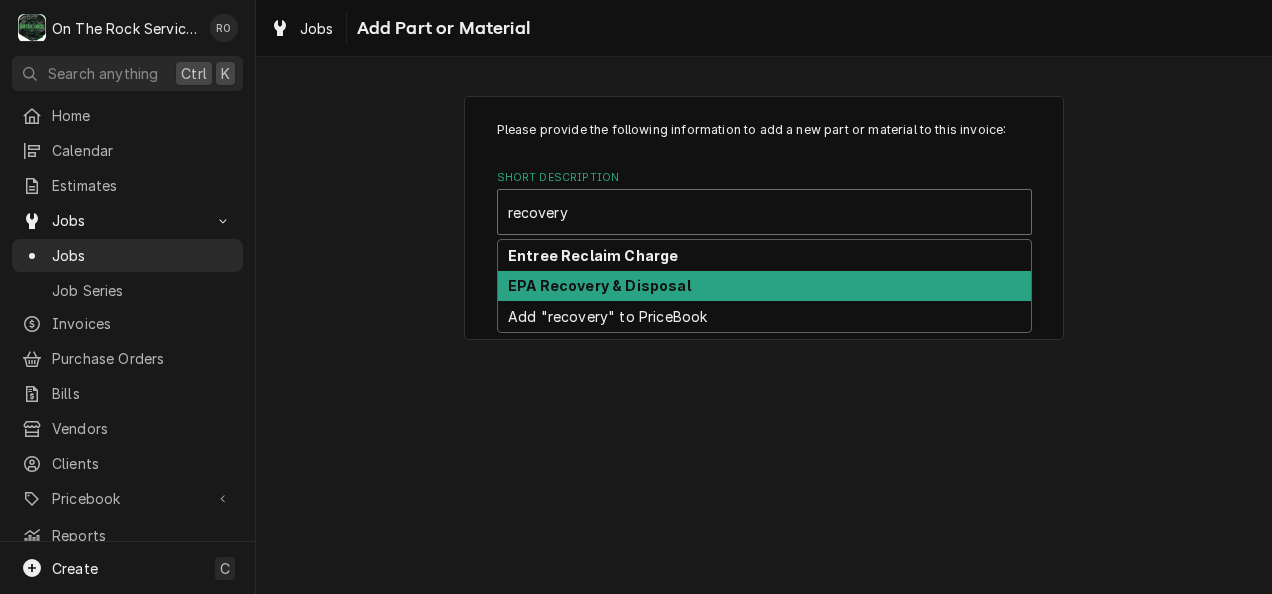 click on "EPA Recovery & Disposal" at bounding box center [764, 286] 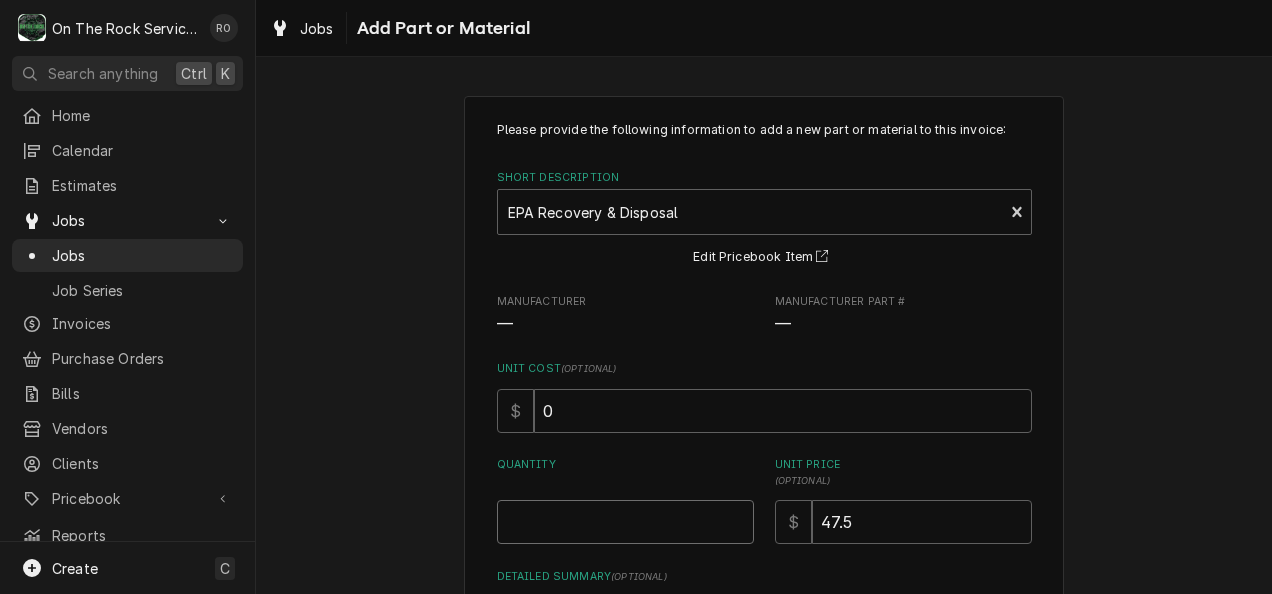 click on "Quantity" at bounding box center (625, 522) 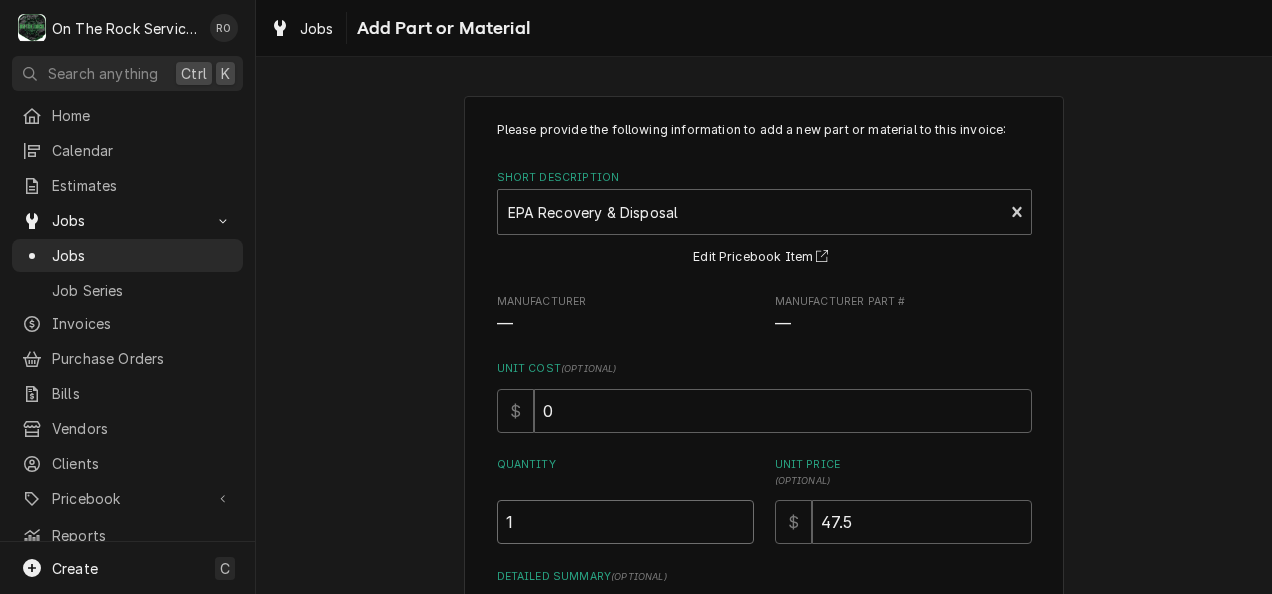 type on "1" 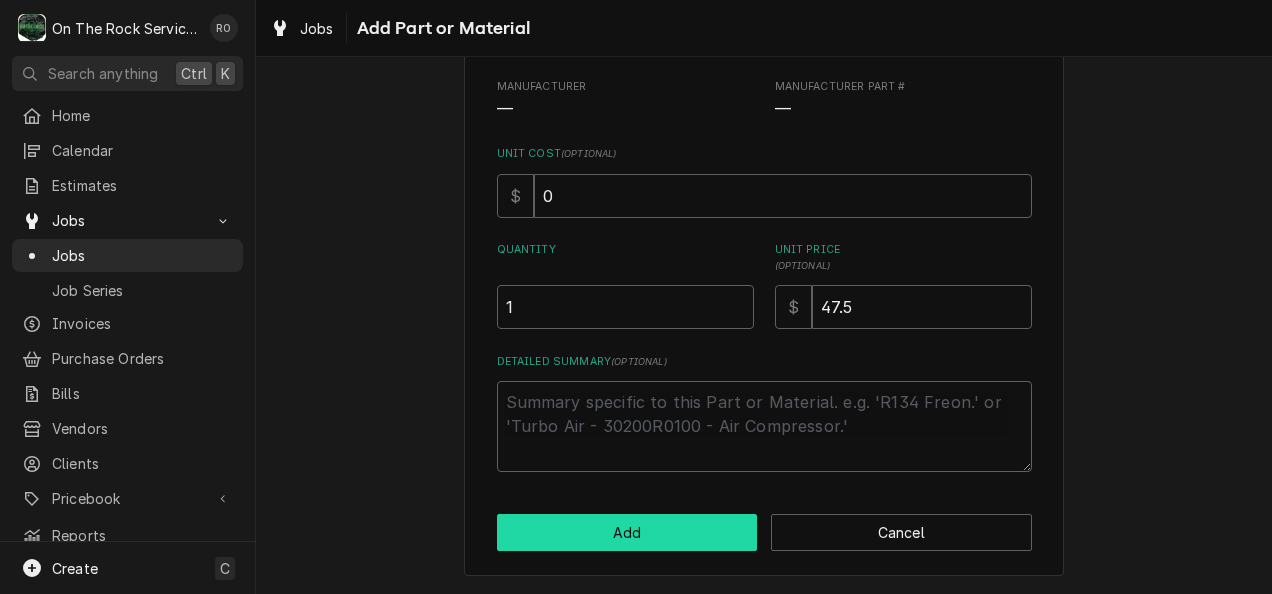 click on "Add" at bounding box center (627, 532) 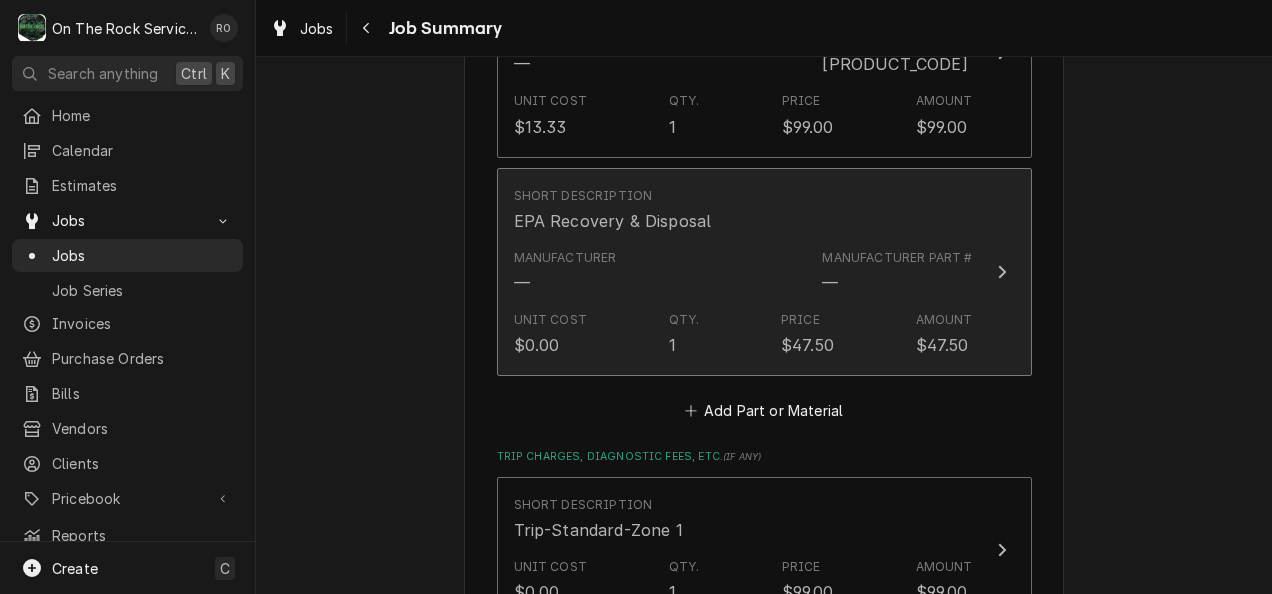 scroll, scrollTop: 1354, scrollLeft: 0, axis: vertical 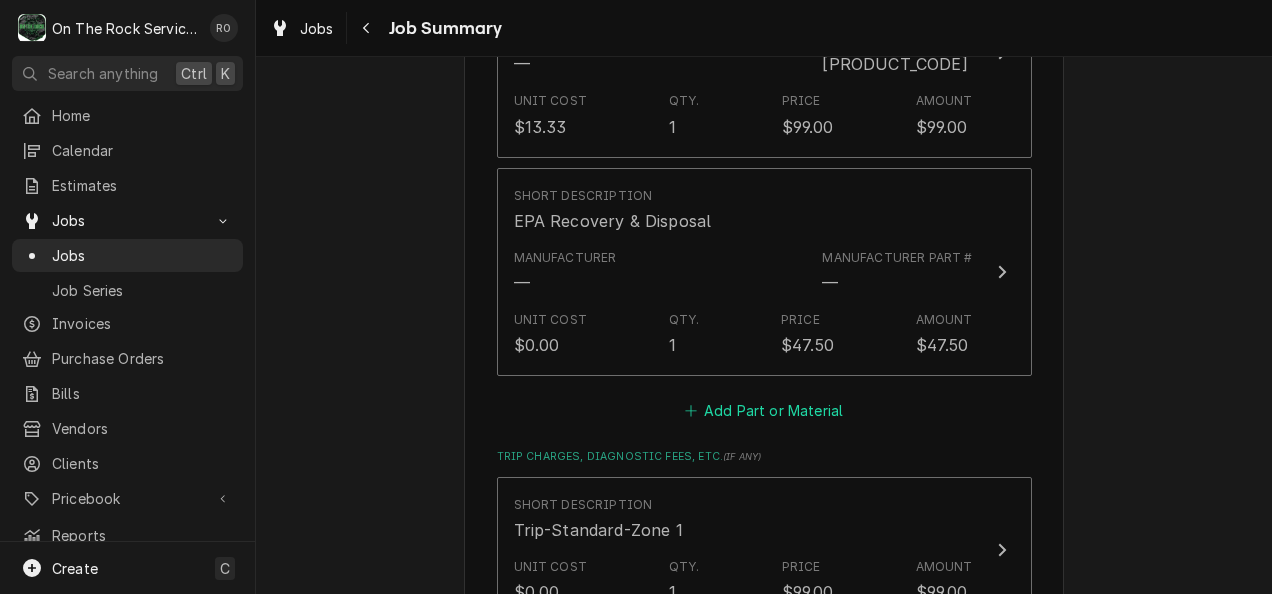click on "Add Part or Material" at bounding box center (763, 411) 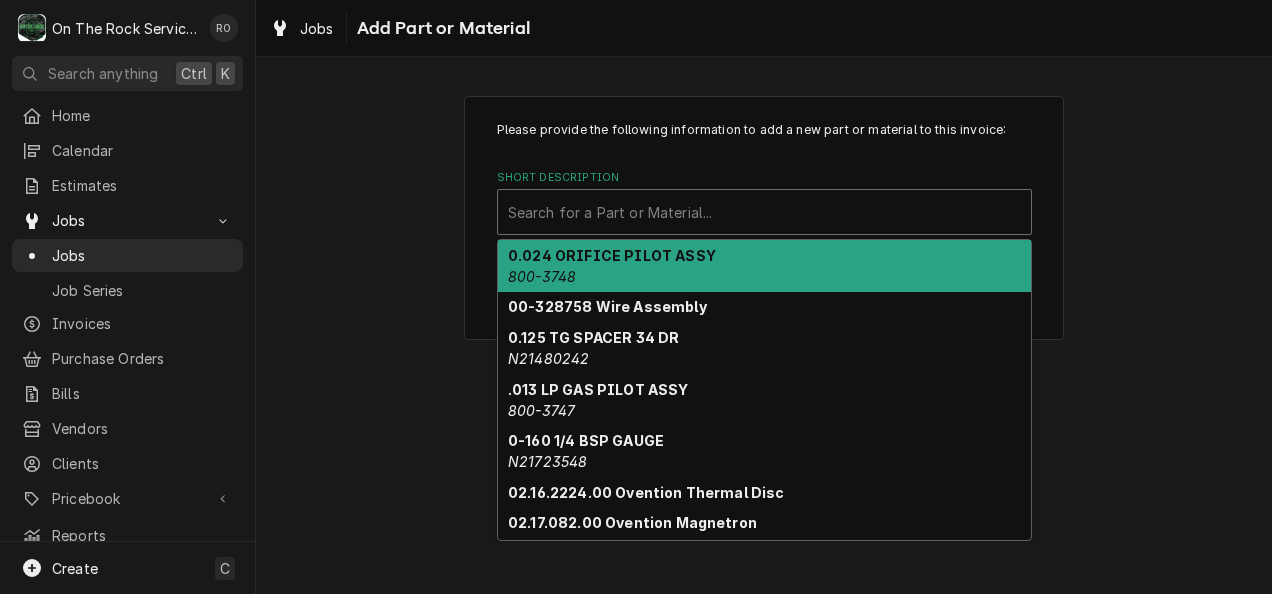 click at bounding box center [764, 212] 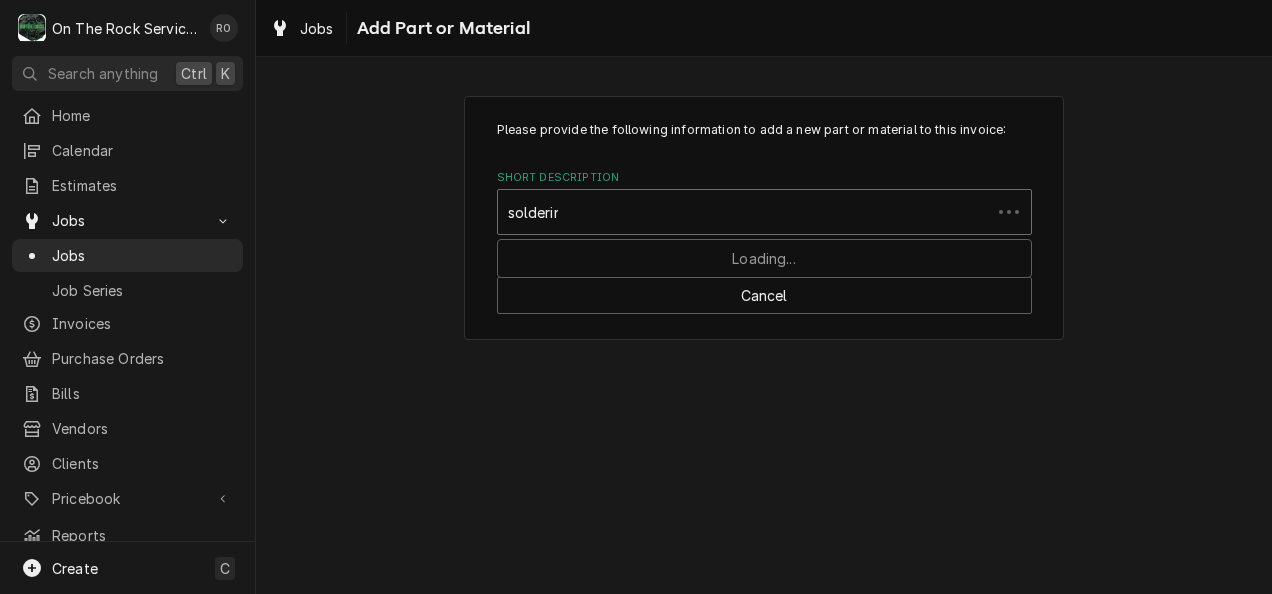 type on "soldering" 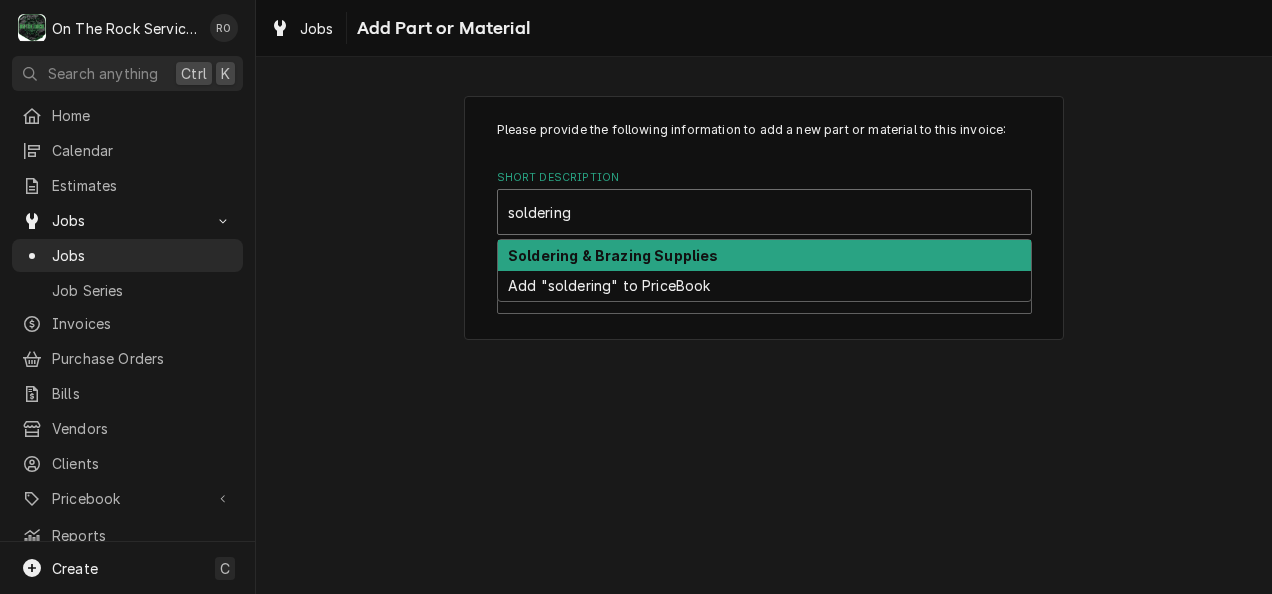 click on "Soldering & Brazing Supplies" at bounding box center [764, 255] 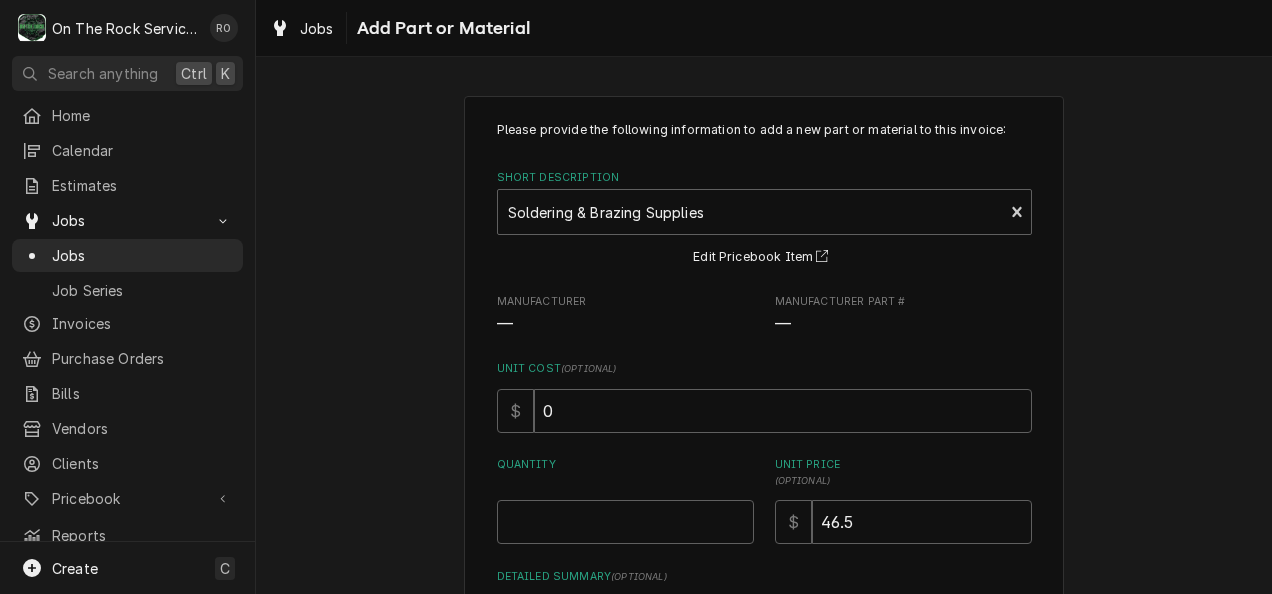 click on "Quantity" at bounding box center [625, 500] 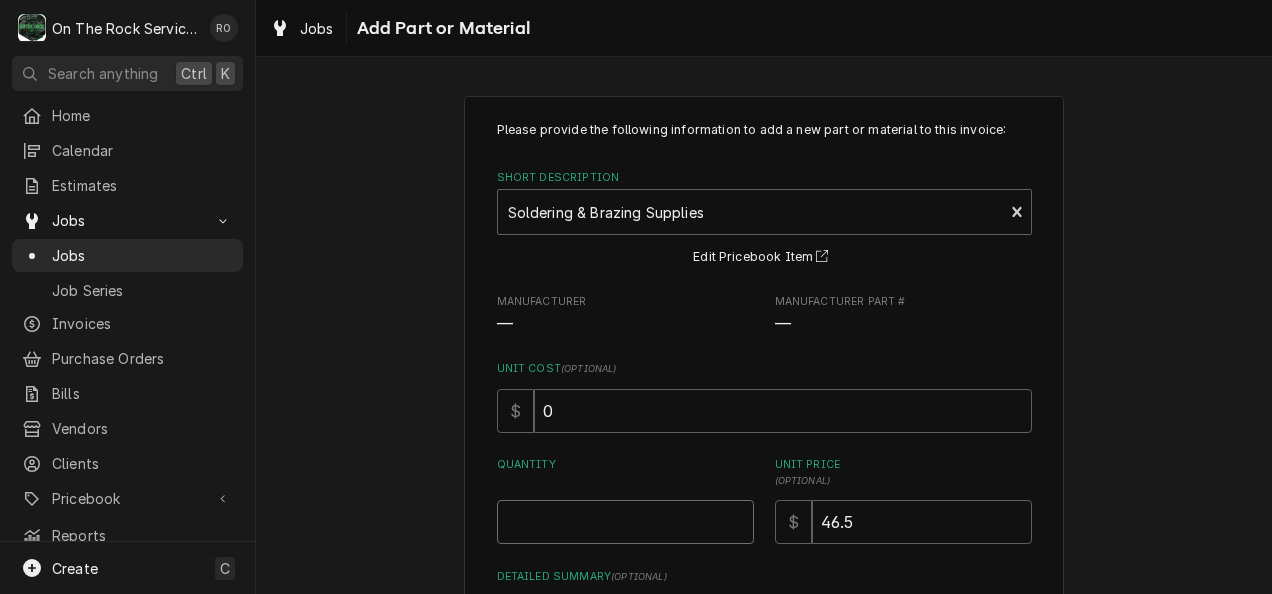 click on "Quantity" at bounding box center (625, 522) 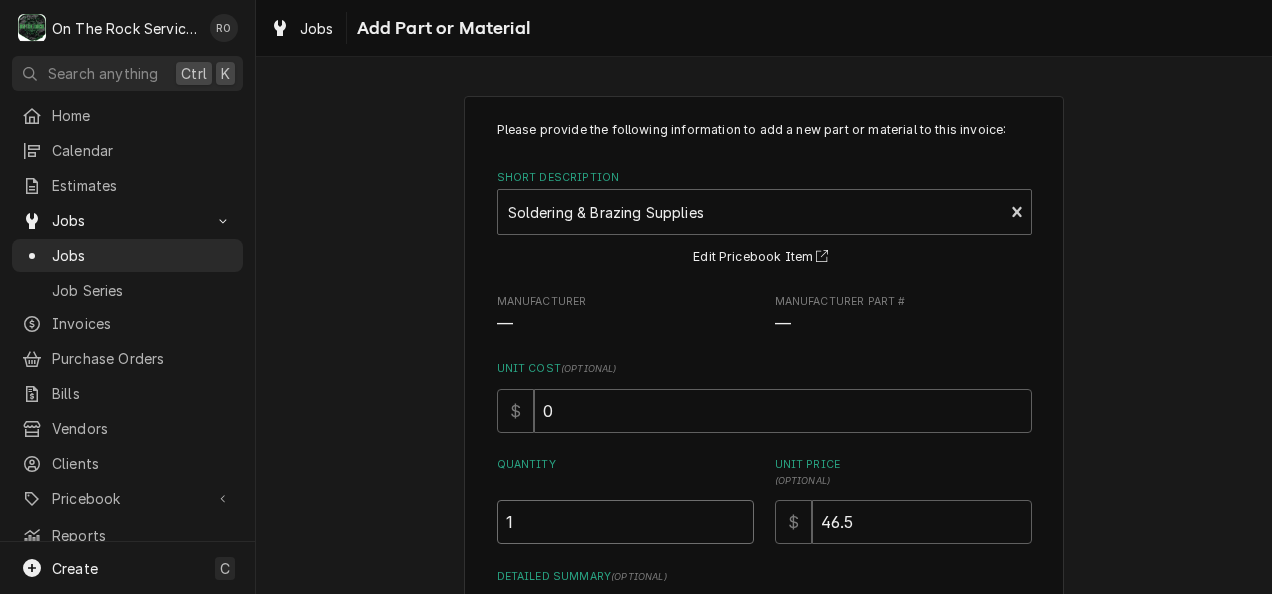 type on "1" 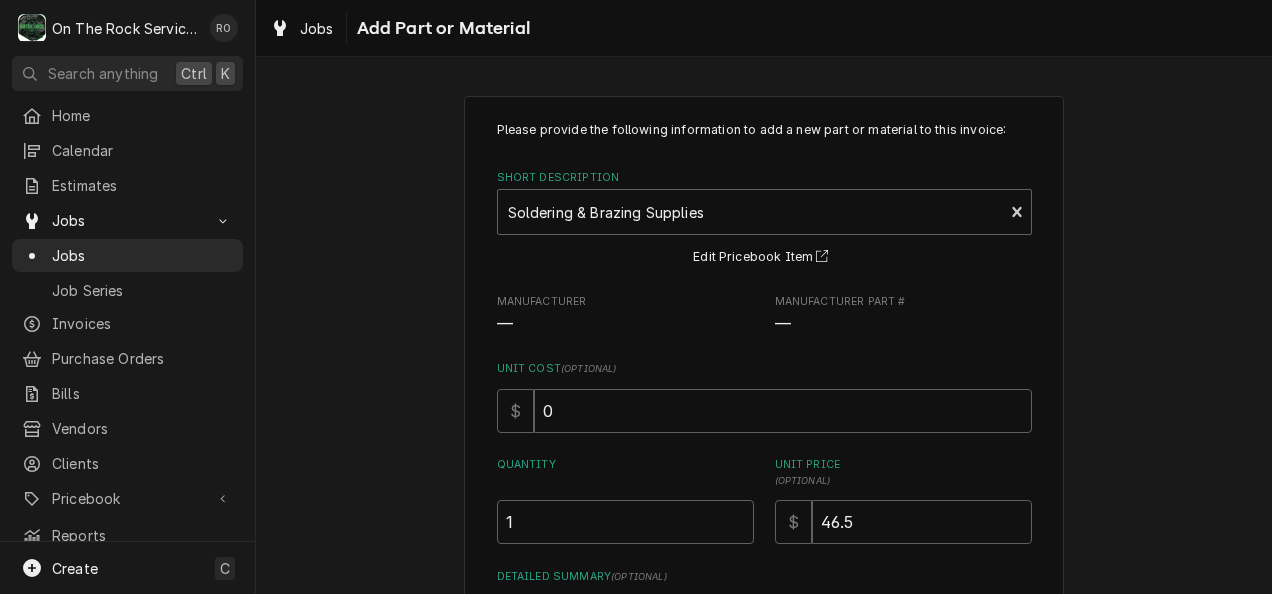 scroll, scrollTop: 215, scrollLeft: 0, axis: vertical 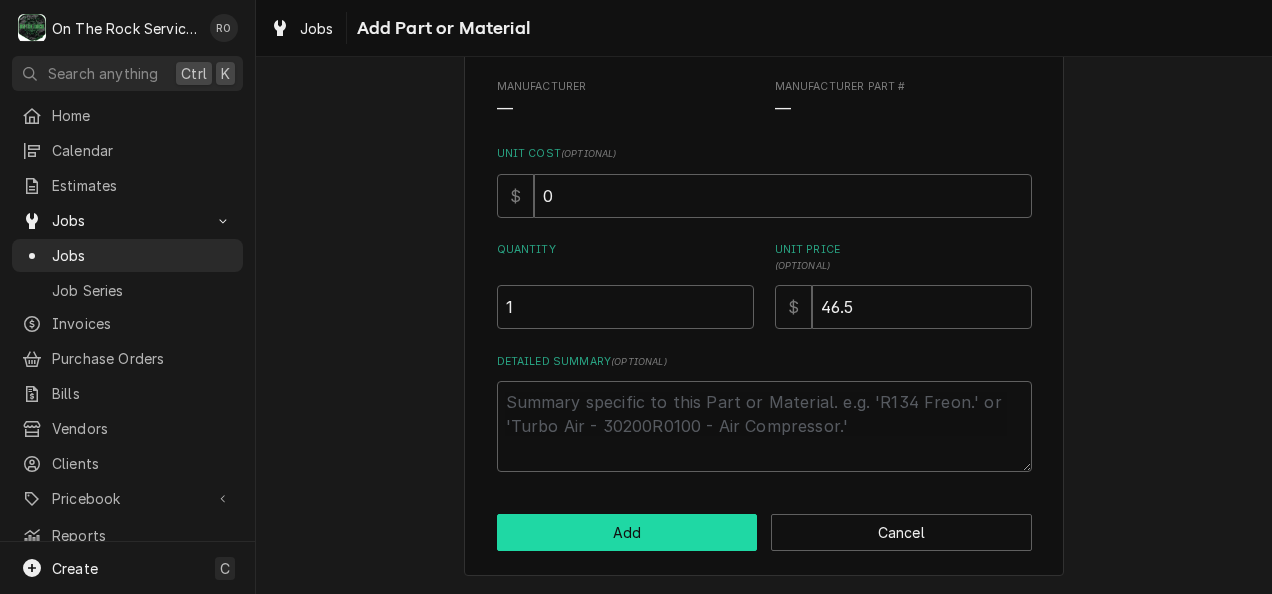 click on "Add" at bounding box center (627, 532) 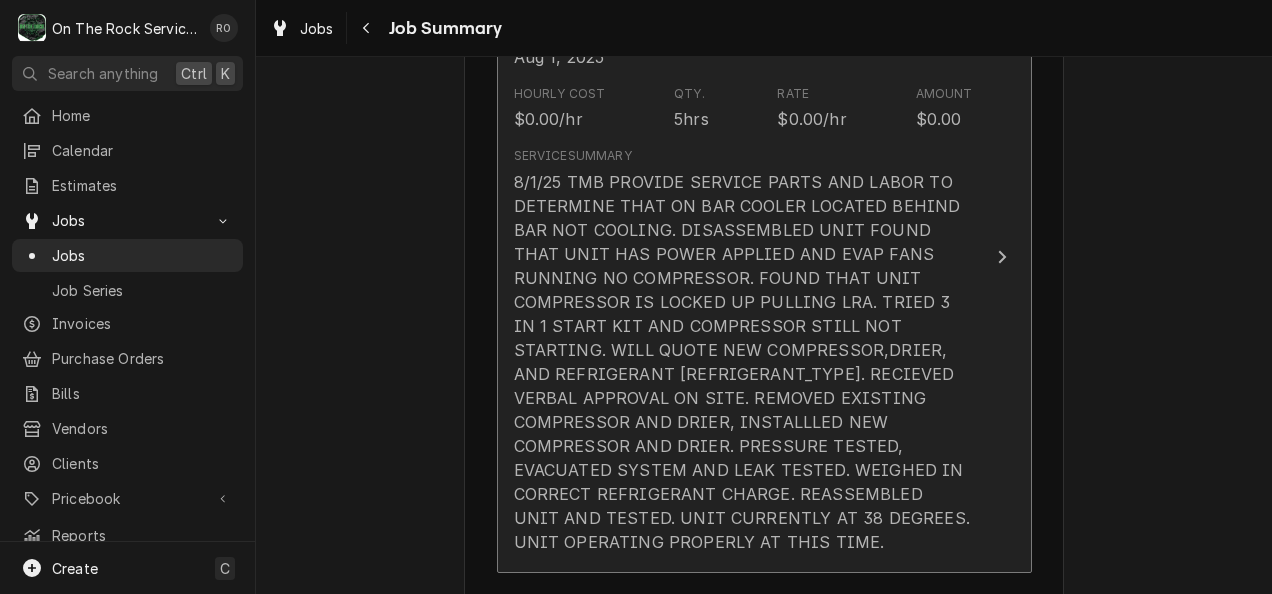 scroll, scrollTop: 632, scrollLeft: 0, axis: vertical 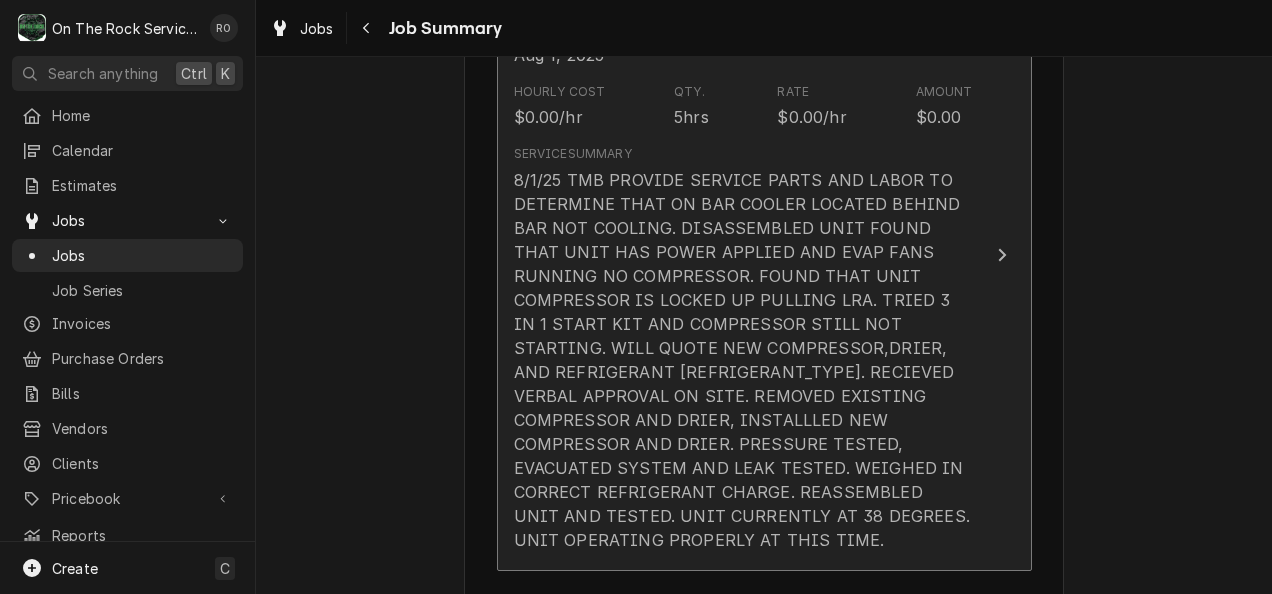 click on "8/1/25 TMB PROVIDE SERVICE PARTS AND LABOR TO DETERMINE THAT ON BAR COOLER LOCATED BEHIND BAR NOT COOLING. DISASSEMBLED UNIT FOUND THAT UNIT HAS POWER APPLIED AND EVAP FANS RUNNING NO COMPRESSOR. FOUND THAT UNIT COMPRESSOR IS LOCKED UP PULLING LRA. TRIED 3 IN 1 START KIT AND COMPRESSOR STILL NOT STARTING. WILL QUOTE NEW COMPRESSOR,DRIER, AND REFRIGERANT R134A. RECIEVED VERBAL APPROVAL ON SITE. REMOVED EXISTING COMPRESSOR AND DRIER, INSTALLLED NEW COMPRESSOR AND DRIER. PRESSURE TESTED, EVACUATED SYSTEM AND LEAK TESTED. WEIGHED IN CORRECT REFRIGERANT CHARGE. REASSEMBLED UNIT AND TESTED. UNIT CURRENTLY AT 38 DEGREES. UNIT OPERATING PROPERLY AT THIS TIME." at bounding box center (743, 360) 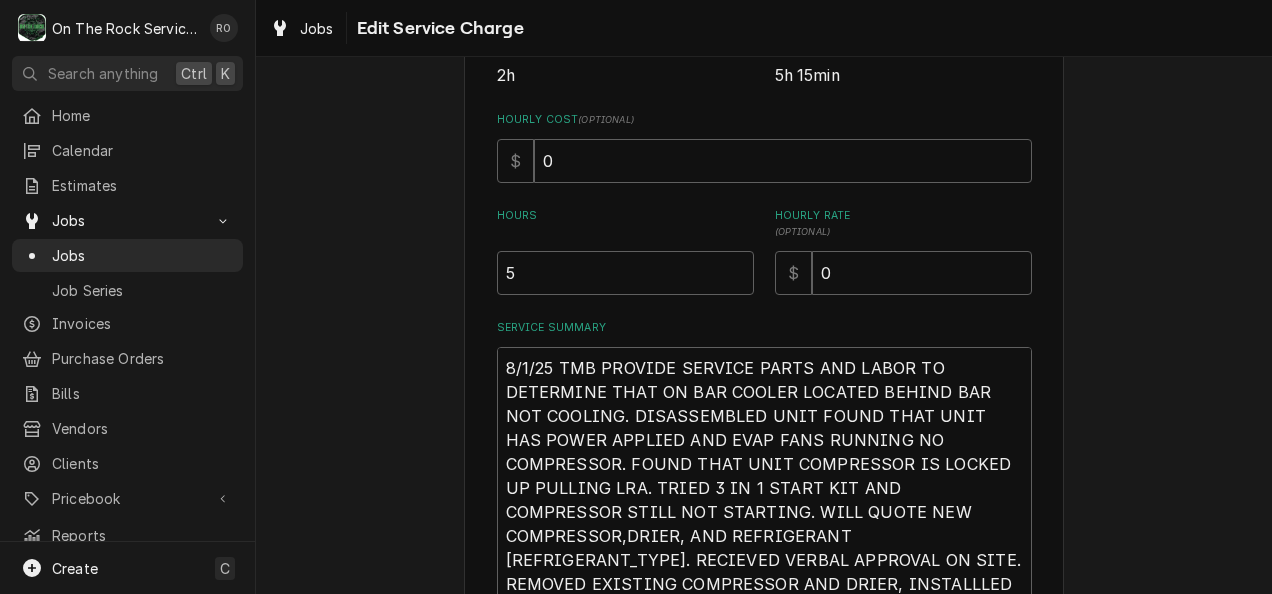 scroll, scrollTop: 722, scrollLeft: 0, axis: vertical 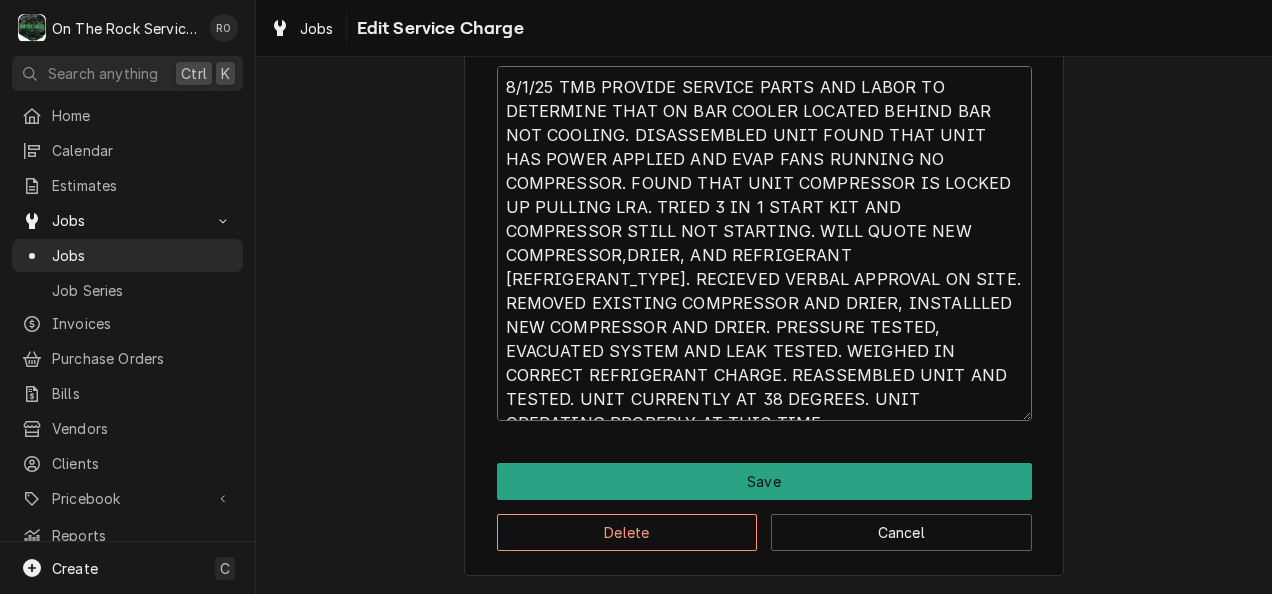 drag, startPoint x: 668, startPoint y: 414, endPoint x: 470, endPoint y: 72, distance: 395.18097 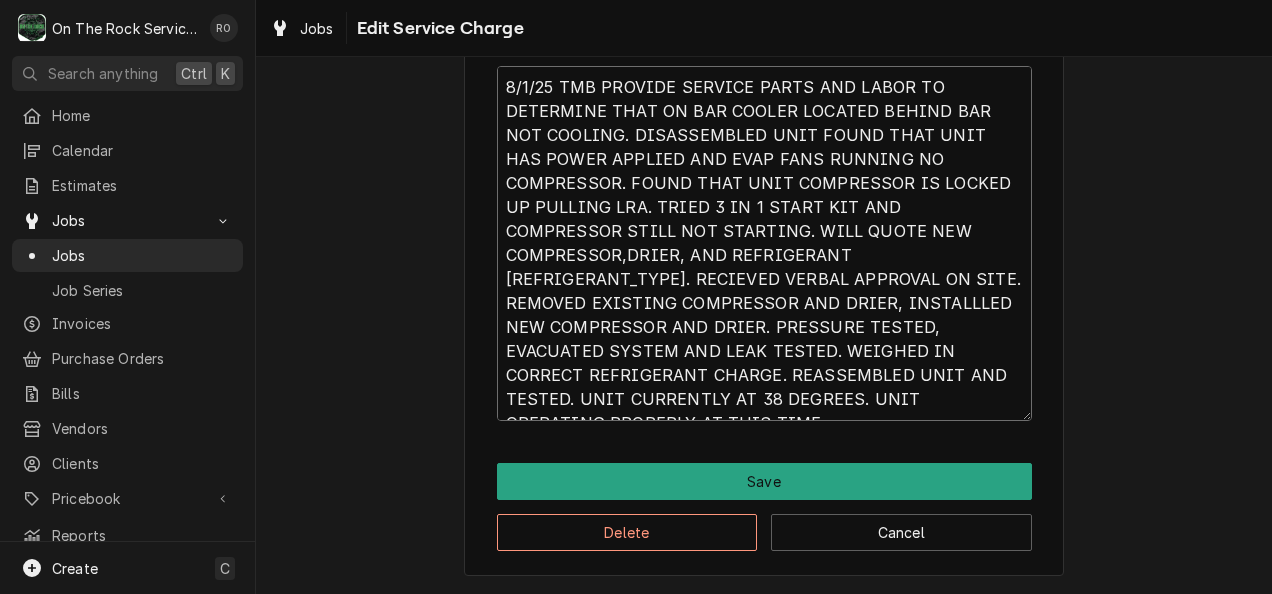 drag, startPoint x: 558, startPoint y: 142, endPoint x: 686, endPoint y: 343, distance: 238.29604 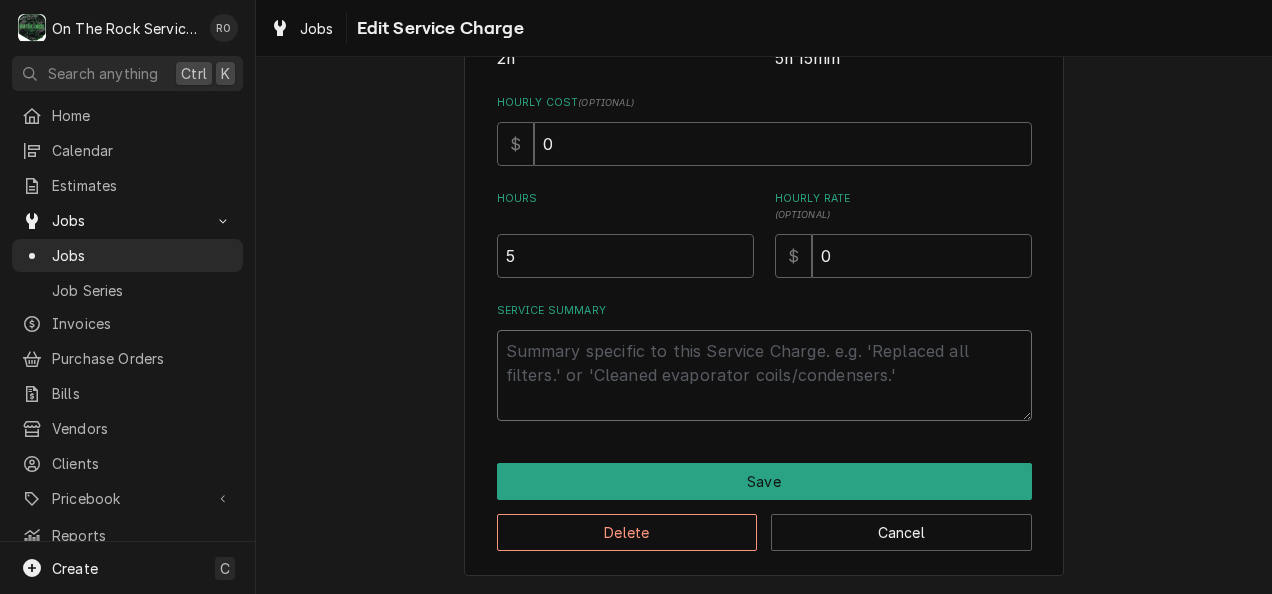 scroll, scrollTop: 458, scrollLeft: 0, axis: vertical 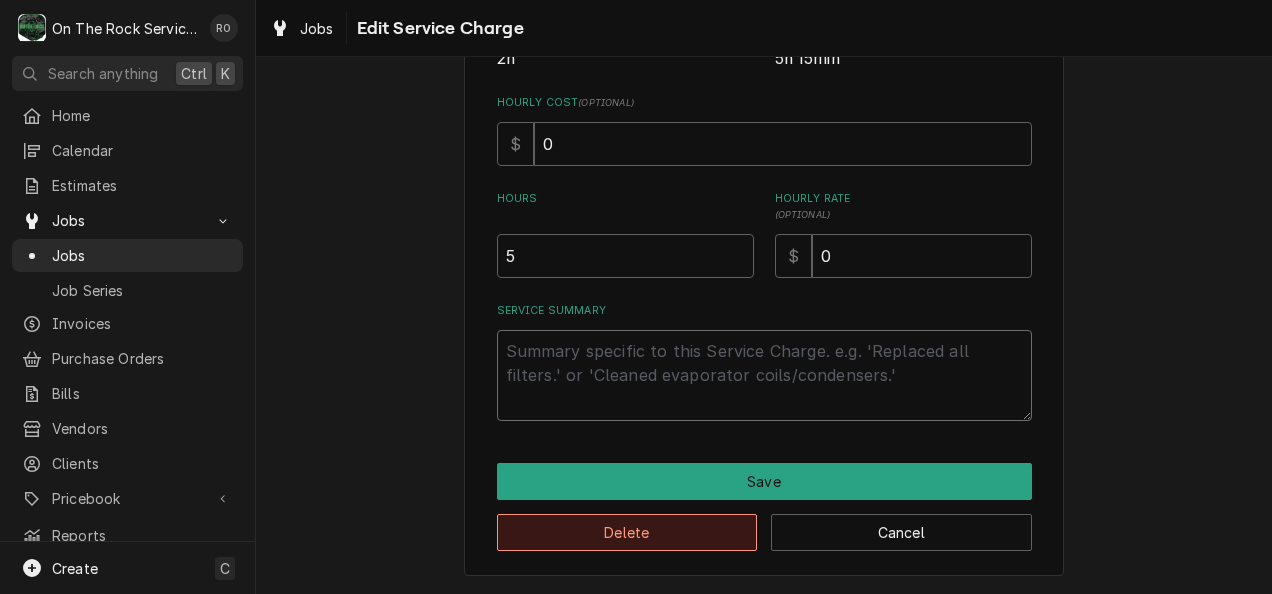 type 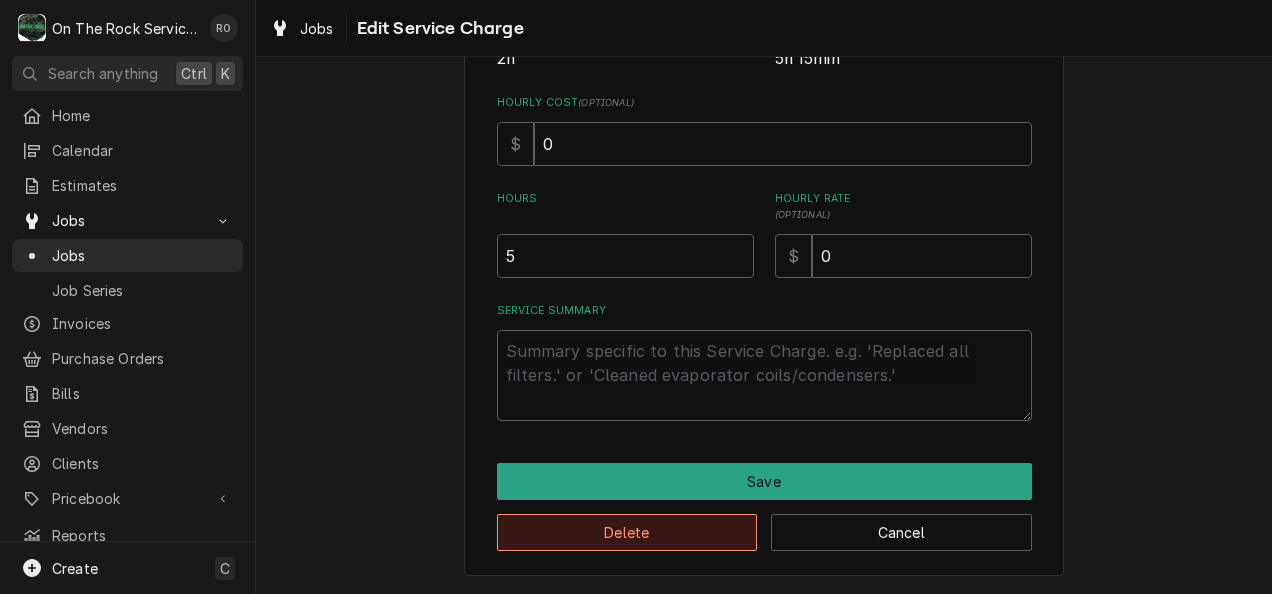 click on "Delete" at bounding box center [627, 532] 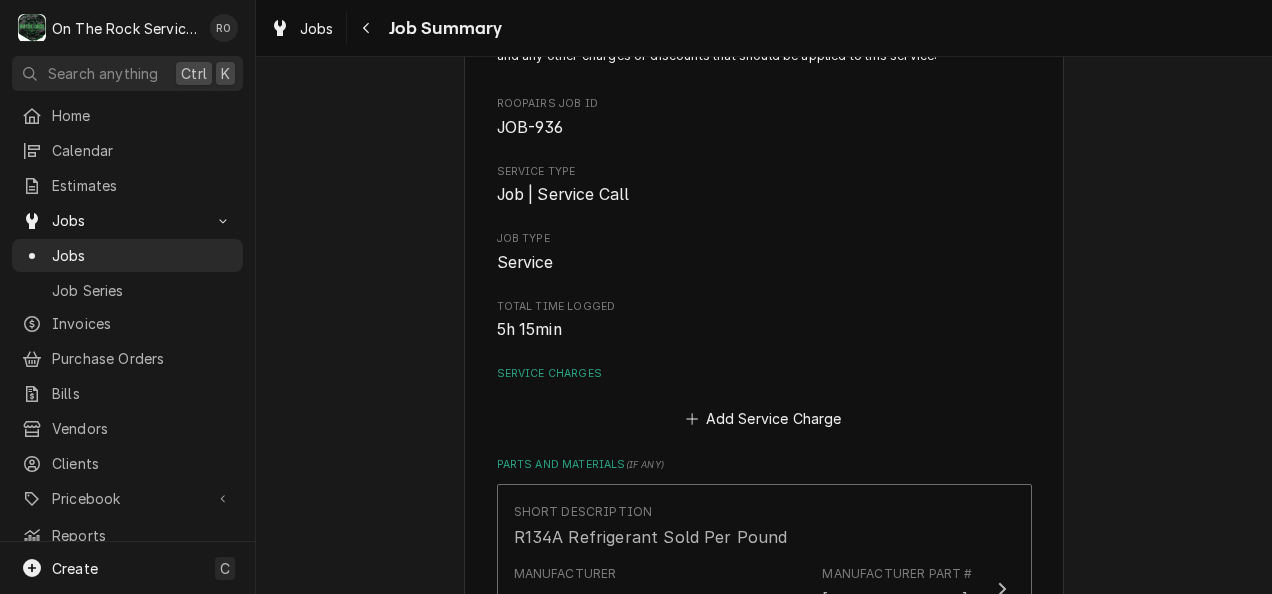scroll, scrollTop: 172, scrollLeft: 0, axis: vertical 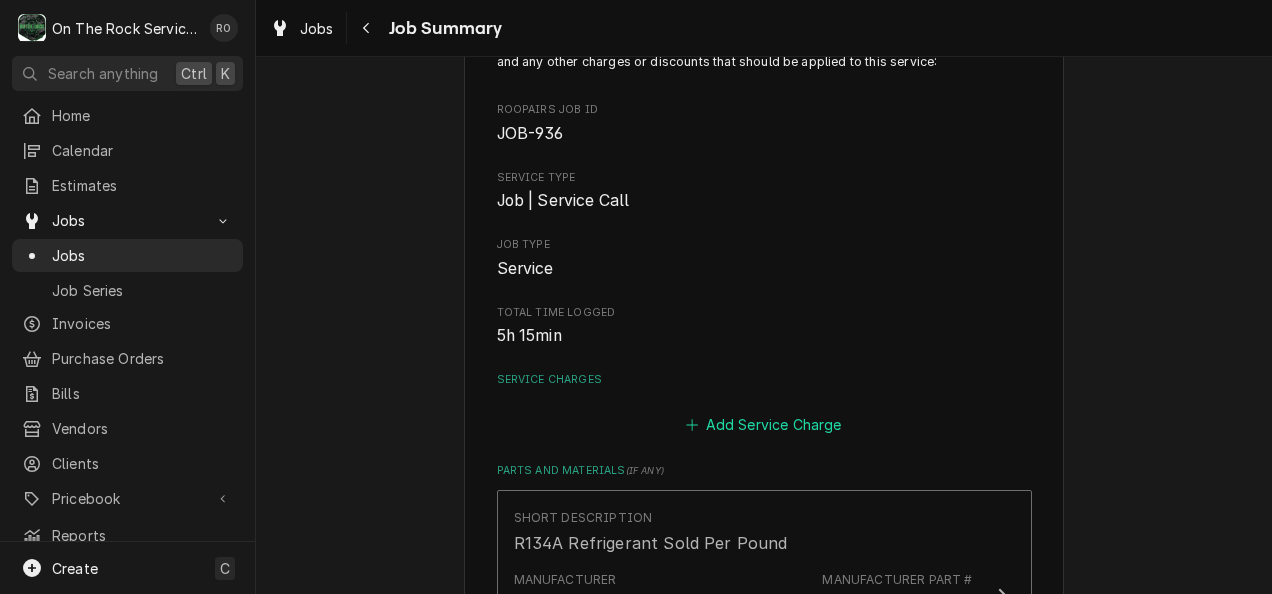 click on "Add Service Charge" at bounding box center (764, 424) 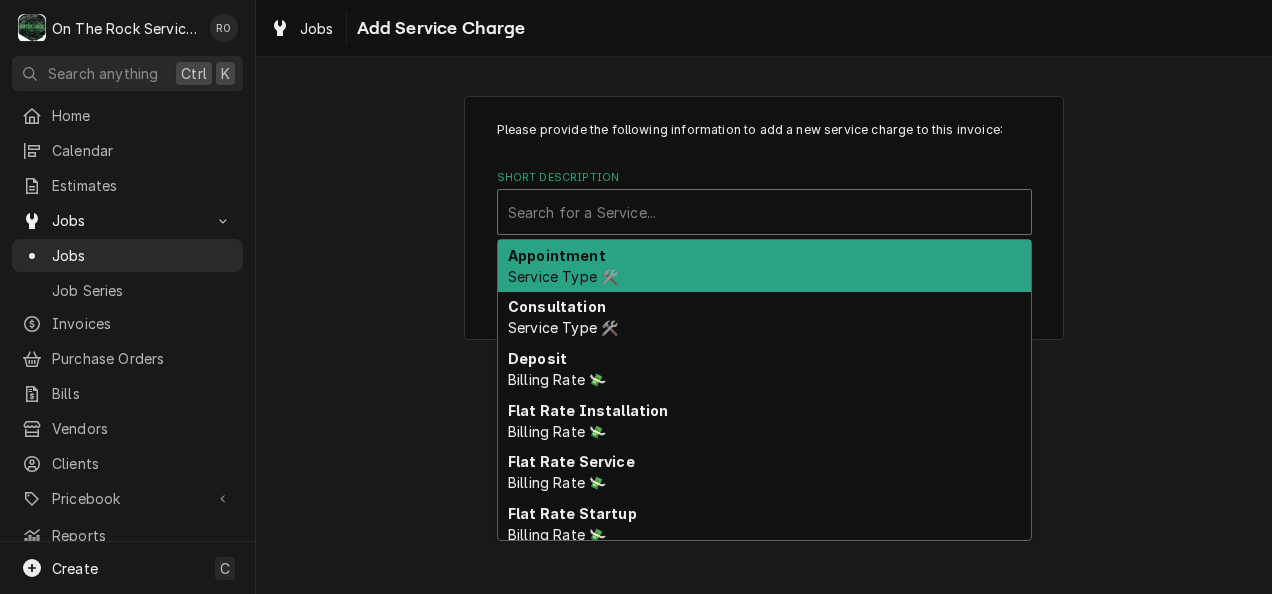 click at bounding box center [764, 212] 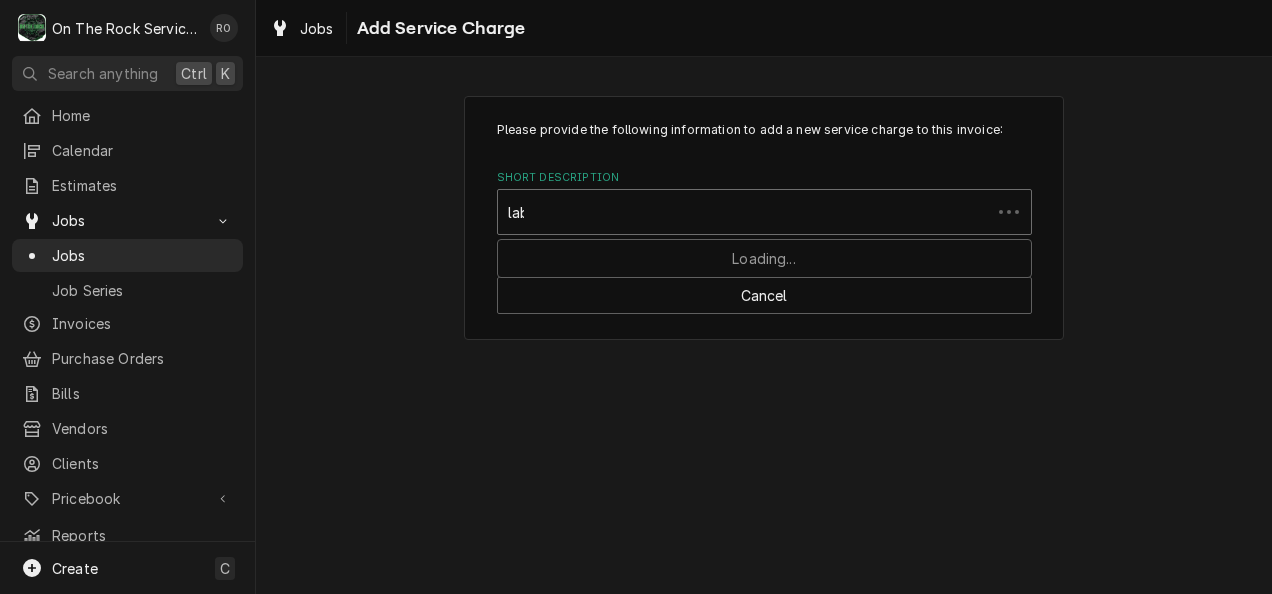 type on "labor" 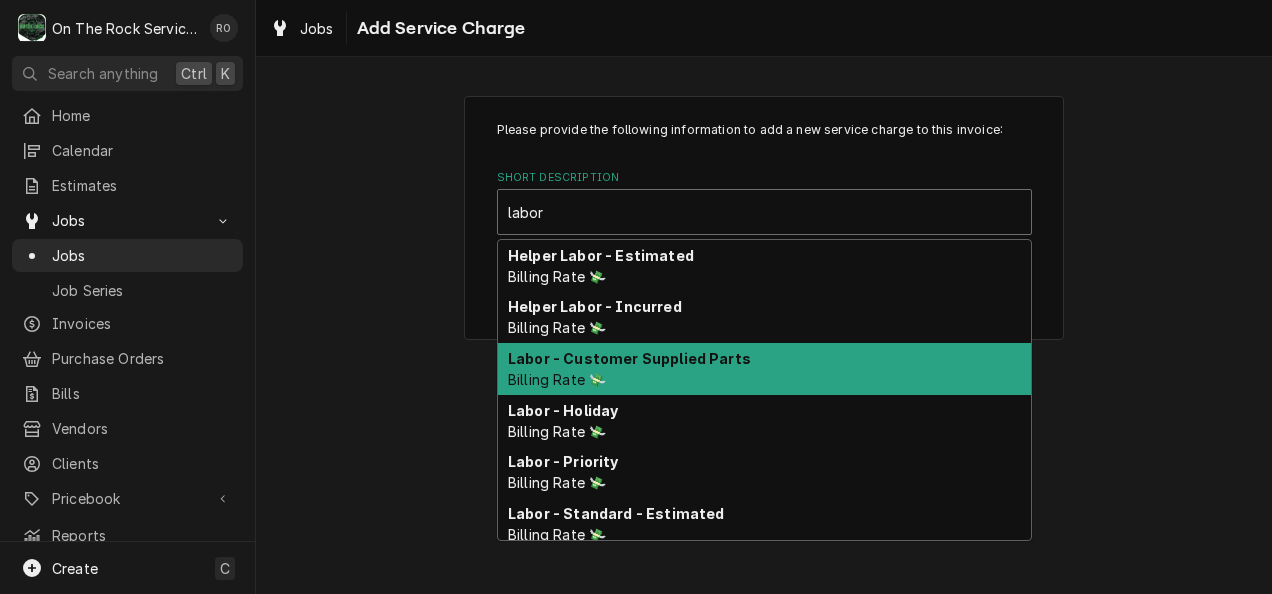 scroll, scrollTop: 143, scrollLeft: 0, axis: vertical 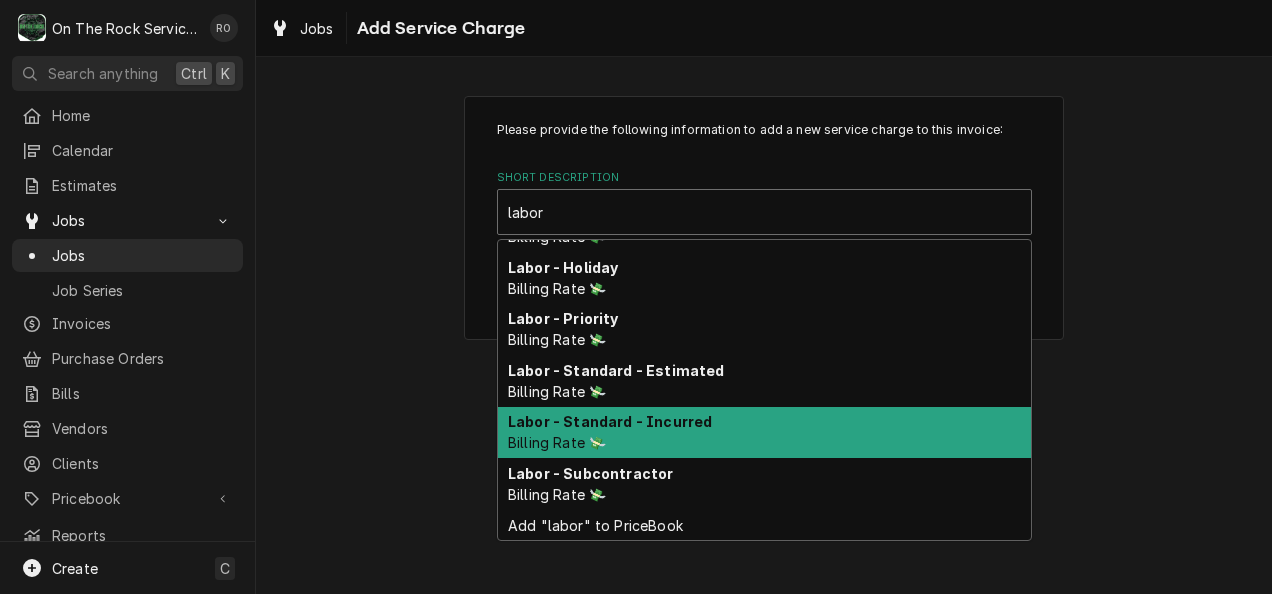 click on "Labor - Standard - Incurred Billing Rate 💸" at bounding box center [764, 433] 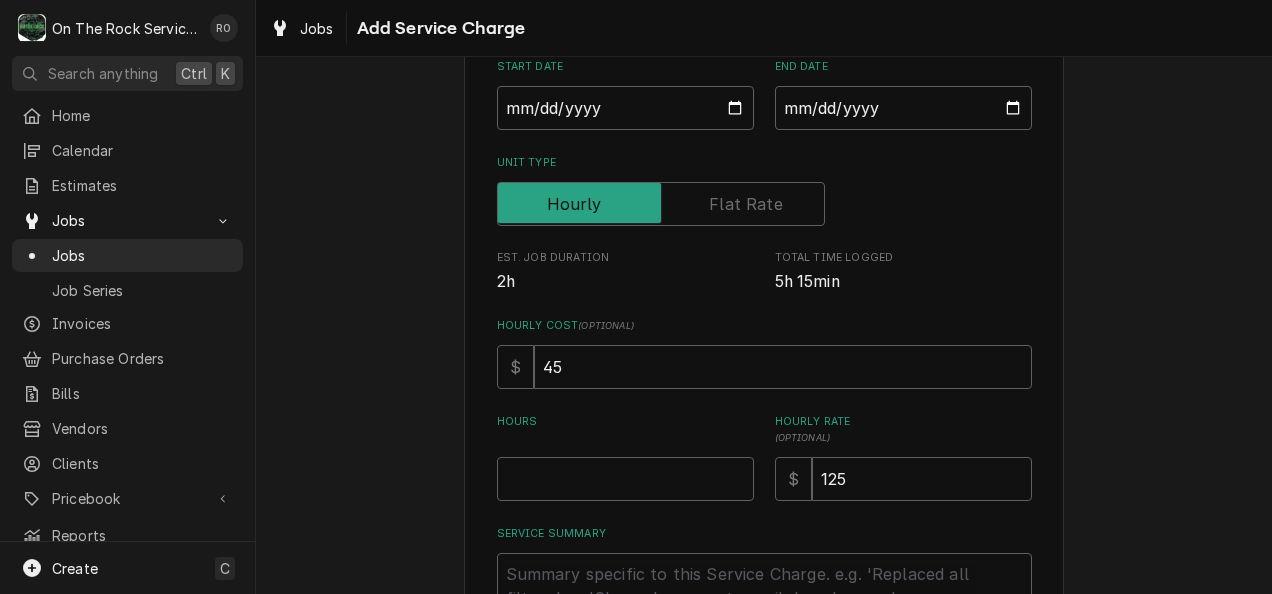 scroll, scrollTop: 236, scrollLeft: 0, axis: vertical 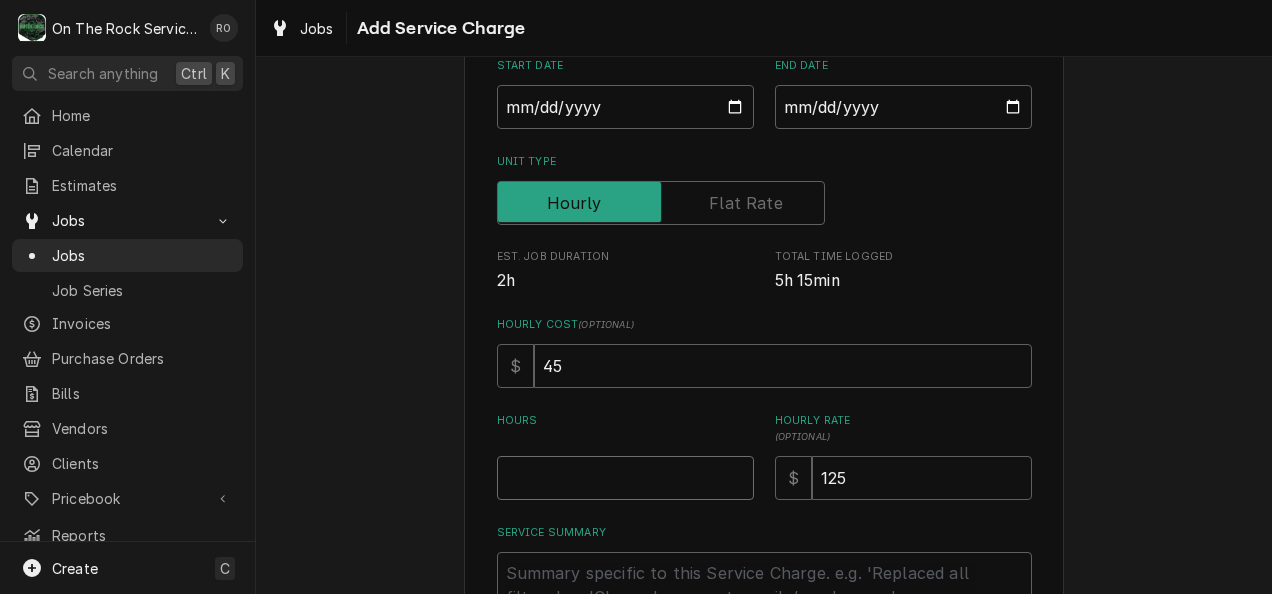 click on "Hours" at bounding box center (625, 478) 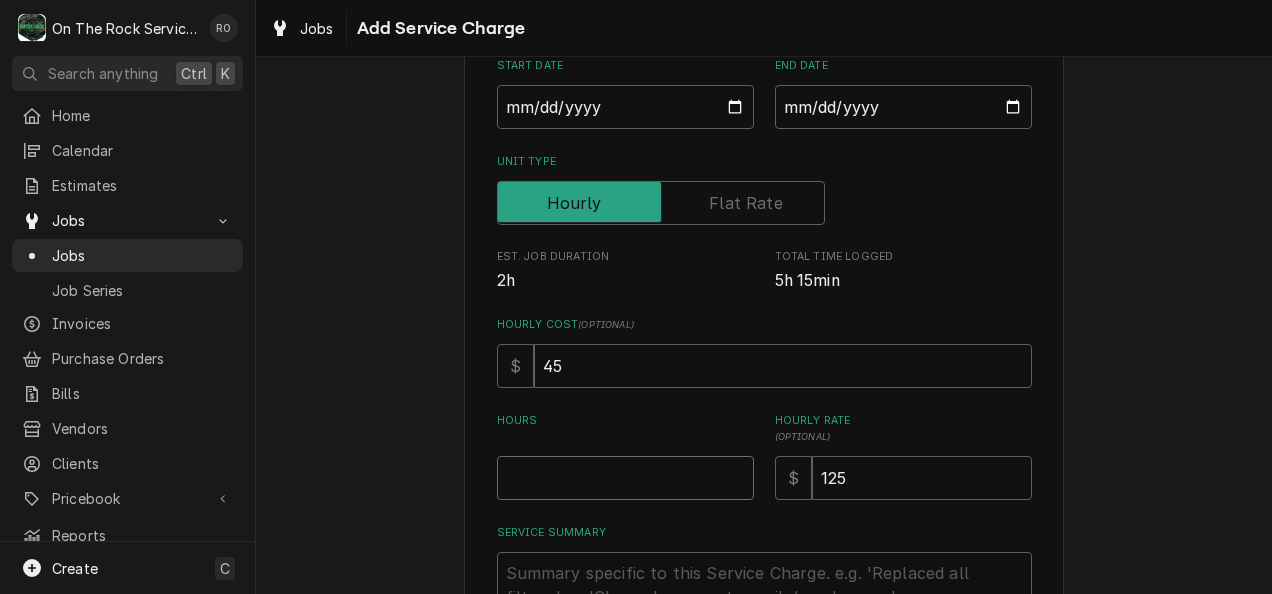 type on "x" 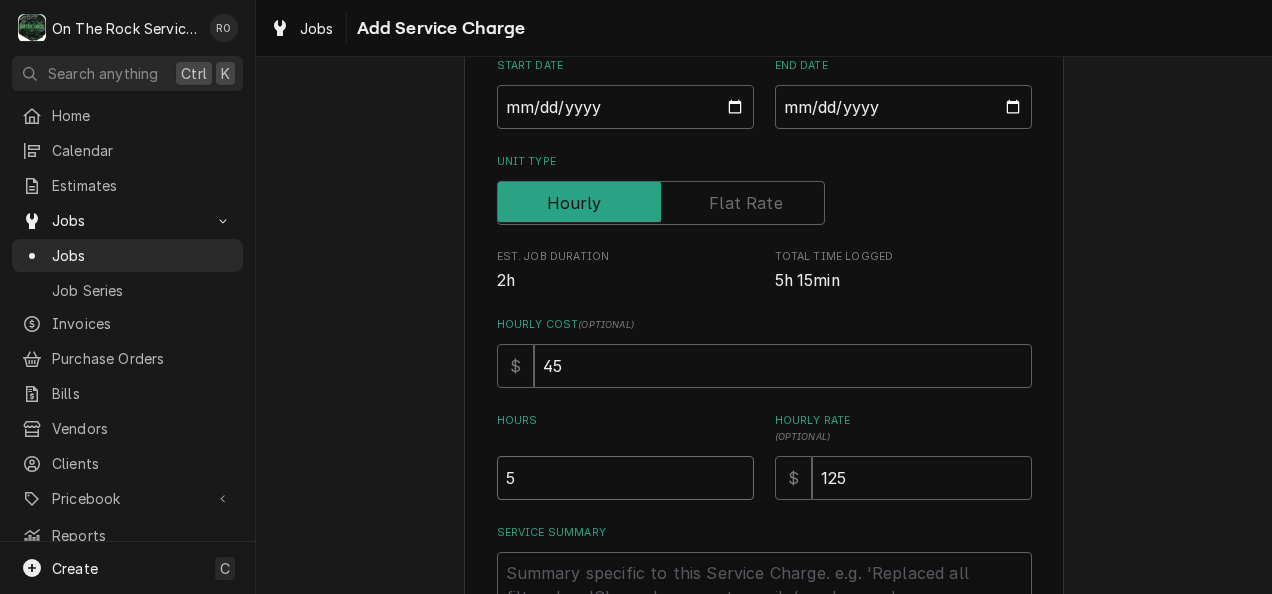type on "5" 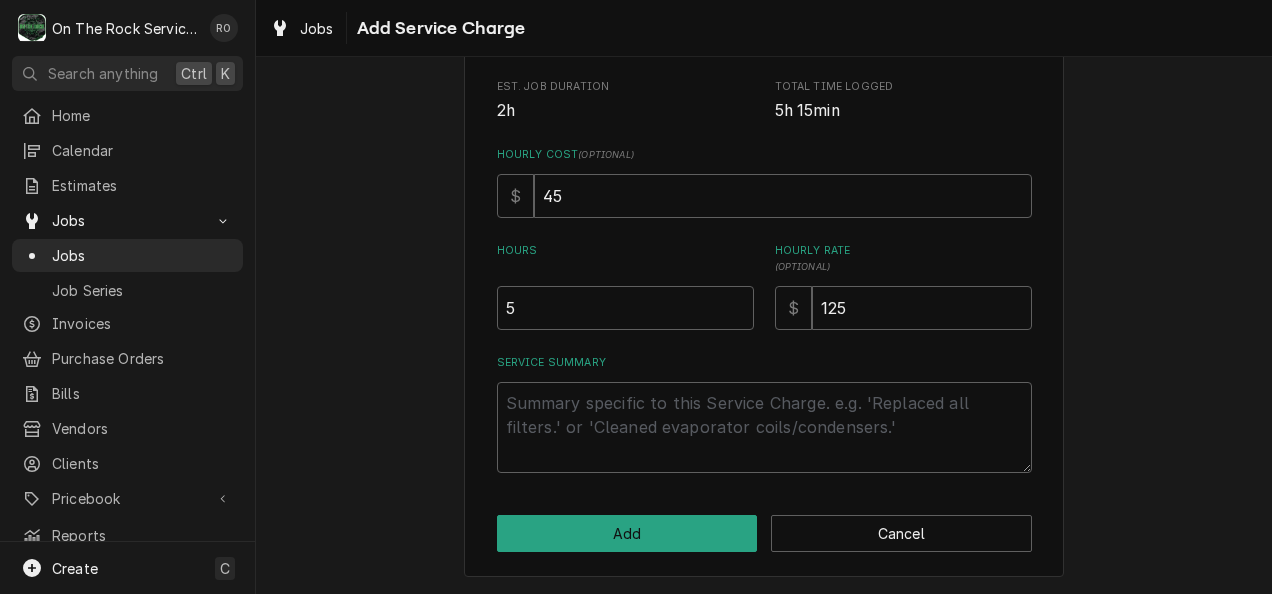 scroll, scrollTop: 406, scrollLeft: 0, axis: vertical 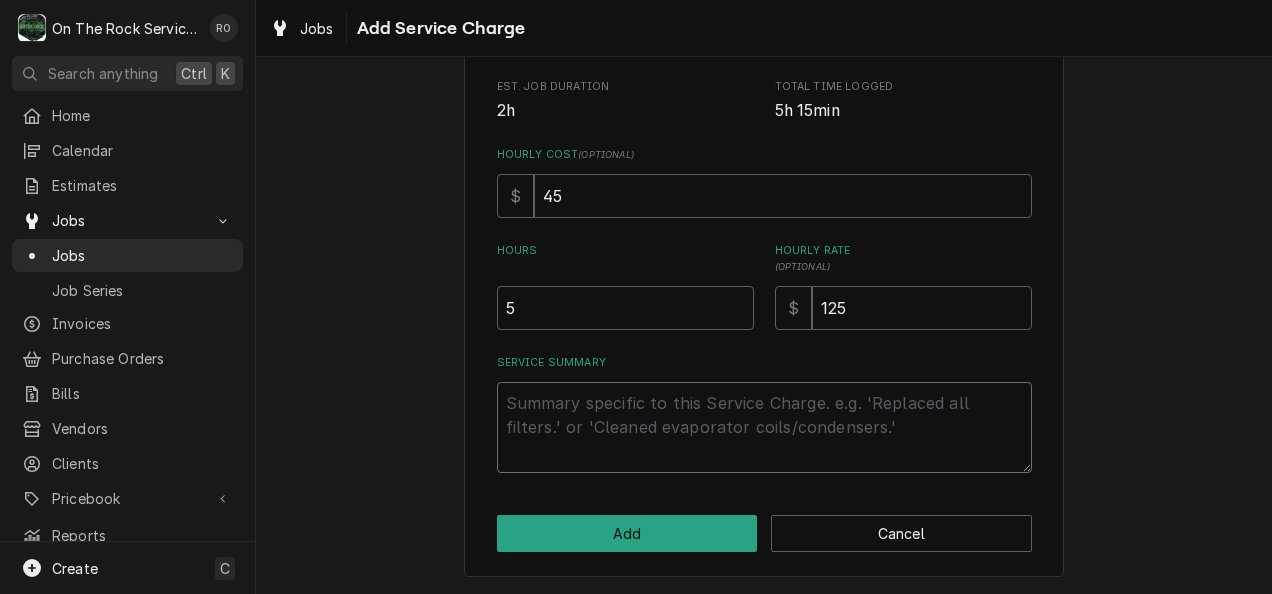 click on "Service Summary" at bounding box center [764, 427] 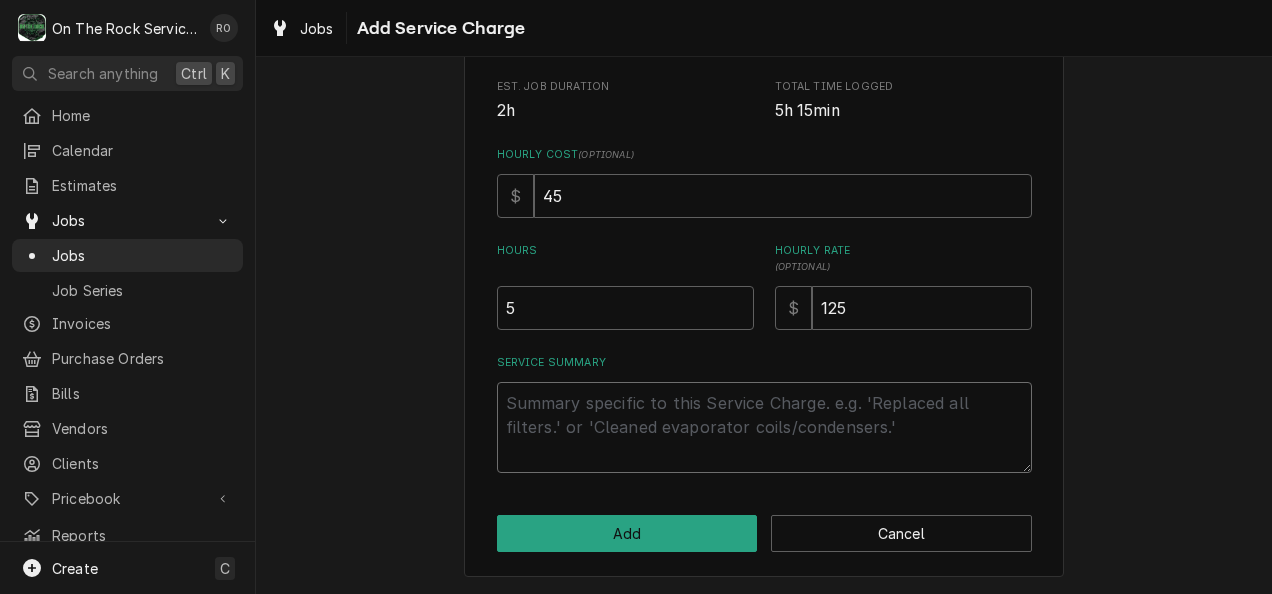 paste on "8/1/25 TMB PROVIDE SERVICE PARTS AND LABOR TO DETERMINE THAT ON BAR COOLER LOCATED BEHIND BAR NOT COOLING. DISASSEMBLED UNIT FOUND THAT UNIT HAS POWER APPLIED AND EVAP FANS RUNNING NO COMPRESSOR. FOUND THAT UNIT COMPRESSOR IS LOCKED UP PULLING LRA. TRIED 3 IN 1 START KIT AND COMPRESSOR STILL NOT STARTING. WILL QUOTE NEW COMPRESSOR,DRIER, AND REFRIGERANT R134A. RECIEVED VERBAL APPROVAL ON SITE. REMOVED EXISTING COMPRESSOR AND DRIER, INSTALLLED NEW COMPRESSOR AND DRIER. PRESSURE TESTED, EVACUATED SYSTEM AND LEAK TESTED. WEIGHED IN CORRECT REFRIGERANT CHARGE. REASSEMBLED UNIT AND TESTED. UNIT CURRENTLY AT 38 DEGREES. UNIT OPERATING PROPERLY AT THIS TIME." 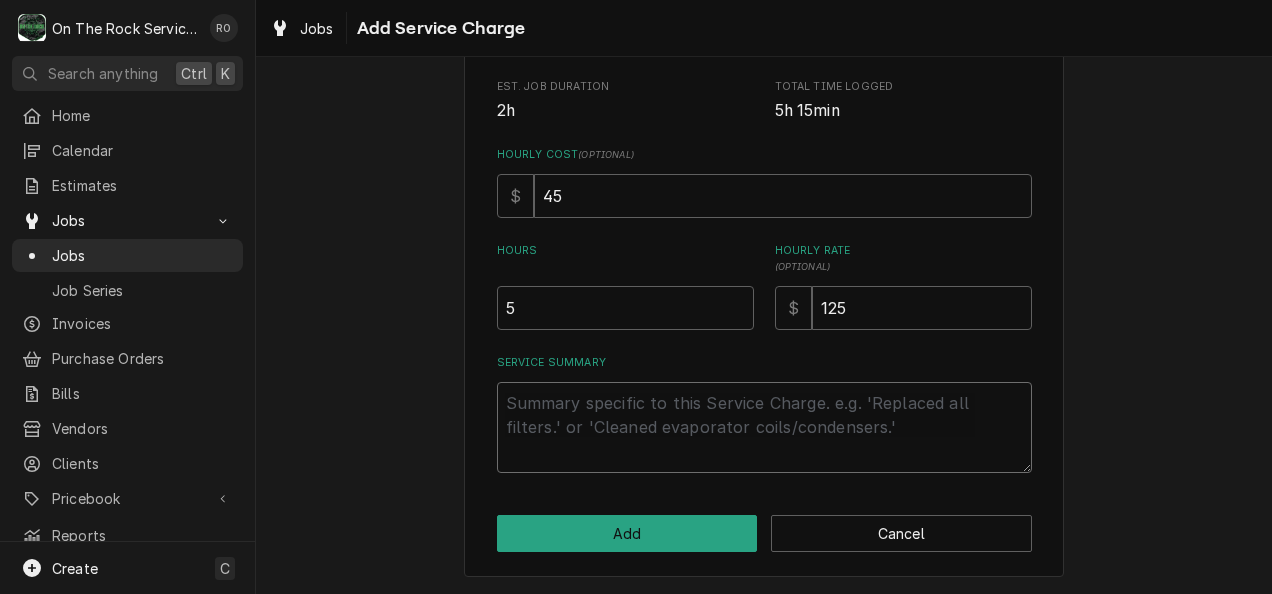 type on "x" 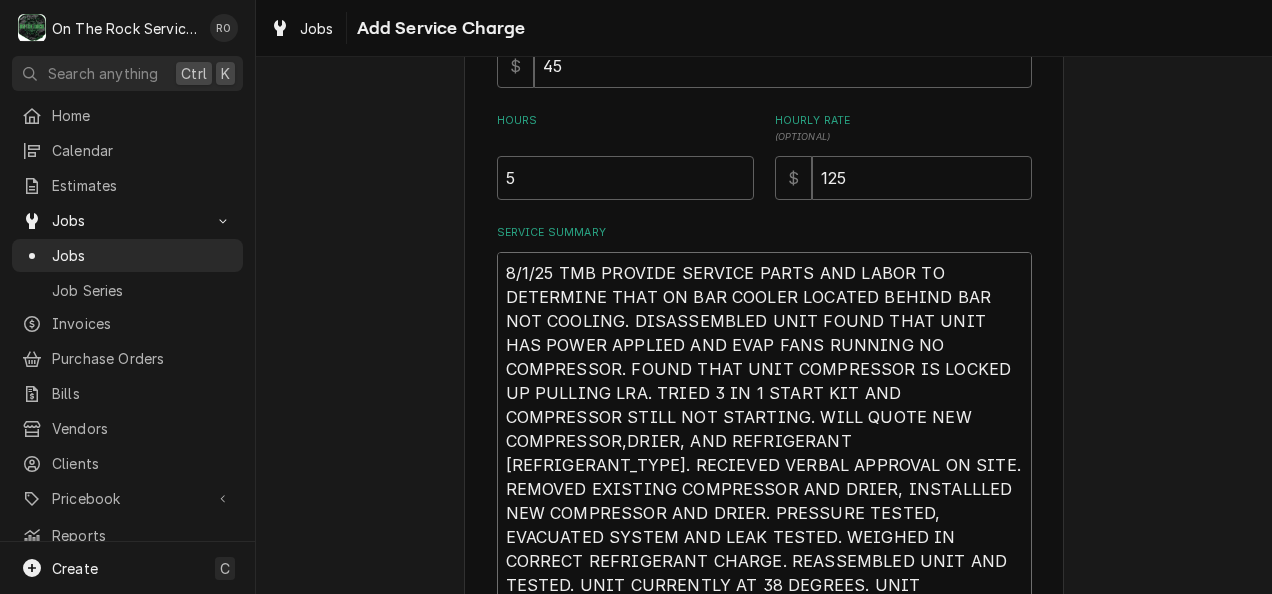 scroll, scrollTop: 670, scrollLeft: 0, axis: vertical 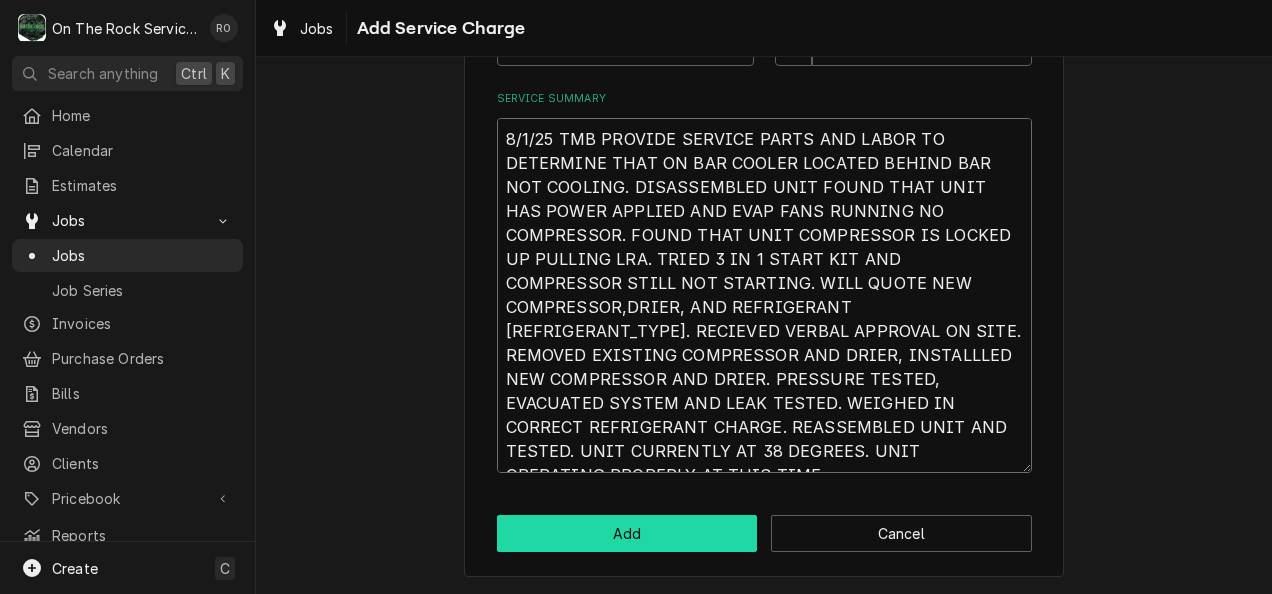 type on "8/1/25 TMB PROVIDE SERVICE PARTS AND LABOR TO DETERMINE THAT ON BAR COOLER LOCATED BEHIND BAR NOT COOLING. DISASSEMBLED UNIT FOUND THAT UNIT HAS POWER APPLIED AND EVAP FANS RUNNING NO COMPRESSOR. FOUND THAT UNIT COMPRESSOR IS LOCKED UP PULLING LRA. TRIED 3 IN 1 START KIT AND COMPRESSOR STILL NOT STARTING. WILL QUOTE NEW COMPRESSOR,DRIER, AND REFRIGERANT R134A. RECIEVED VERBAL APPROVAL ON SITE. REMOVED EXISTING COMPRESSOR AND DRIER, INSTALLLED NEW COMPRESSOR AND DRIER. PRESSURE TESTED, EVACUATED SYSTEM AND LEAK TESTED. WEIGHED IN CORRECT REFRIGERANT CHARGE. REASSEMBLED UNIT AND TESTED. UNIT CURRENTLY AT 38 DEGREES. UNIT OPERATING PROPERLY AT THIS TIME." 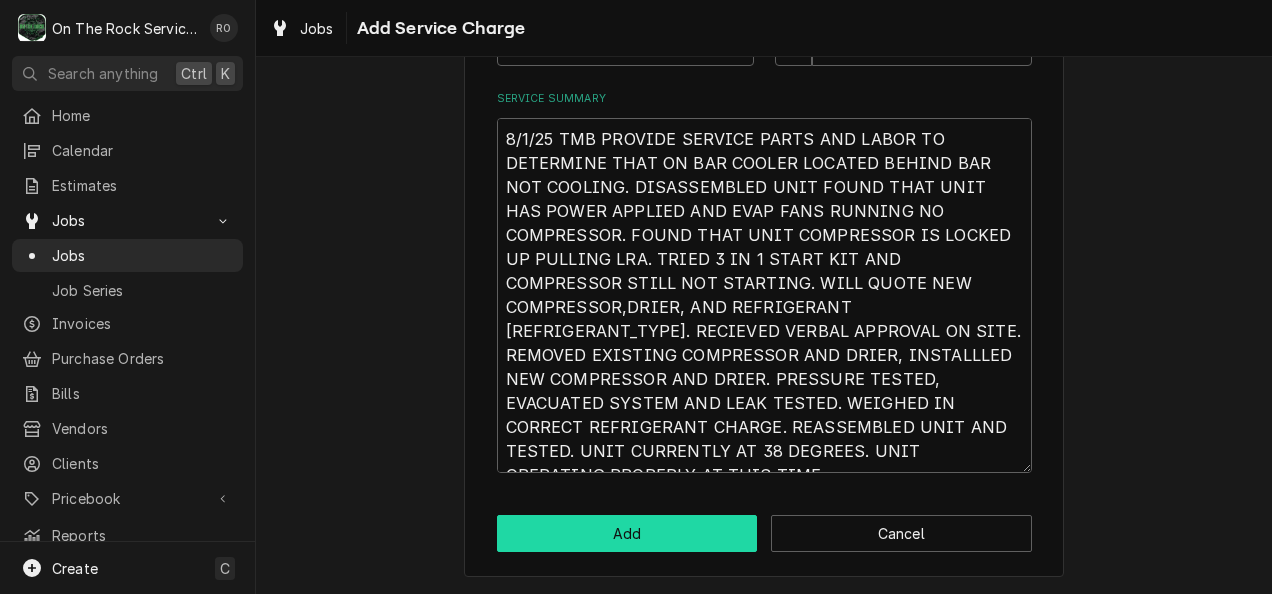 click on "Add" at bounding box center (627, 533) 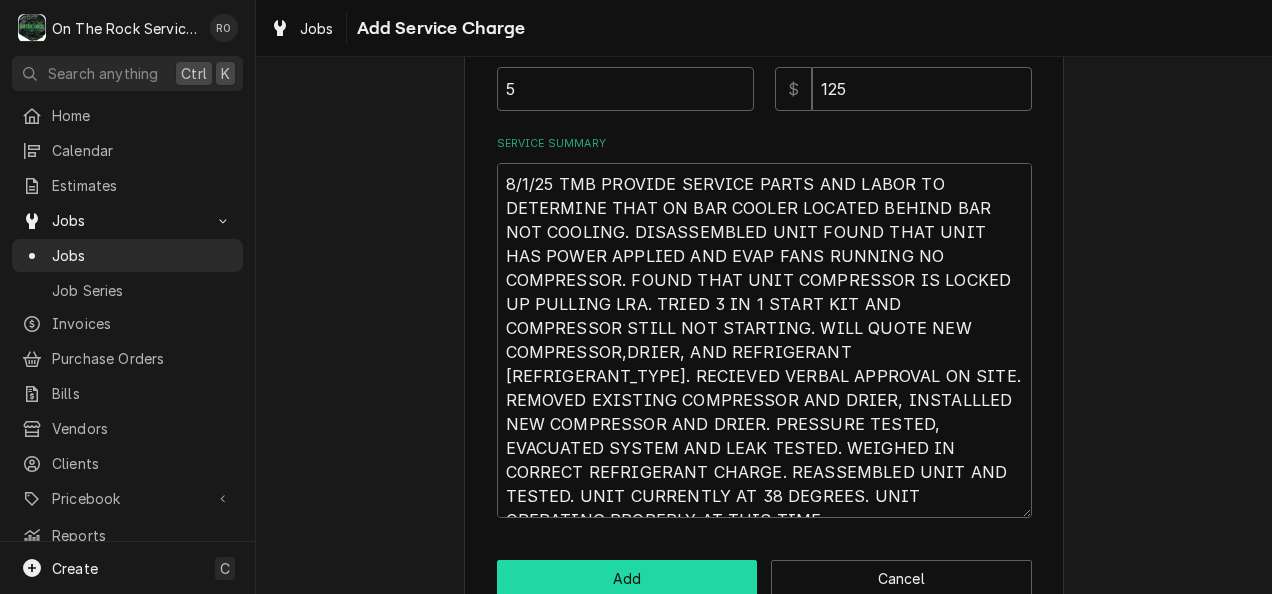 scroll, scrollTop: 716, scrollLeft: 0, axis: vertical 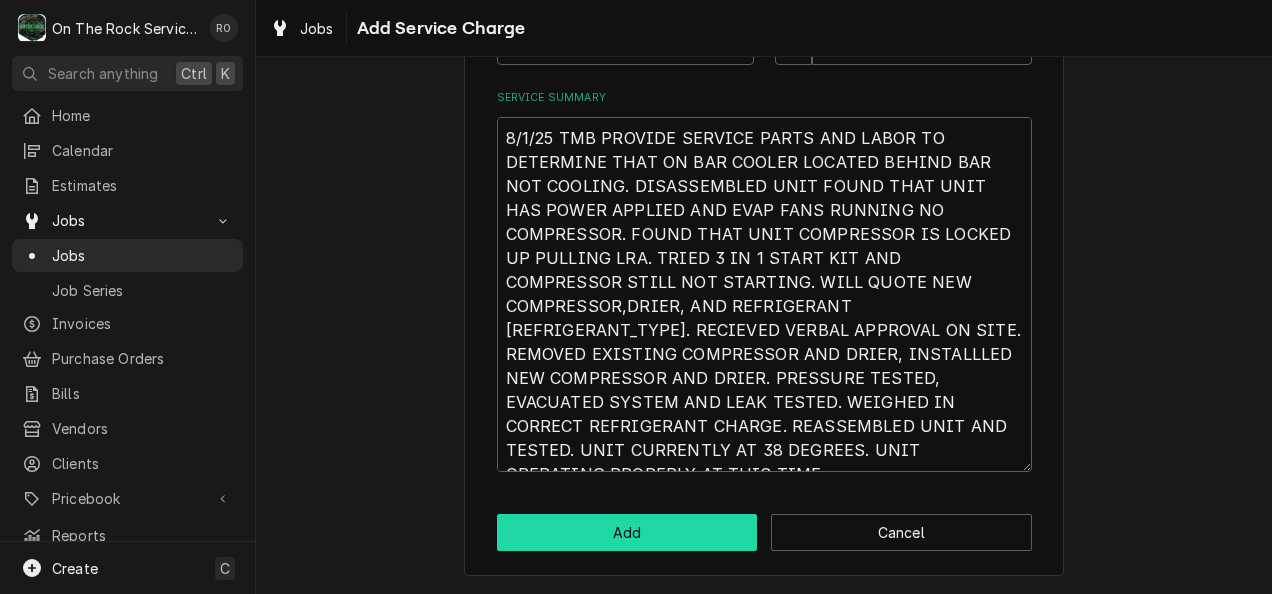 click on "Add" at bounding box center [627, 532] 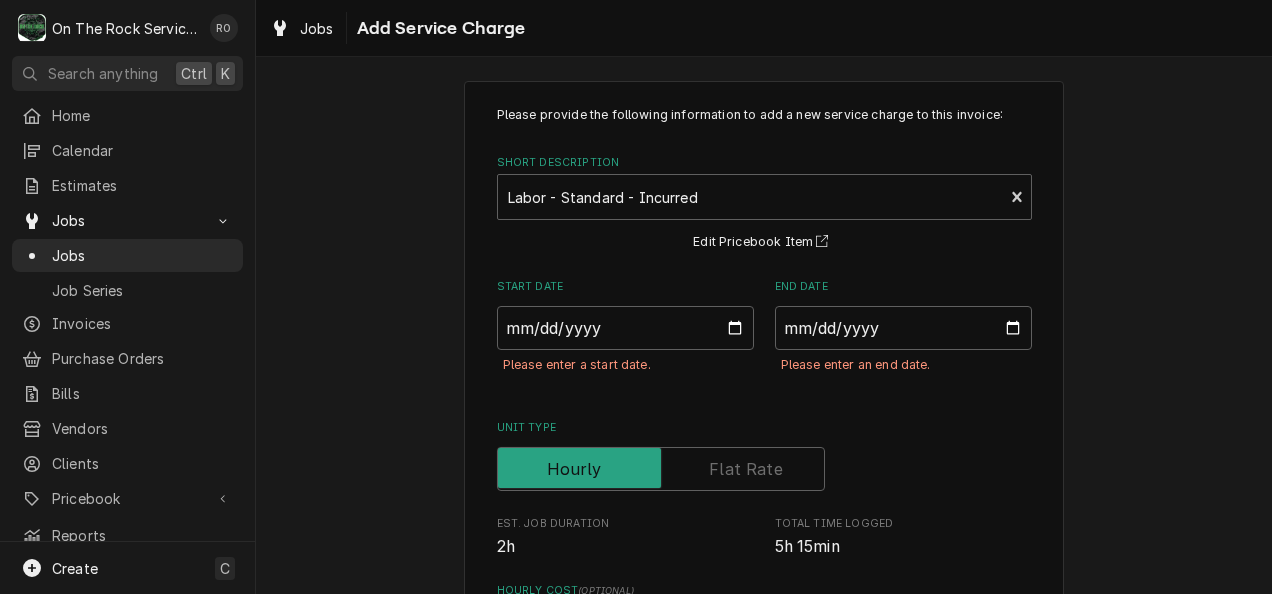 scroll, scrollTop: 0, scrollLeft: 0, axis: both 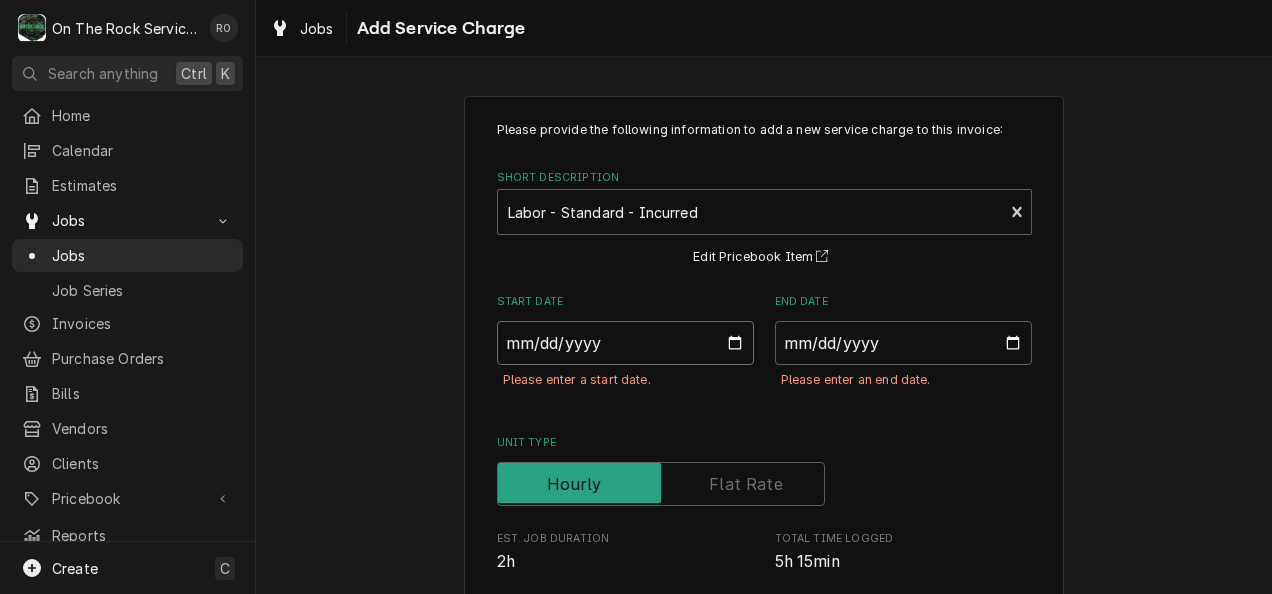 click on "Start Date" at bounding box center (625, 343) 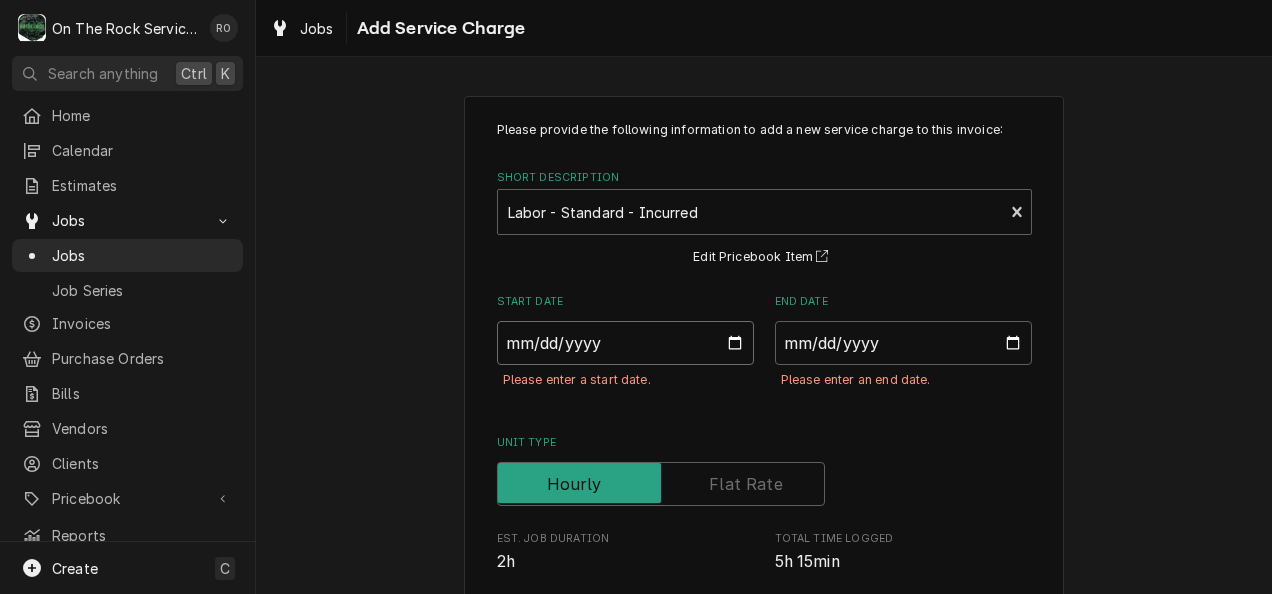 type on "x" 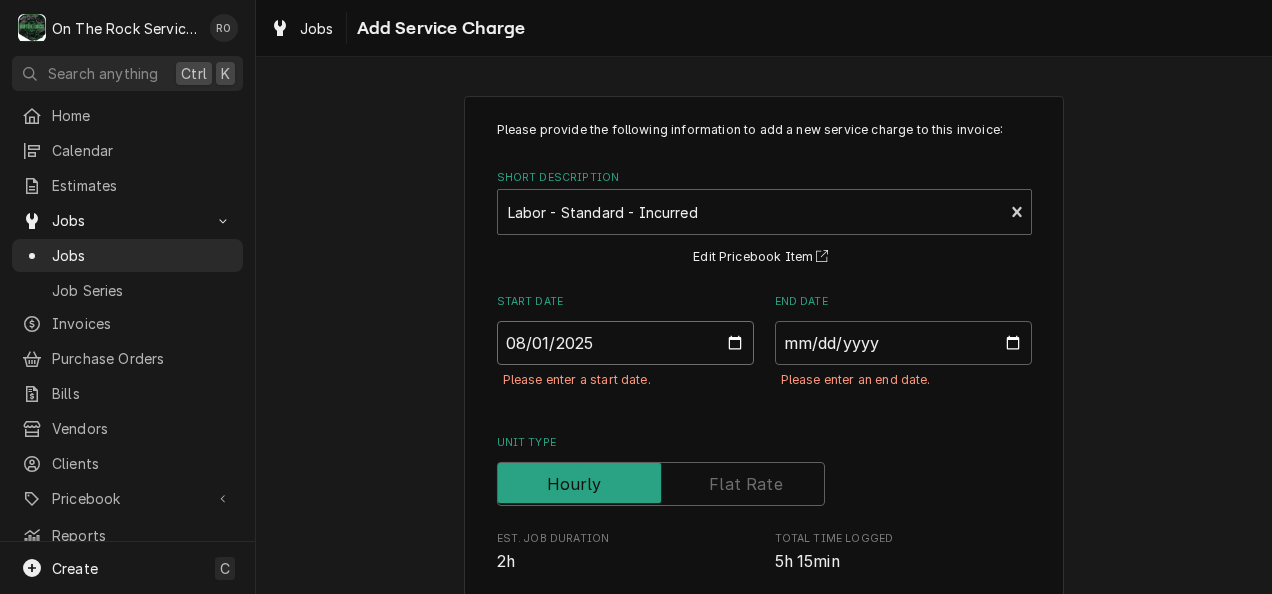 type on "2025-08-01" 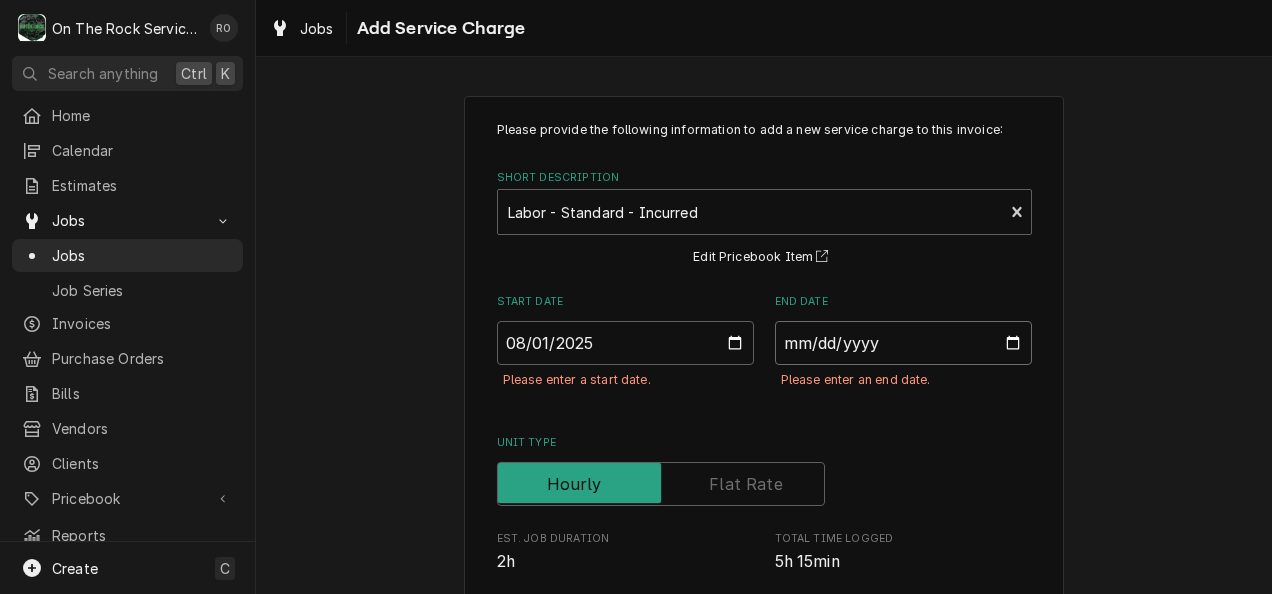 click on "End Date" at bounding box center [903, 343] 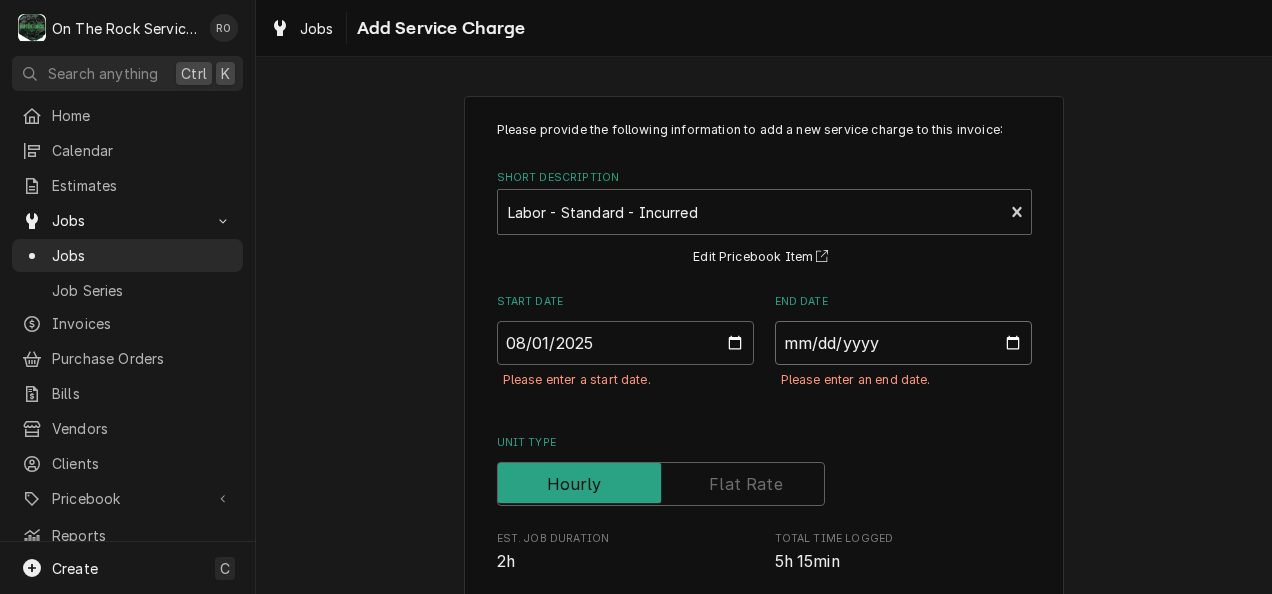 type on "x" 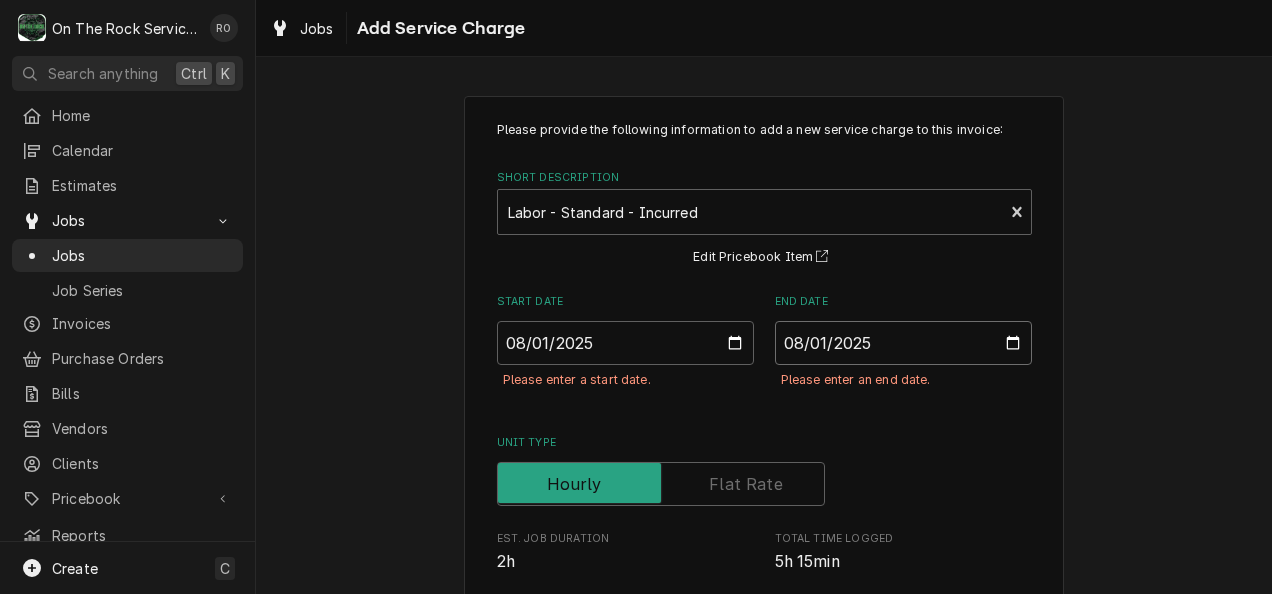 type on "2025-08-01" 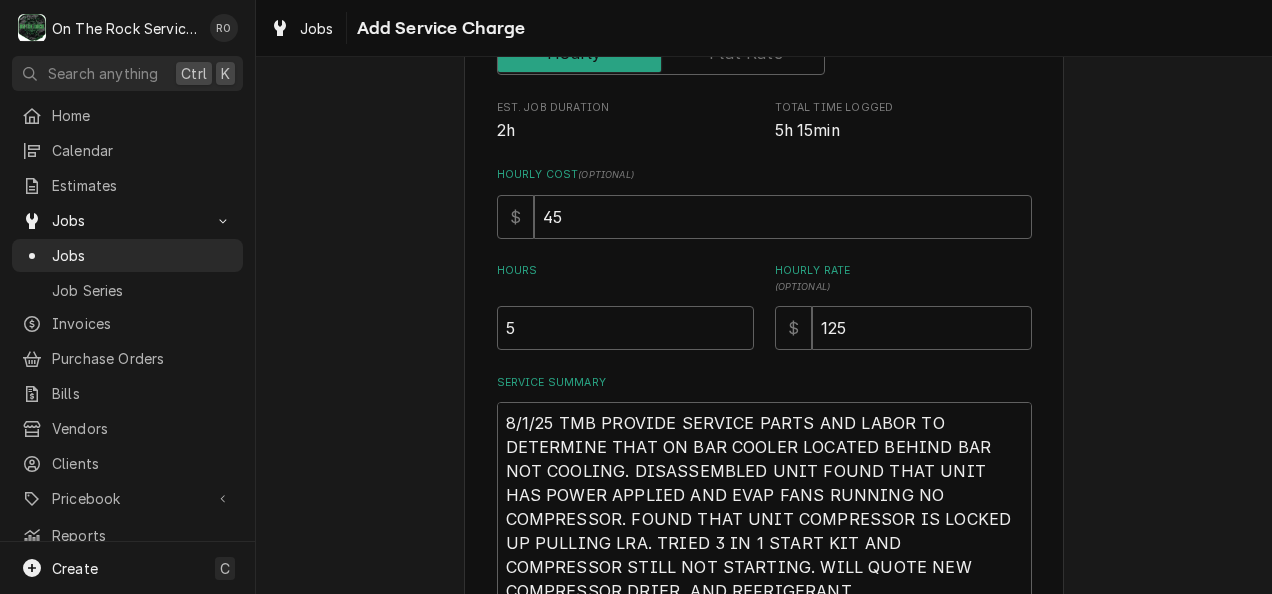 scroll, scrollTop: 716, scrollLeft: 0, axis: vertical 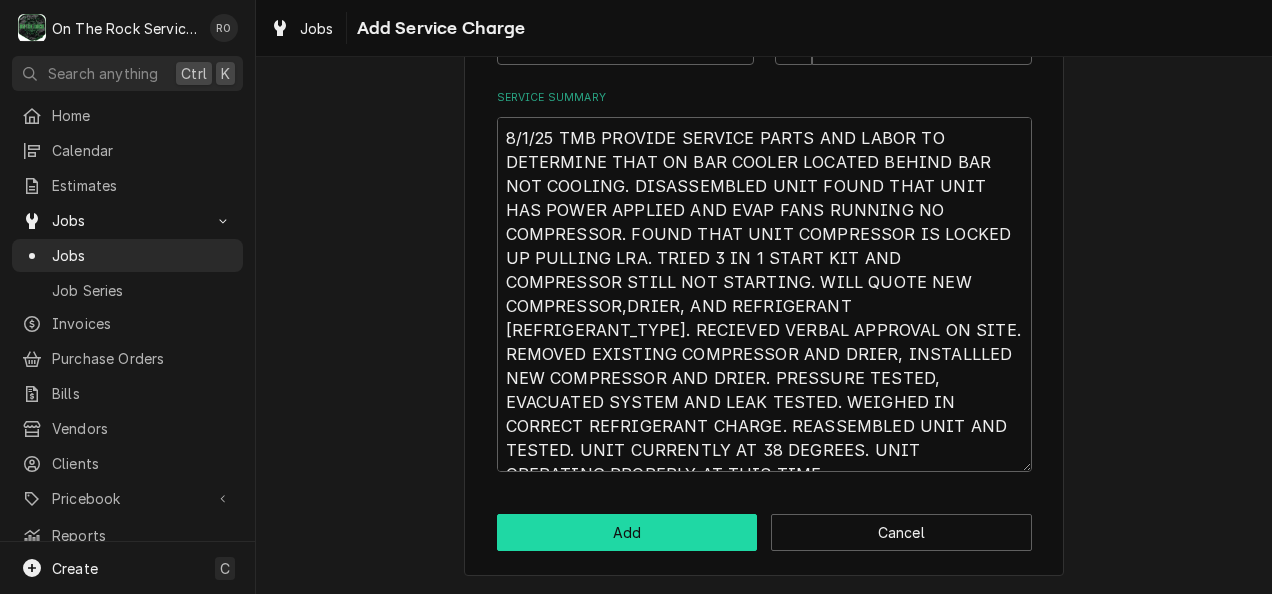 click on "Add" at bounding box center [627, 532] 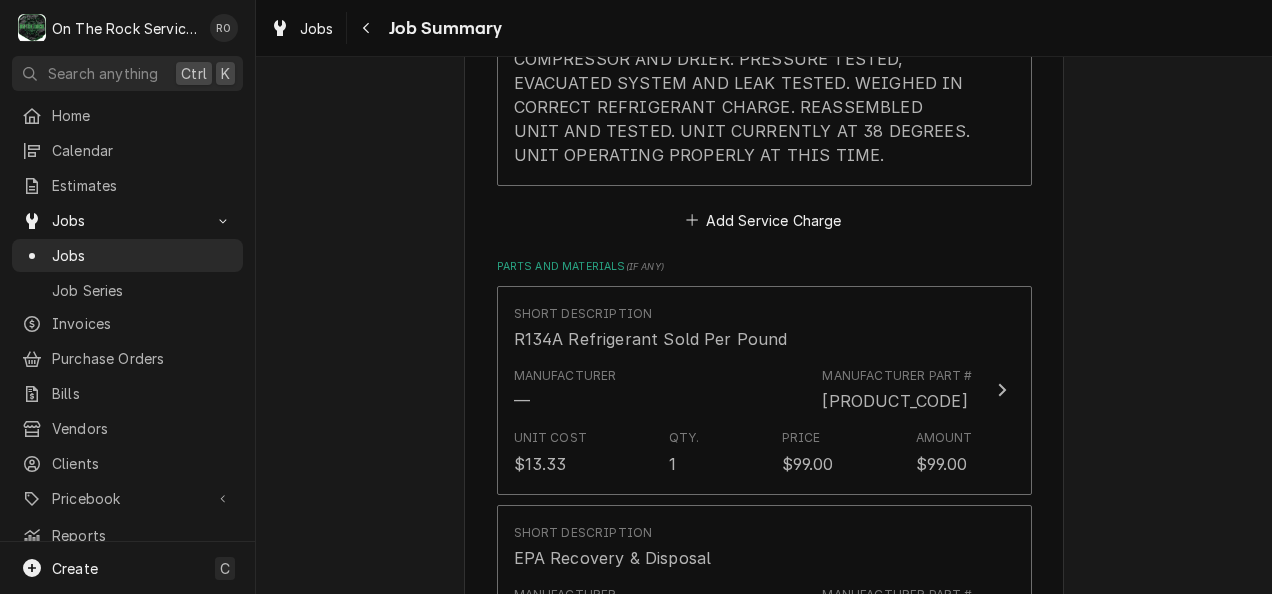scroll, scrollTop: 1019, scrollLeft: 0, axis: vertical 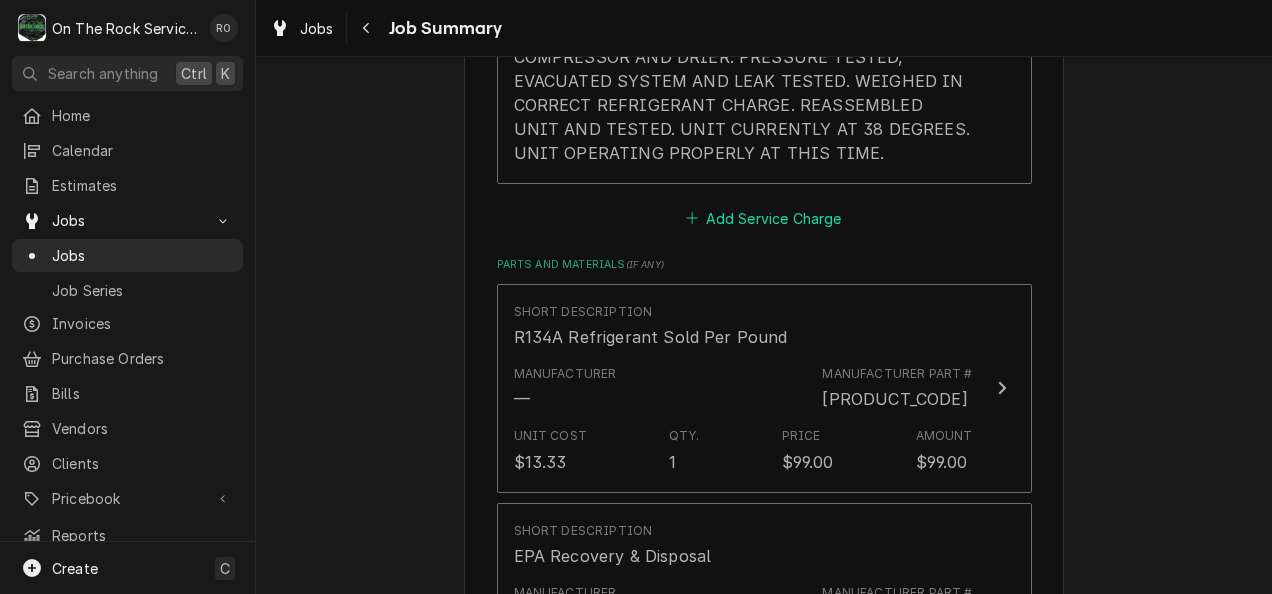 click on "Add Service Charge" at bounding box center (764, 218) 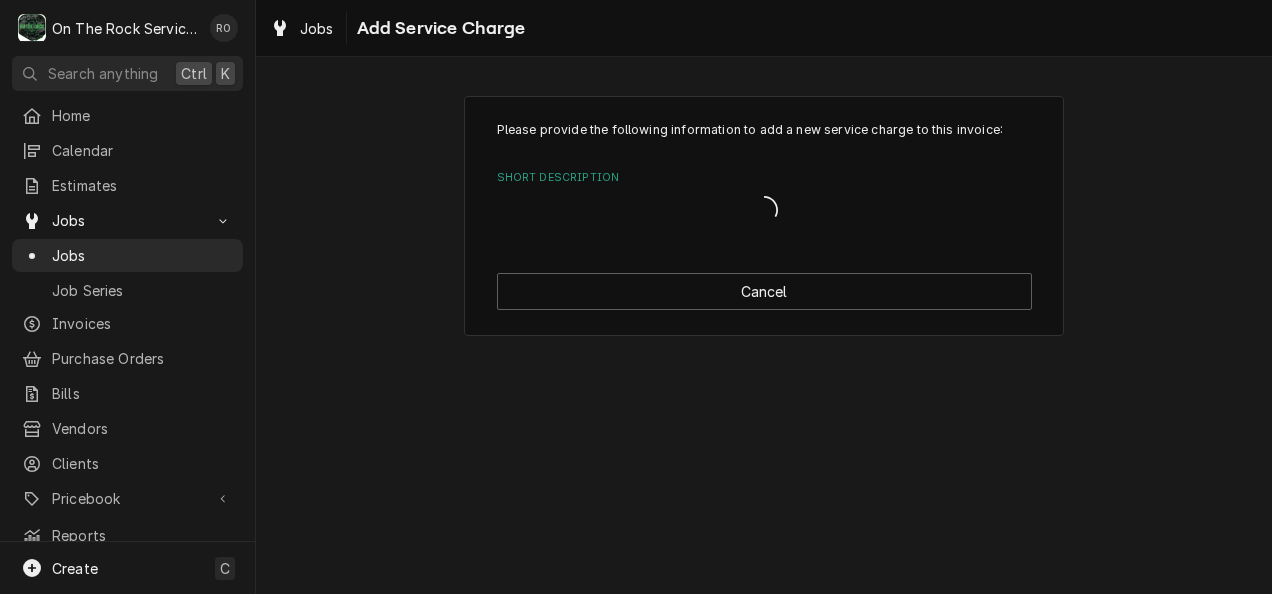 scroll, scrollTop: 0, scrollLeft: 0, axis: both 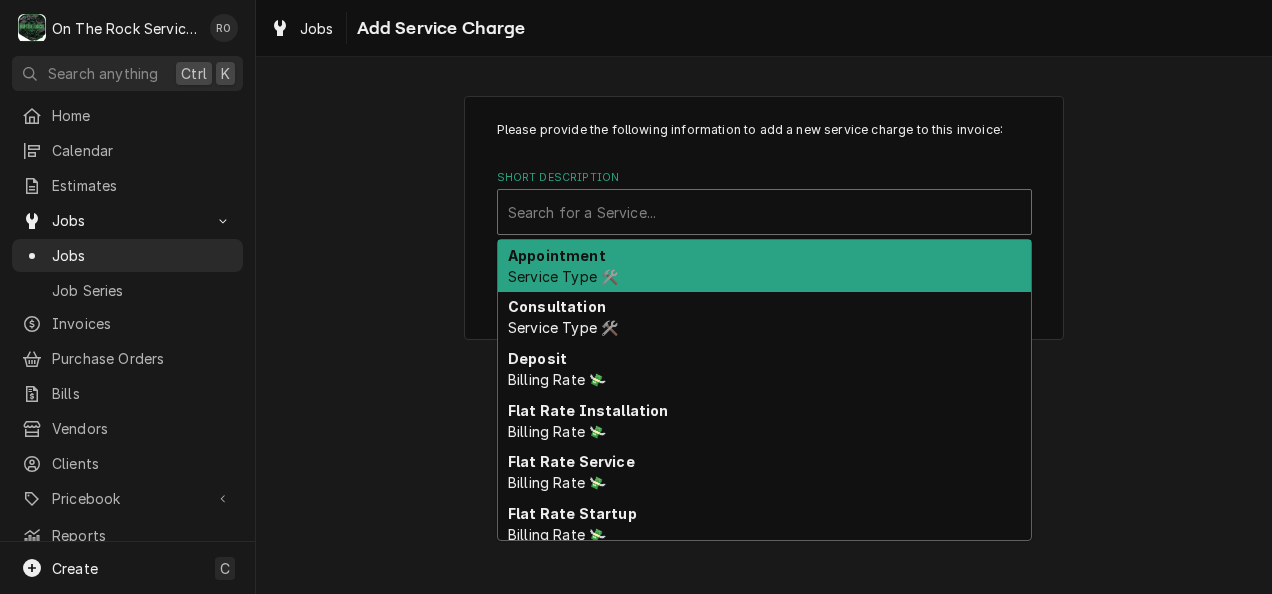 click at bounding box center (764, 212) 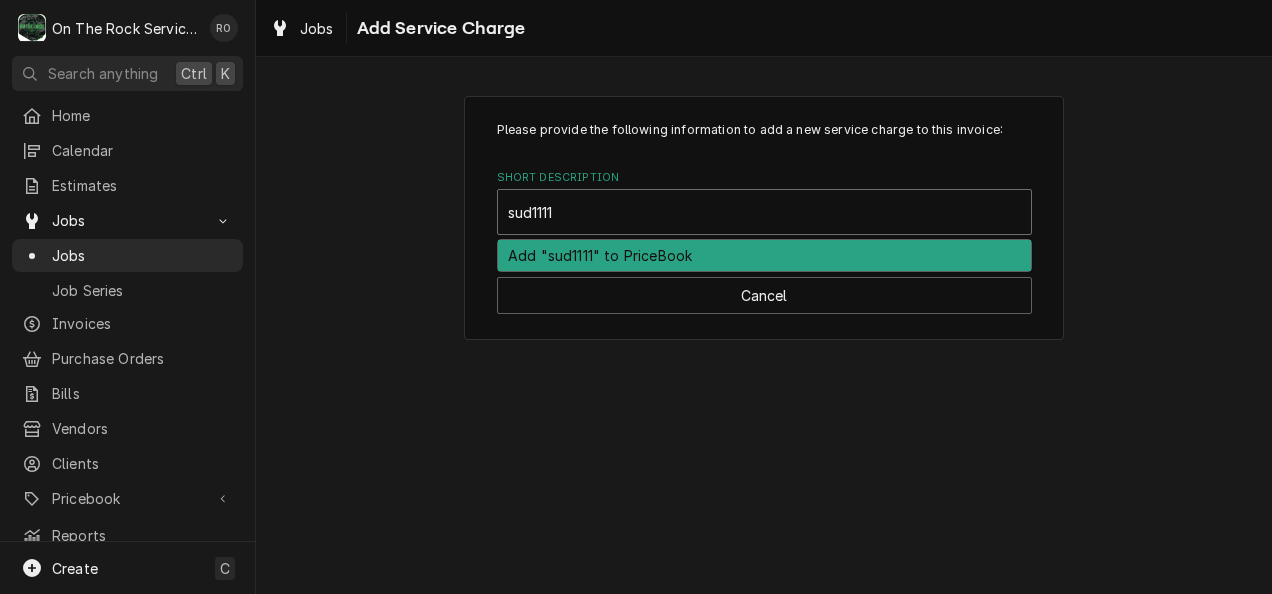 type on "sud1111" 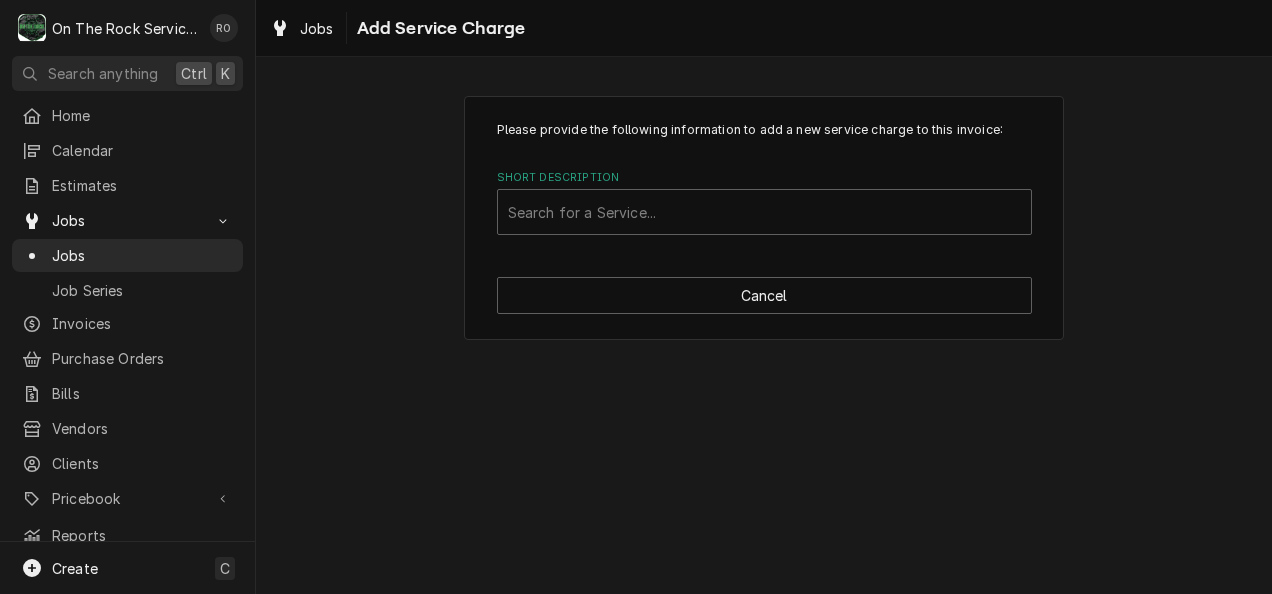 click on "Please provide the following information to add a new service charge to this invoice: Short Description Search for a Service... Cancel" at bounding box center [764, 218] 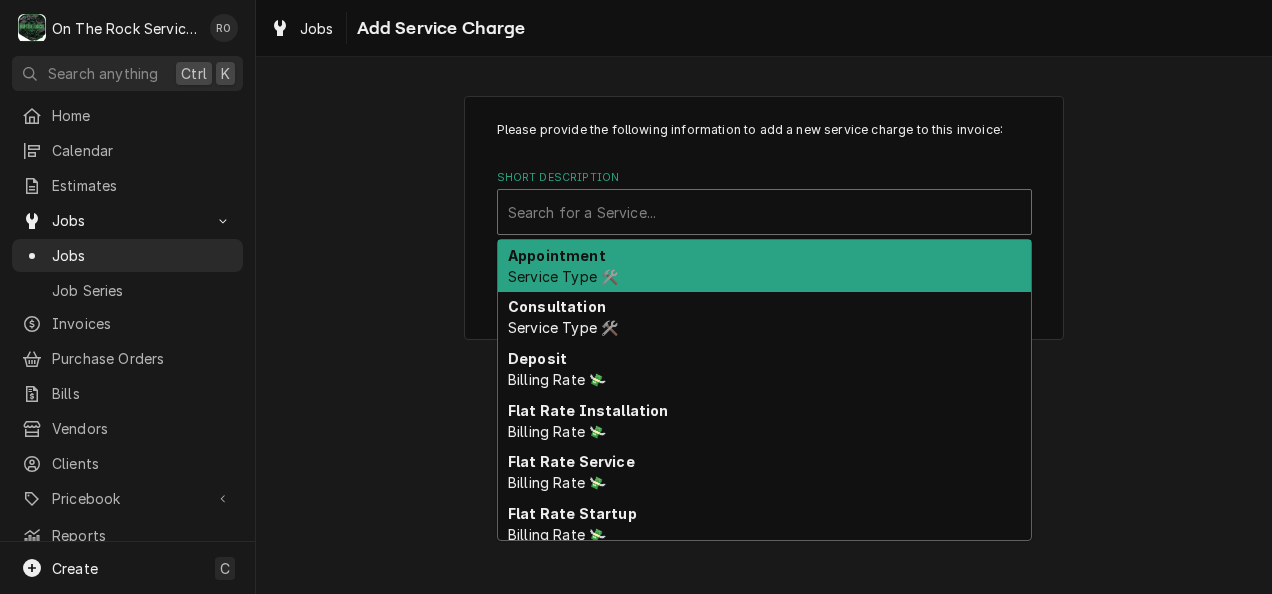 click at bounding box center (764, 212) 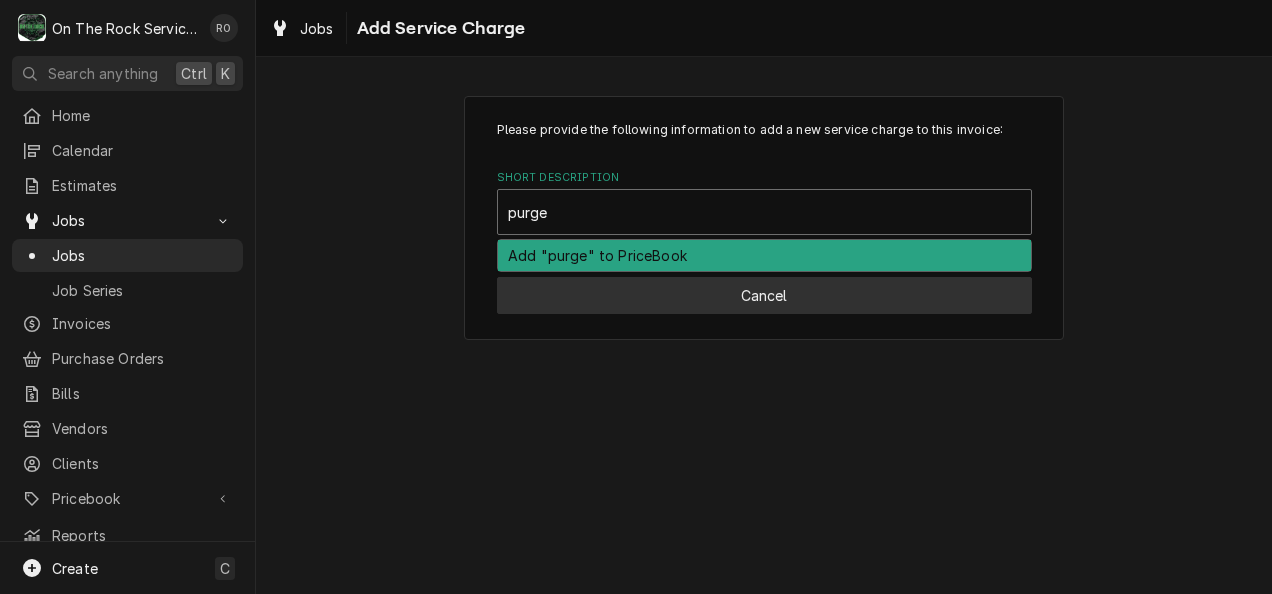 type on "purge" 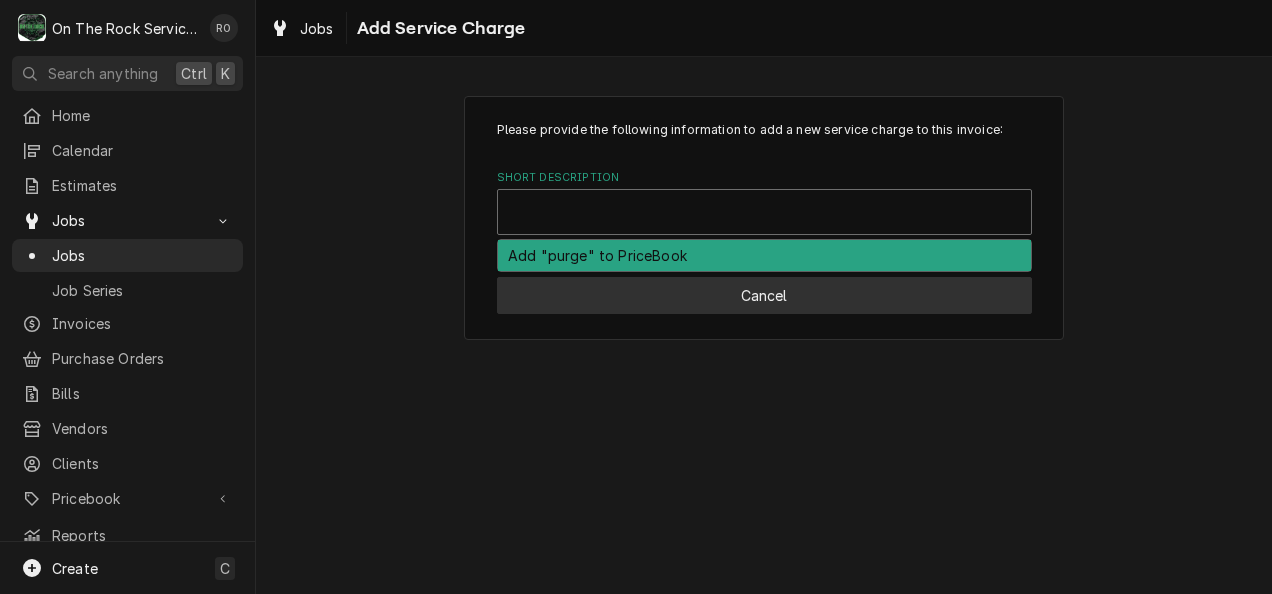 click on "Cancel" at bounding box center [764, 295] 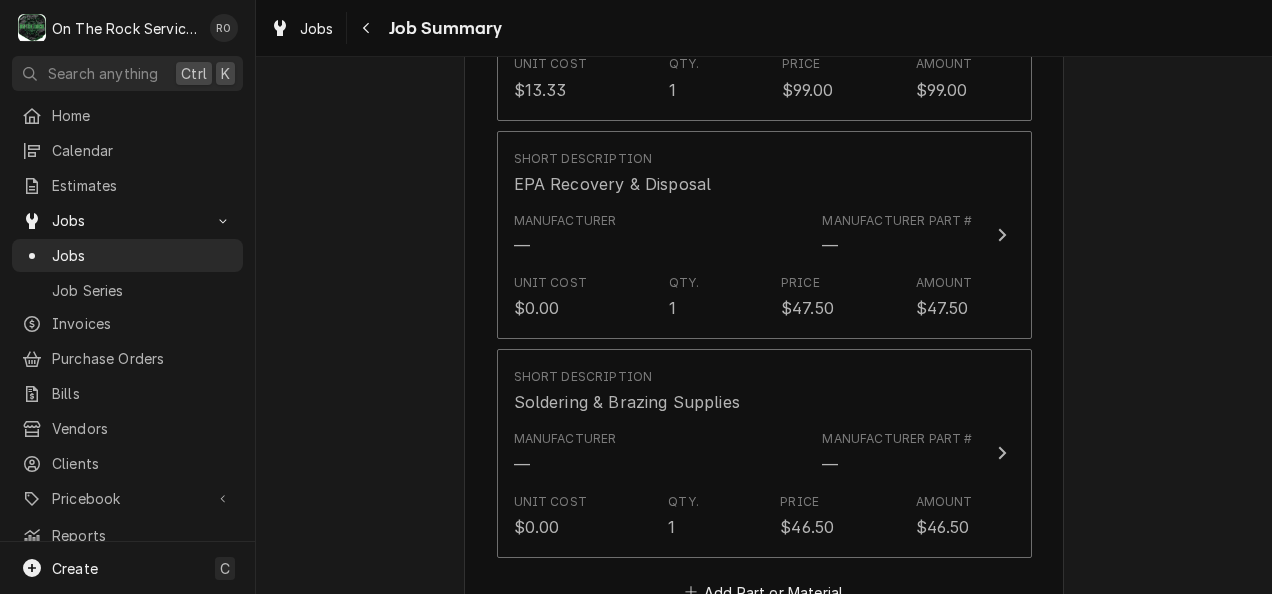 scroll, scrollTop: 1524, scrollLeft: 0, axis: vertical 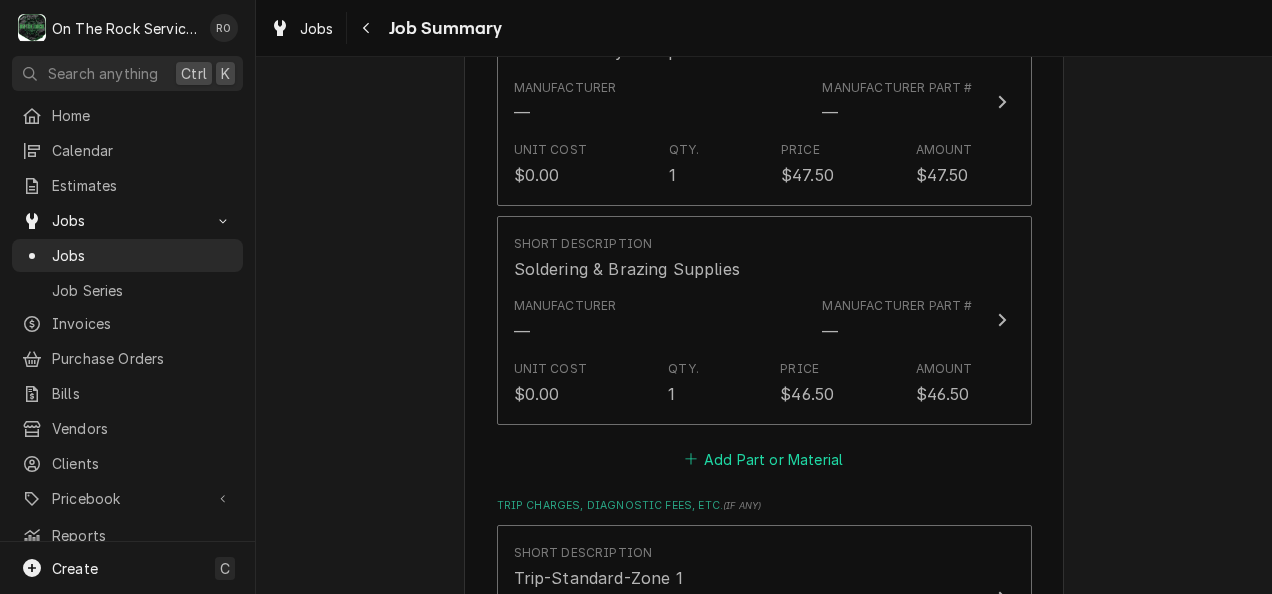 click on "Add Part or Material" at bounding box center [763, 459] 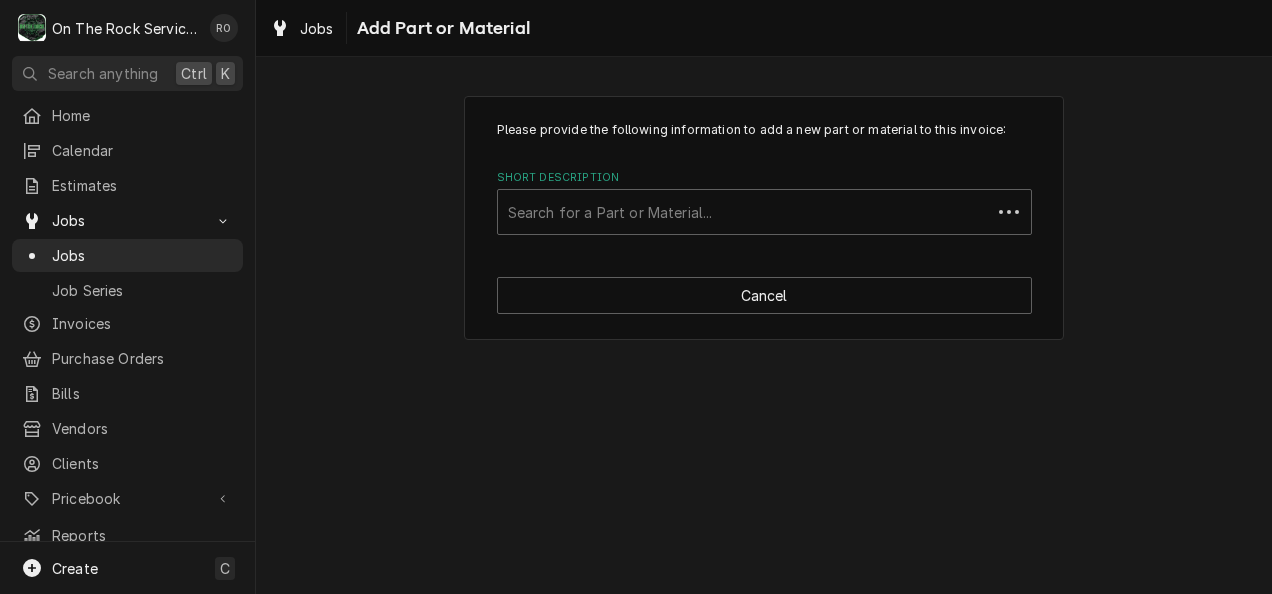 scroll, scrollTop: 0, scrollLeft: 0, axis: both 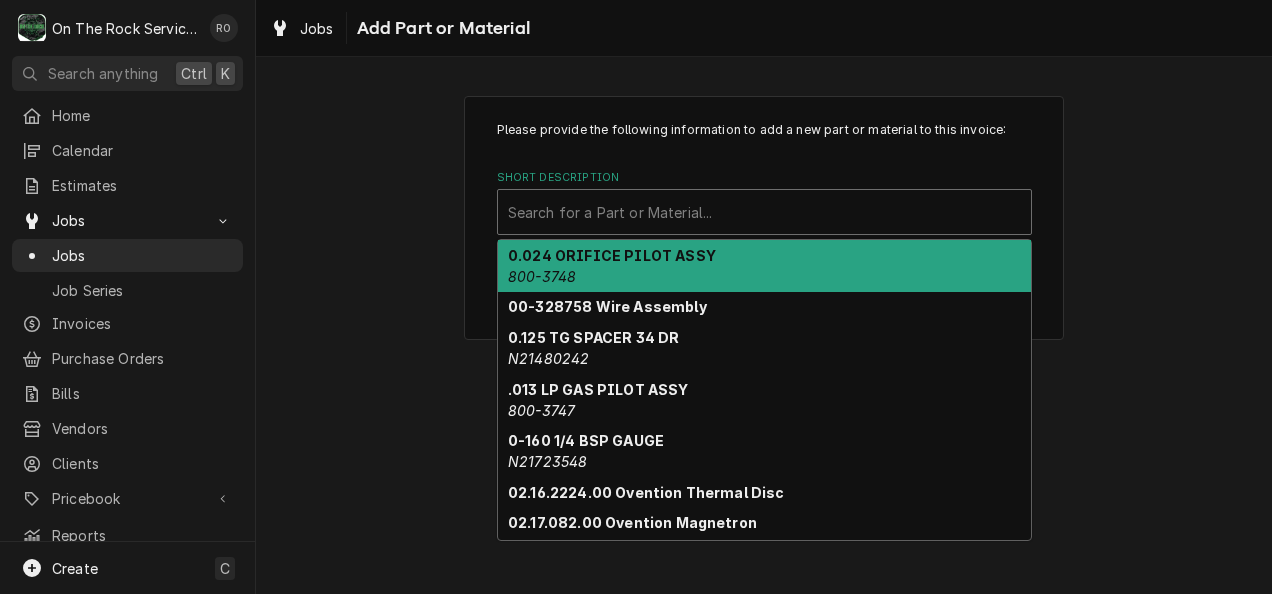 click at bounding box center [764, 212] 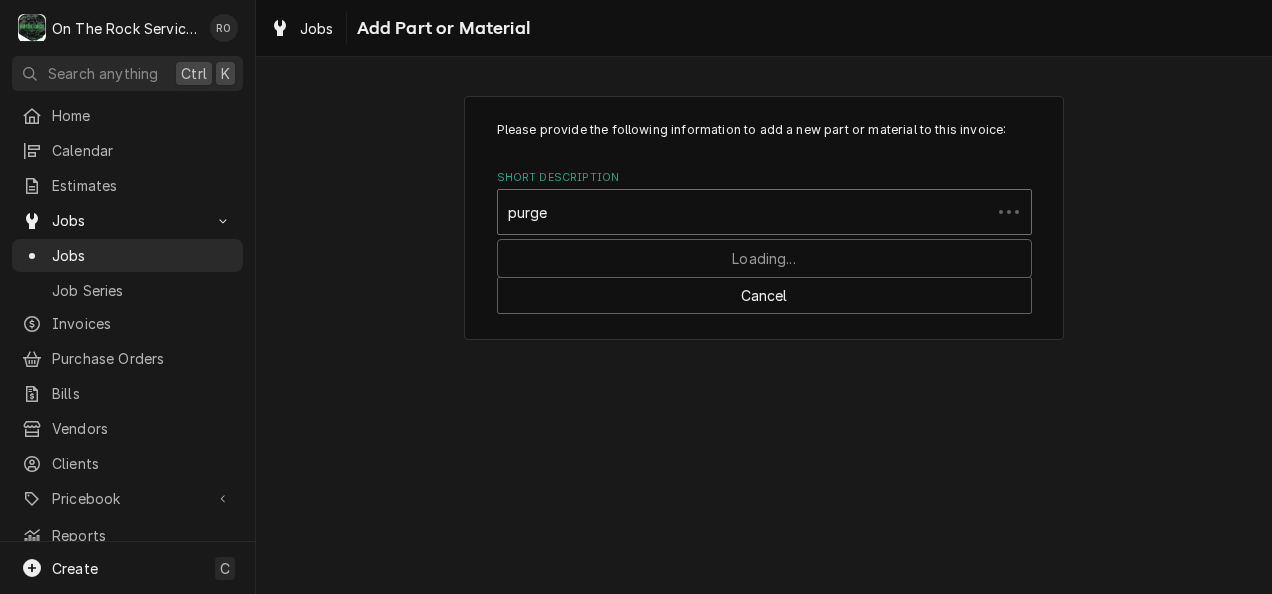 type on "purge &" 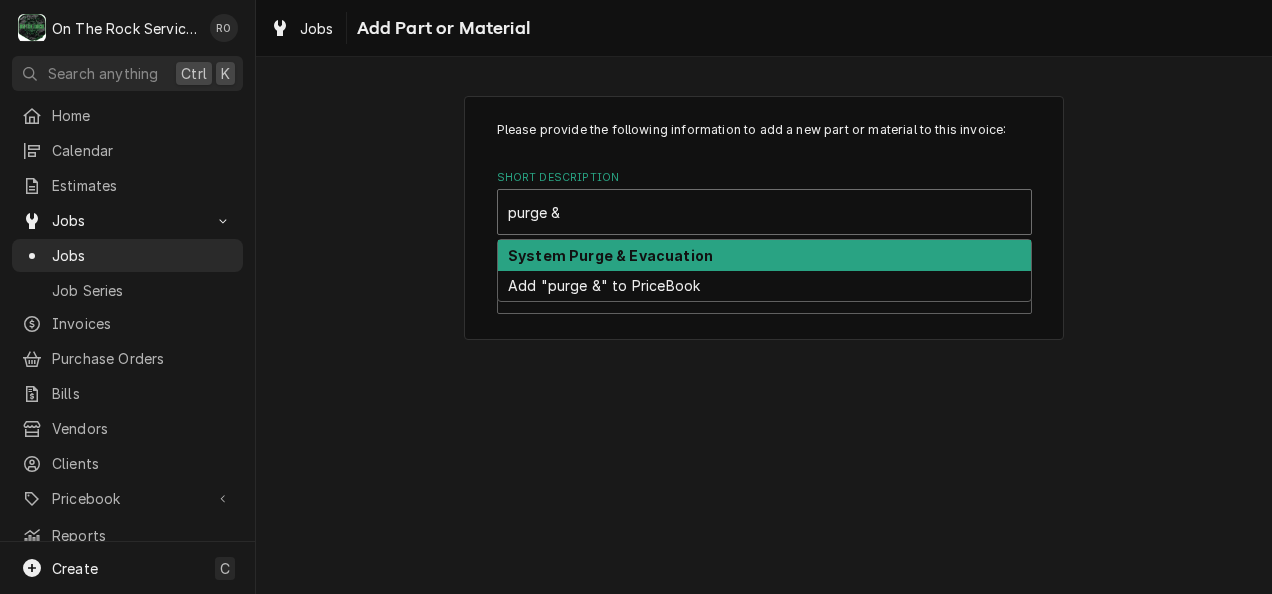 click on "System Purge & Evacuation" at bounding box center [764, 255] 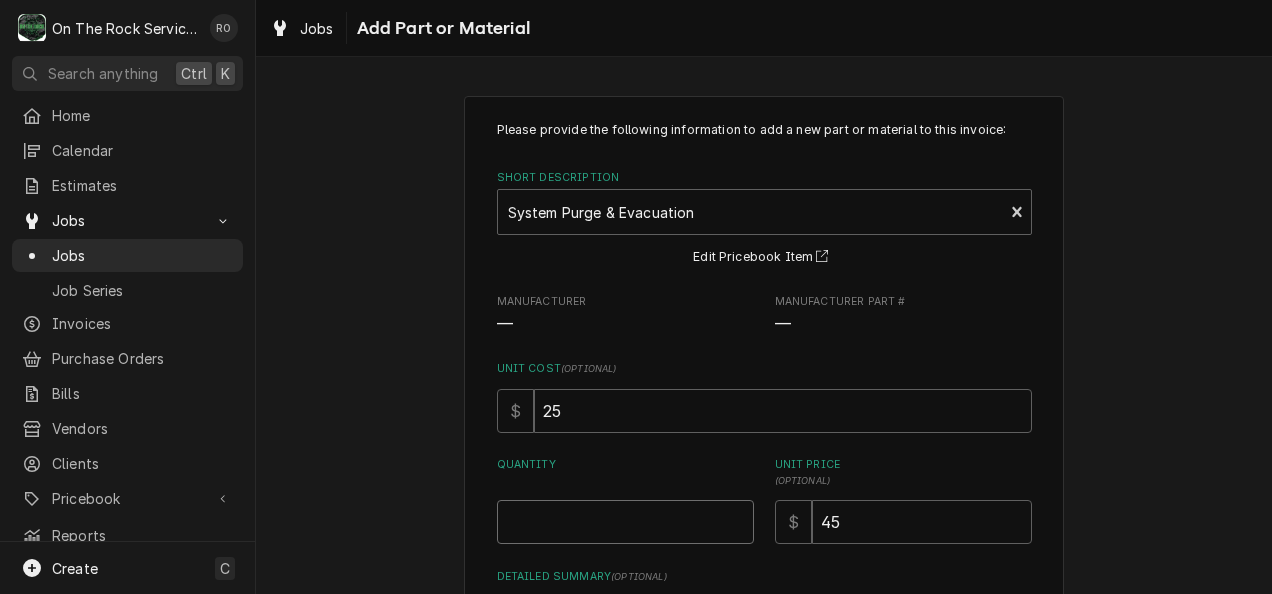 click on "Quantity" at bounding box center (625, 522) 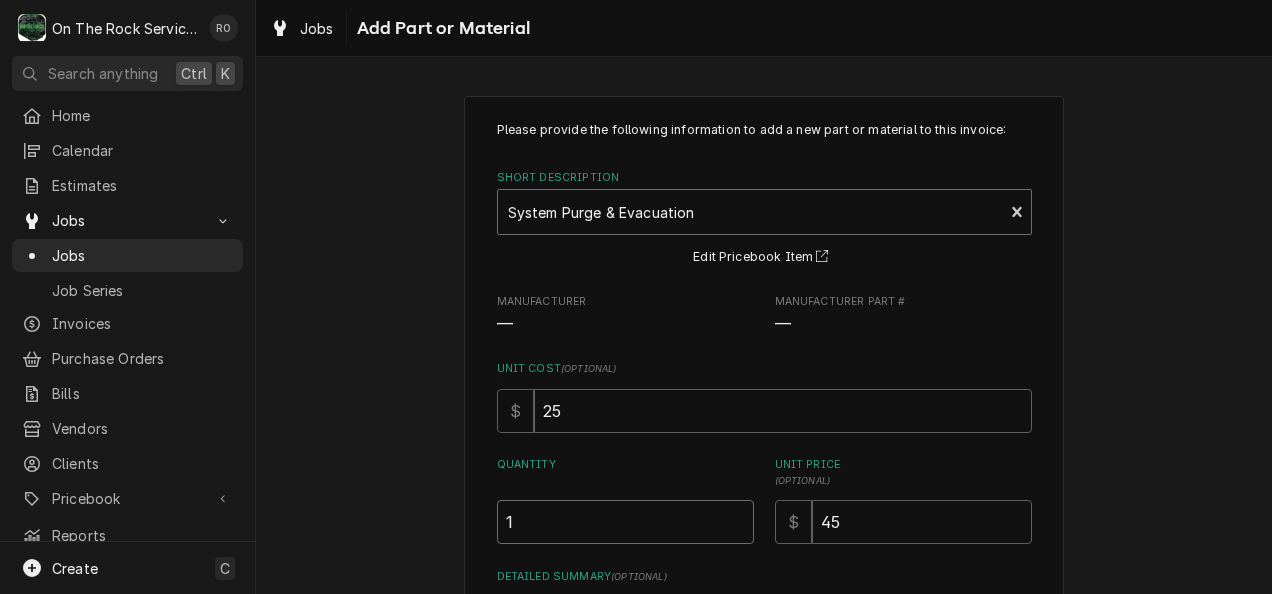 type on "1" 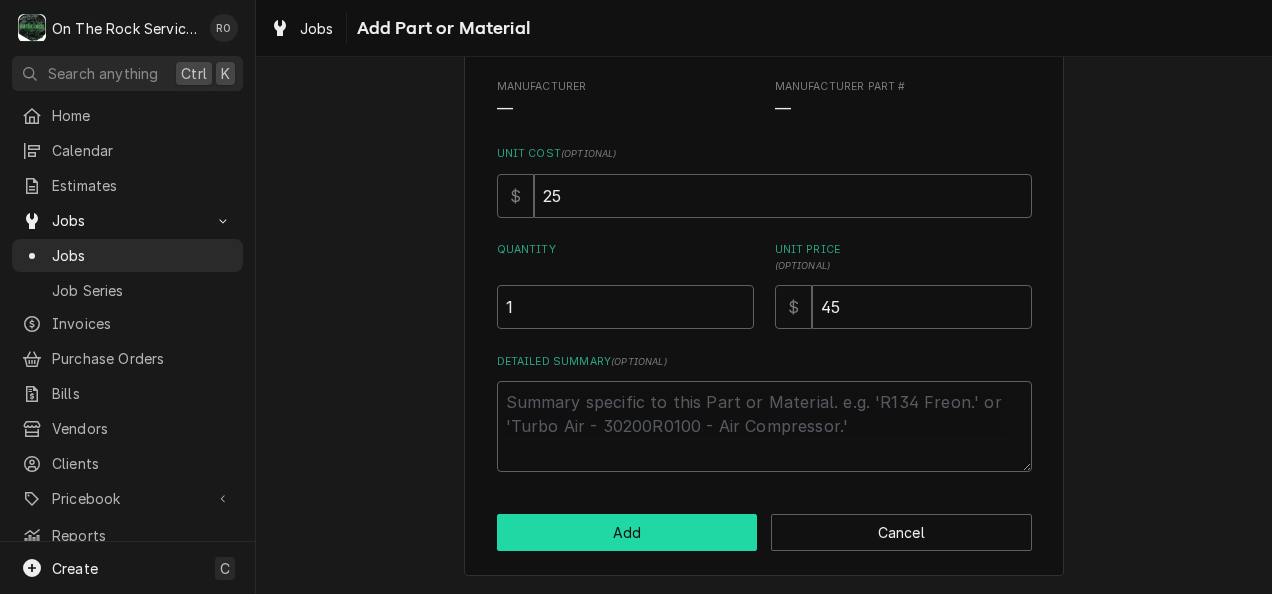click on "Add" at bounding box center (627, 532) 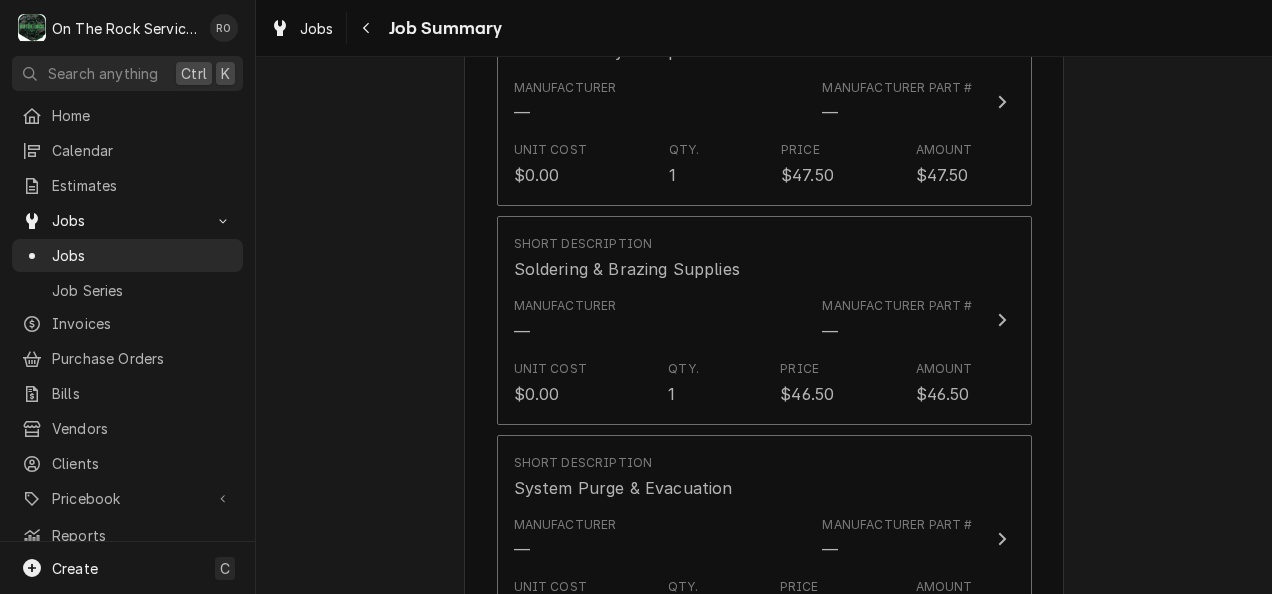 type on "x" 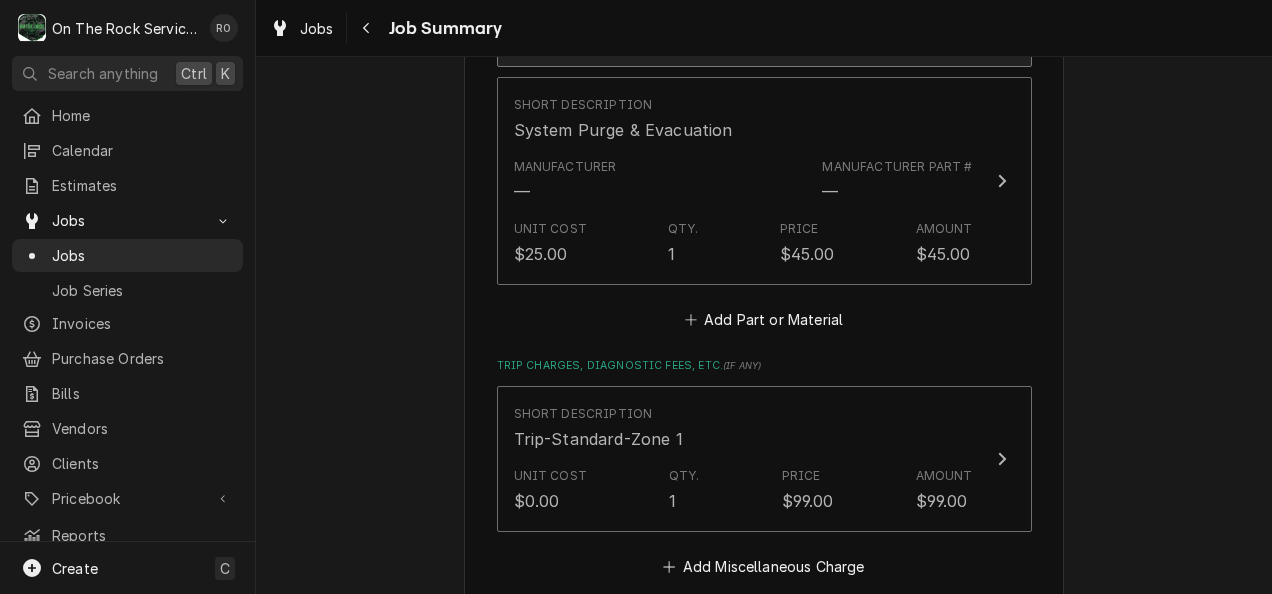 scroll, scrollTop: 1882, scrollLeft: 0, axis: vertical 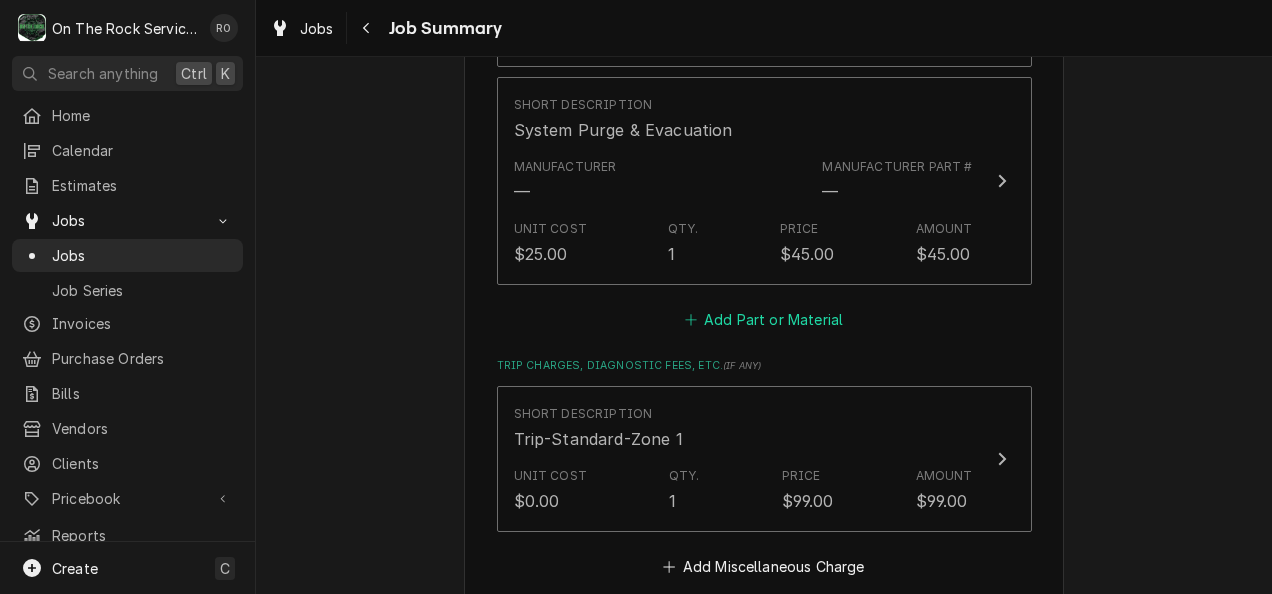 click on "Add Part or Material" at bounding box center (763, 320) 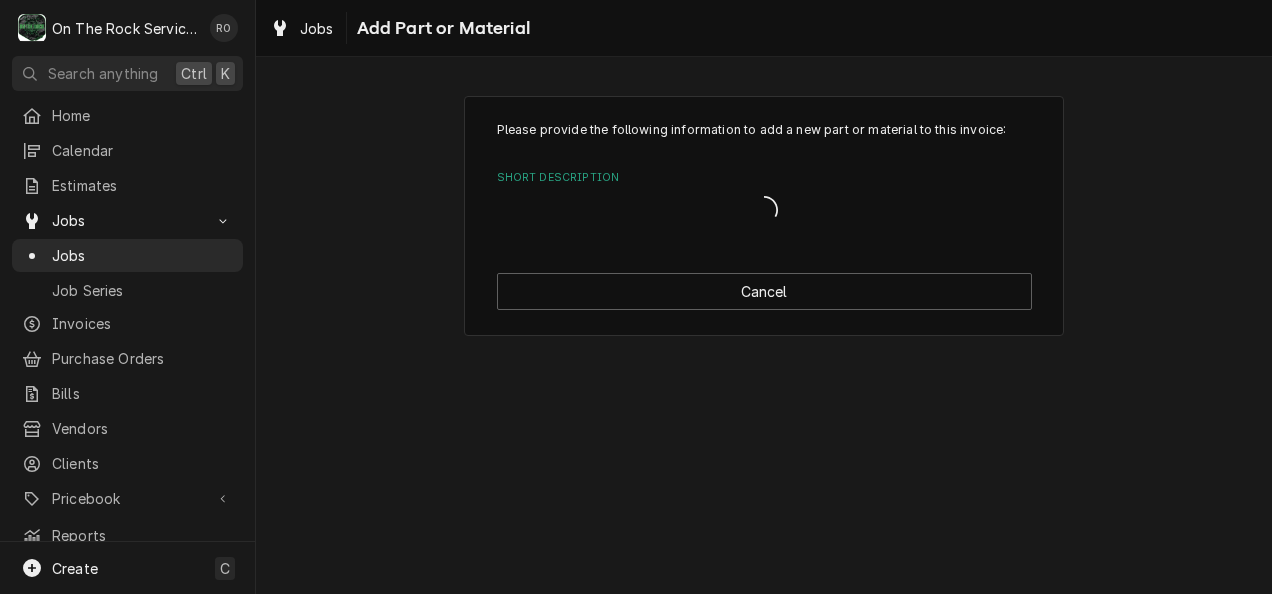 scroll, scrollTop: 0, scrollLeft: 0, axis: both 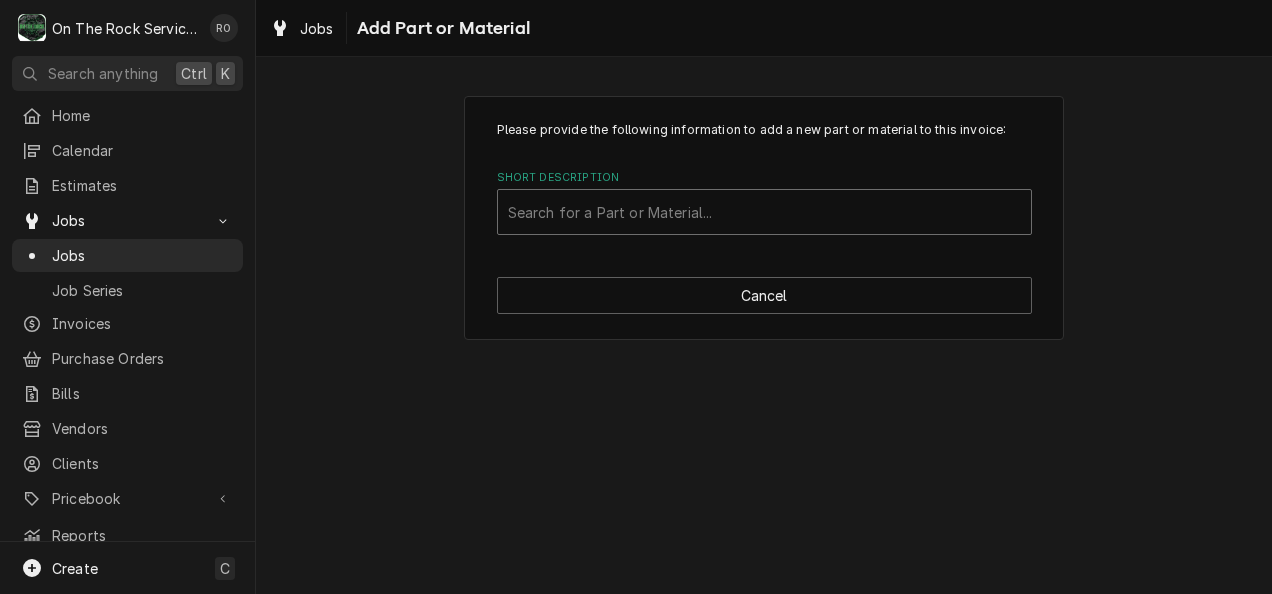 click at bounding box center (764, 212) 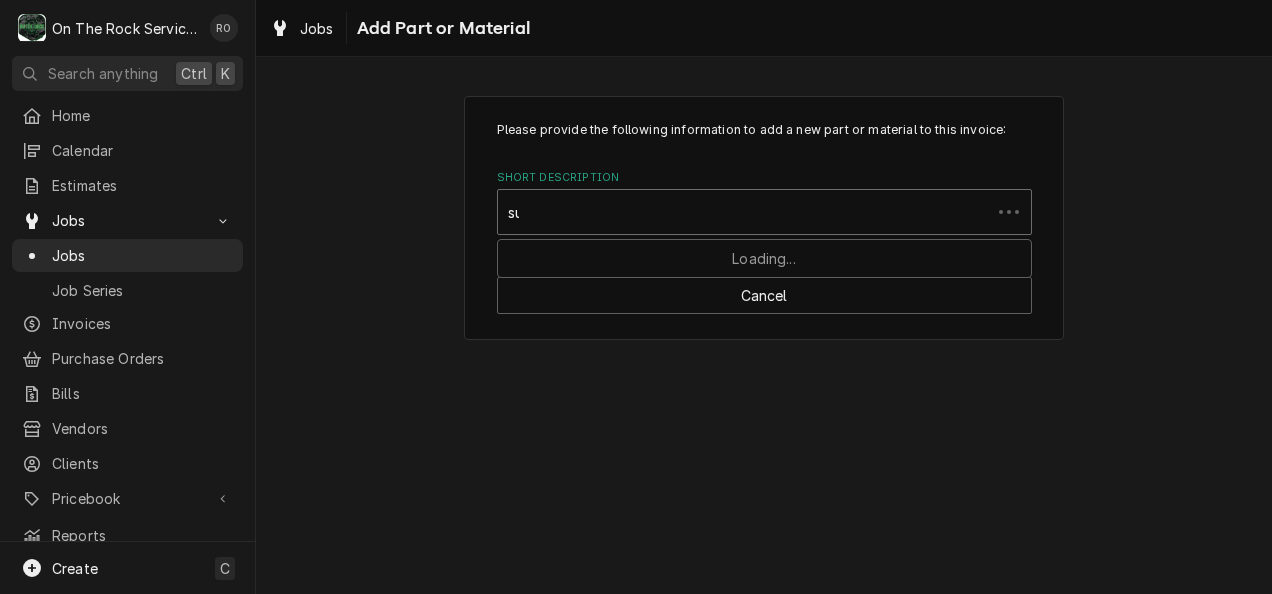 type on "sud" 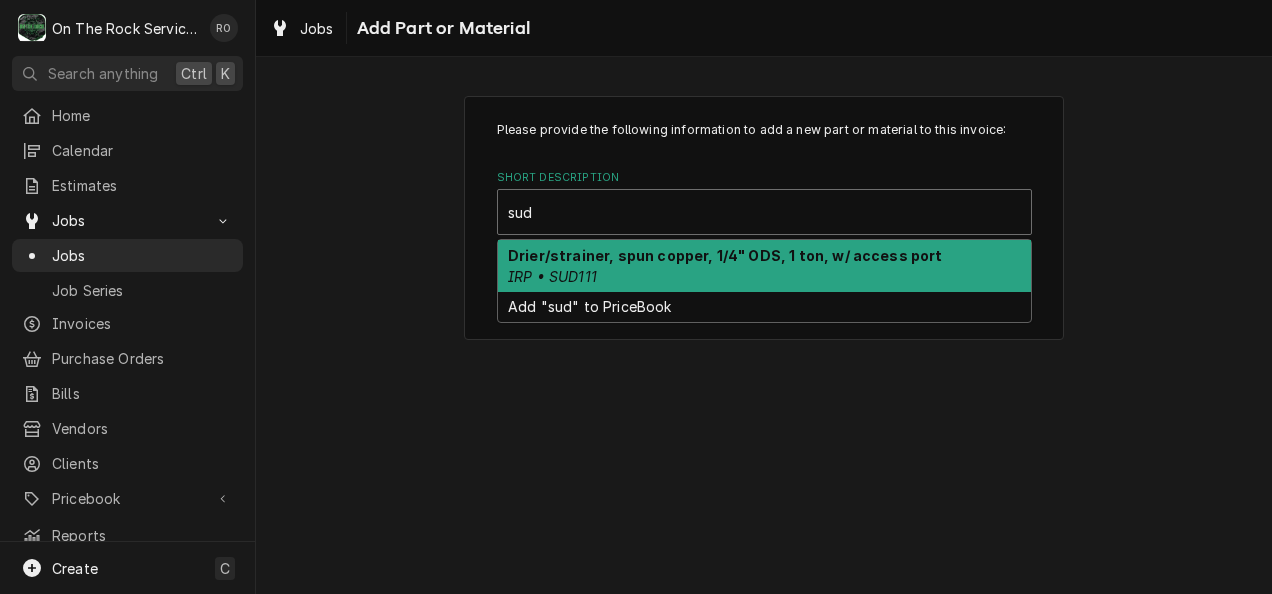click on "Drier/strainer, spun copper, 1/4" ODS, 1 ton, w/ access port" at bounding box center (725, 255) 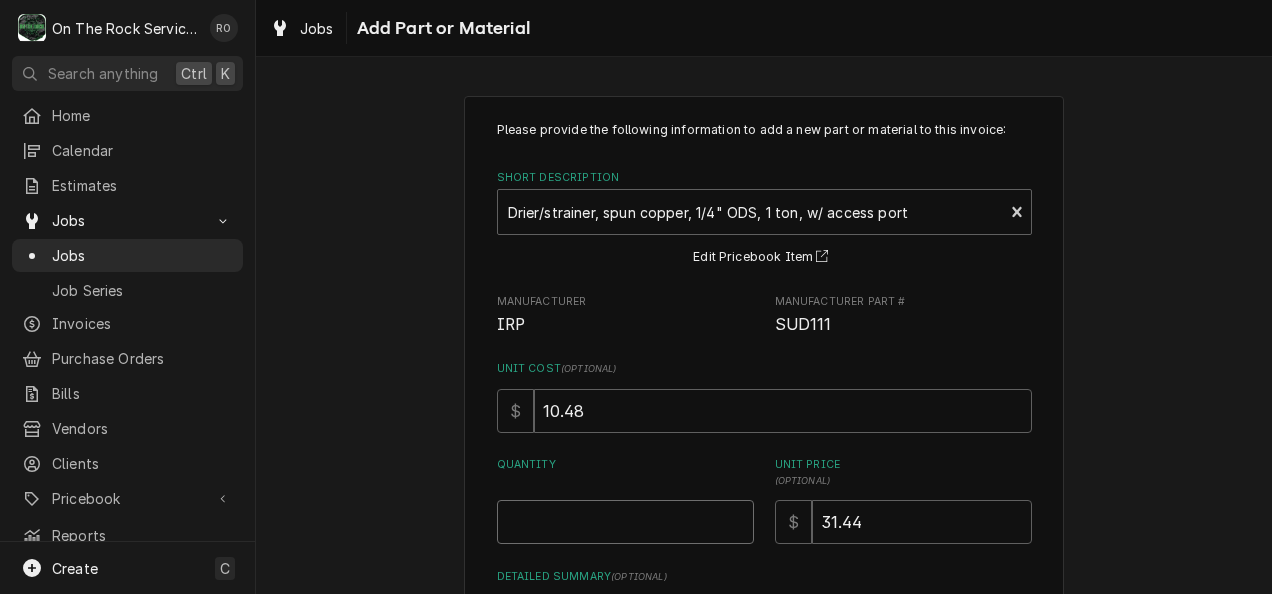 click on "Quantity" at bounding box center (625, 522) 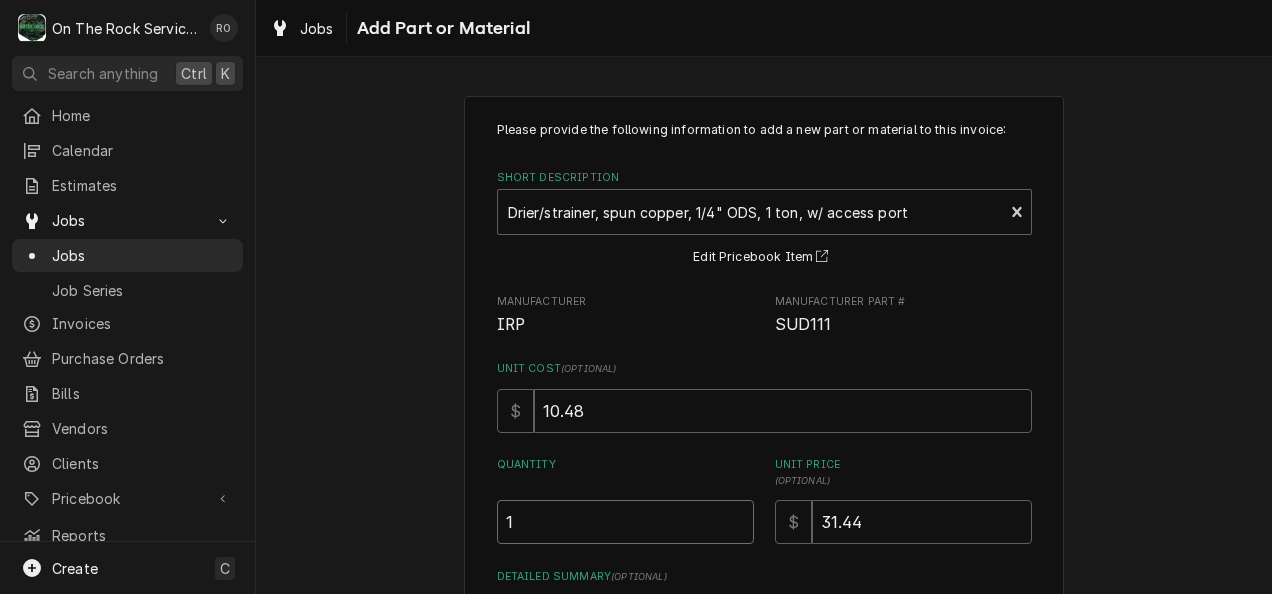 type on "1" 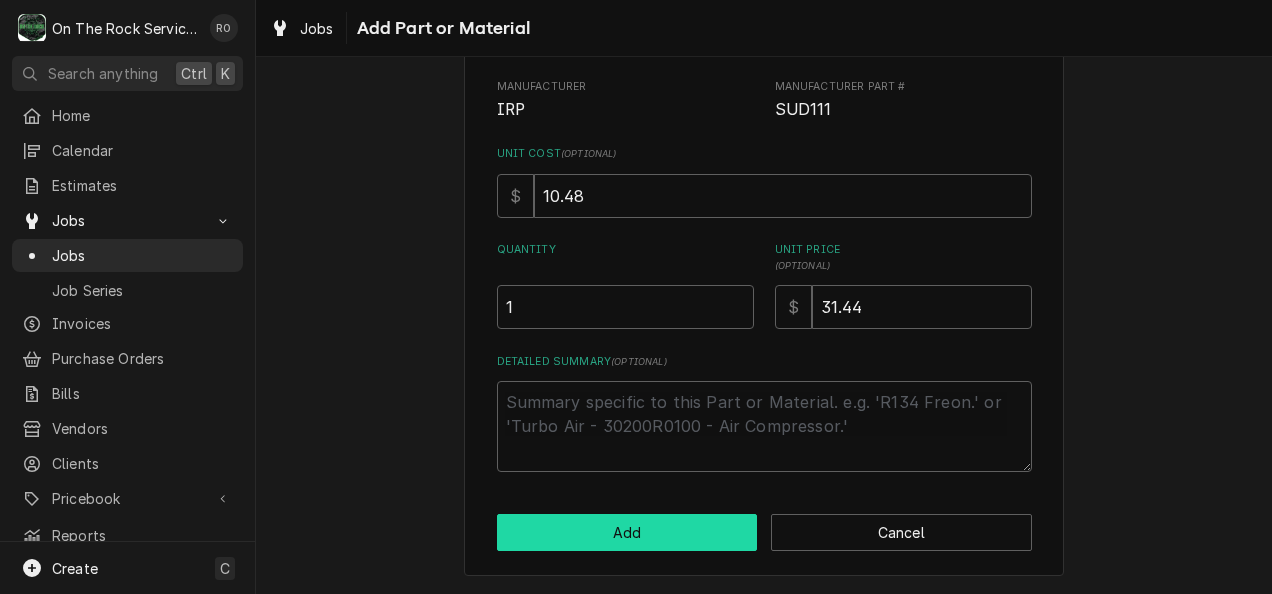 click on "Add" at bounding box center (627, 532) 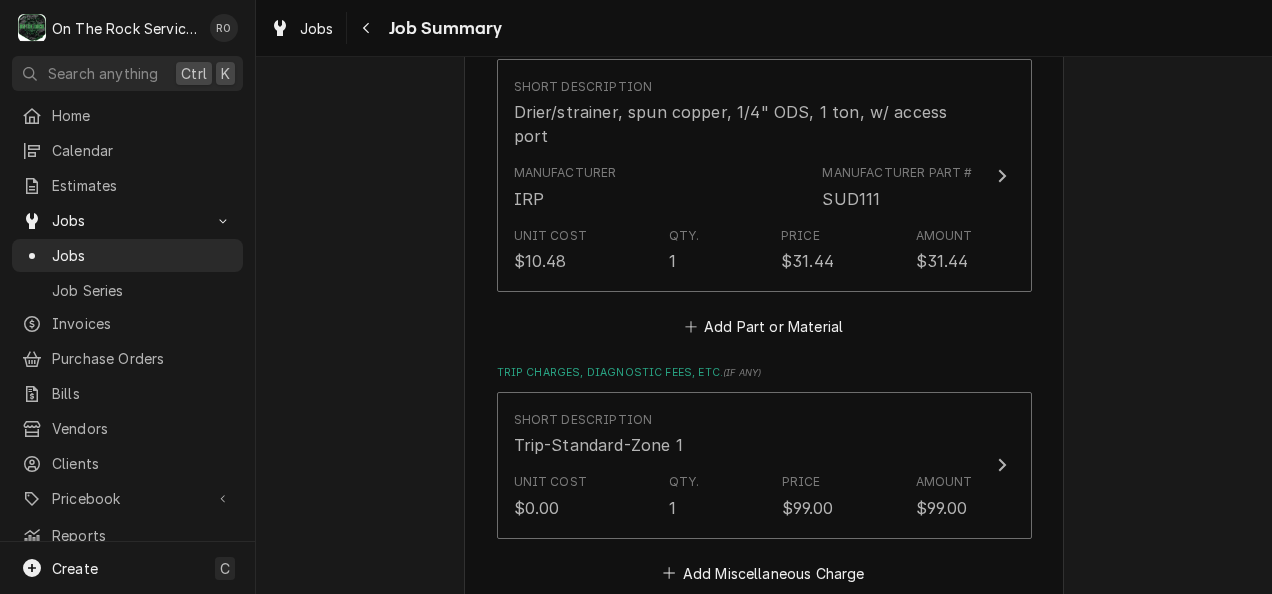 scroll, scrollTop: 2120, scrollLeft: 0, axis: vertical 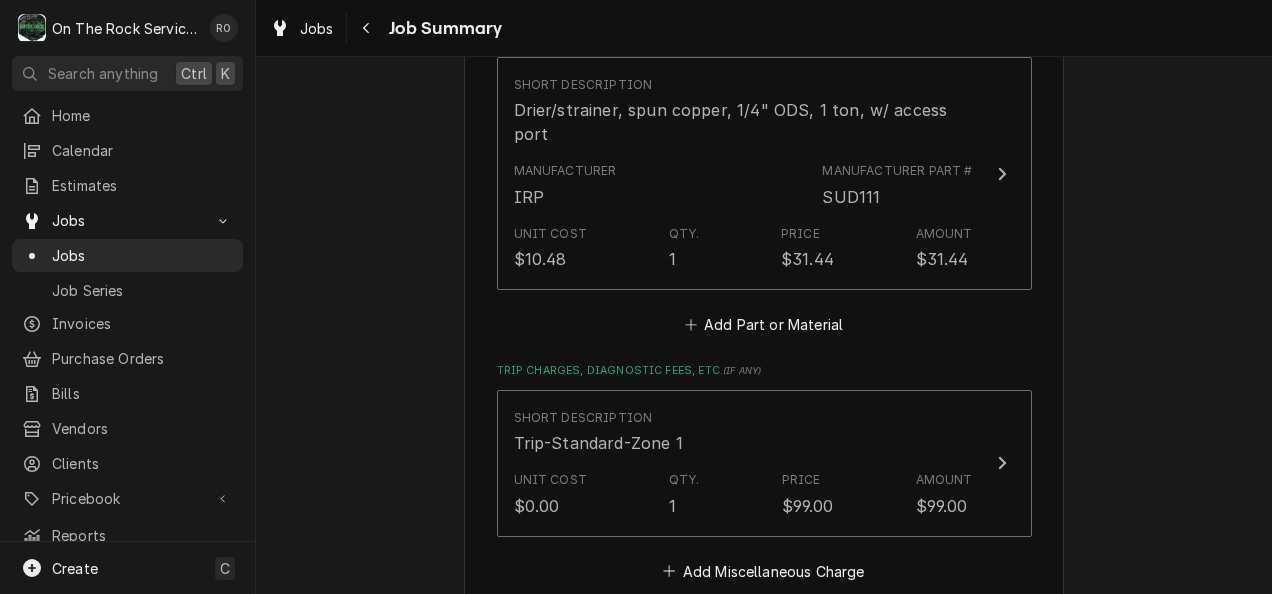 type on "x" 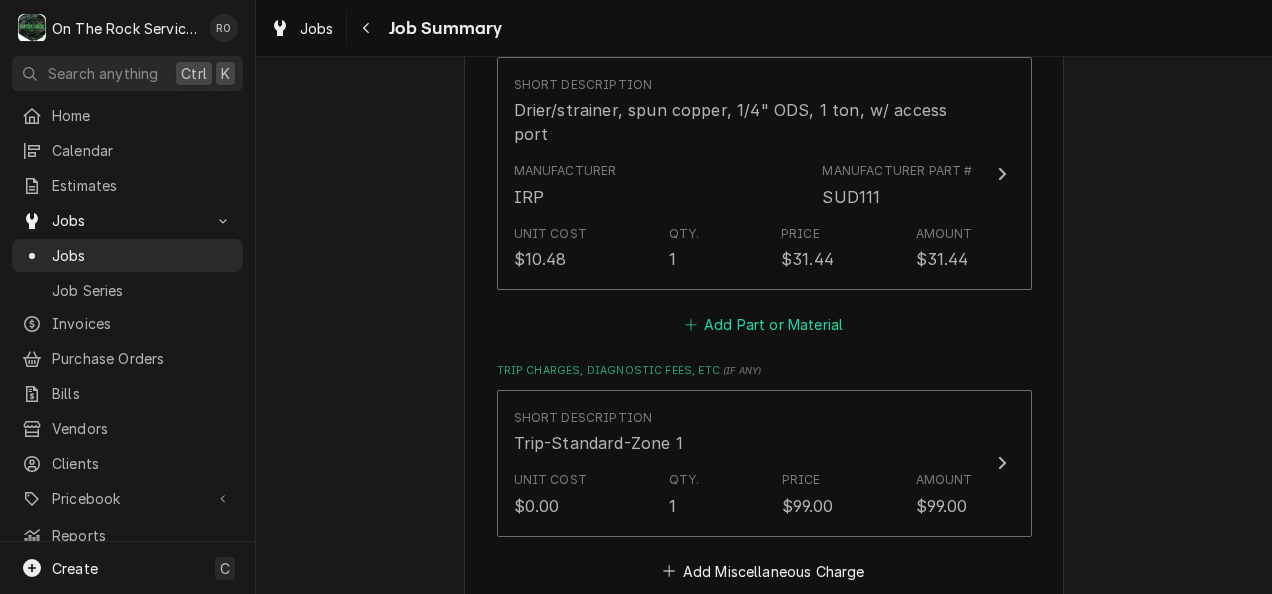 click on "Add Part or Material" at bounding box center (763, 324) 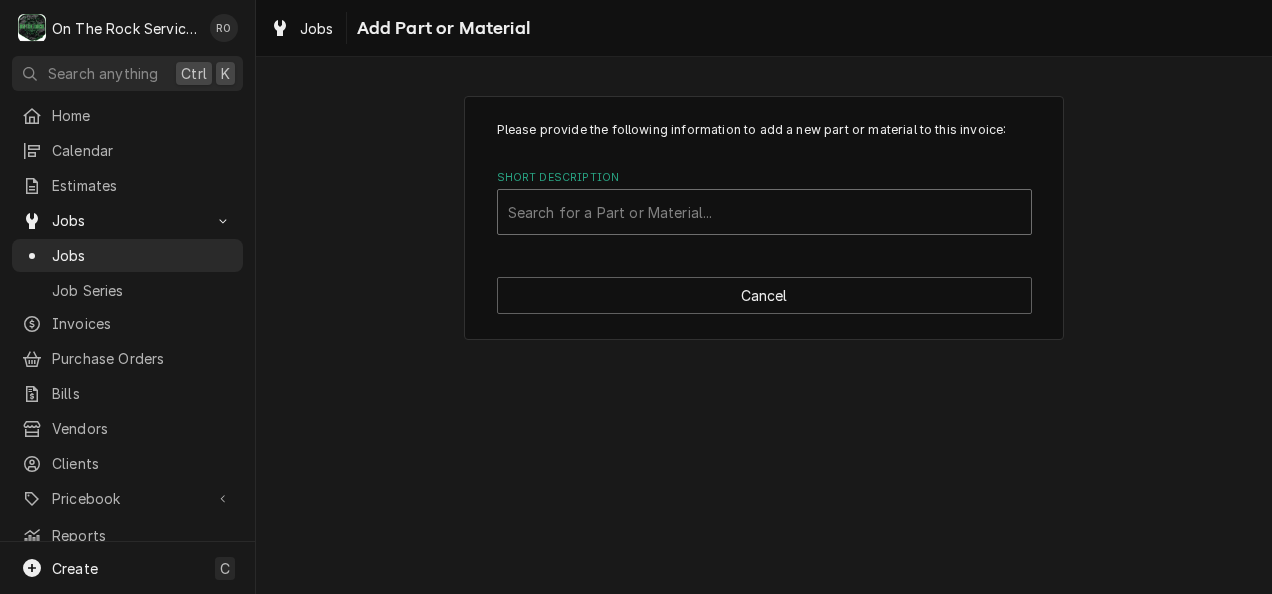 click at bounding box center [764, 212] 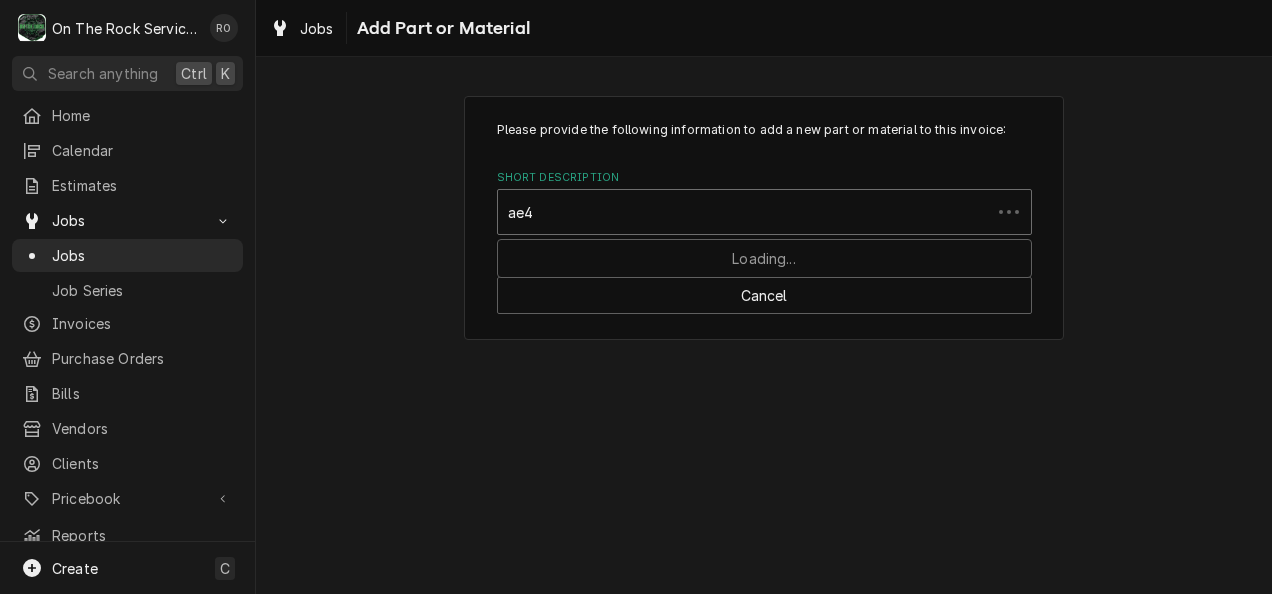 type on "ae44" 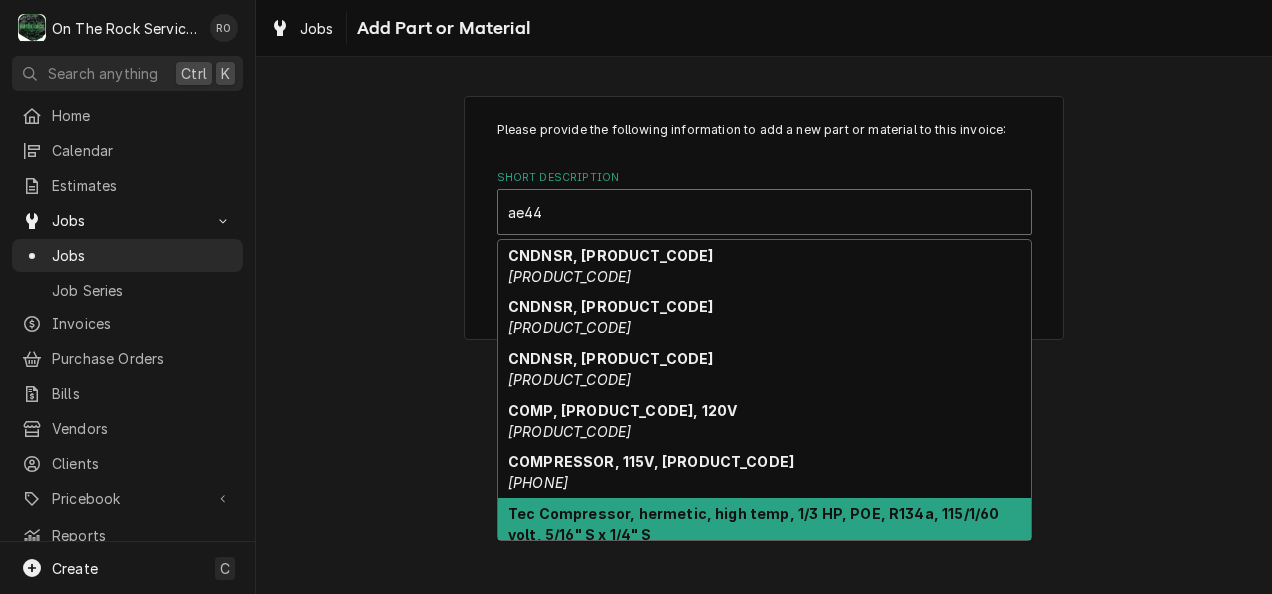 click on "Tec Compressor, hermetic, high temp, 1/3 HP, POE, R134a, 115/1/60 volt, 5/16" S x 1/4" S" at bounding box center [753, 524] 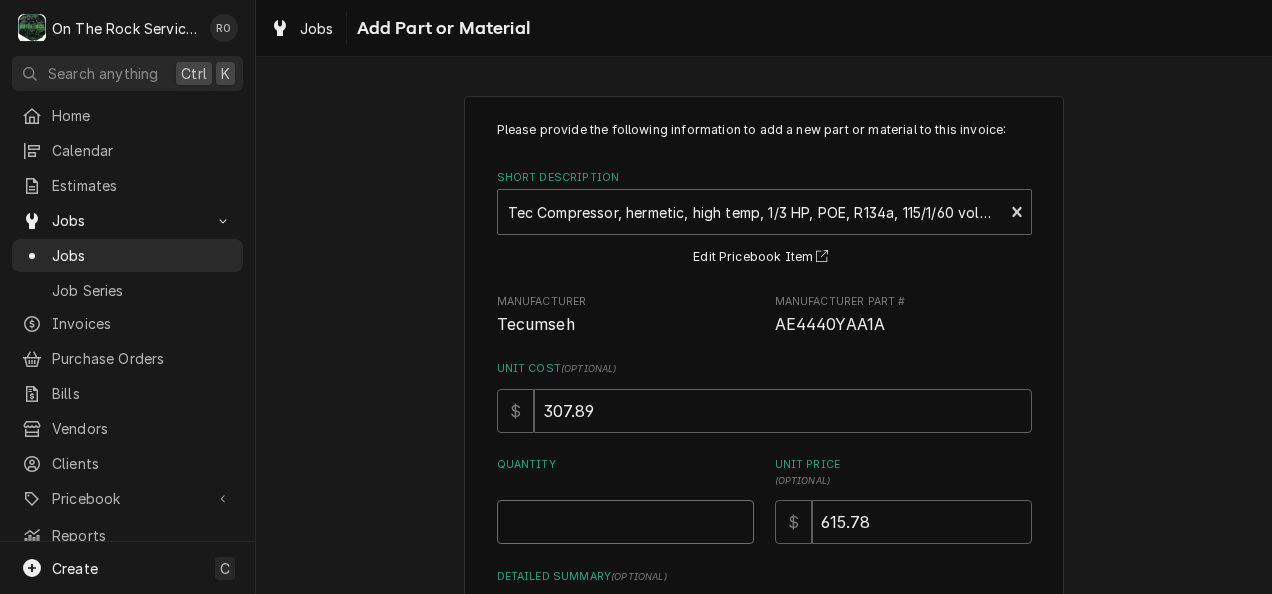 click on "Quantity" at bounding box center (625, 522) 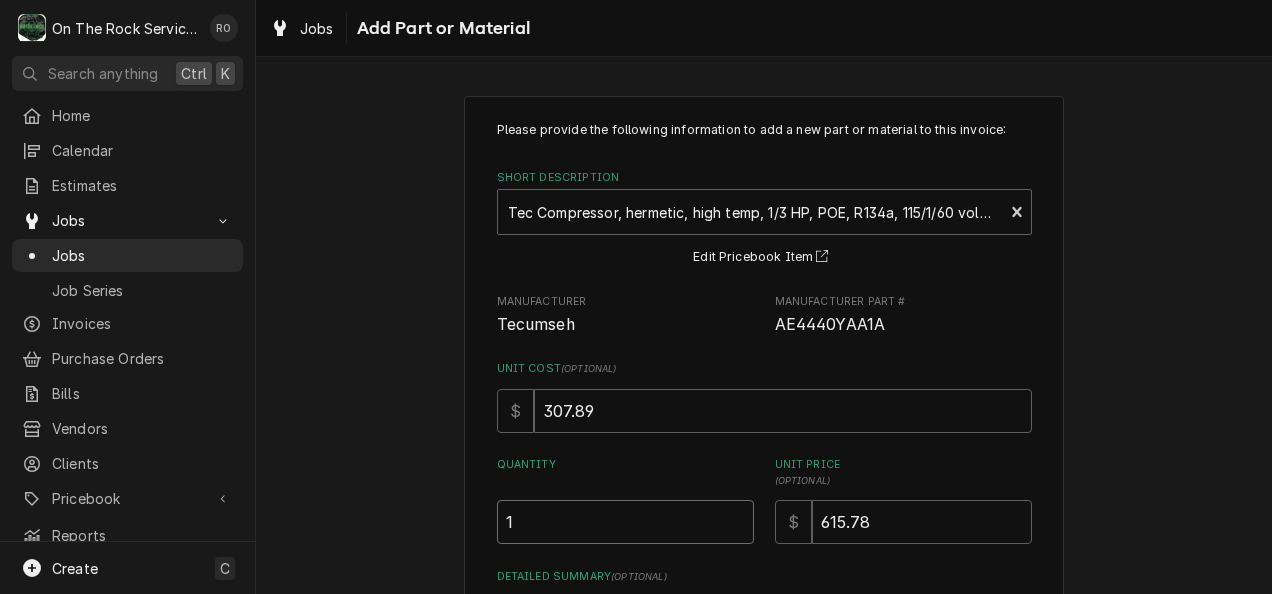type on "1" 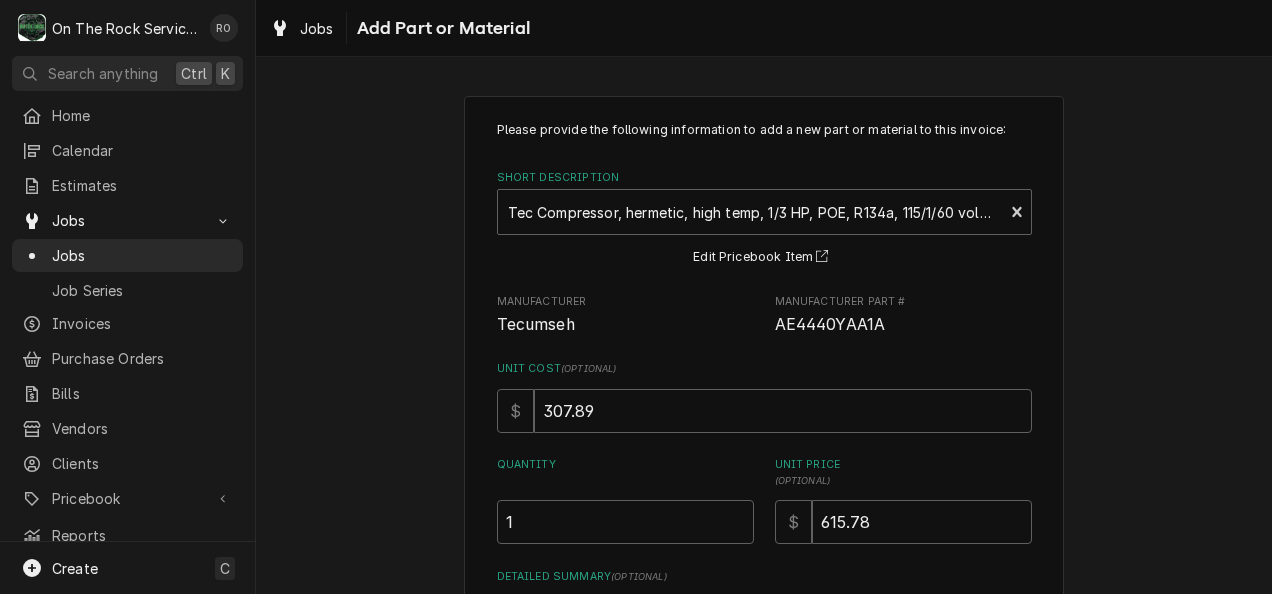 scroll, scrollTop: 215, scrollLeft: 0, axis: vertical 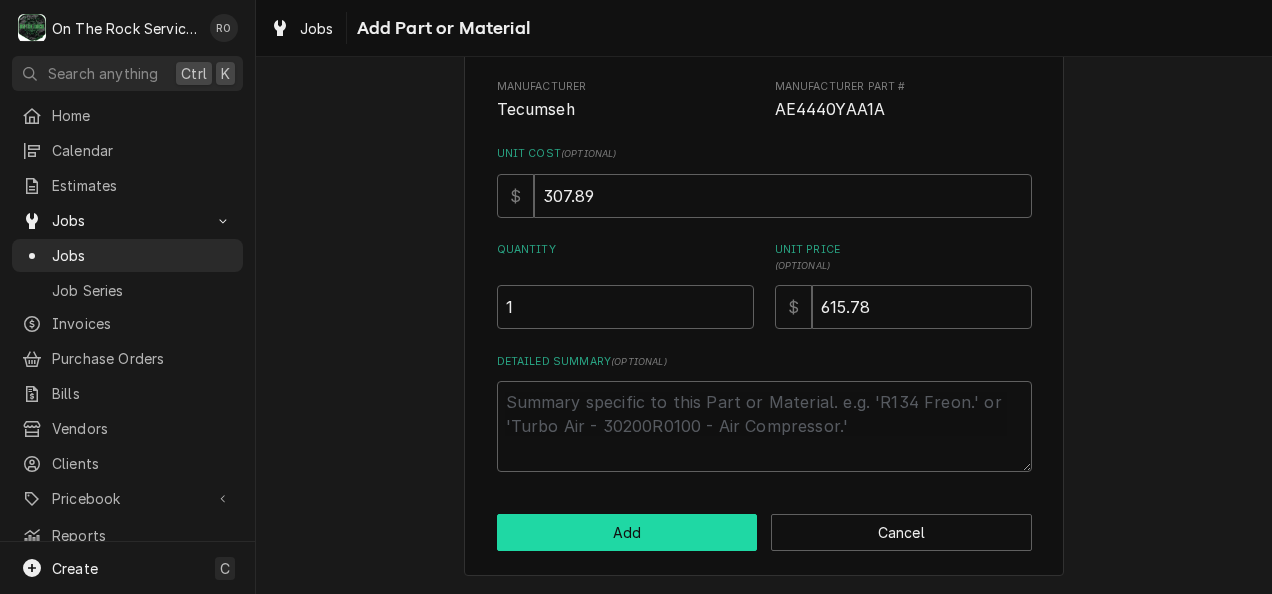 click on "Add" at bounding box center (627, 532) 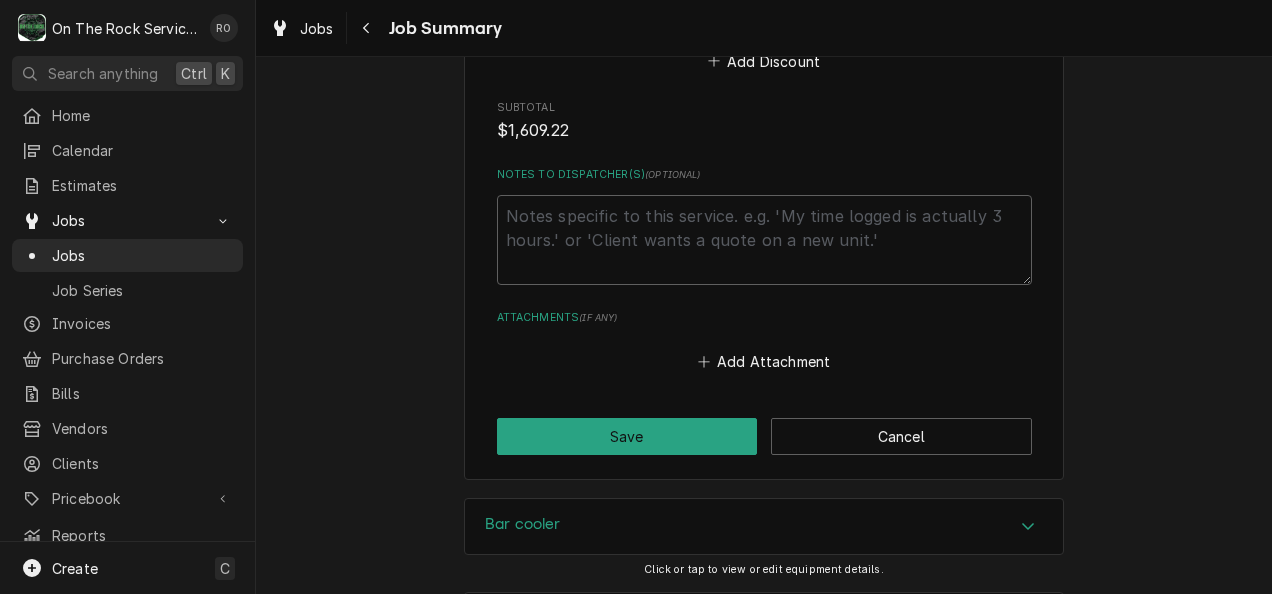 scroll, scrollTop: 2966, scrollLeft: 0, axis: vertical 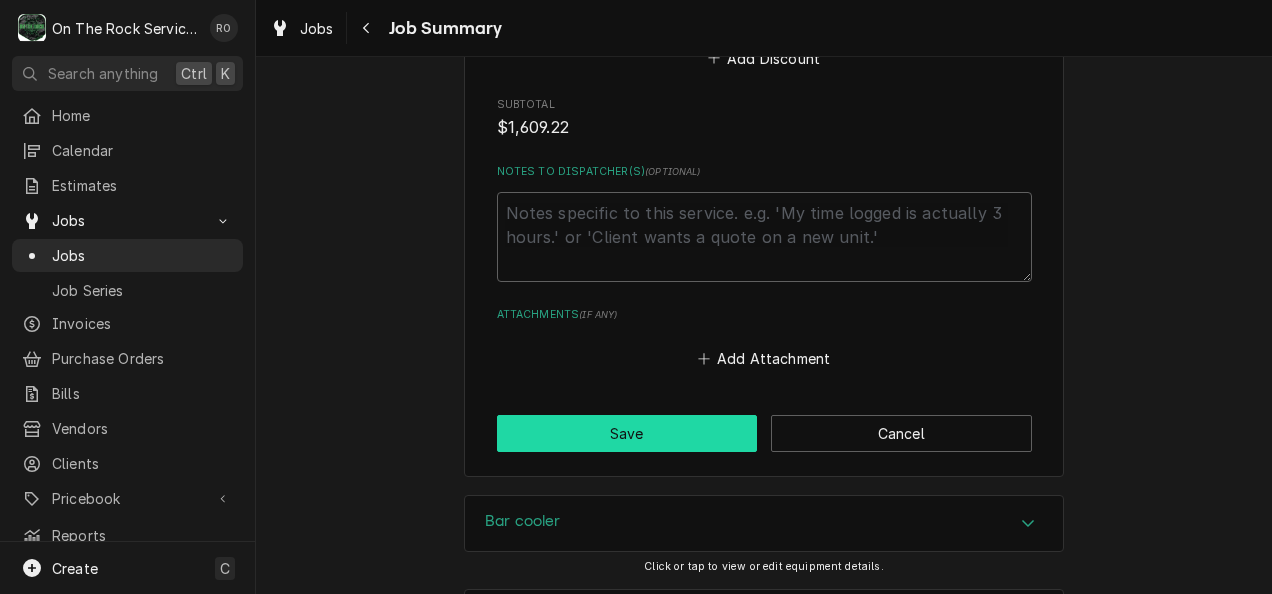 click on "Save" at bounding box center (627, 433) 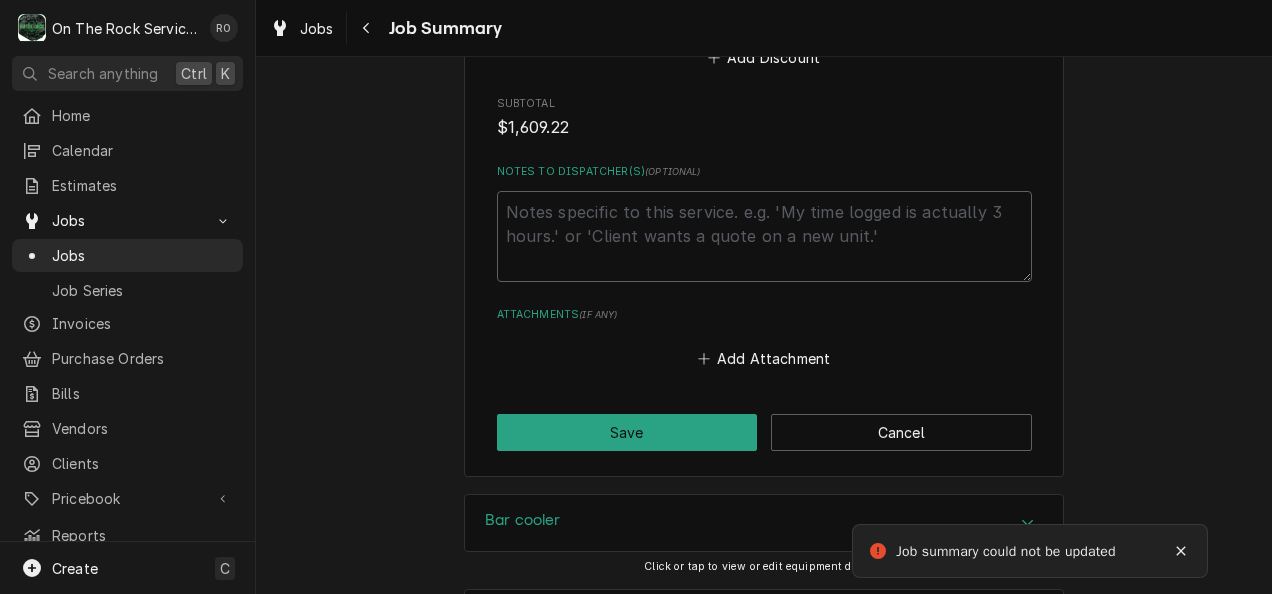scroll, scrollTop: 3195, scrollLeft: 0, axis: vertical 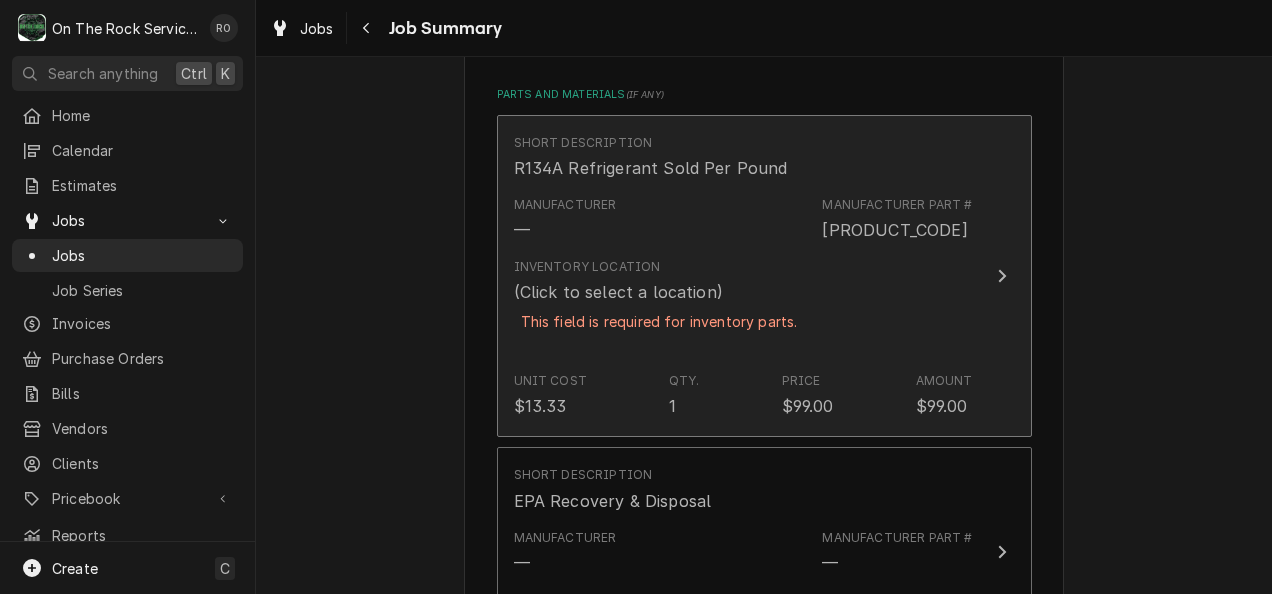 click on "Inventory Location (Click to select a location) This field is required for inventory parts." at bounding box center (659, 307) 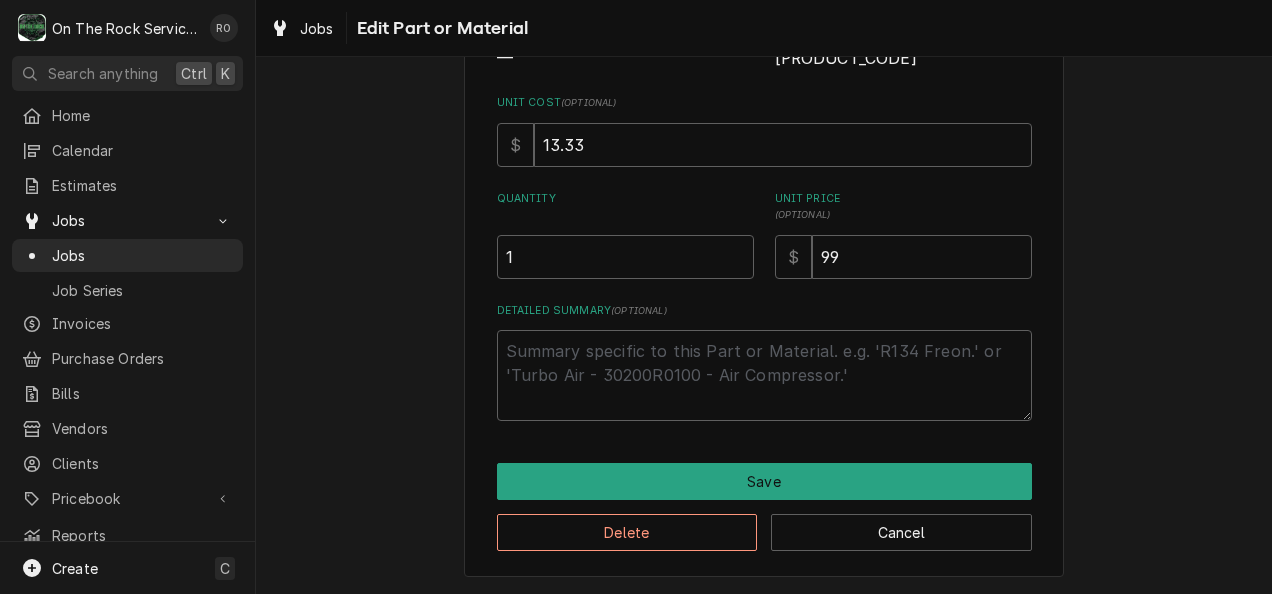 scroll, scrollTop: 204, scrollLeft: 0, axis: vertical 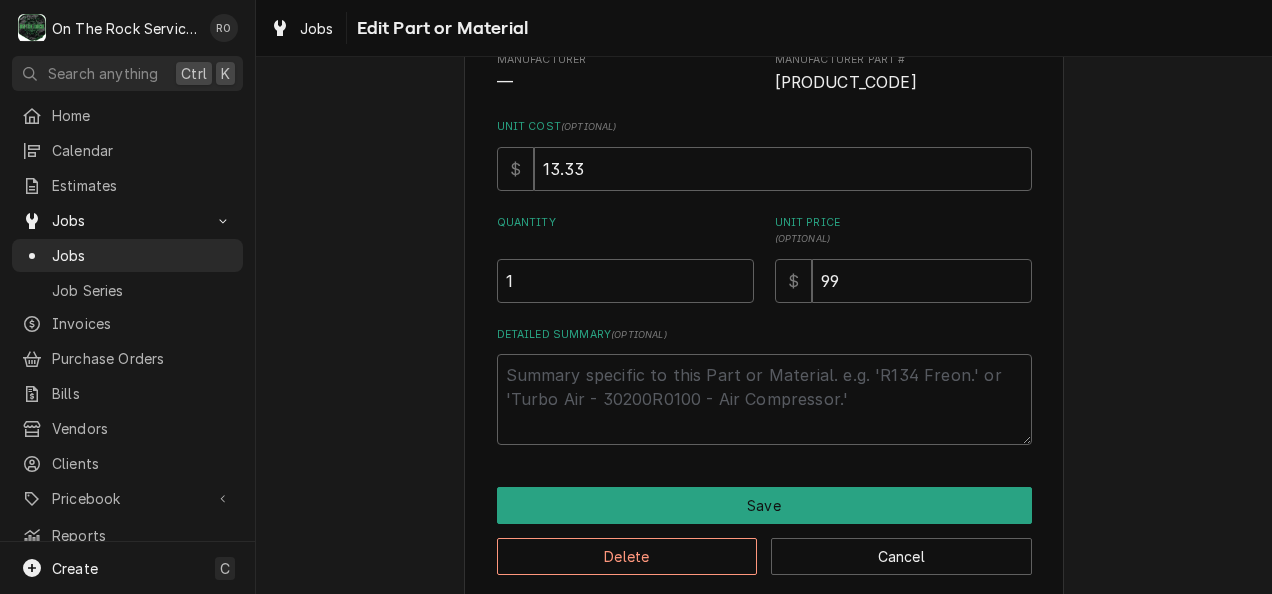 type on "x" 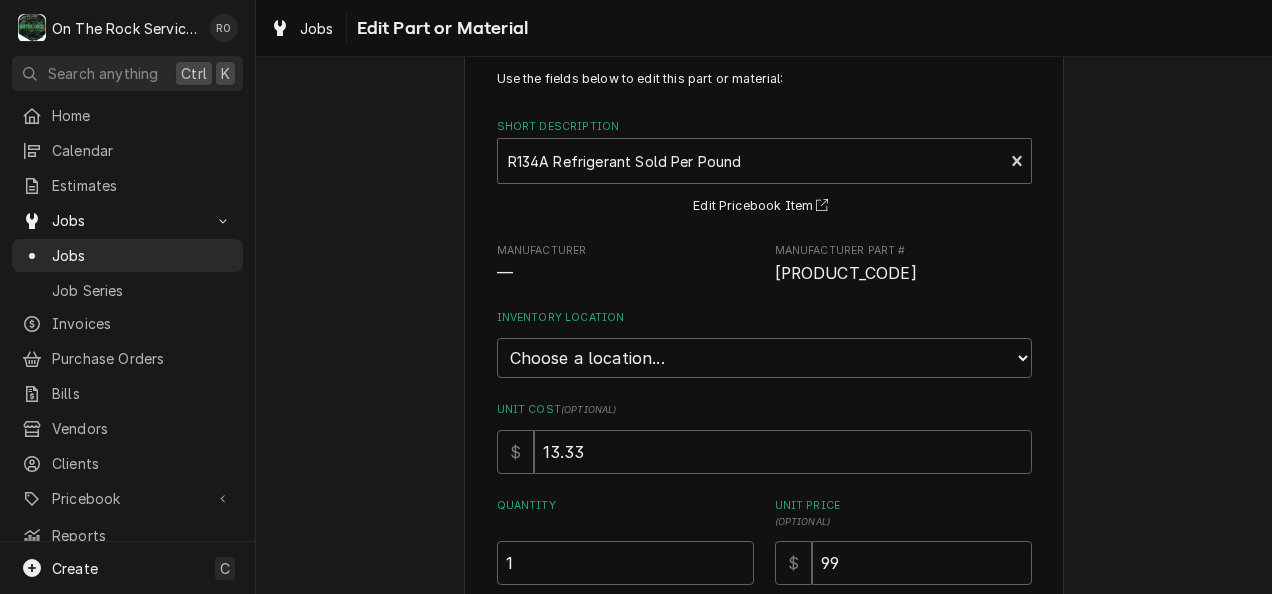 scroll, scrollTop: 52, scrollLeft: 0, axis: vertical 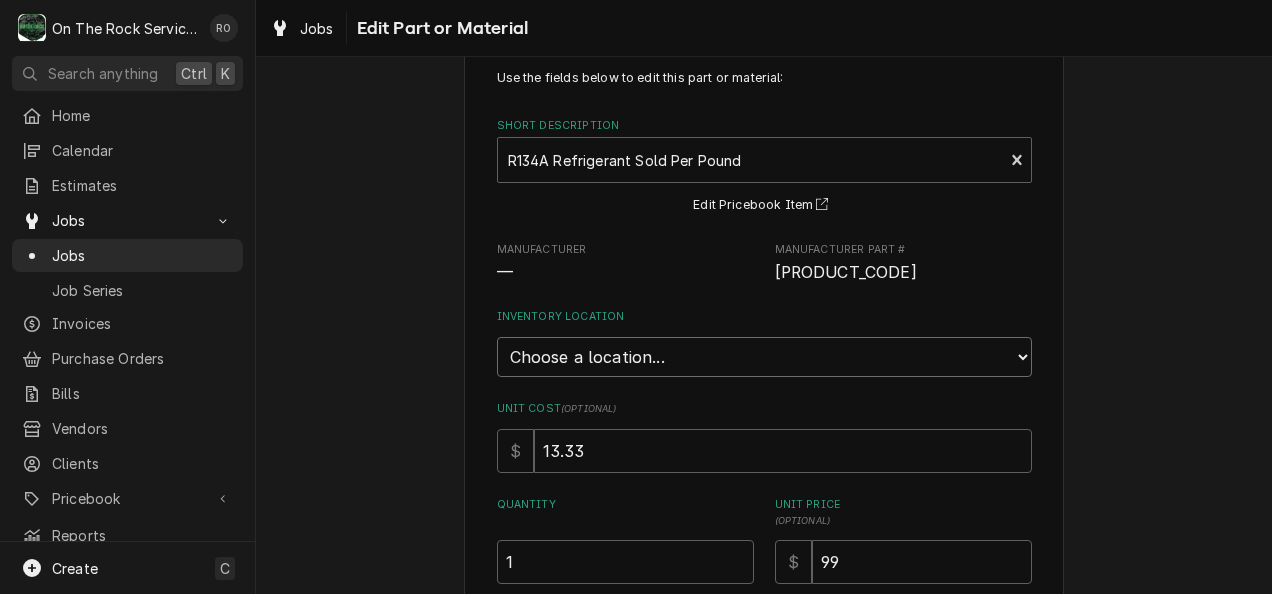 click on "Choose a location... Ray's Truck Rich's Truck Todd's Truck Warehouse" at bounding box center [764, 357] 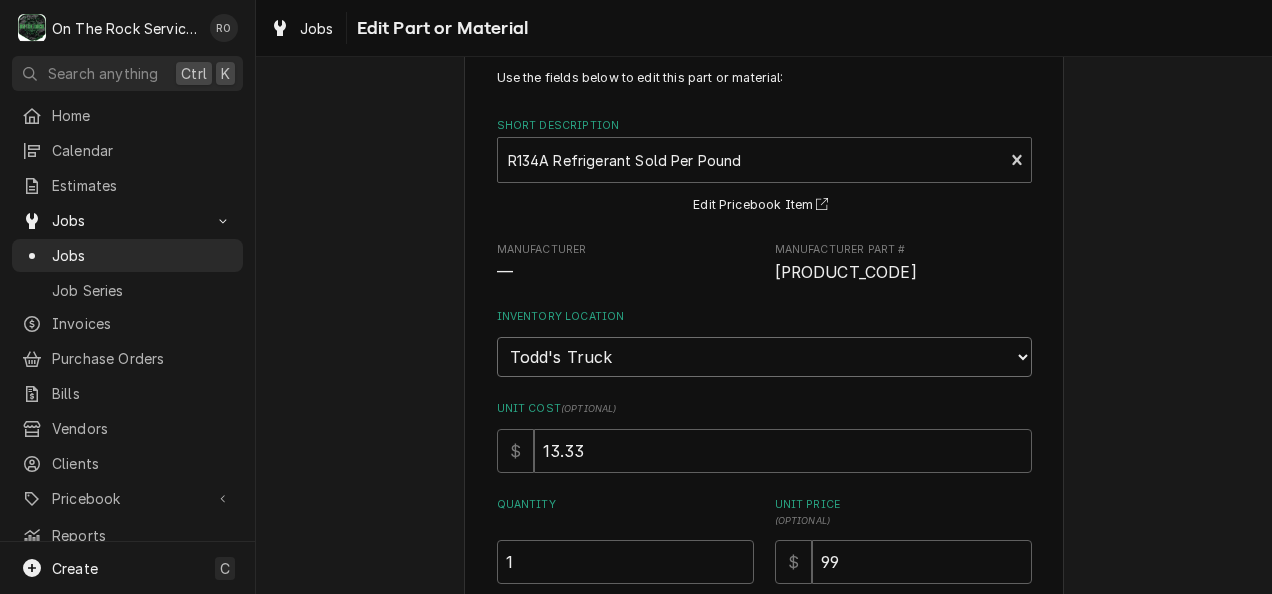 click on "Choose a location... Ray's Truck Rich's Truck Todd's Truck Warehouse" at bounding box center [764, 357] 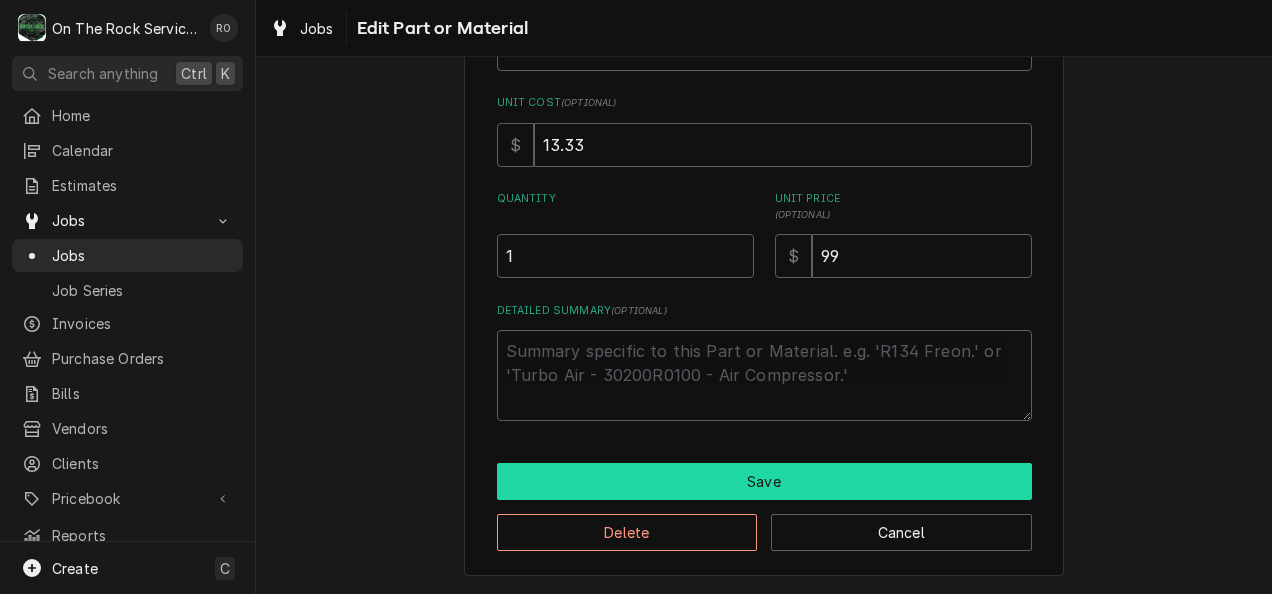 click on "Save" at bounding box center (764, 481) 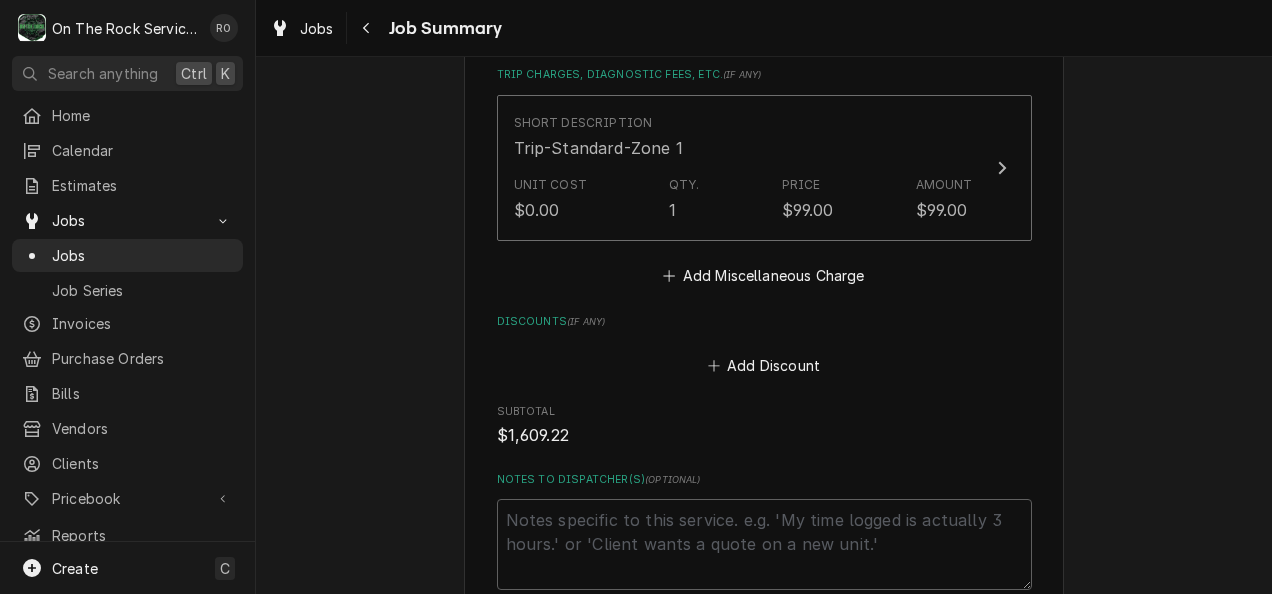scroll, scrollTop: 3195, scrollLeft: 0, axis: vertical 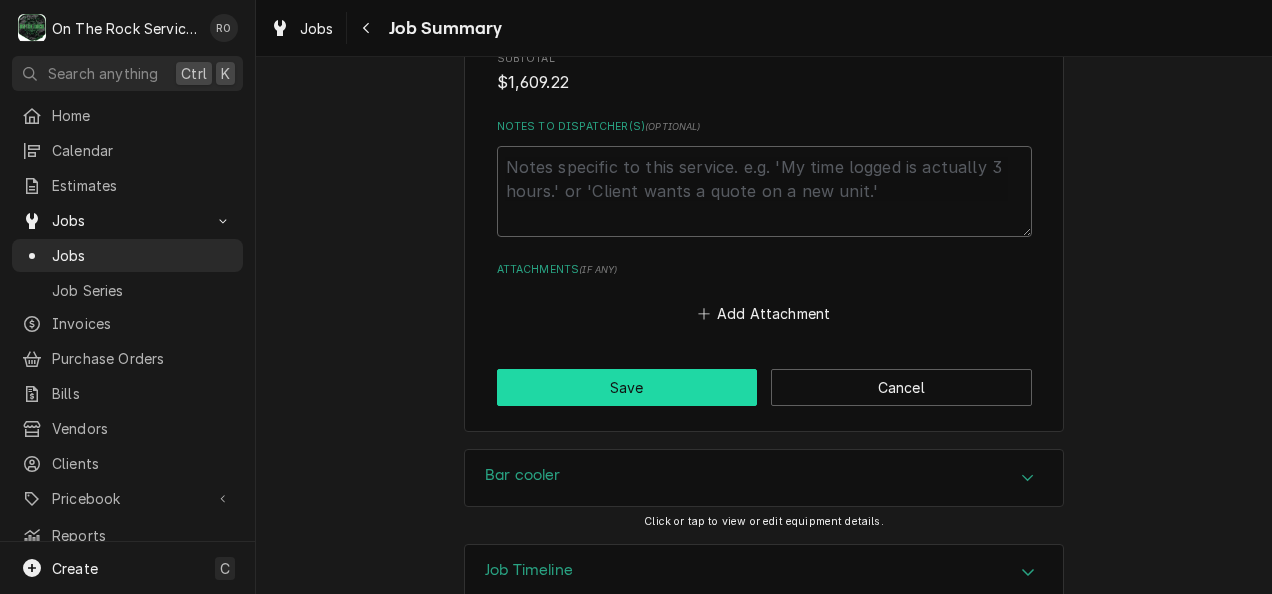 click on "Save" at bounding box center (627, 387) 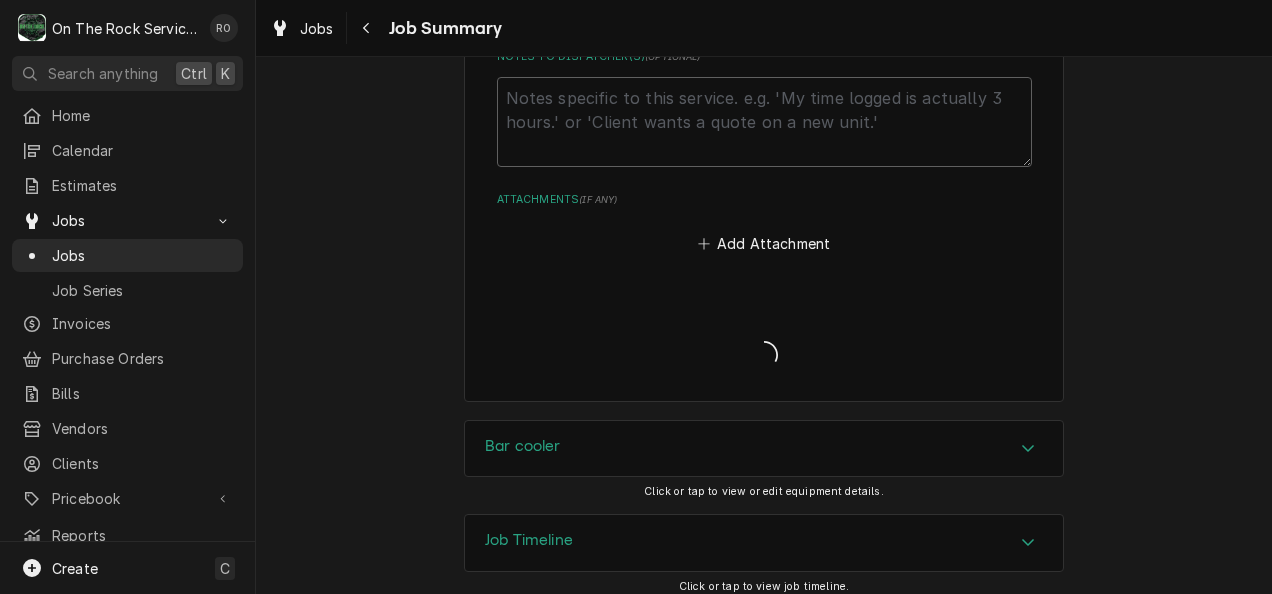 scroll, scrollTop: 3126, scrollLeft: 0, axis: vertical 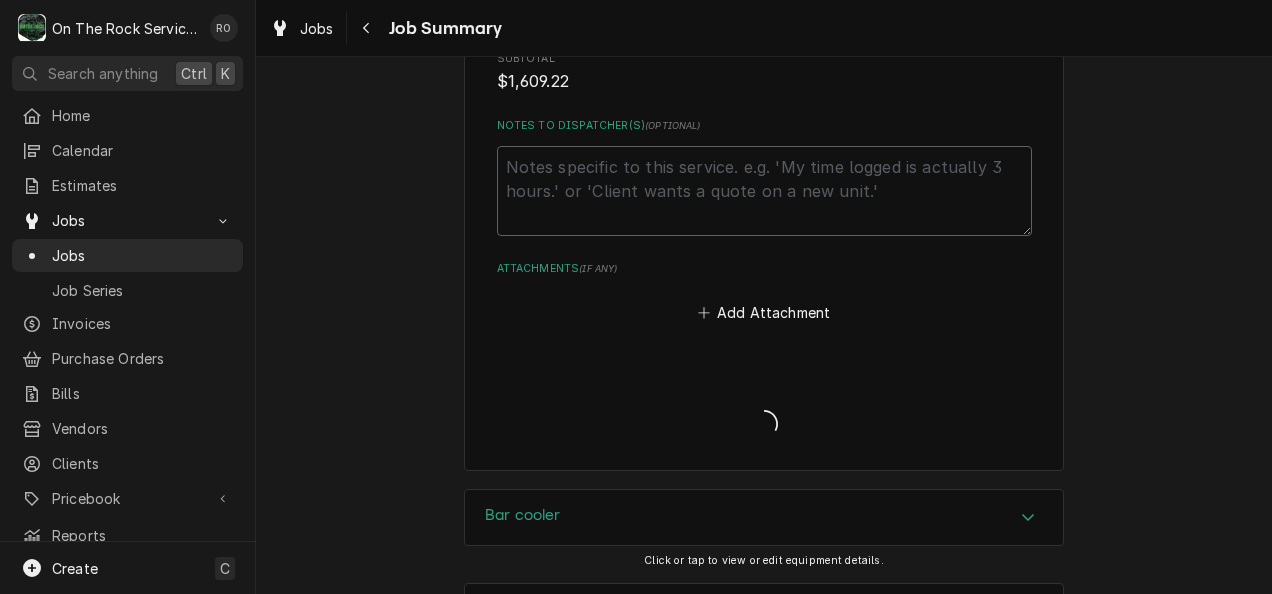 type on "x" 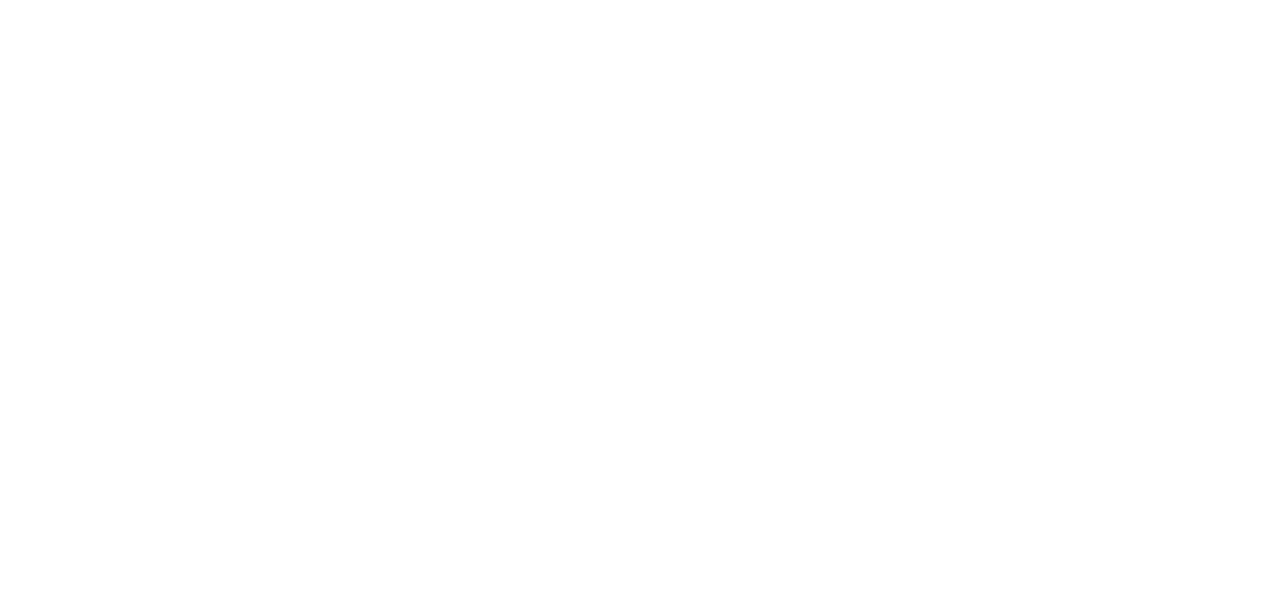 scroll, scrollTop: 0, scrollLeft: 0, axis: both 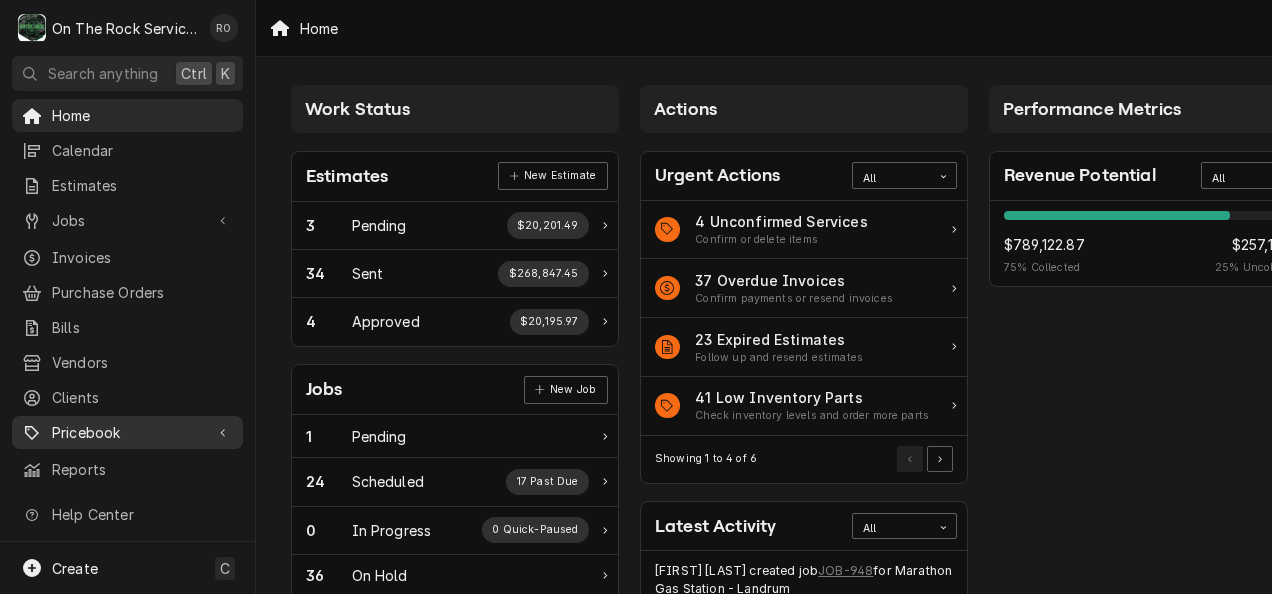 click on "Pricebook" at bounding box center (127, 432) 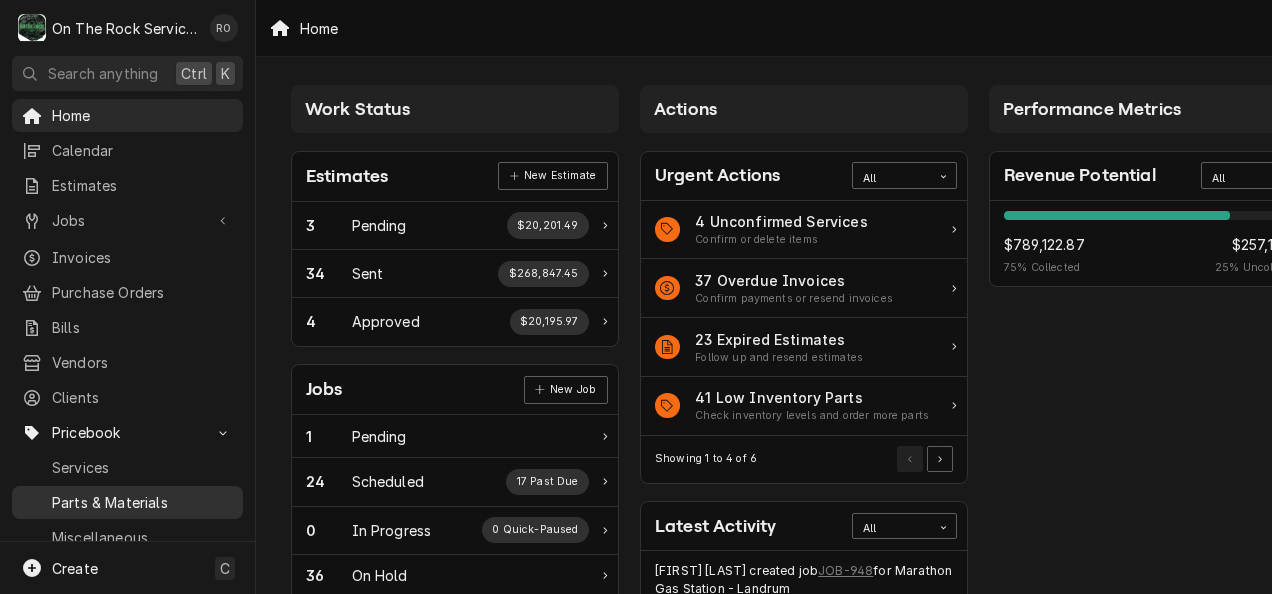 click on "Parts & Materials" at bounding box center [127, 502] 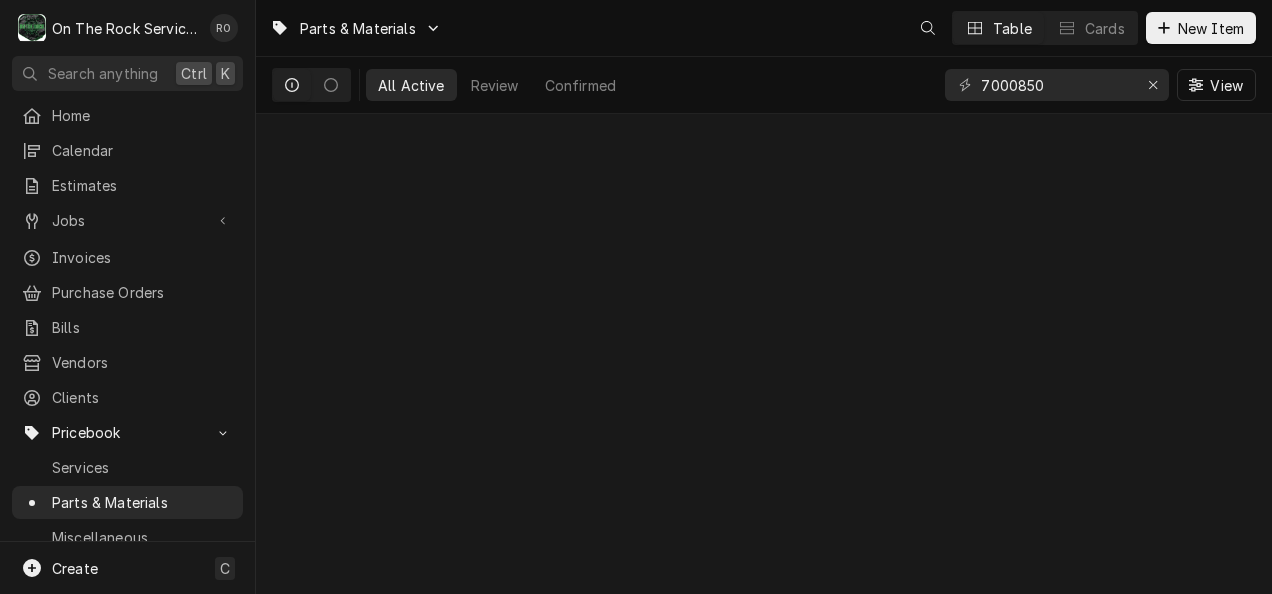 scroll, scrollTop: 0, scrollLeft: 0, axis: both 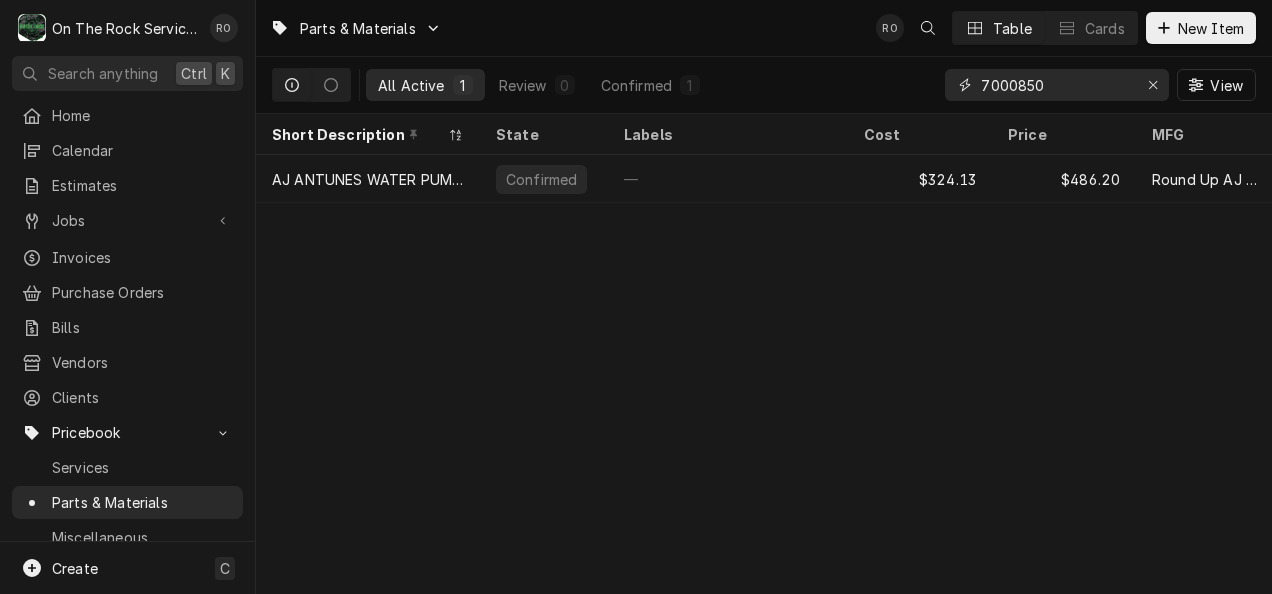 drag, startPoint x: 1106, startPoint y: 92, endPoint x: 832, endPoint y: 108, distance: 274.46677 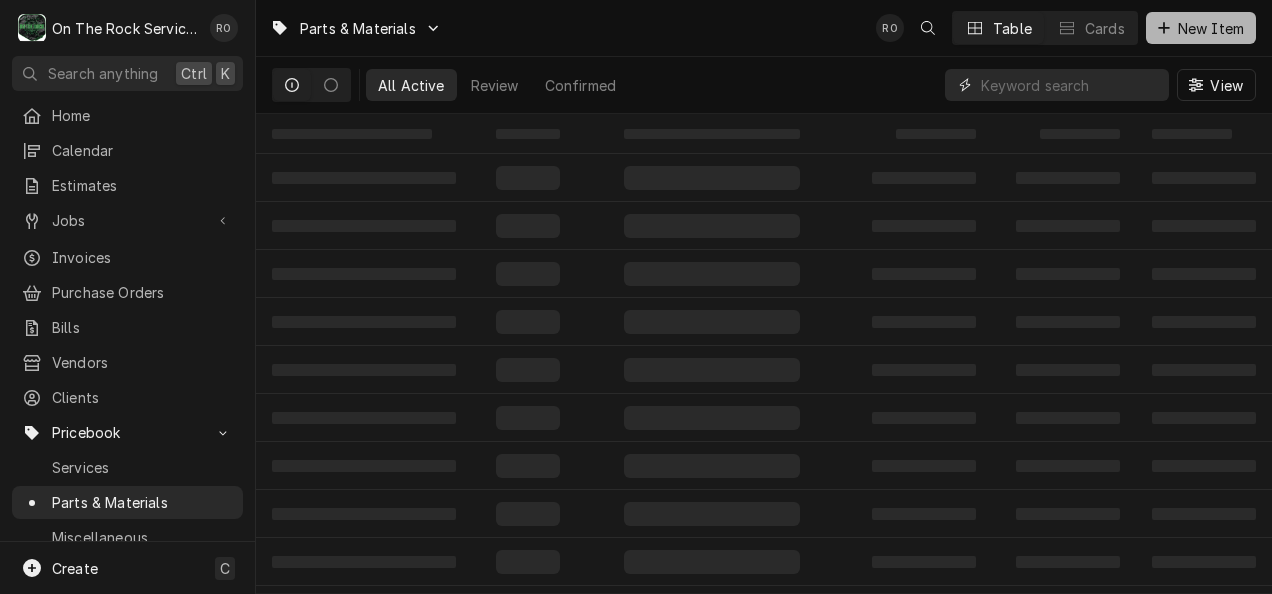 type 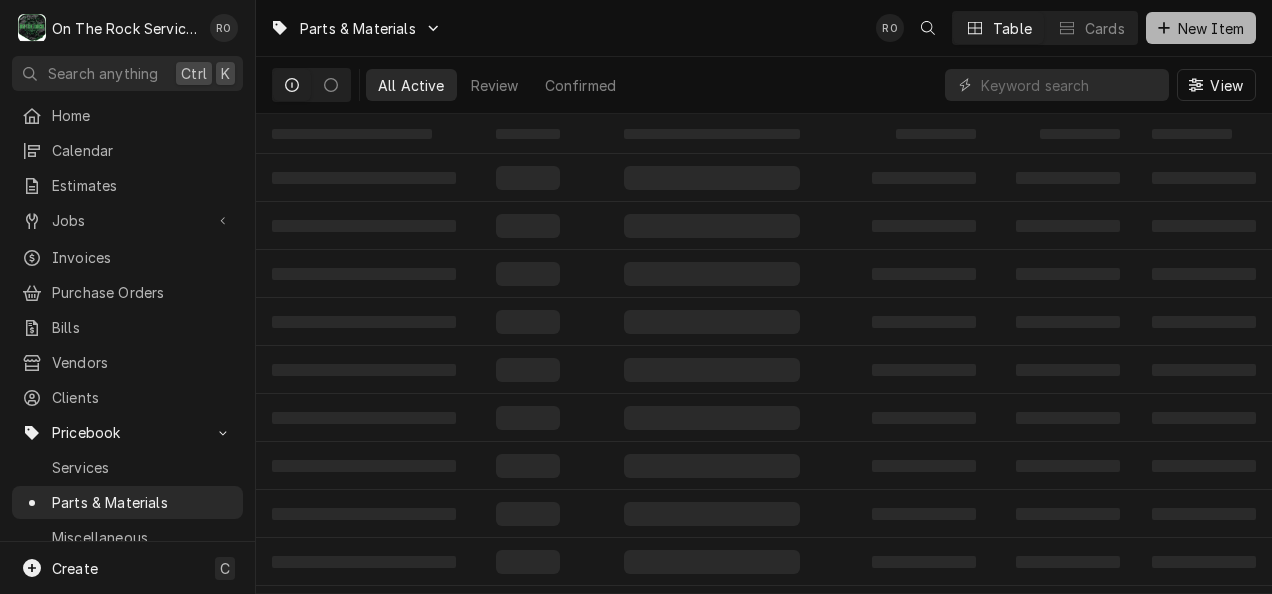 click on "New Item" at bounding box center (1201, 28) 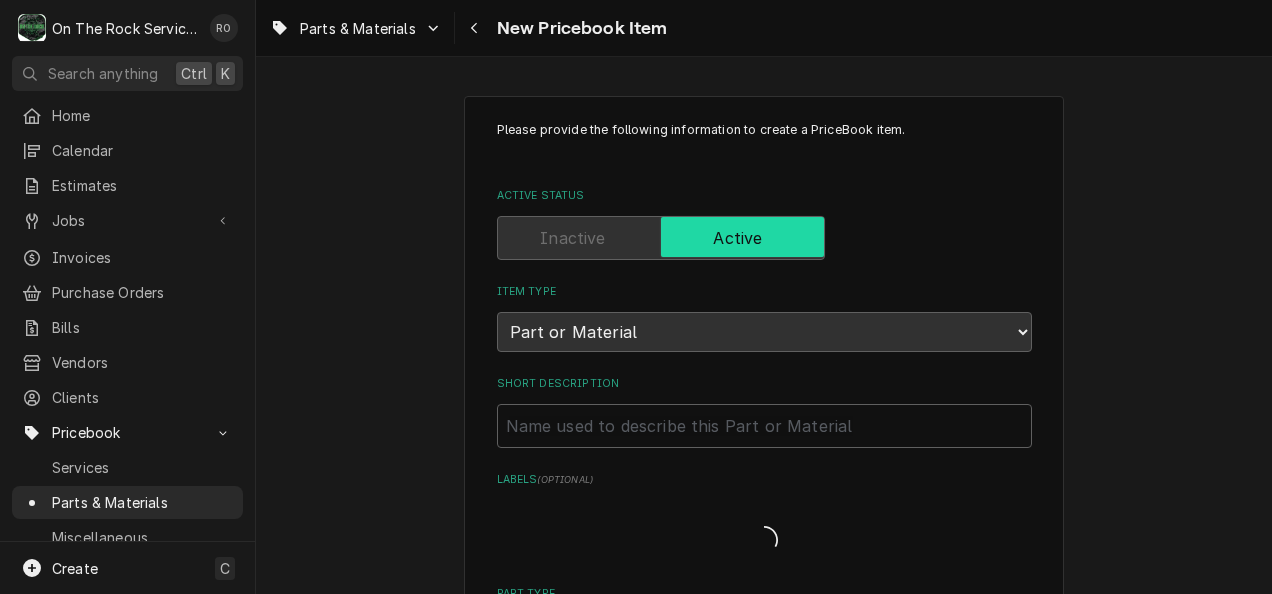 type on "x" 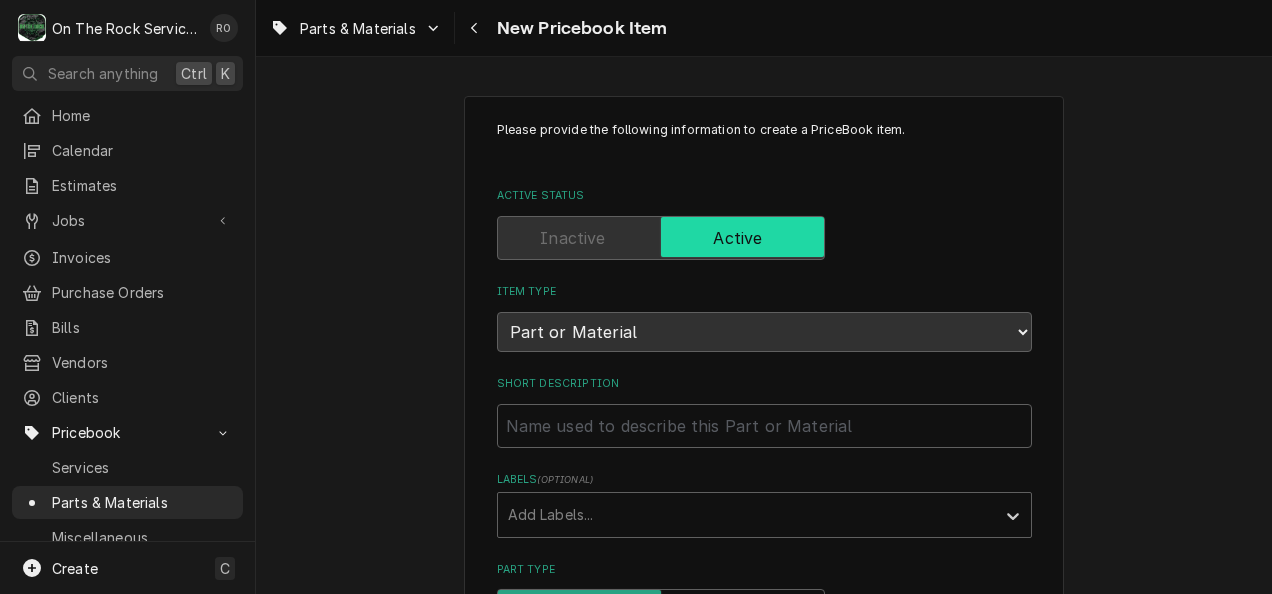scroll, scrollTop: 0, scrollLeft: 0, axis: both 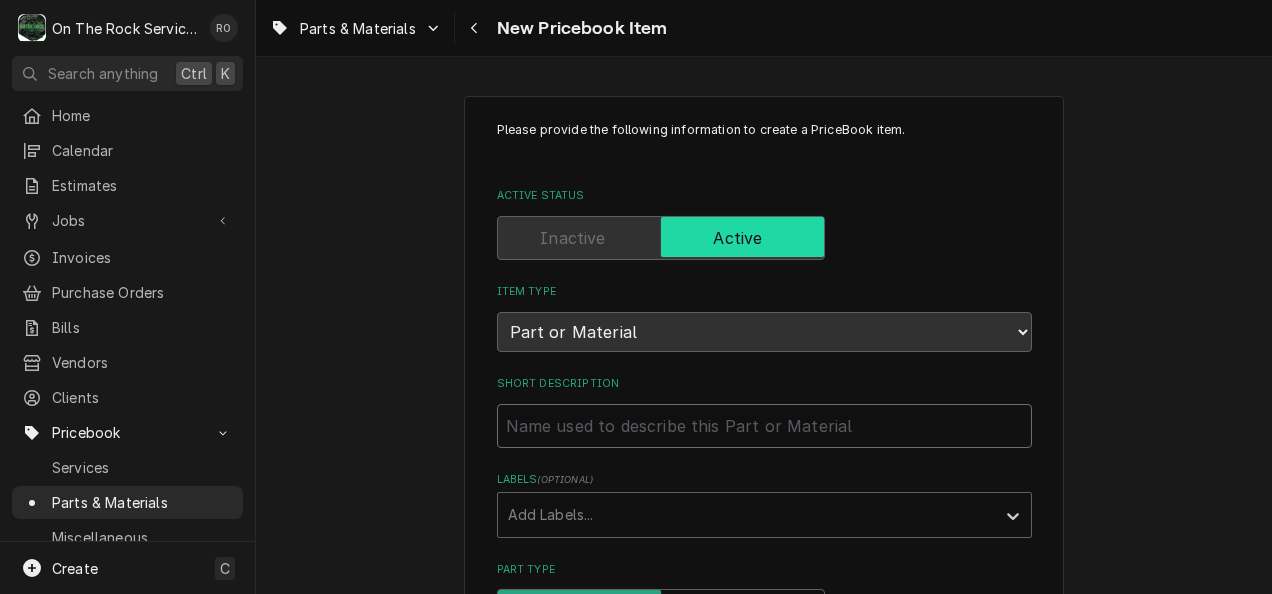 click on "Short Description" at bounding box center [764, 426] 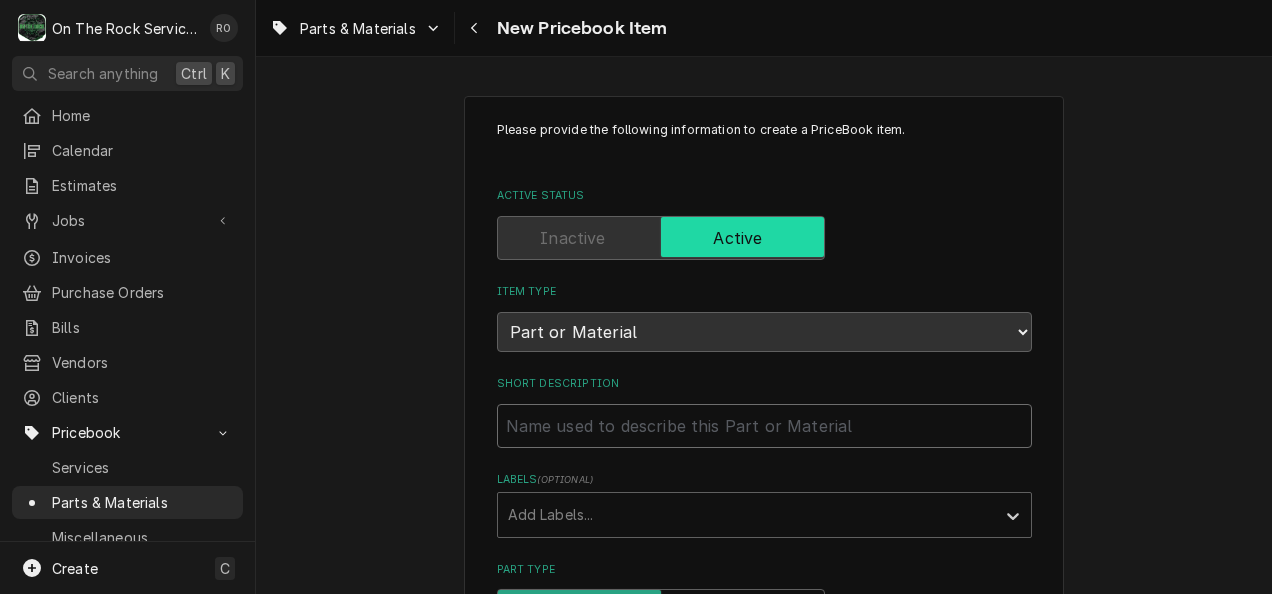 paste on "Drier/strainer, spun copper, 1/4" ODS, 1 ton, w/ access port" 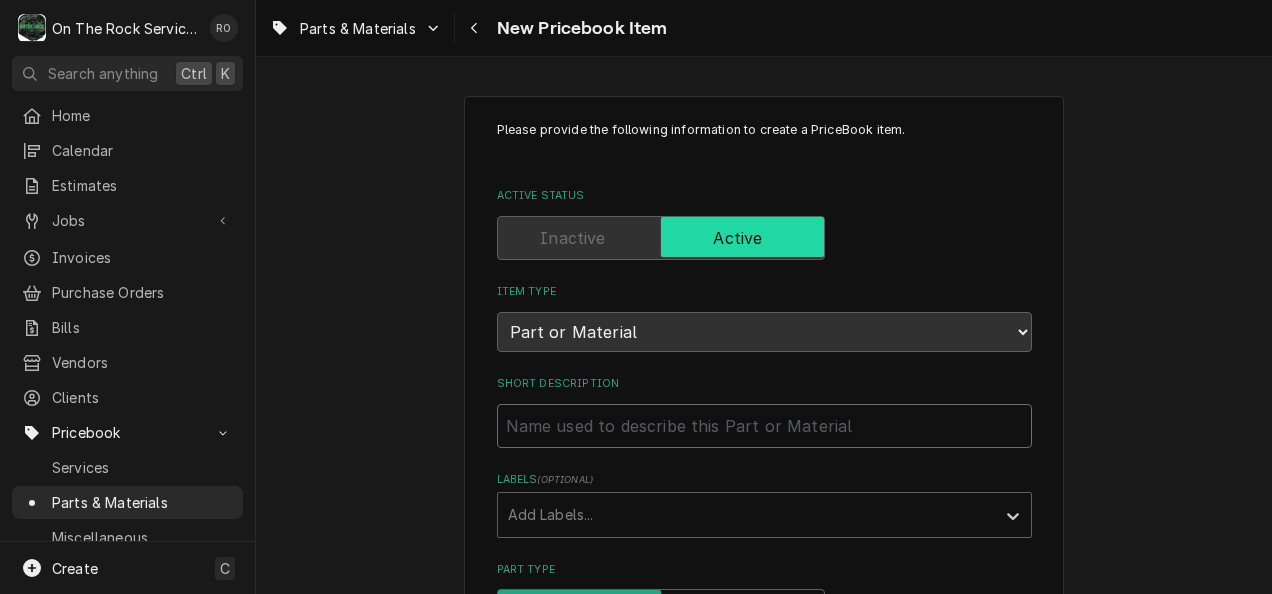 type on "Drier/strainer, spun copper, 1/4" ODS, 1 ton, w/ access port" 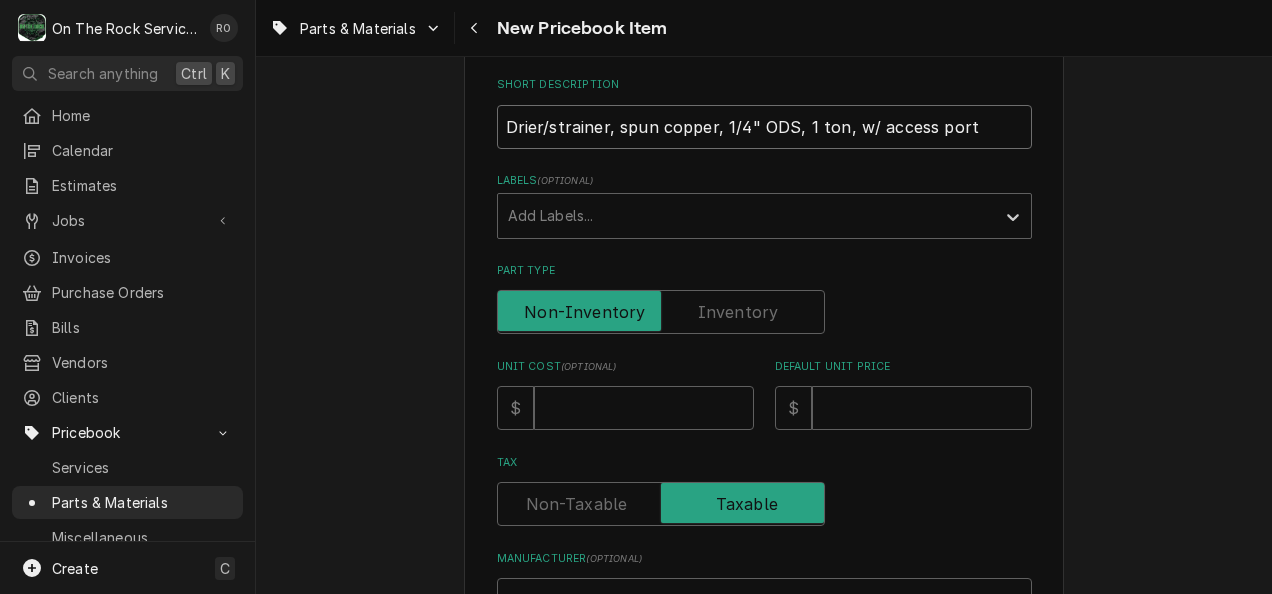 scroll, scrollTop: 342, scrollLeft: 0, axis: vertical 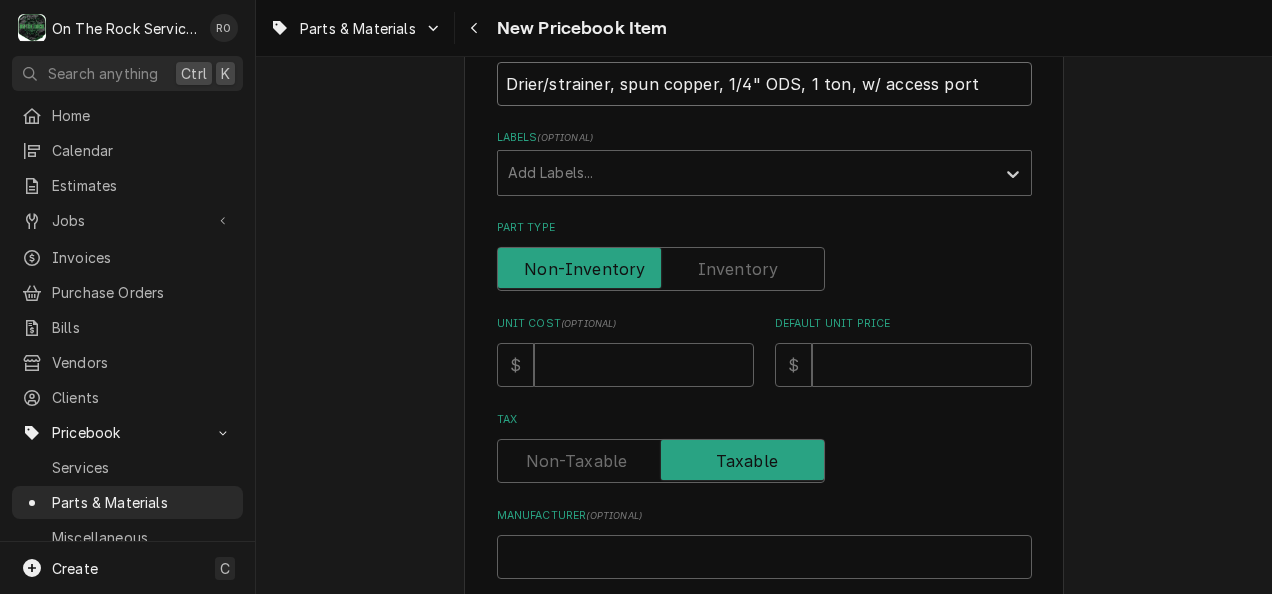 type on "Drier/strainer, spun copper, 1/4" ODS, 1 ton, w/ access port" 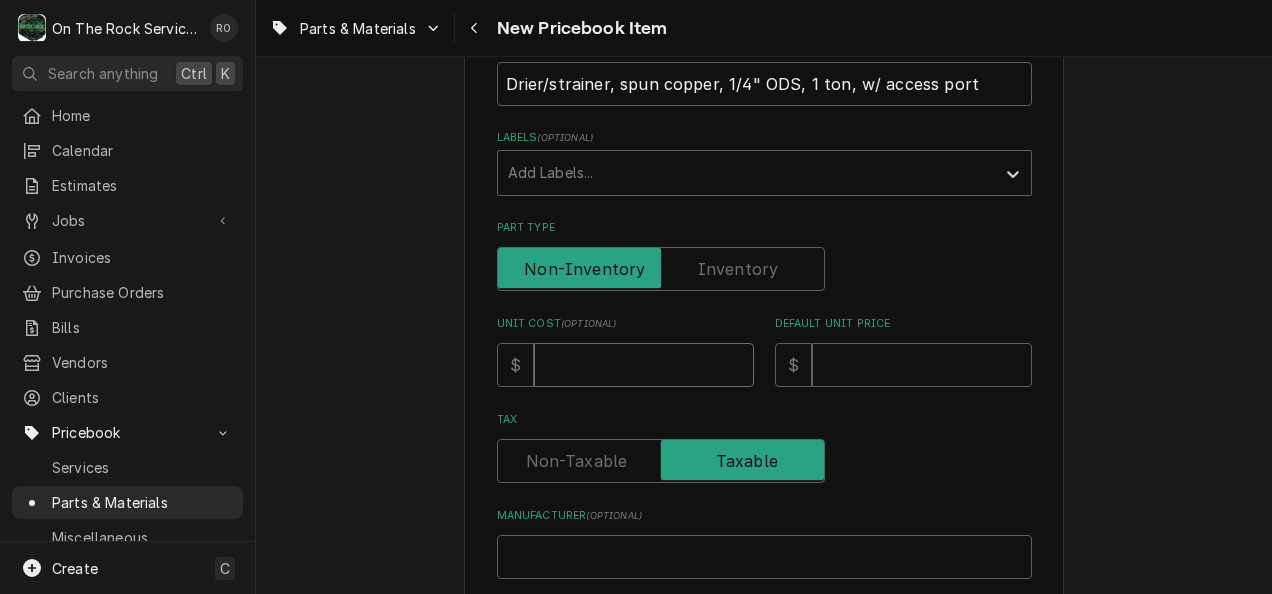 click on "Unit Cost  ( optional )" at bounding box center (644, 365) 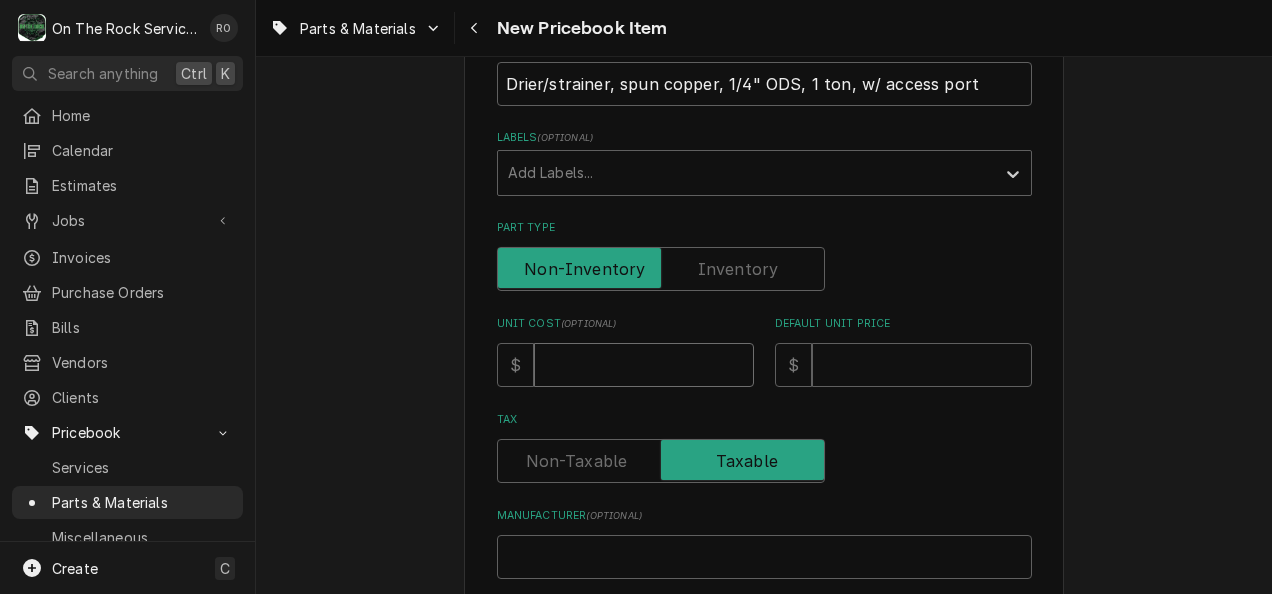 type on "1" 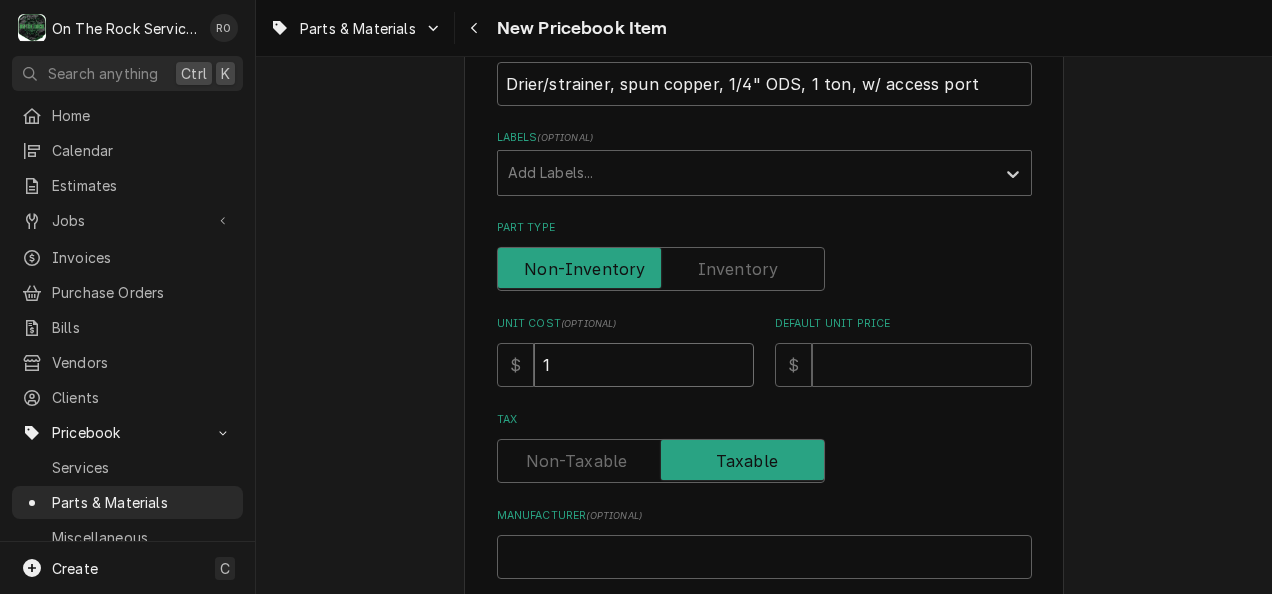 type on "10" 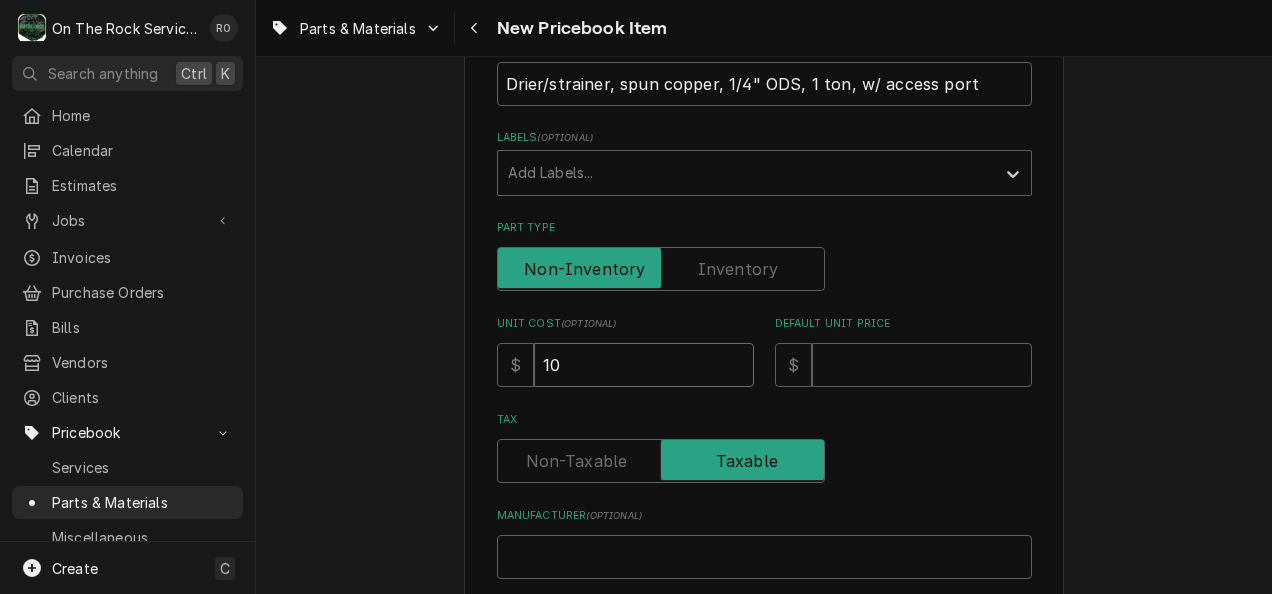 type on "10.4" 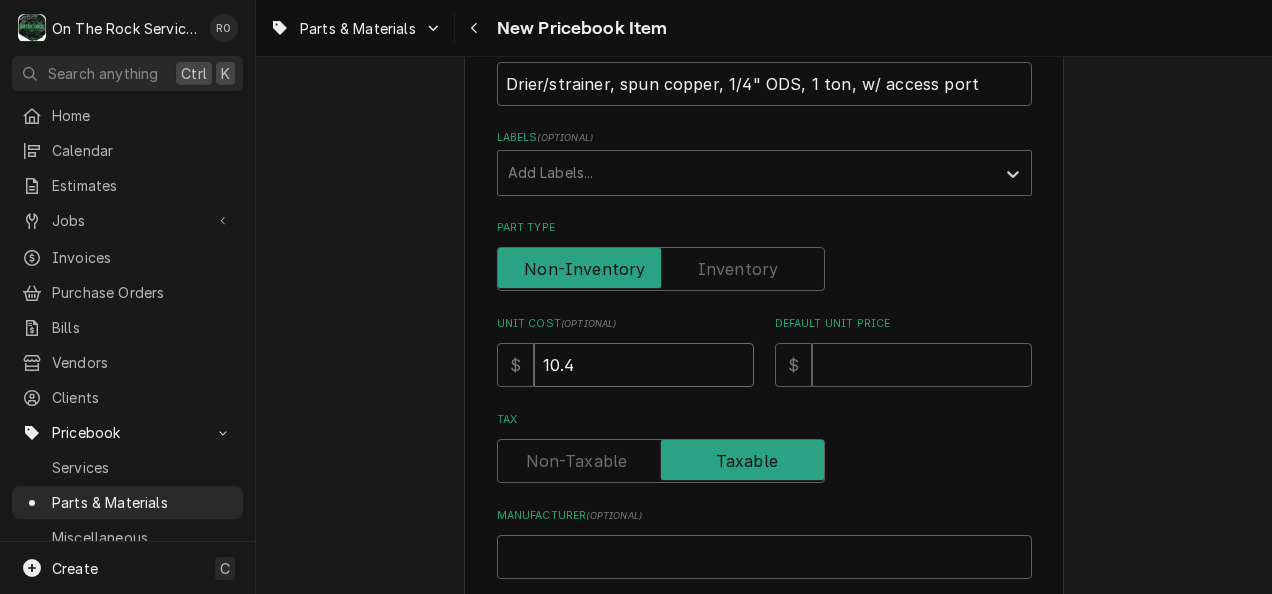 type on "10.48" 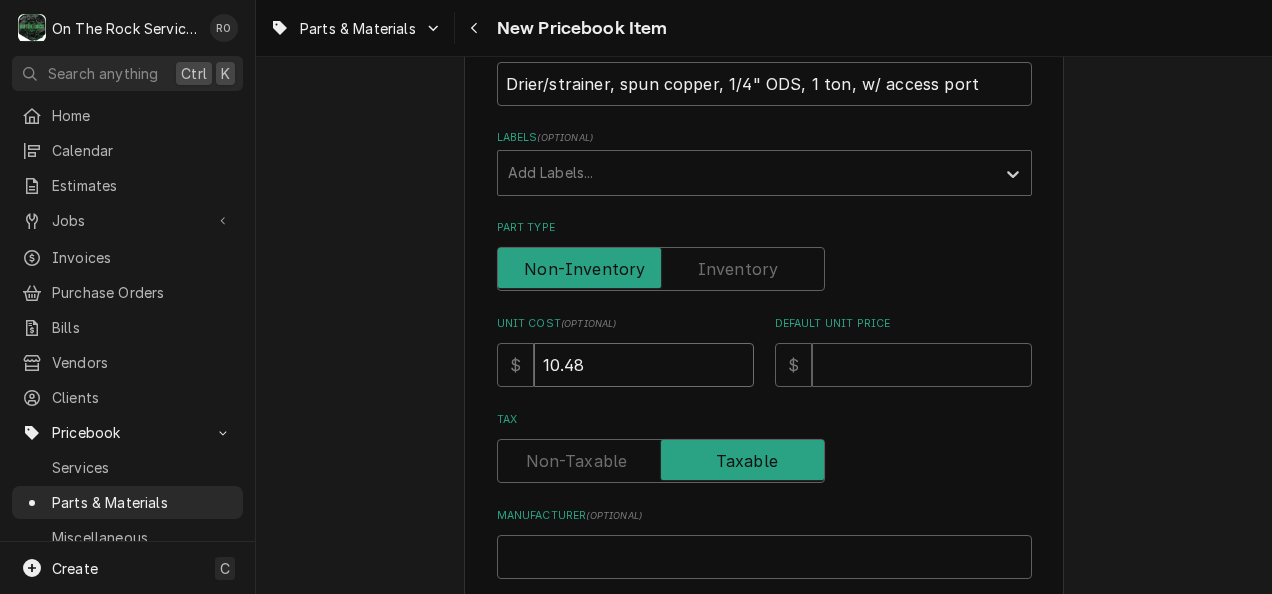 type on "10.48" 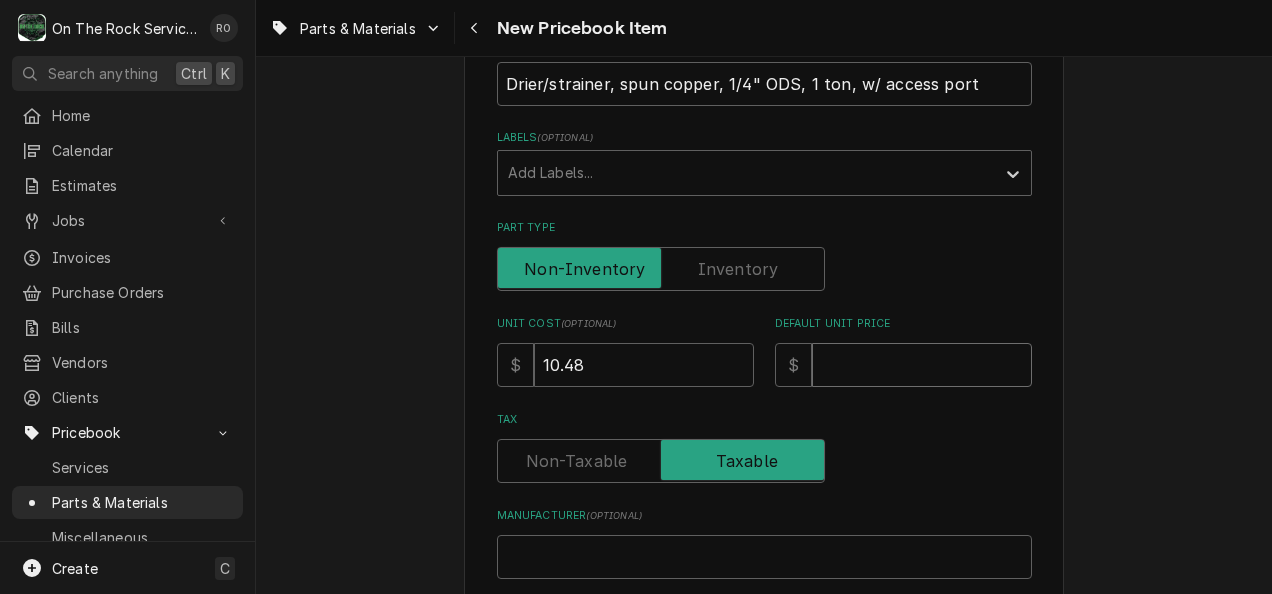 type on "3" 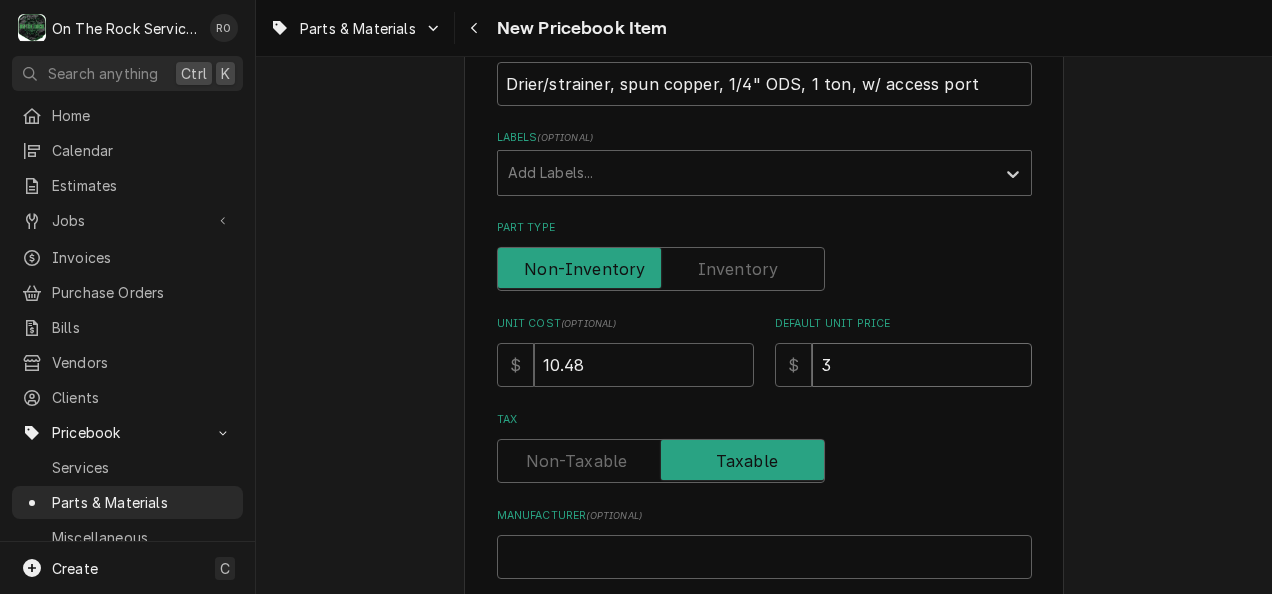 type on "31" 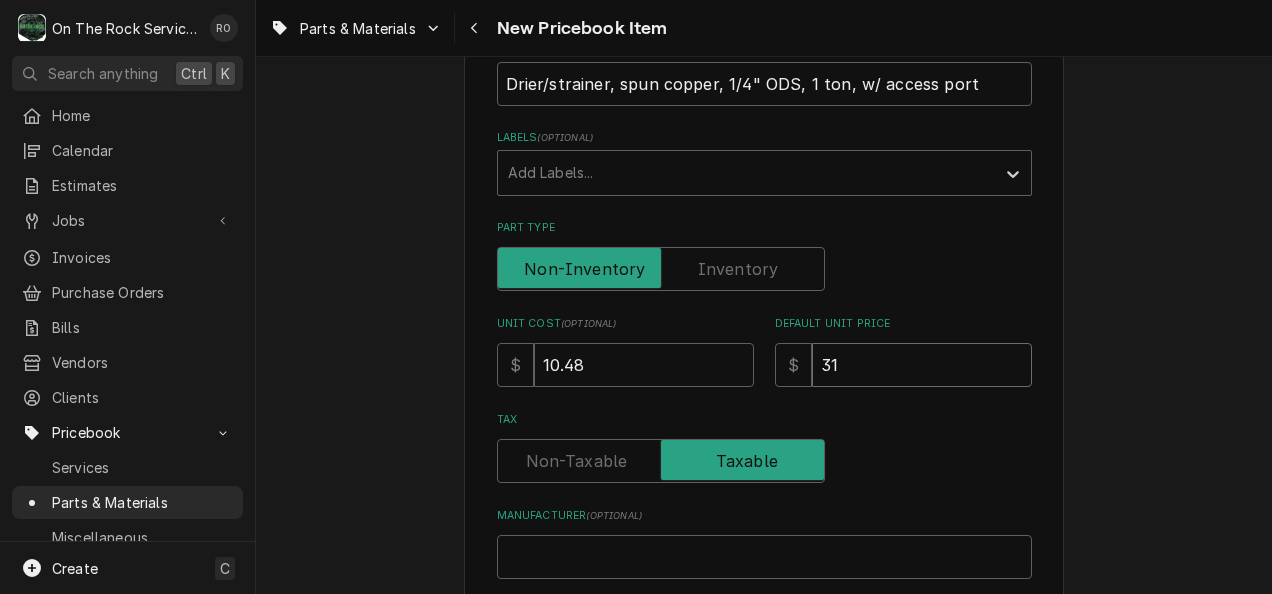 type on "31.4" 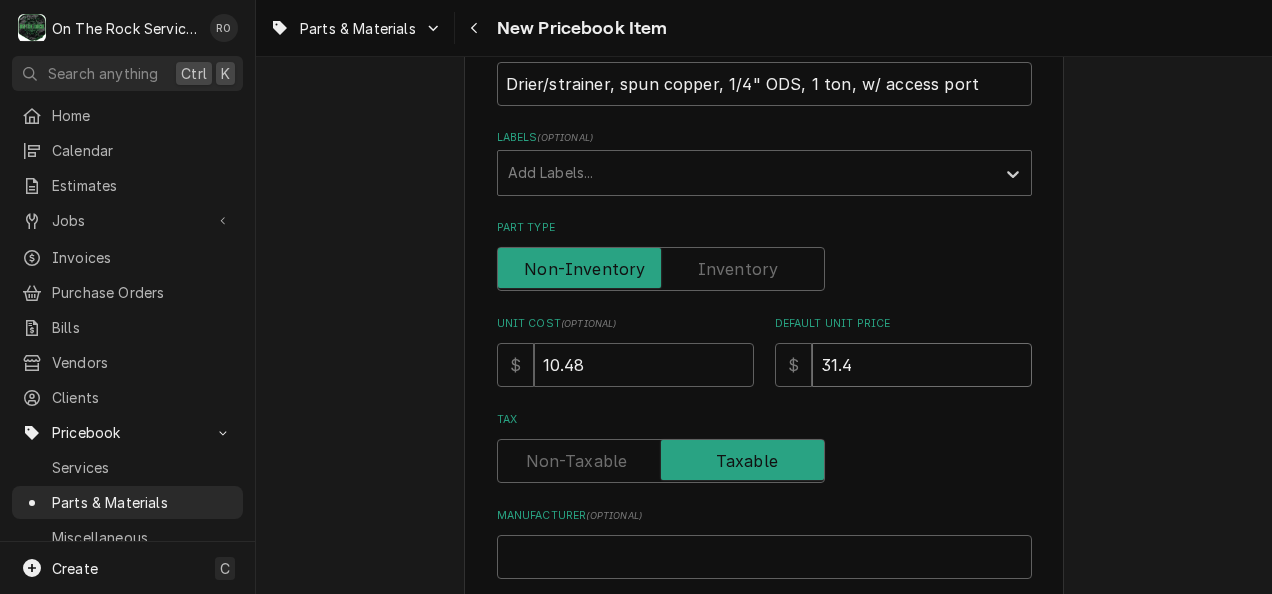 type on "31.44" 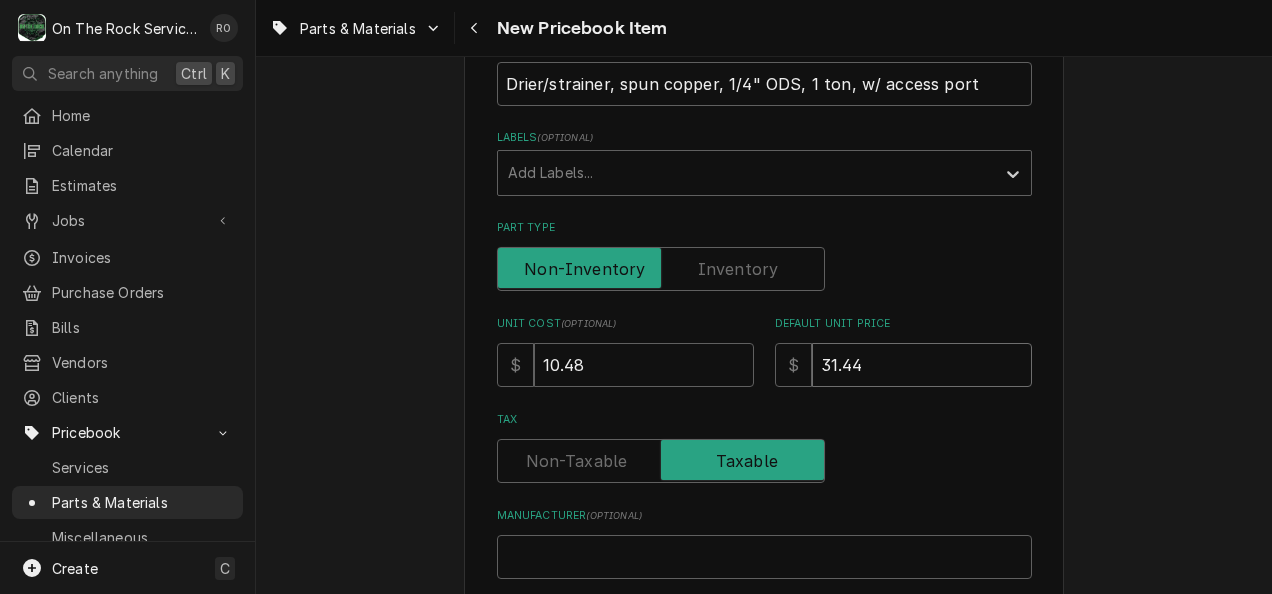 type on "31.44" 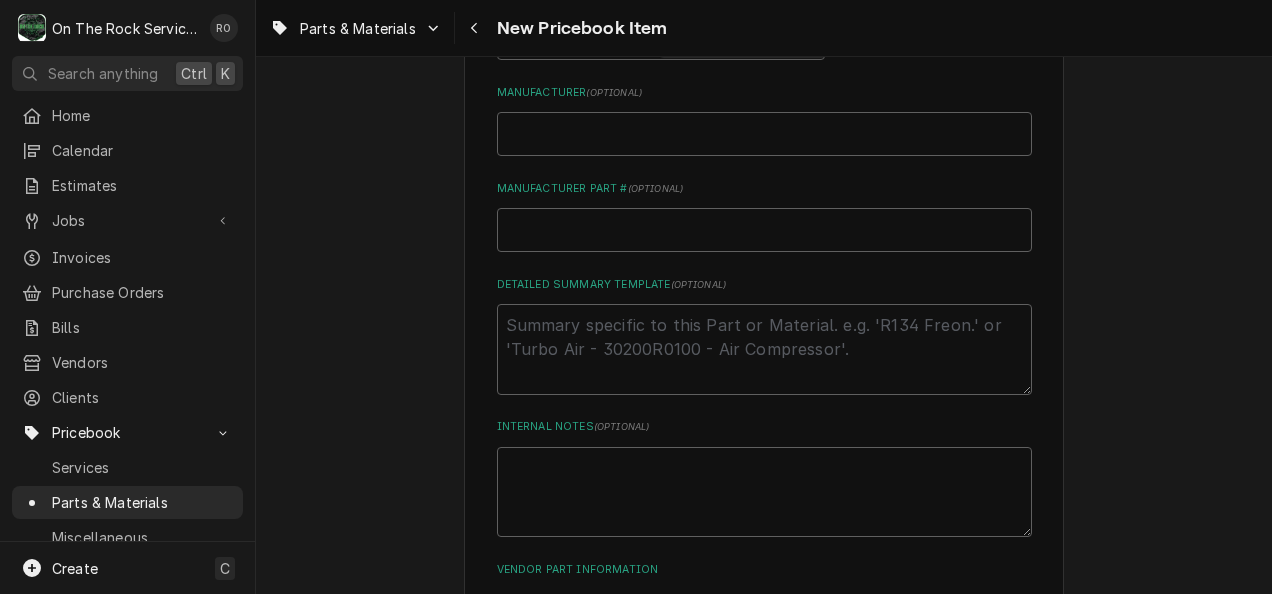 scroll, scrollTop: 920, scrollLeft: 0, axis: vertical 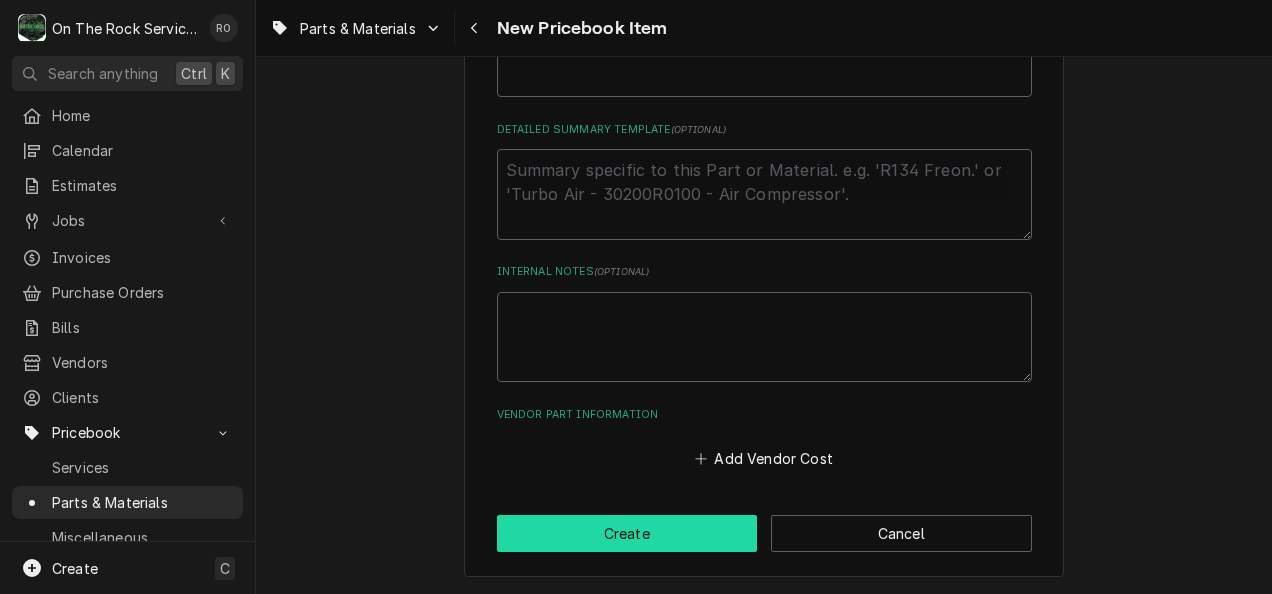 click on "Create" at bounding box center [627, 533] 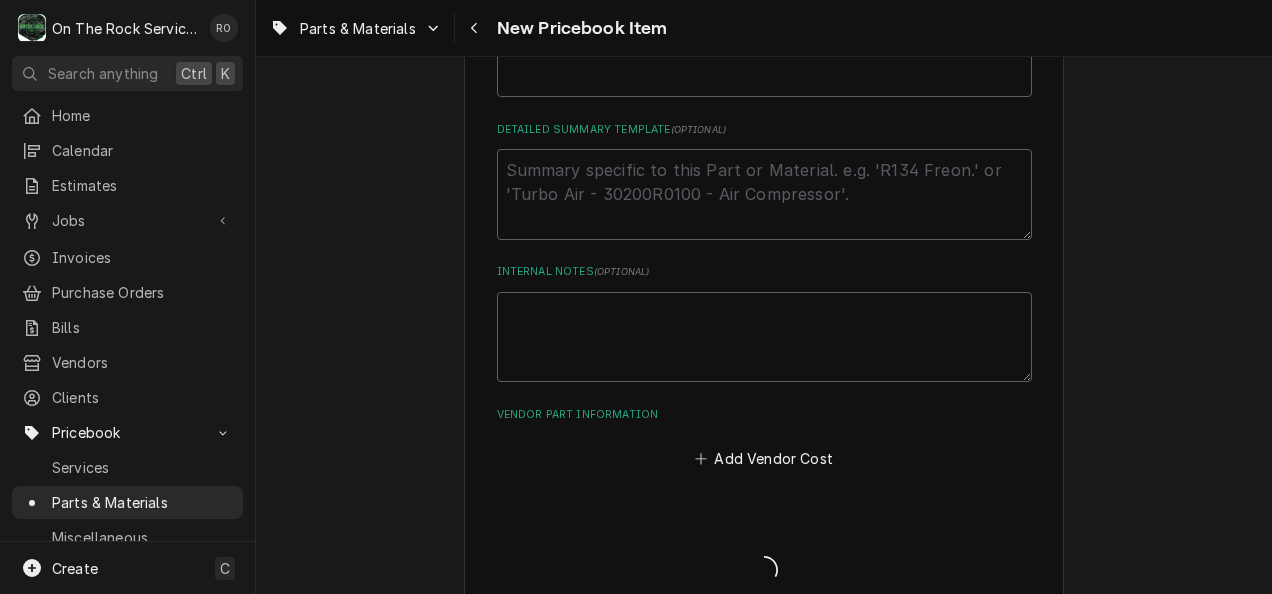 type on "x" 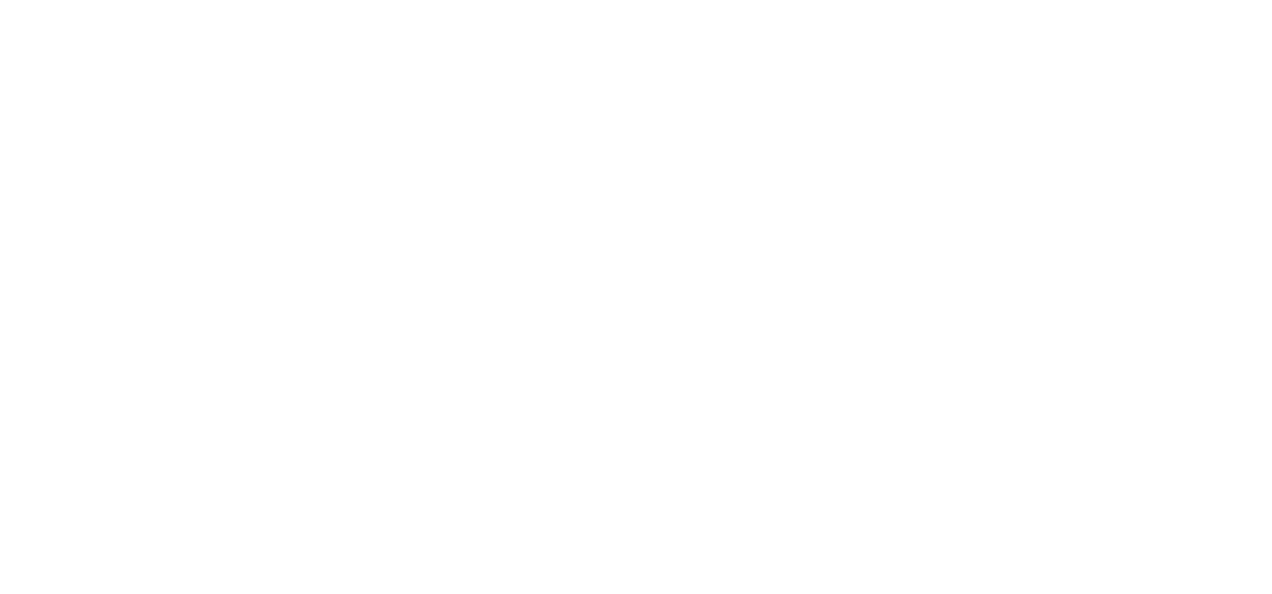 scroll, scrollTop: 0, scrollLeft: 0, axis: both 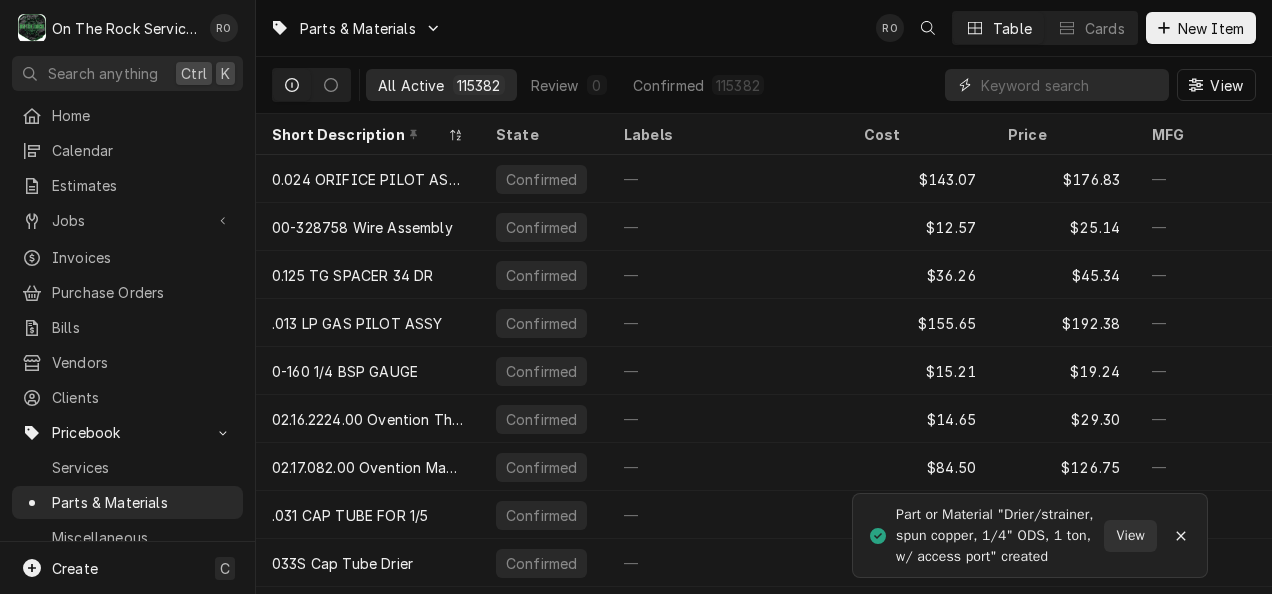 click at bounding box center (1070, 85) 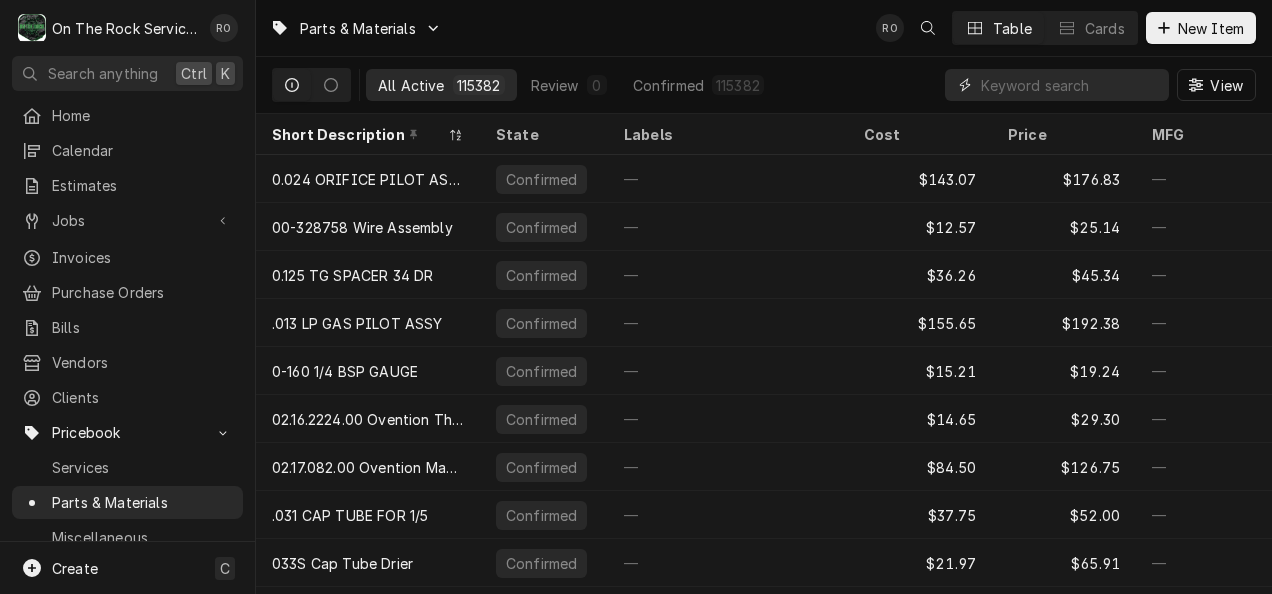 paste on "Drier/strainer, spun copper, 1/4" ODS, 1 ton, w/ access port" 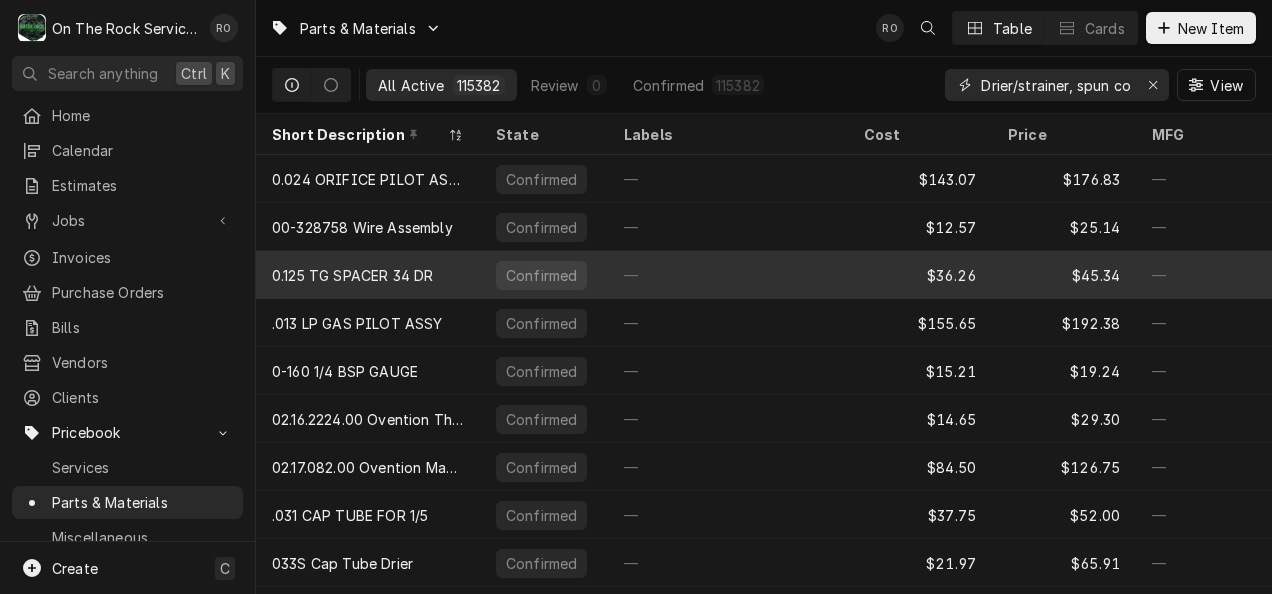 scroll, scrollTop: 0, scrollLeft: 253, axis: horizontal 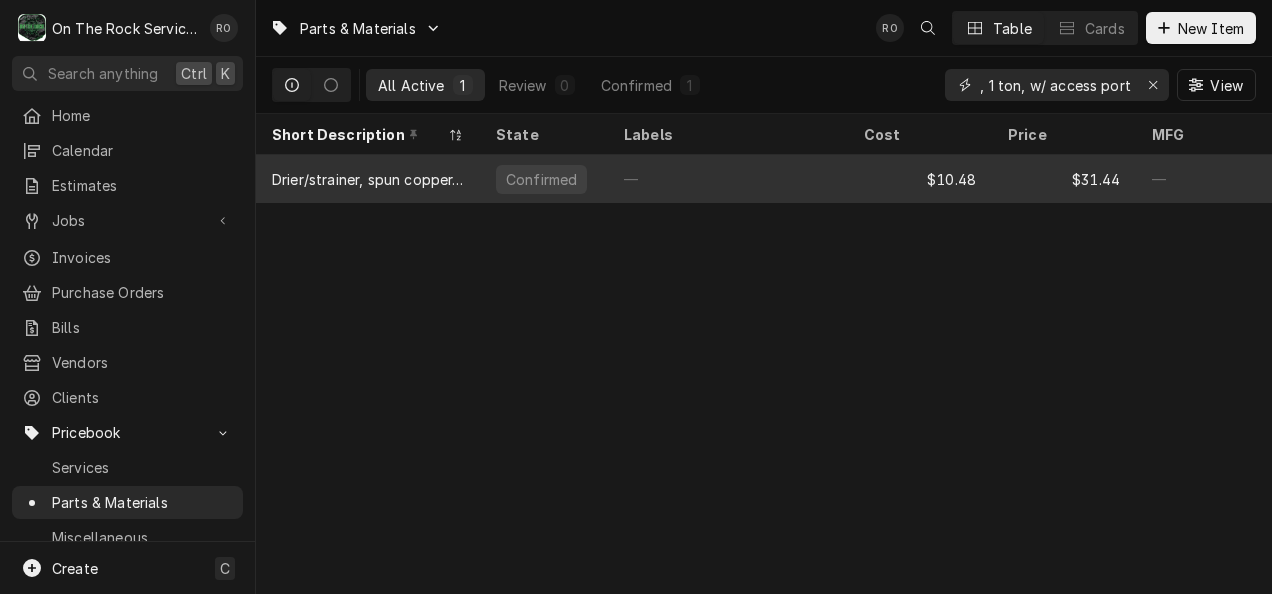 type on "Drier/strainer, spun copper, 1/4" ODS, 1 ton, w/ access port" 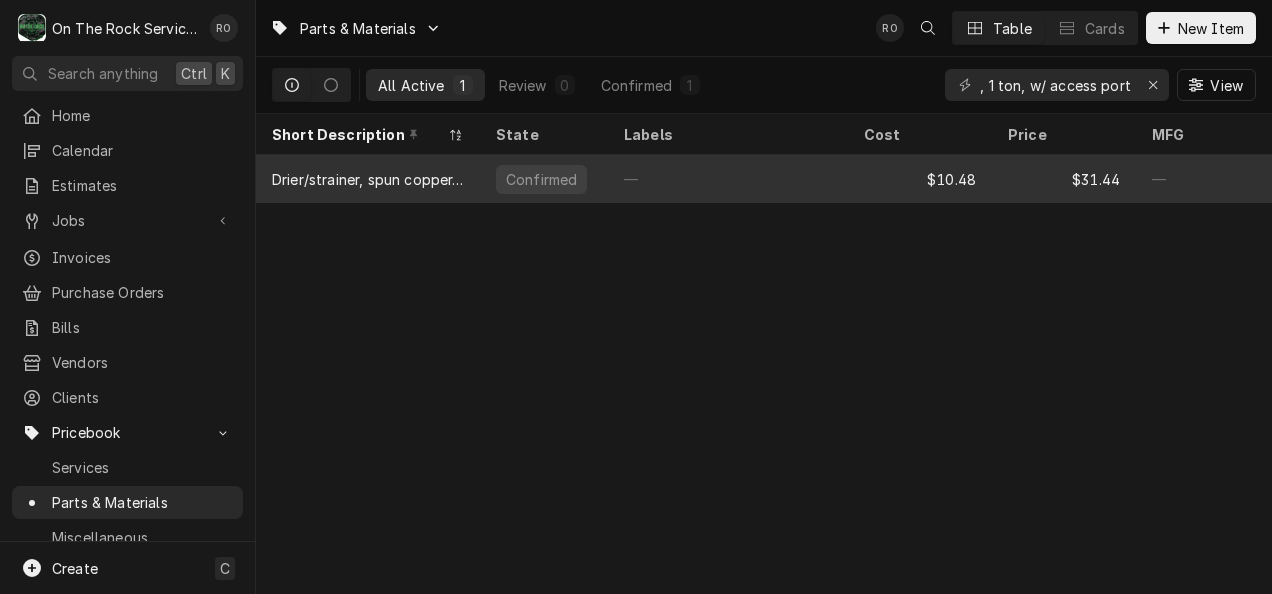 click on "—" at bounding box center [728, 179] 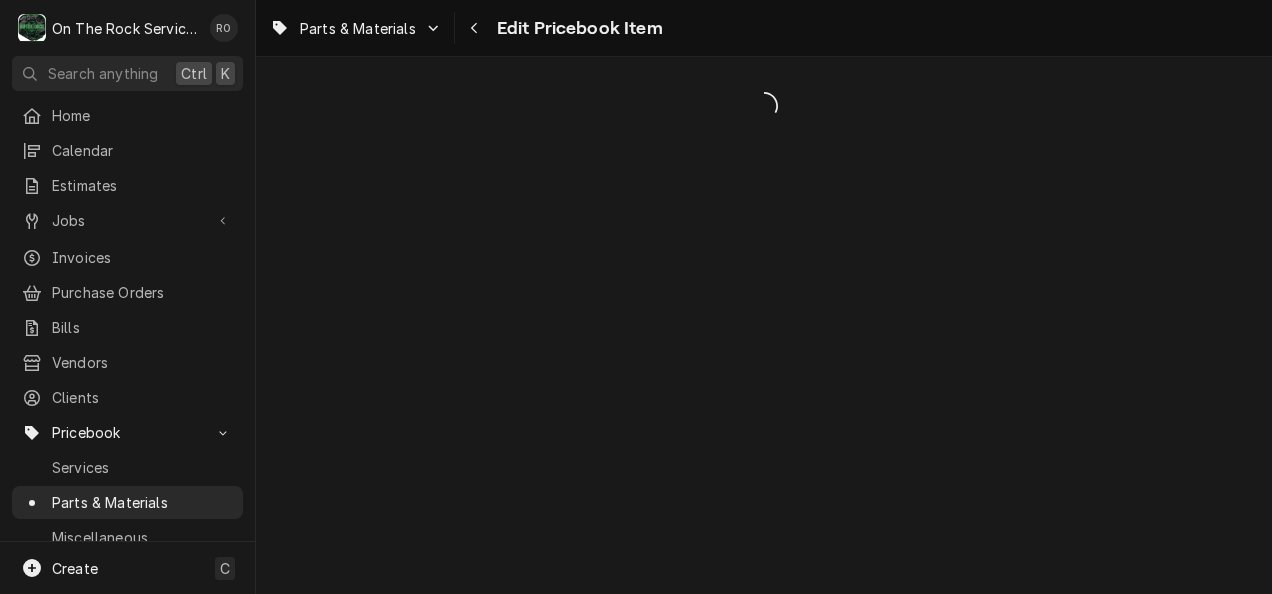 scroll, scrollTop: 0, scrollLeft: 0, axis: both 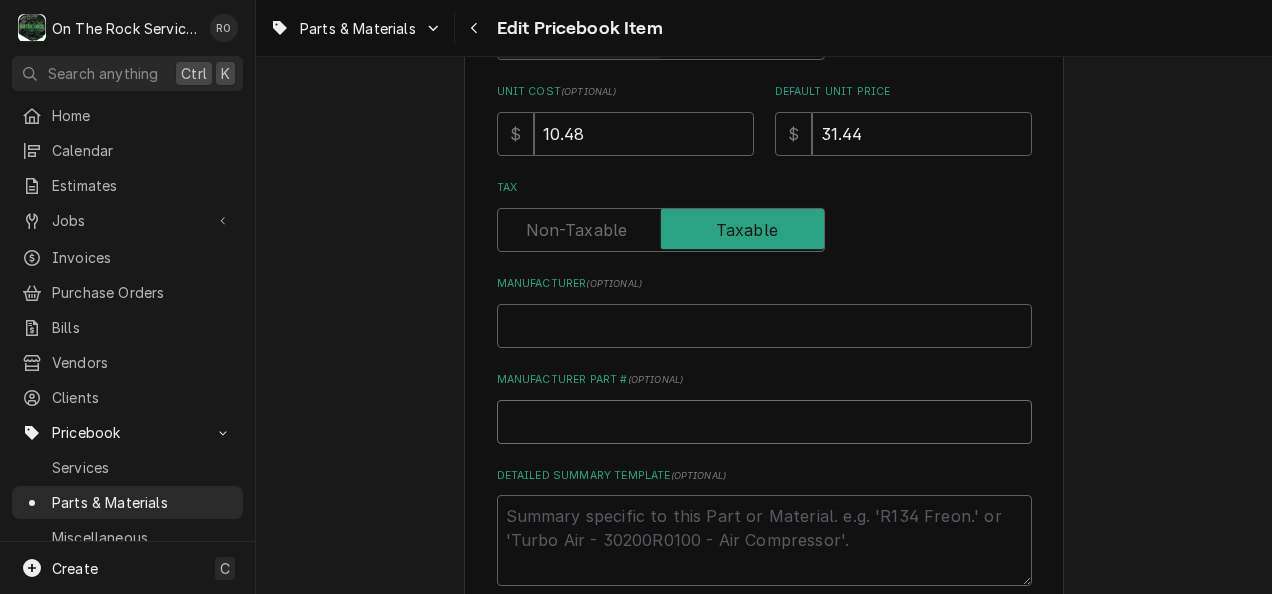 click on "Manufacturer Part #  ( optional )" at bounding box center [764, 422] 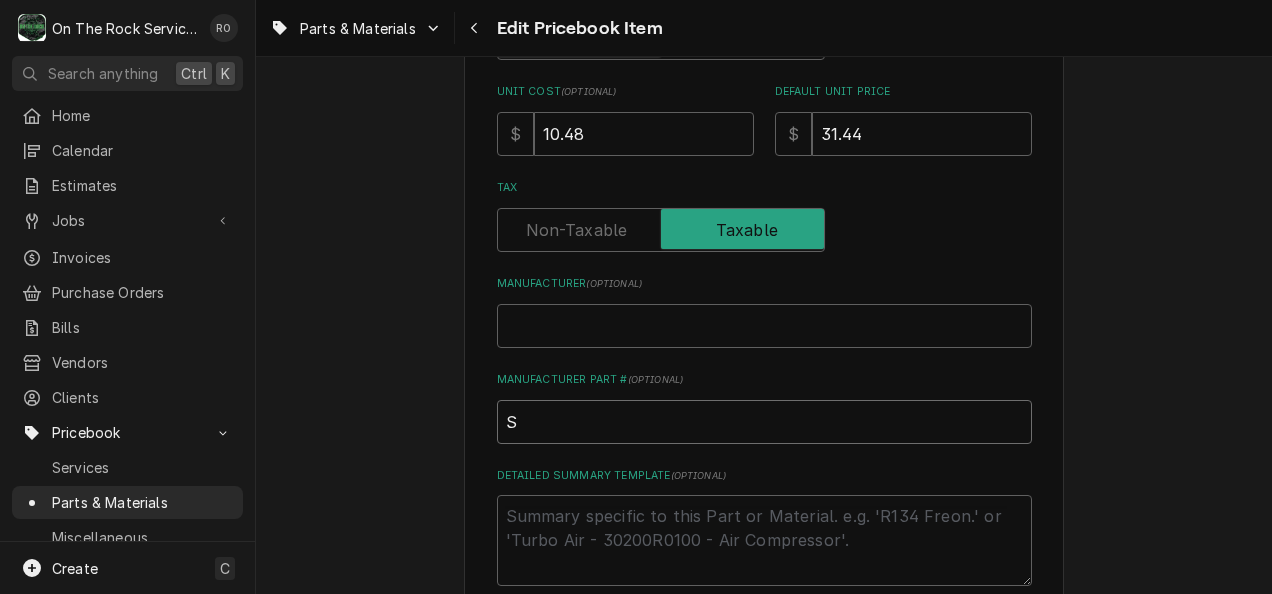 type on "x" 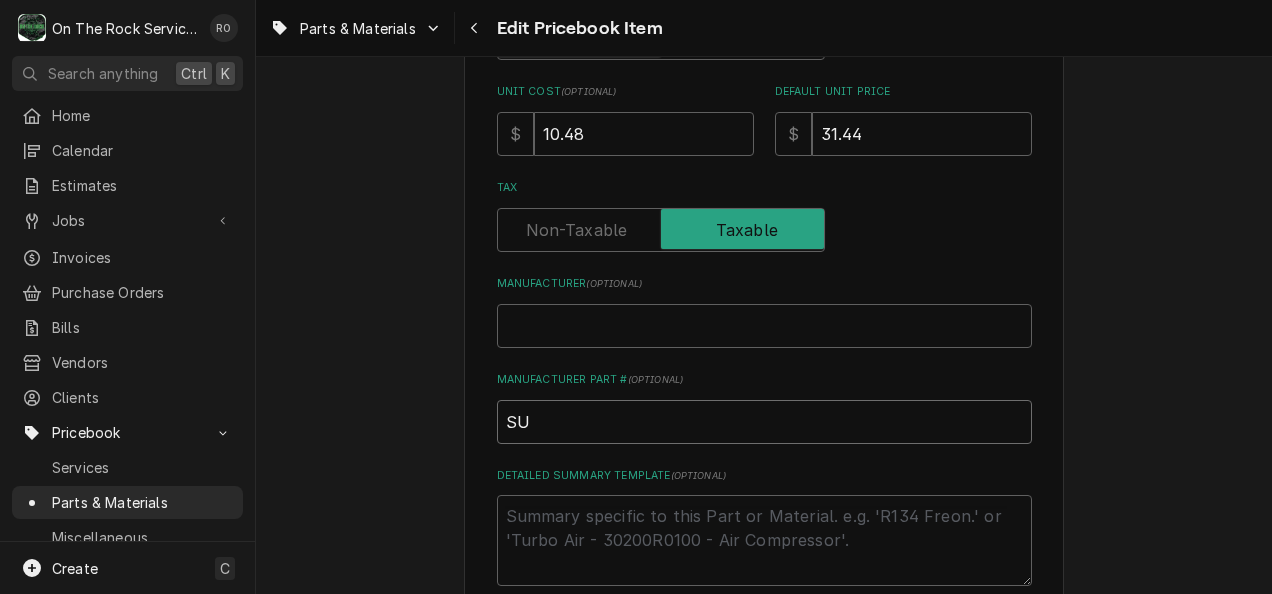 type on "x" 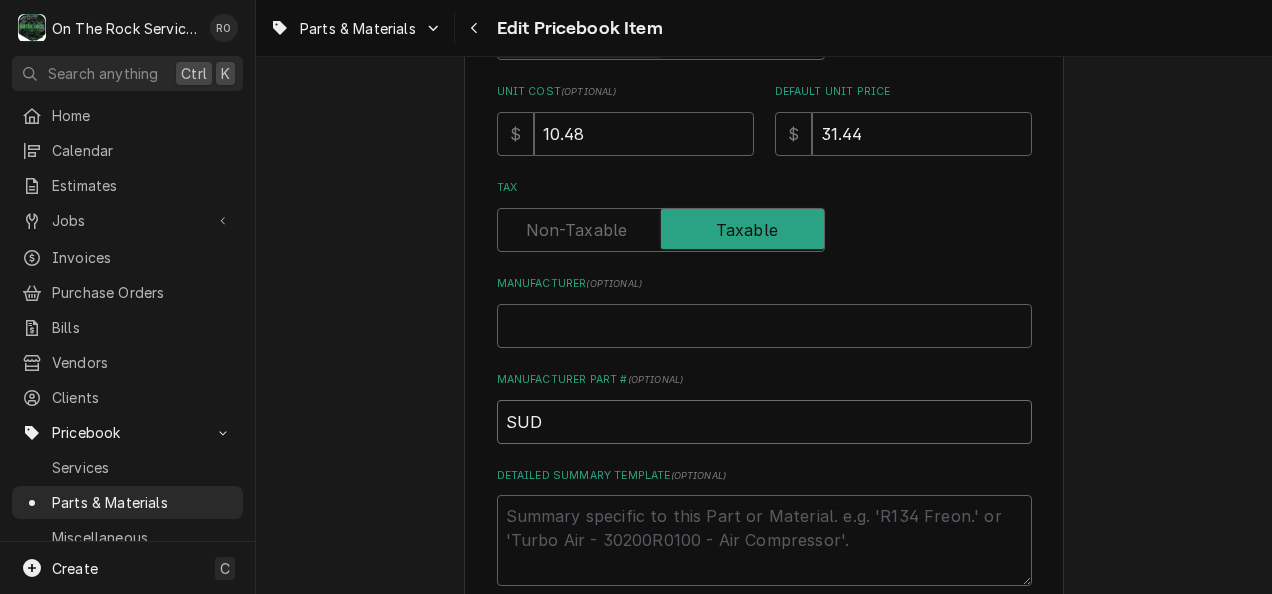 type on "x" 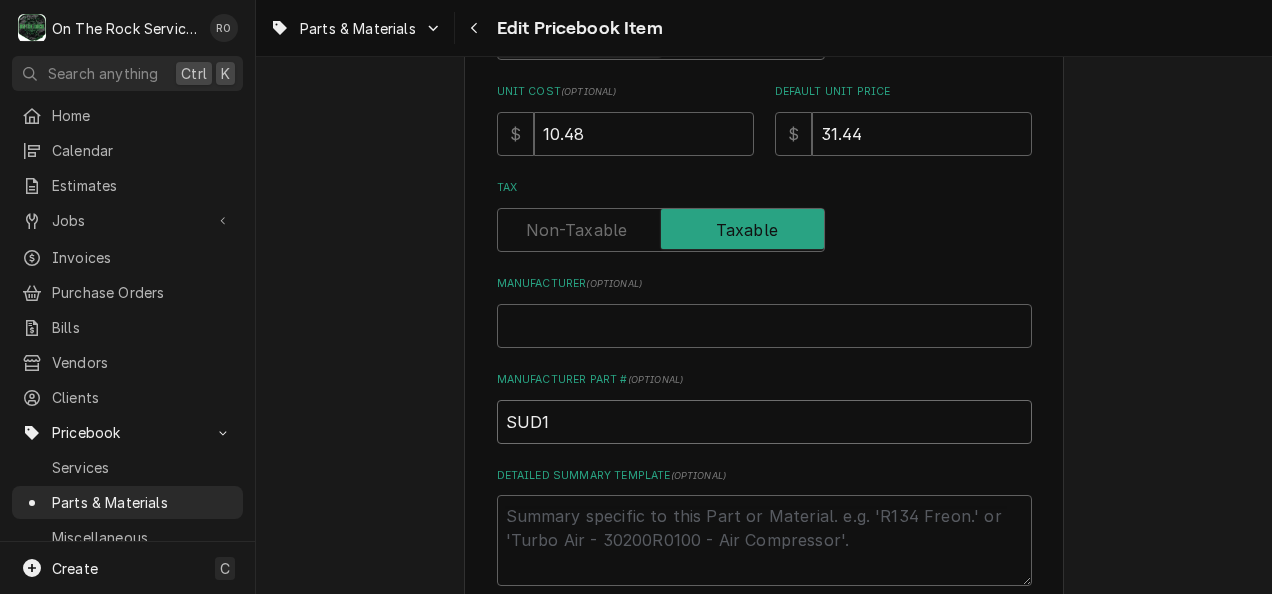 type on "x" 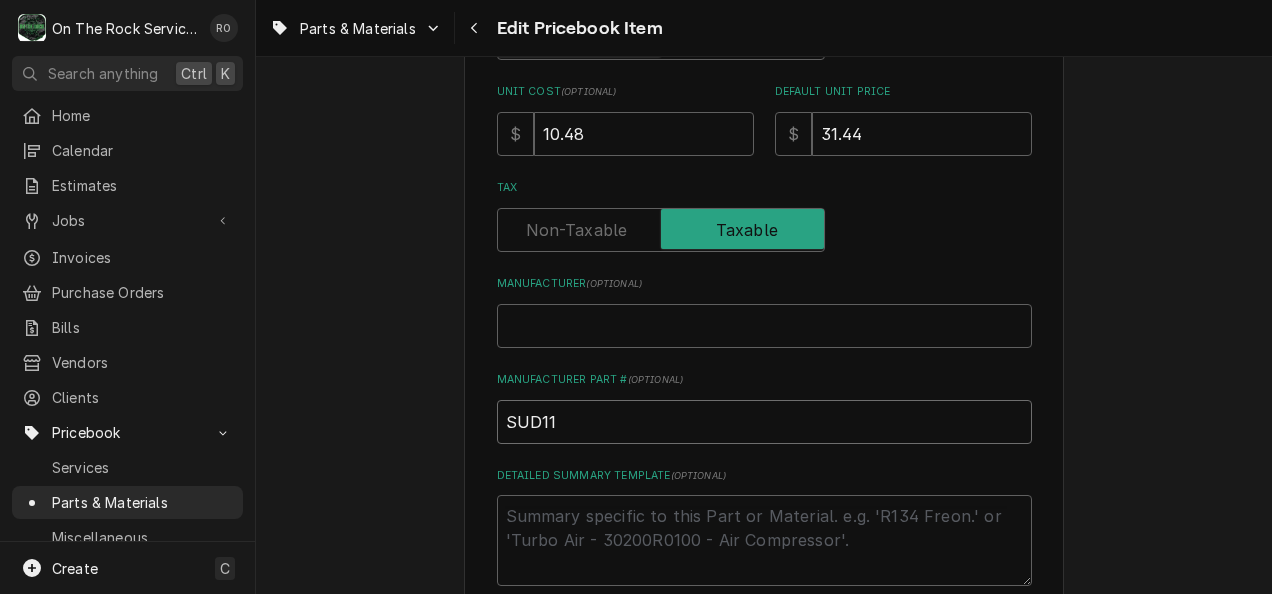 type on "x" 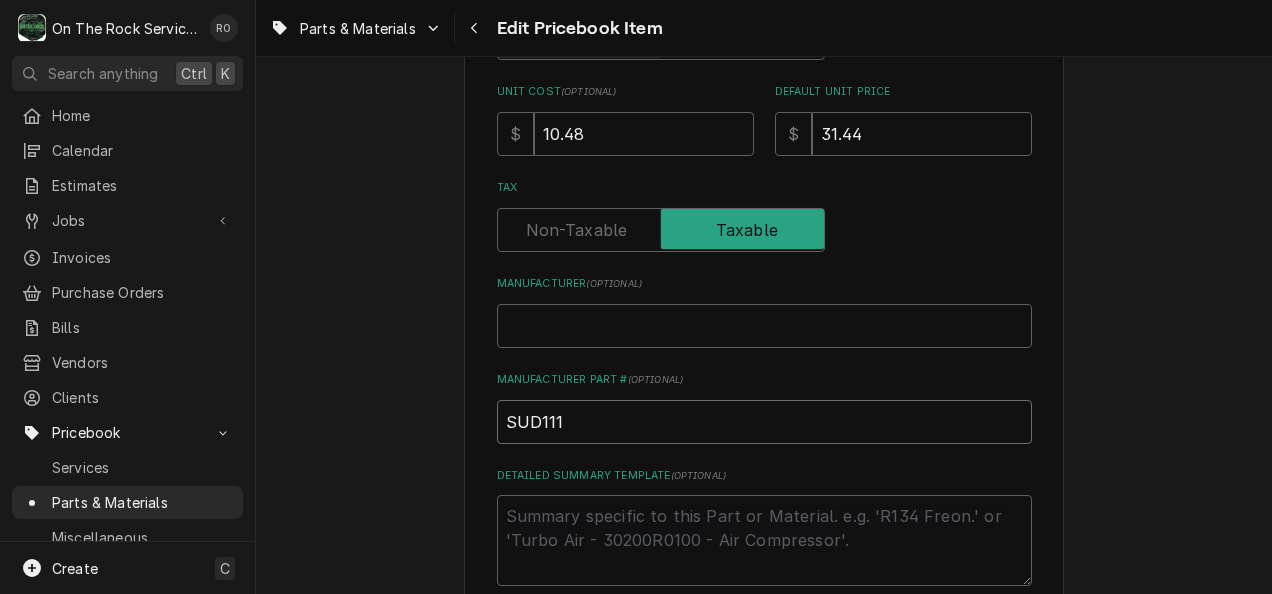 type on "SUD111" 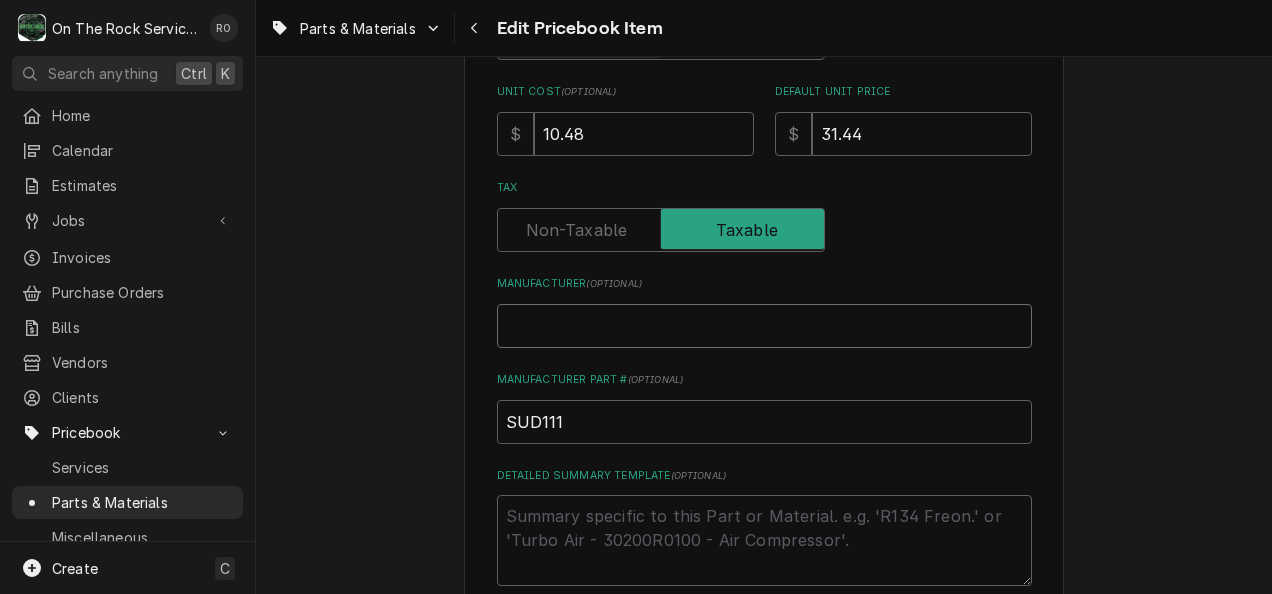 click on "Manufacturer  ( optional )" at bounding box center (764, 326) 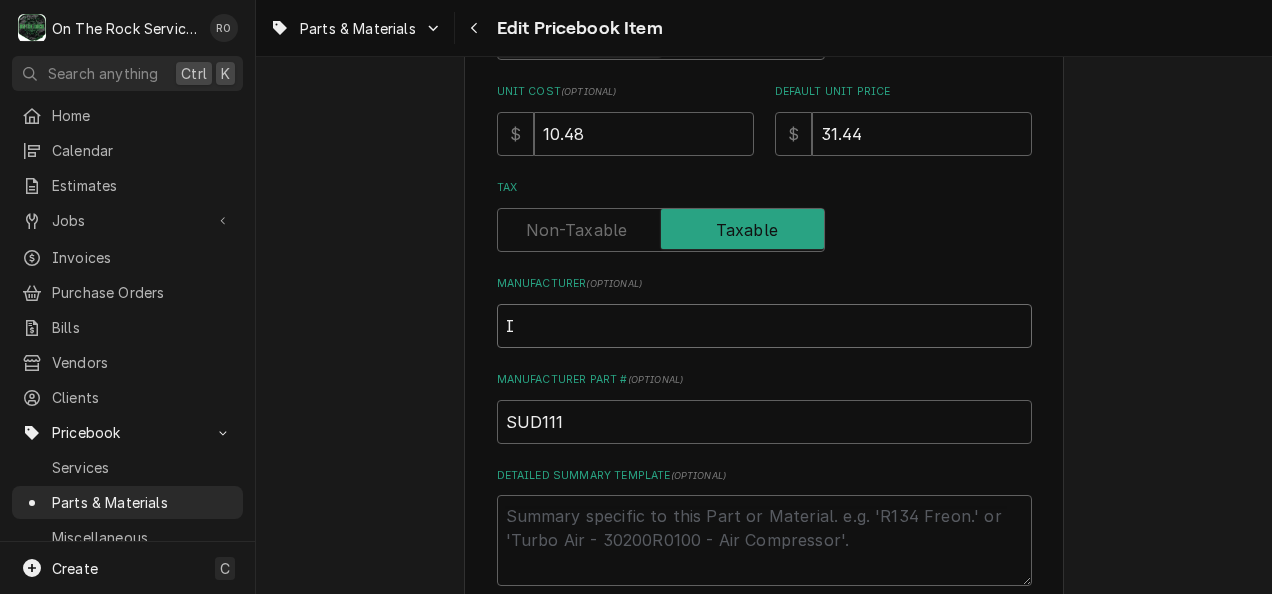 type on "x" 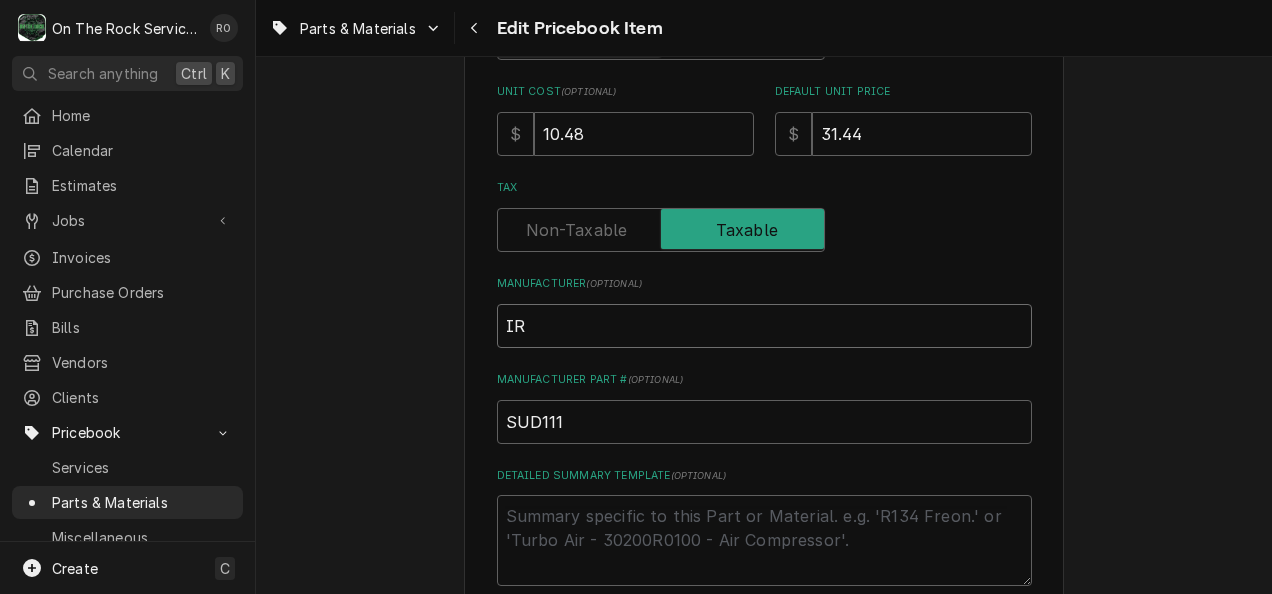 type on "x" 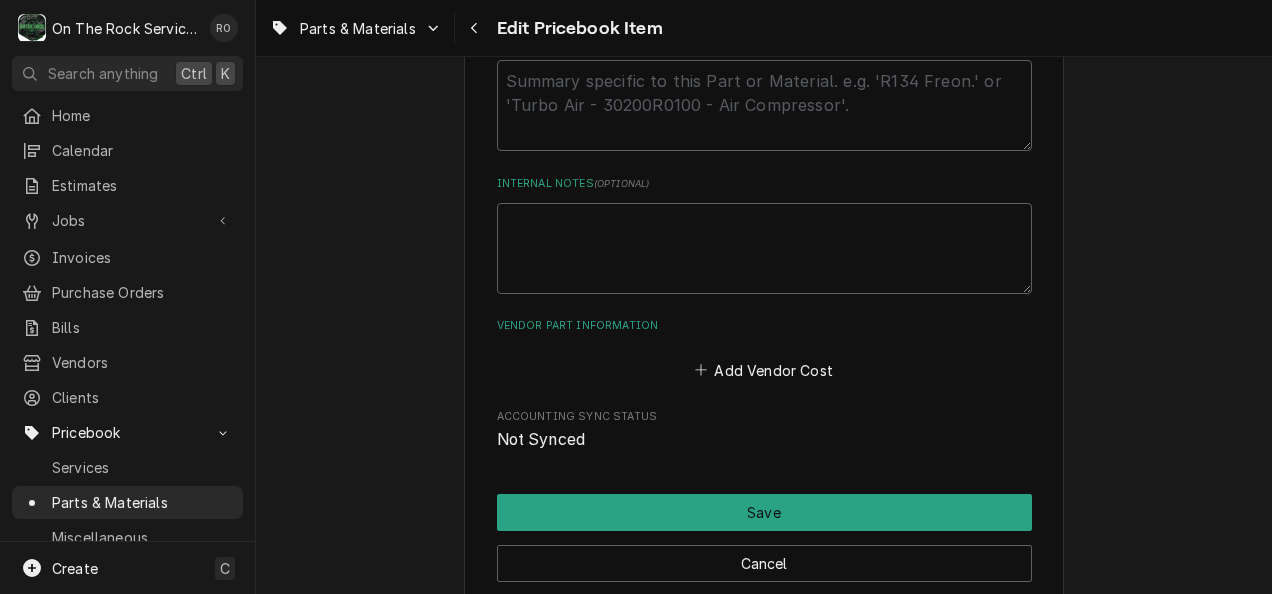 scroll, scrollTop: 1117, scrollLeft: 0, axis: vertical 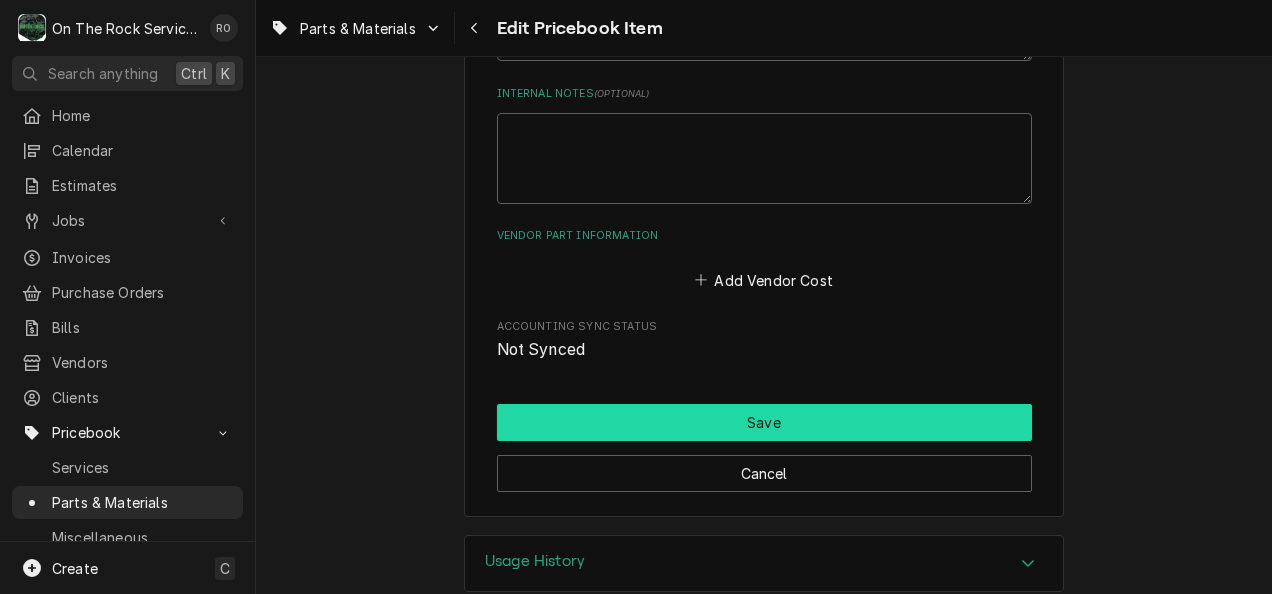 type on "IRP" 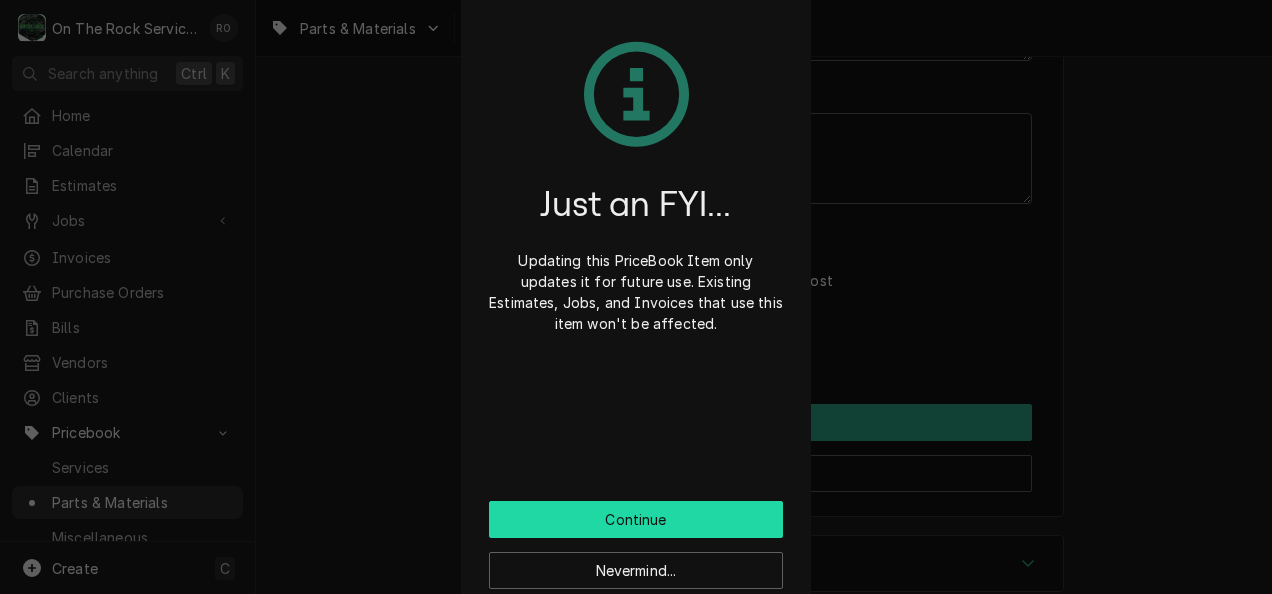 click on "Continue" at bounding box center (636, 519) 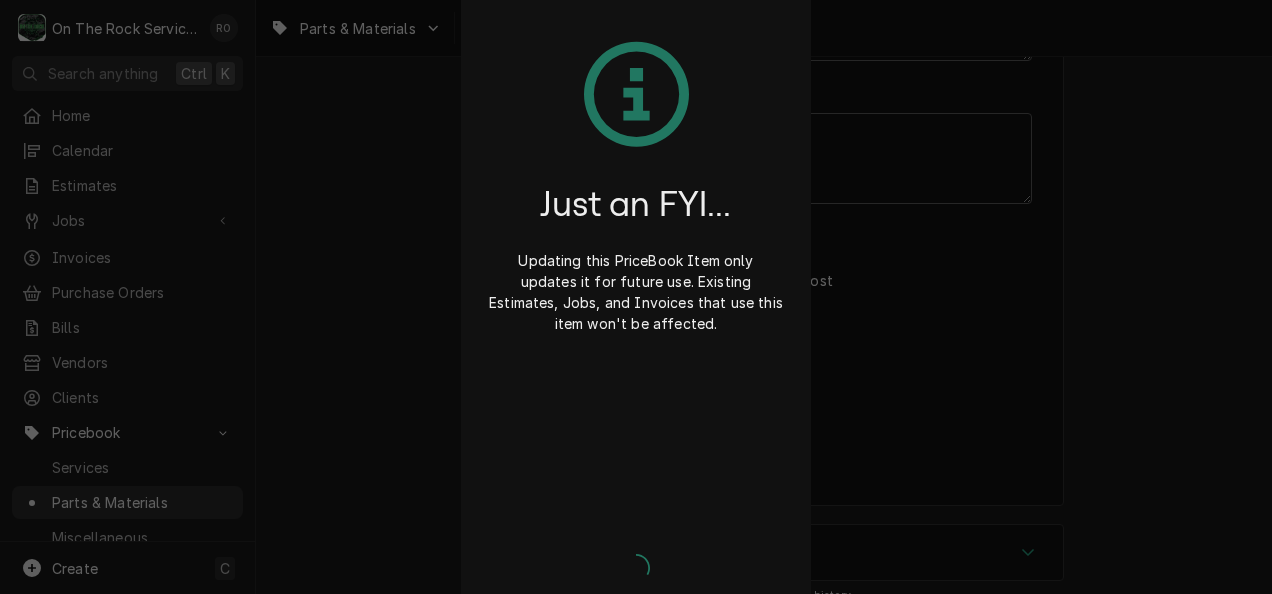 type on "x" 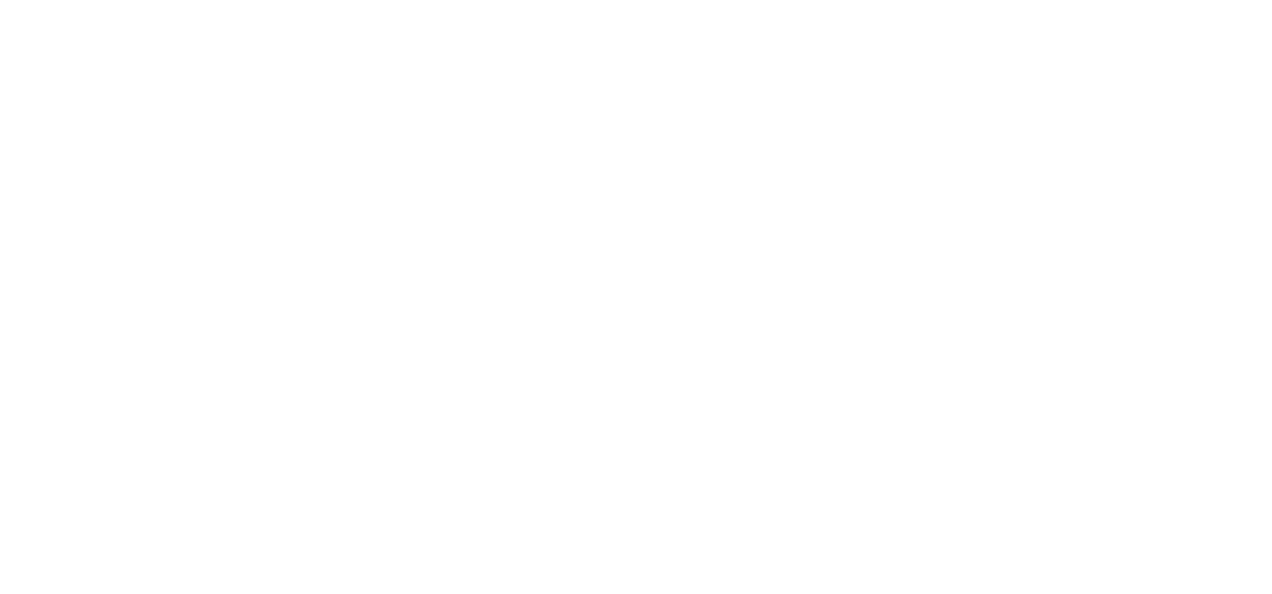 scroll, scrollTop: 0, scrollLeft: 0, axis: both 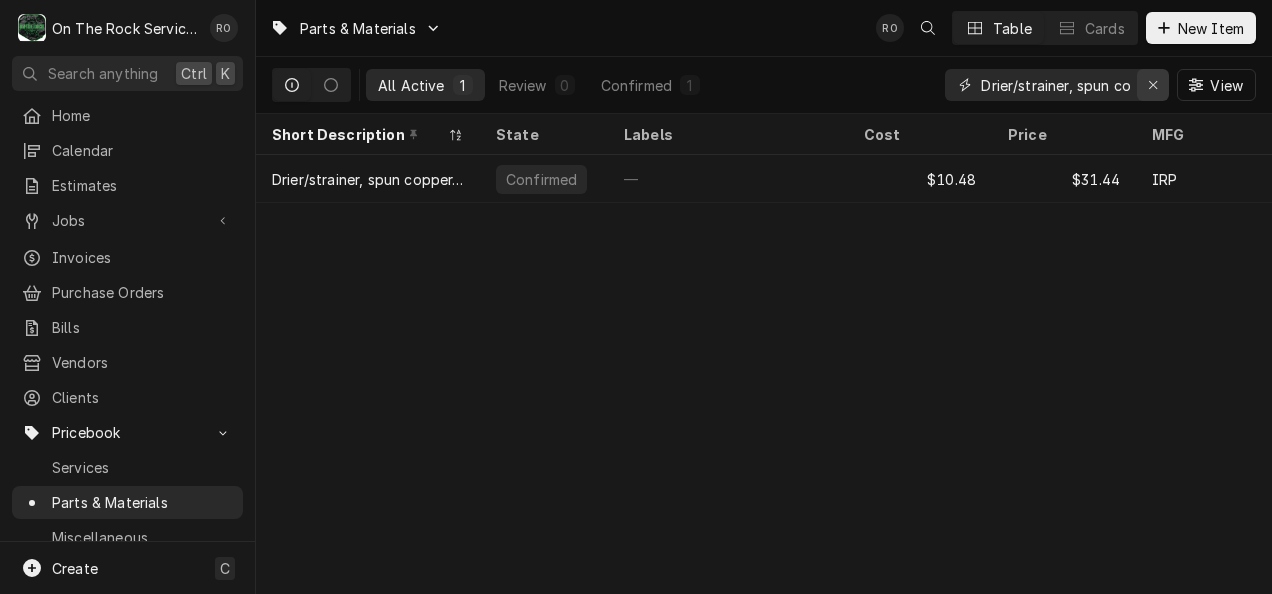 click at bounding box center [1153, 85] 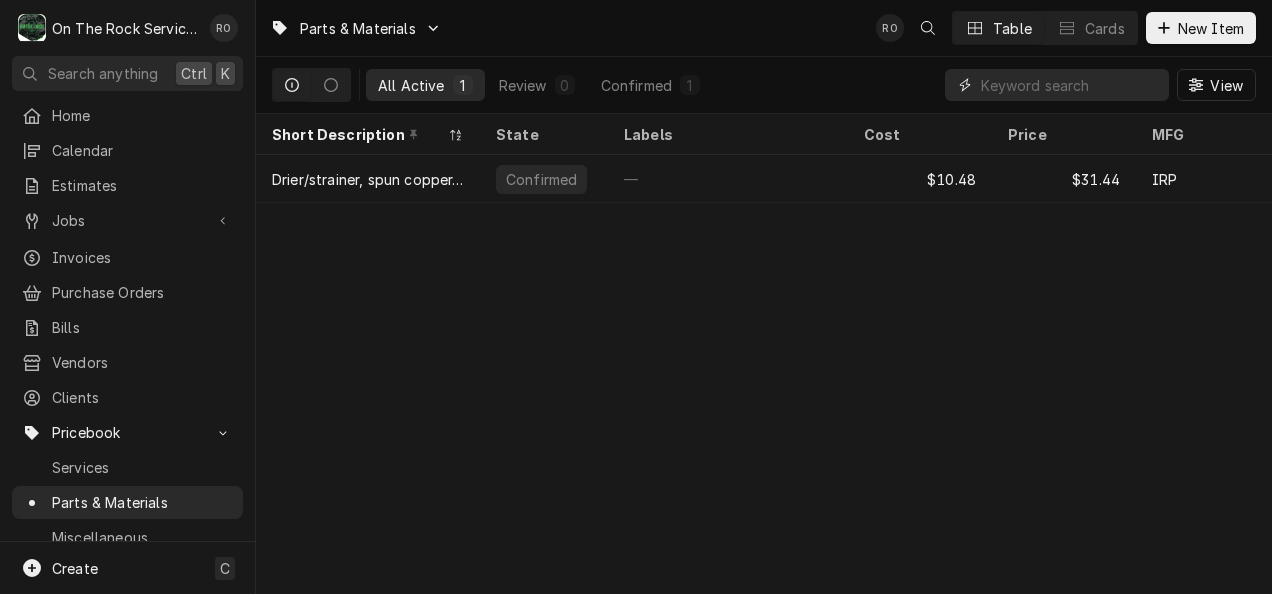 scroll, scrollTop: 0, scrollLeft: 0, axis: both 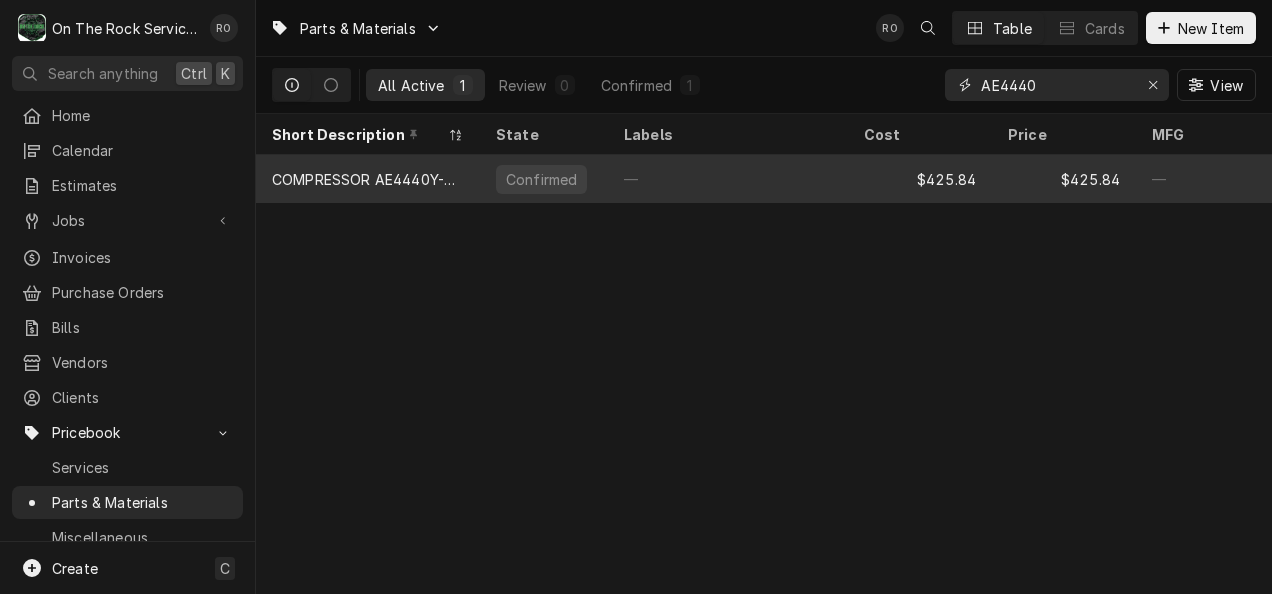 type on "AE4440" 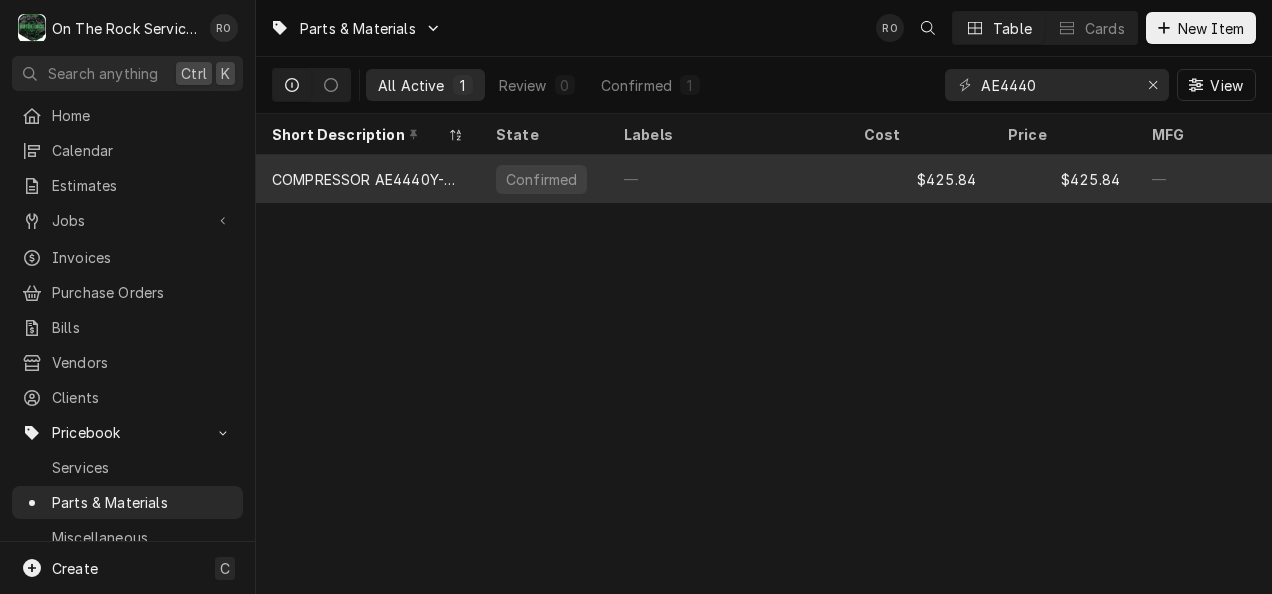 click on "—" at bounding box center (728, 179) 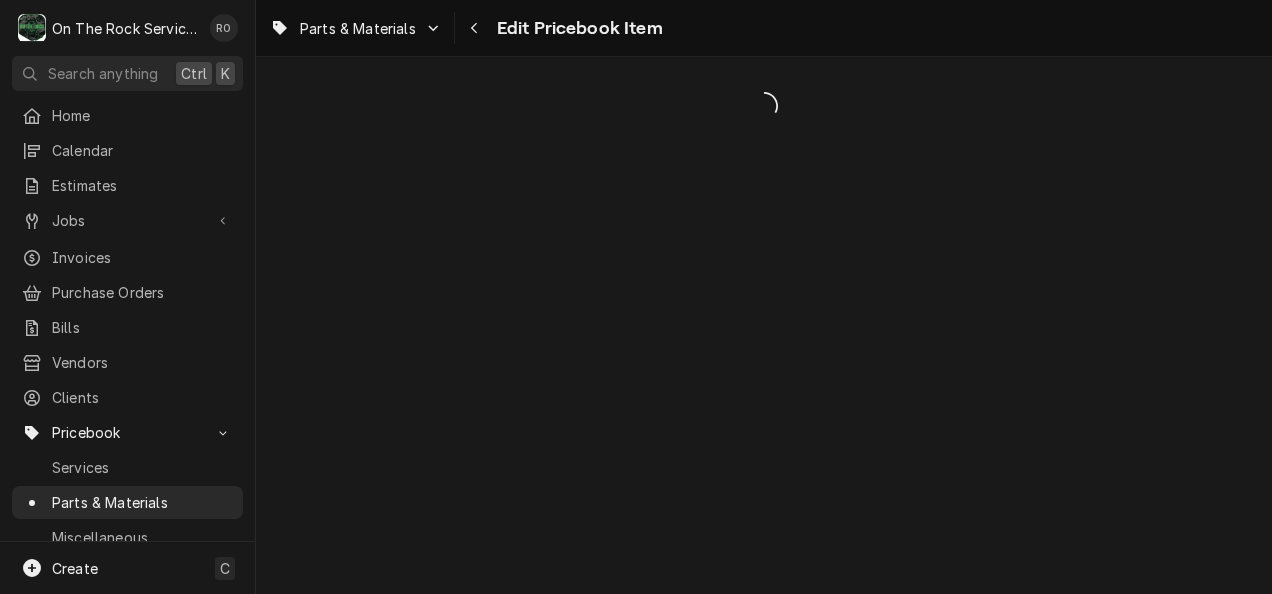 scroll, scrollTop: 0, scrollLeft: 0, axis: both 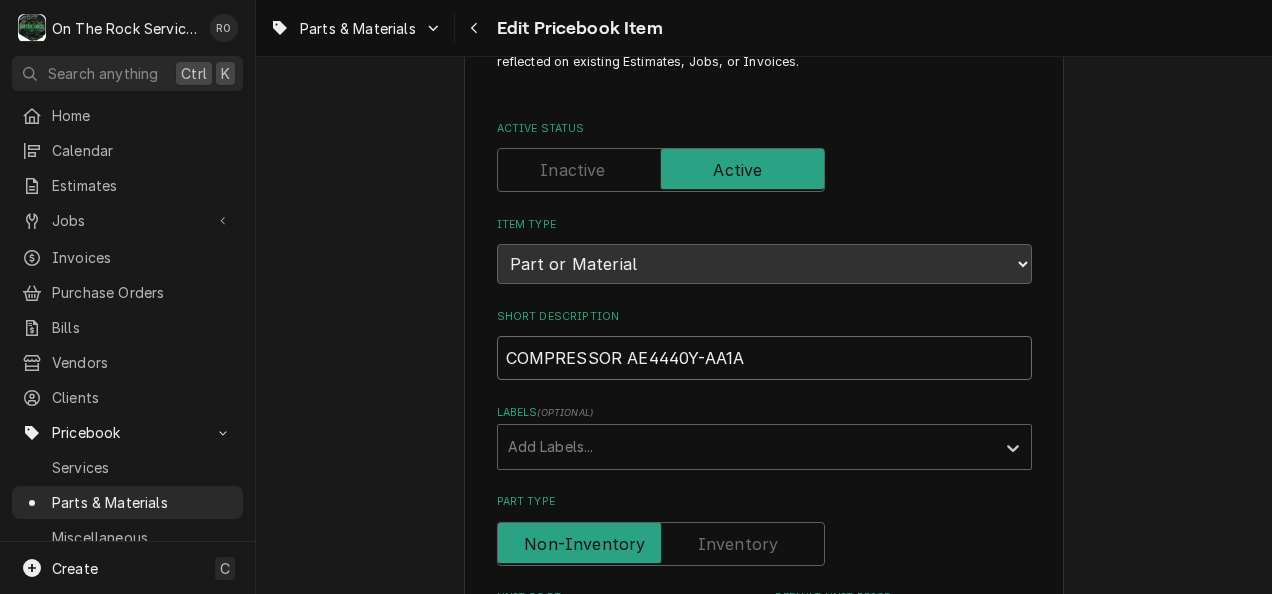 drag, startPoint x: 768, startPoint y: 355, endPoint x: 420, endPoint y: 338, distance: 348.41498 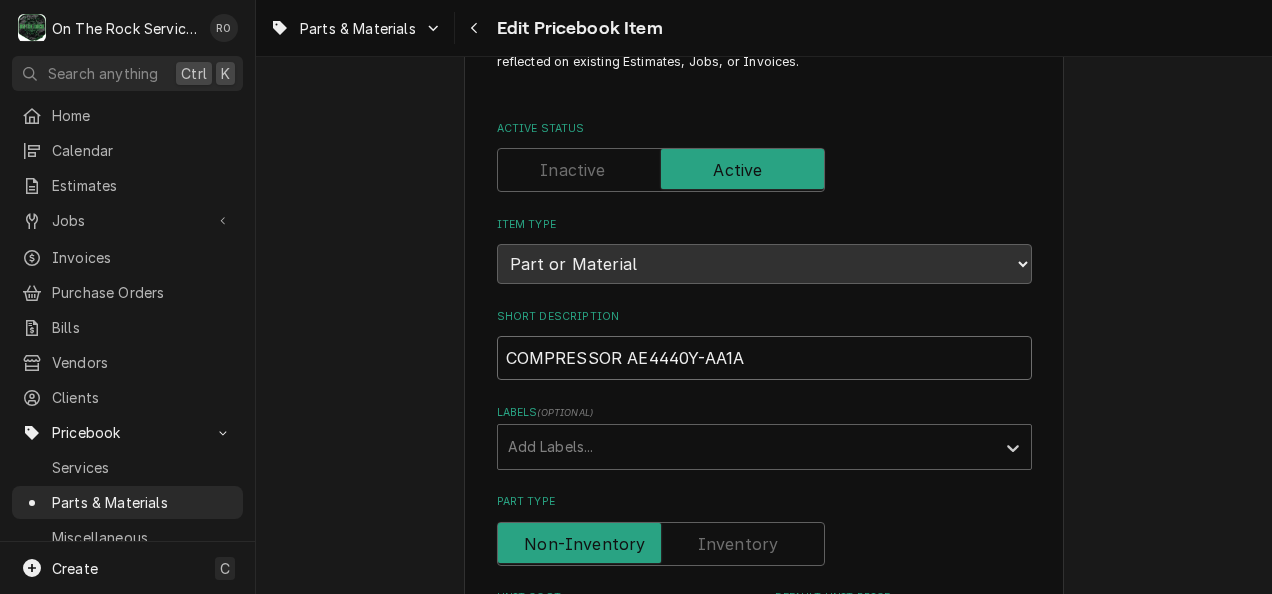 paste on "ompressor, hermetic, high temp, 1/3 HP, POE, R134a, 115/1/60 volt, 5/16" S x 1/4" S" 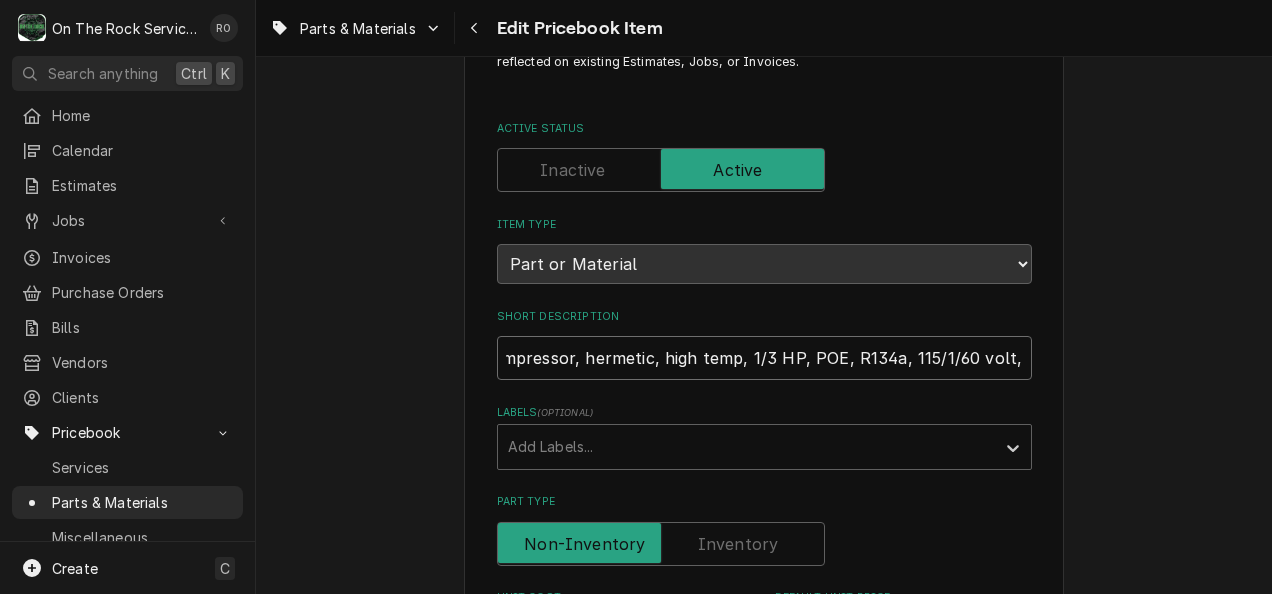 scroll, scrollTop: 0, scrollLeft: 0, axis: both 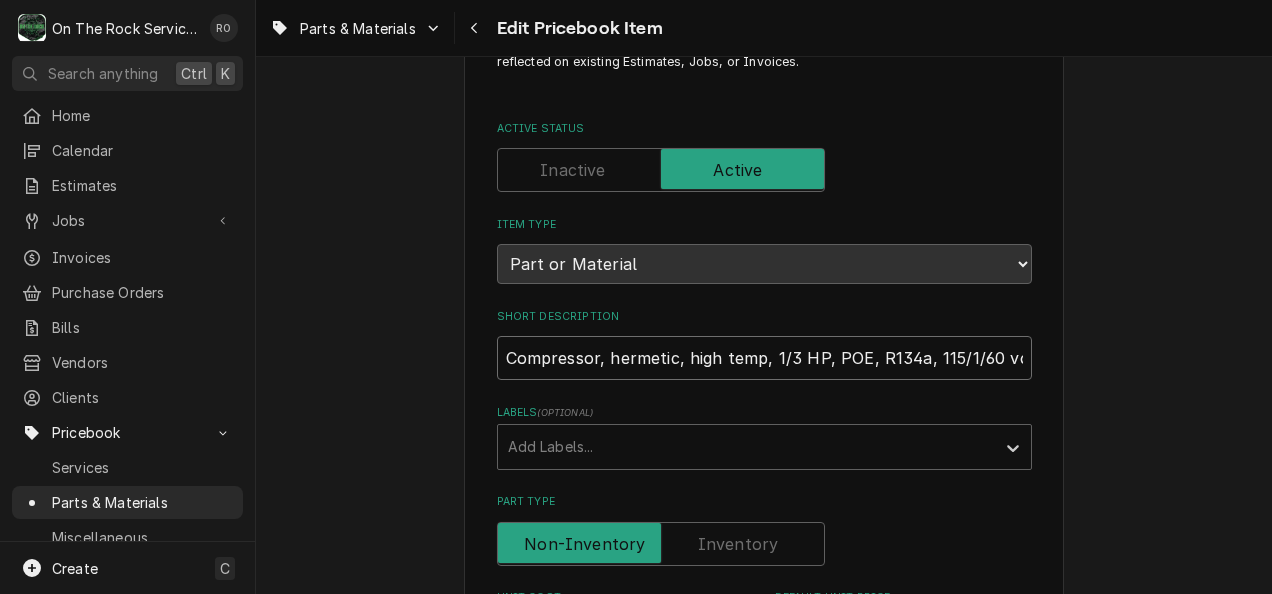 click on "Compressor, hermetic, high temp, 1/3 HP, POE, R134a, 115/1/60 volt, 5/16" S x 1/4" S" at bounding box center (764, 358) 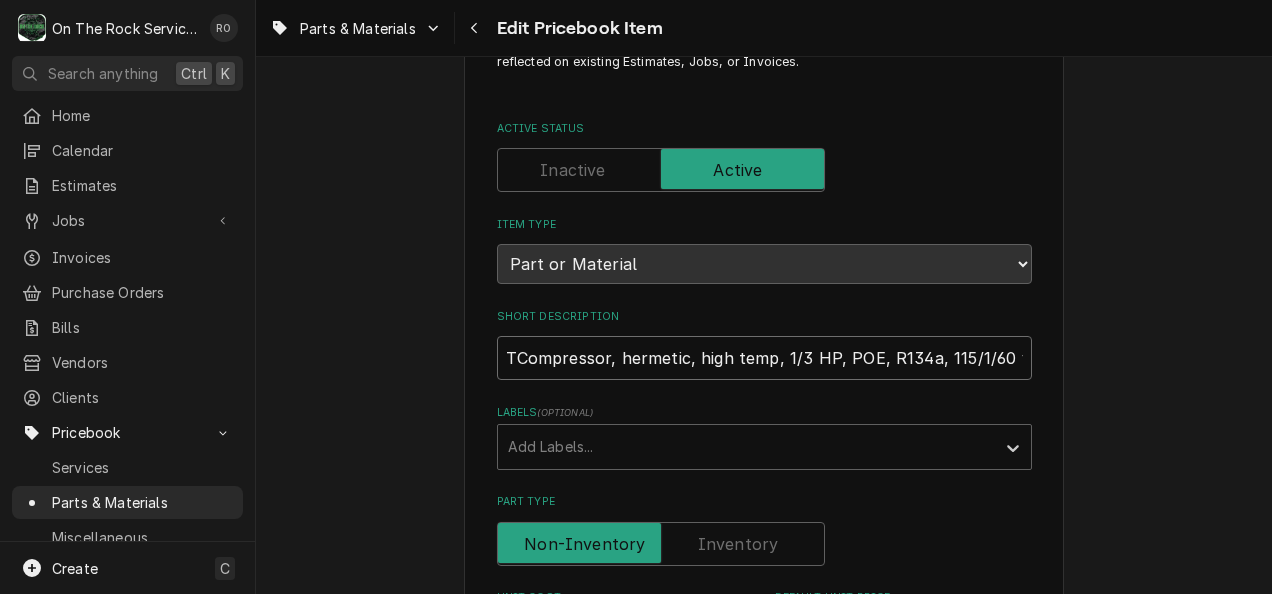 click on "TCompressor, hermetic, high temp, 1/3 HP, POE, R134a, 115/1/60 volt, 5/16" S x 1/4" S" at bounding box center [764, 358] 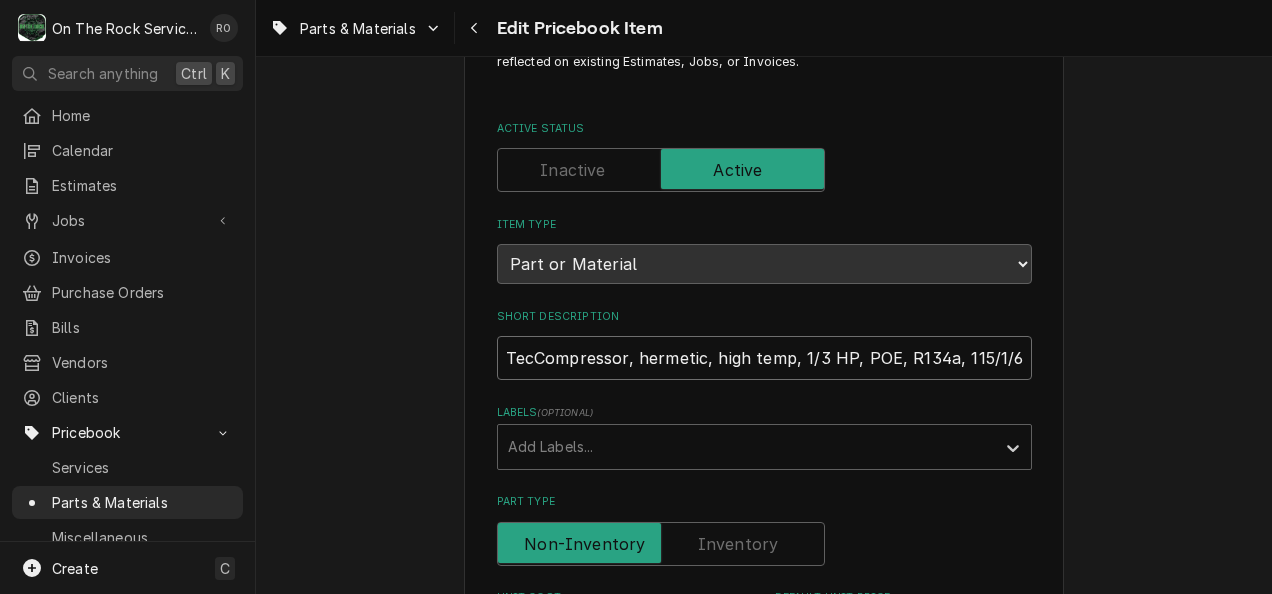 type on "x" 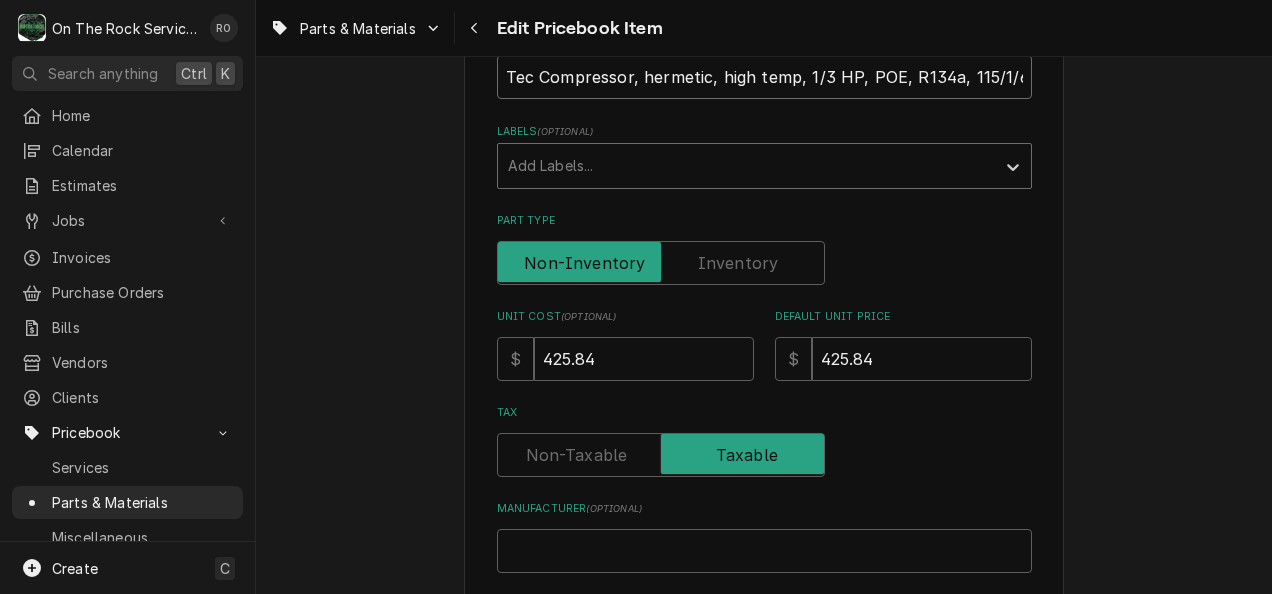 scroll, scrollTop: 369, scrollLeft: 0, axis: vertical 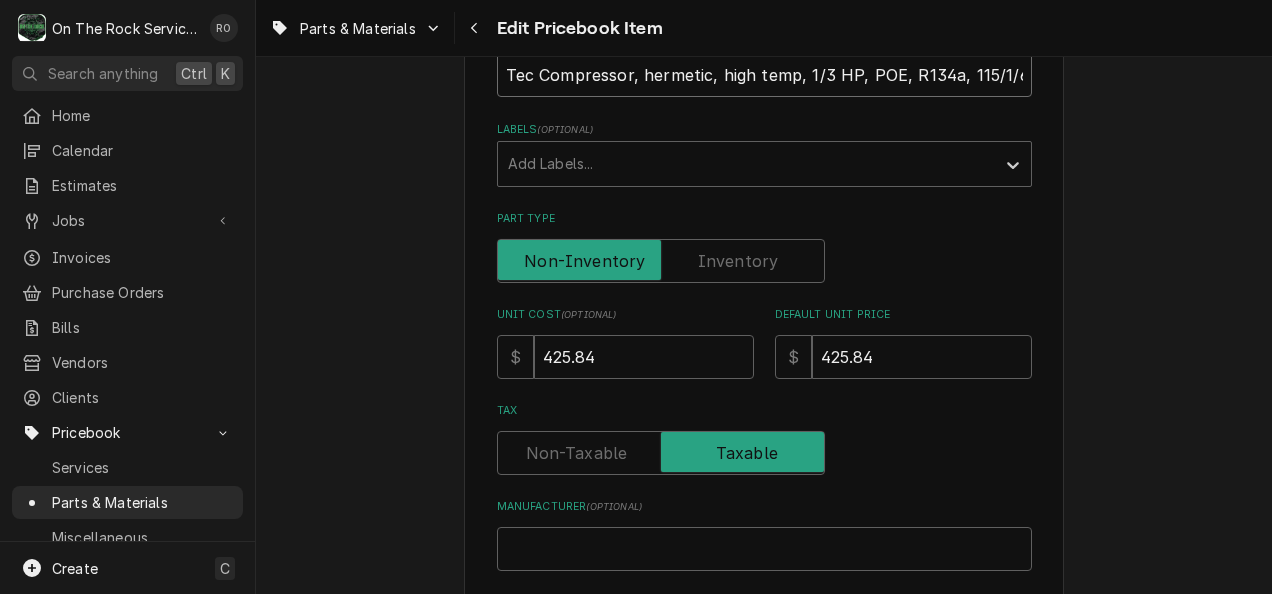 type on "Tec Compressor, hermetic, high temp, 1/3 HP, POE, R134a, 115/1/60 volt, 5/16" S x 1/4" S" 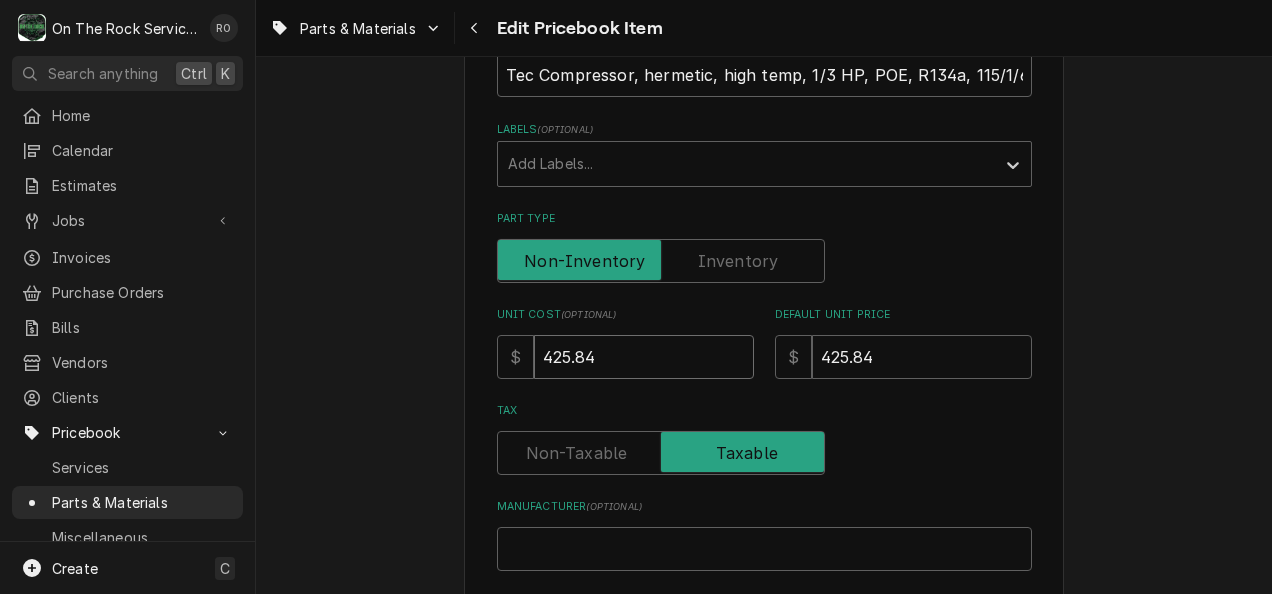 drag, startPoint x: 626, startPoint y: 366, endPoint x: 441, endPoint y: 352, distance: 185.52898 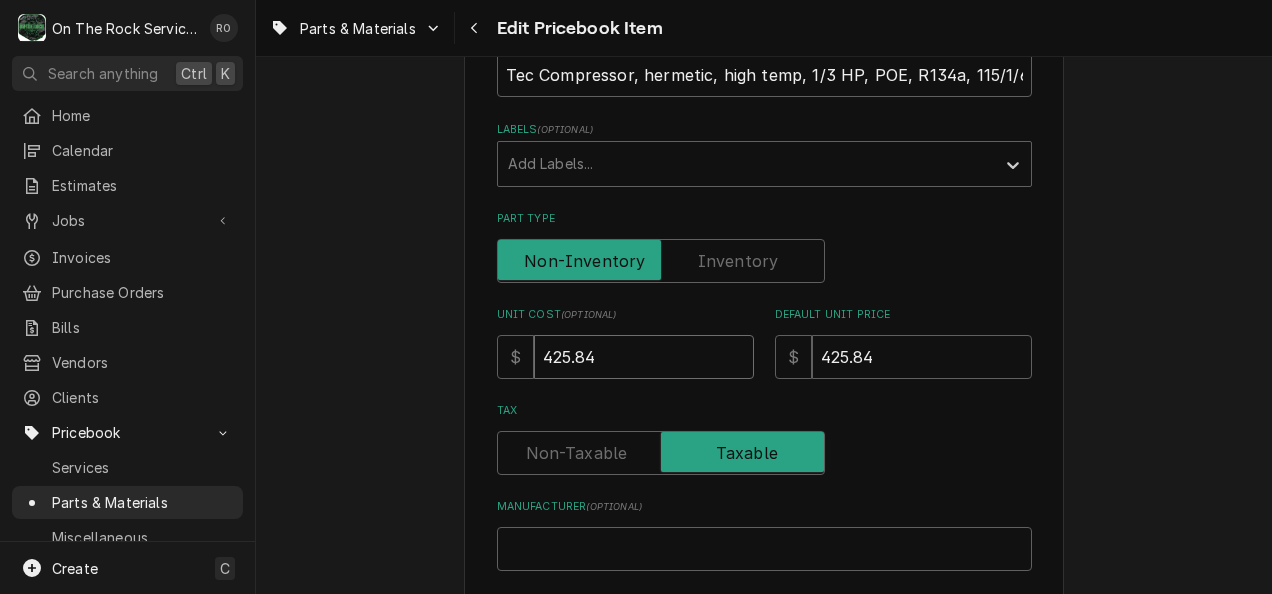 type on "x" 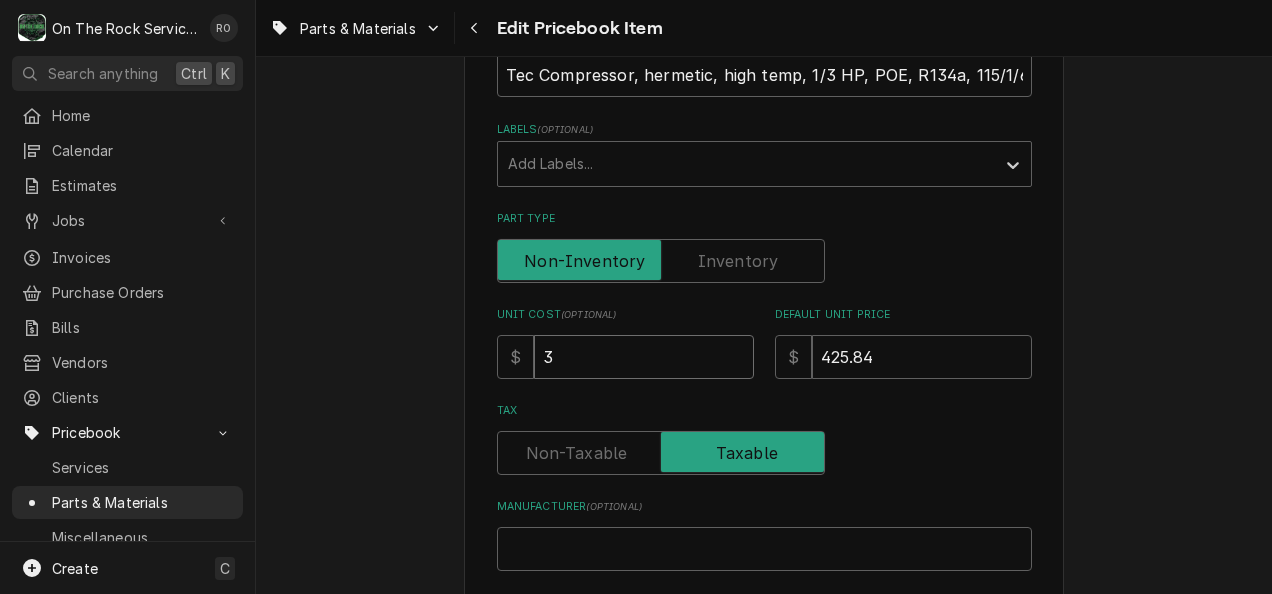 type on "x" 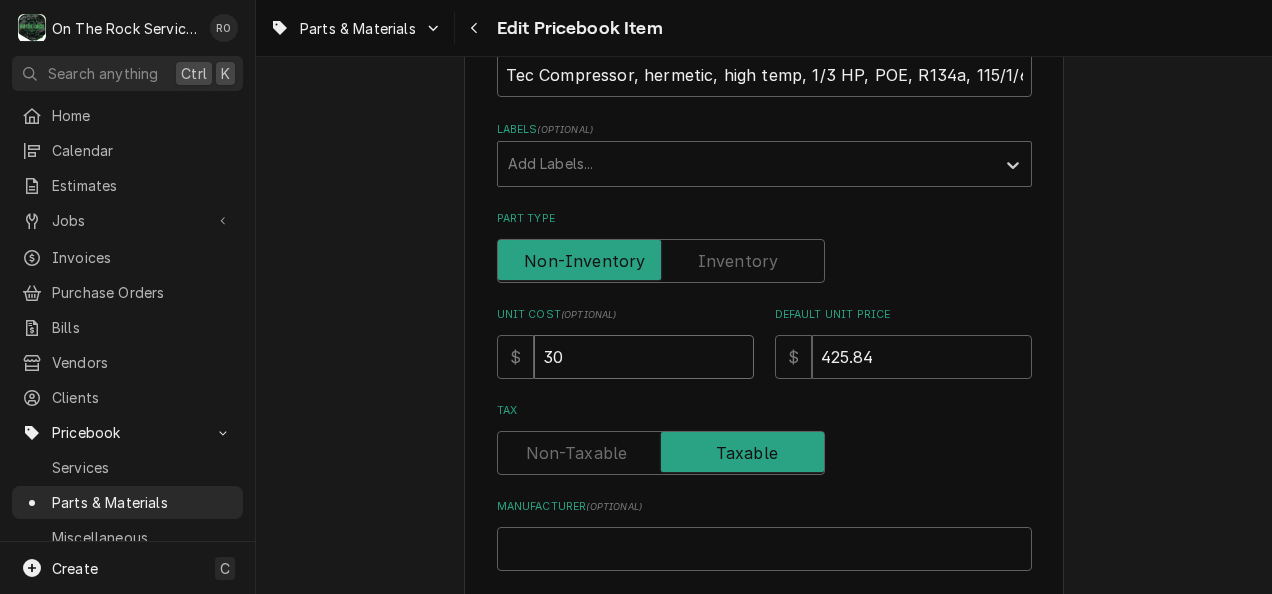 type on "x" 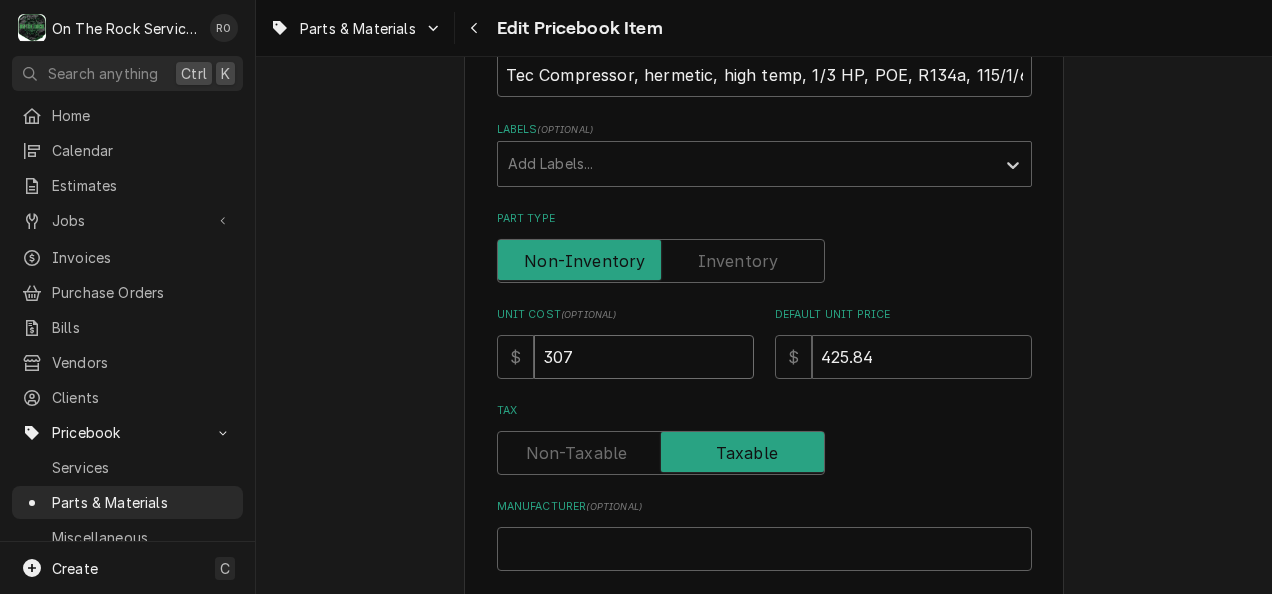 type on "x" 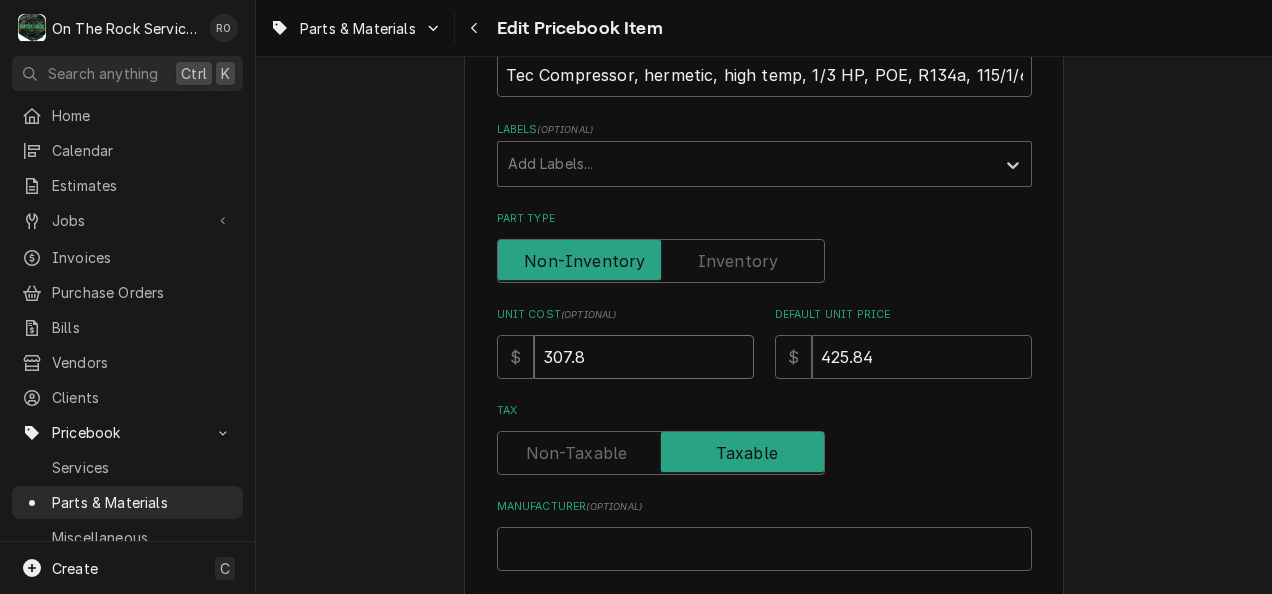 type on "x" 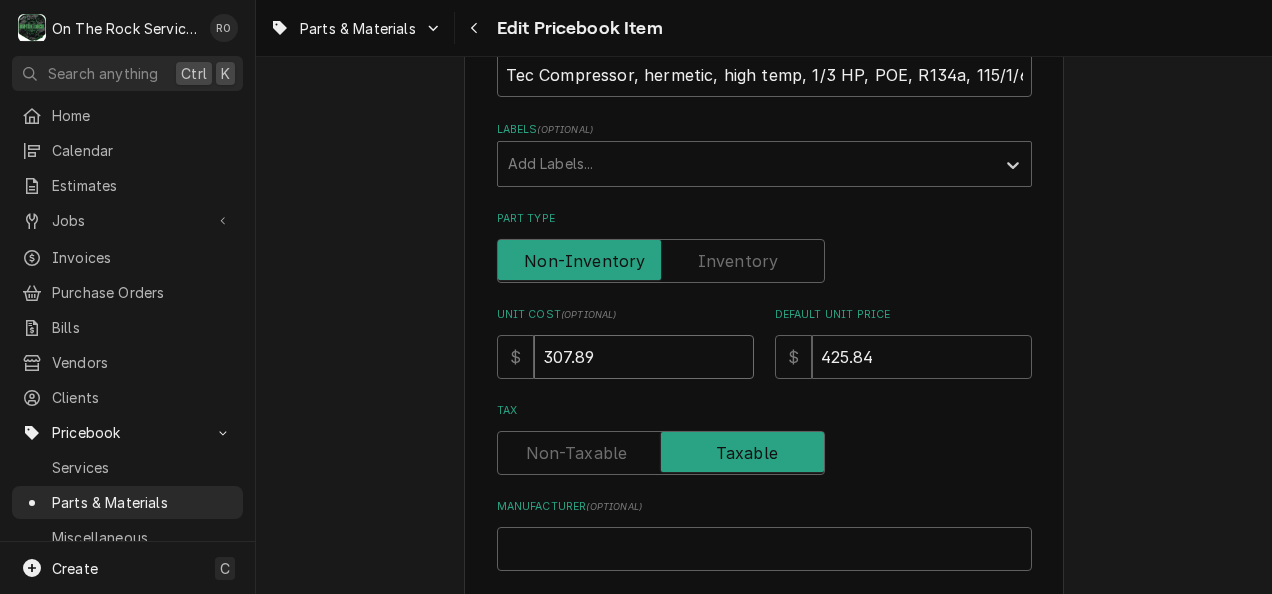 type on "307.89" 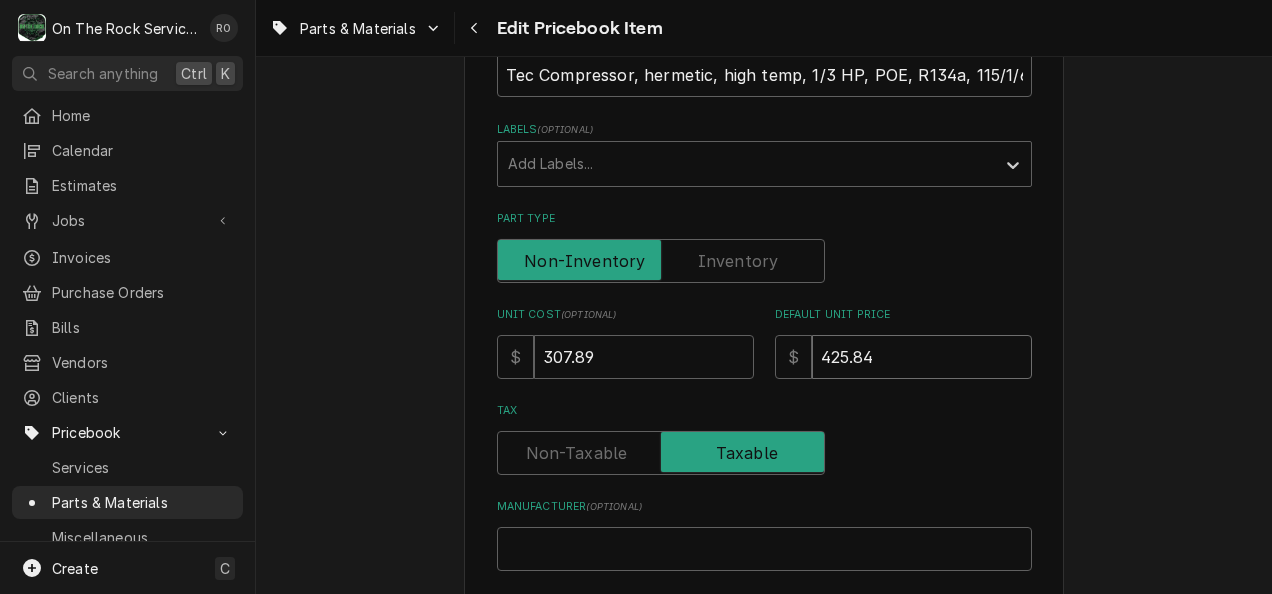 type on "x" 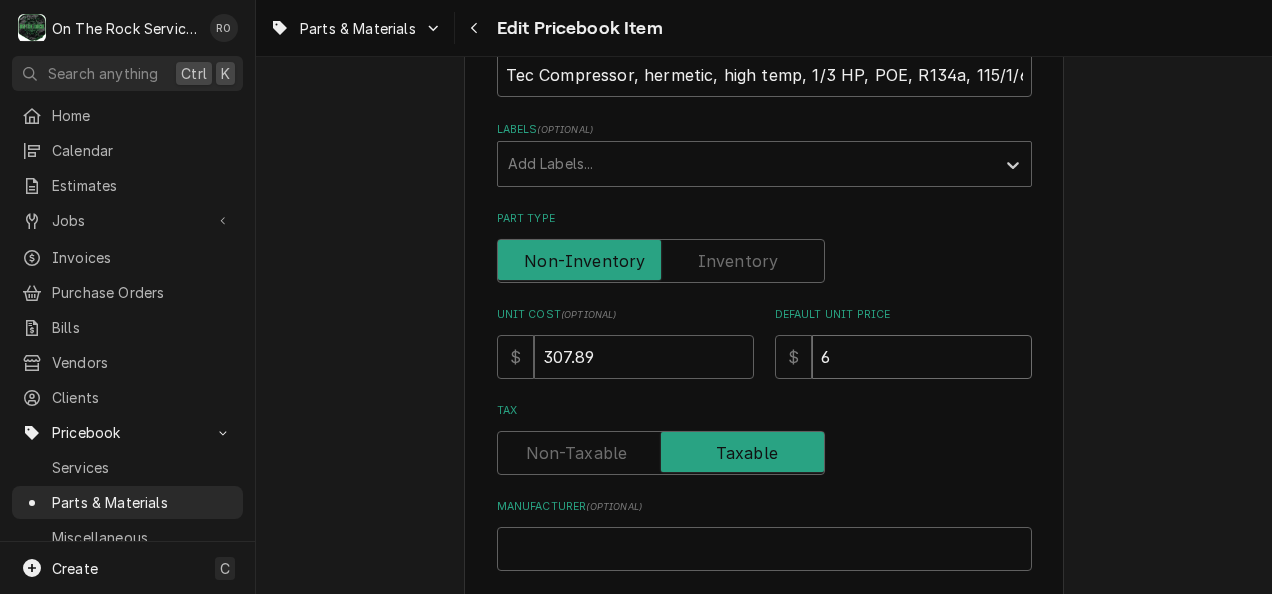 type on "x" 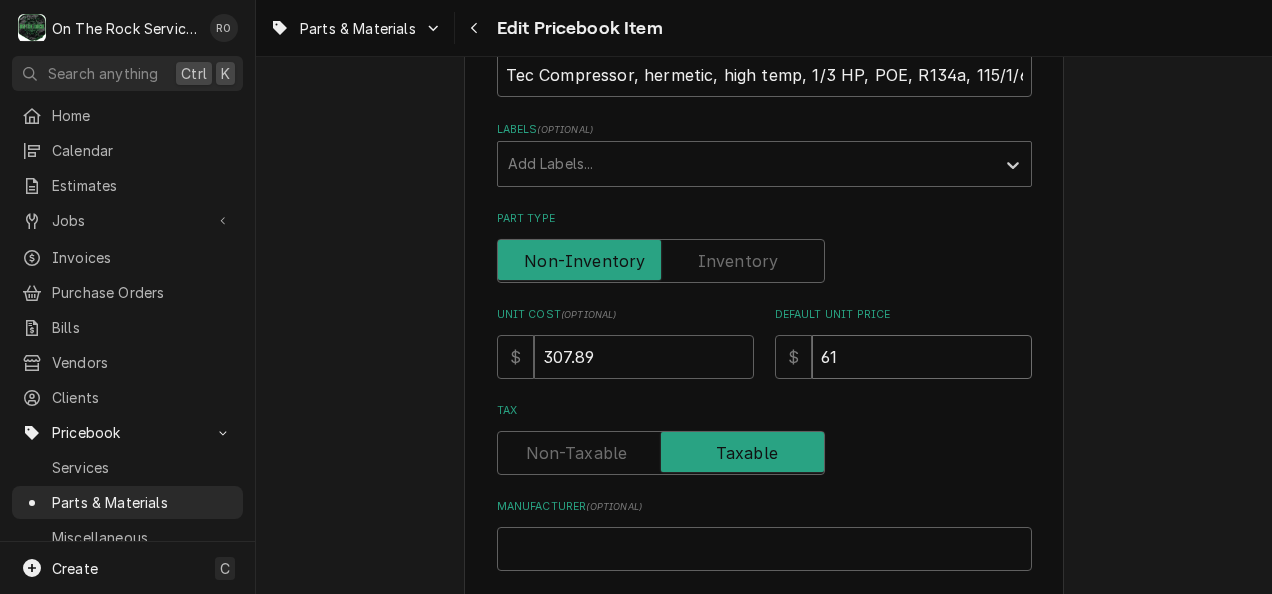 type on "x" 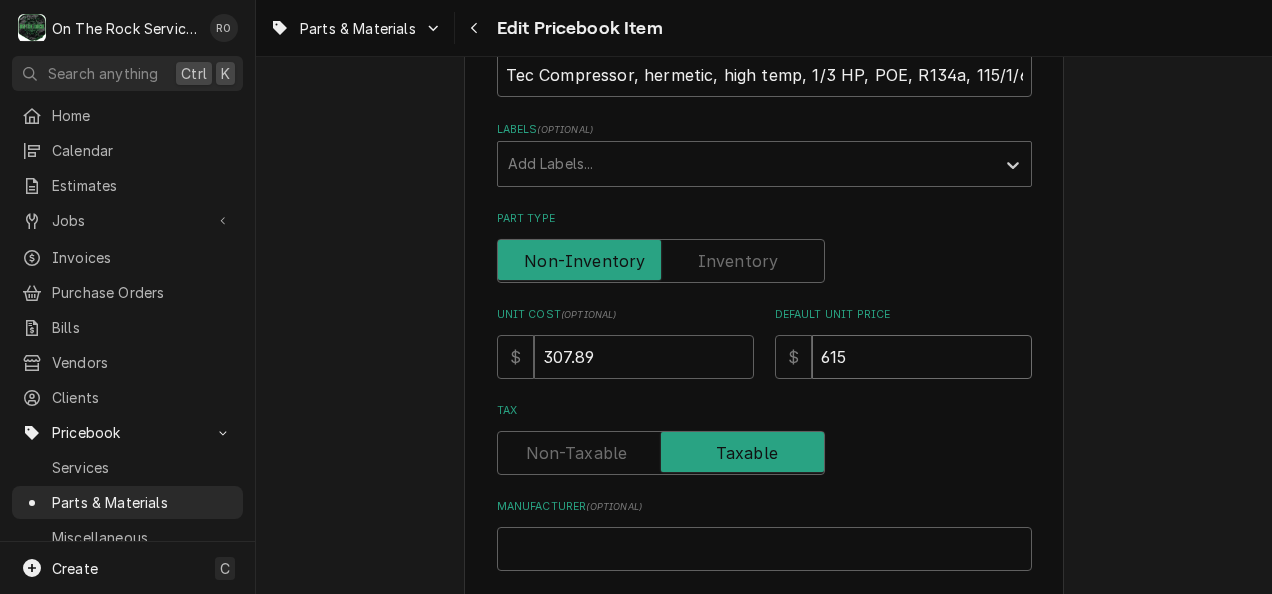 type on "x" 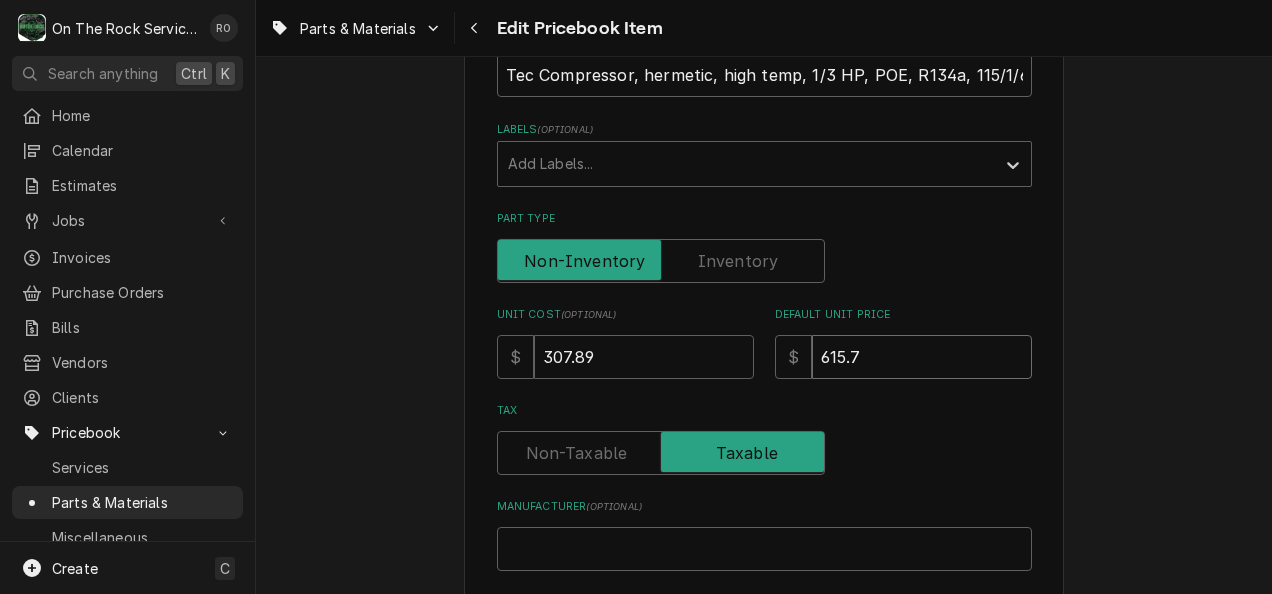 type on "x" 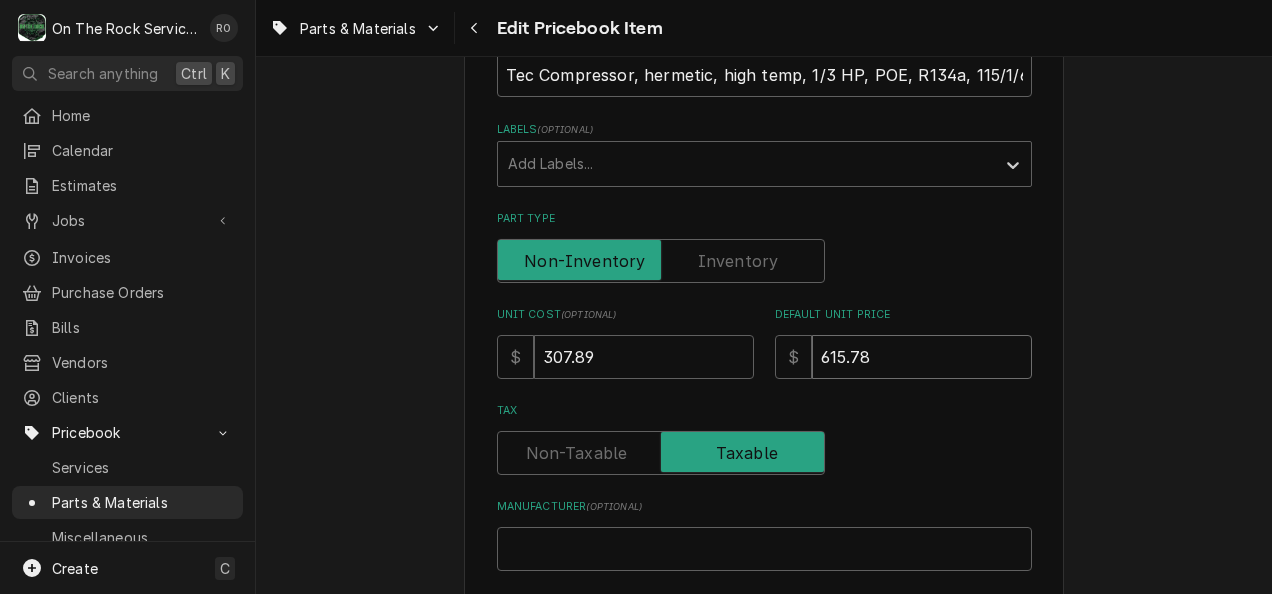 type on "615.78" 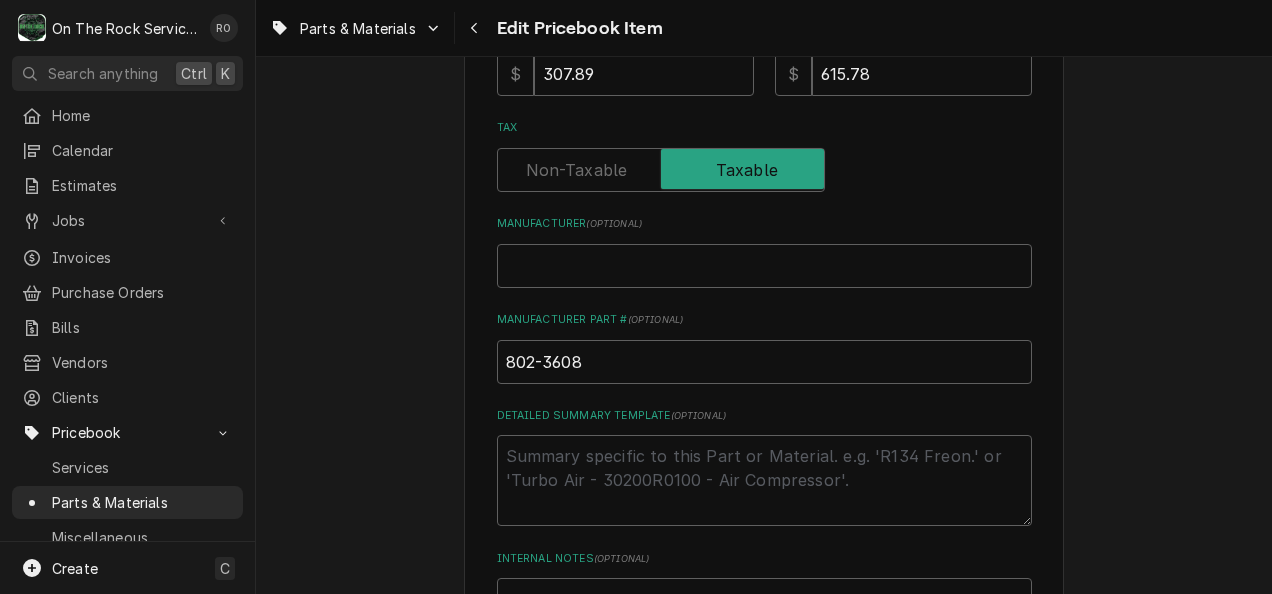 scroll, scrollTop: 653, scrollLeft: 0, axis: vertical 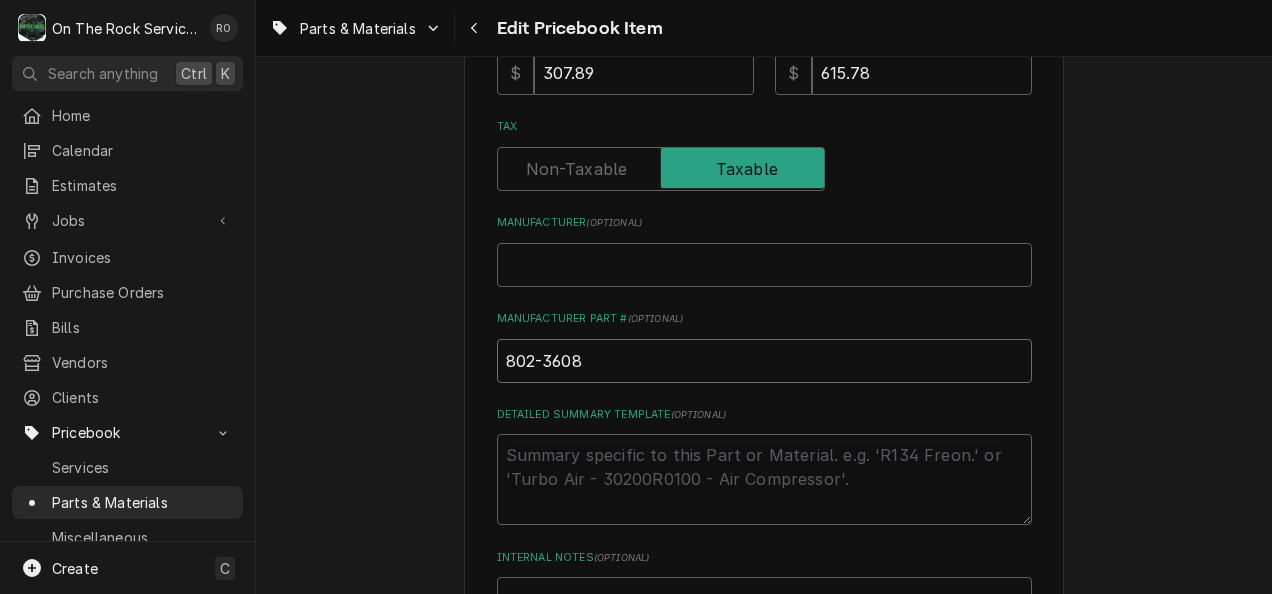 click on "802-3608" at bounding box center [764, 361] 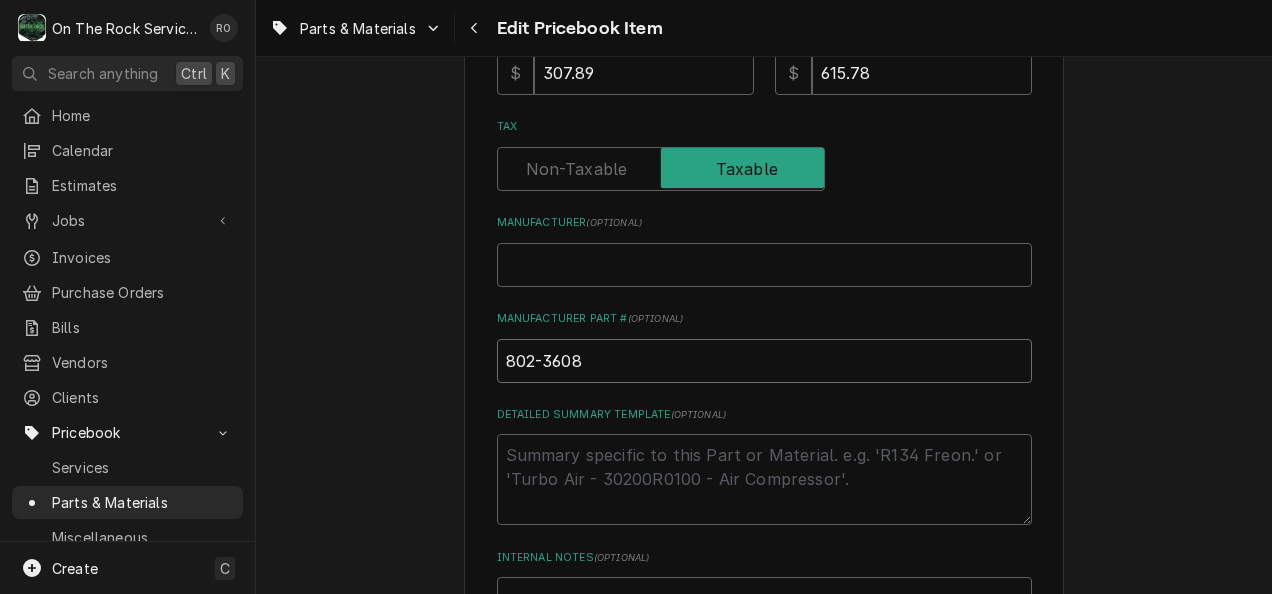 paste on "AE4440YAA1A" 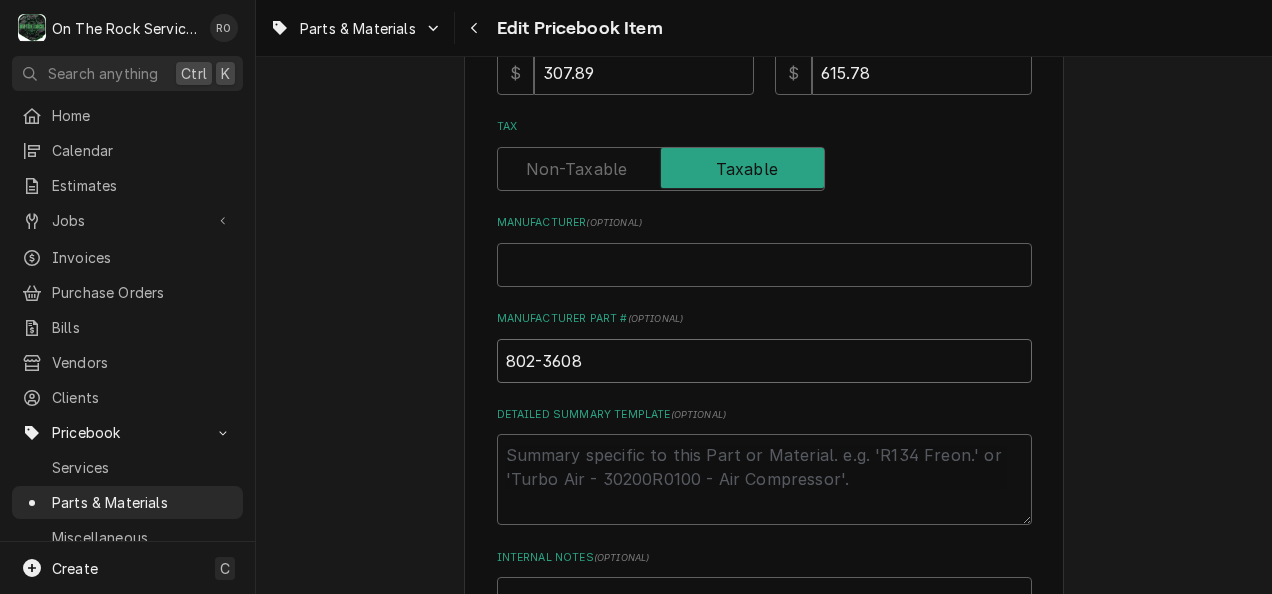 type on "x" 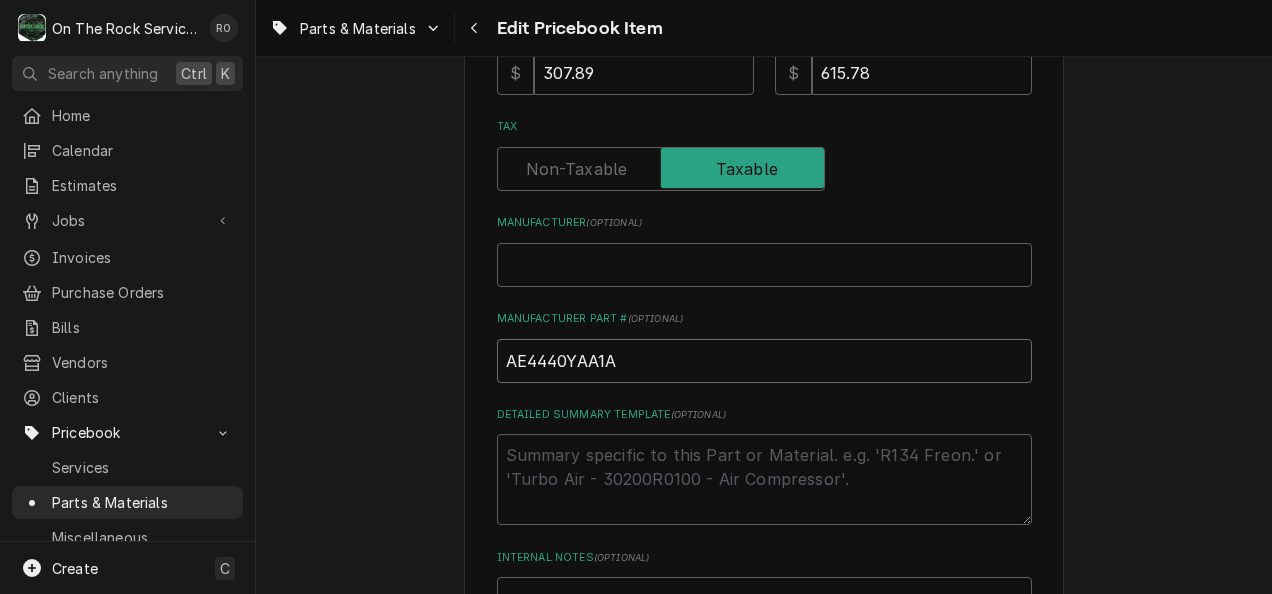 type on "AE4440YAA1A" 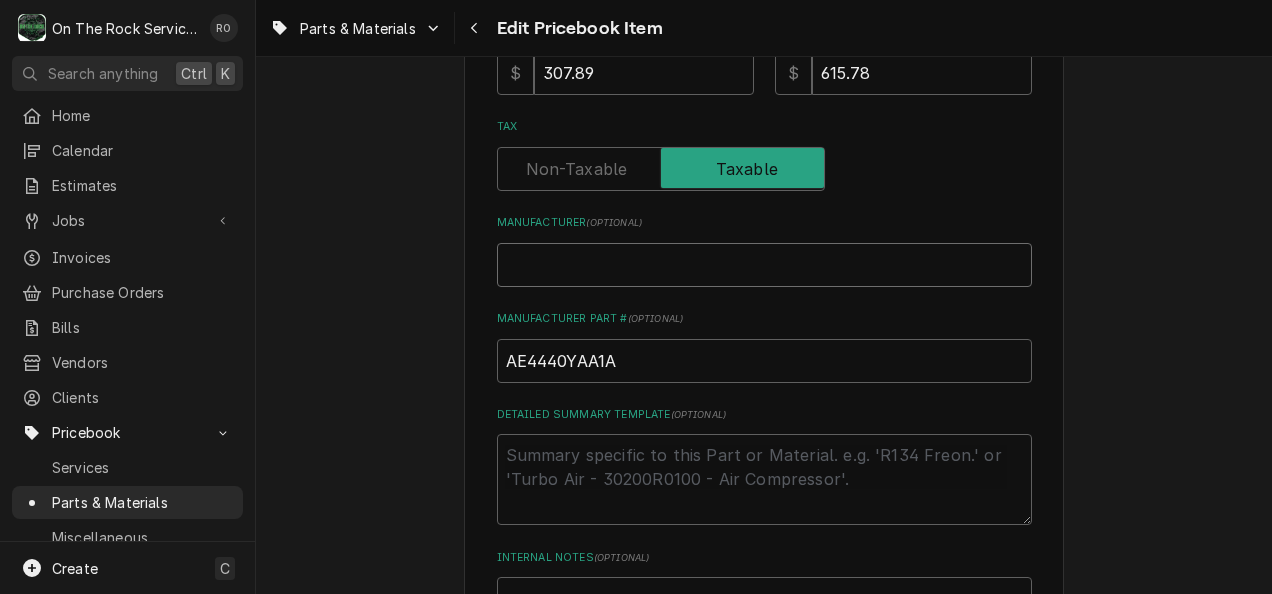 click on "Manufacturer  ( optional )" at bounding box center (764, 265) 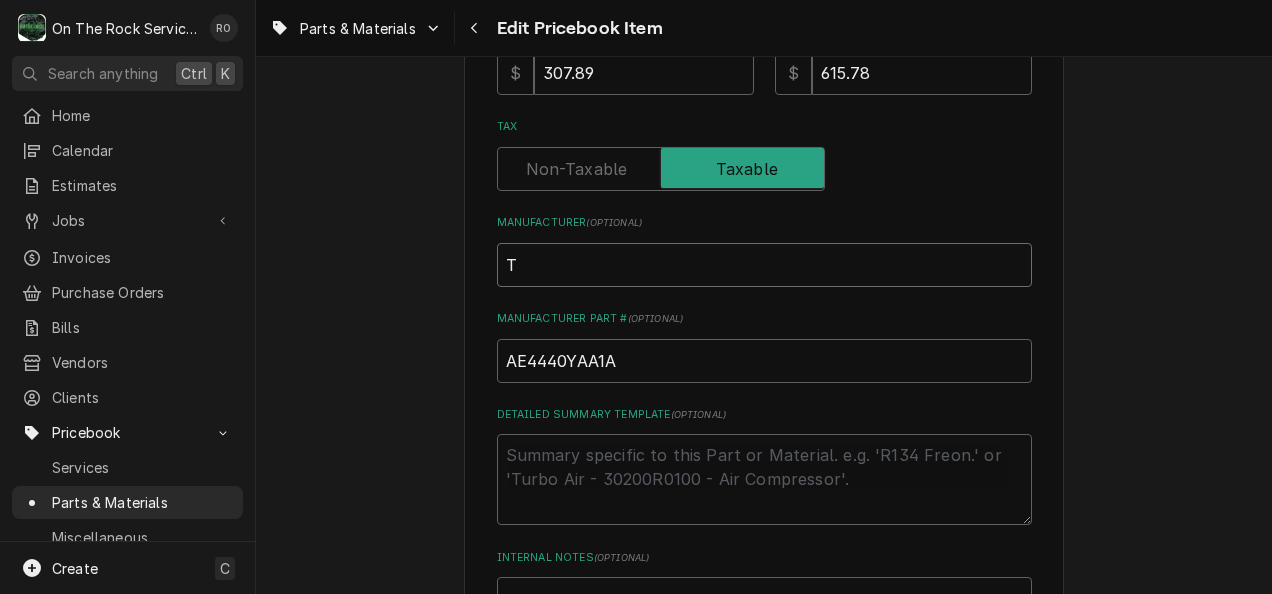 type on "x" 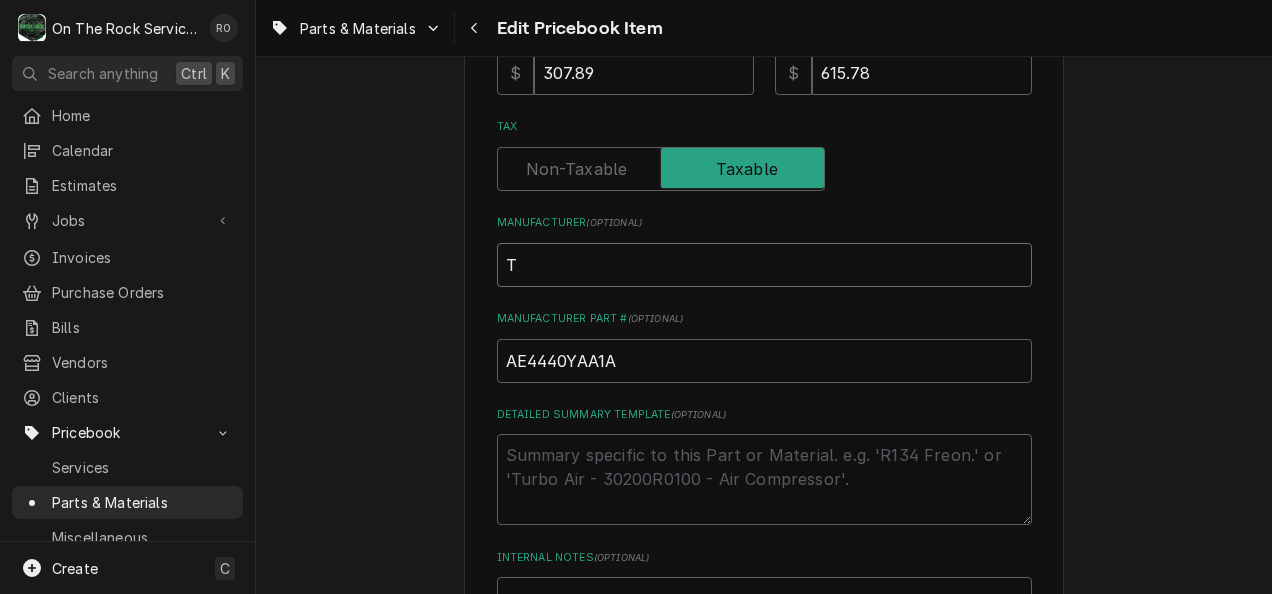 type on "Te" 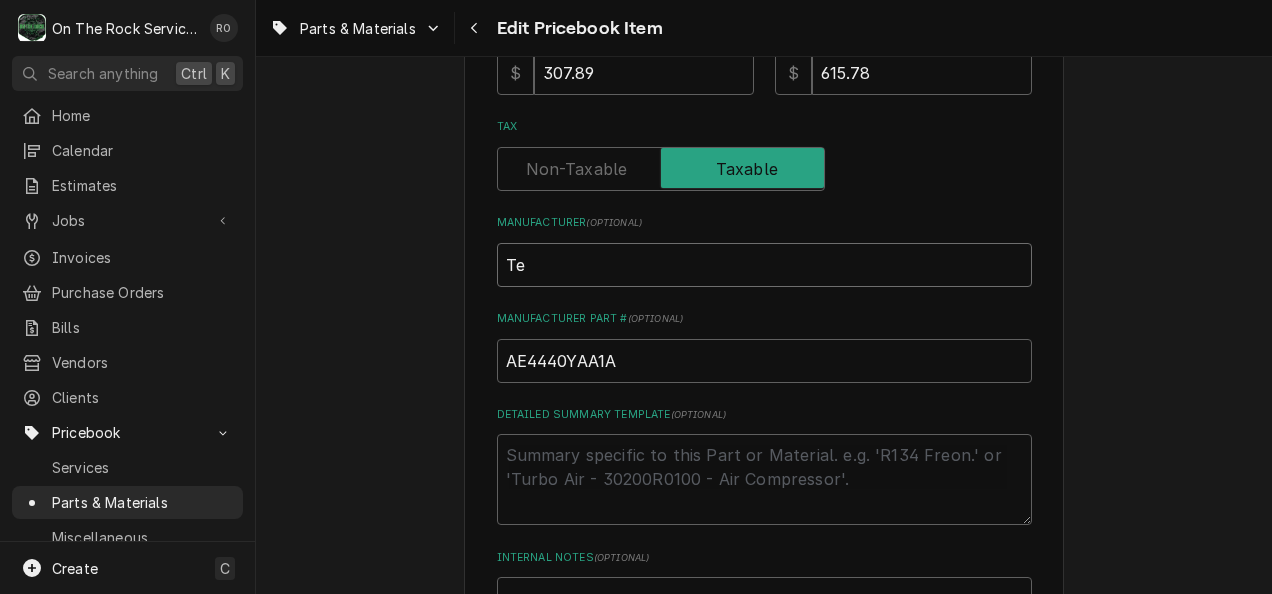 type on "x" 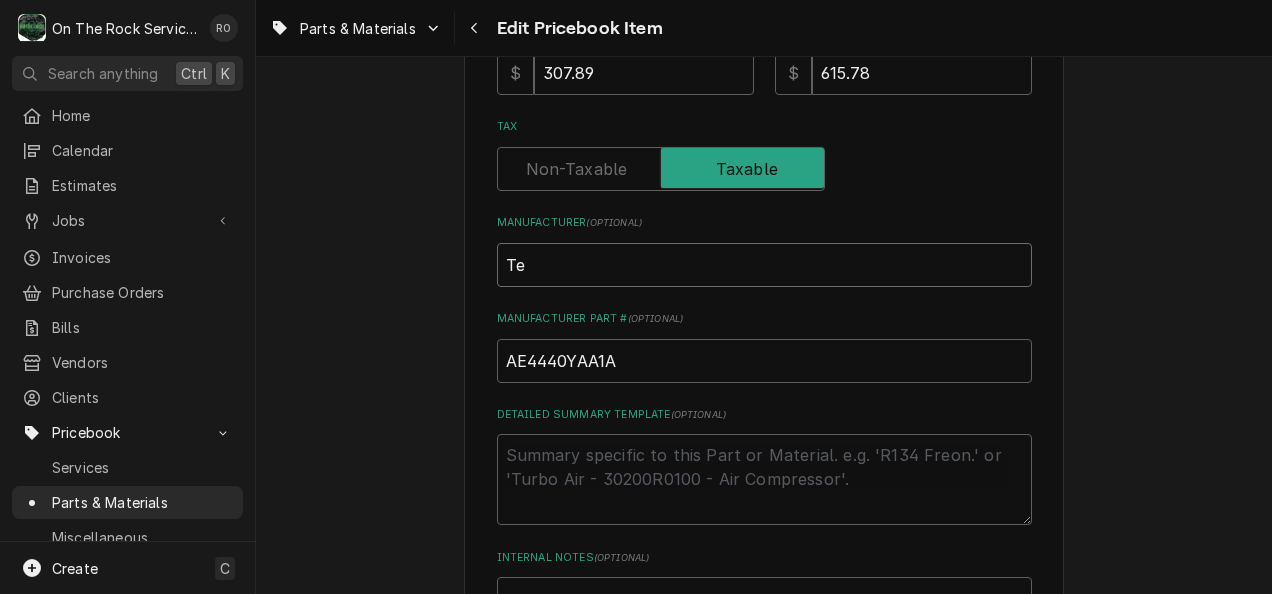 type on "Tec" 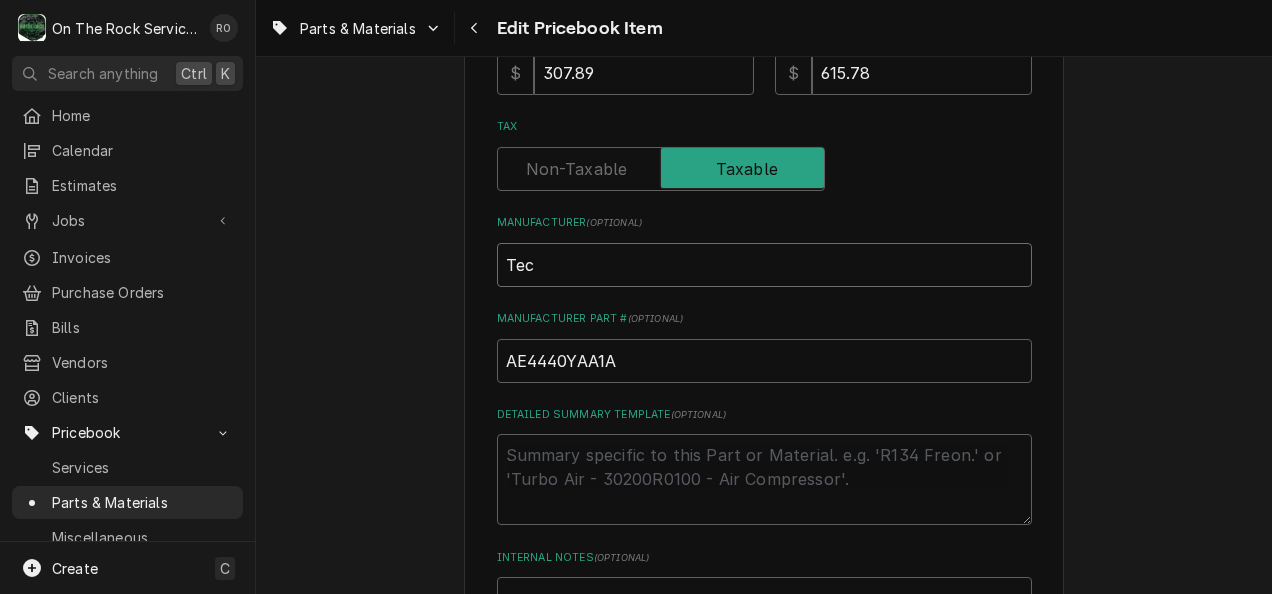 type on "x" 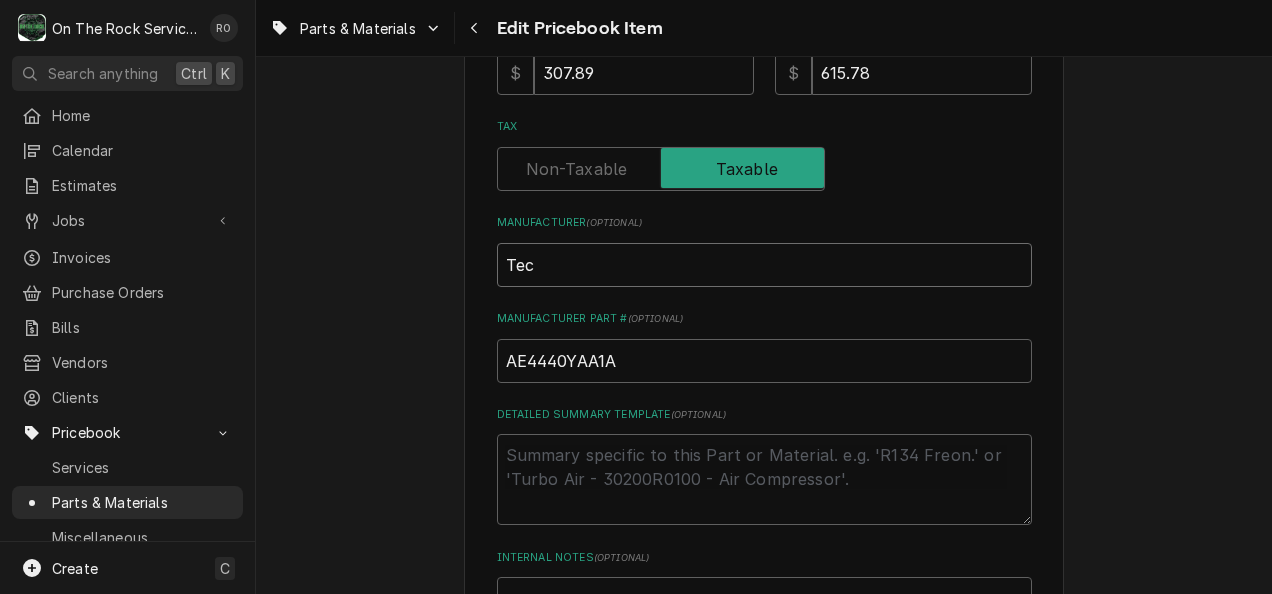 type on "Tecu" 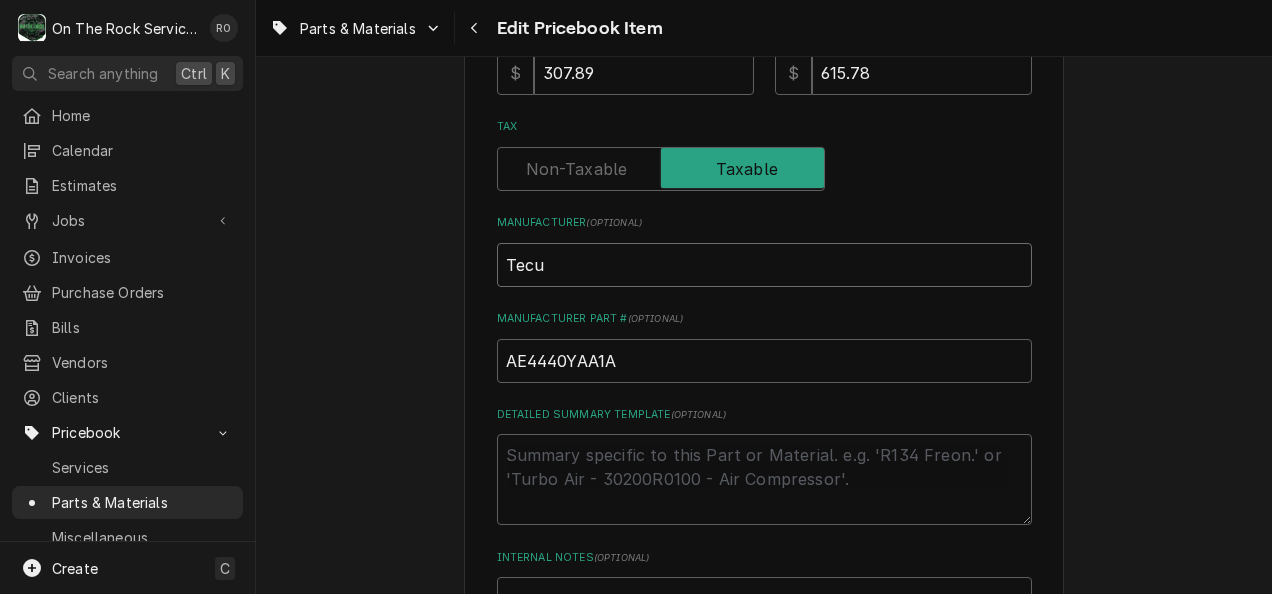 type on "x" 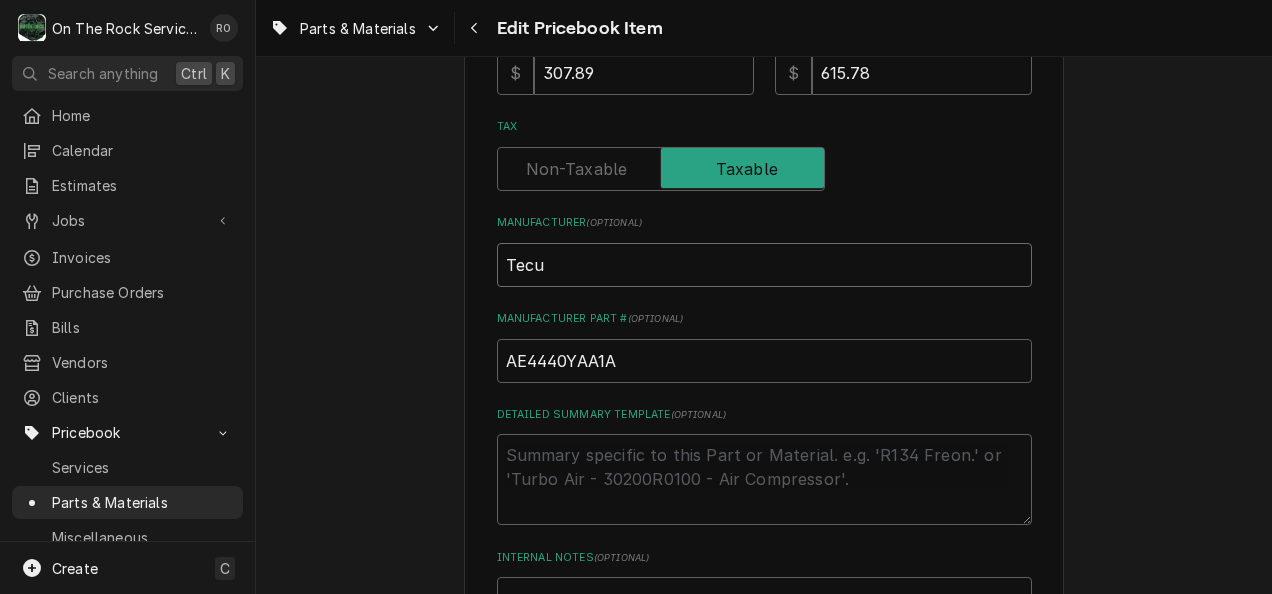 type on "Tecum" 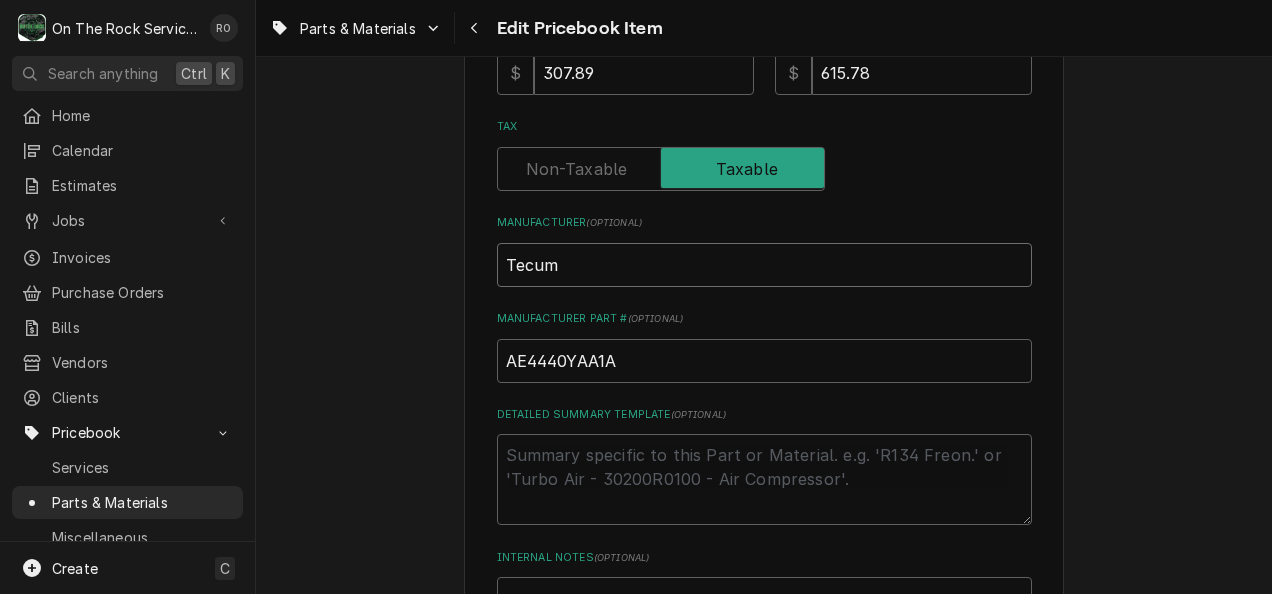 type on "x" 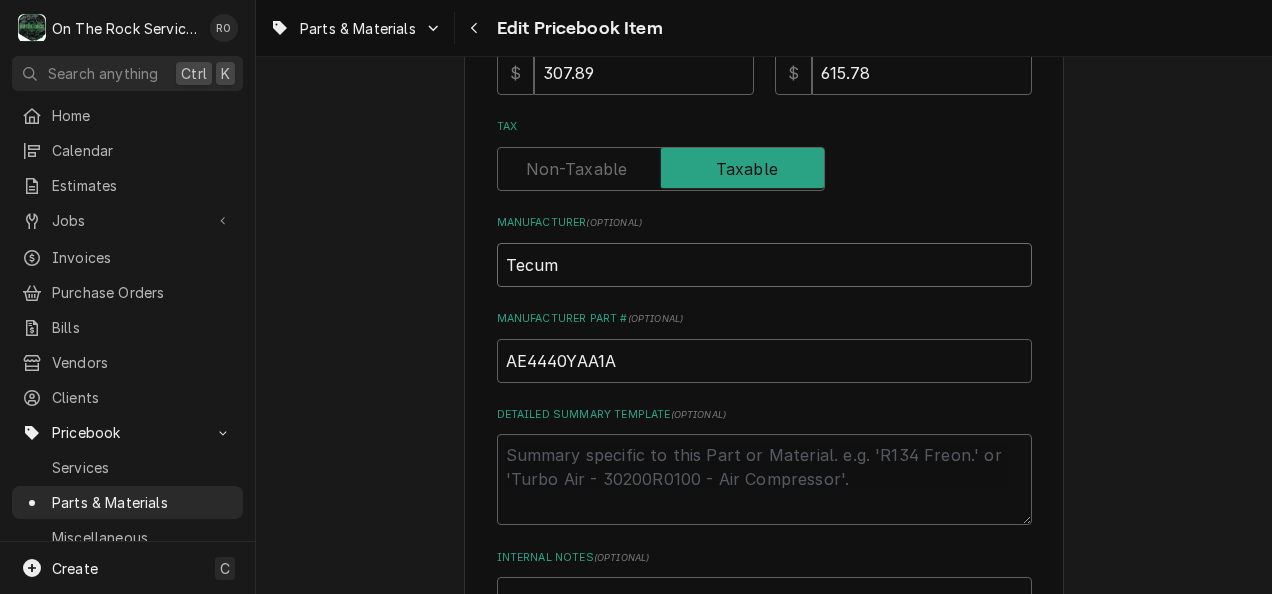 type on "Tecums" 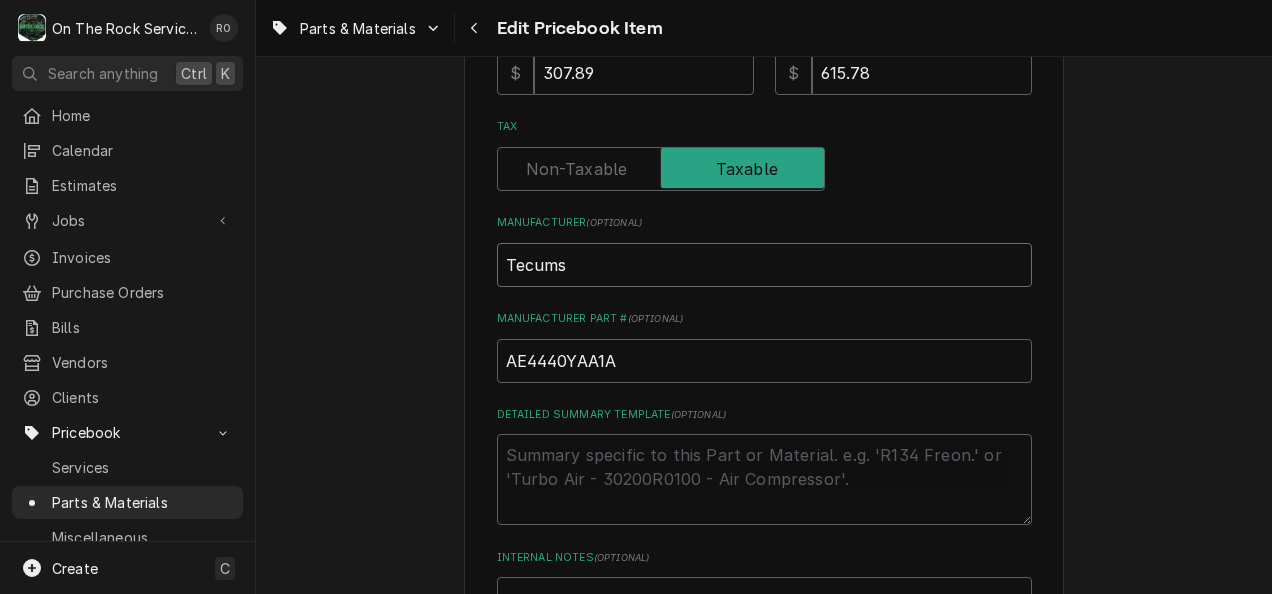 type on "x" 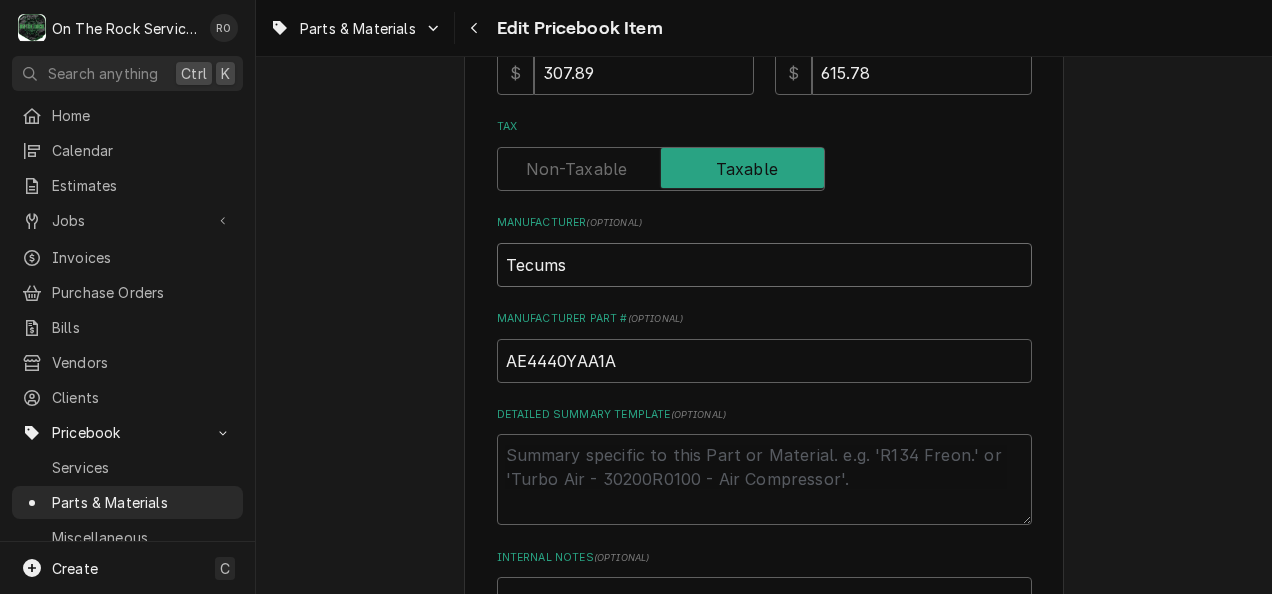 type on "Tecumse" 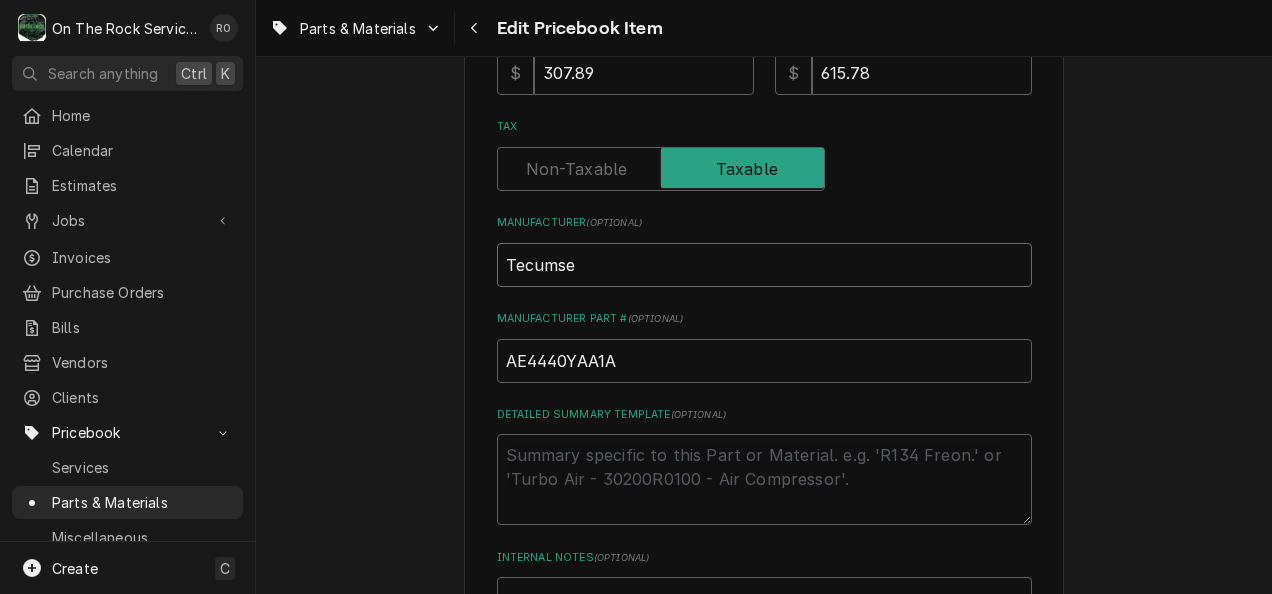 type on "x" 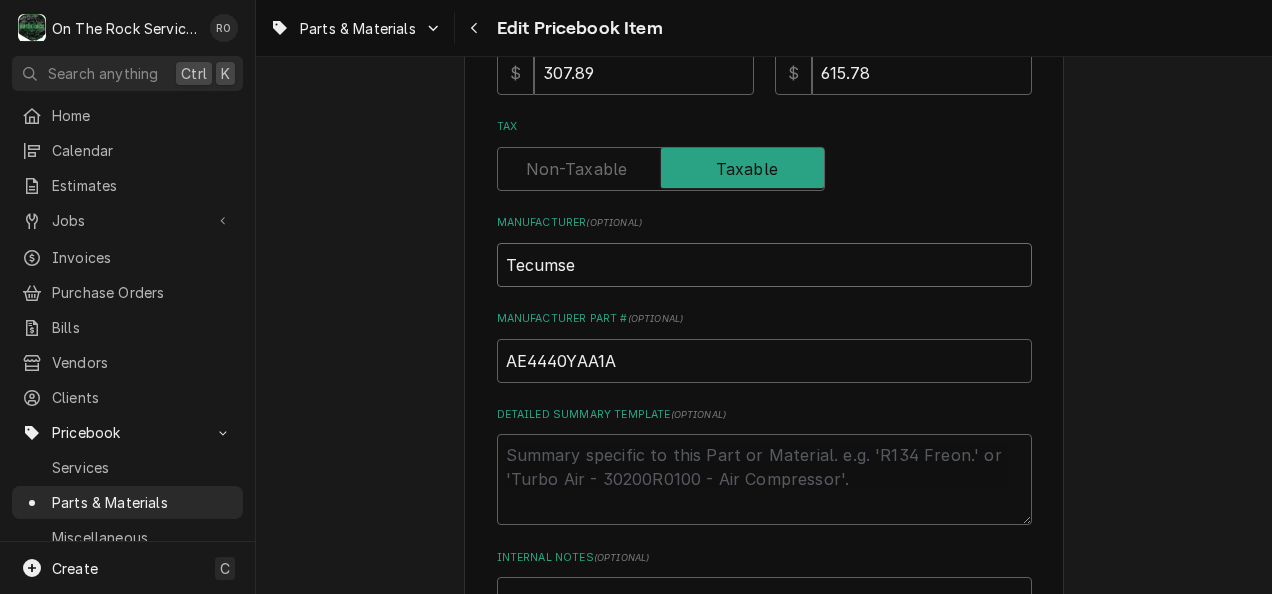type on "Tecumseh" 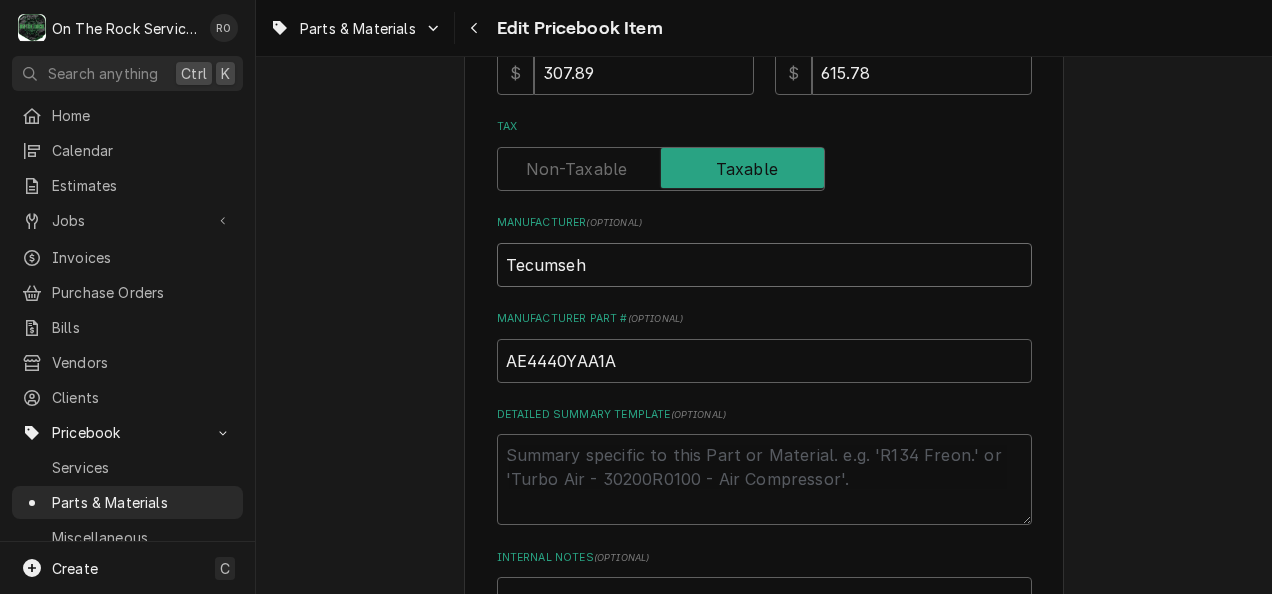 type on "x" 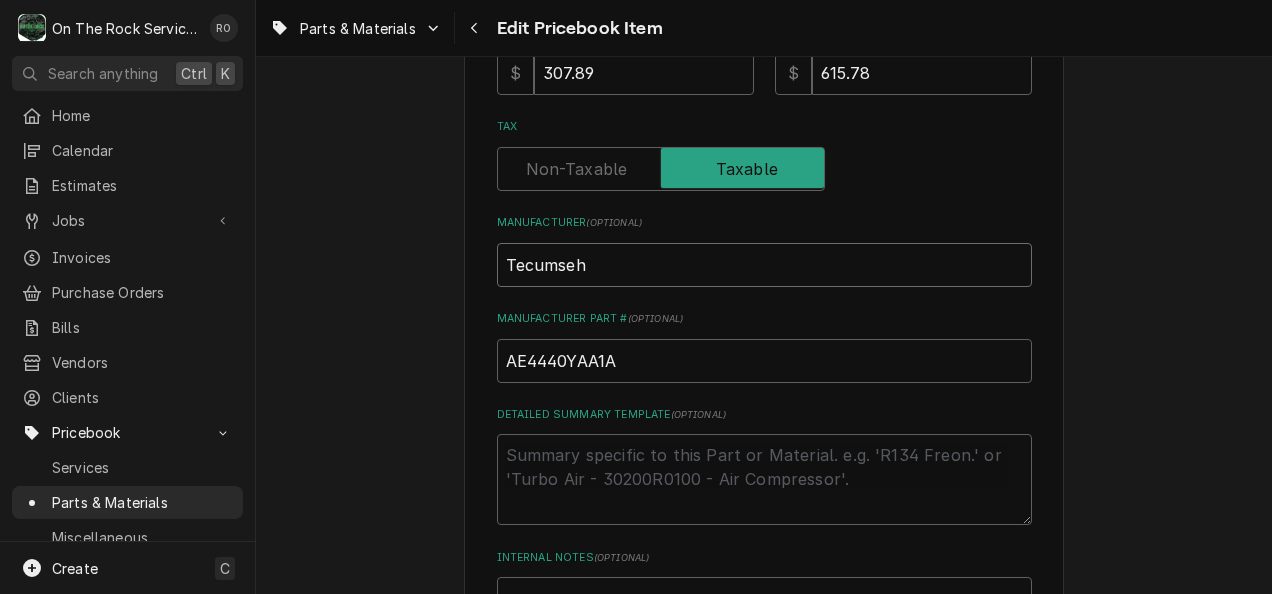 scroll, scrollTop: 1151, scrollLeft: 0, axis: vertical 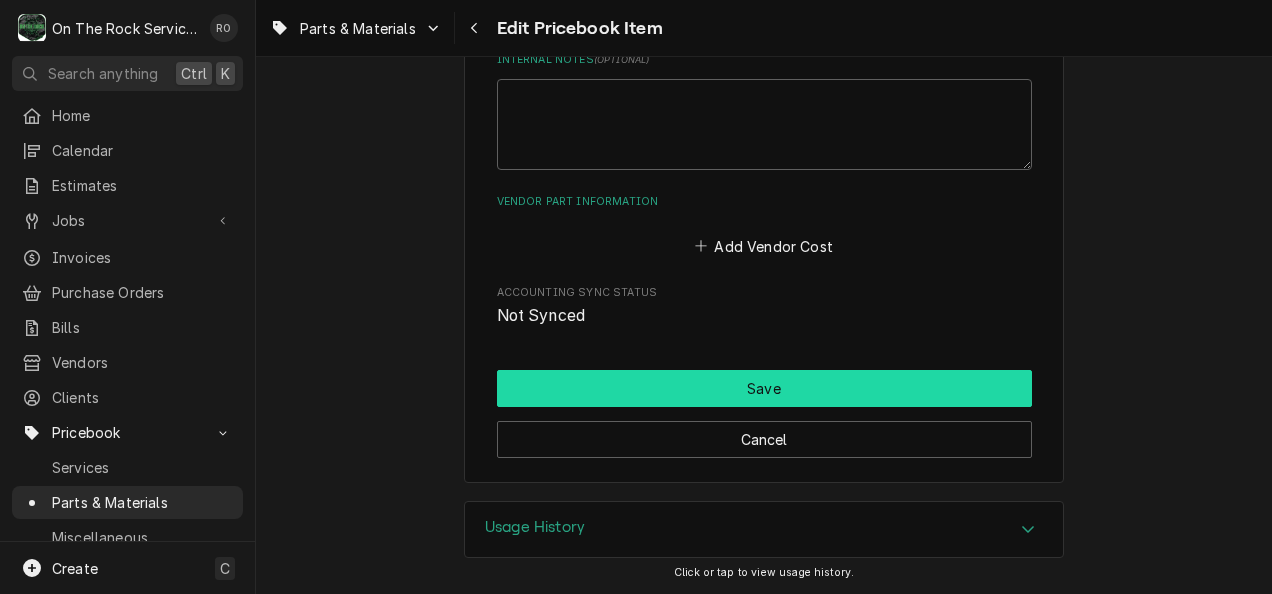 type on "Tecumseh" 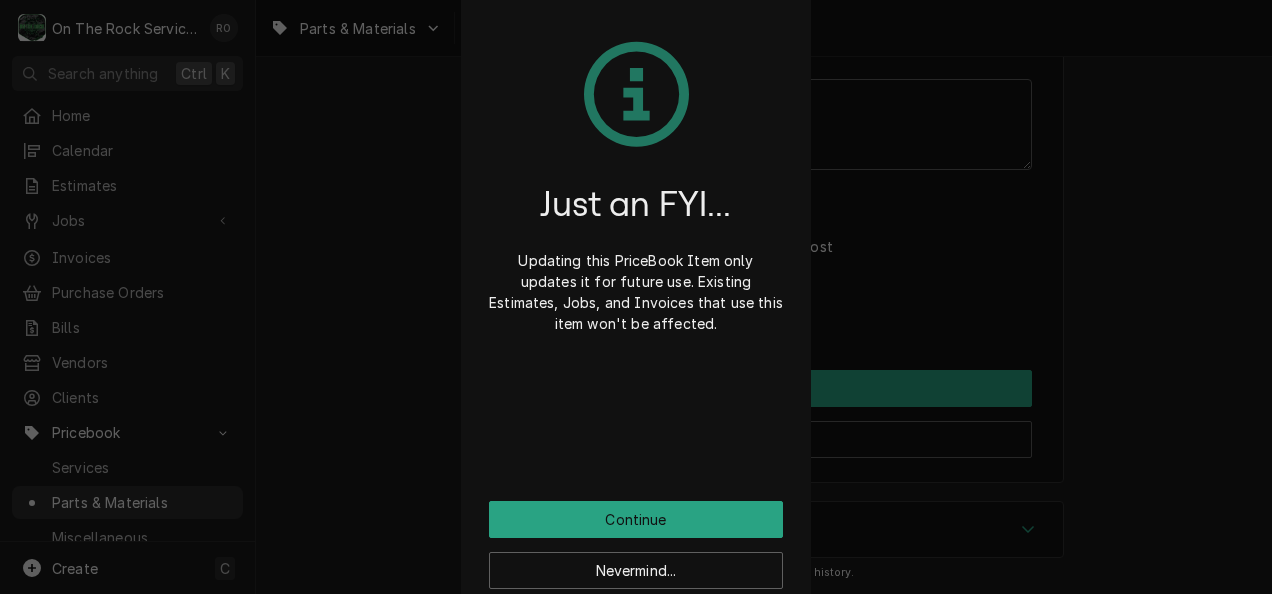 click on "Just an FYI...
Updating this PriceBook Item only updates it for future use. Existing Estimates, Jobs, and Invoices that use this item won't be affected." at bounding box center (636, 253) 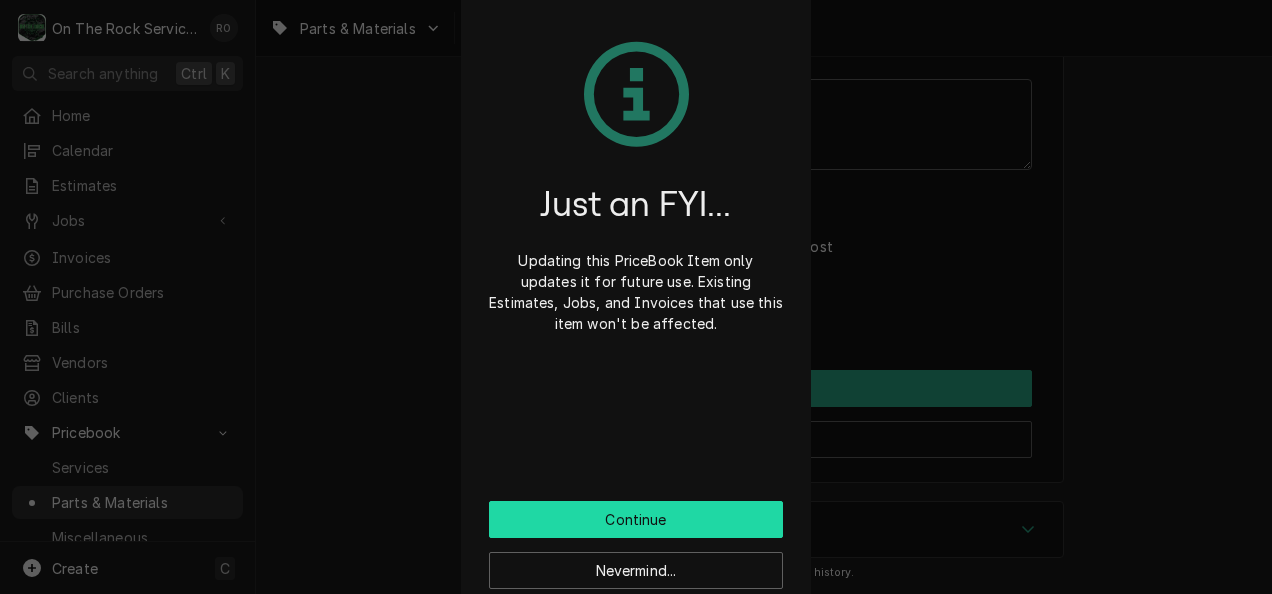 click on "Continue" at bounding box center [636, 519] 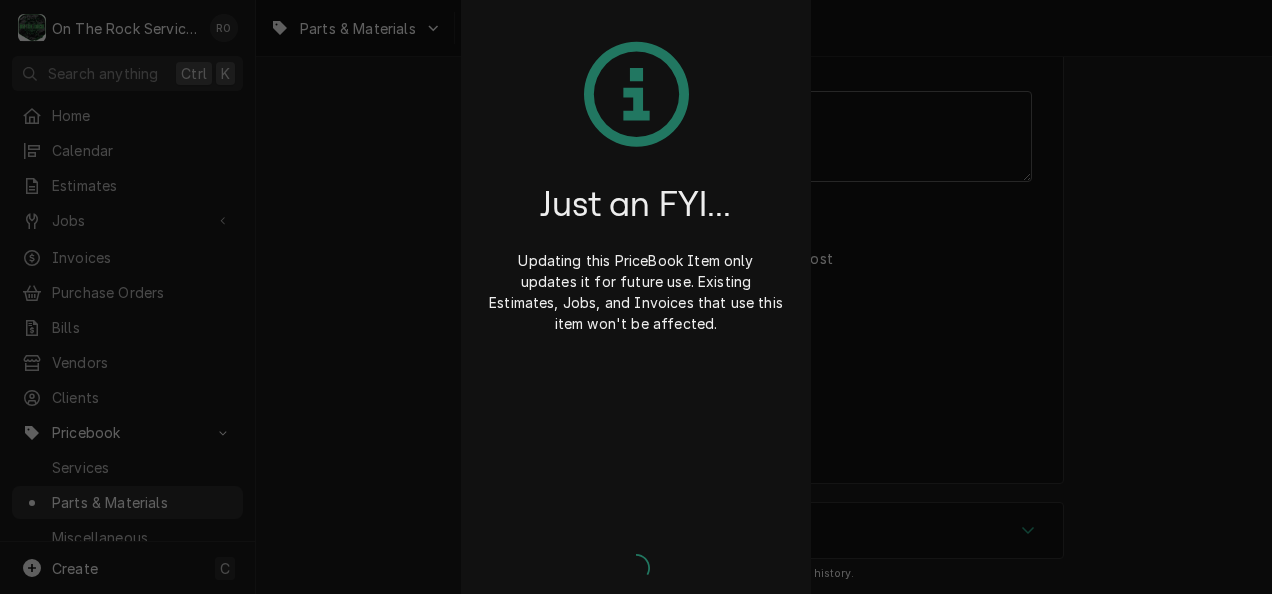 type on "x" 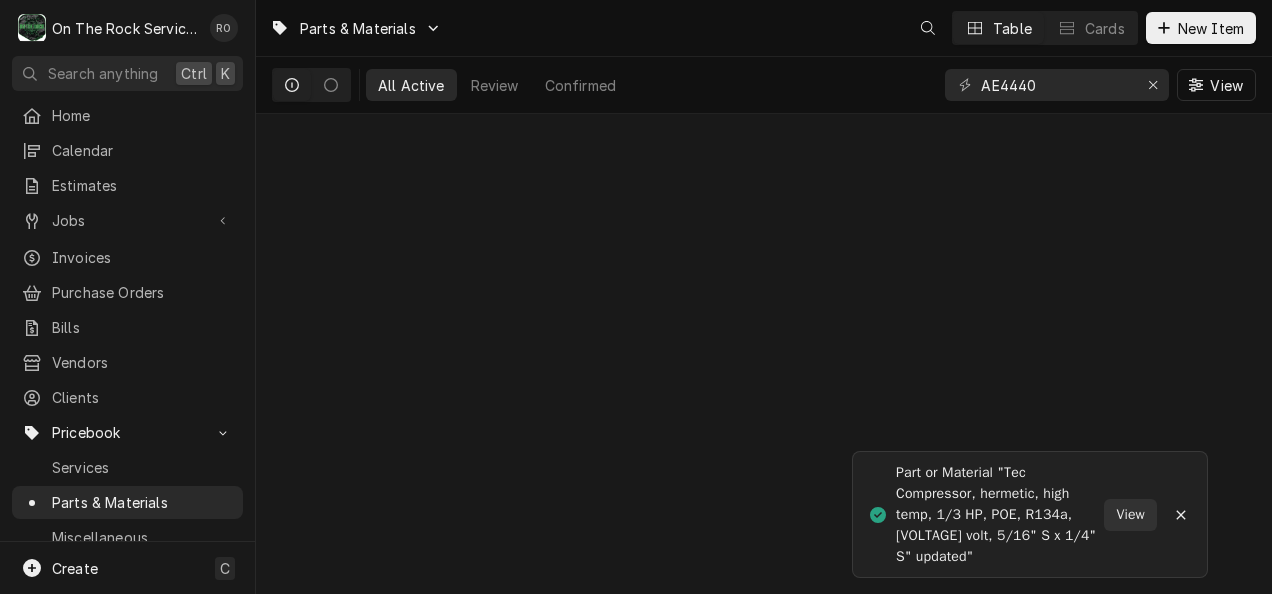 scroll, scrollTop: 0, scrollLeft: 0, axis: both 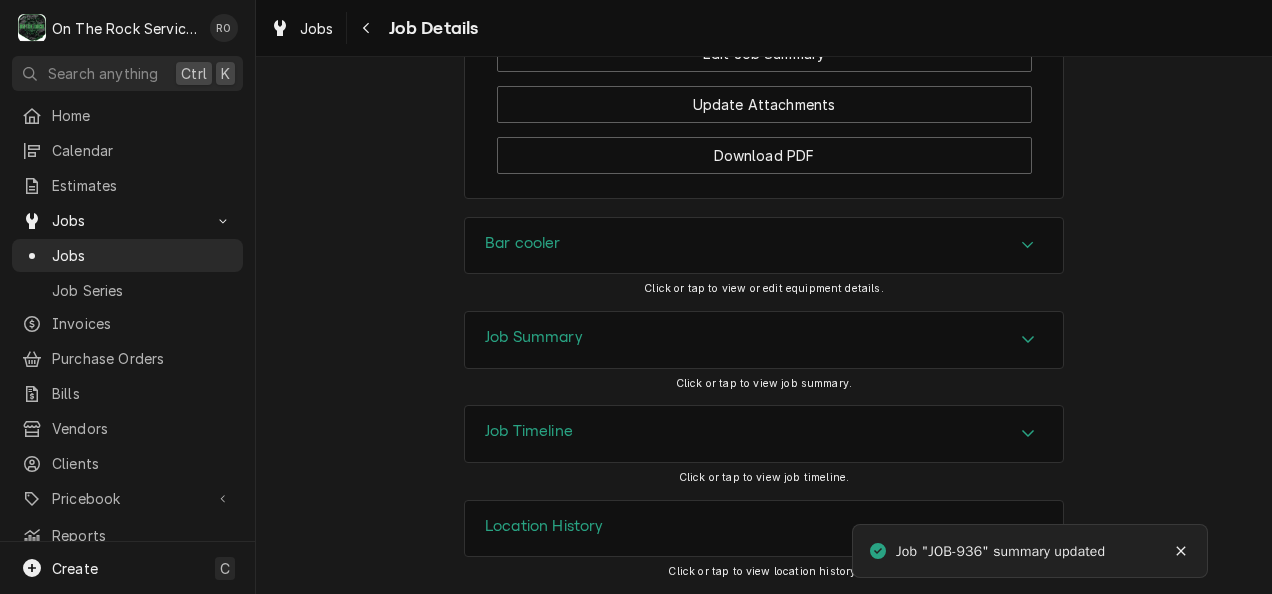 click at bounding box center [1028, 434] 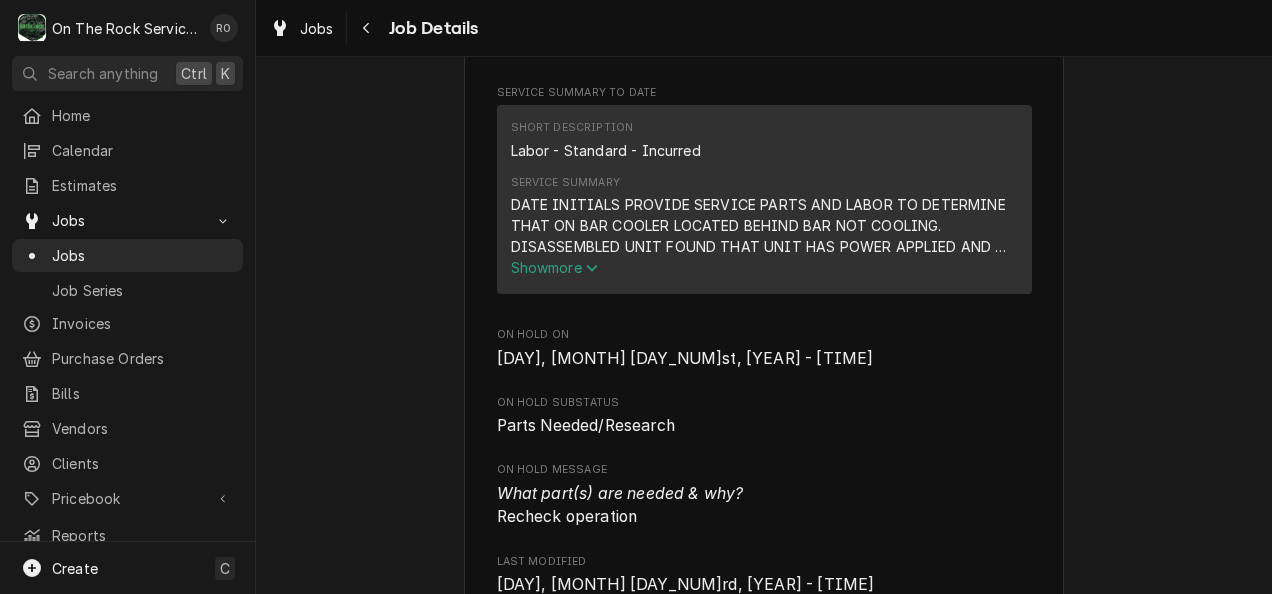 scroll, scrollTop: 639, scrollLeft: 0, axis: vertical 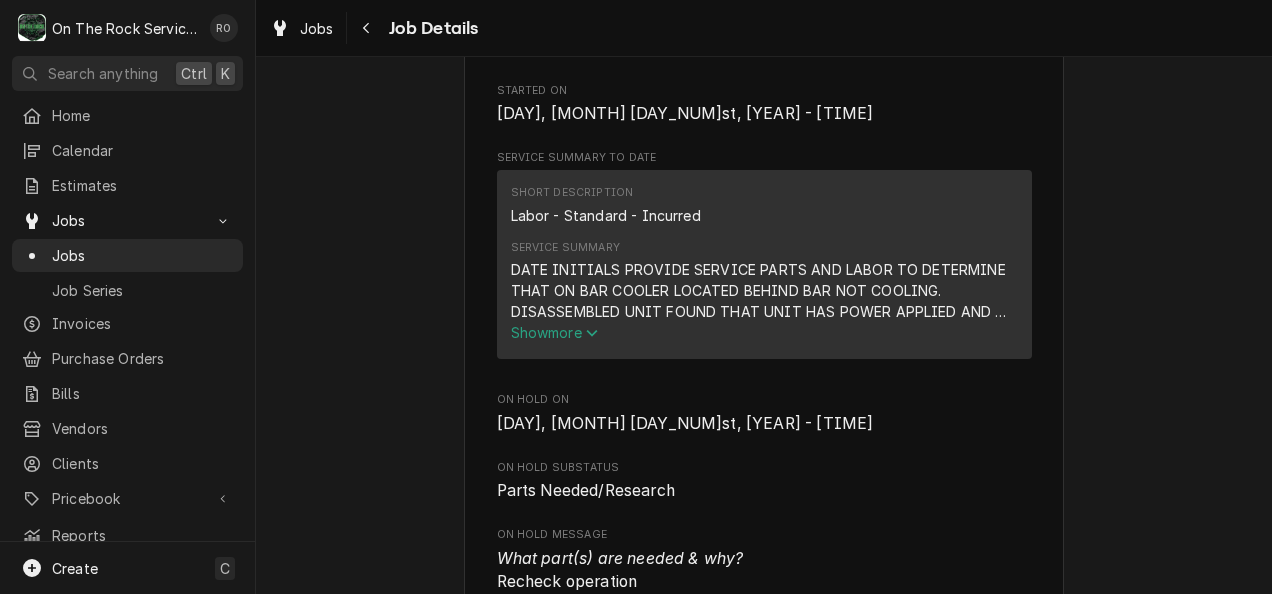 click 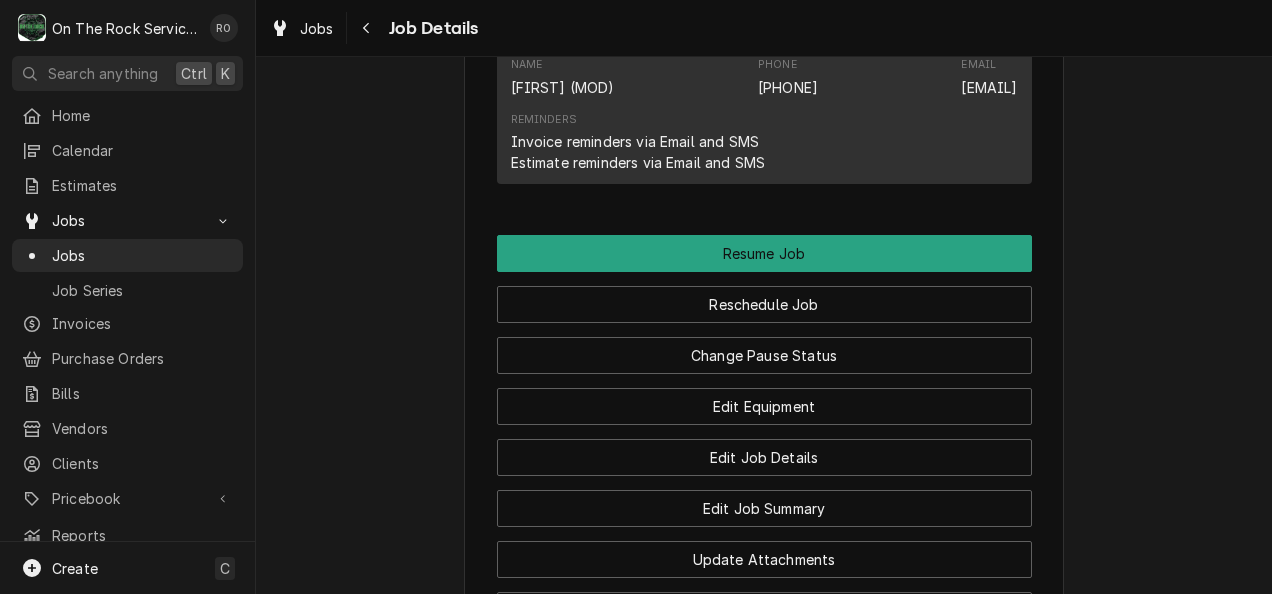 scroll, scrollTop: 2064, scrollLeft: 0, axis: vertical 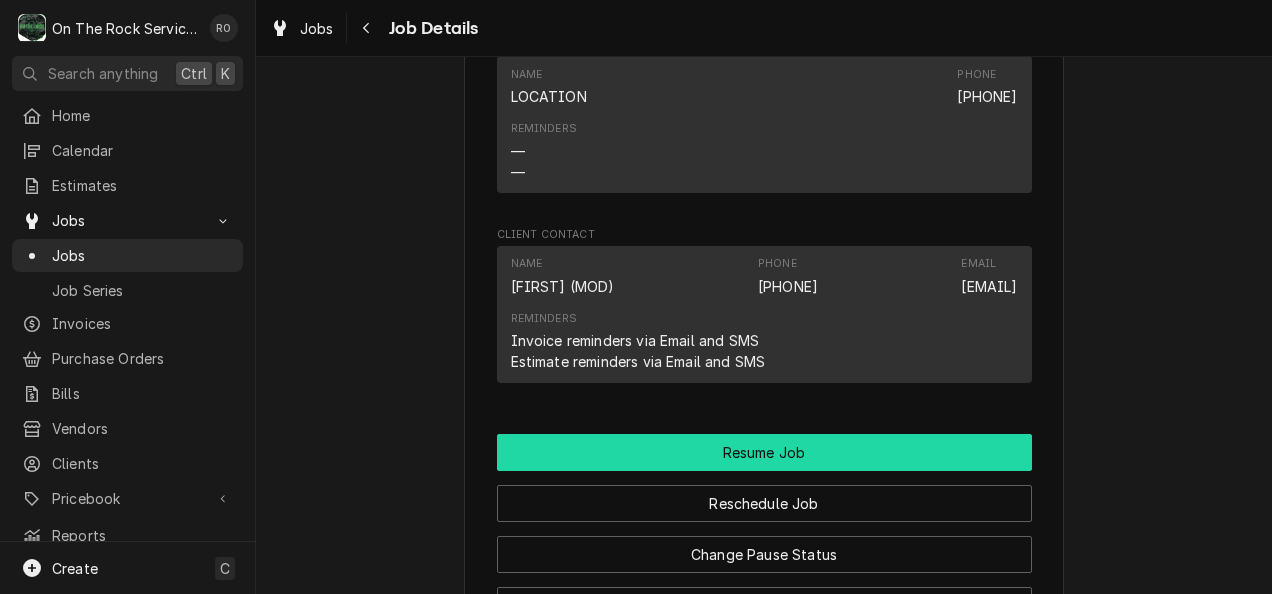 click on "Resume Job" at bounding box center (764, 452) 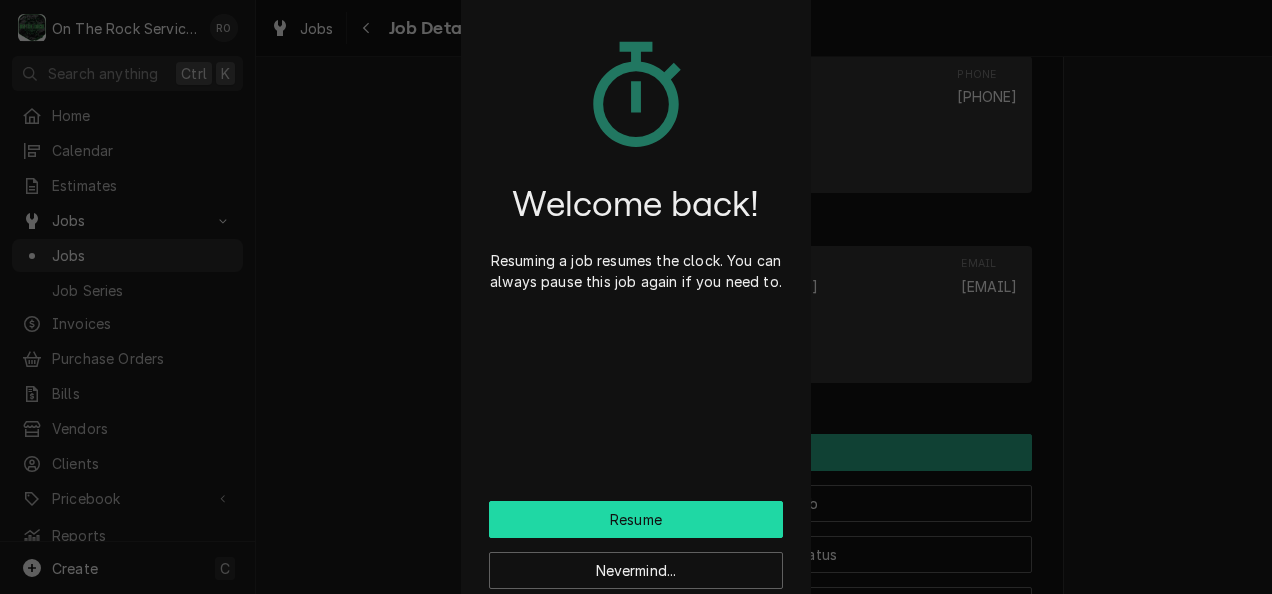 click on "Resume" at bounding box center (636, 519) 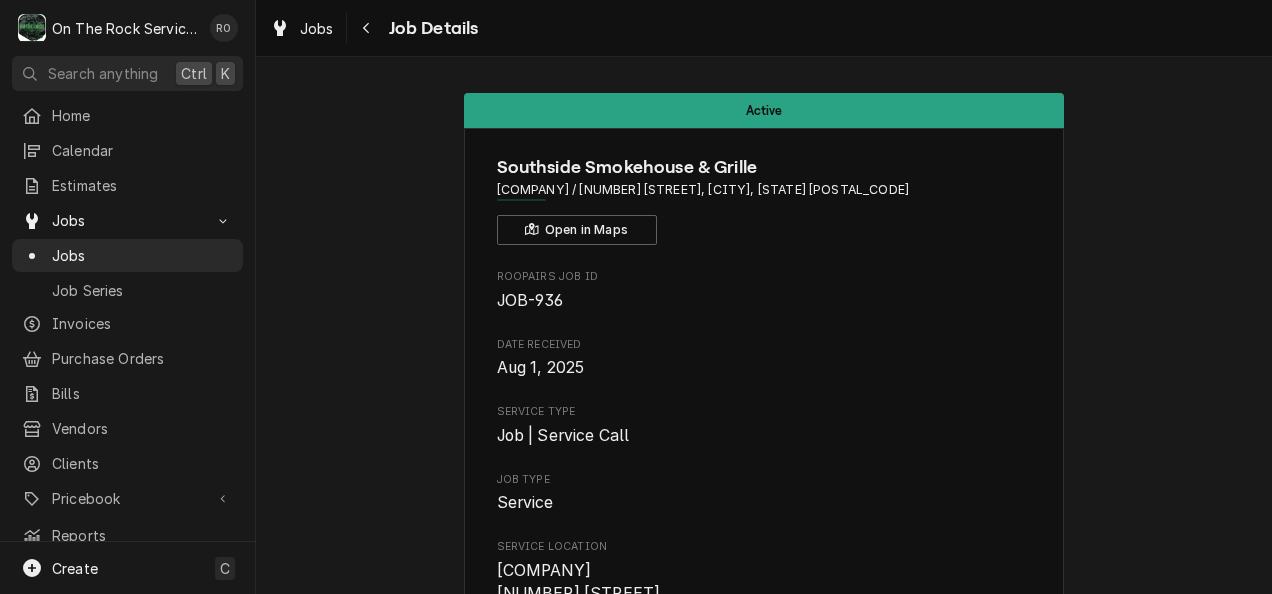 scroll, scrollTop: 0, scrollLeft: 0, axis: both 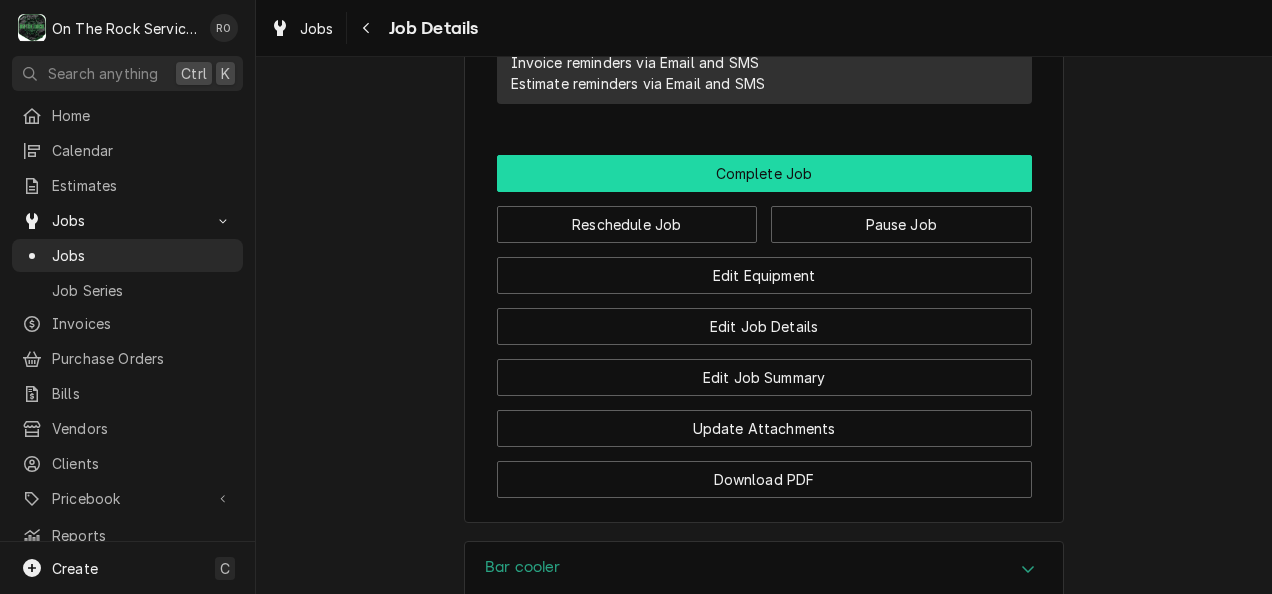 click on "Complete Job" at bounding box center [764, 173] 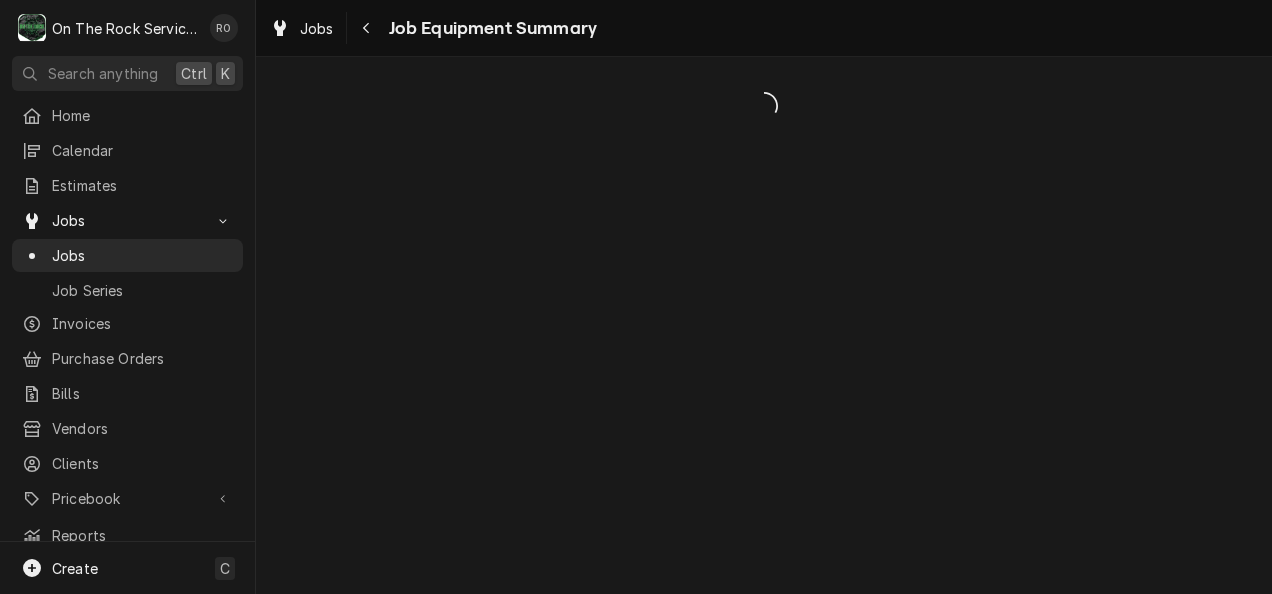 scroll, scrollTop: 0, scrollLeft: 0, axis: both 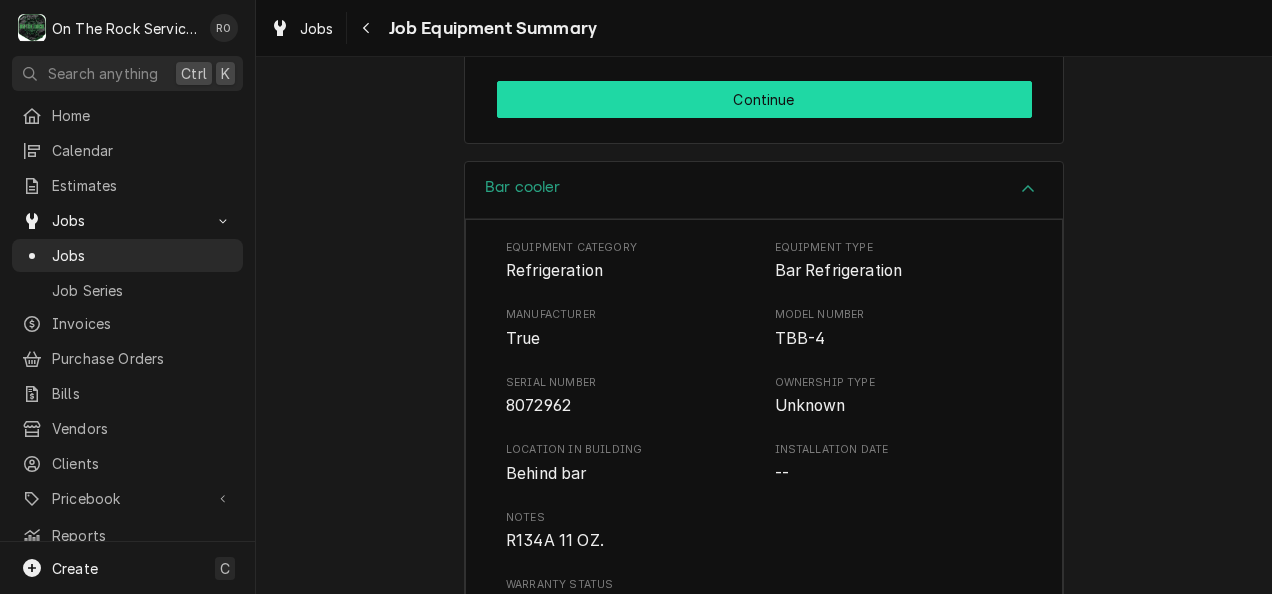 click on "Continue" at bounding box center (764, 99) 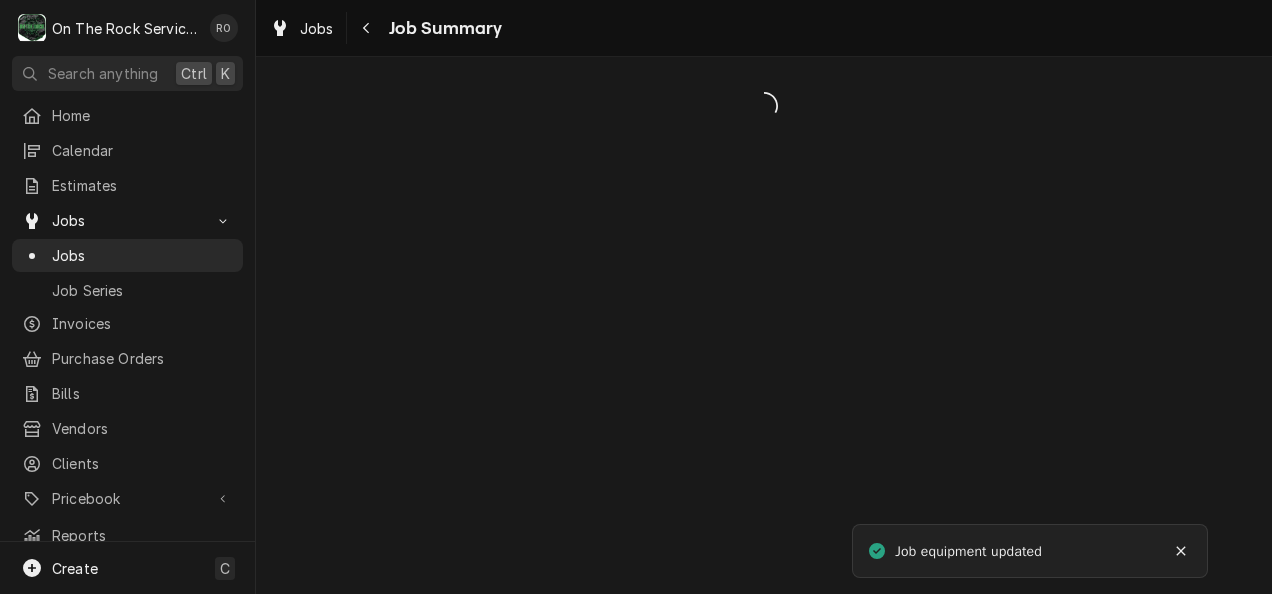 scroll, scrollTop: 0, scrollLeft: 0, axis: both 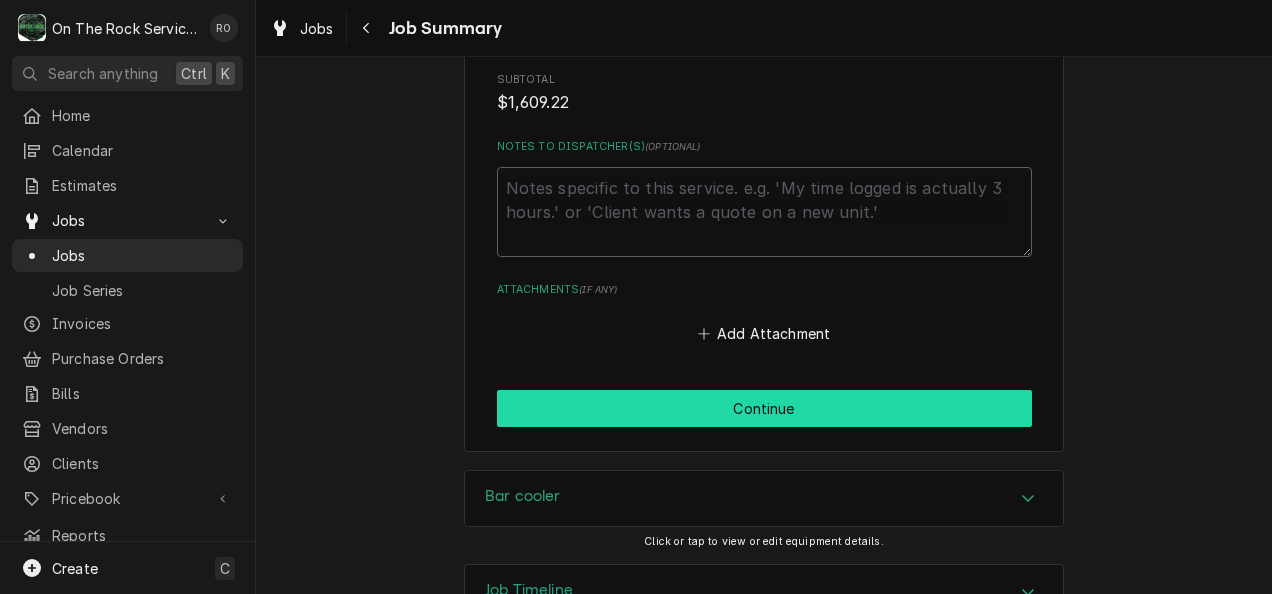 click on "Continue" at bounding box center [764, 408] 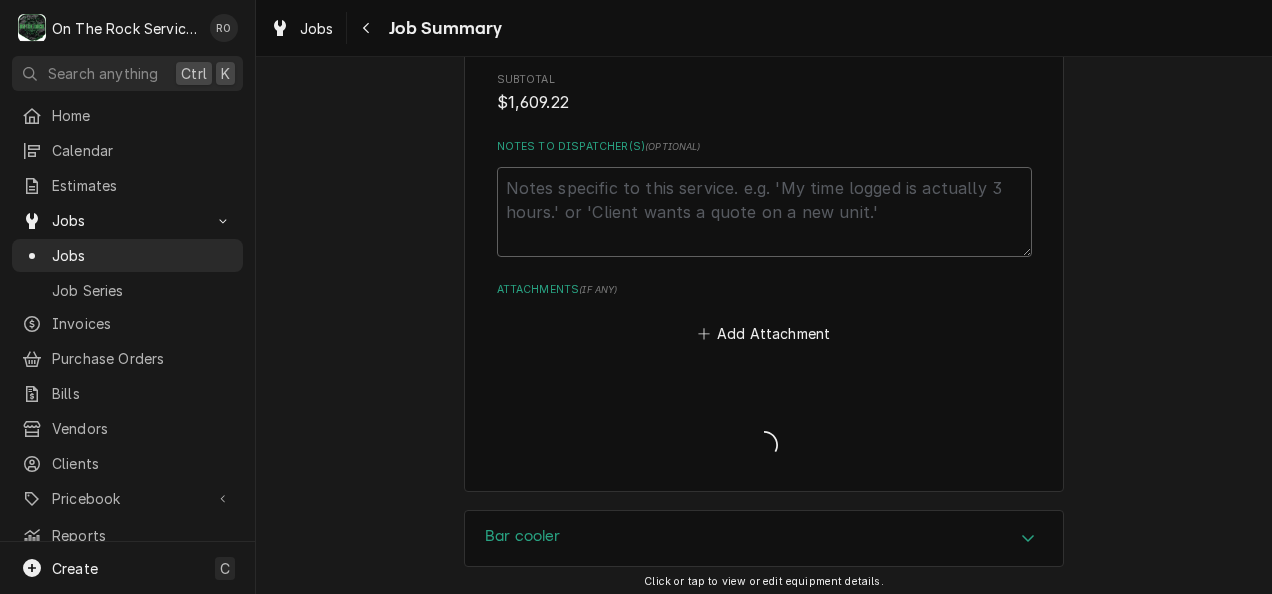 type on "x" 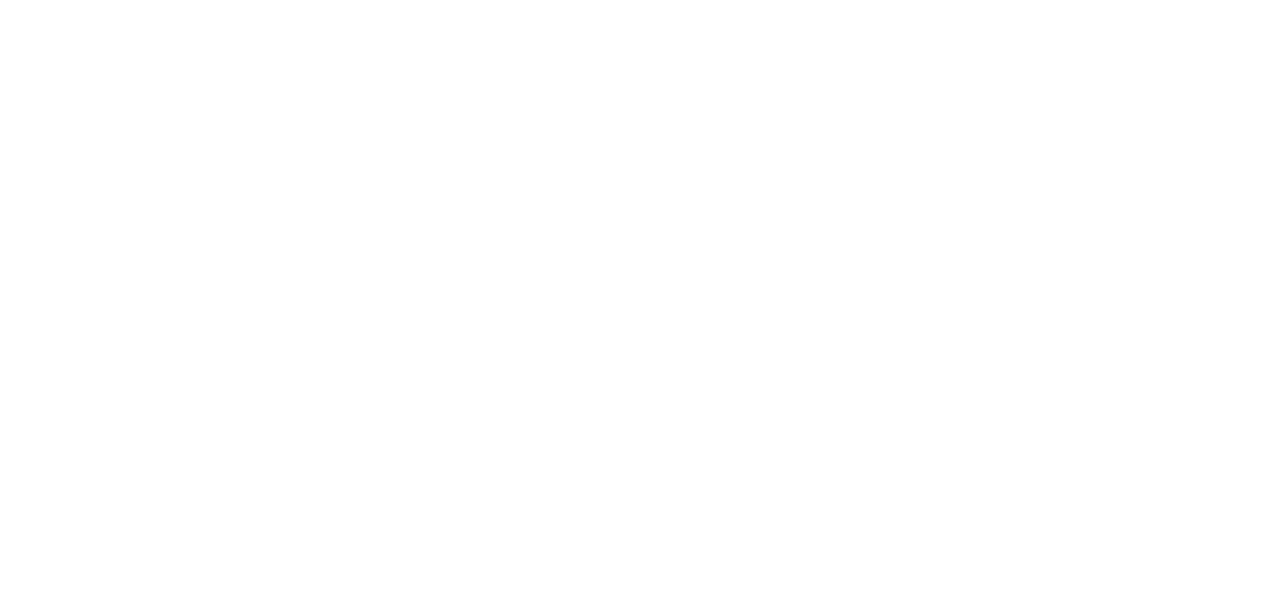 scroll, scrollTop: 0, scrollLeft: 0, axis: both 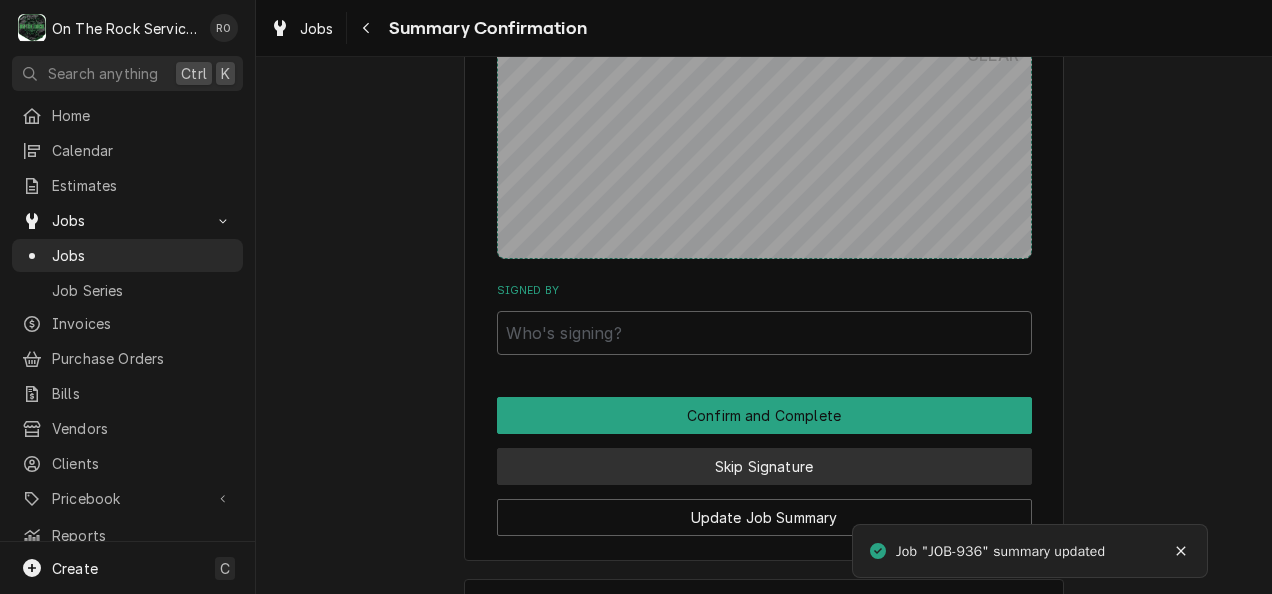 click on "Skip Signature" at bounding box center (764, 466) 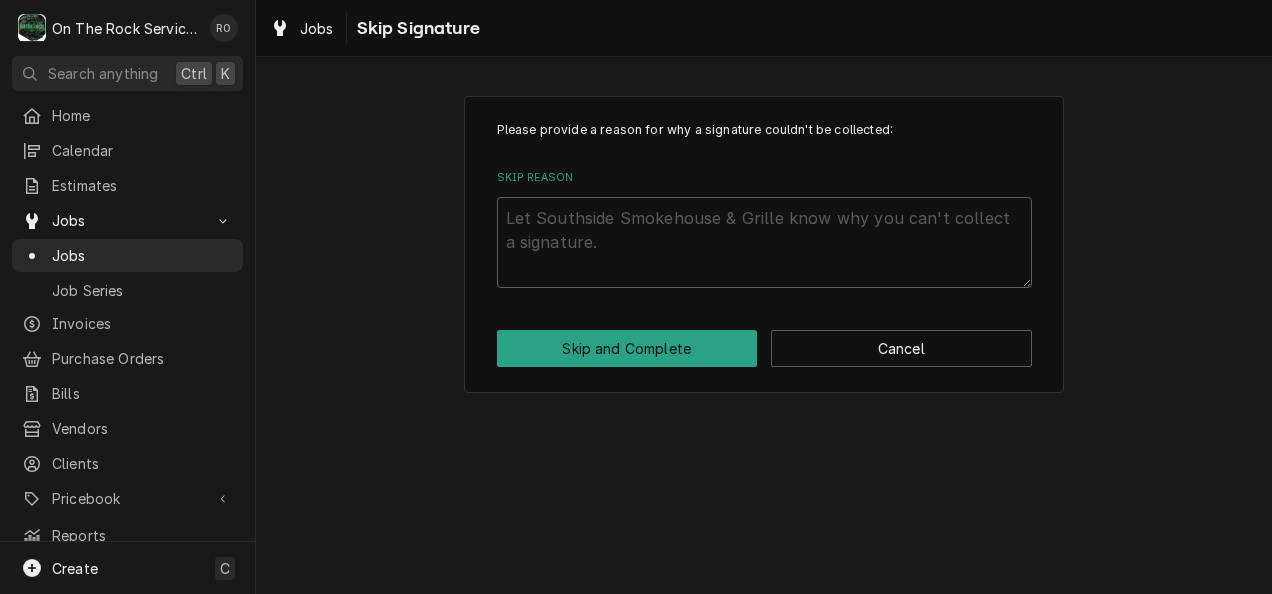 scroll, scrollTop: 0, scrollLeft: 0, axis: both 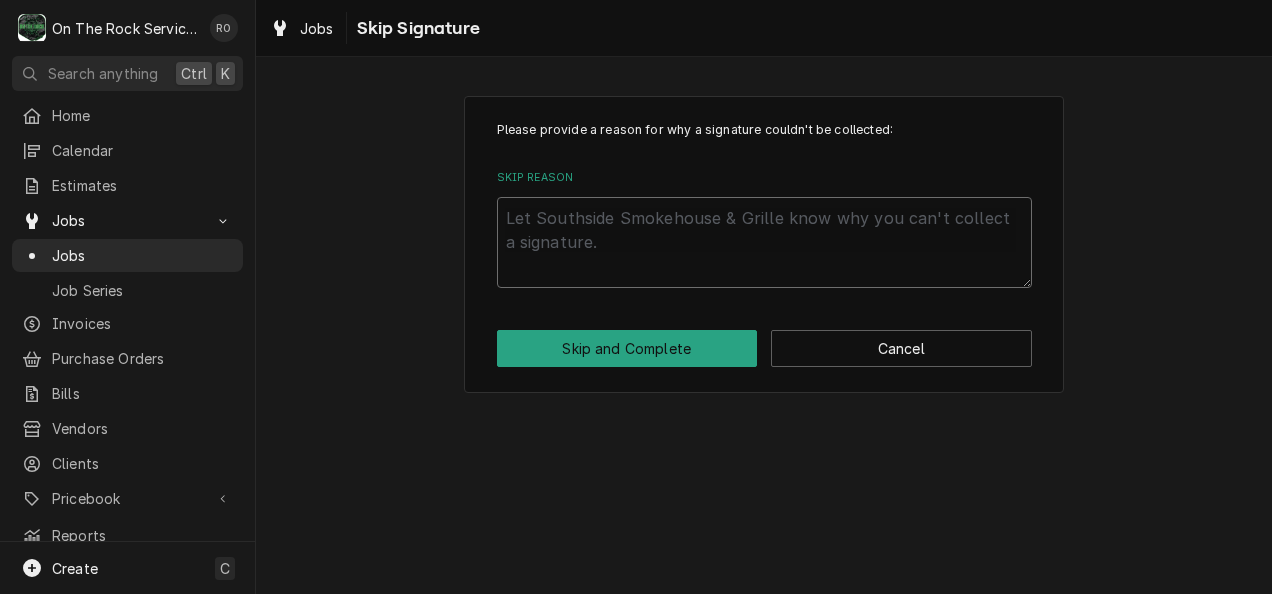 click on "Skip Reason" at bounding box center (764, 242) 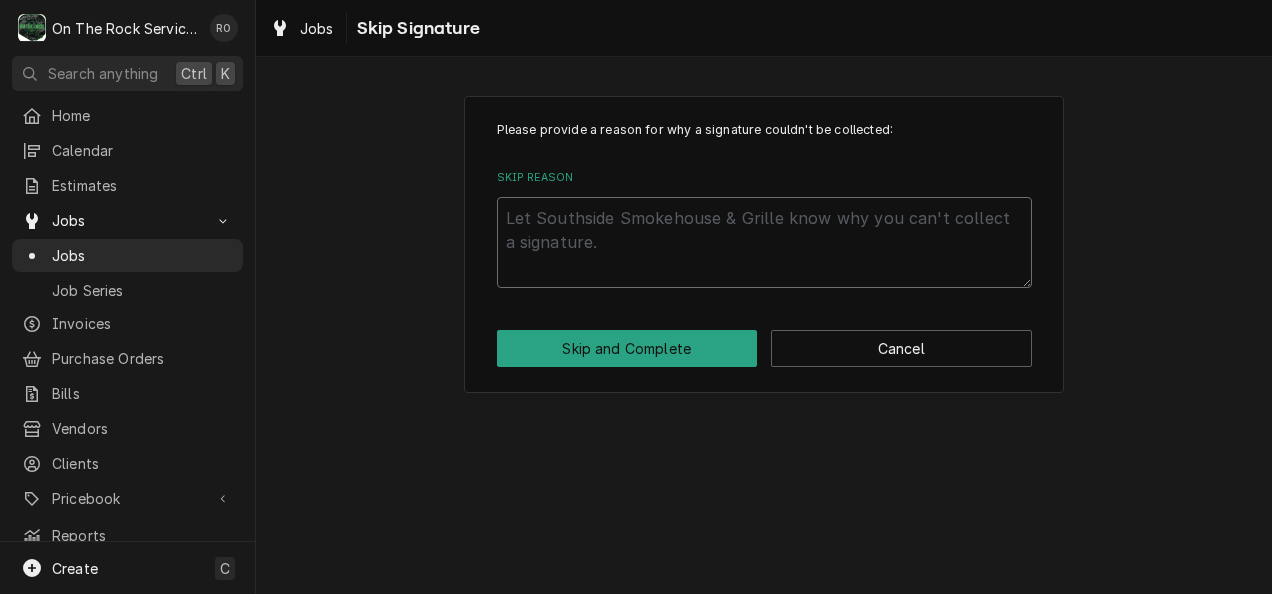 type on "x" 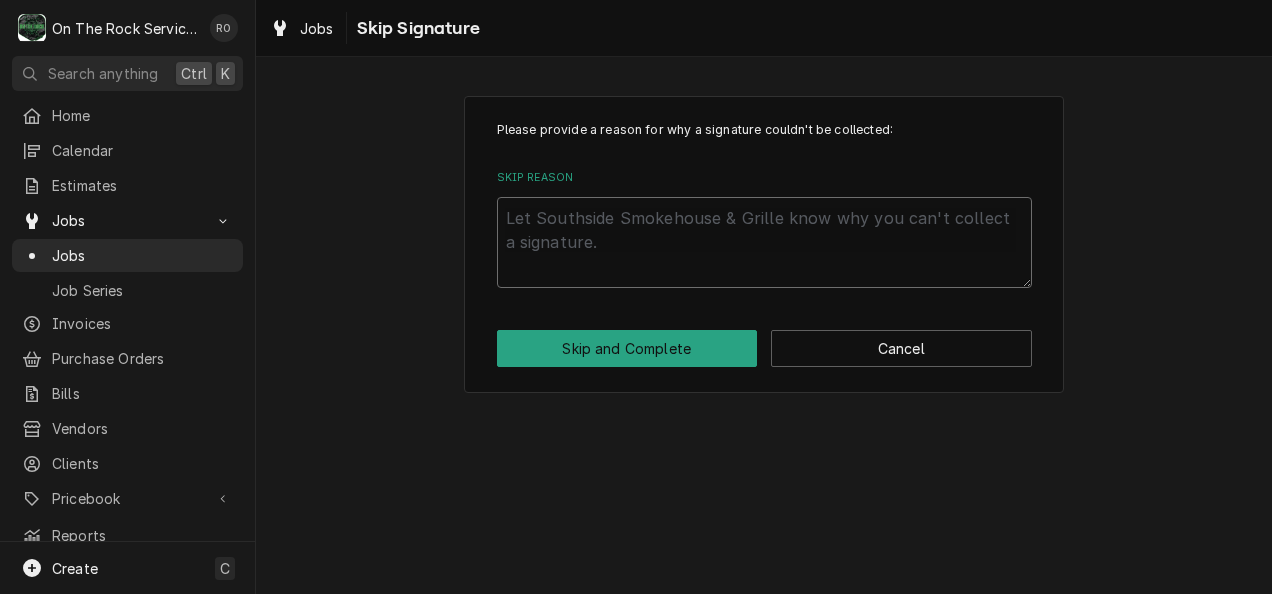type on "n" 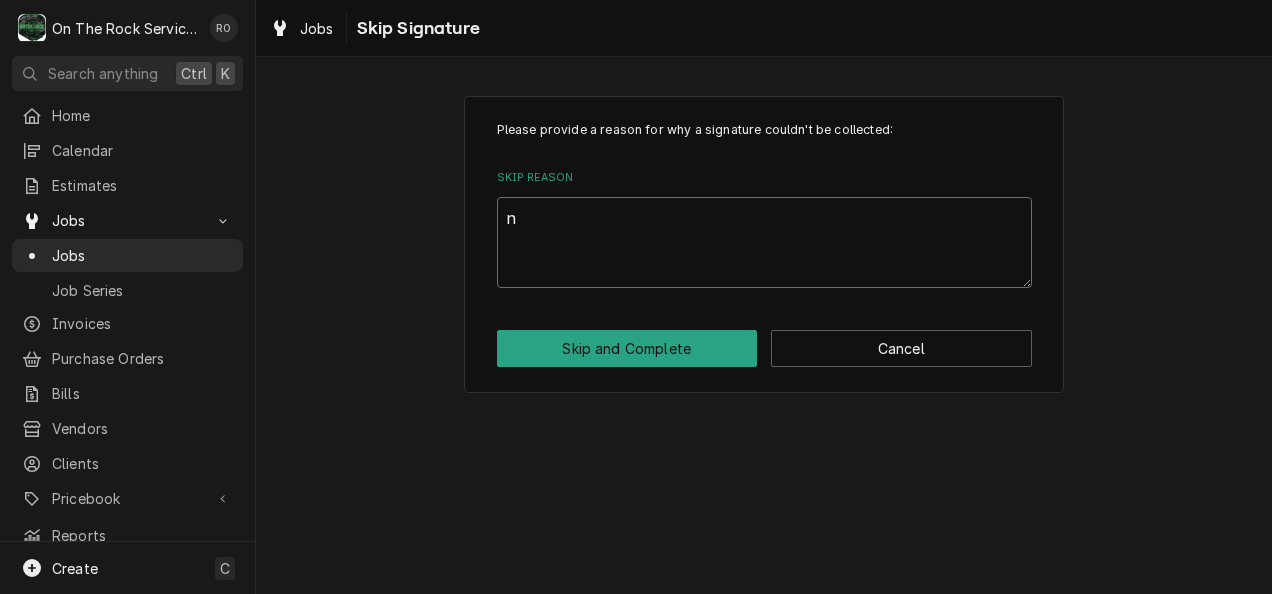 type on "x" 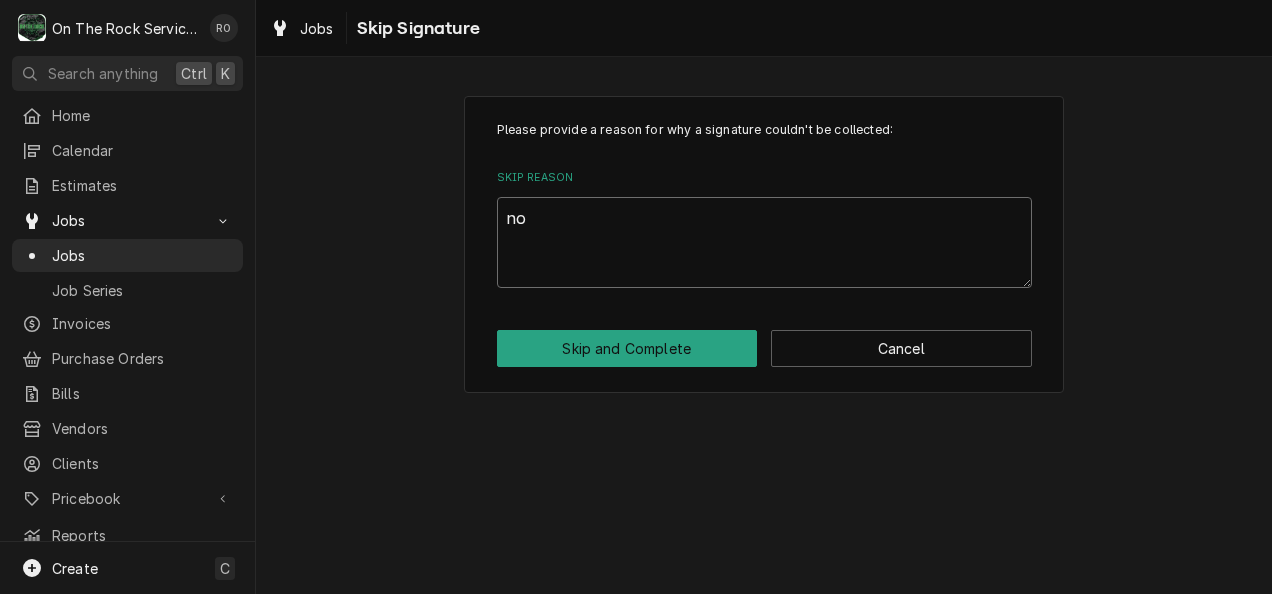 type on "x" 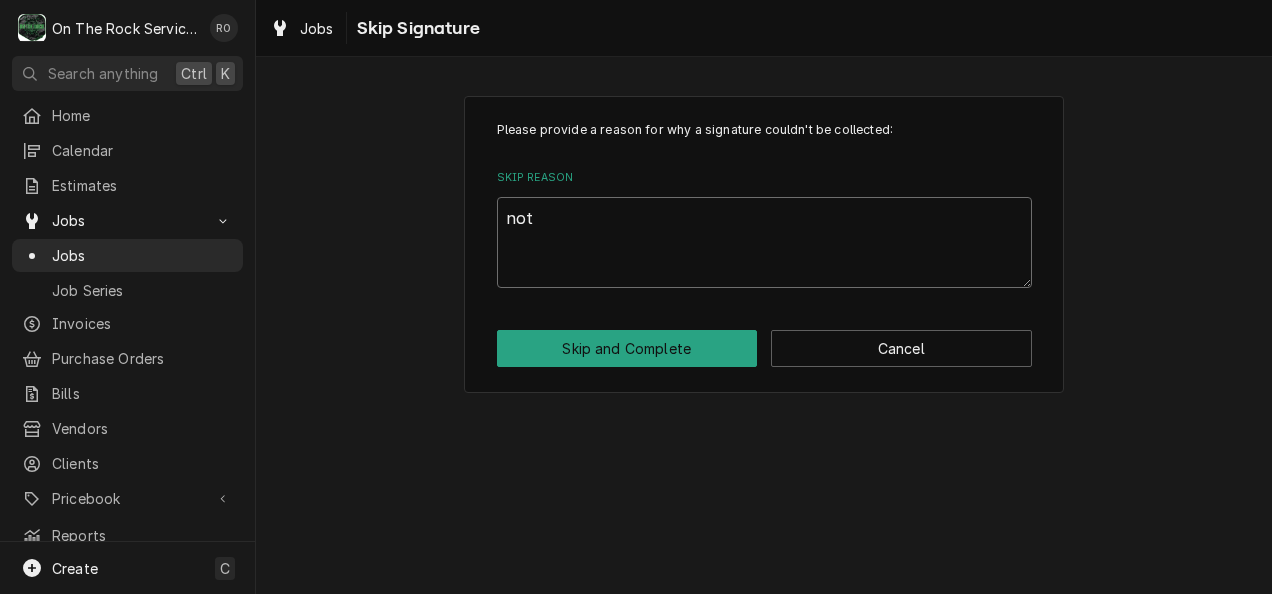 type on "x" 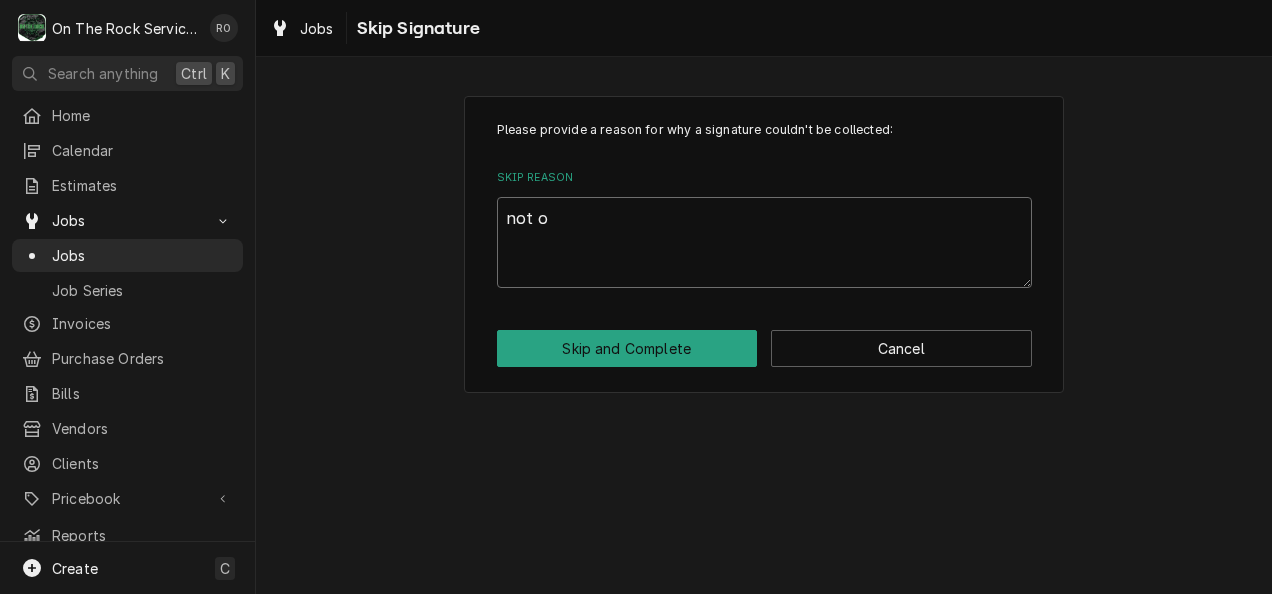 type on "x" 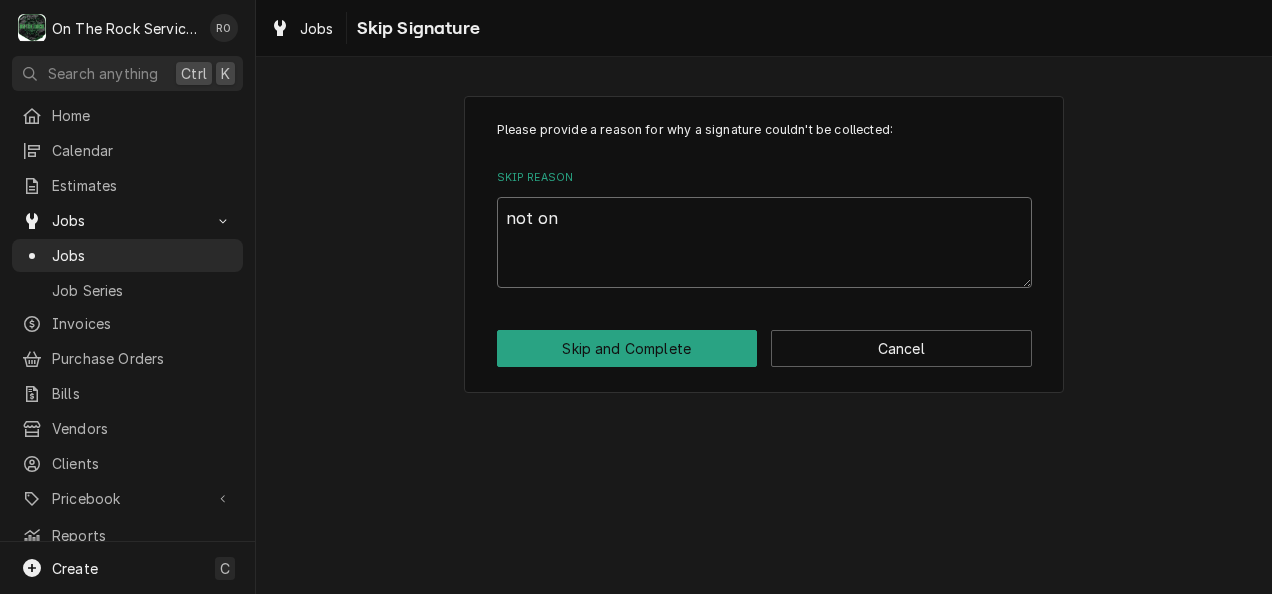 type on "x" 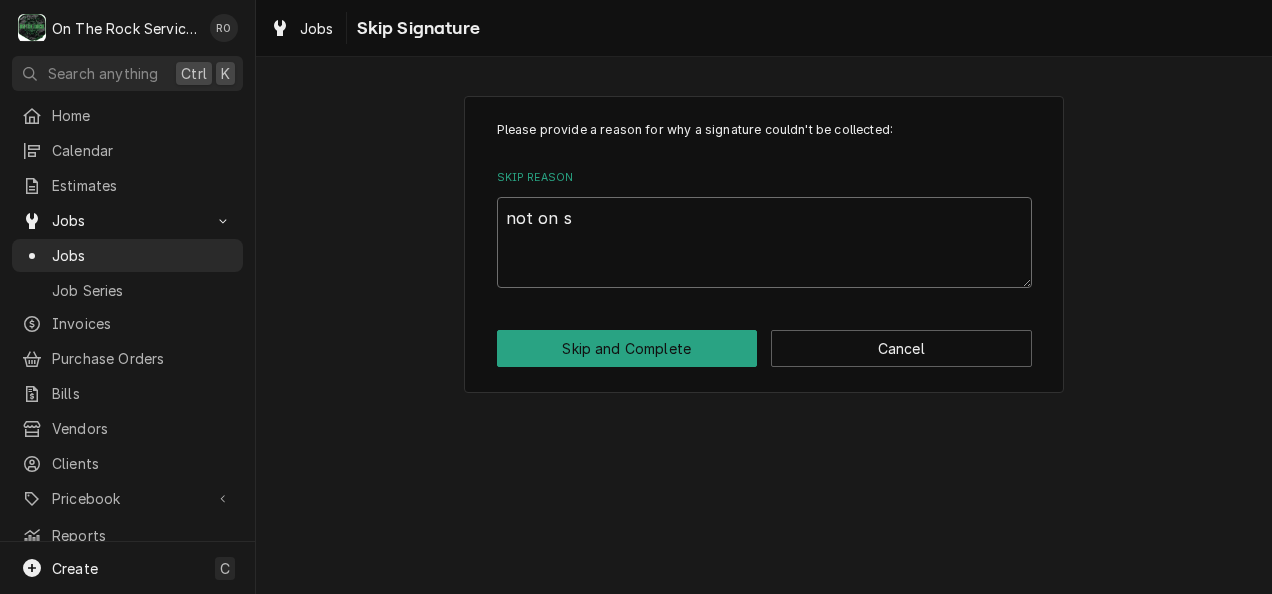 type on "x" 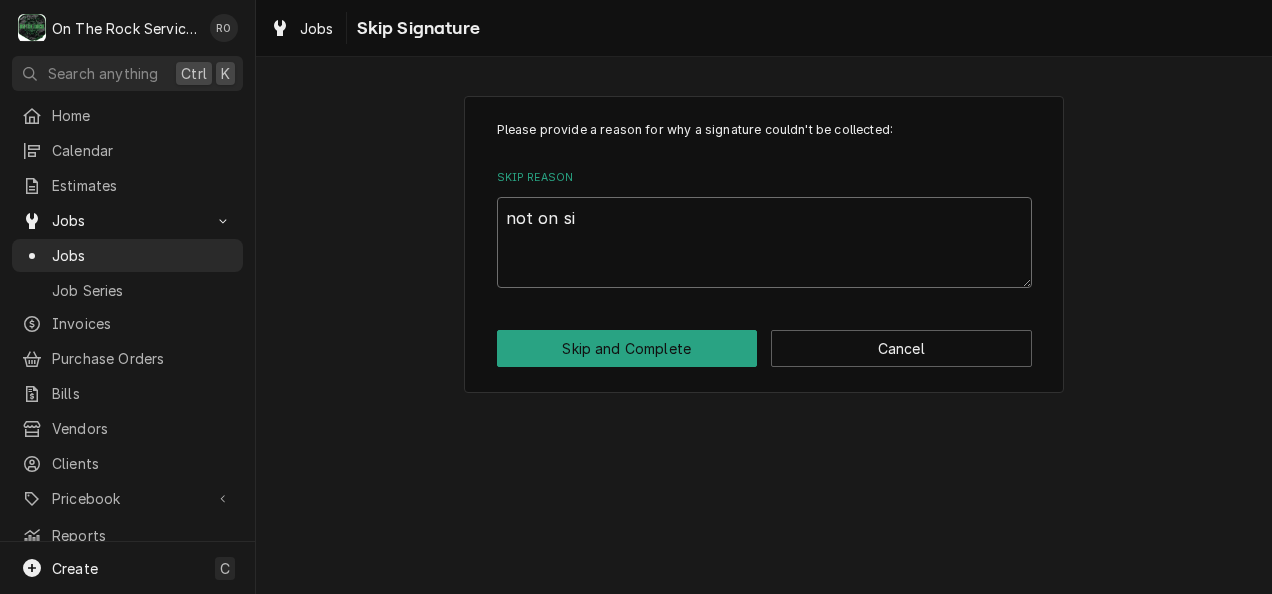 type on "x" 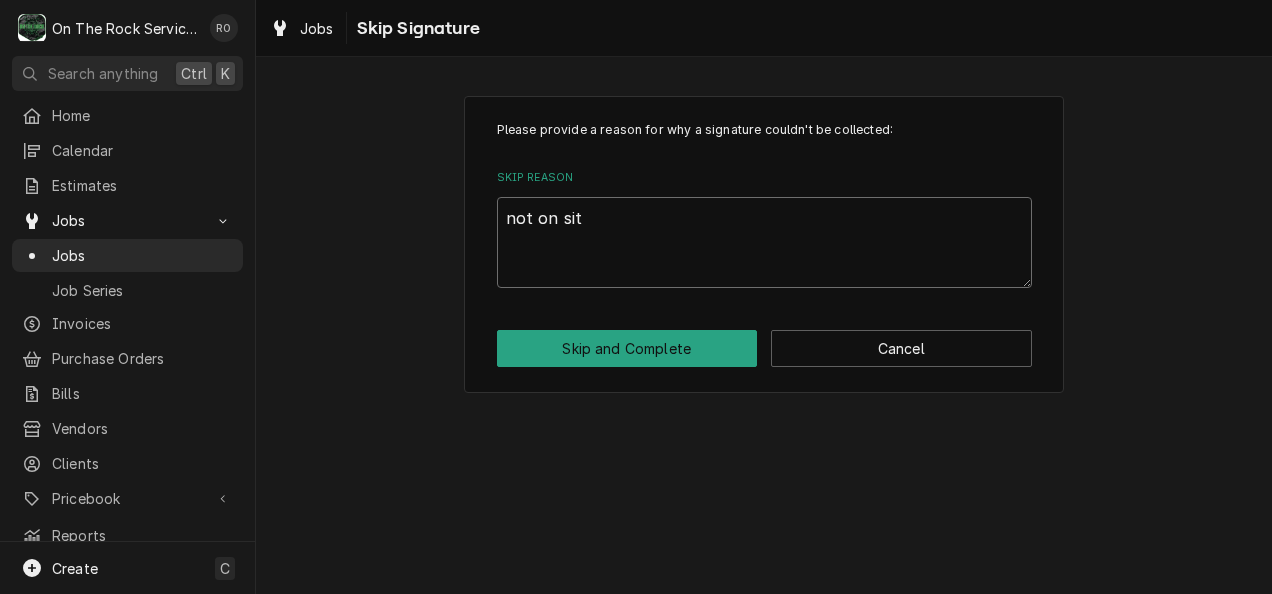 type on "x" 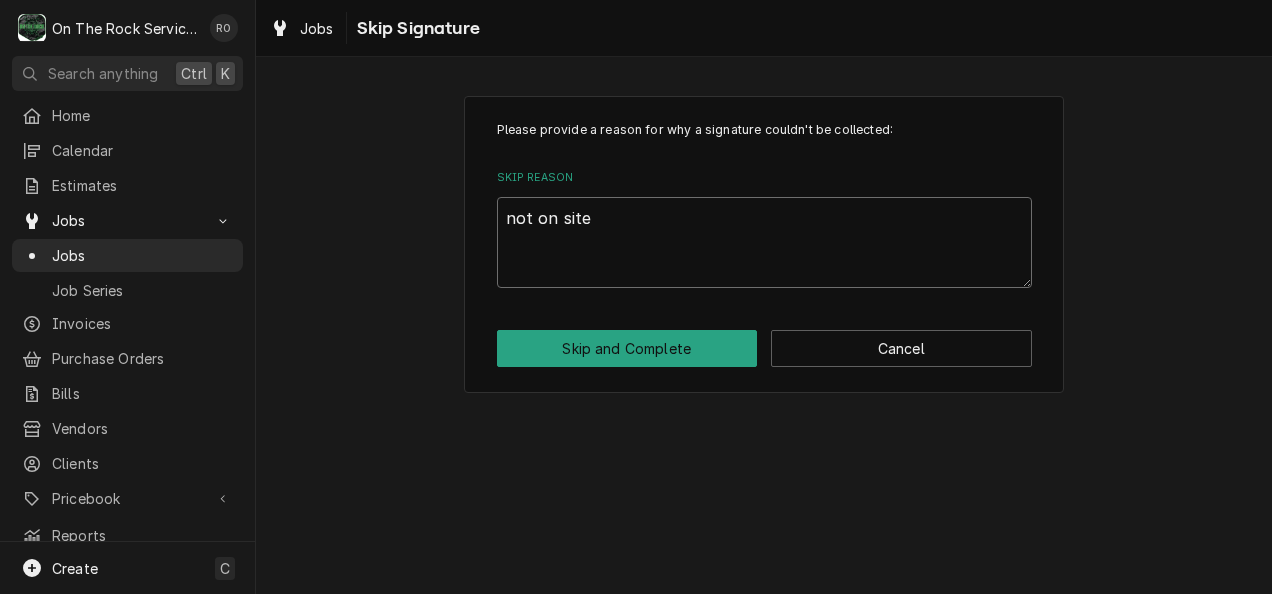 type on "x" 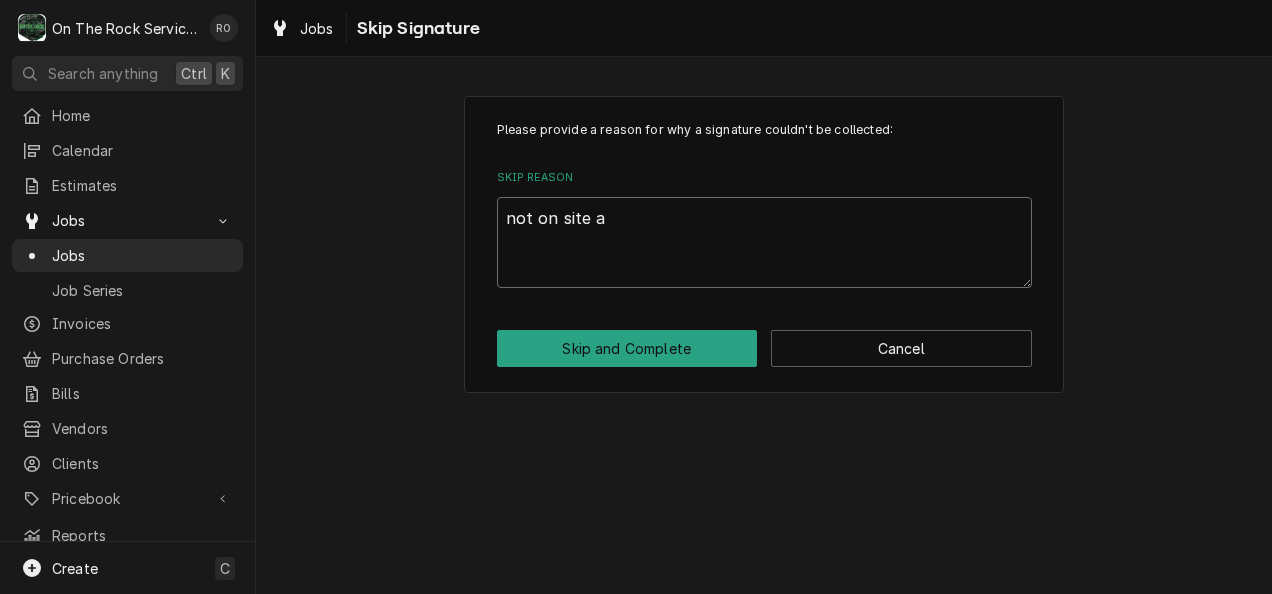 type on "x" 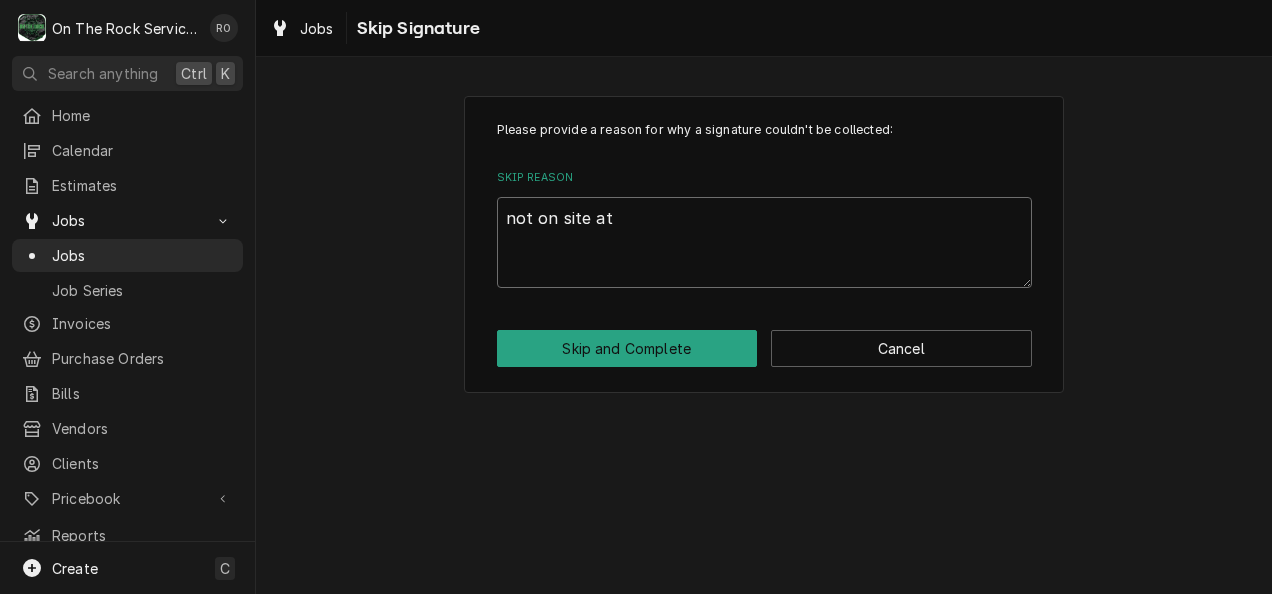 type on "not on site at" 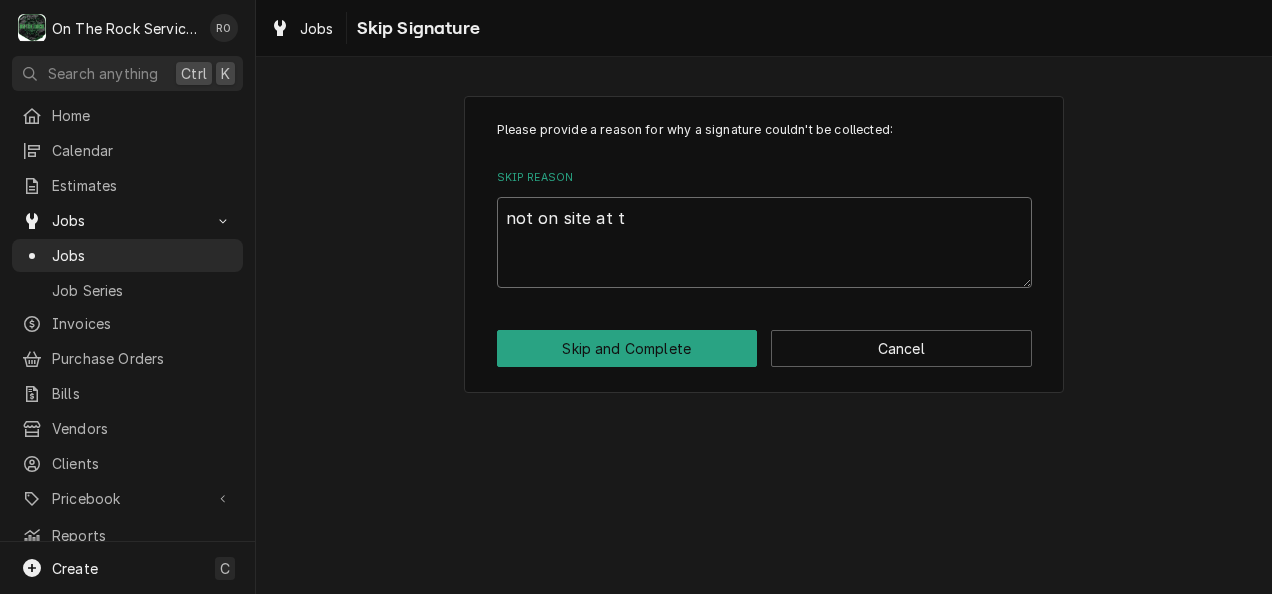 type on "x" 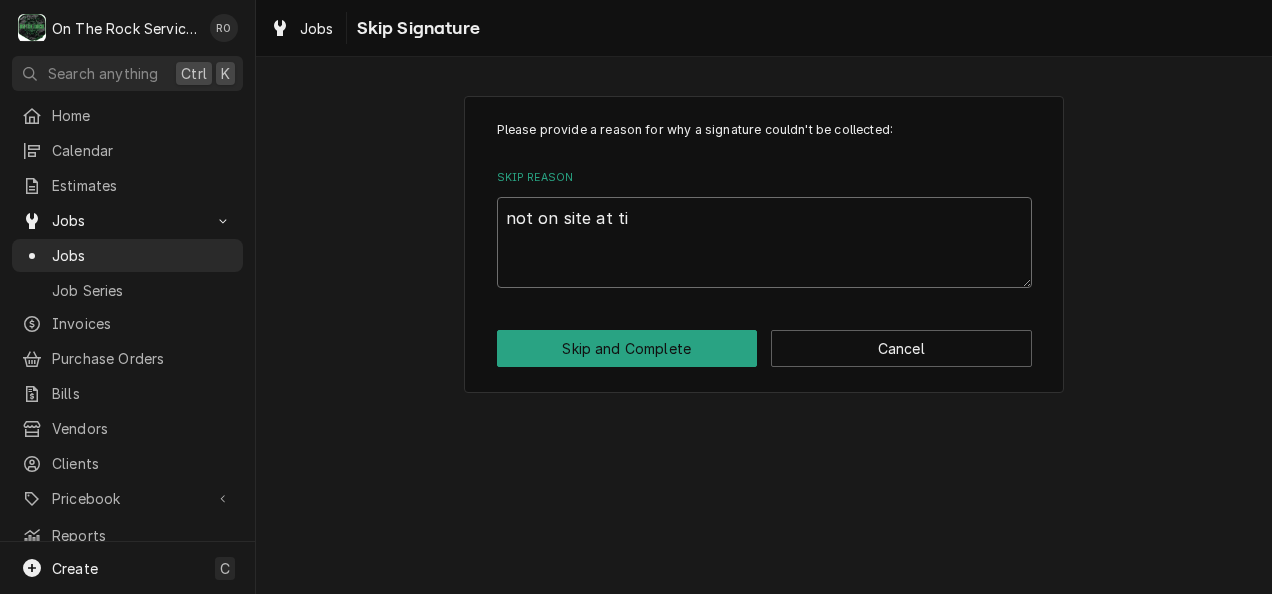 type on "x" 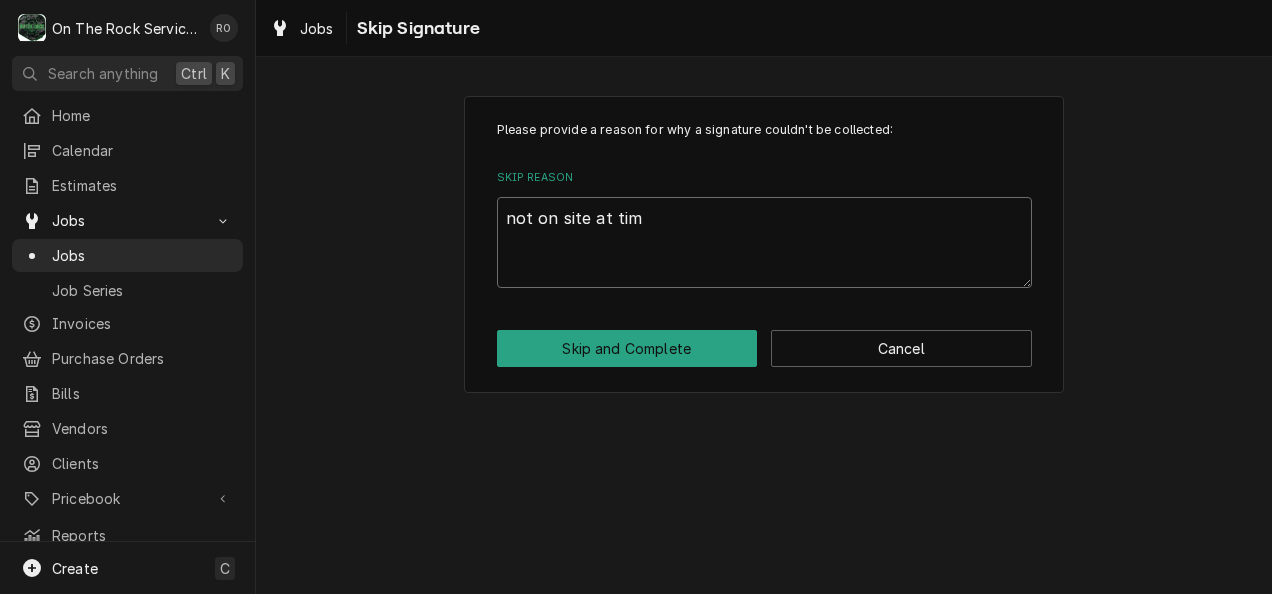 type on "x" 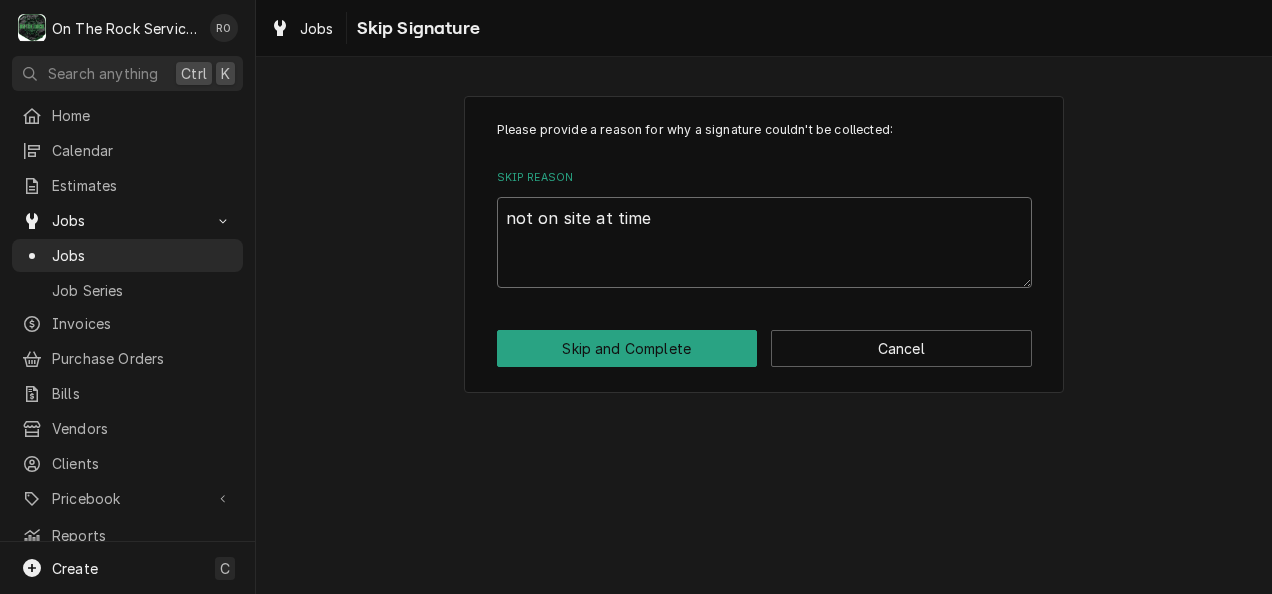 type on "x" 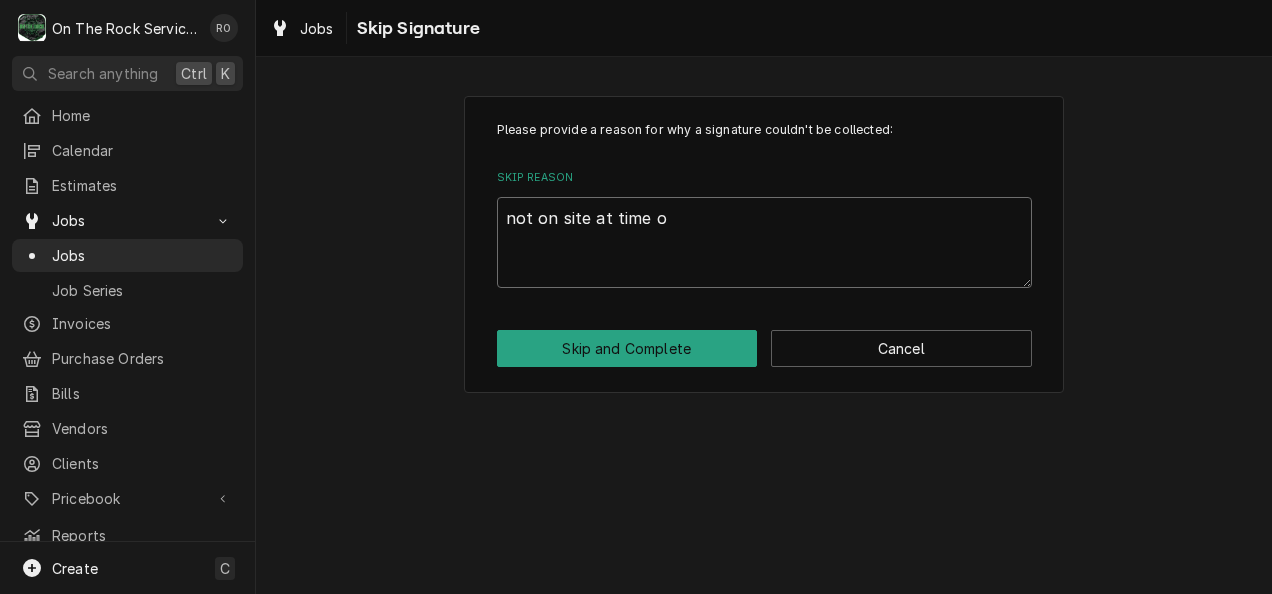 type on "x" 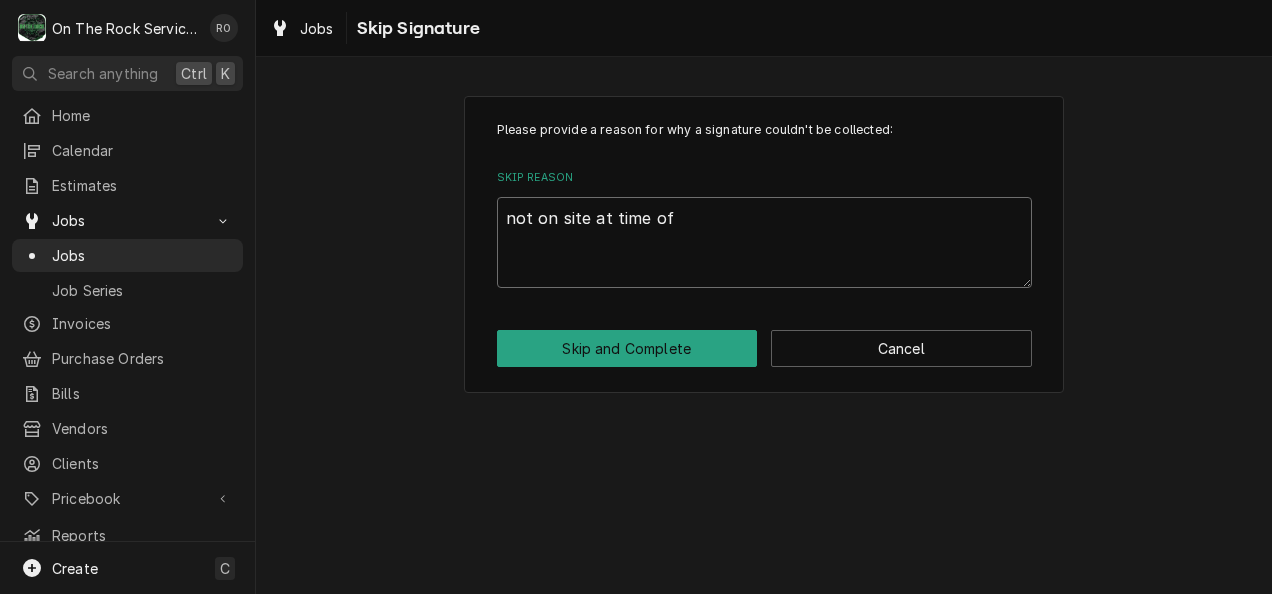type on "x" 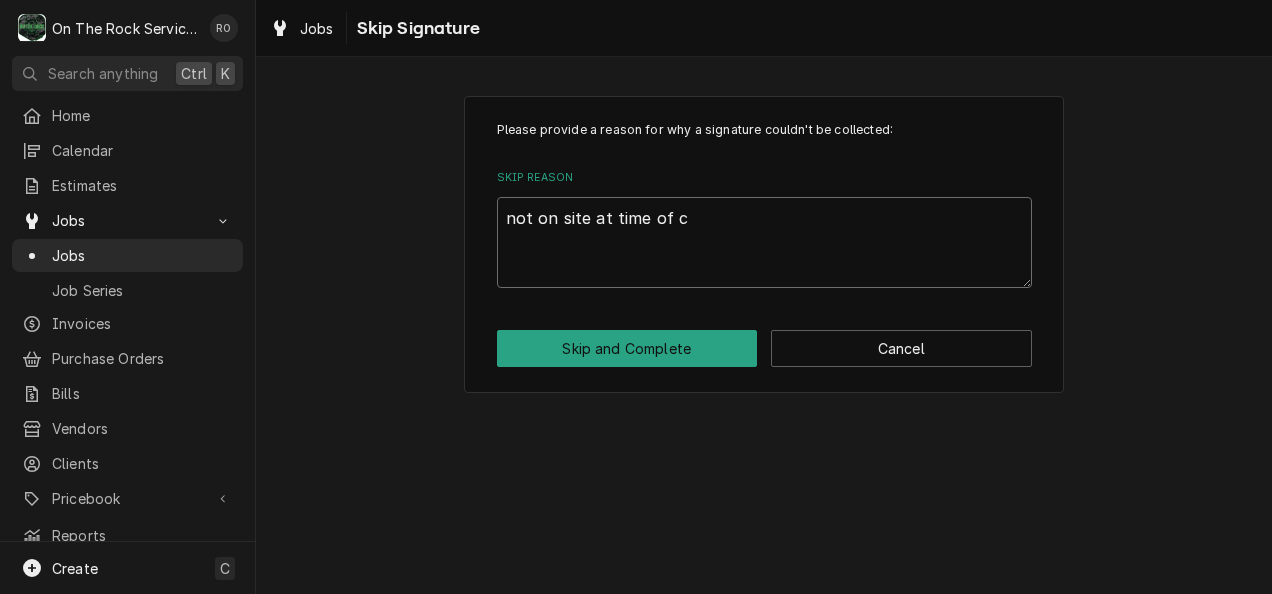 type on "x" 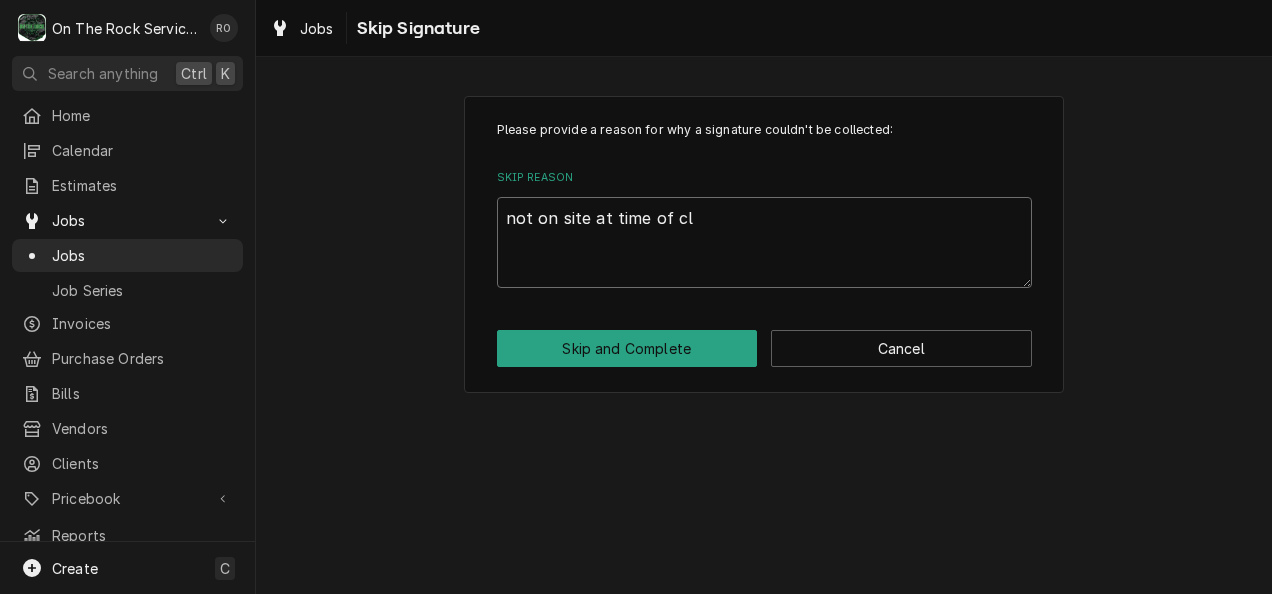 type on "x" 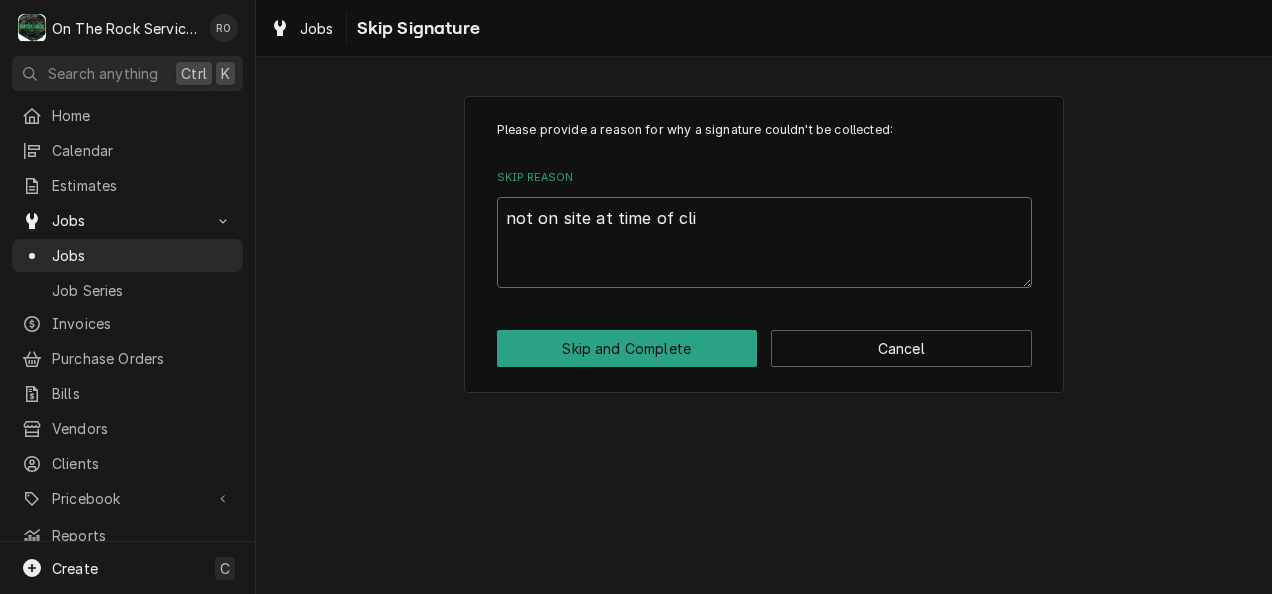 type on "x" 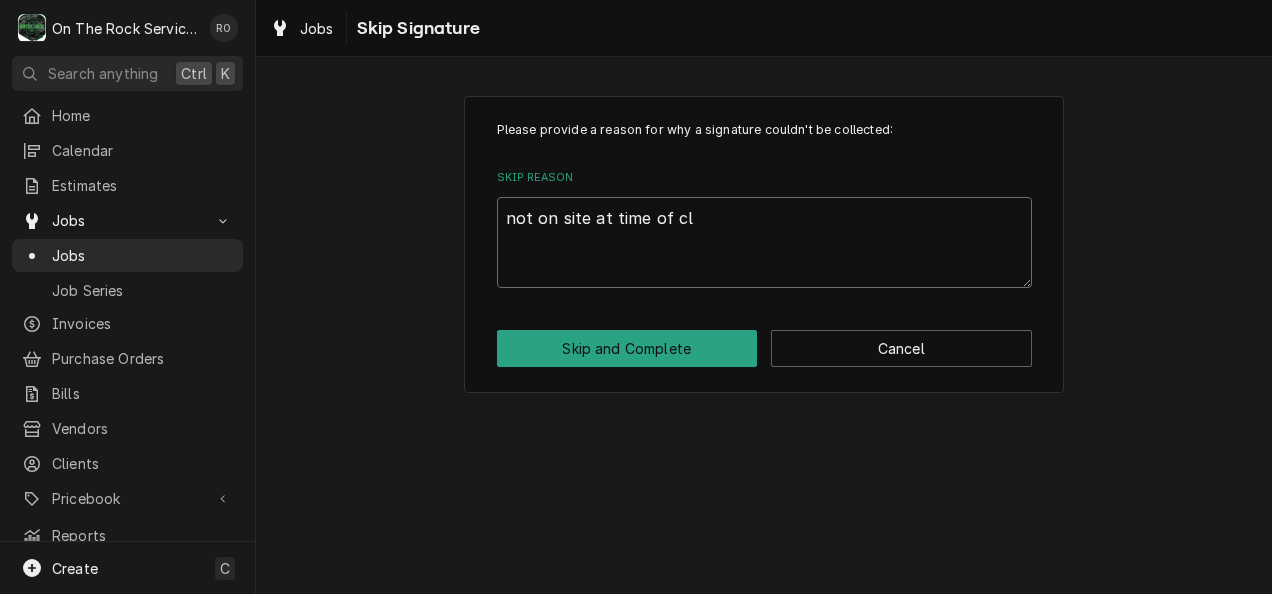type on "x" 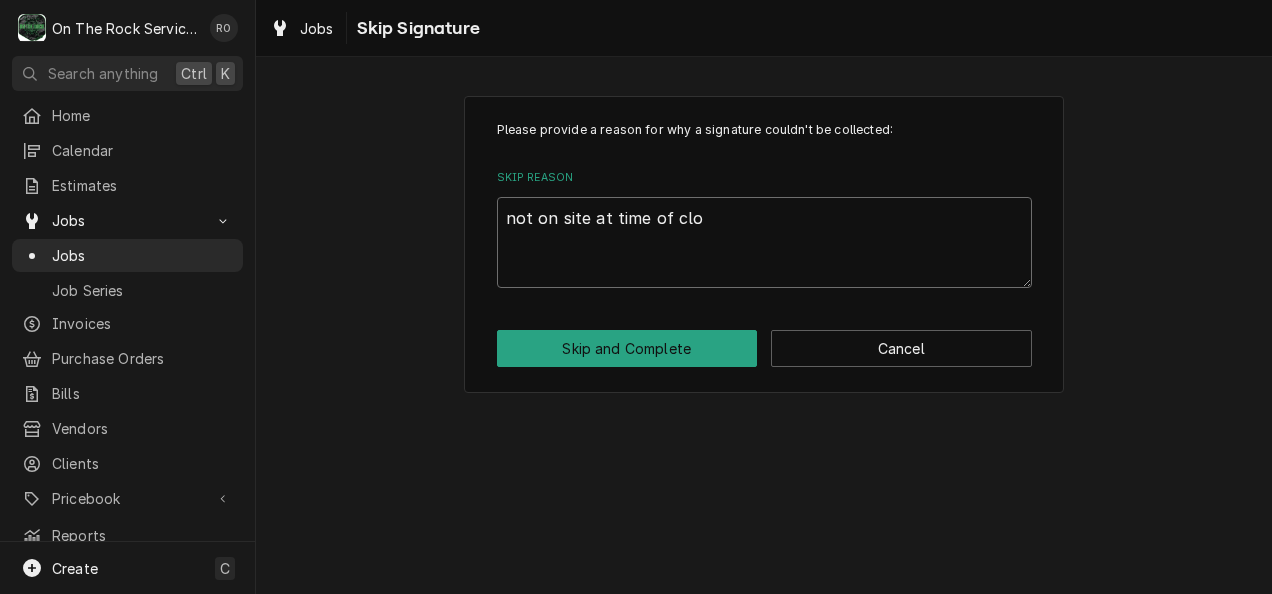 type on "x" 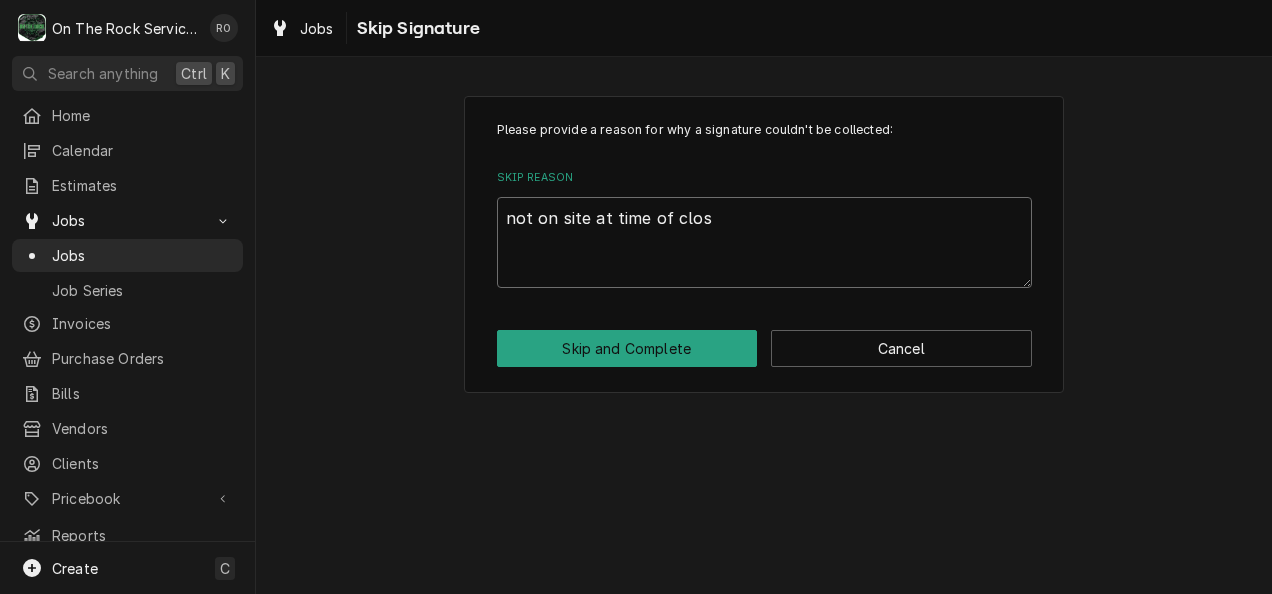 type on "x" 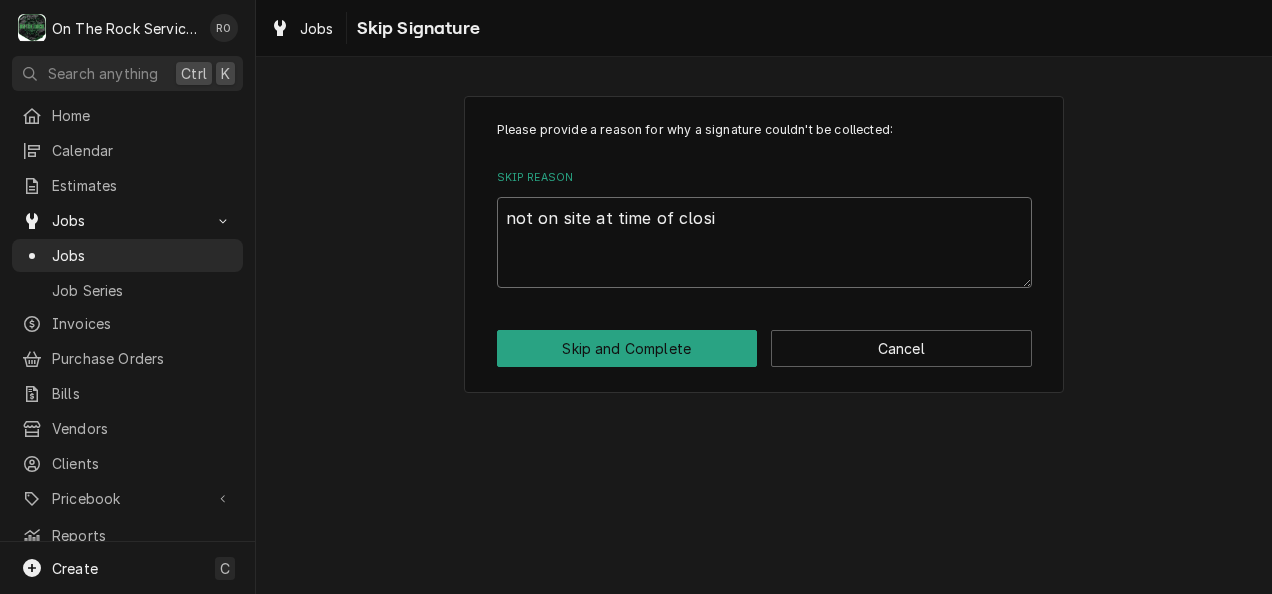 type on "x" 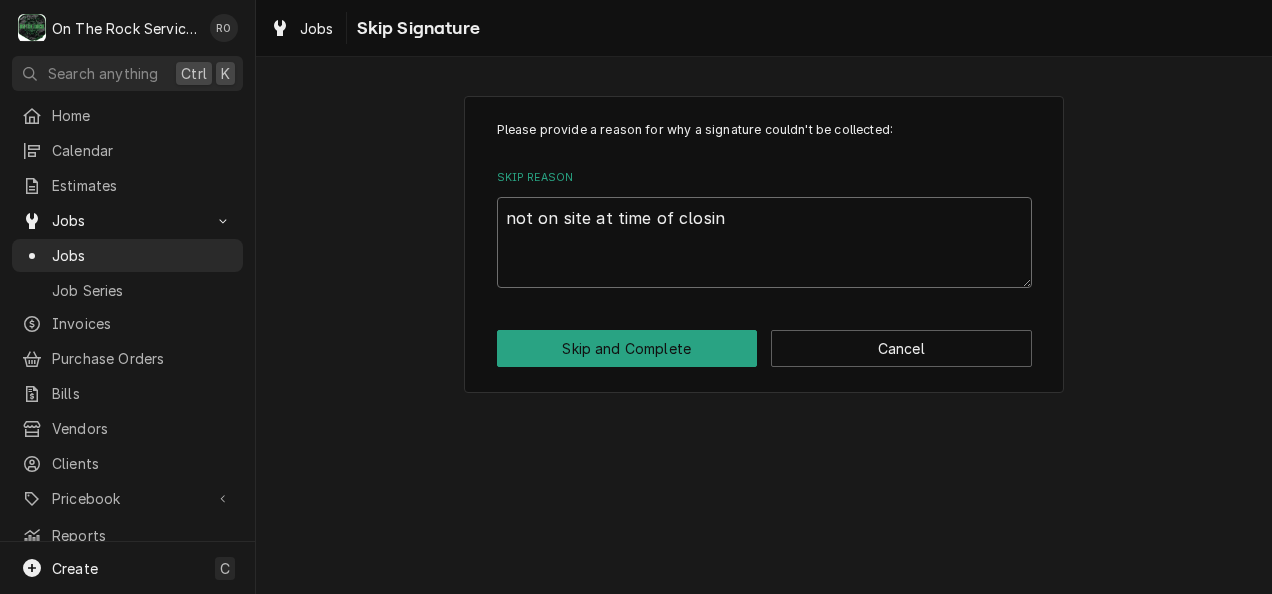 type on "not on site at time of closing" 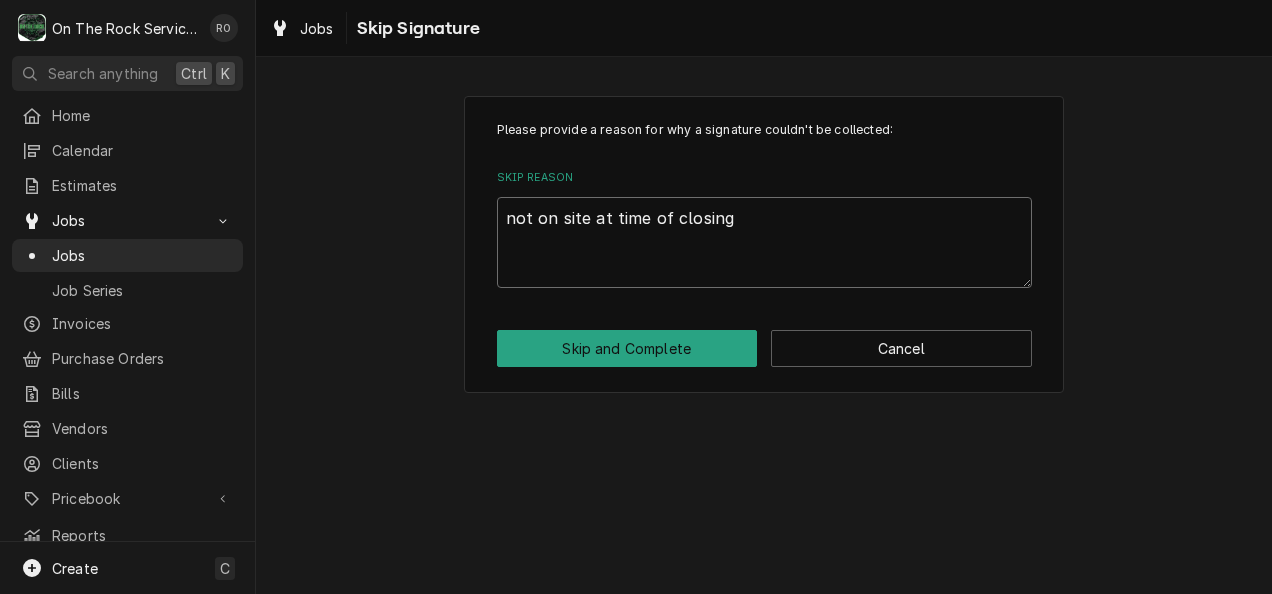 type on "x" 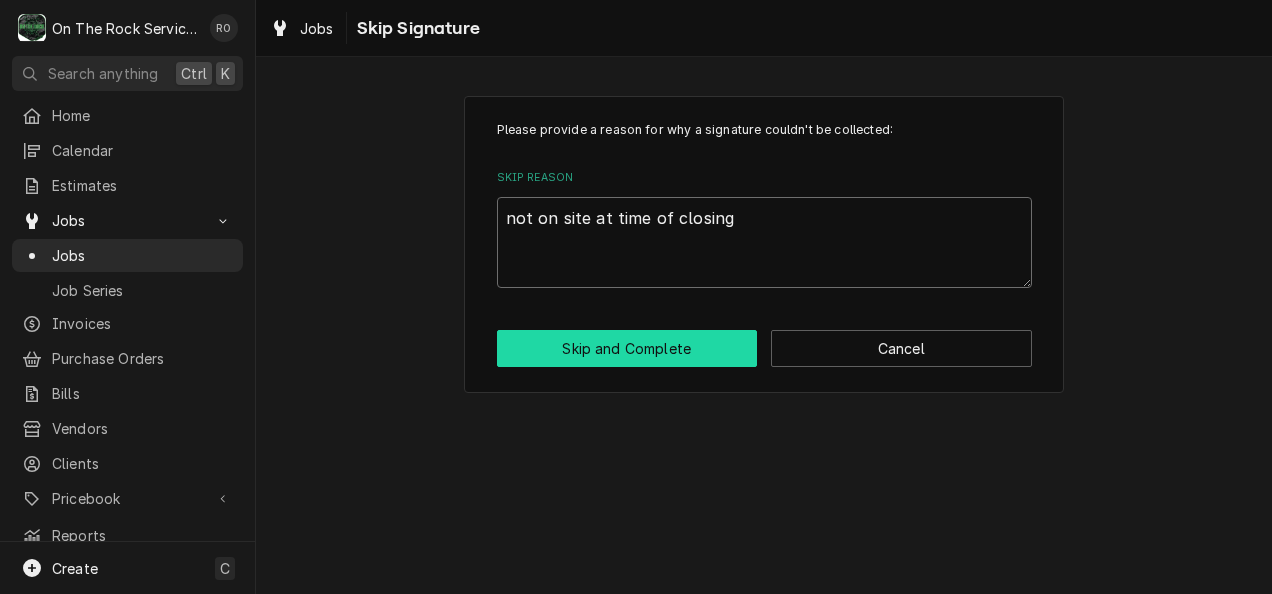 type on "not on site at time of closing" 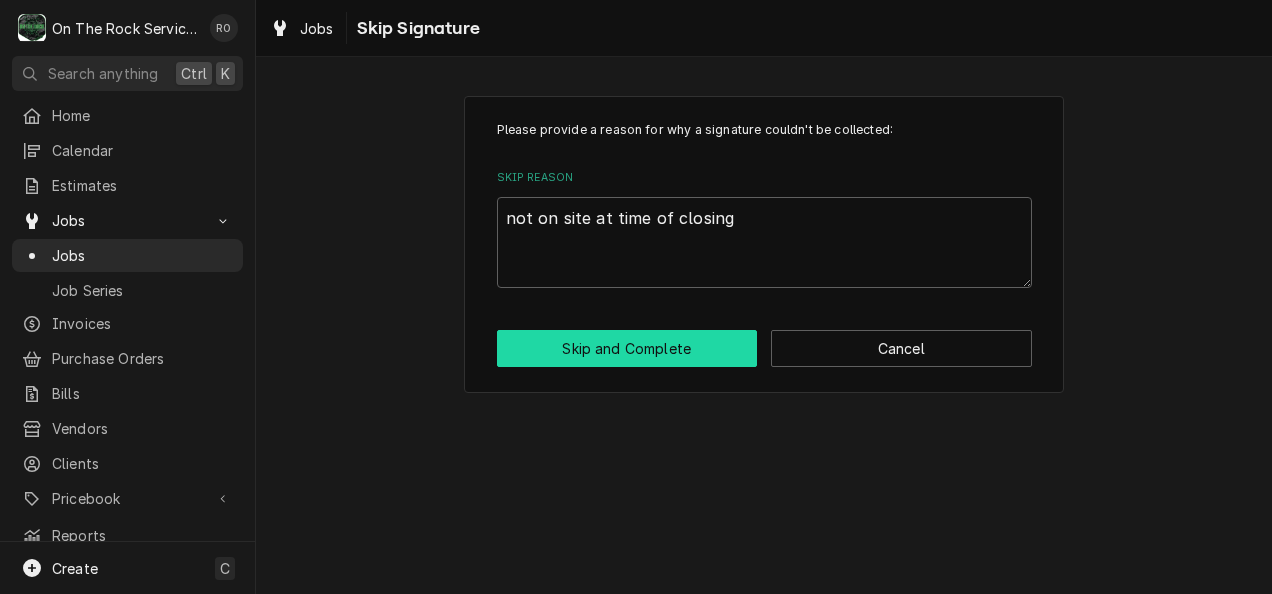 click on "Skip and Complete" at bounding box center (627, 348) 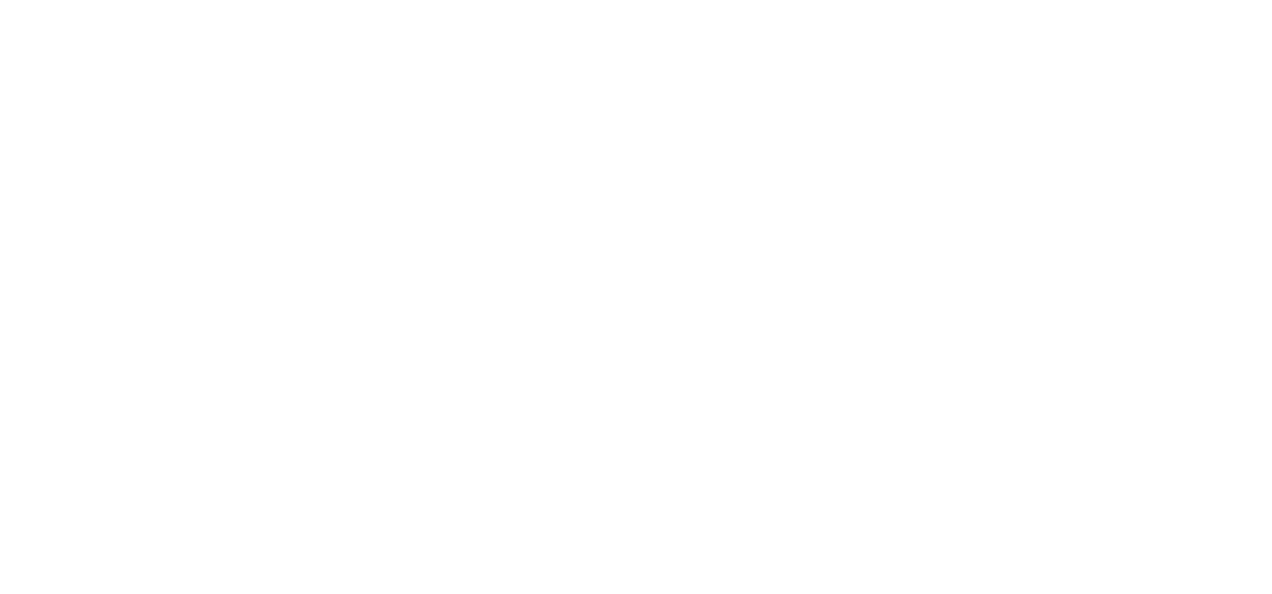 scroll, scrollTop: 0, scrollLeft: 0, axis: both 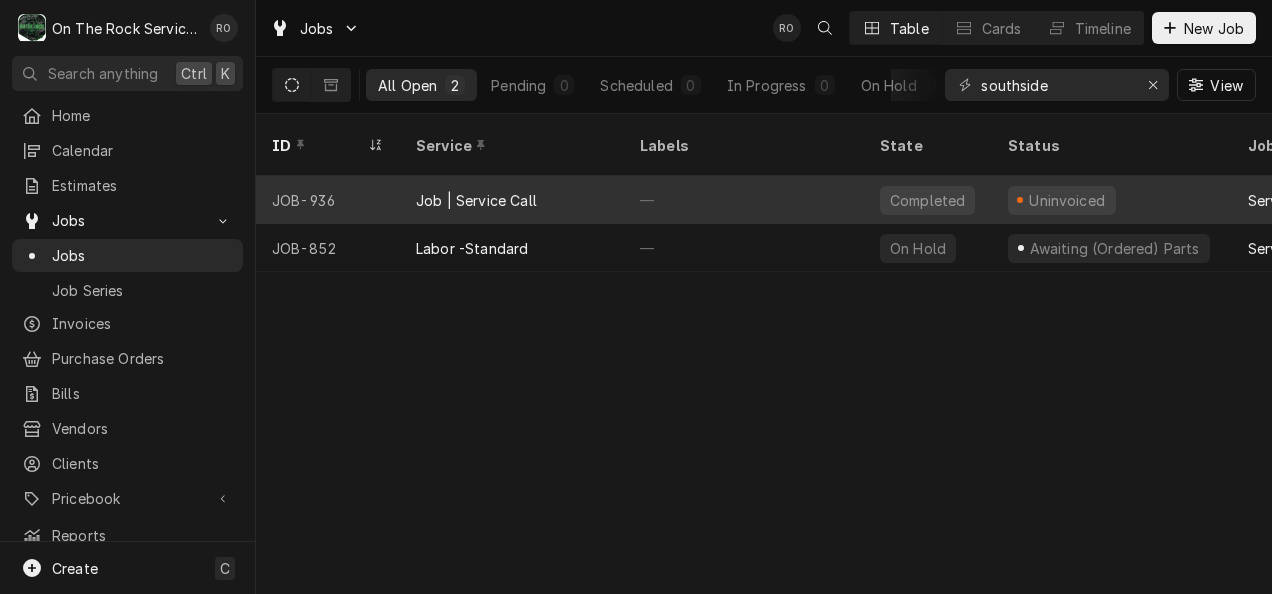 click on "—" at bounding box center [744, 200] 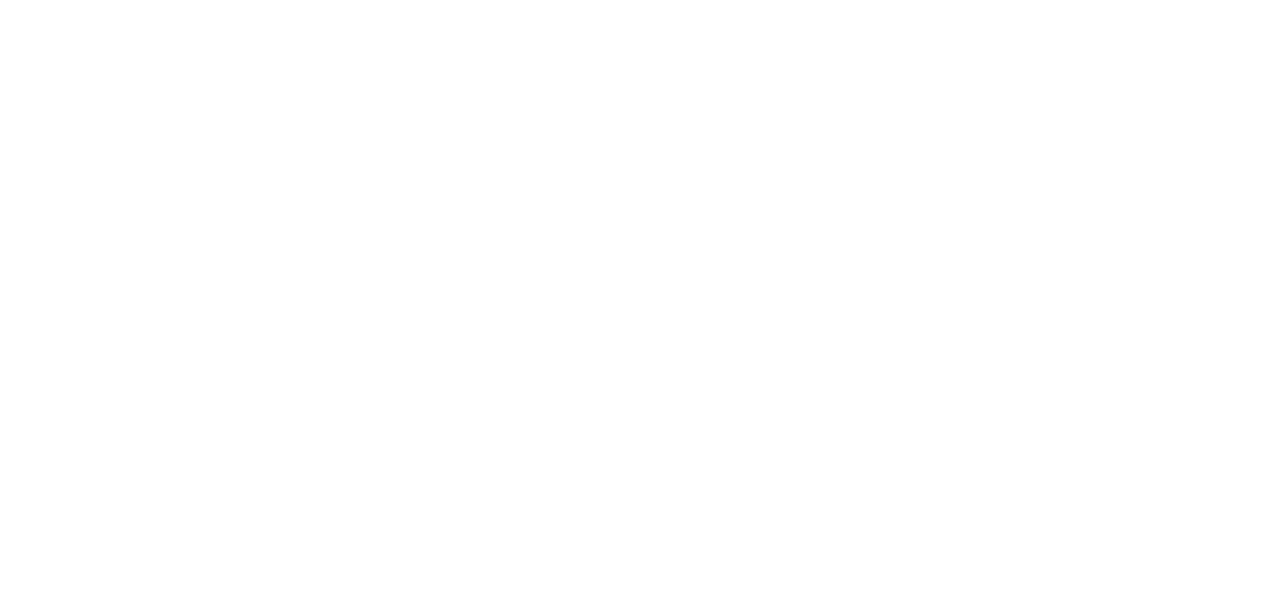 scroll, scrollTop: 0, scrollLeft: 0, axis: both 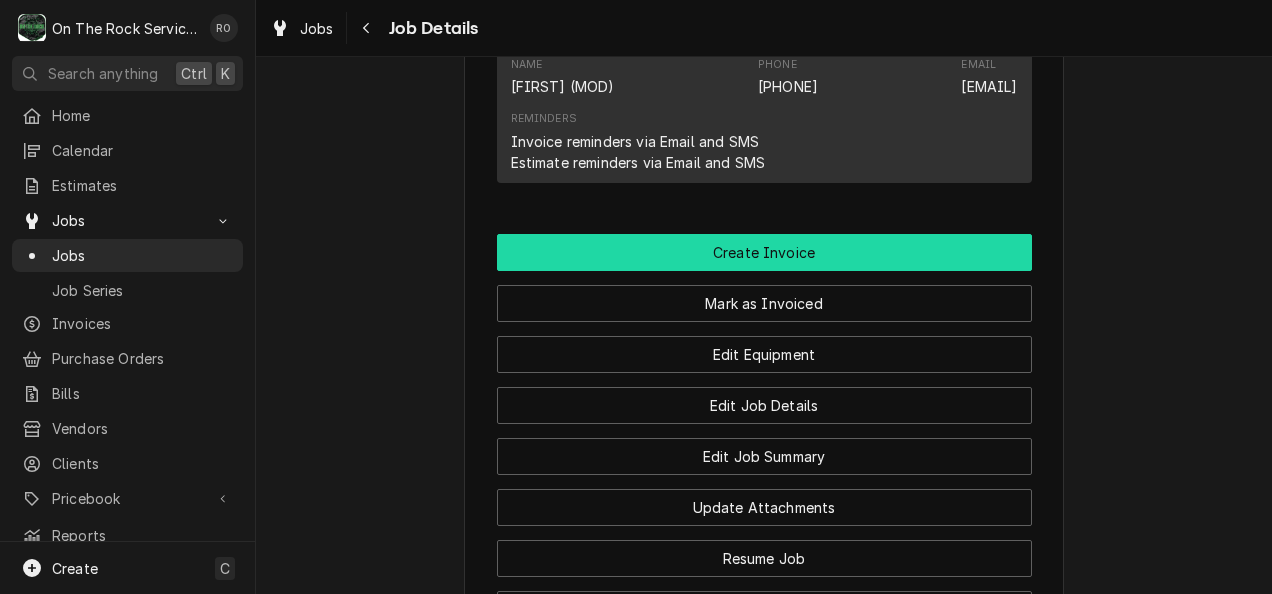 click on "Create Invoice" at bounding box center [764, 252] 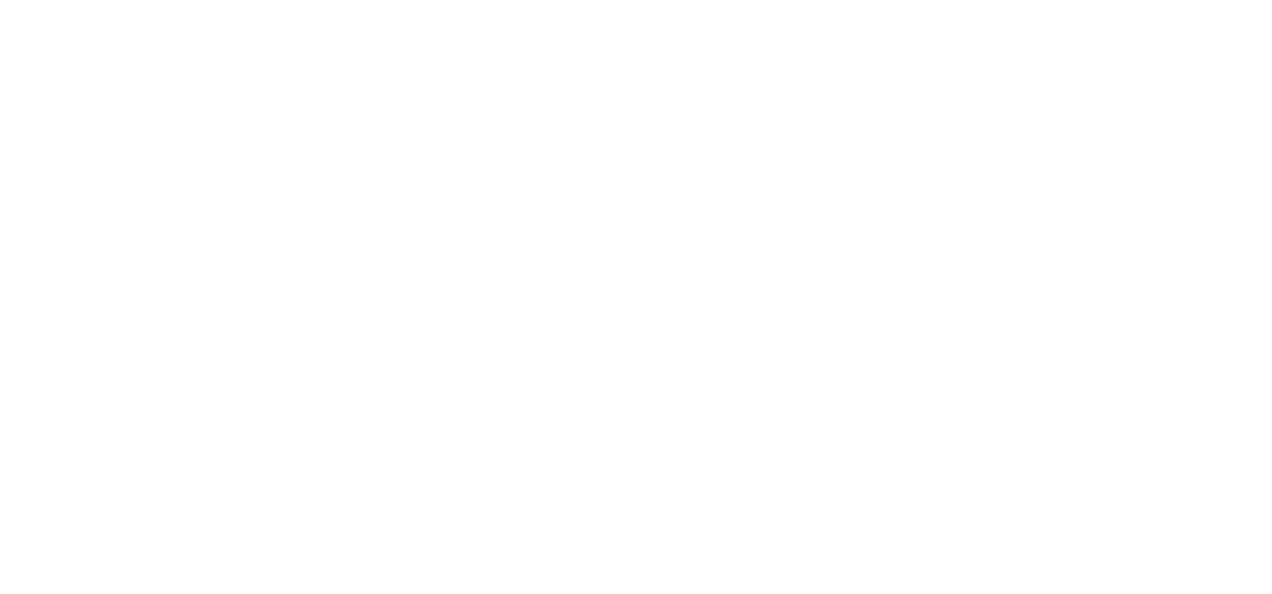 scroll, scrollTop: 0, scrollLeft: 0, axis: both 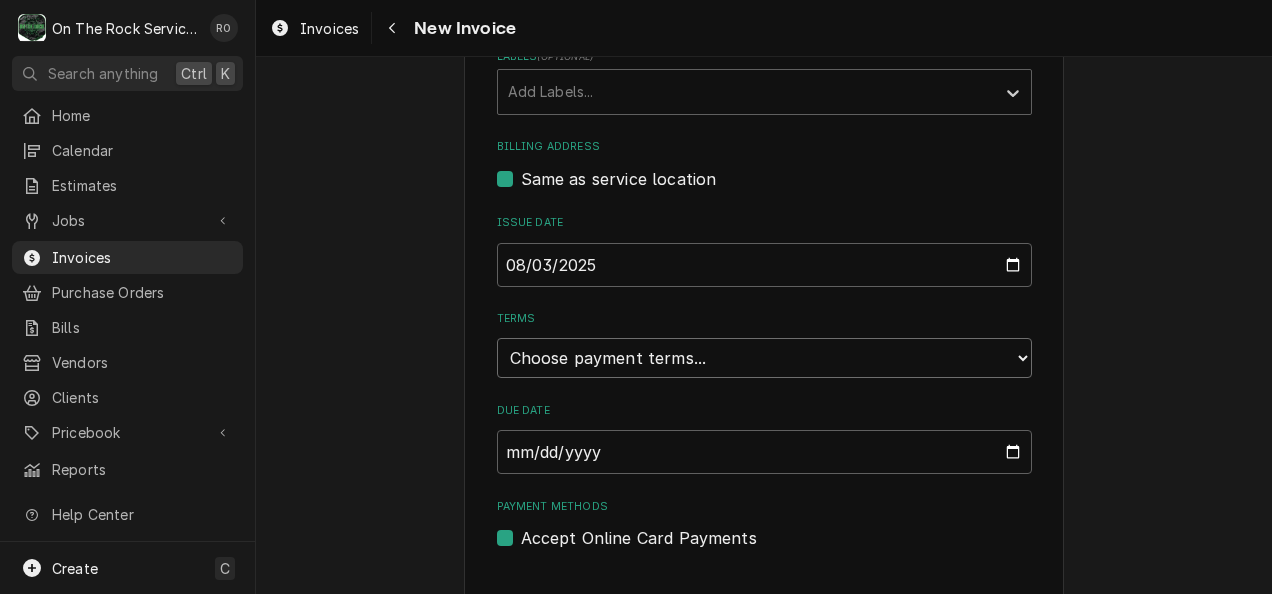 click on "Choose payment terms... Same Day Net 7 Net 14 Net 21 Net 30 Net 45 Net 60 Net 90" at bounding box center (764, 358) 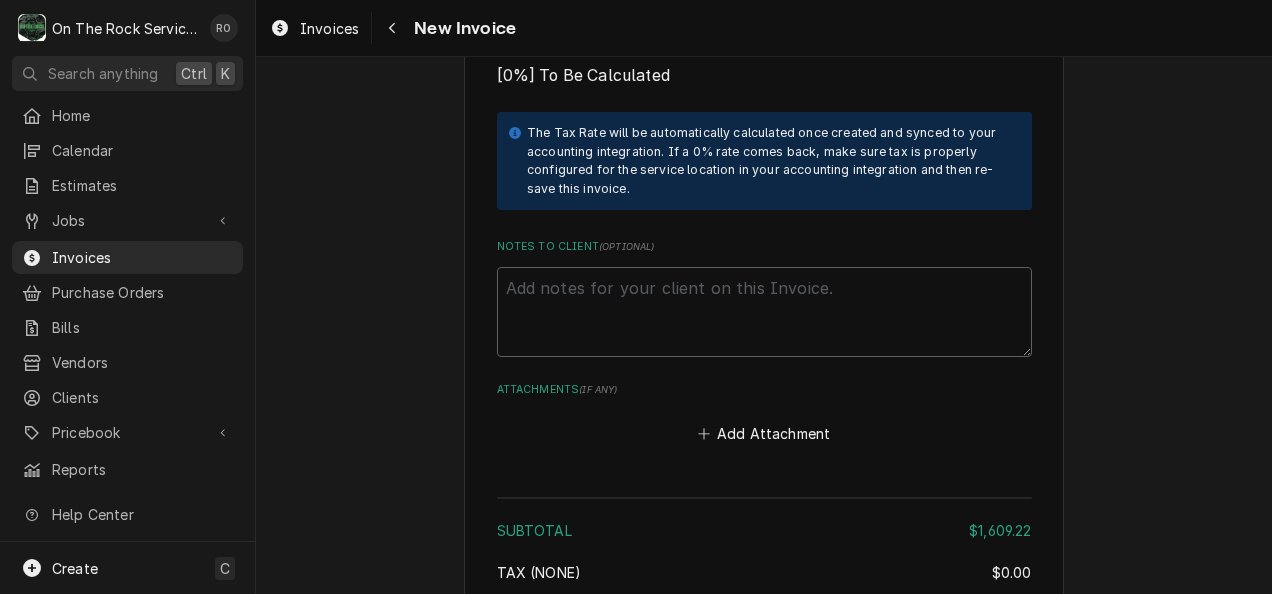 scroll, scrollTop: 4495, scrollLeft: 0, axis: vertical 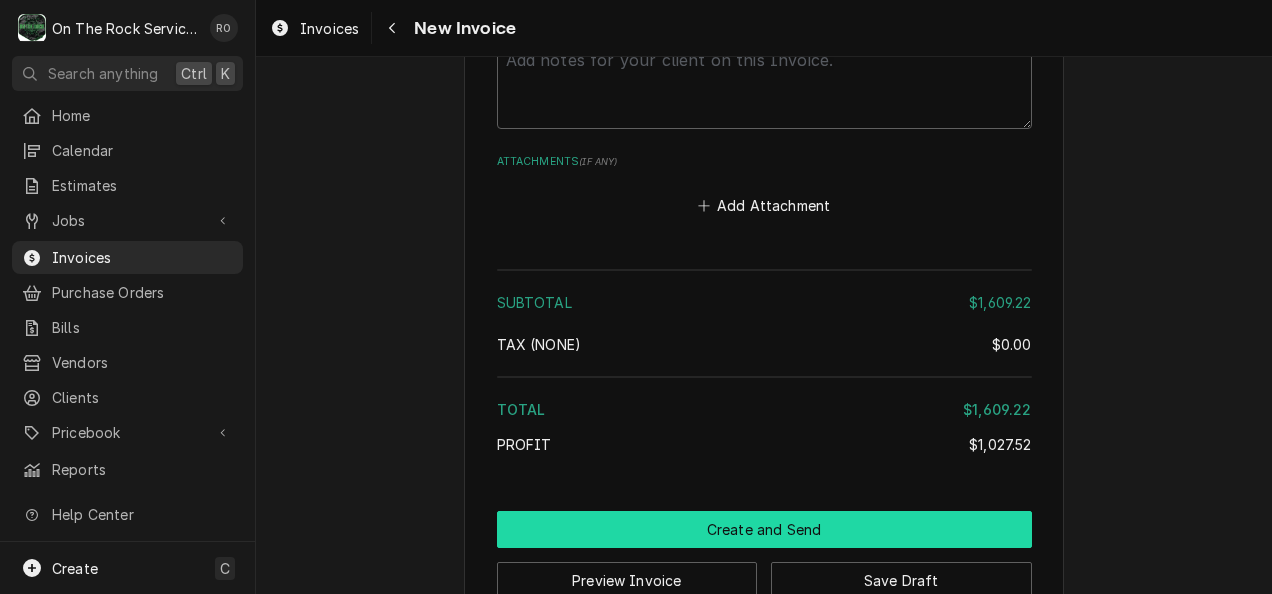 click on "Create and Send" at bounding box center (764, 529) 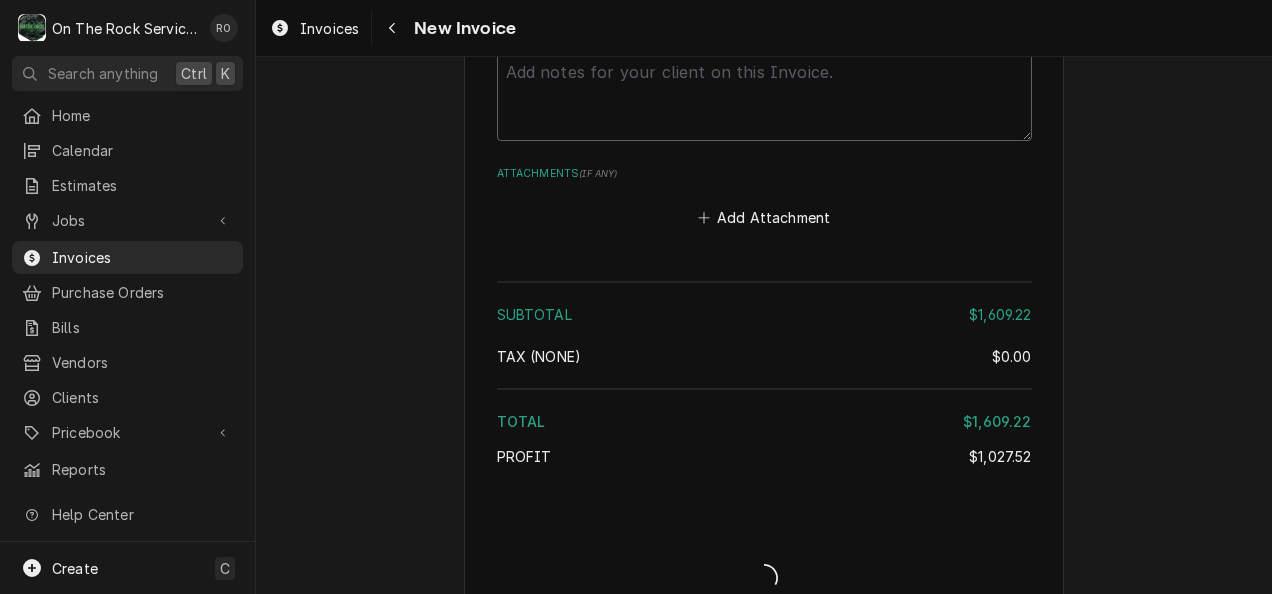 type on "x" 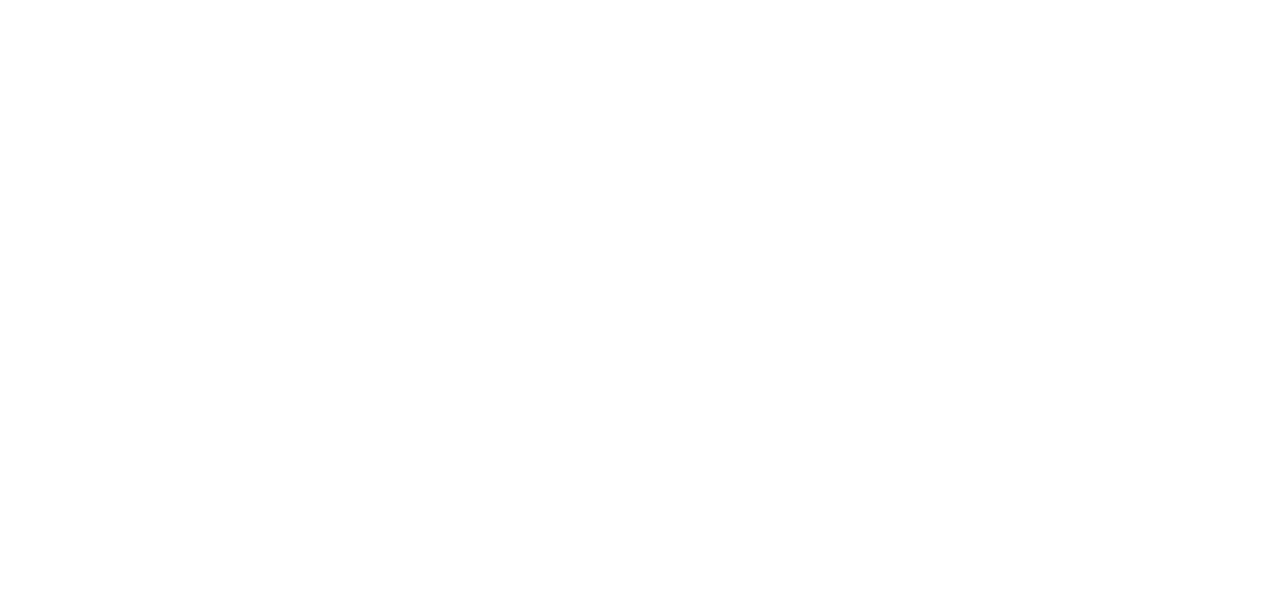 scroll, scrollTop: 0, scrollLeft: 0, axis: both 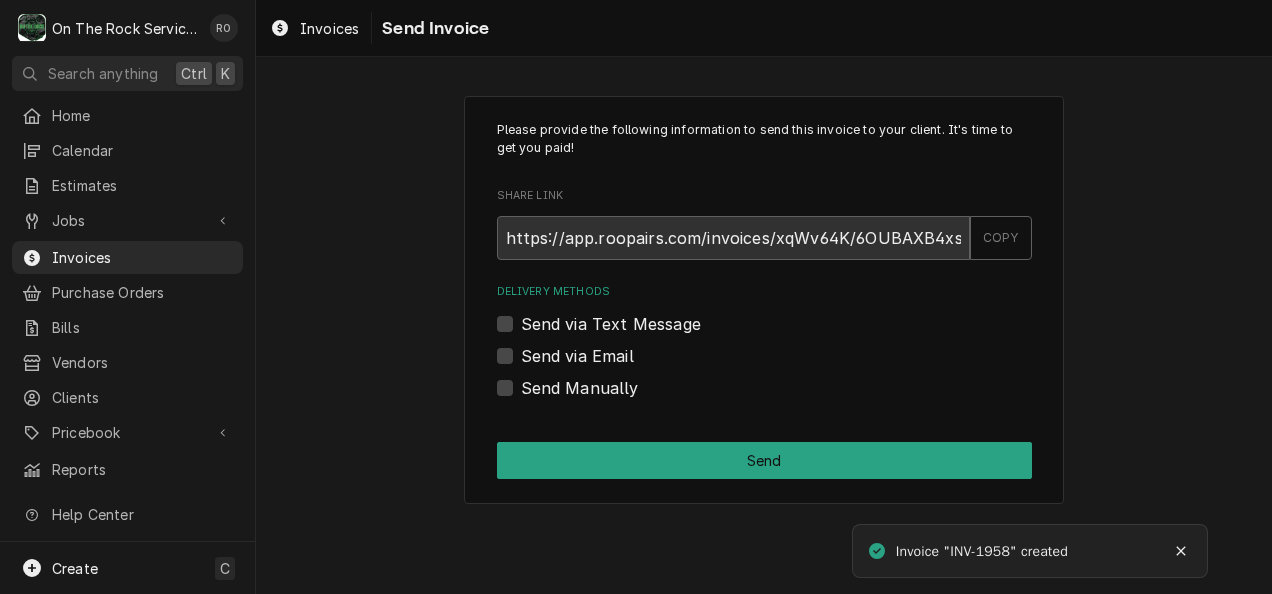 click on "Send via Email" at bounding box center (577, 356) 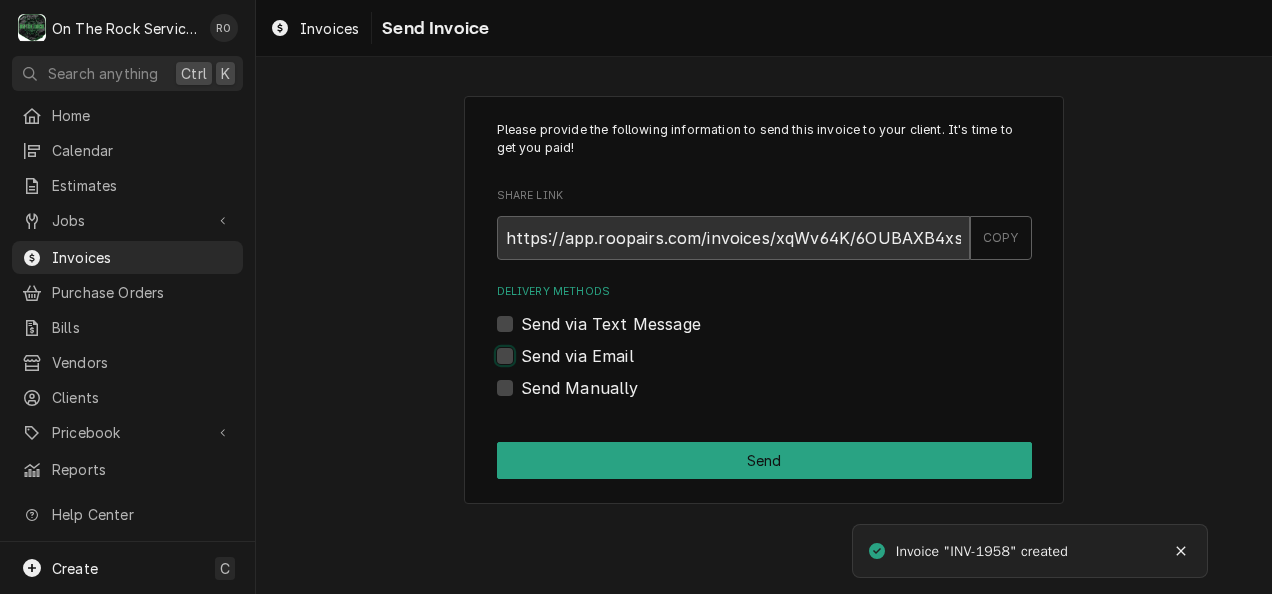 click on "Send via Email" at bounding box center (788, 366) 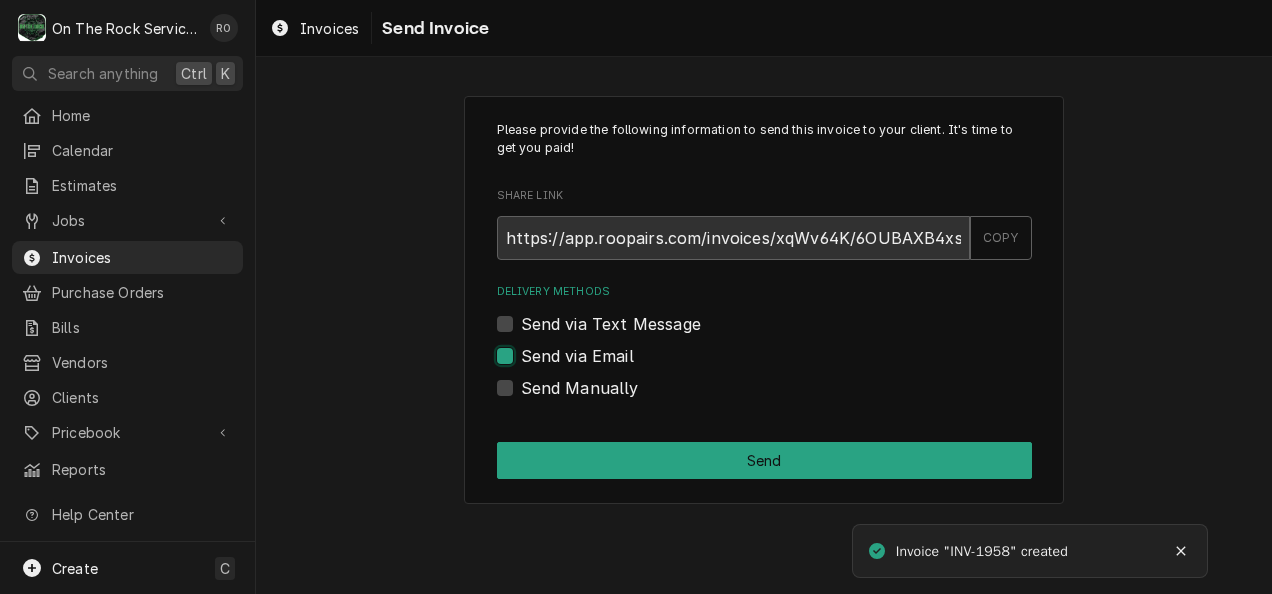 checkbox on "true" 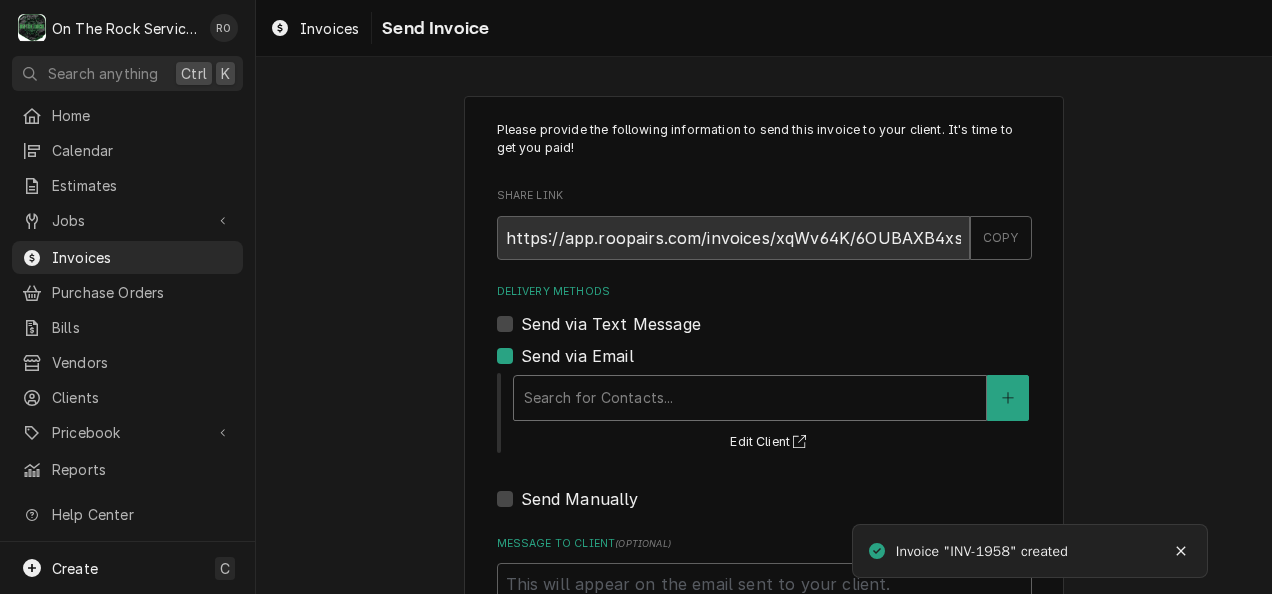 click on "Search for Contacts..." at bounding box center (750, 398) 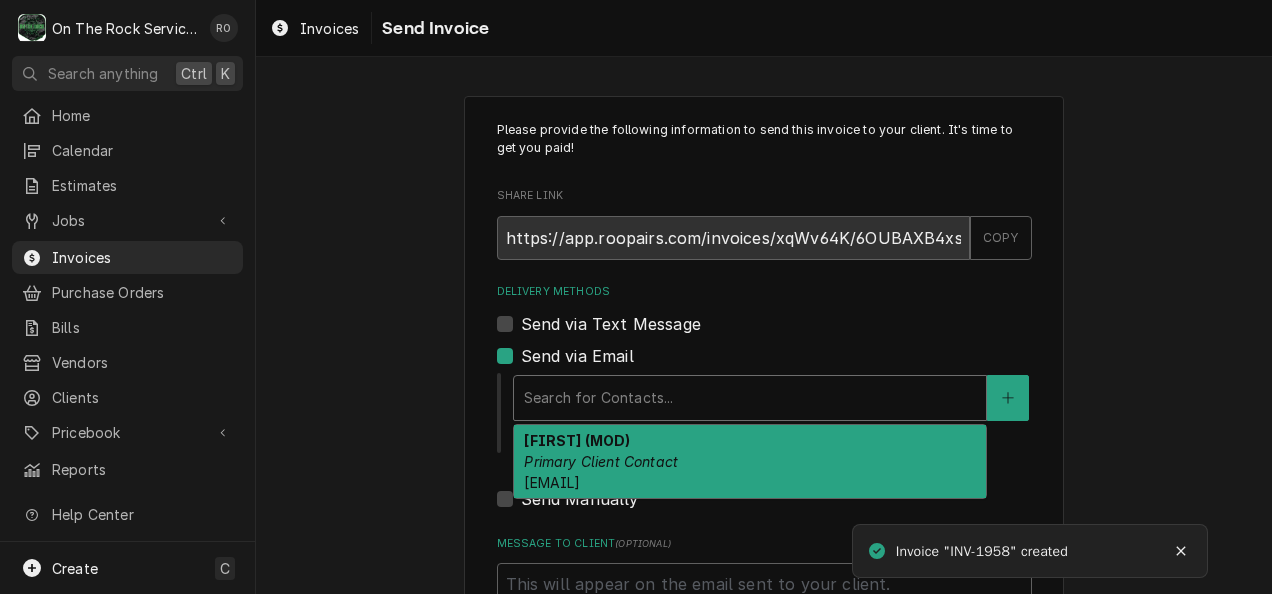 click on "Primary Client Contact" at bounding box center [601, 461] 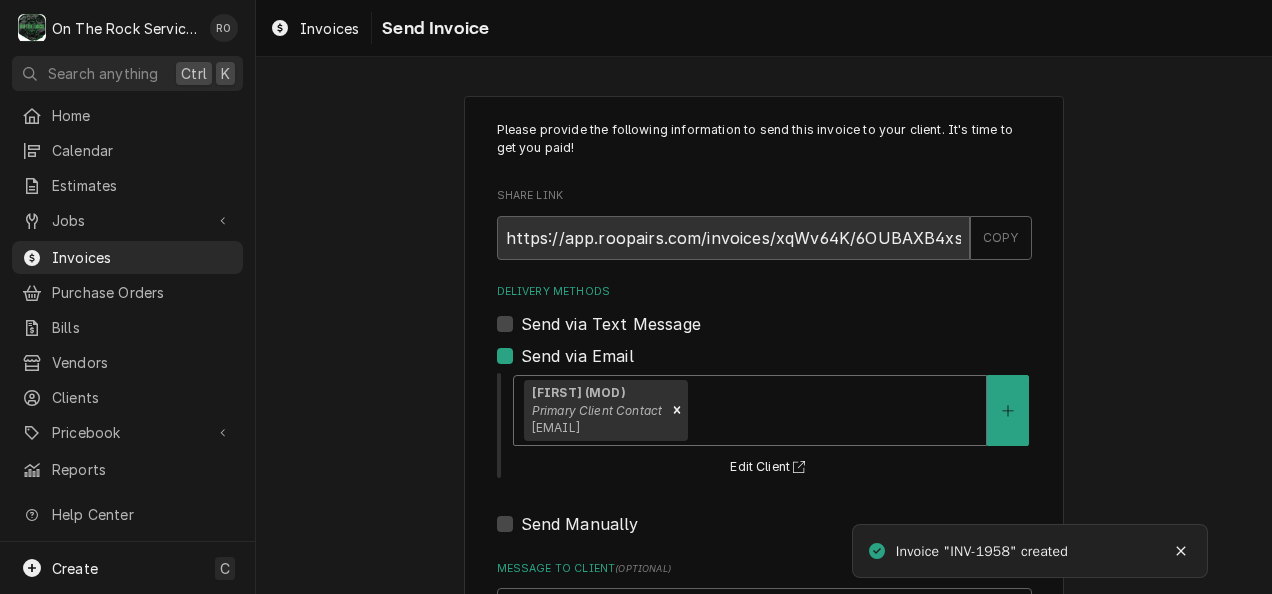 scroll, scrollTop: 207, scrollLeft: 0, axis: vertical 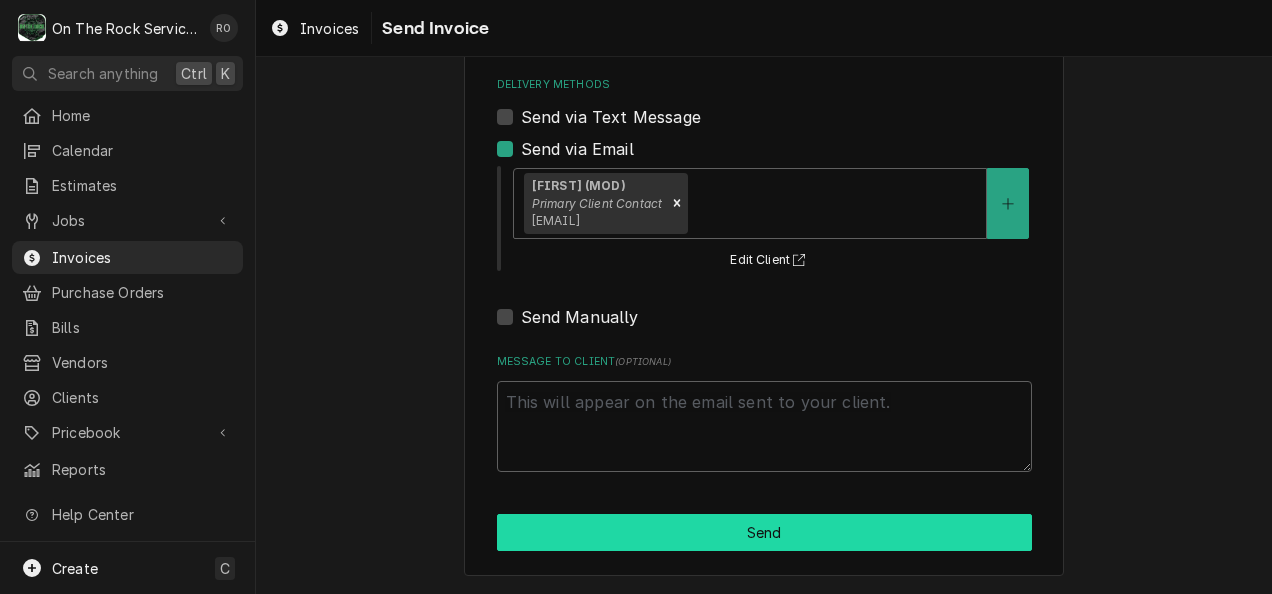 click on "Send" at bounding box center (764, 532) 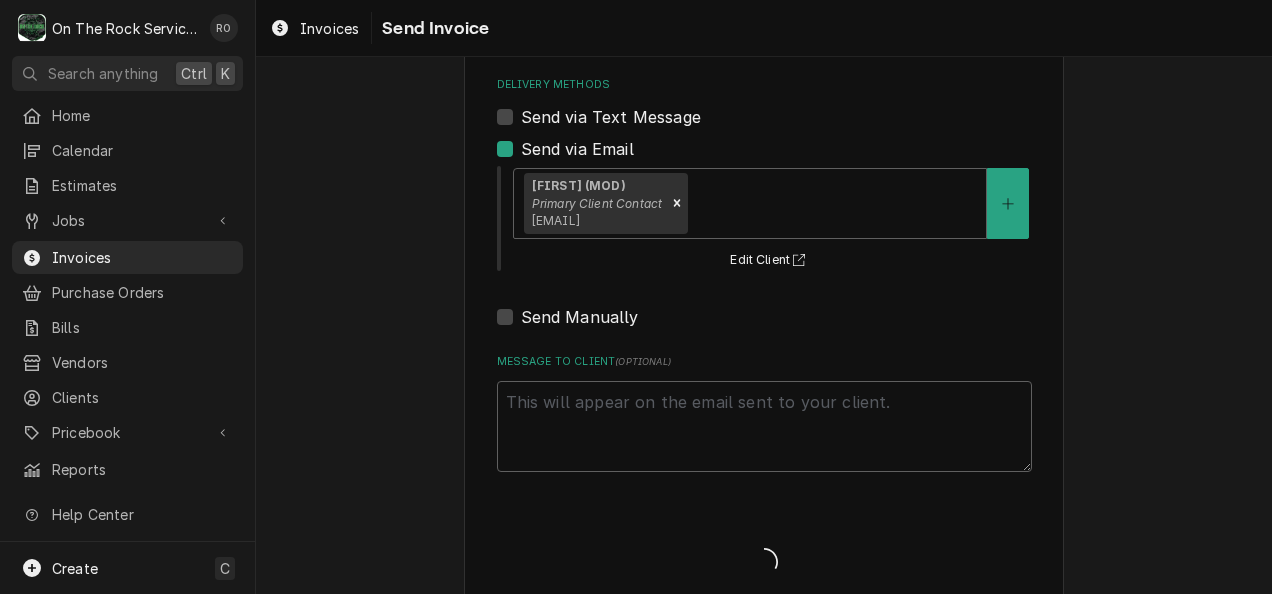 type on "x" 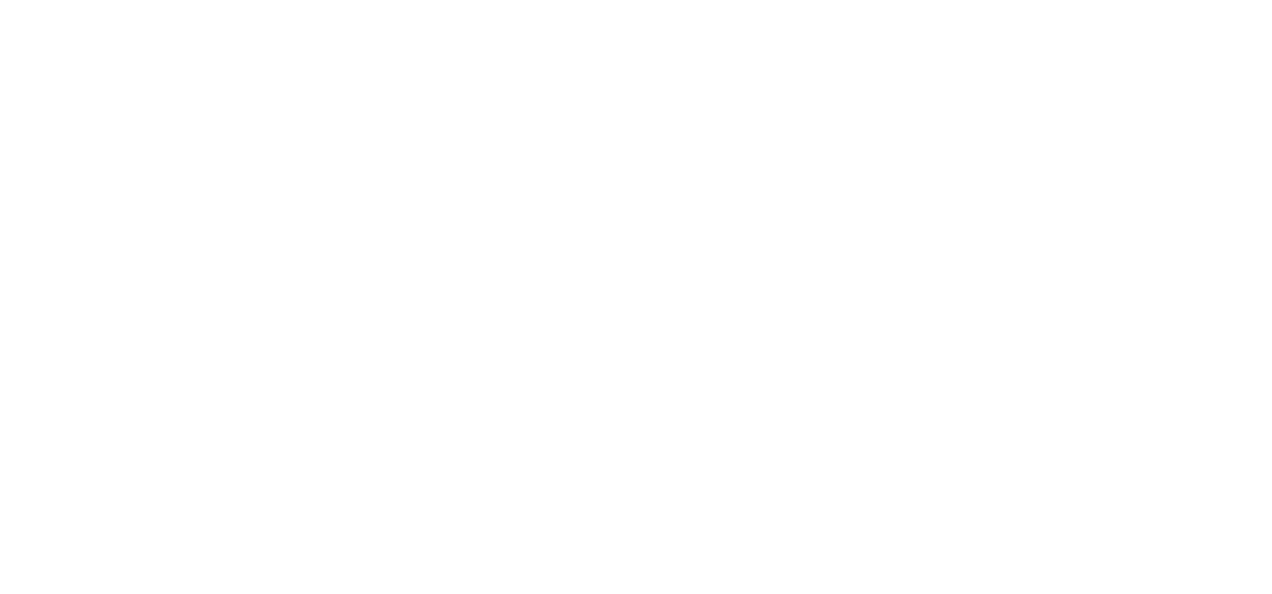 scroll, scrollTop: 0, scrollLeft: 0, axis: both 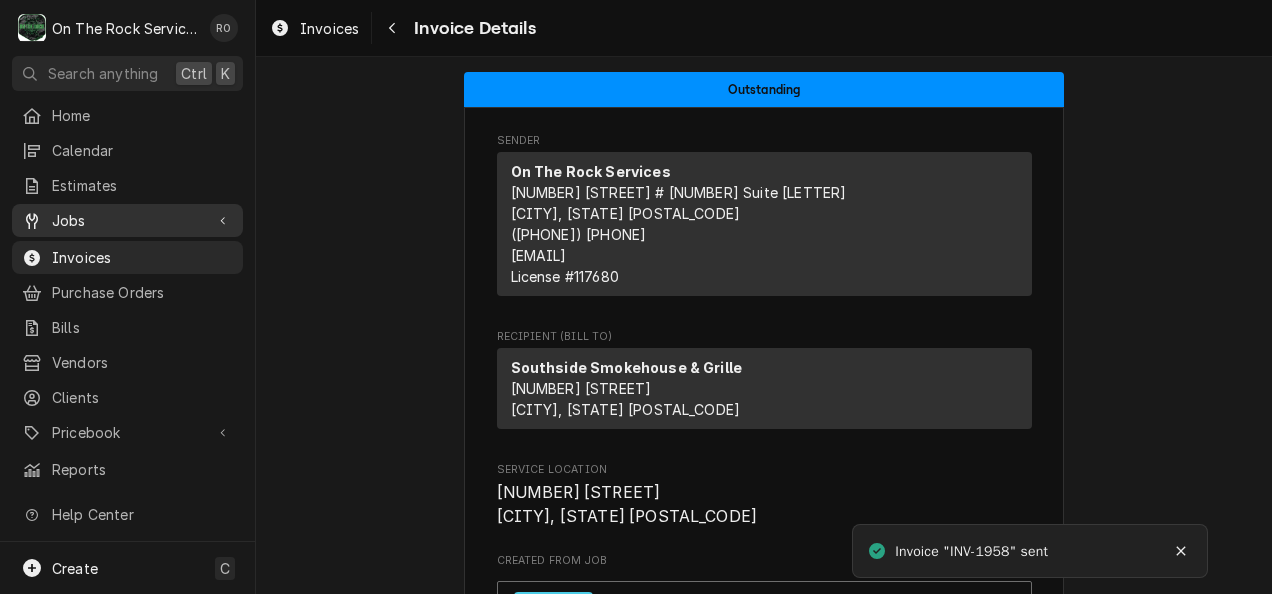 click on "Jobs" at bounding box center [127, 220] 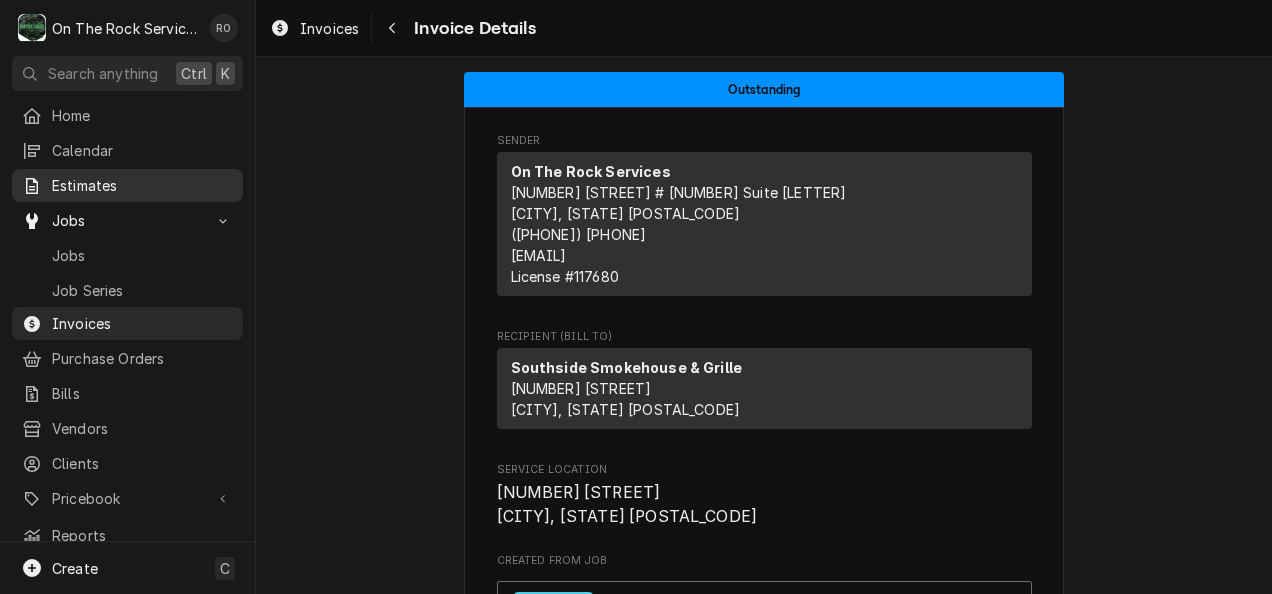 click on "Estimates" at bounding box center (142, 185) 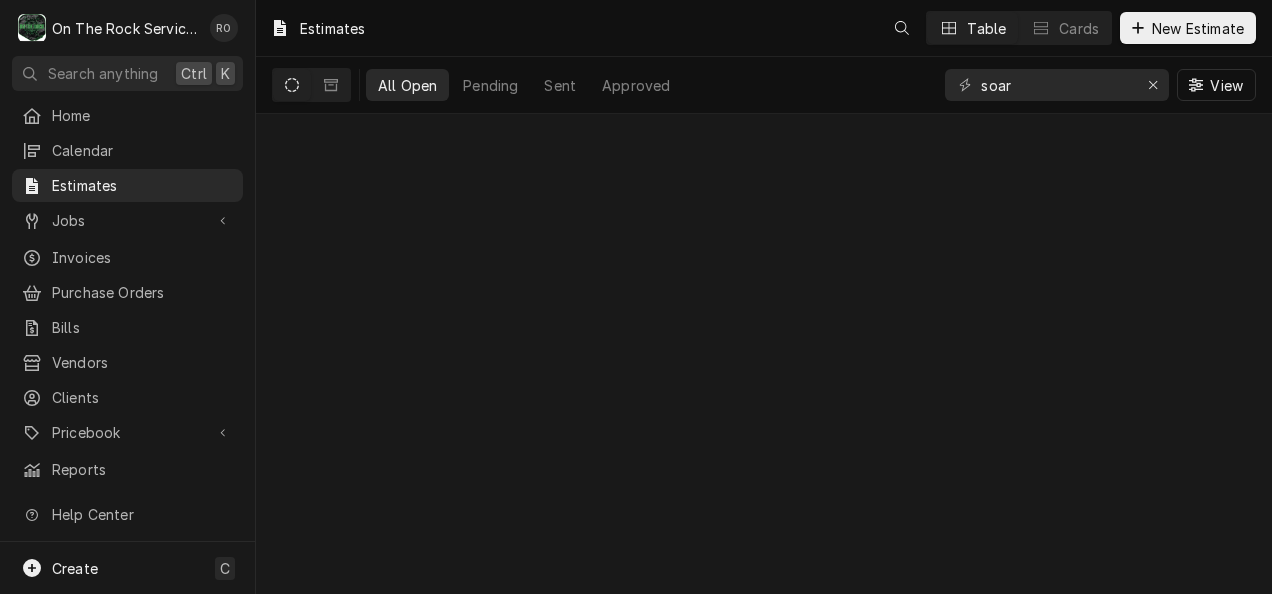 scroll, scrollTop: 0, scrollLeft: 0, axis: both 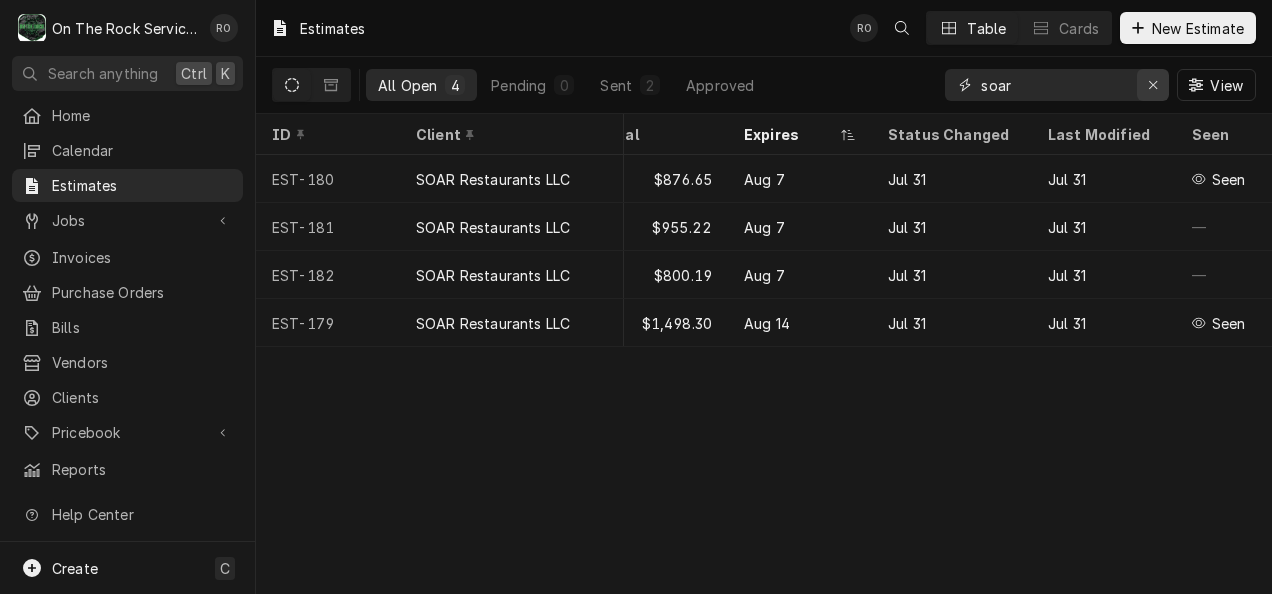 click 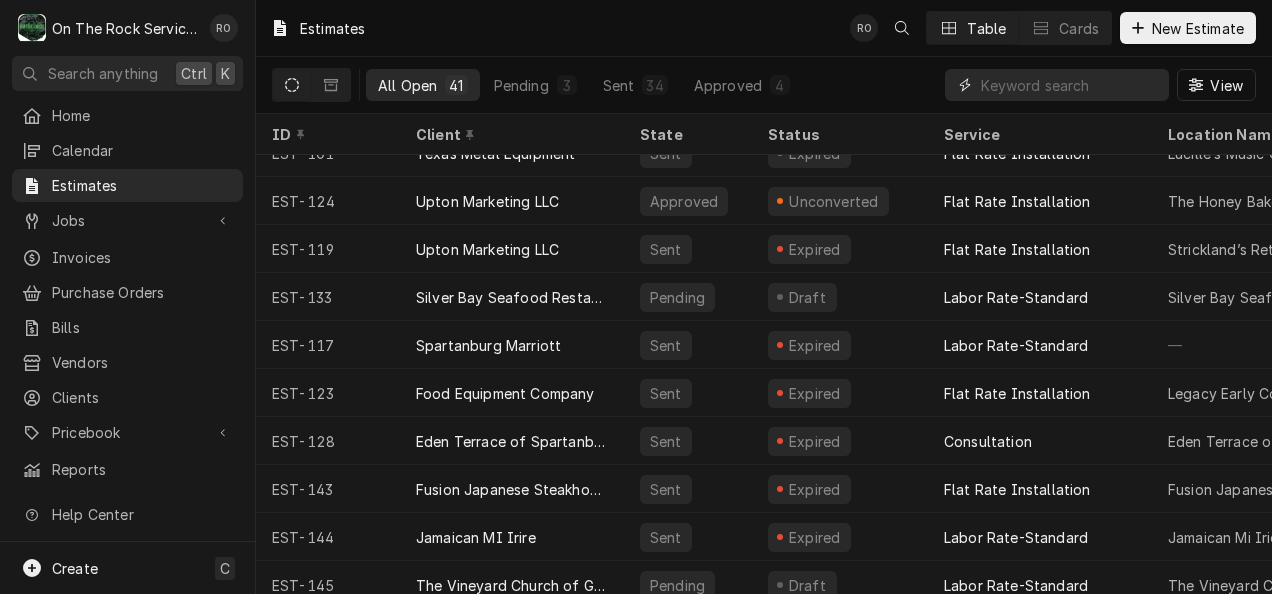 scroll, scrollTop: 550, scrollLeft: 0, axis: vertical 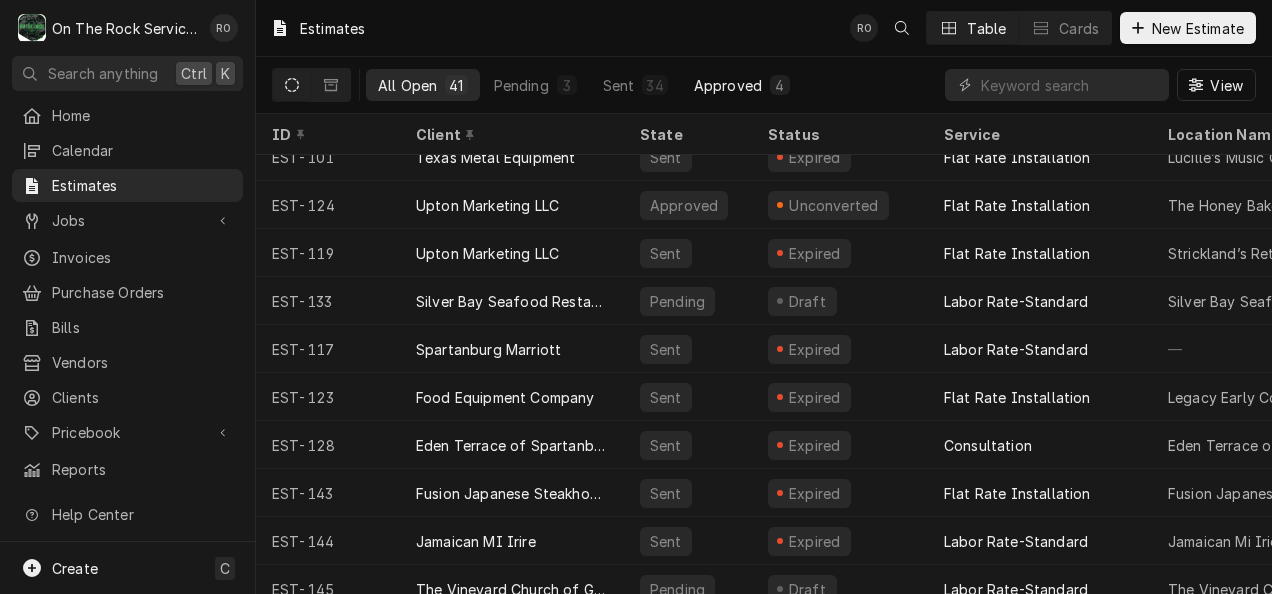 click on "Approved" at bounding box center [728, 85] 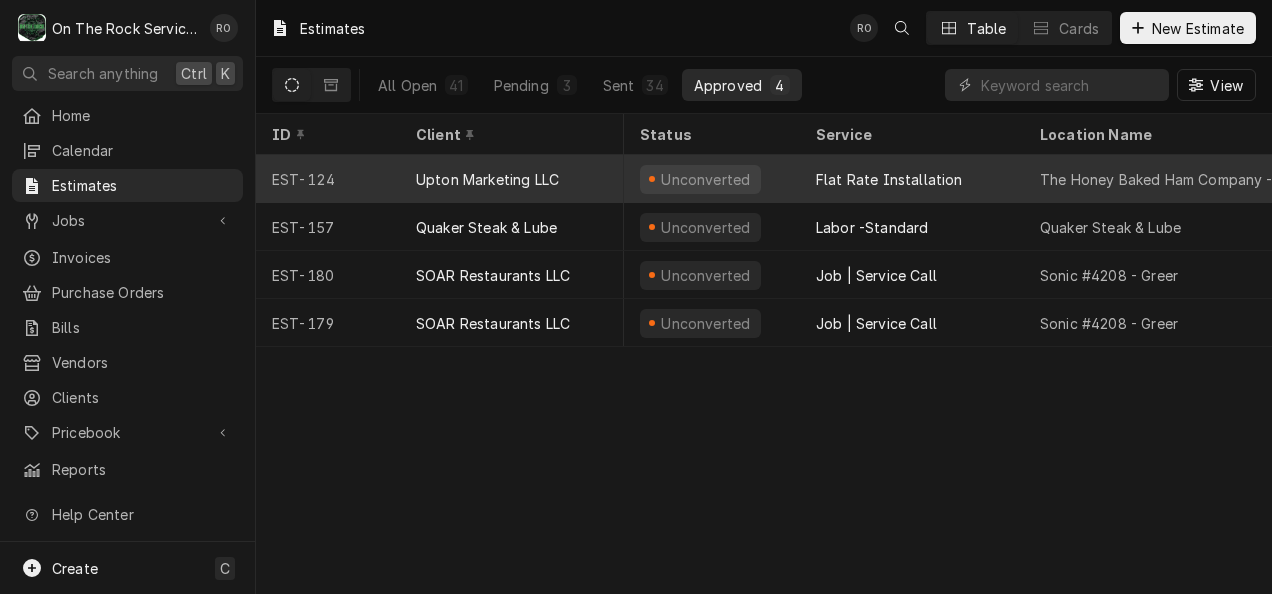 scroll, scrollTop: 0, scrollLeft: 14, axis: horizontal 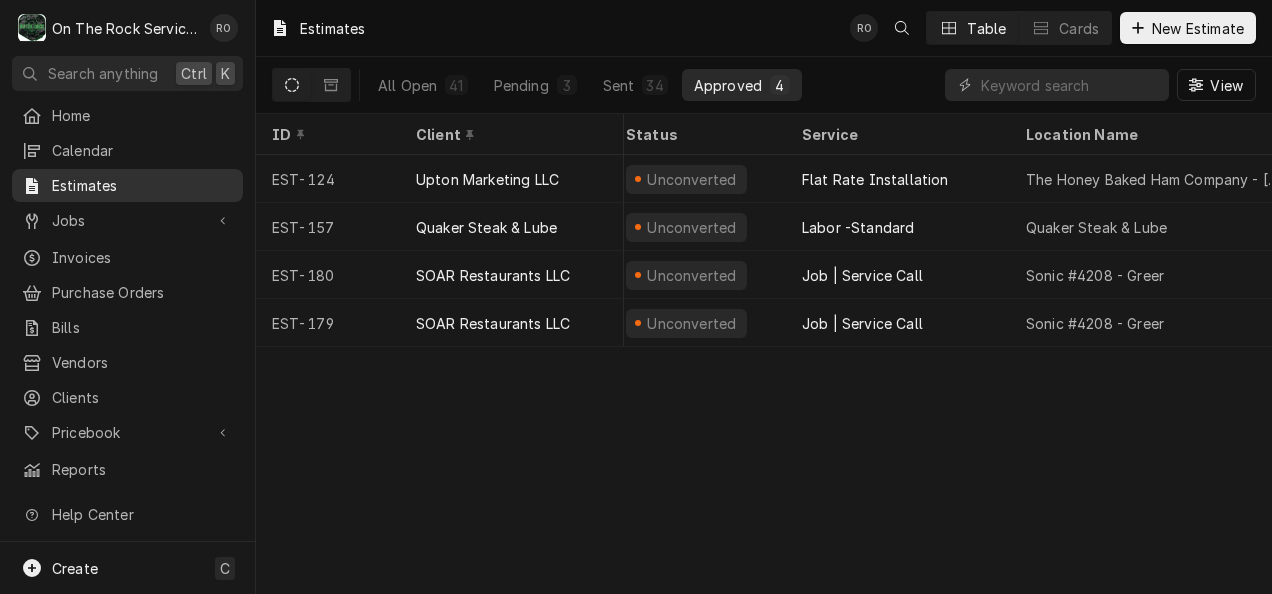 click on "Estimates" at bounding box center [142, 185] 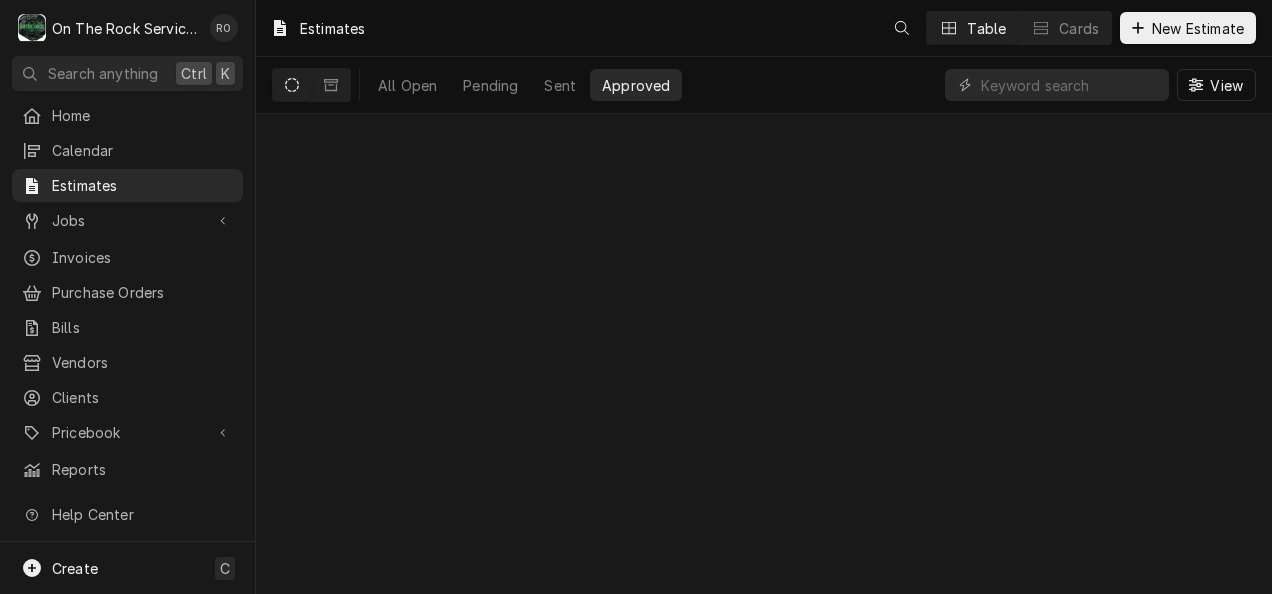 scroll, scrollTop: 0, scrollLeft: 0, axis: both 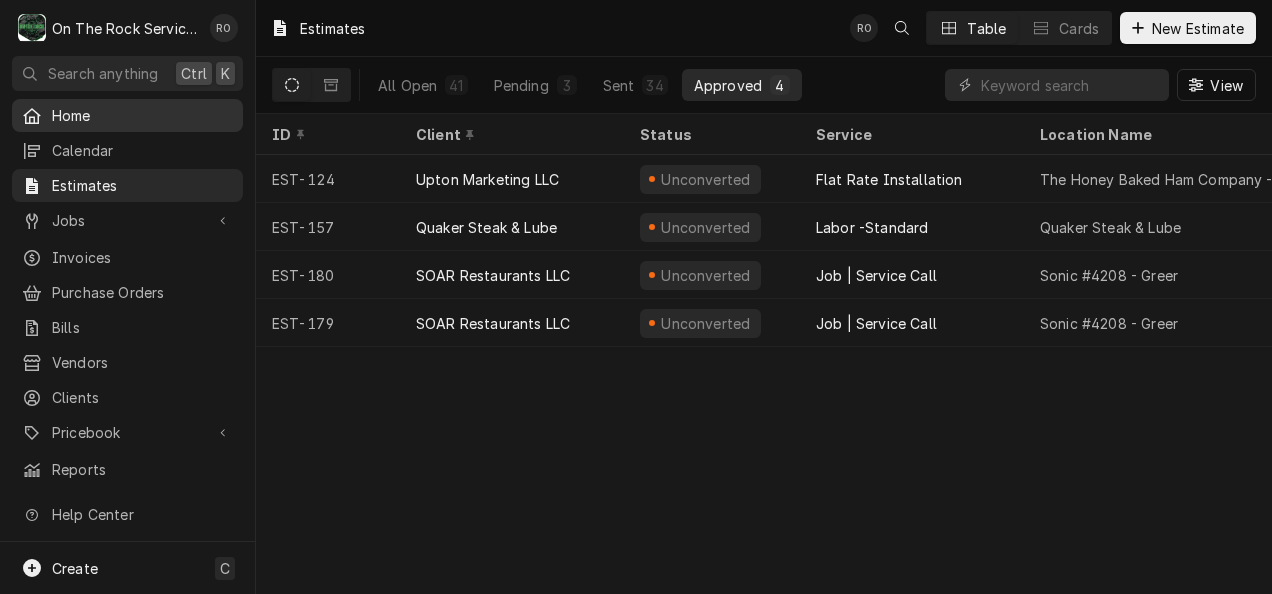click on "Home" at bounding box center (142, 115) 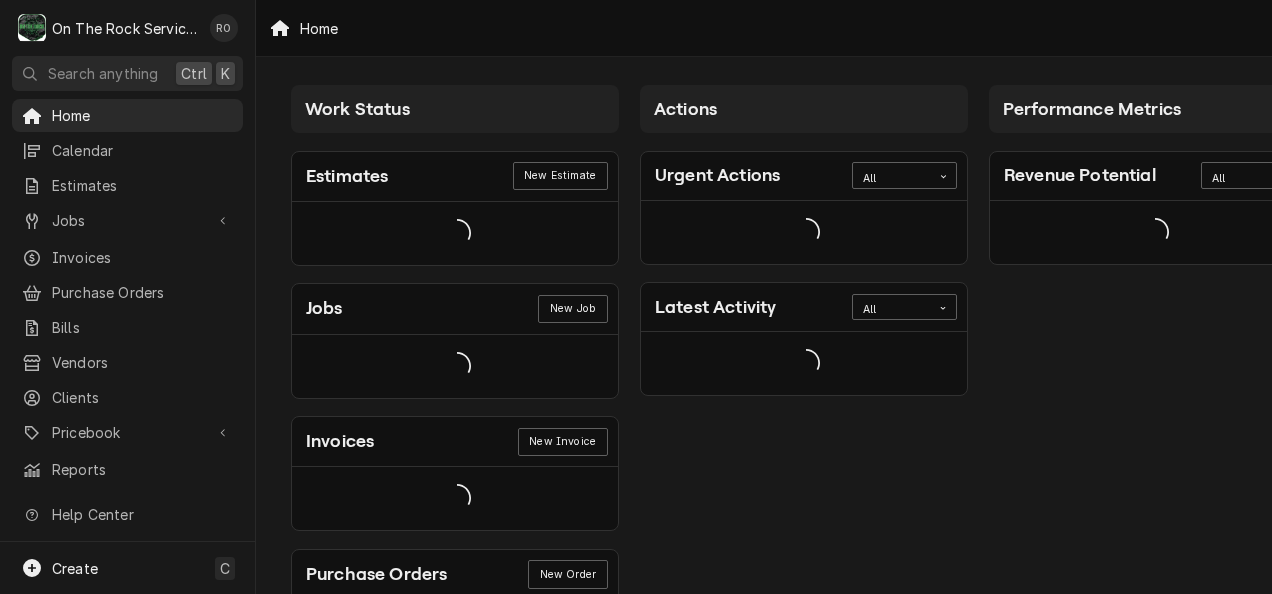 scroll, scrollTop: 0, scrollLeft: 0, axis: both 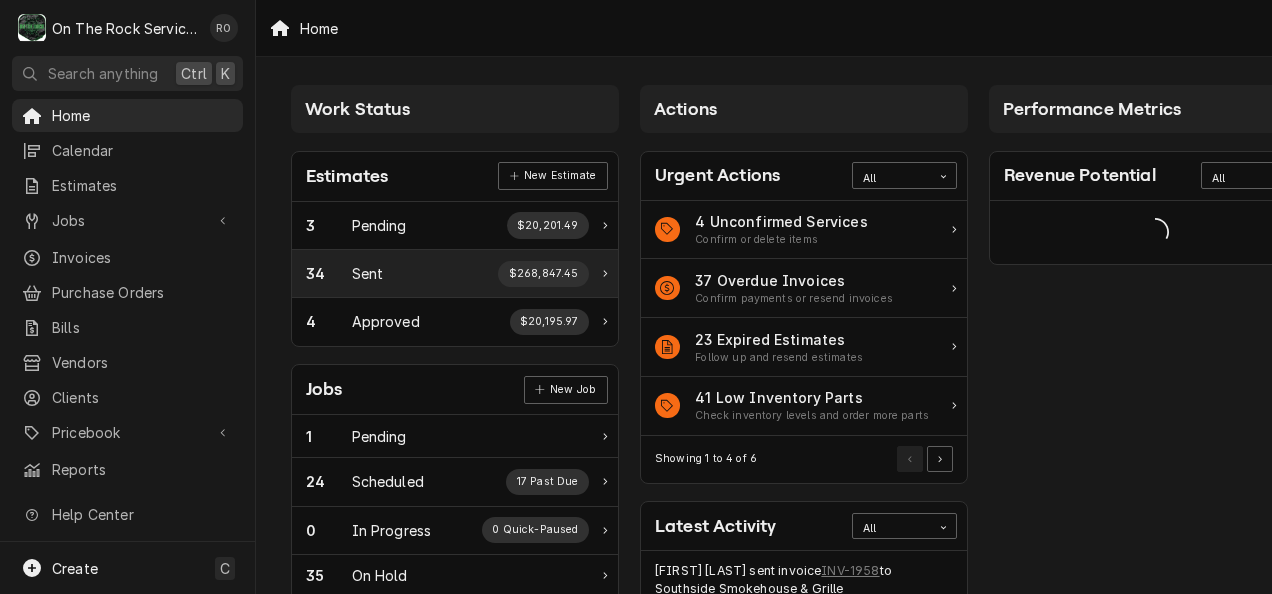 click on "34 Sent $268,847.45" at bounding box center [447, 274] 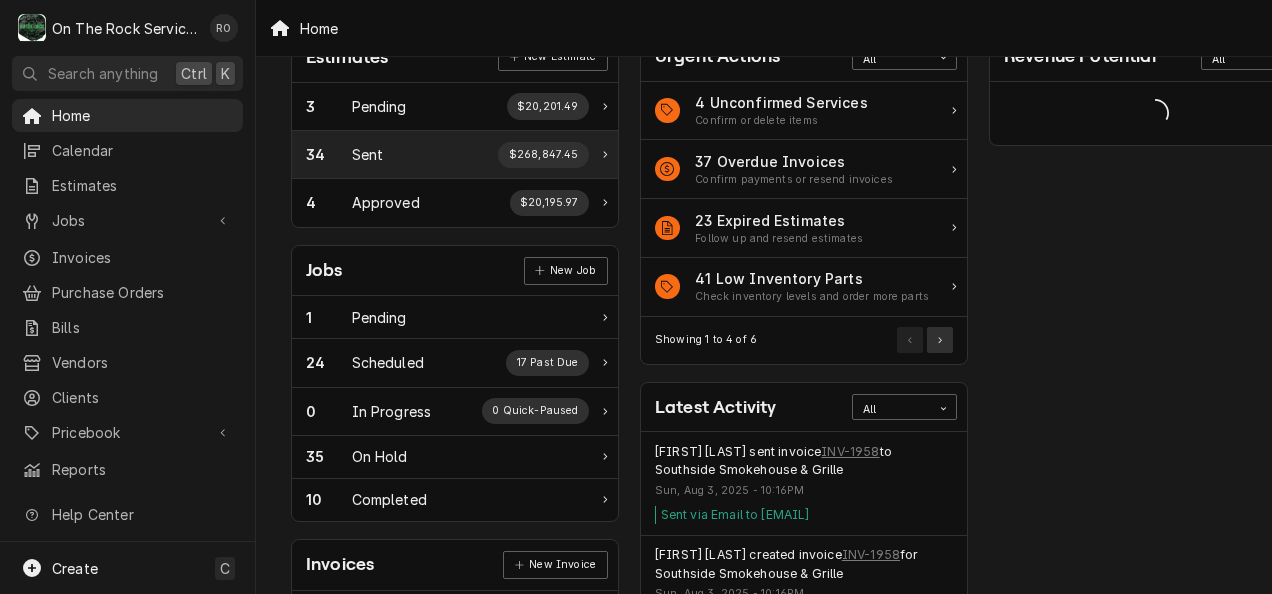 scroll, scrollTop: 120, scrollLeft: 0, axis: vertical 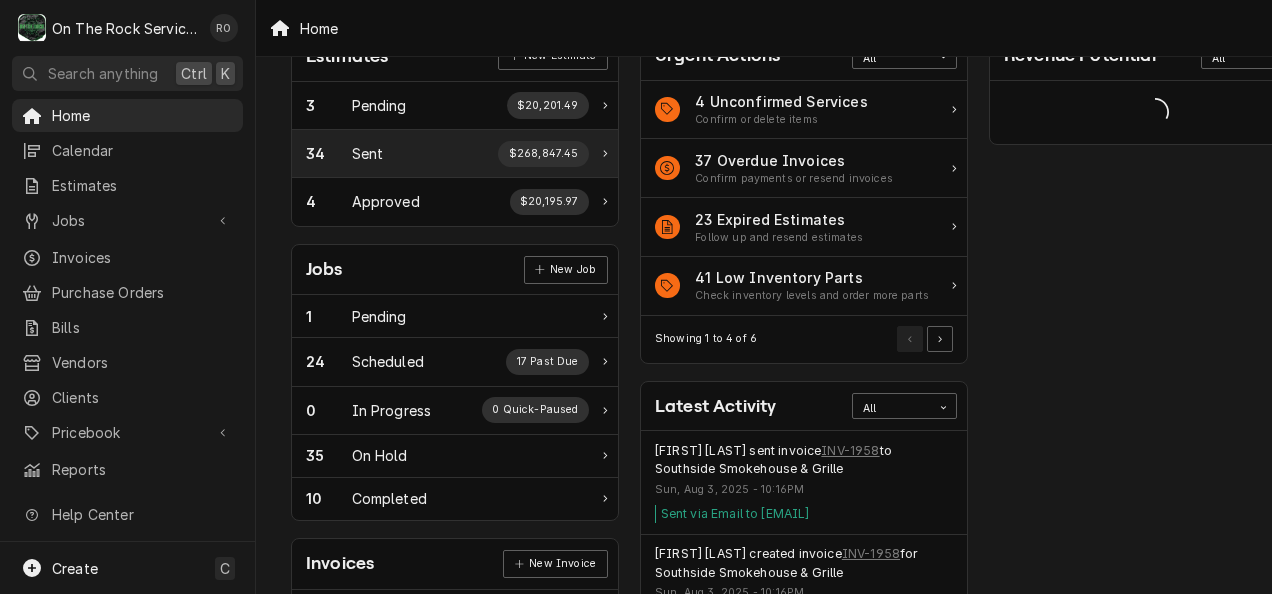 click on "$268,847.45" at bounding box center [543, 154] 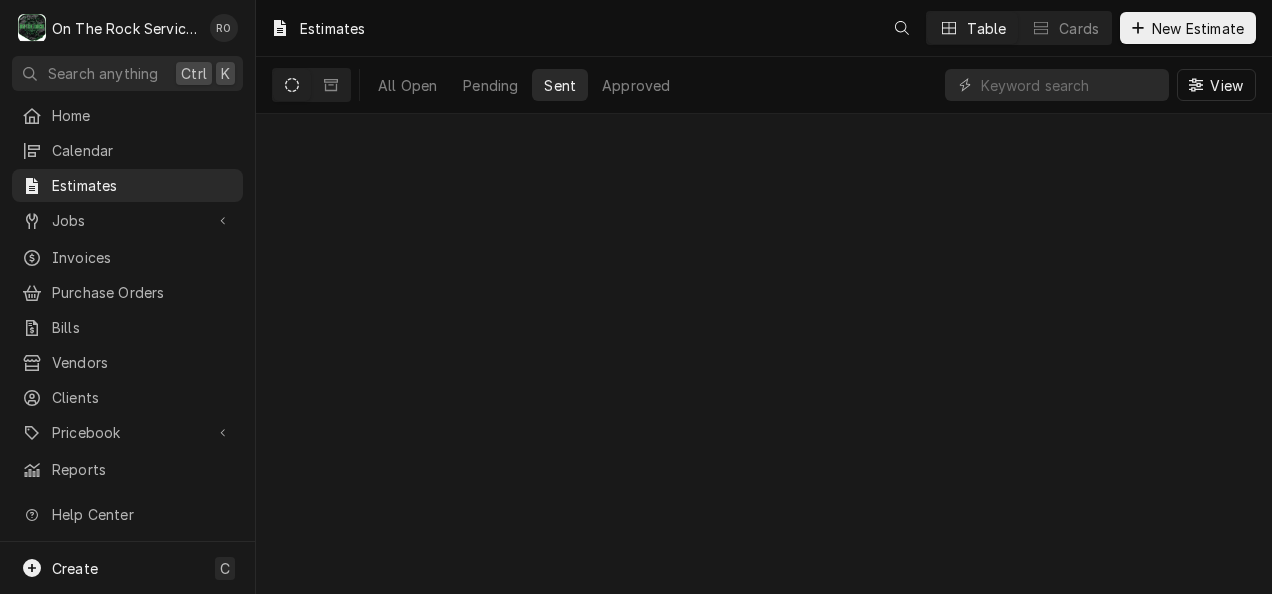 scroll, scrollTop: 0, scrollLeft: 0, axis: both 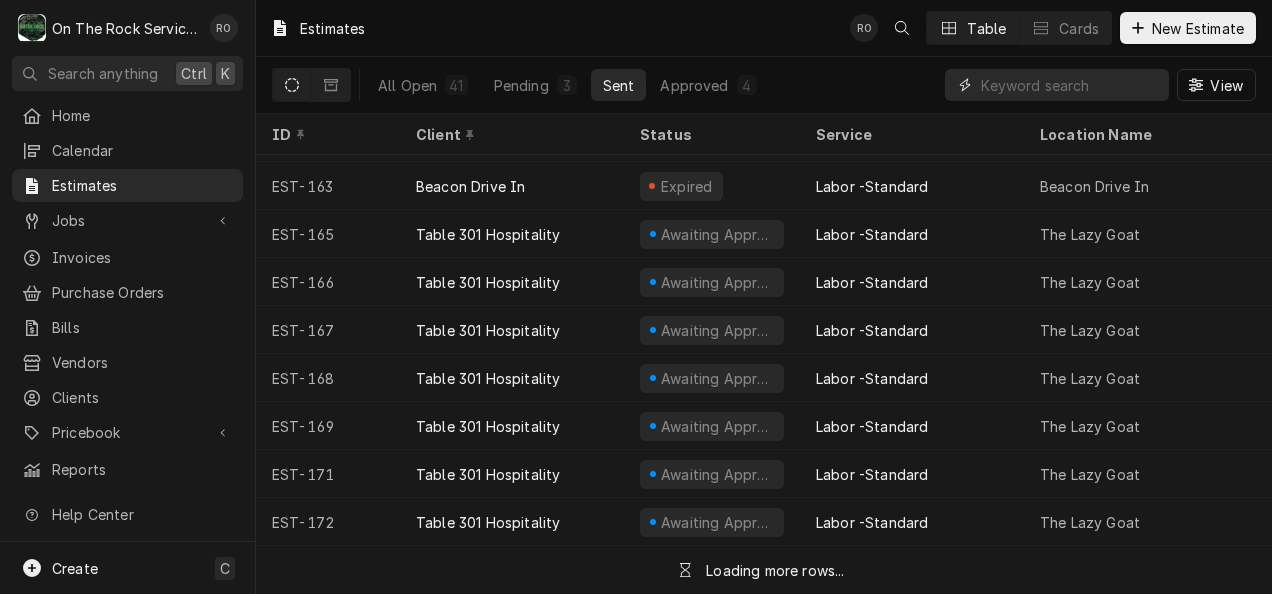 click at bounding box center (1070, 85) 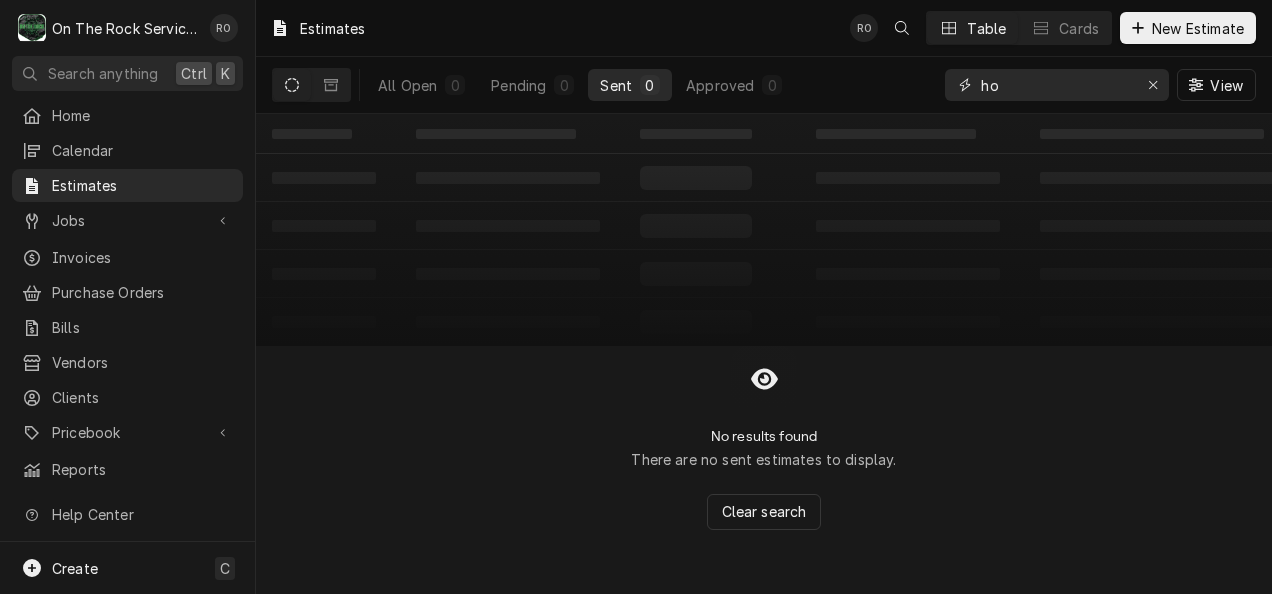 type on "h" 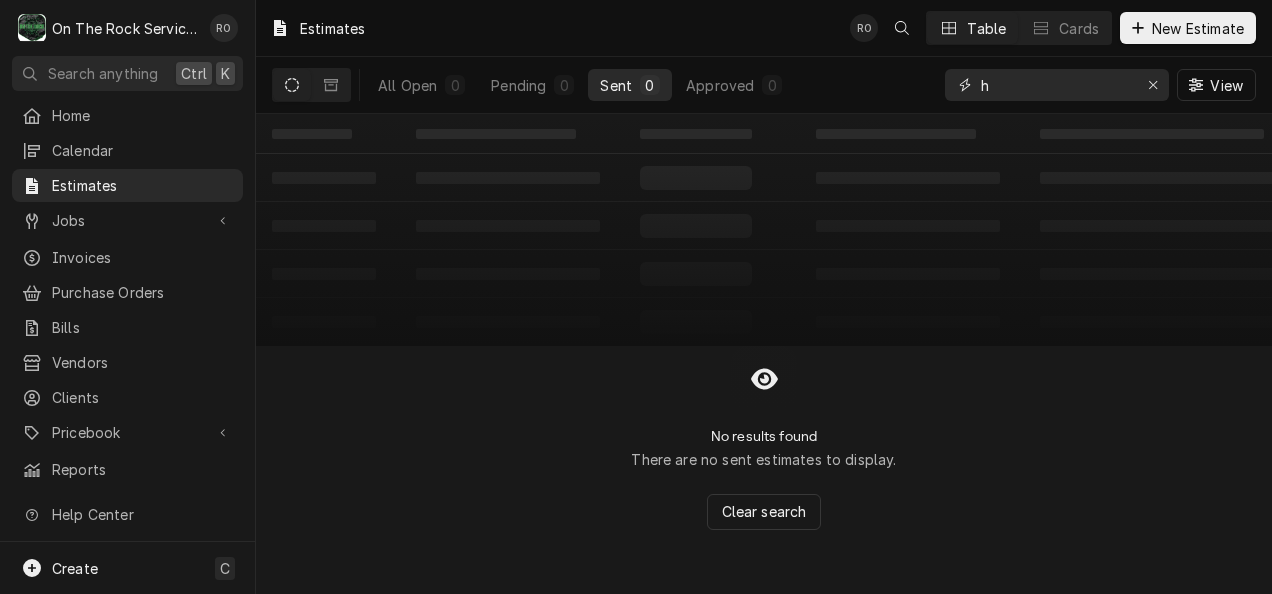 type 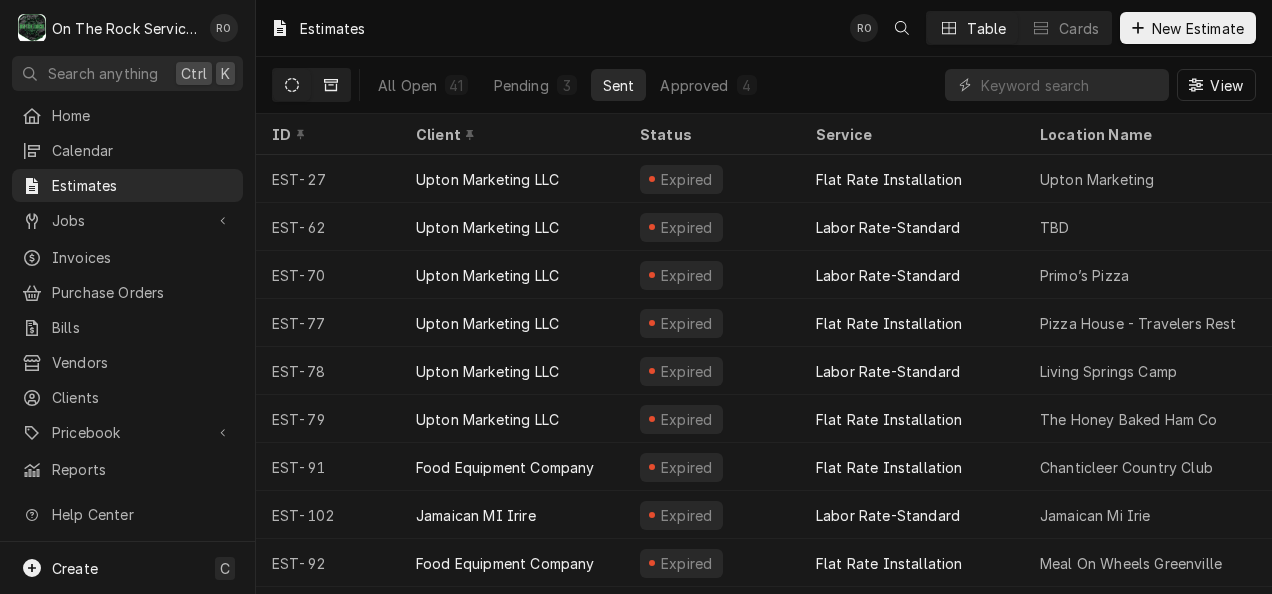 click at bounding box center [331, 85] 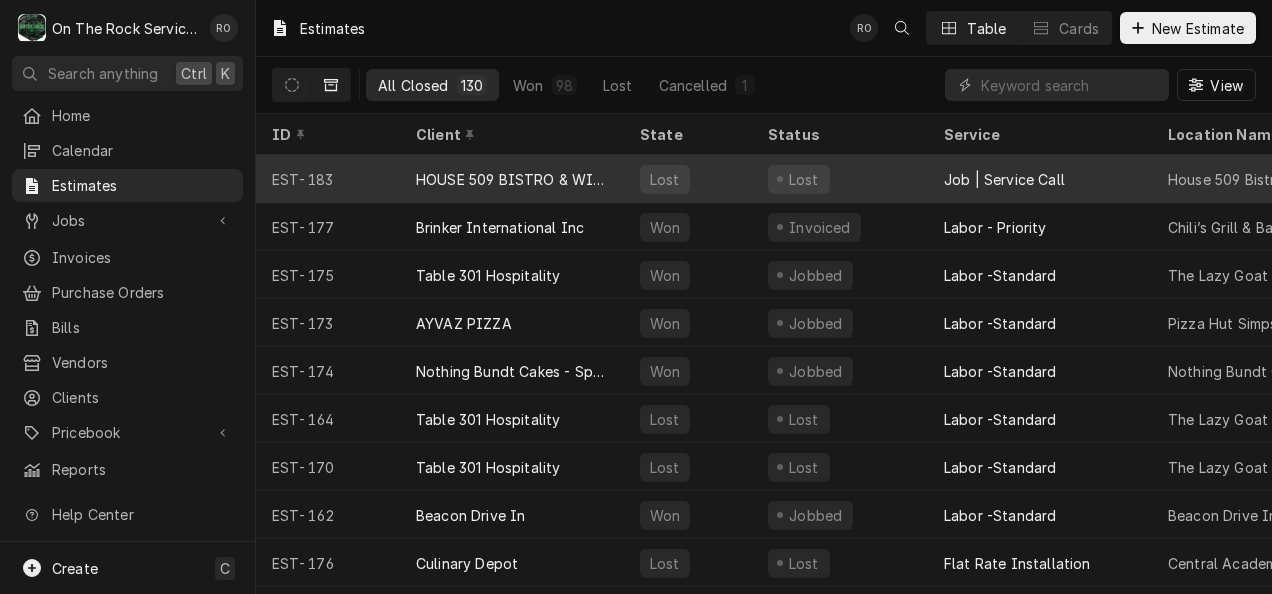 click on "Lost" at bounding box center [688, 179] 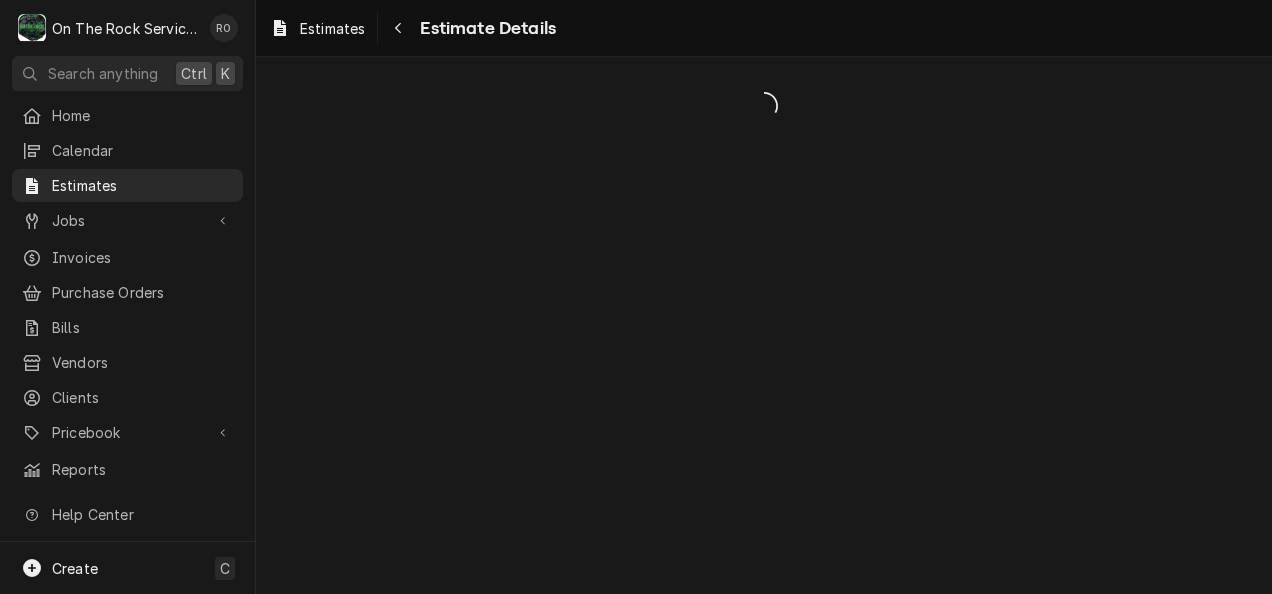 scroll, scrollTop: 0, scrollLeft: 0, axis: both 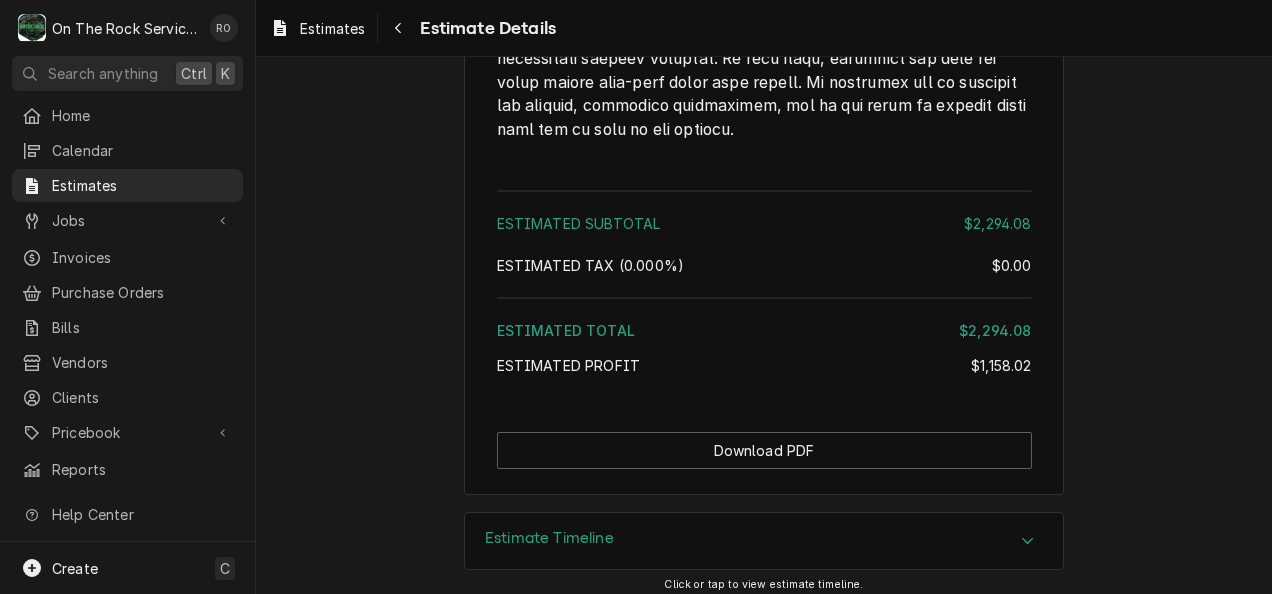 click at bounding box center [1028, 541] 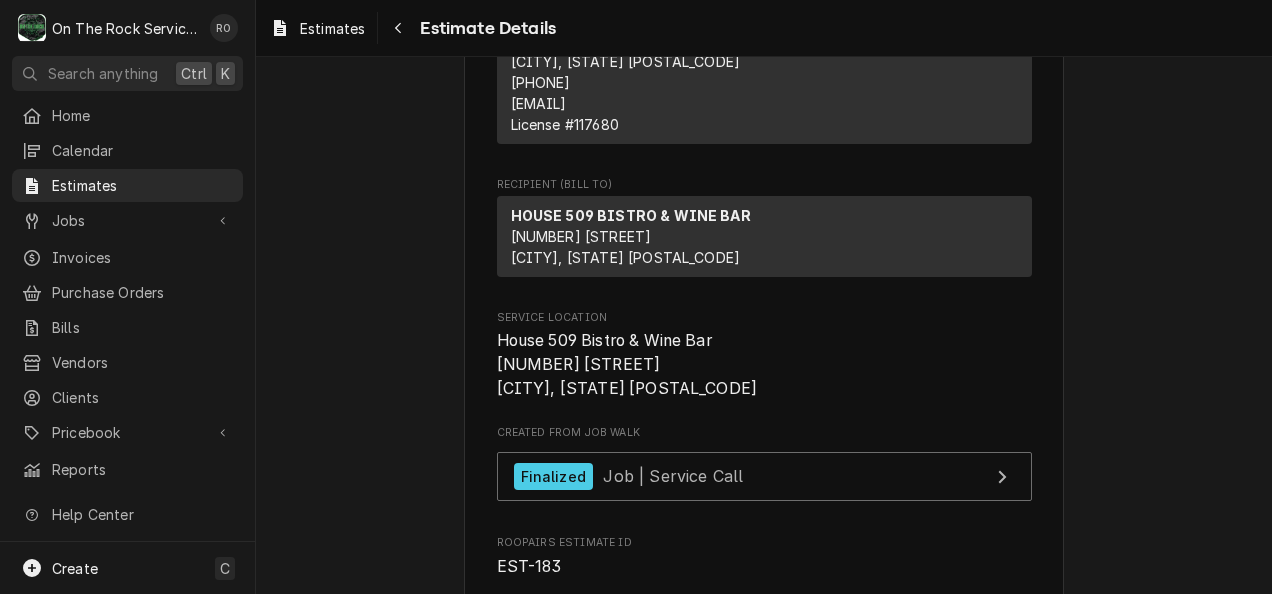 scroll, scrollTop: 265, scrollLeft: 0, axis: vertical 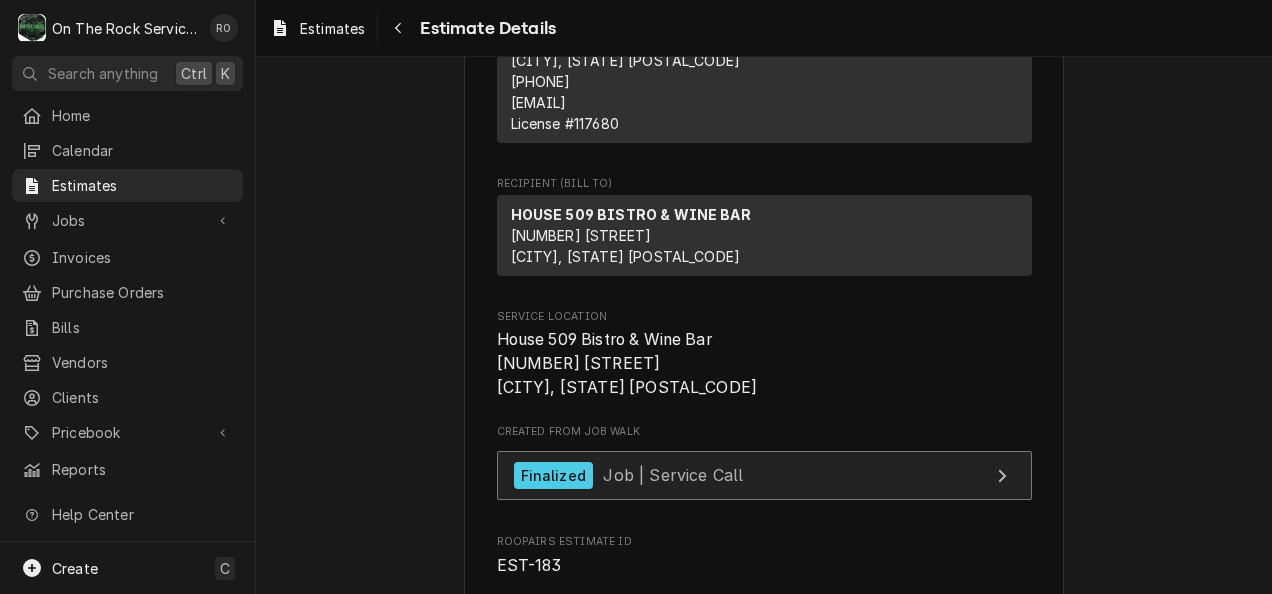 click on "Finalized Job | Service Call" at bounding box center [764, 475] 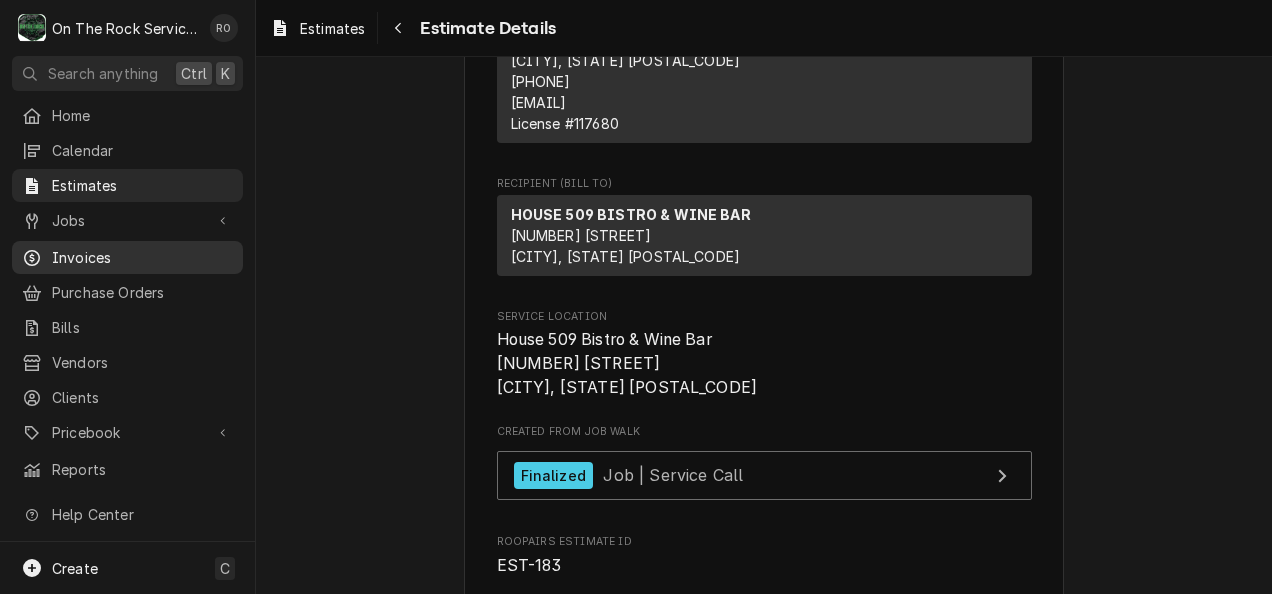click on "Invoices" at bounding box center [142, 257] 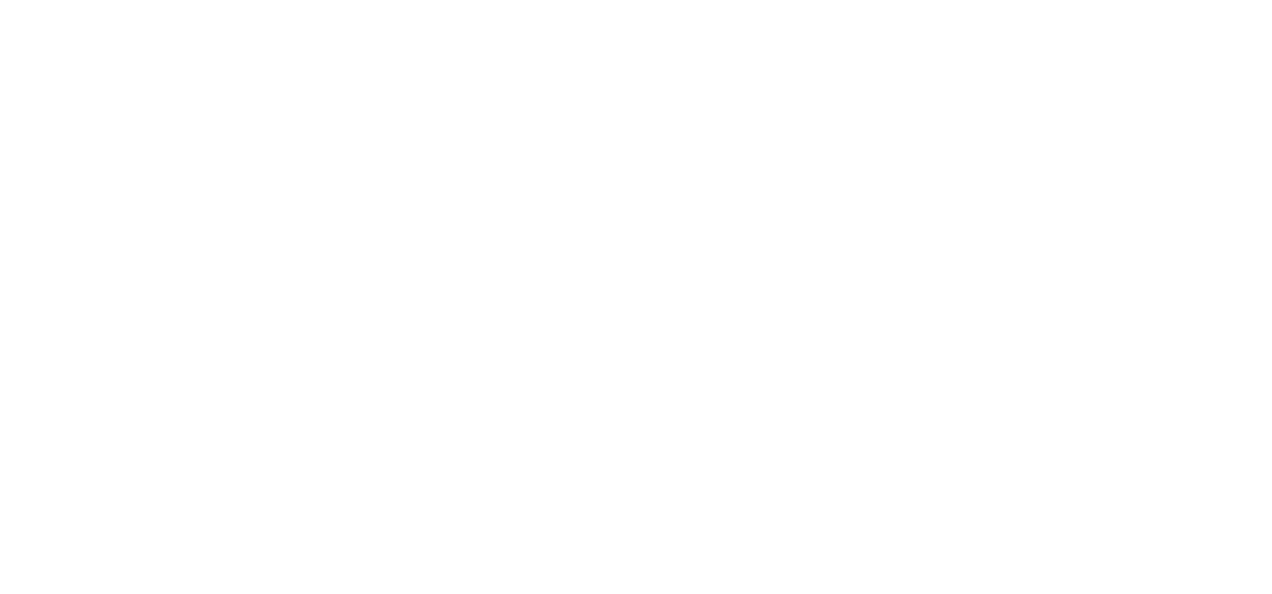 scroll, scrollTop: 0, scrollLeft: 0, axis: both 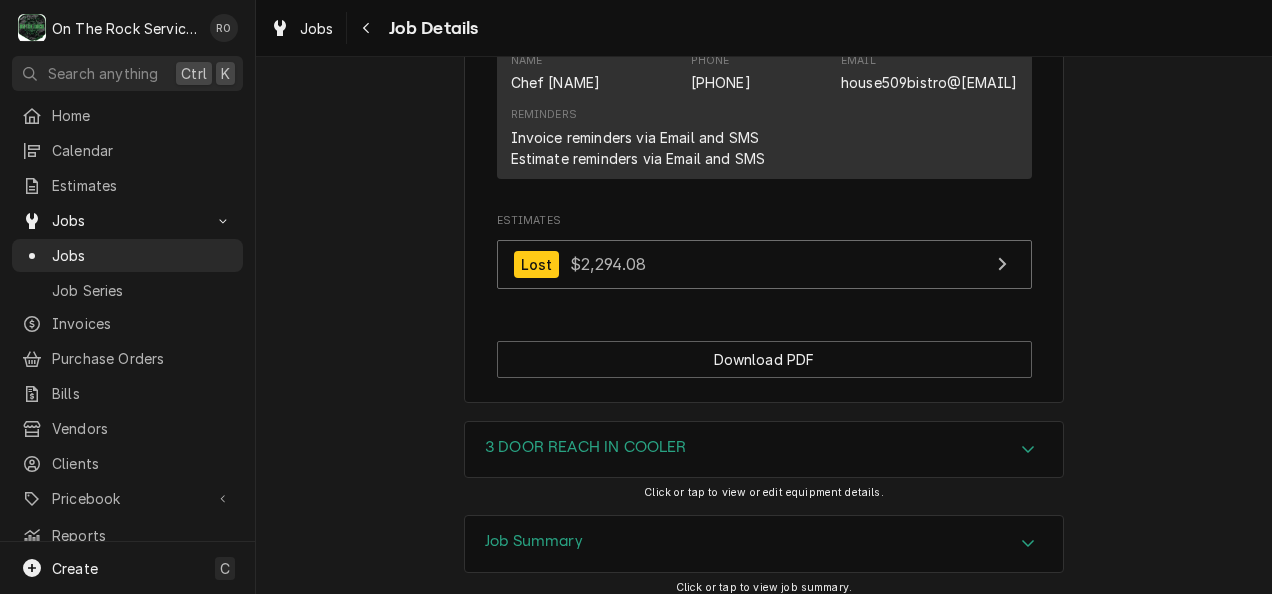click on "3 DOOR REACH IN COOLER" at bounding box center (764, 450) 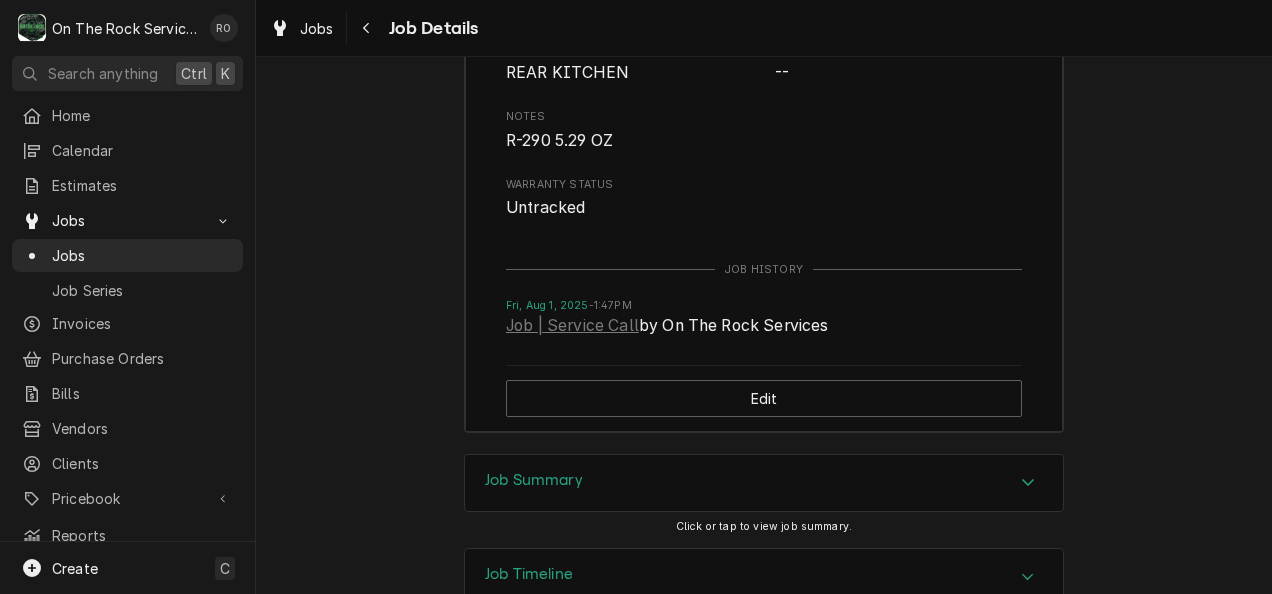 scroll, scrollTop: 2527, scrollLeft: 0, axis: vertical 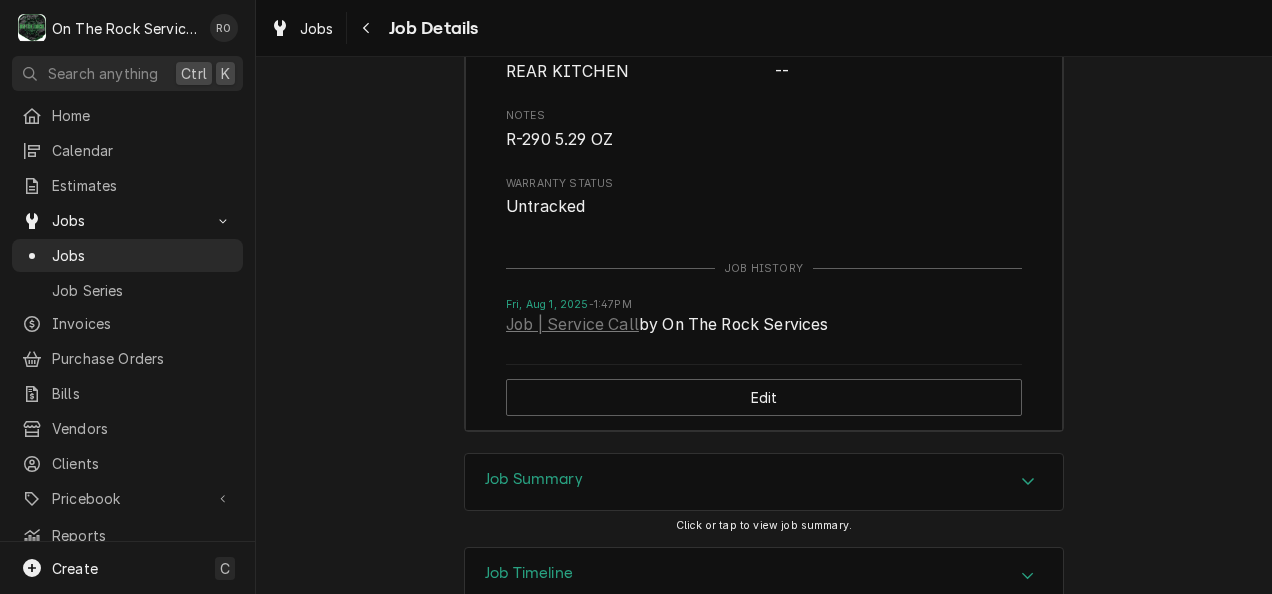 click on "Job Summary" at bounding box center [764, 482] 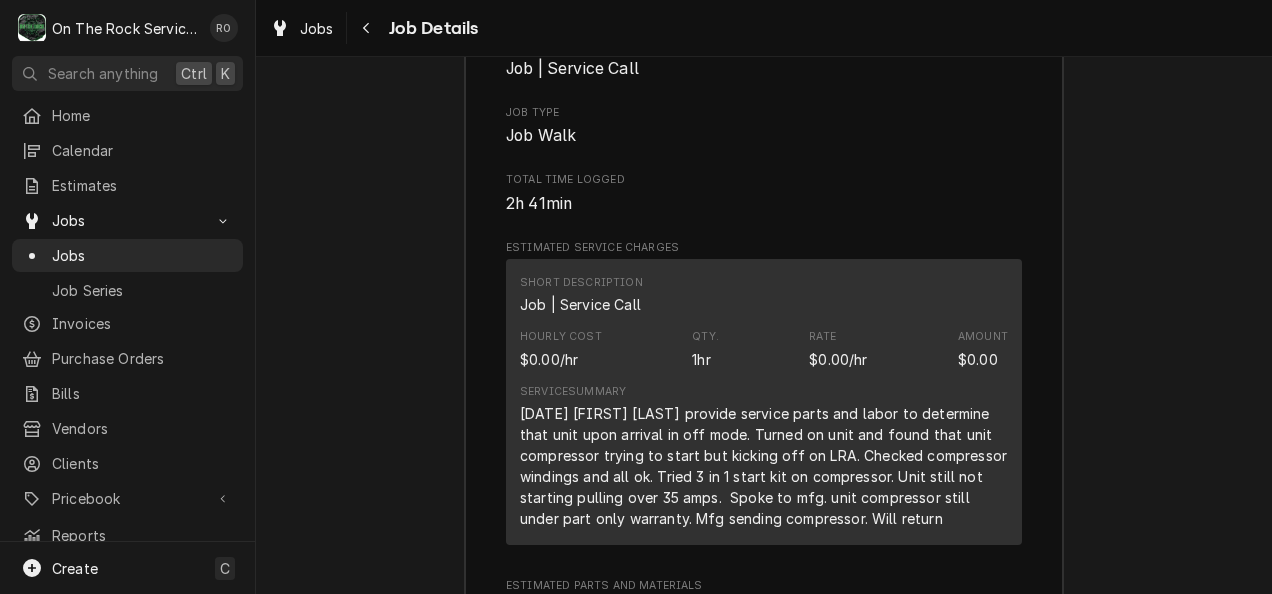 scroll, scrollTop: 3093, scrollLeft: 0, axis: vertical 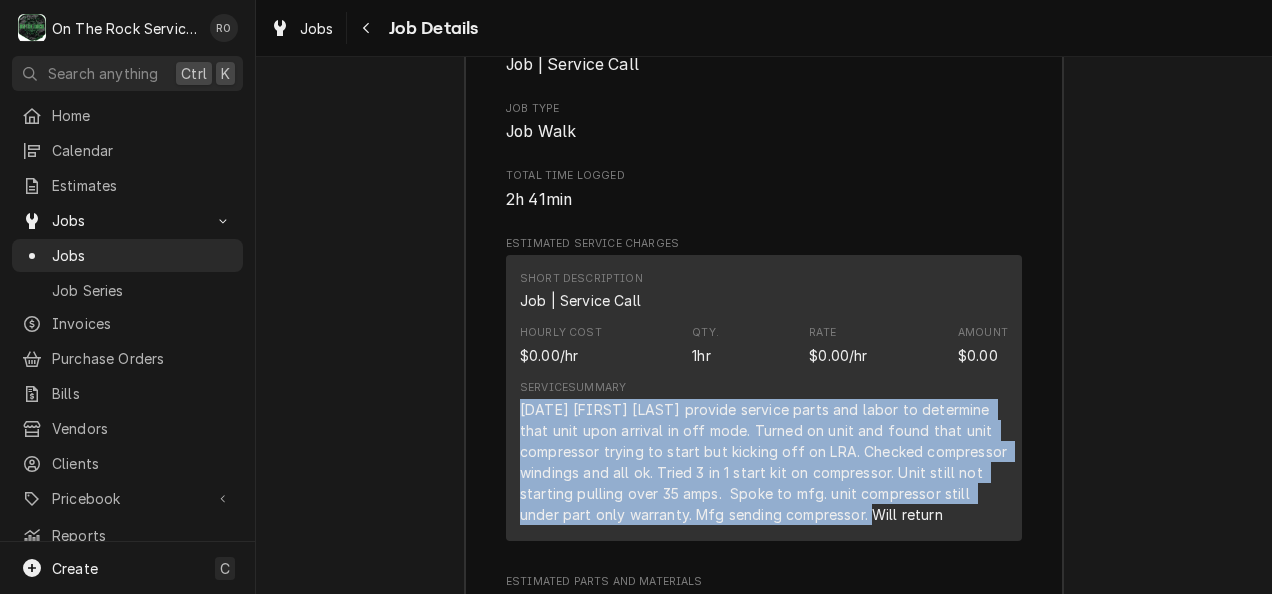 drag, startPoint x: 512, startPoint y: 291, endPoint x: 872, endPoint y: 398, distance: 375.5649 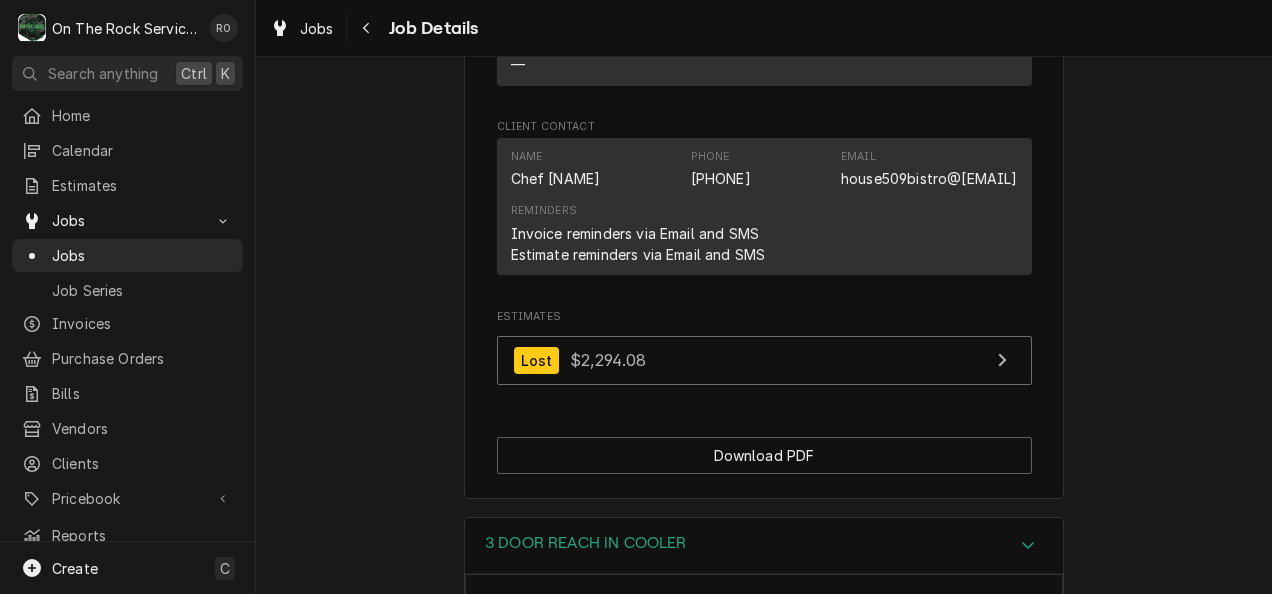 scroll, scrollTop: 1770, scrollLeft: 0, axis: vertical 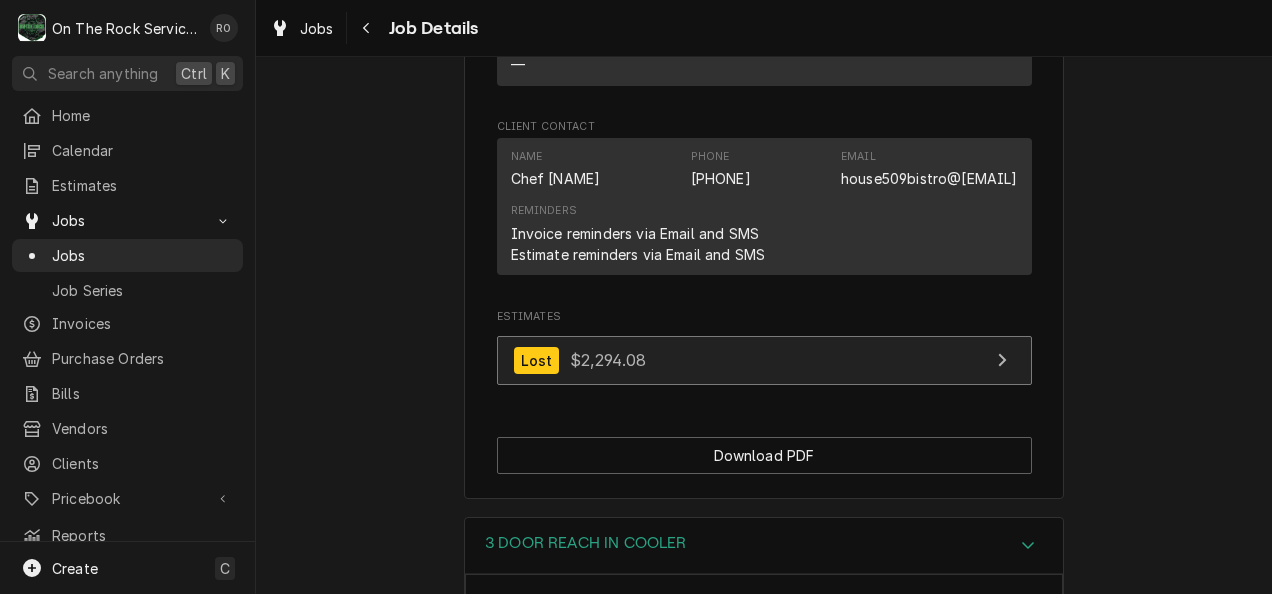 click on "Lost $2,294.08" at bounding box center (764, 360) 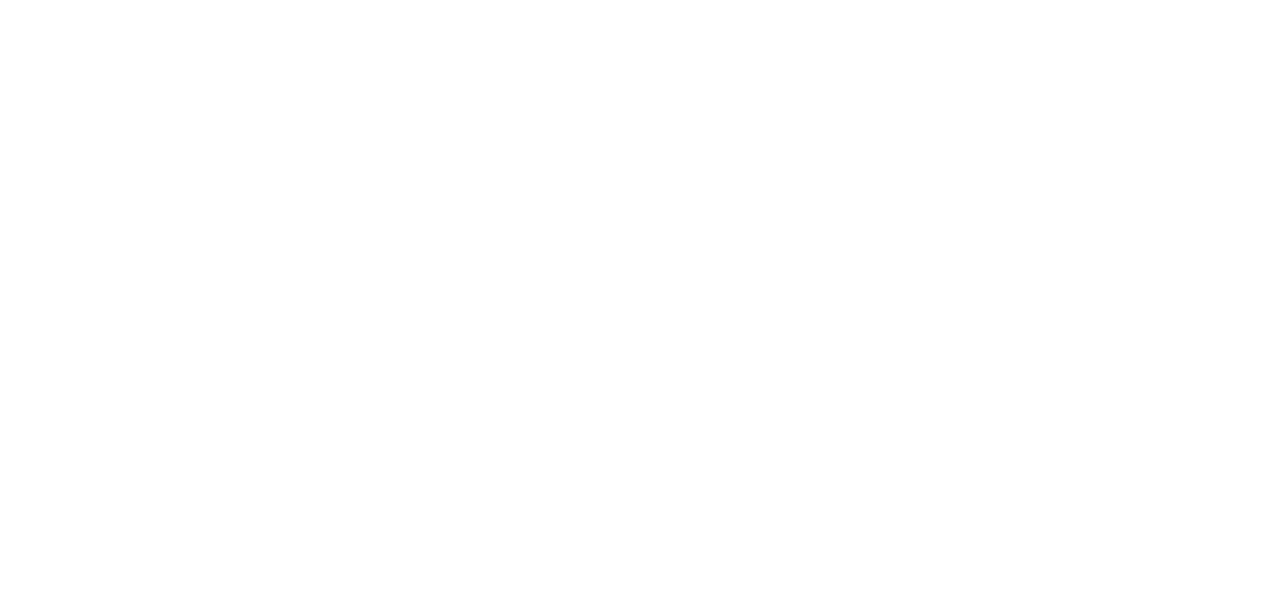 scroll, scrollTop: 0, scrollLeft: 0, axis: both 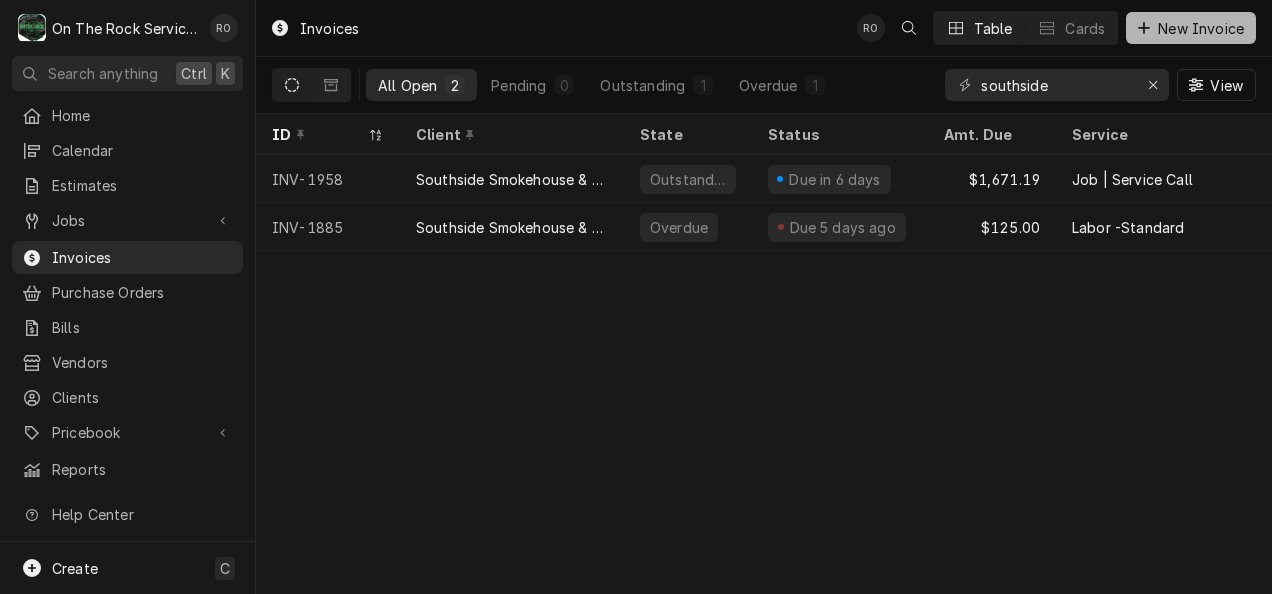 click on "New Invoice" at bounding box center (1201, 28) 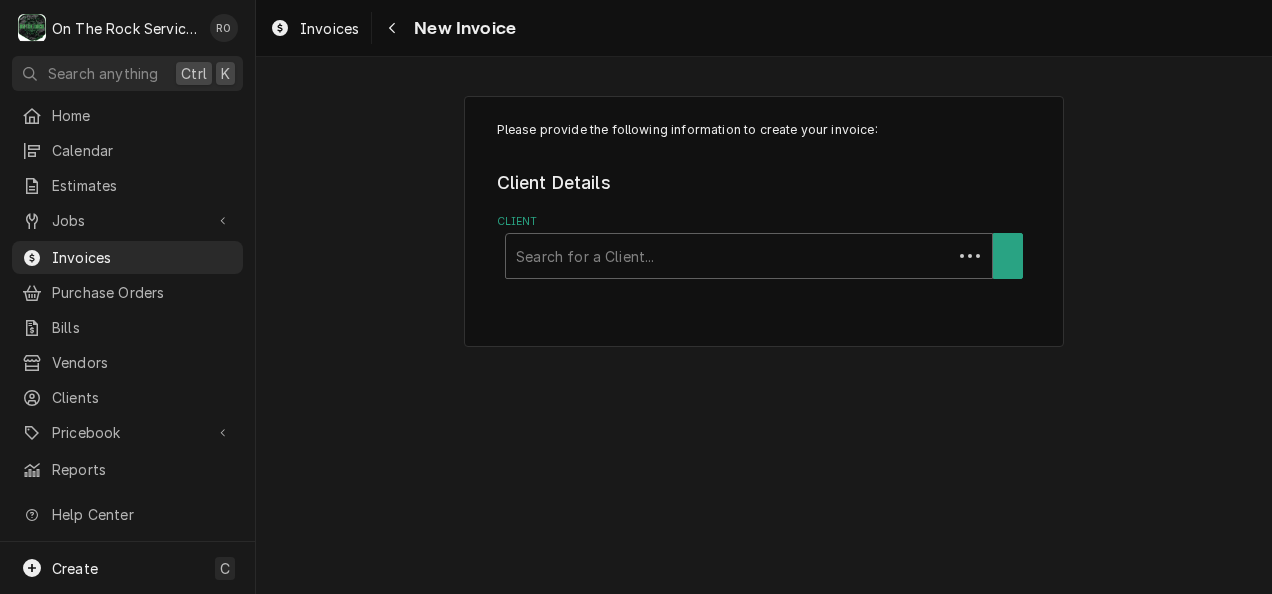 scroll, scrollTop: 0, scrollLeft: 0, axis: both 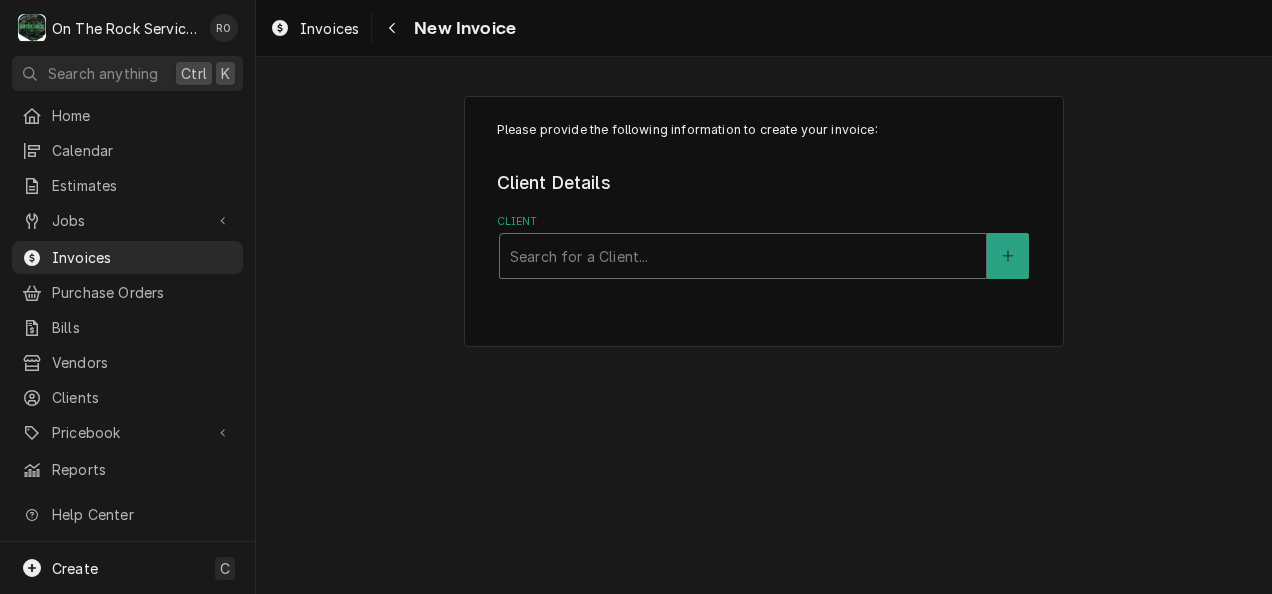 click at bounding box center (743, 256) 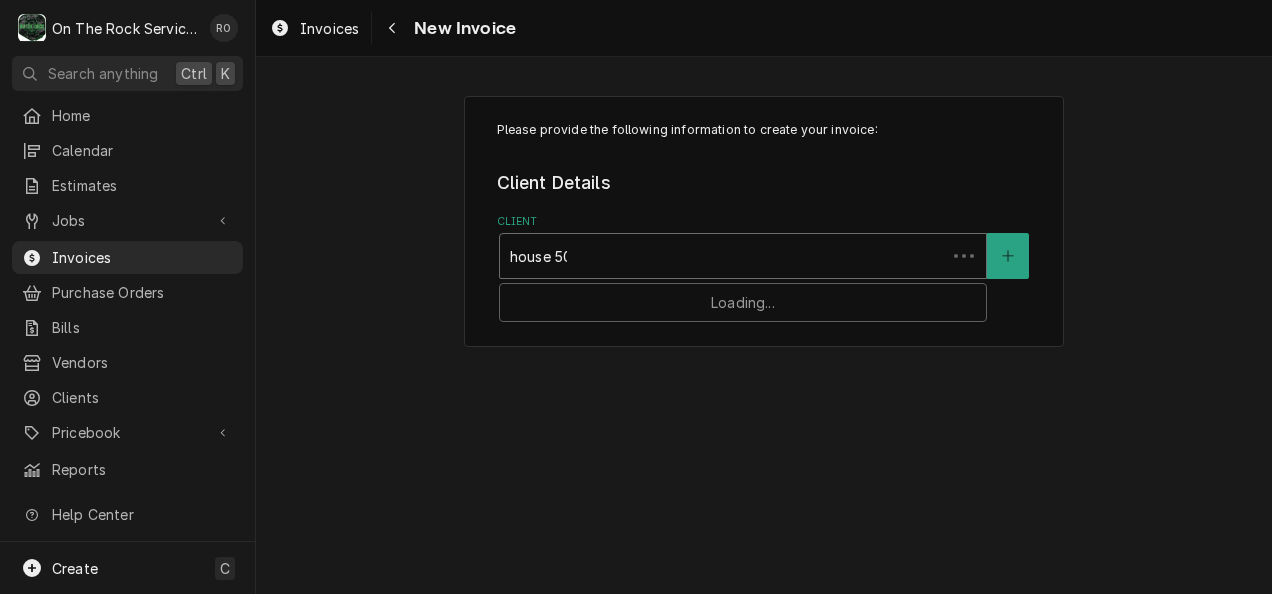 type on "house 509" 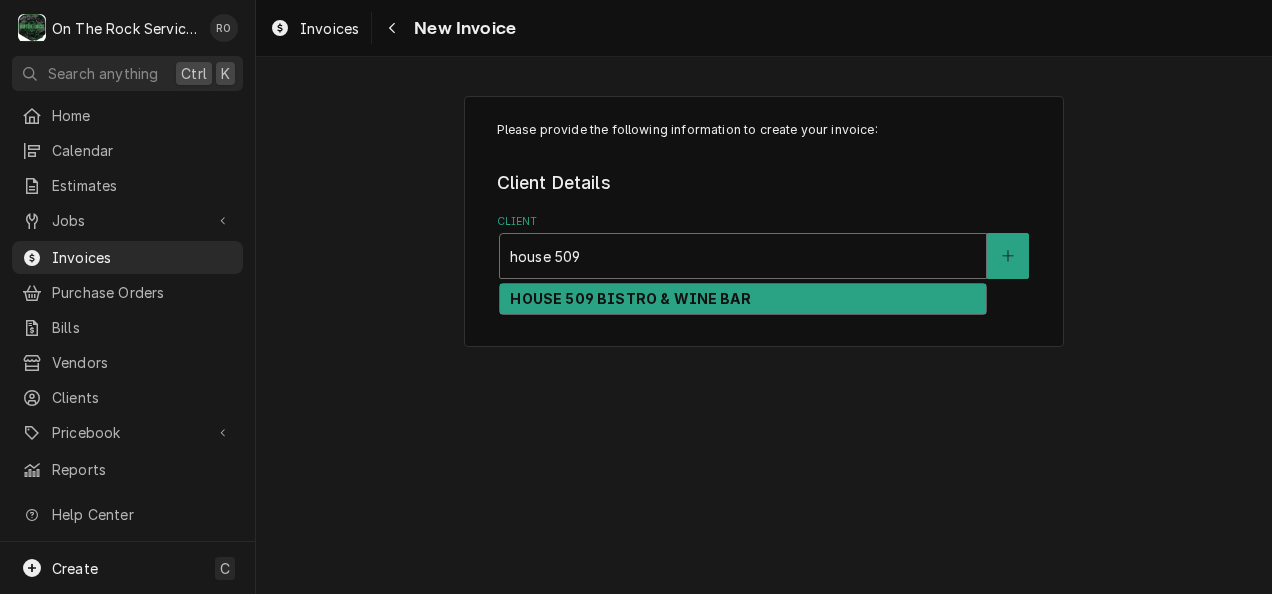 click on "HOUSE 509 BISTRO & WINE BAR" at bounding box center [743, 299] 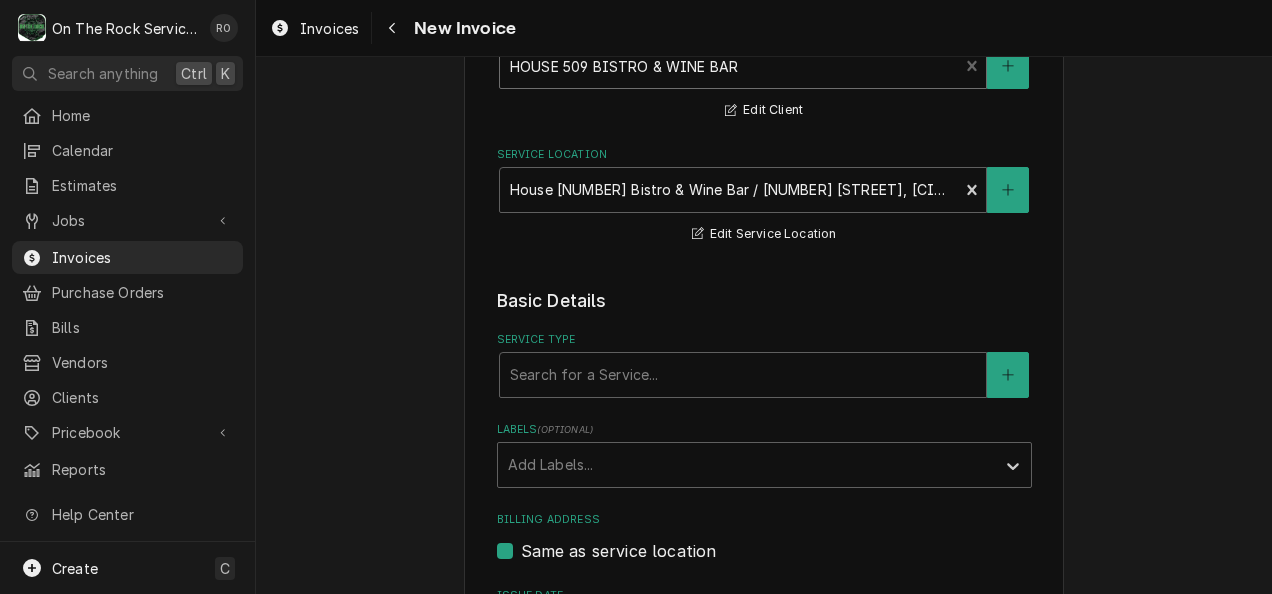 scroll, scrollTop: 248, scrollLeft: 0, axis: vertical 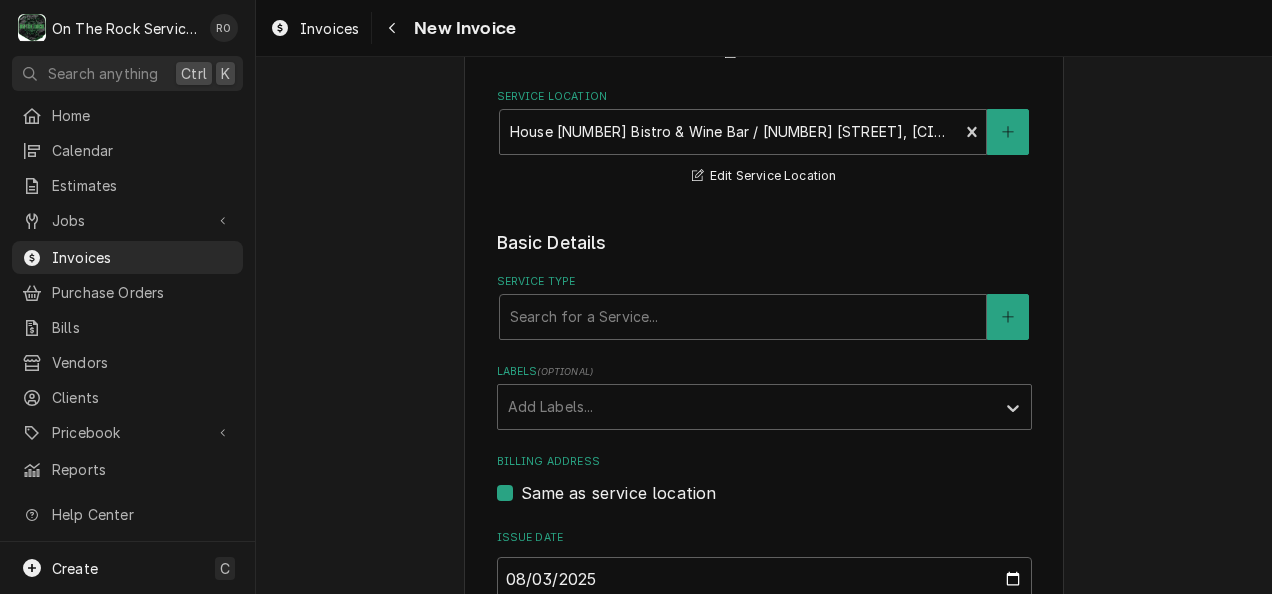 click on "Service Type Search for a Service..." at bounding box center [764, 306] 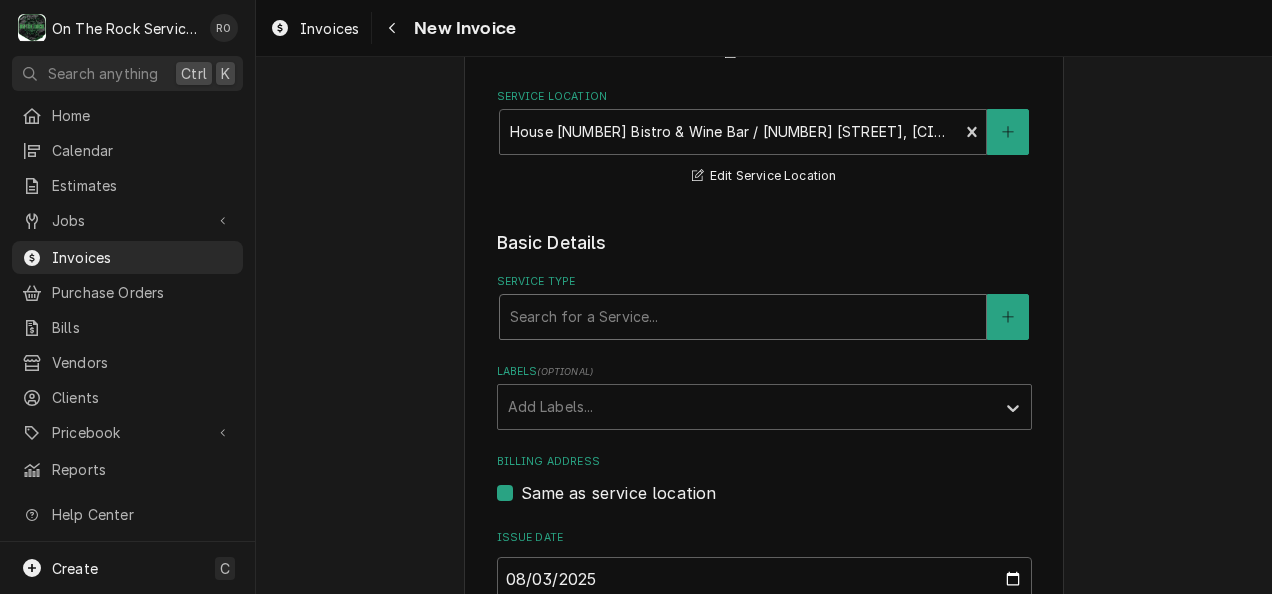 click at bounding box center [743, 317] 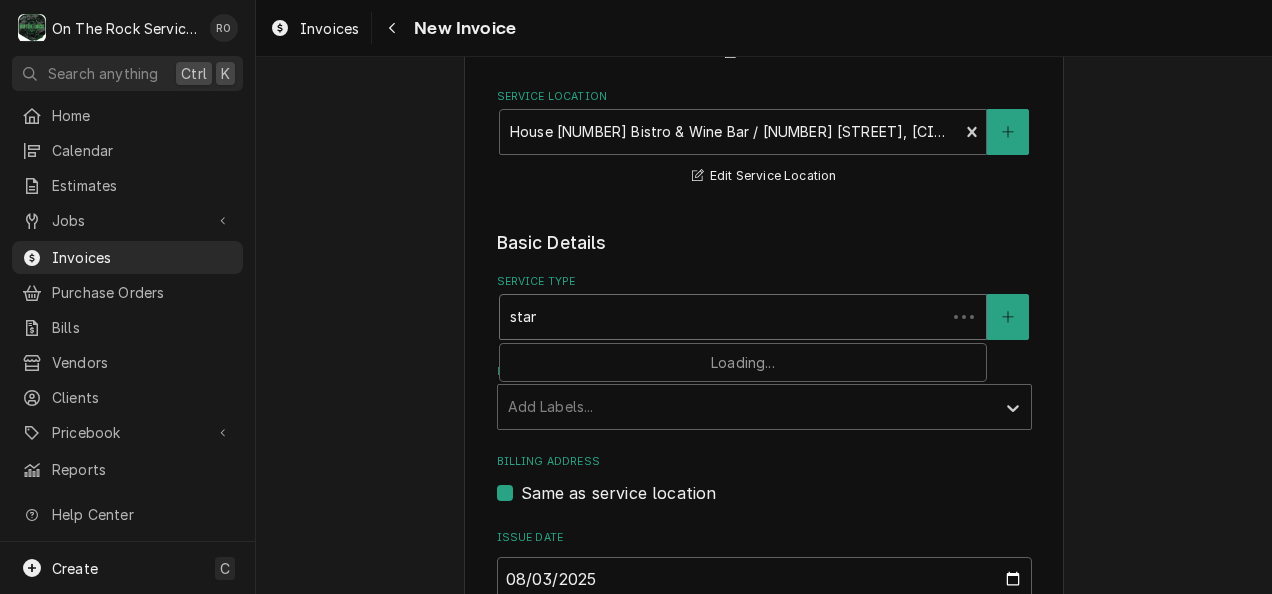type on "stand" 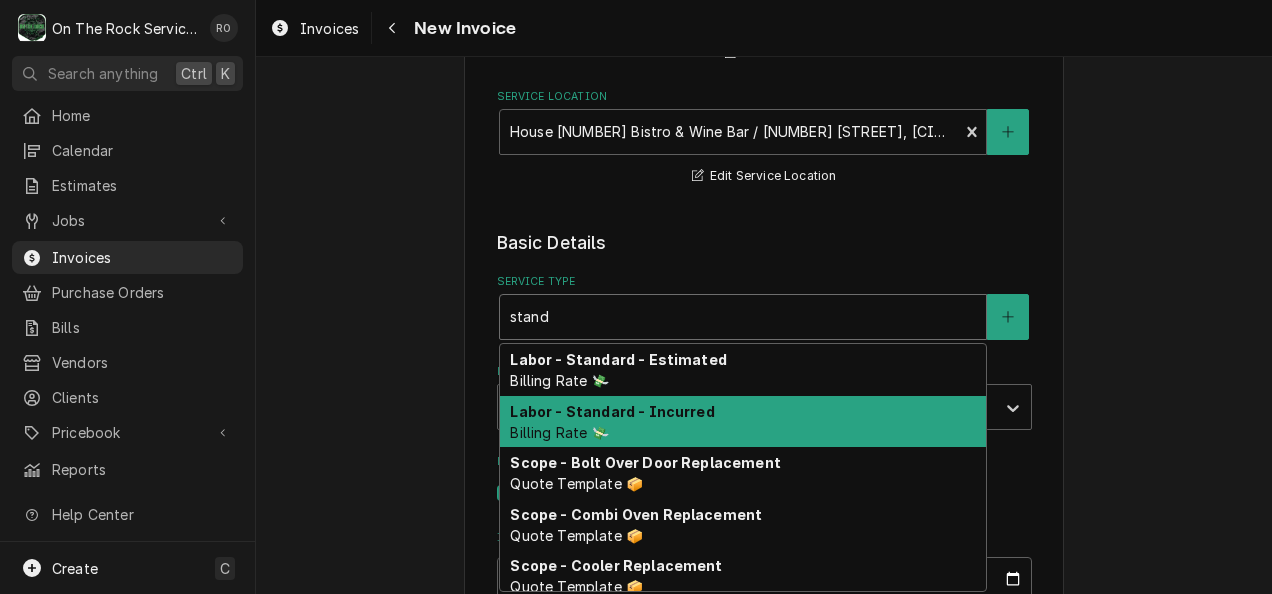 click on "Labor - Standard - Incurred Billing Rate 💸" at bounding box center [743, 422] 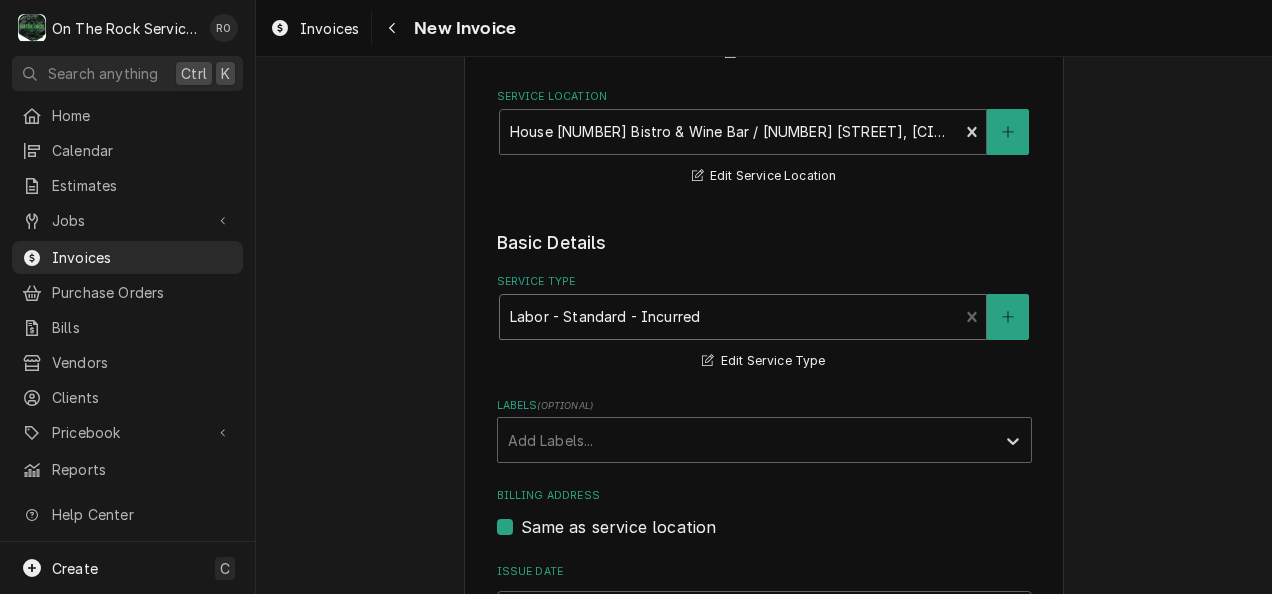 click on "Labels  ( optional )" at bounding box center [764, 406] 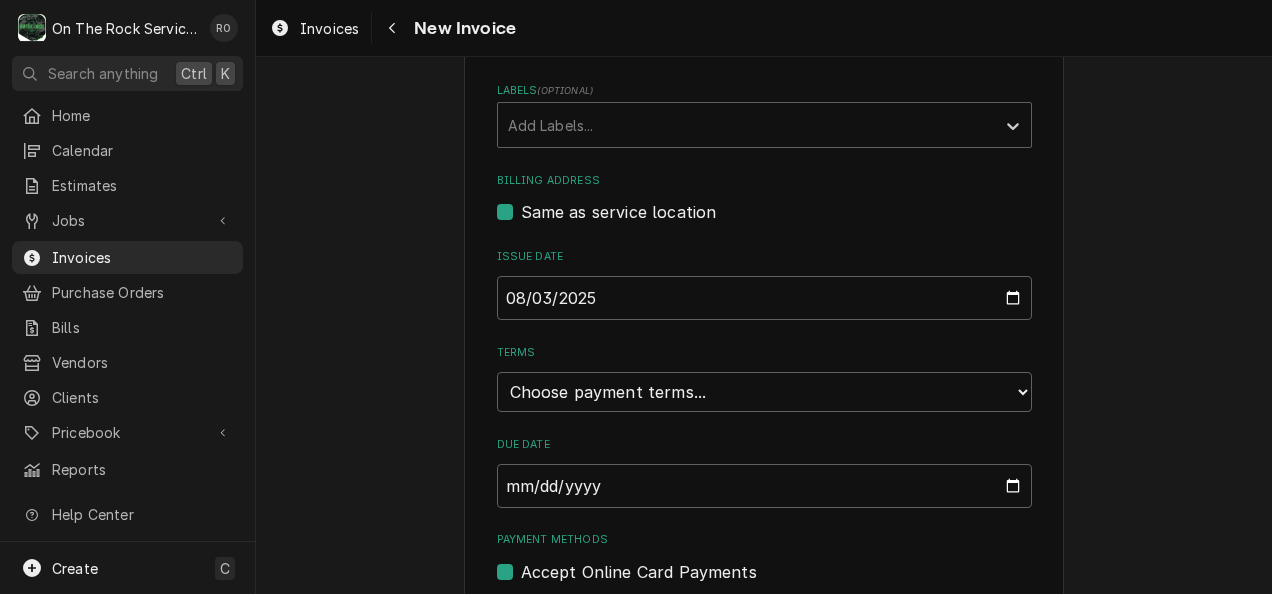 scroll, scrollTop: 576, scrollLeft: 0, axis: vertical 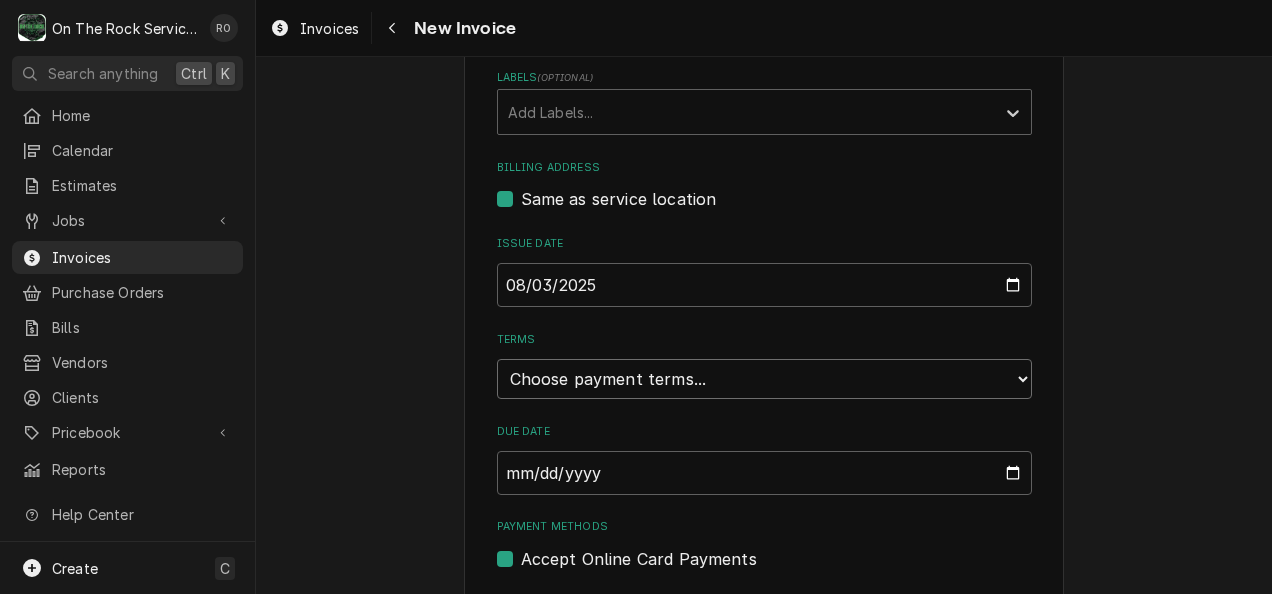 click on "Choose payment terms... Same Day Net 7 Net 14 Net 21 Net 30 Net 45 Net 60 Net 90" at bounding box center [764, 379] 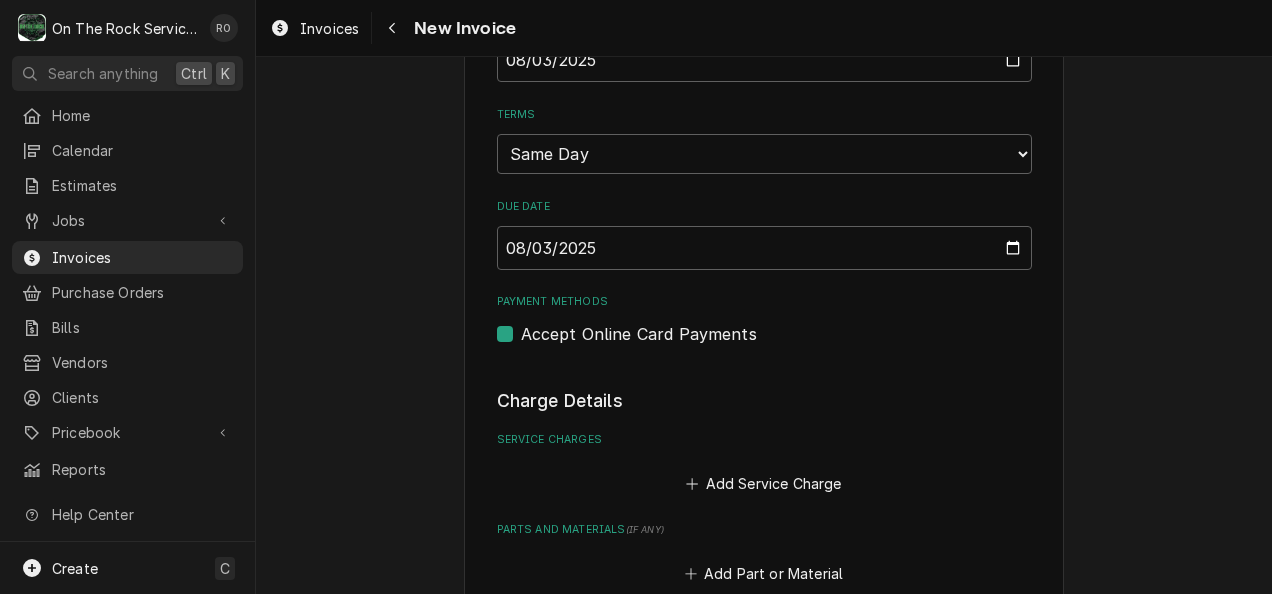 scroll, scrollTop: 802, scrollLeft: 0, axis: vertical 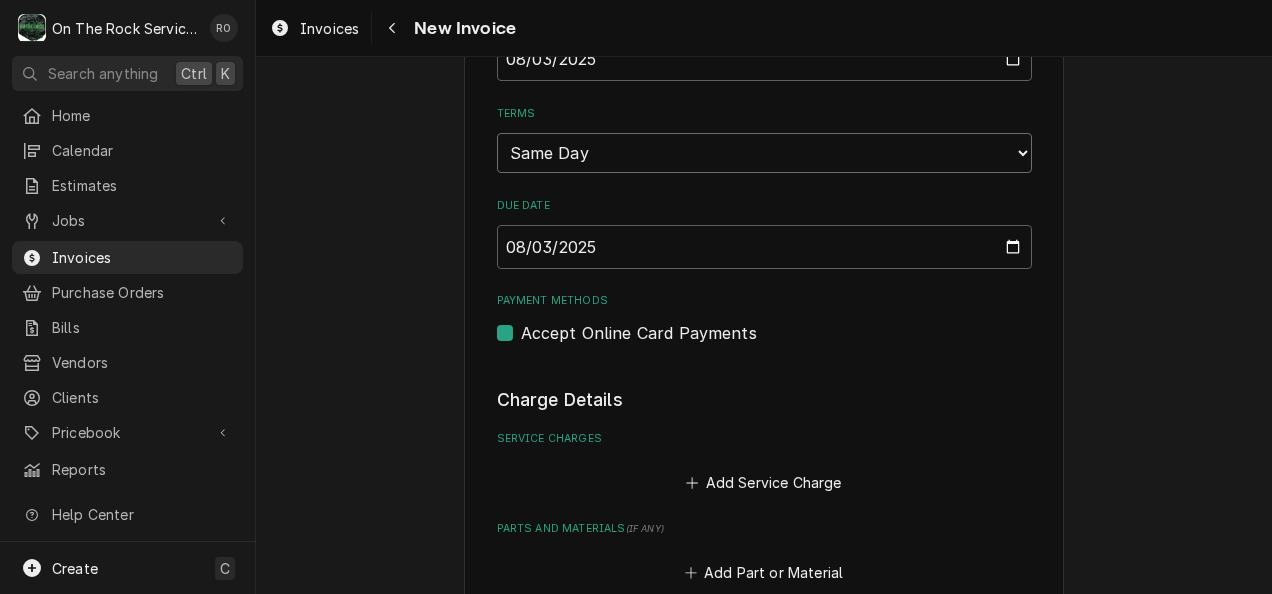 click on "Choose payment terms... Same Day Net 7 Net 14 Net 21 Net 30 Net 45 Net 60 Net 90" at bounding box center (764, 153) 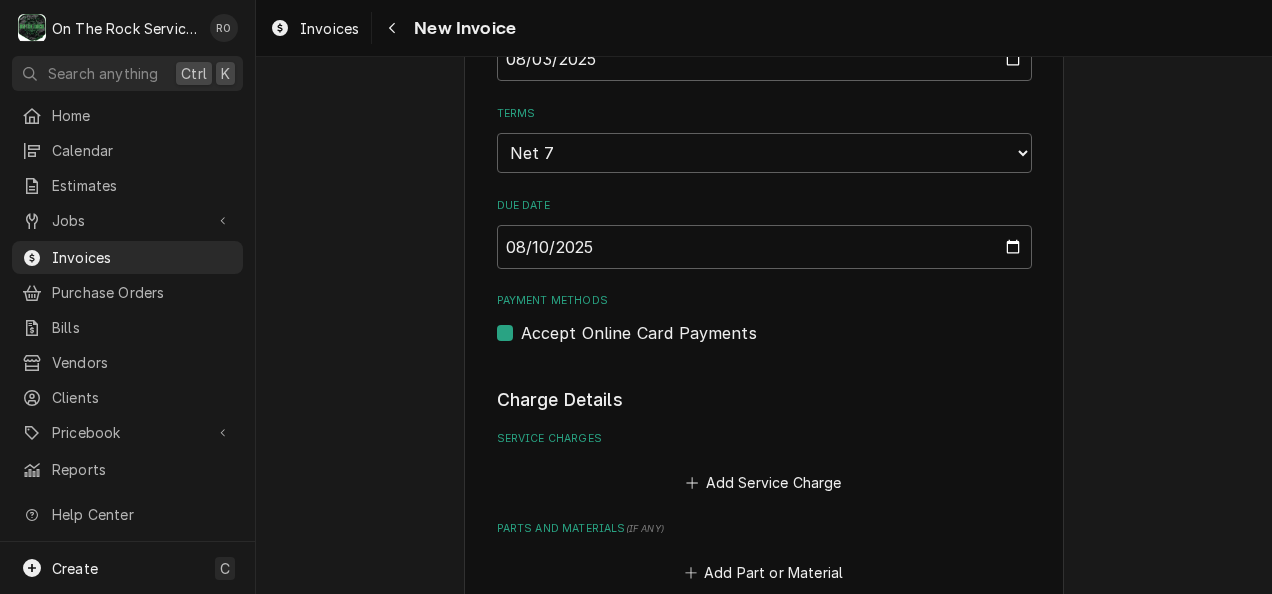 type on "x" 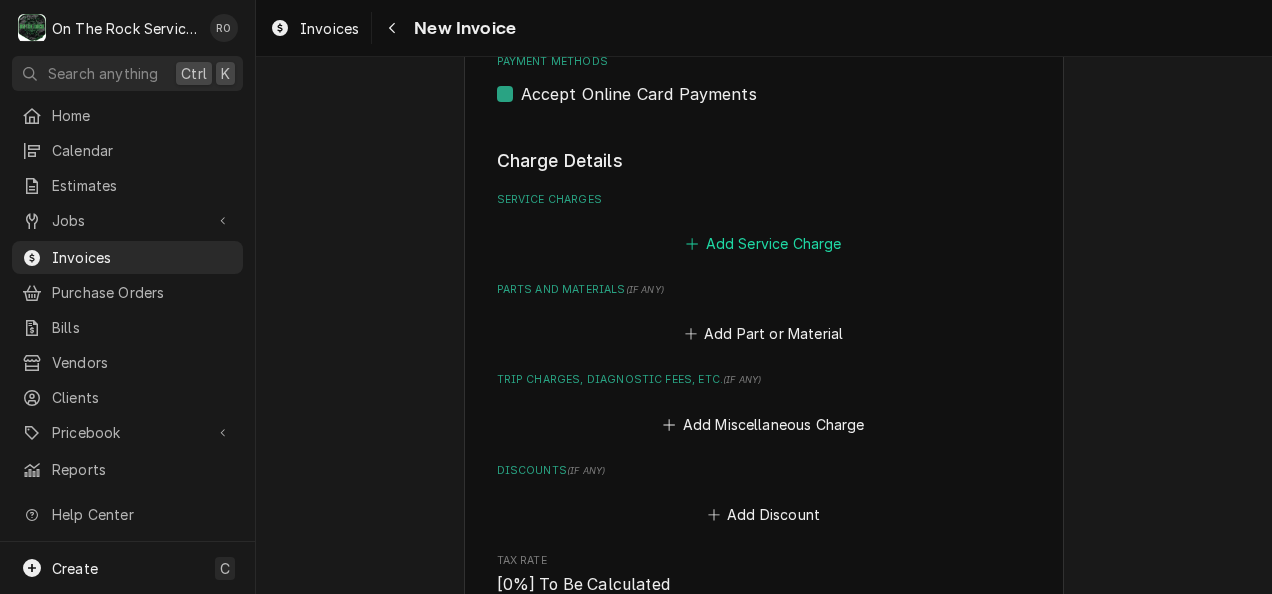 click on "Add Service Charge" at bounding box center [764, 244] 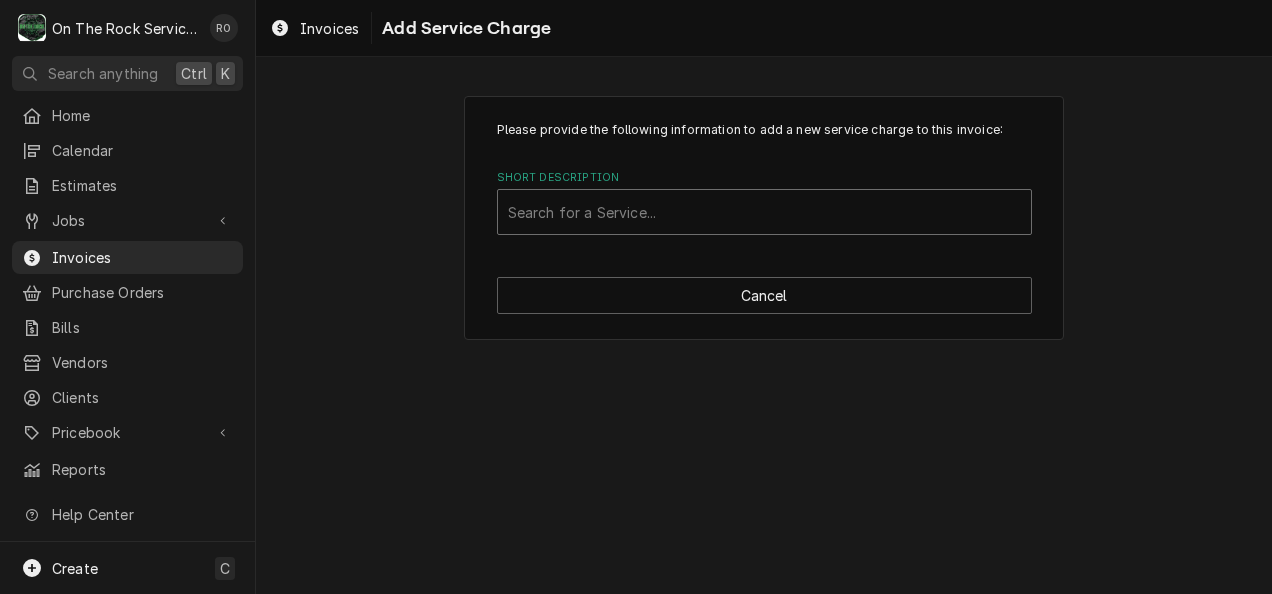 click at bounding box center (764, 212) 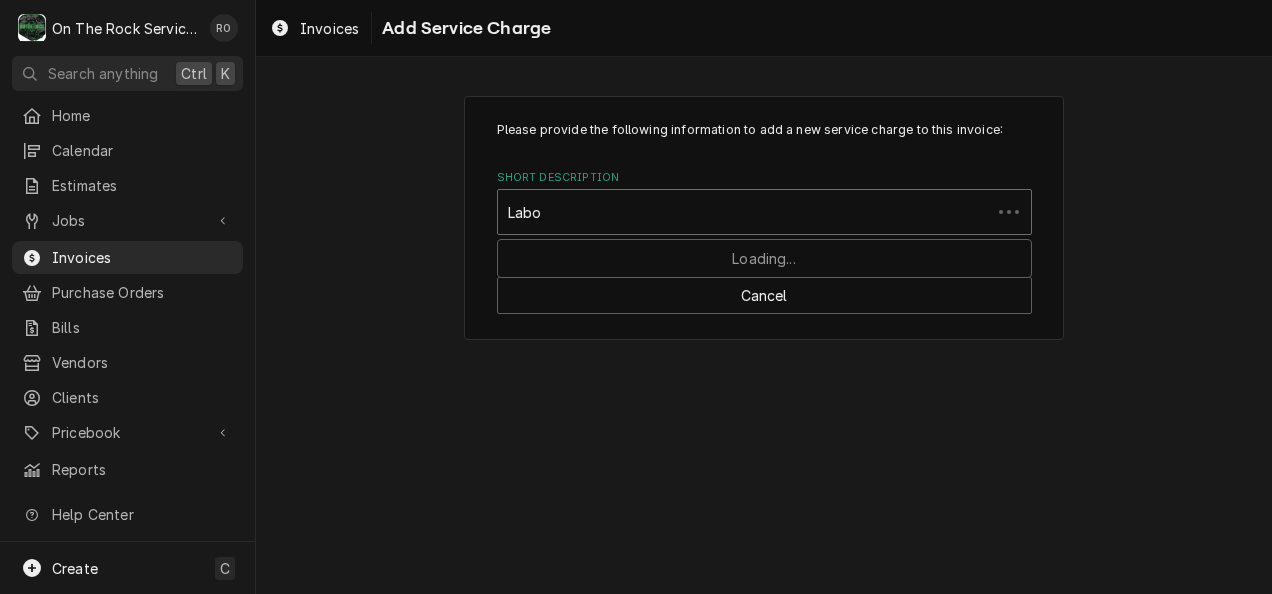 type on "Labor" 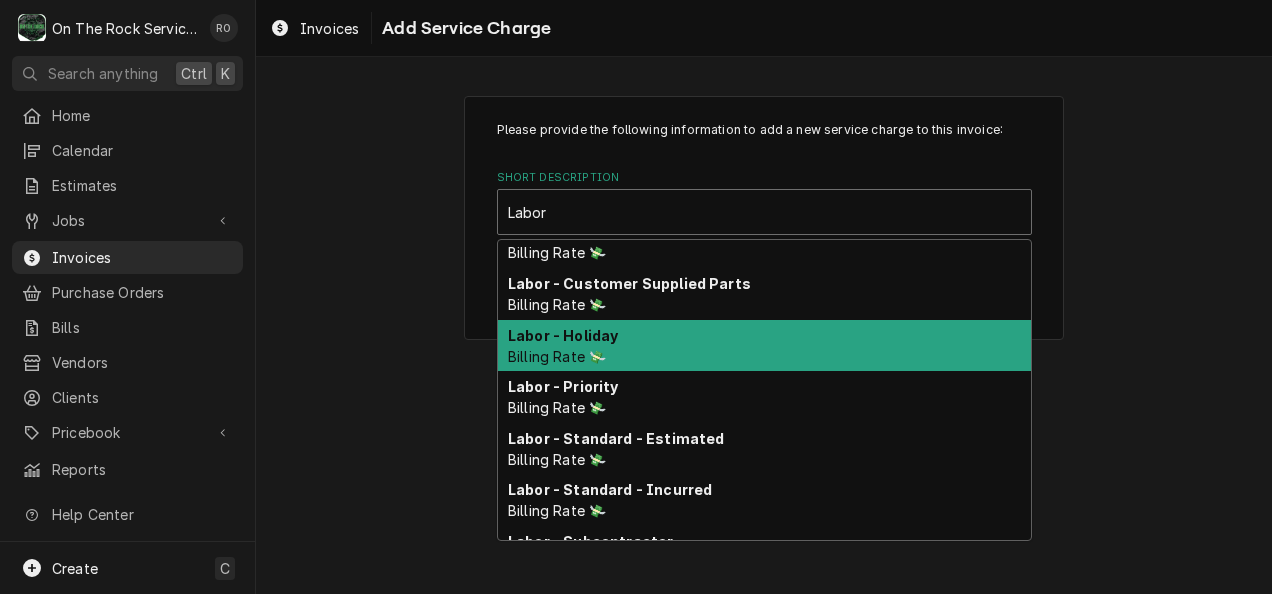 scroll, scrollTop: 80, scrollLeft: 0, axis: vertical 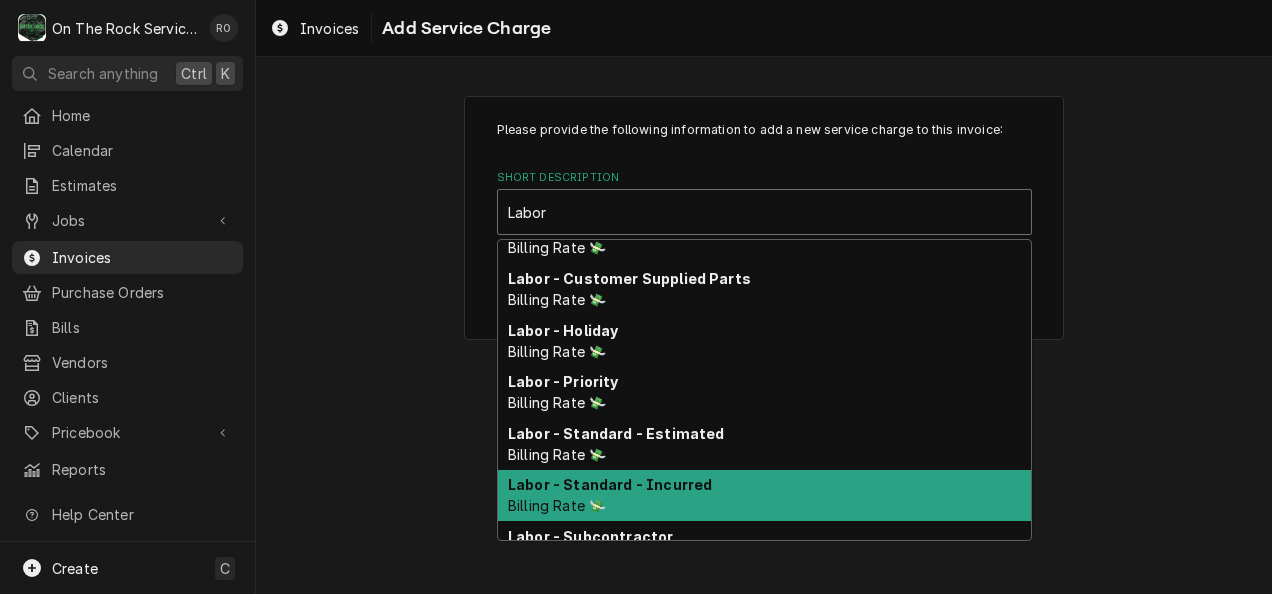 click on "Labor - Standard - Incurred Billing Rate 💸" at bounding box center [764, 496] 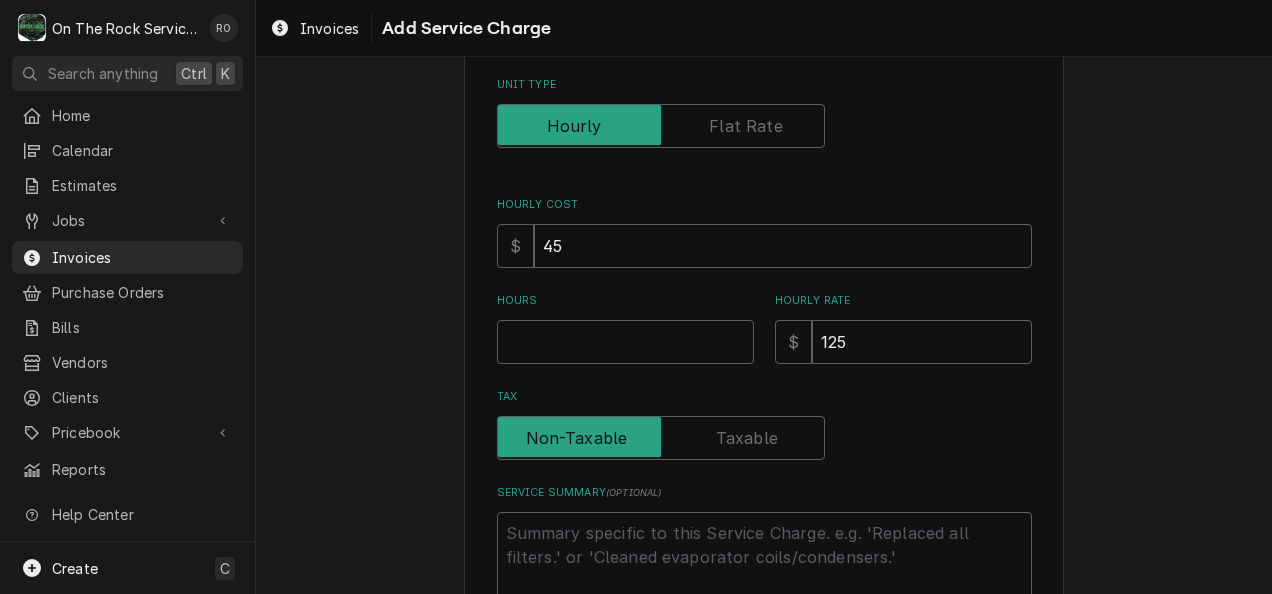 scroll, scrollTop: 315, scrollLeft: 0, axis: vertical 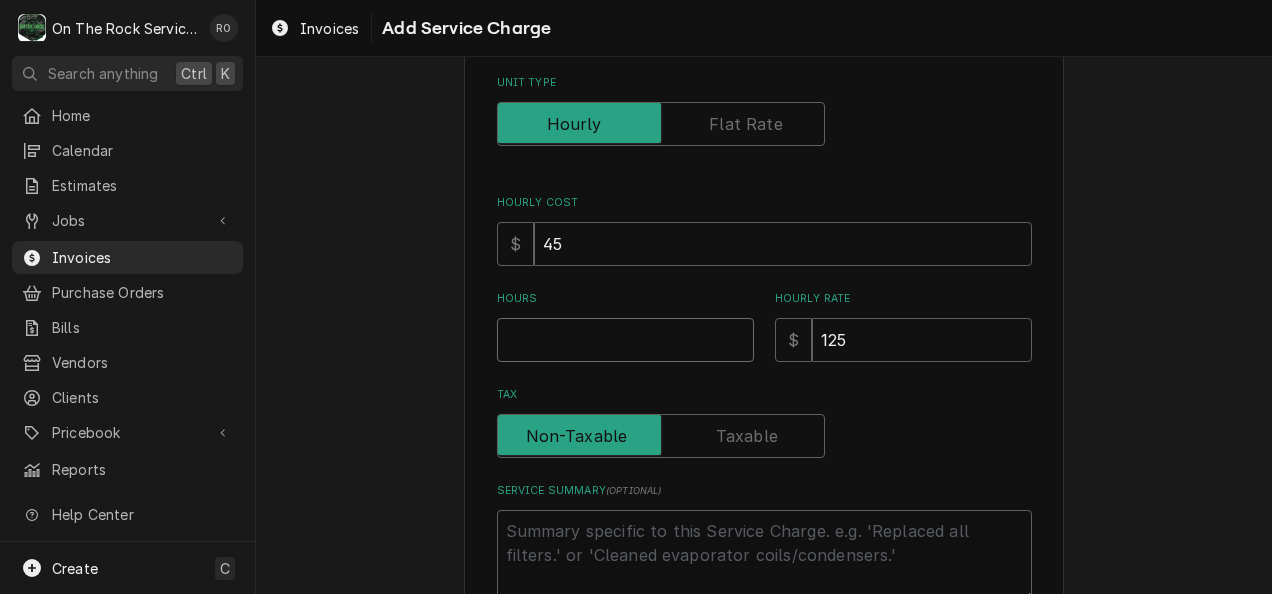 click on "Hours" at bounding box center [625, 340] 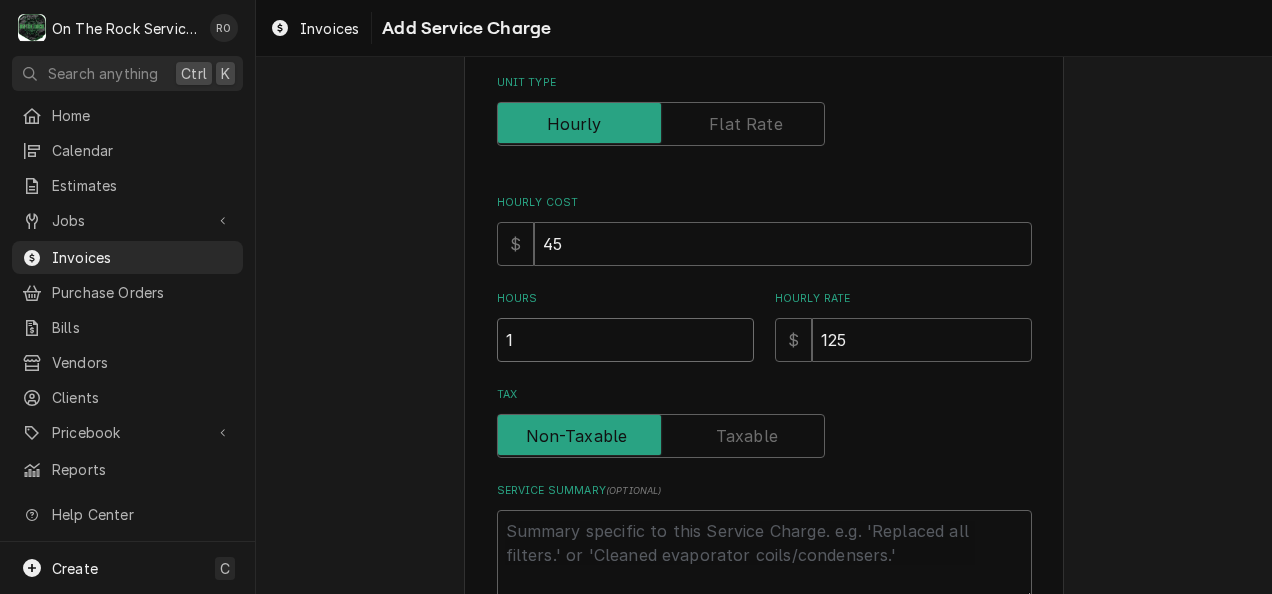type on "1" 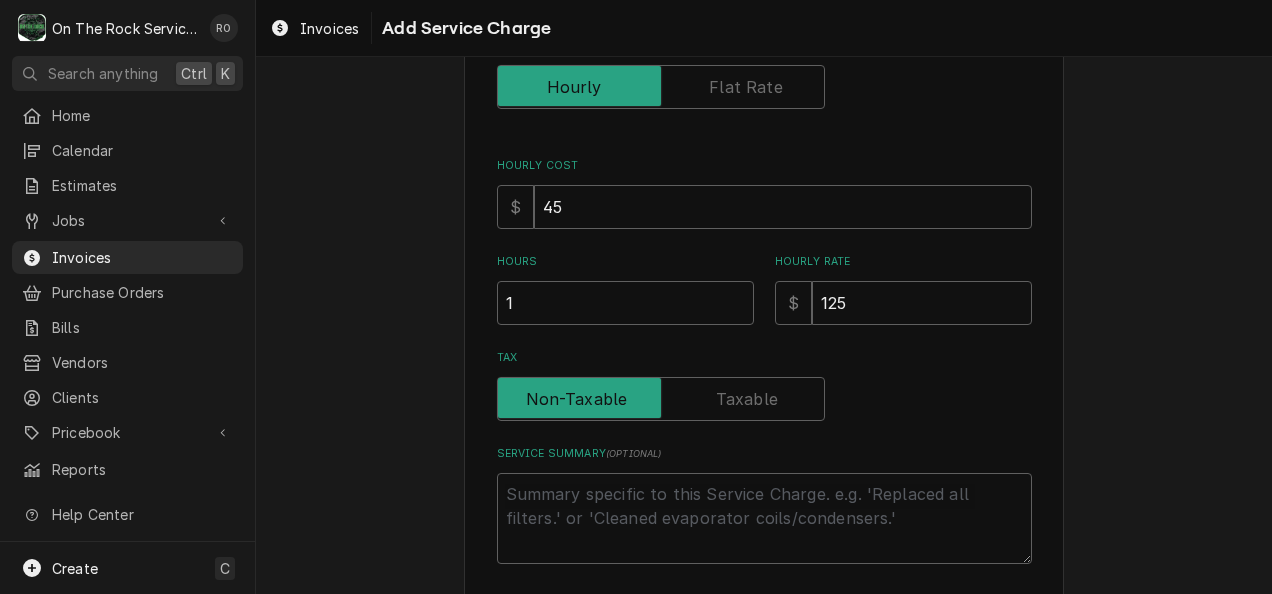 scroll, scrollTop: 353, scrollLeft: 0, axis: vertical 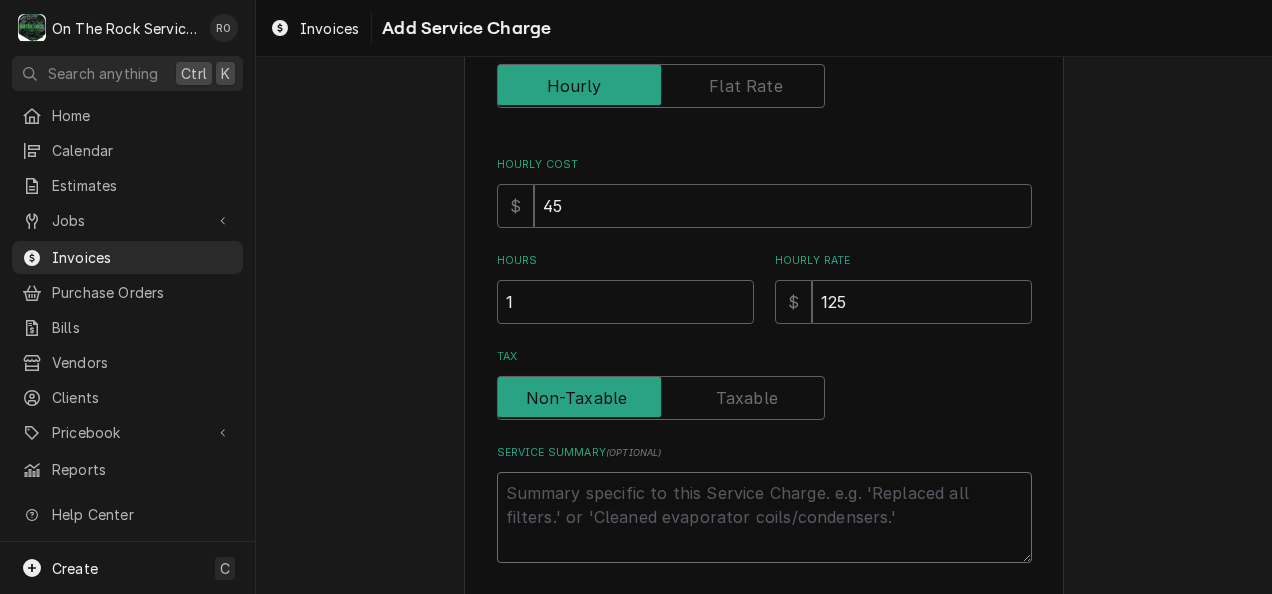 click on "Service Summary  ( optional )" at bounding box center [764, 517] 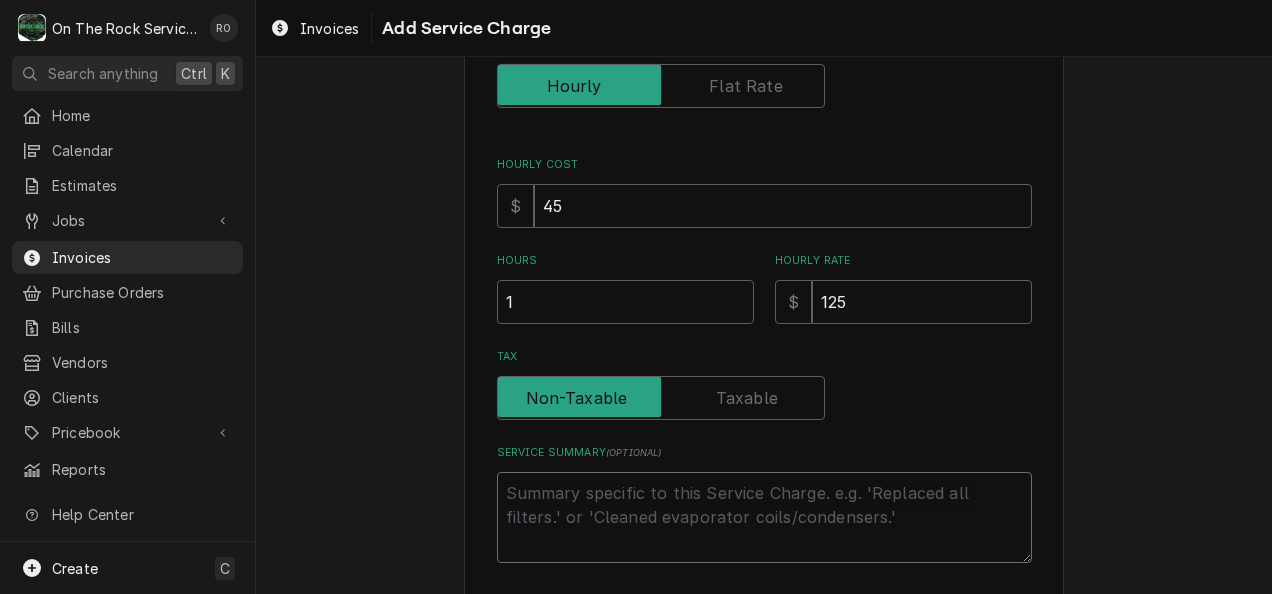 paste on "8/1/25 tmb provide service parts and labor to determine that unit upon arrival in off mode. Turned on unit and found that unit compressor trying to start but kicking off on LRA. Checked compressor windings and all ok. Tried 3 in 1 start kit on compressor. Unit still not starting pulling over 35 amps.  Spoke to mfg. unit compressor still under part only warranty. Mfg sending compressor. Will return" 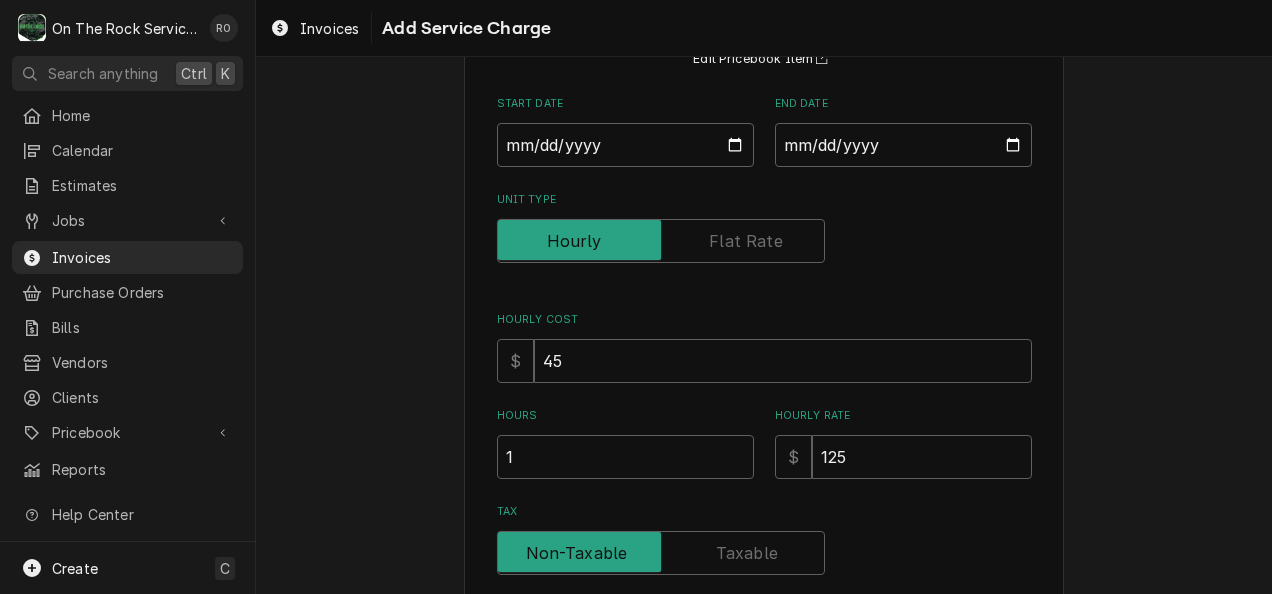 scroll, scrollTop: 196, scrollLeft: 0, axis: vertical 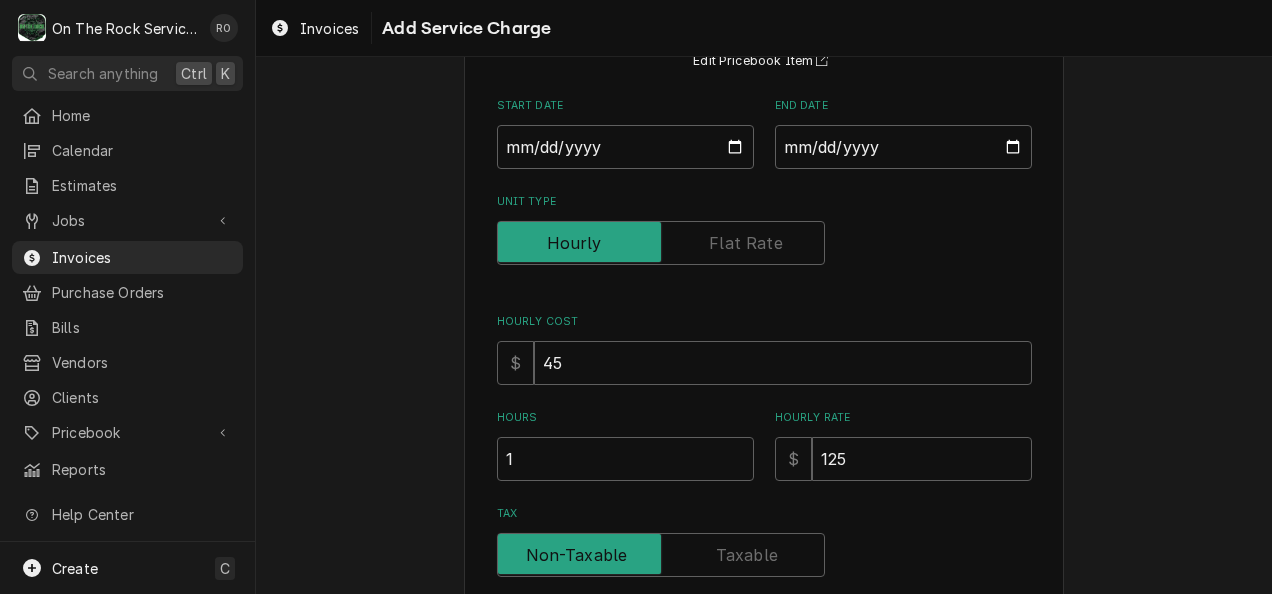 type on "8/1/25 tmb provide service parts and labor to determine that unit upon arrival in off mode. Turned on unit and found that unit compressor trying to start but kicking off on LRA. Checked compressor windings and all ok. Tried 3 in 1 start kit on compressor. Unit still not starting pulling over 35 amps.  Spoke to mfg. unit compressor still under part only warranty. Mfg sending compressor. Will return" 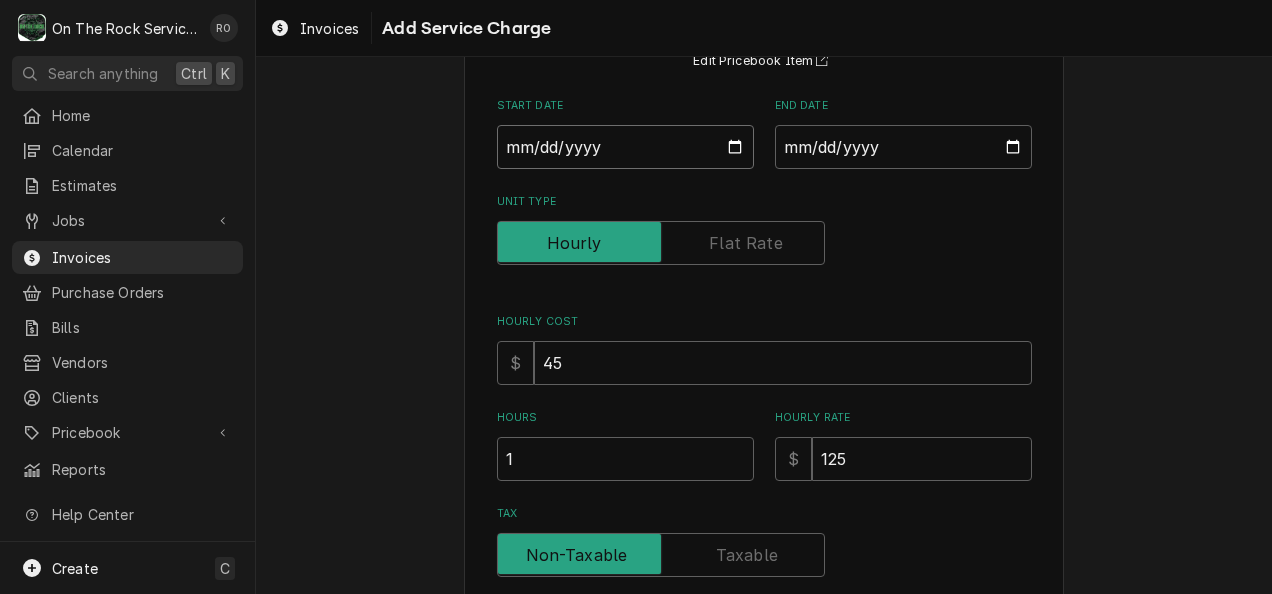 click on "Start Date" at bounding box center (625, 147) 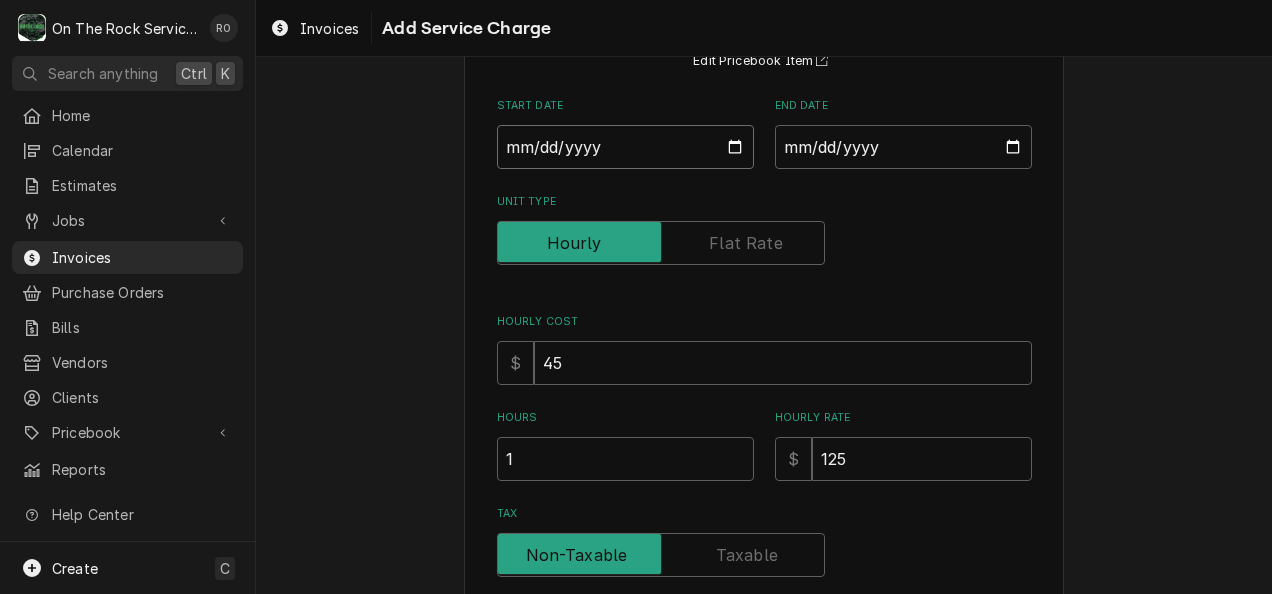 type on "2025-08-01" 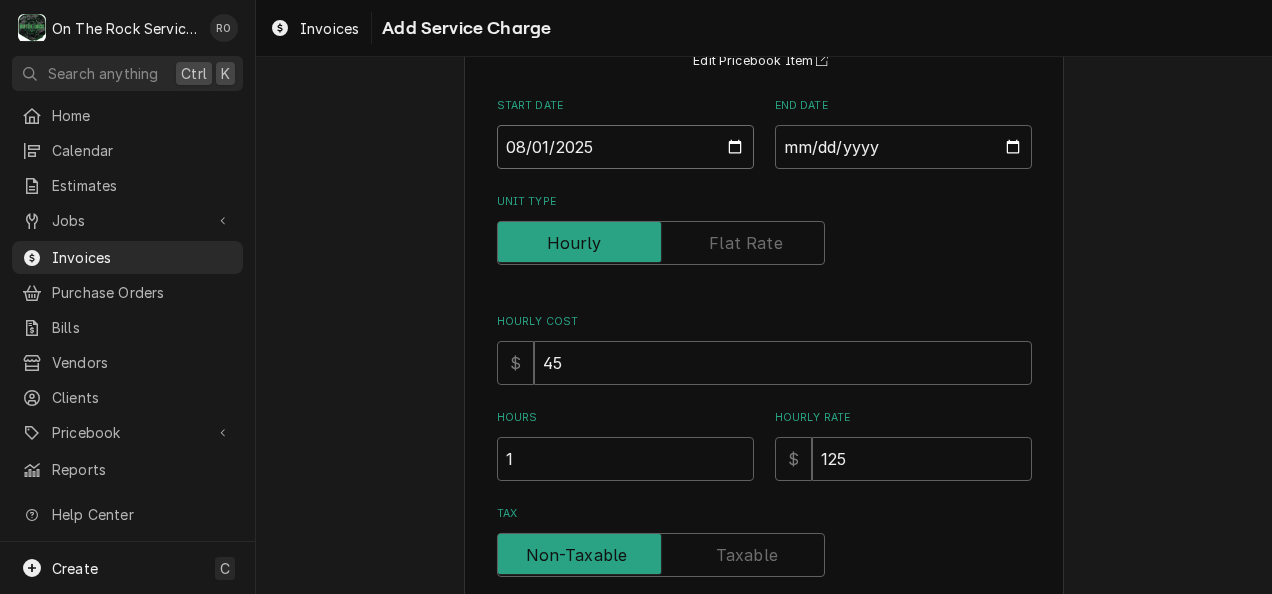 type on "x" 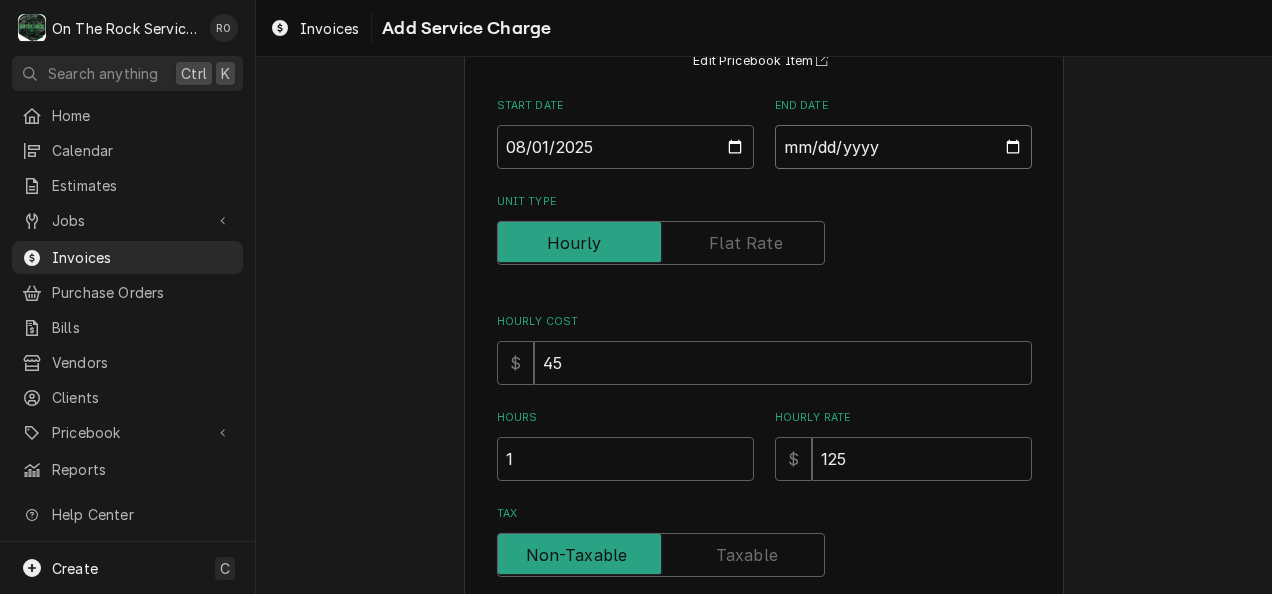 click on "End Date" at bounding box center [903, 147] 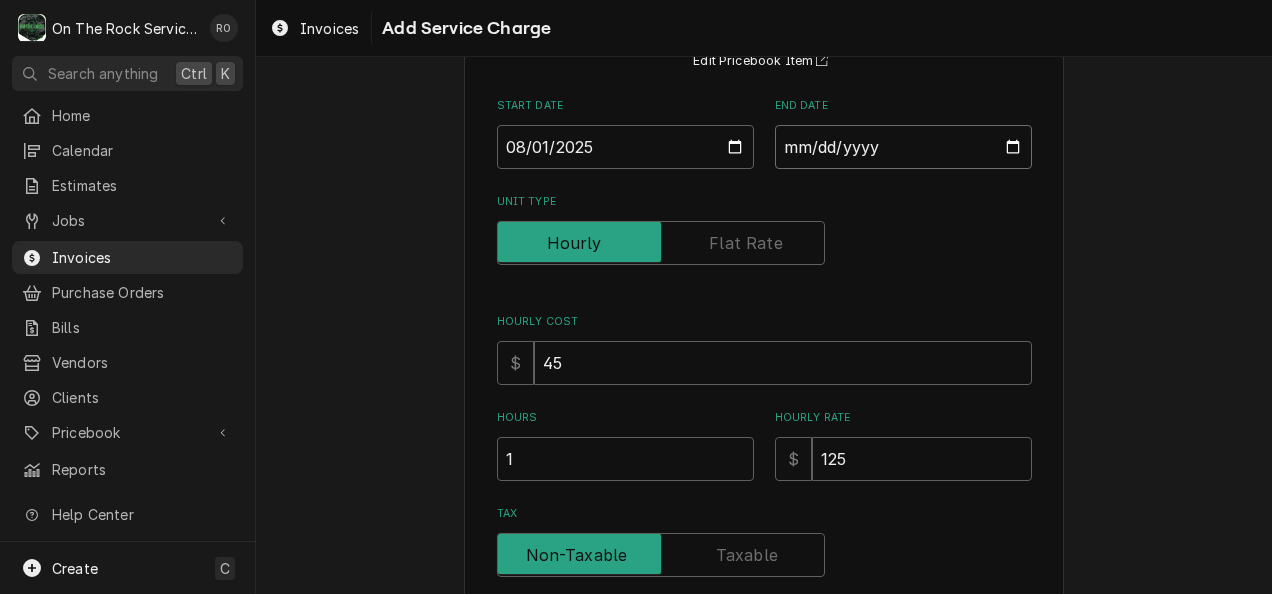 type on "2025-08-01" 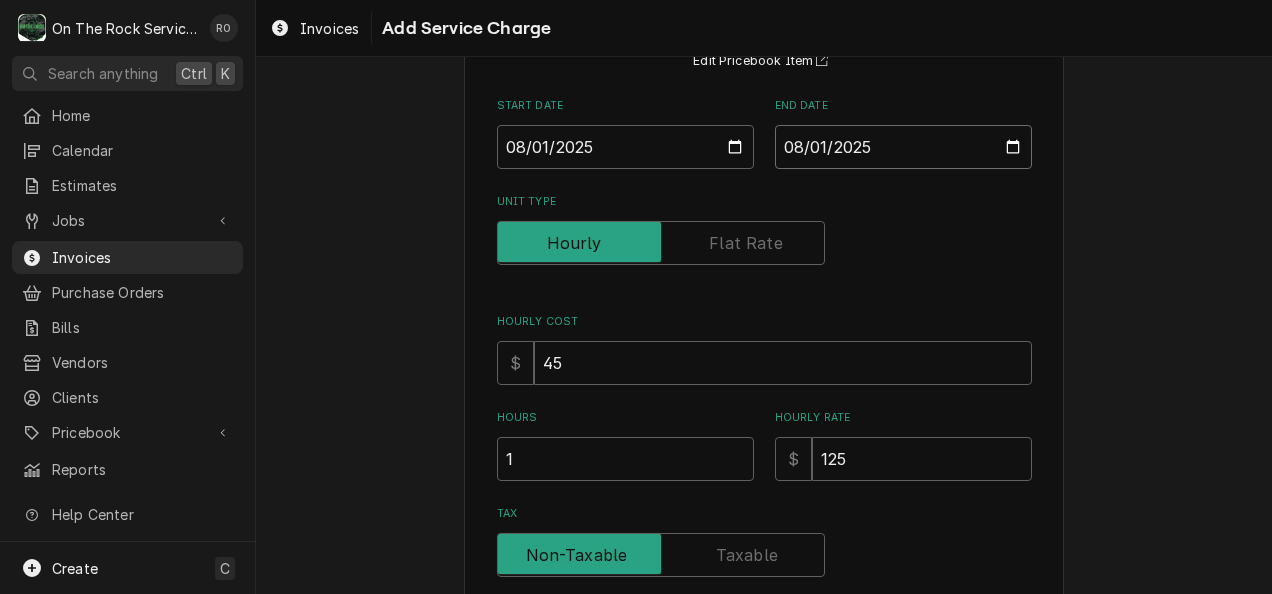 scroll, scrollTop: 540, scrollLeft: 0, axis: vertical 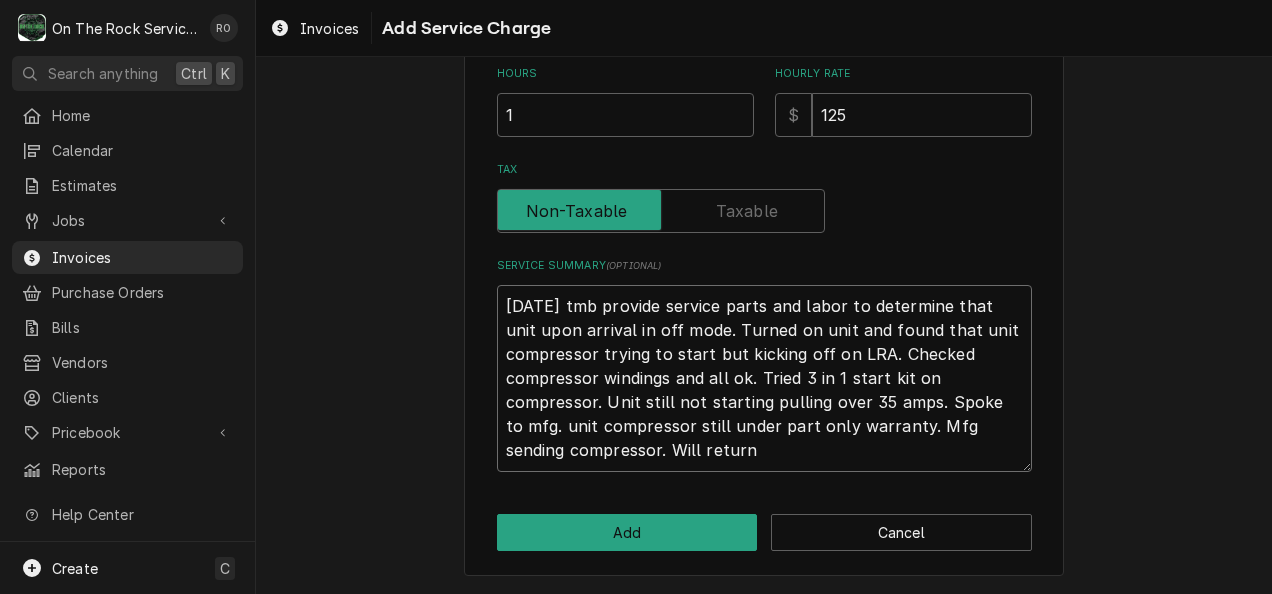 click on "8/1/25 tmb provide service parts and labor to determine that unit upon arrival in off mode. Turned on unit and found that unit compressor trying to start but kicking off on LRA. Checked compressor windings and all ok. Tried 3 in 1 start kit on compressor. Unit still not starting pulling over 35 amps.  Spoke to mfg. unit compressor still under part only warranty. Mfg sending compressor. Will return" at bounding box center [764, 378] 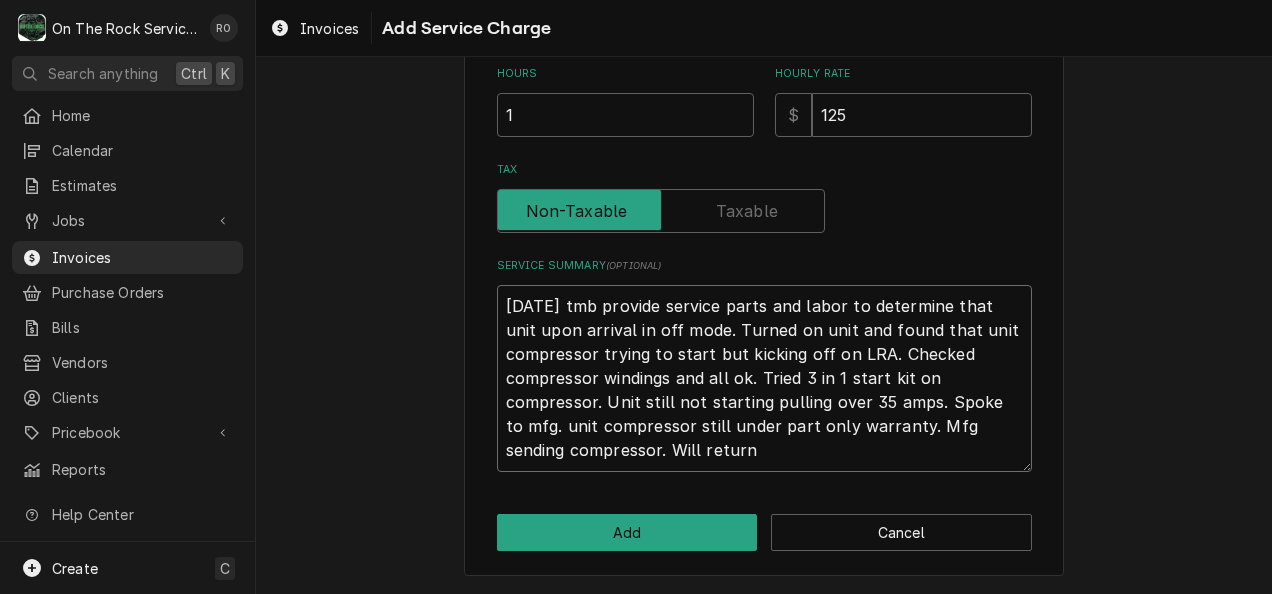 type on "x" 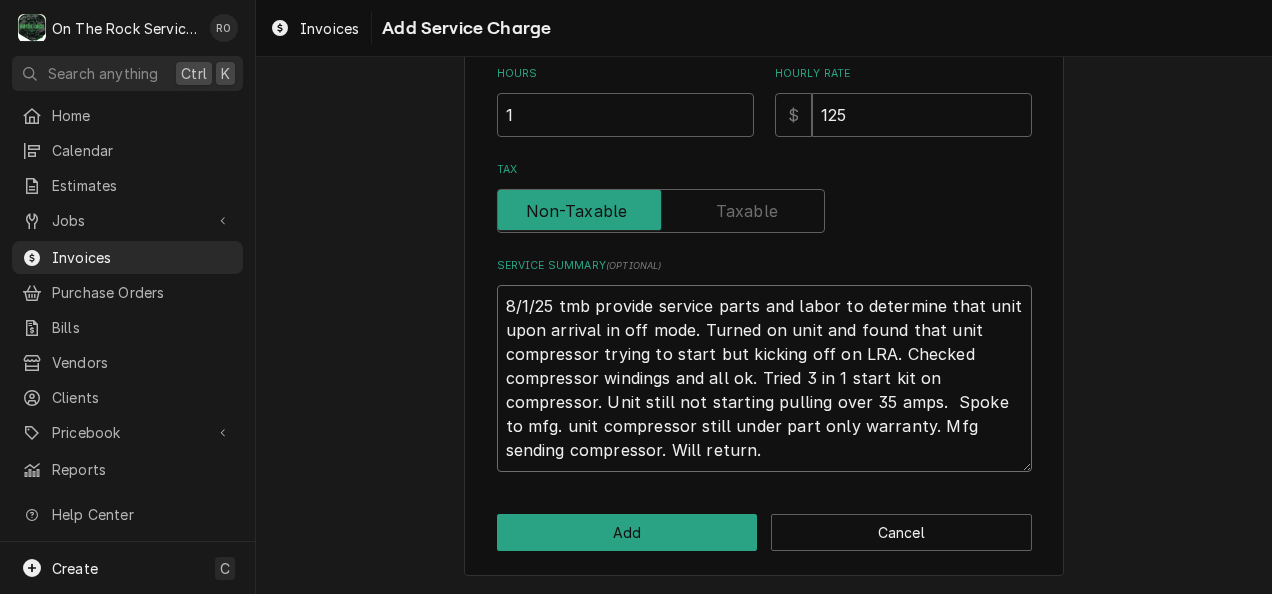 type on "x" 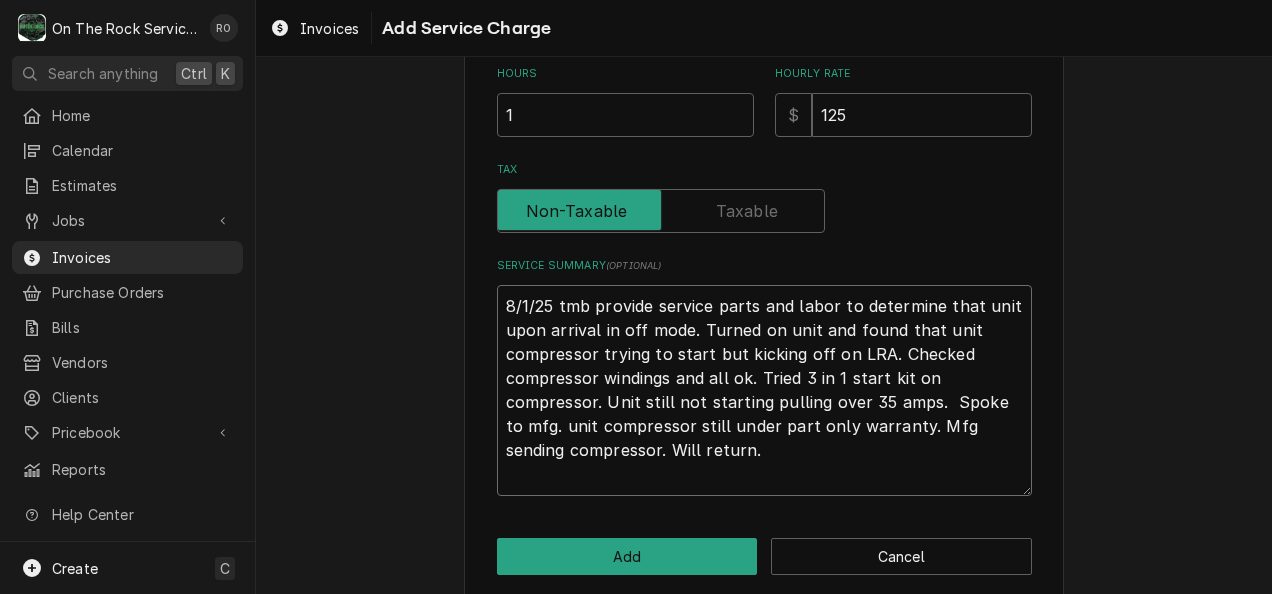 type on "x" 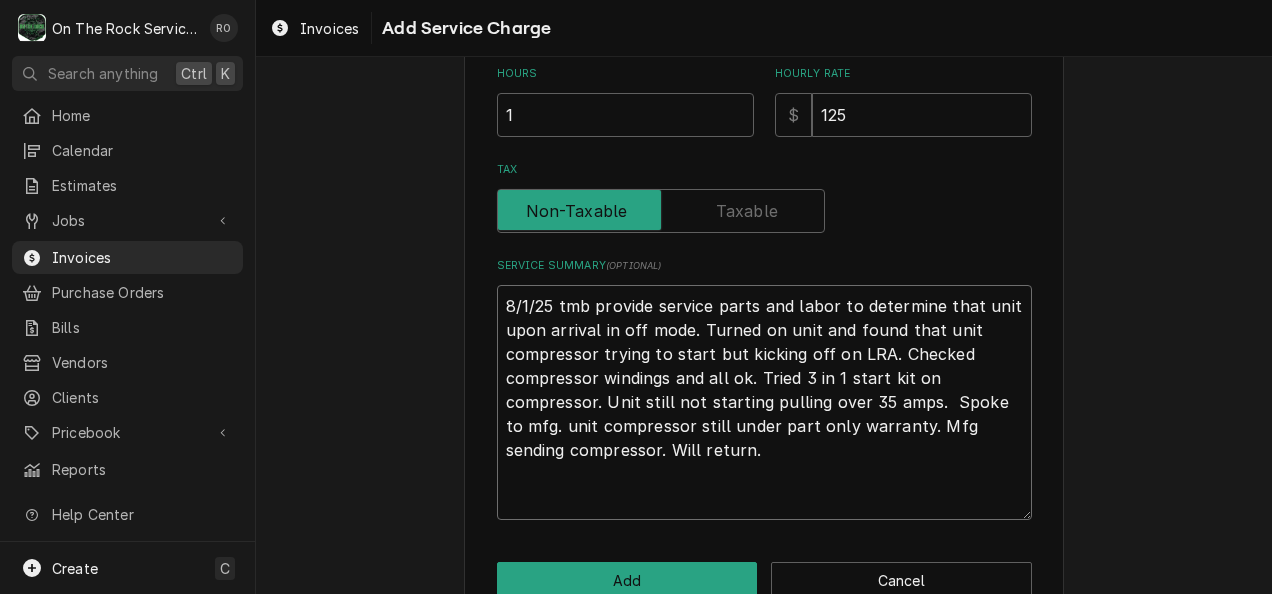 type on "x" 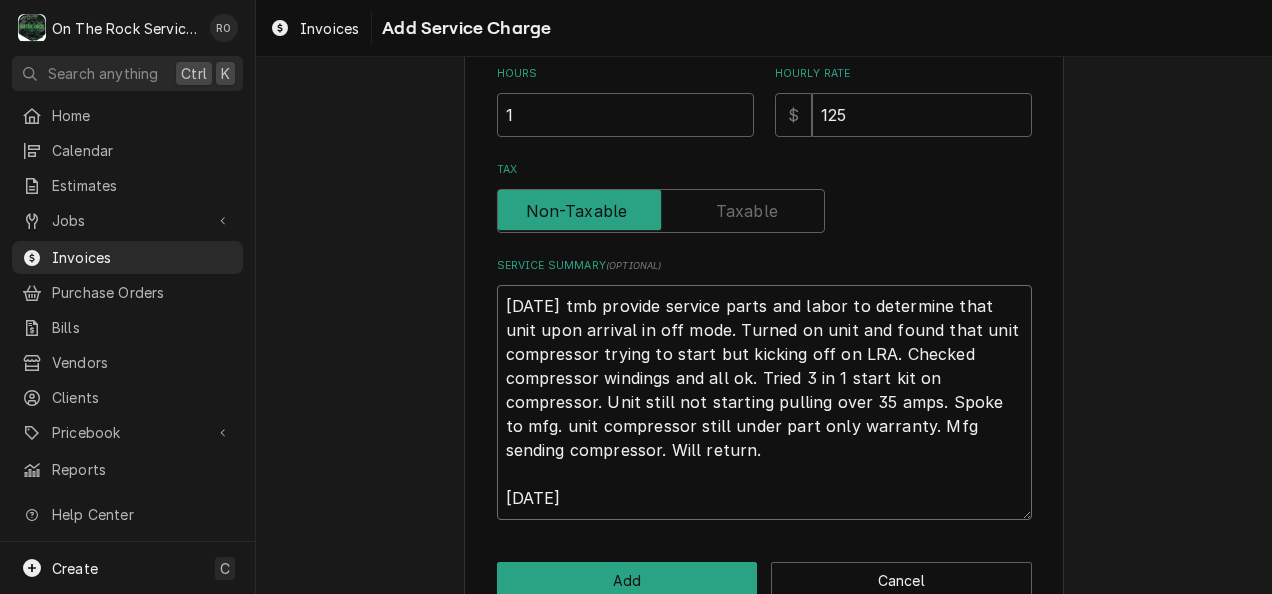 type on "x" 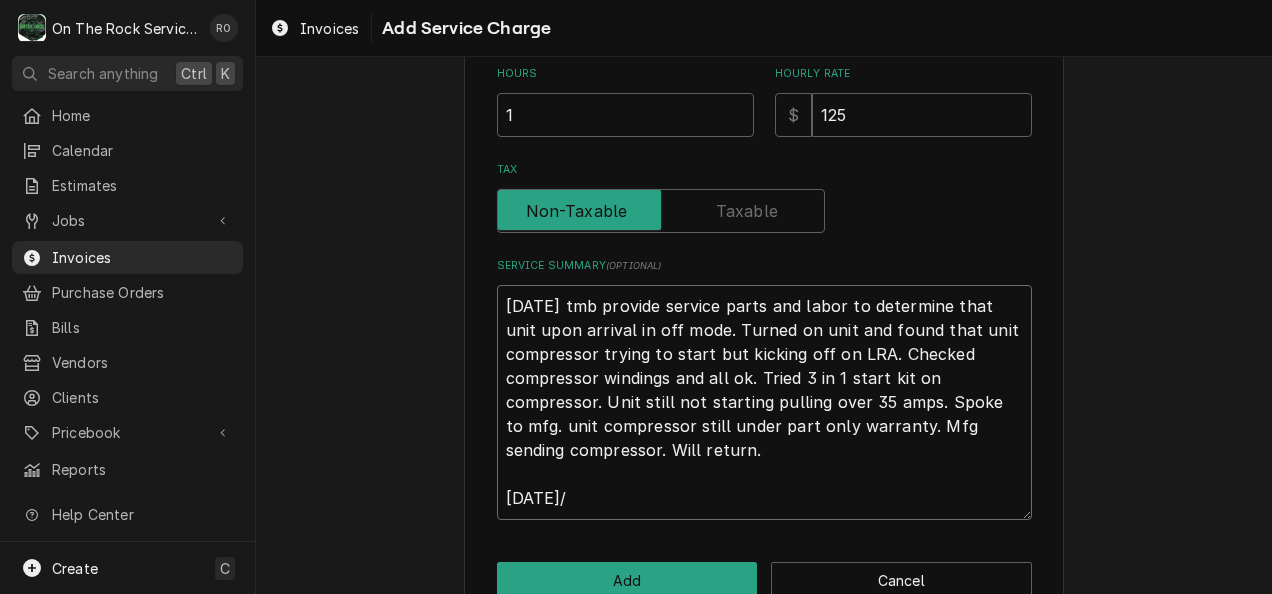 type on "x" 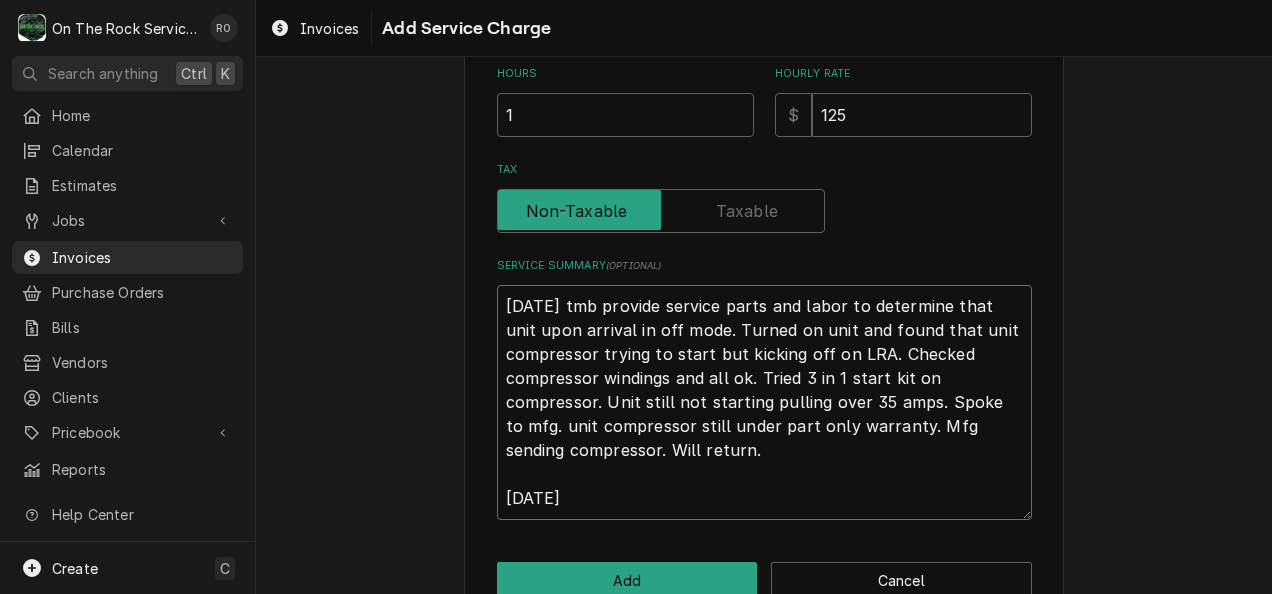 type on "x" 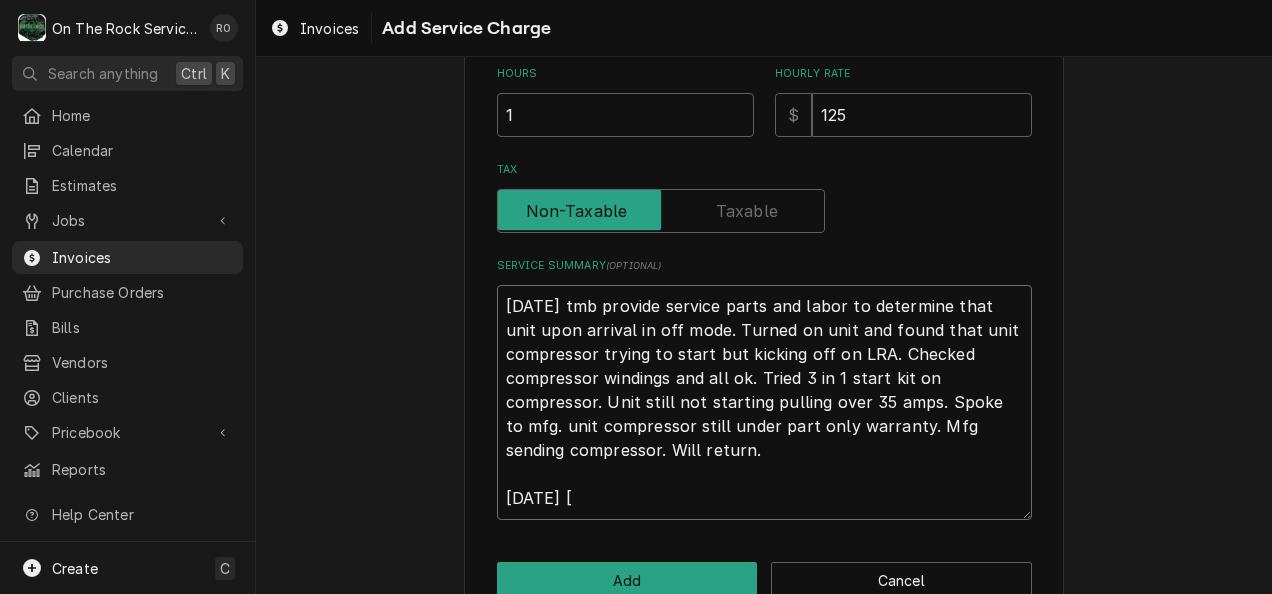 type on "x" 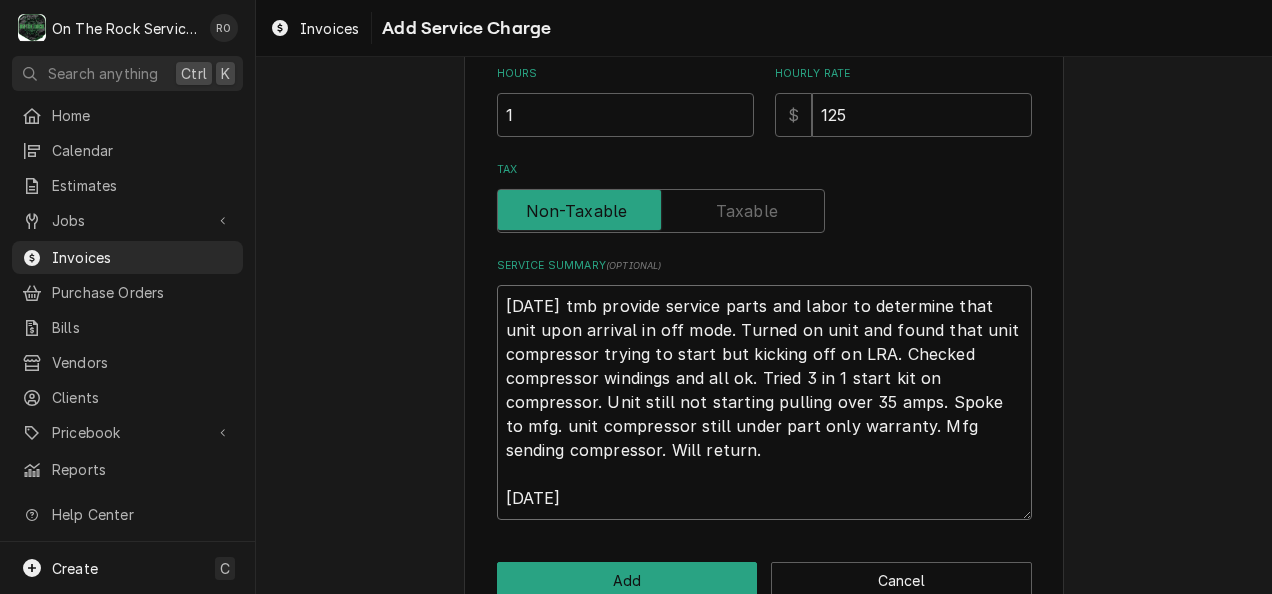 type on "x" 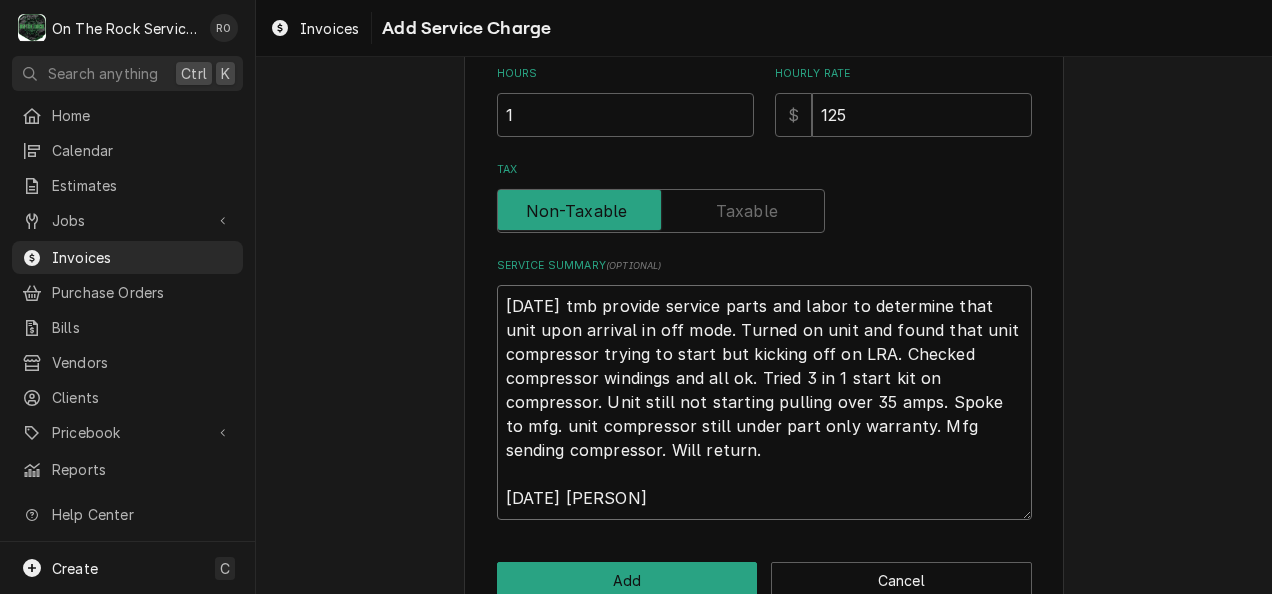 type on "x" 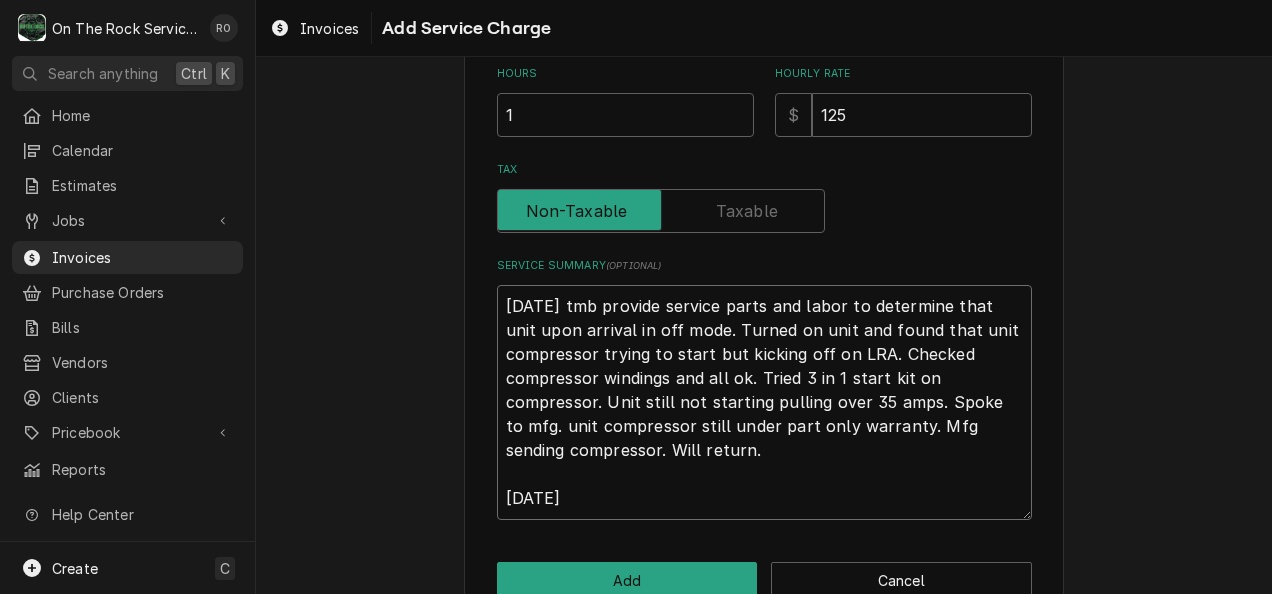 type on "x" 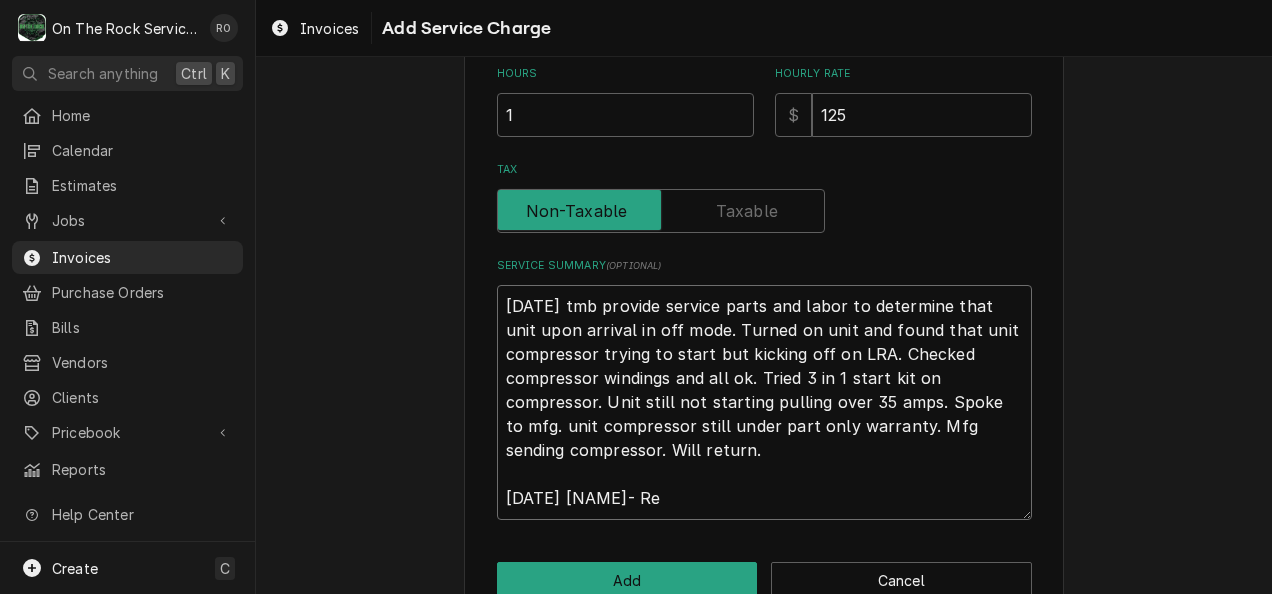 type on "x" 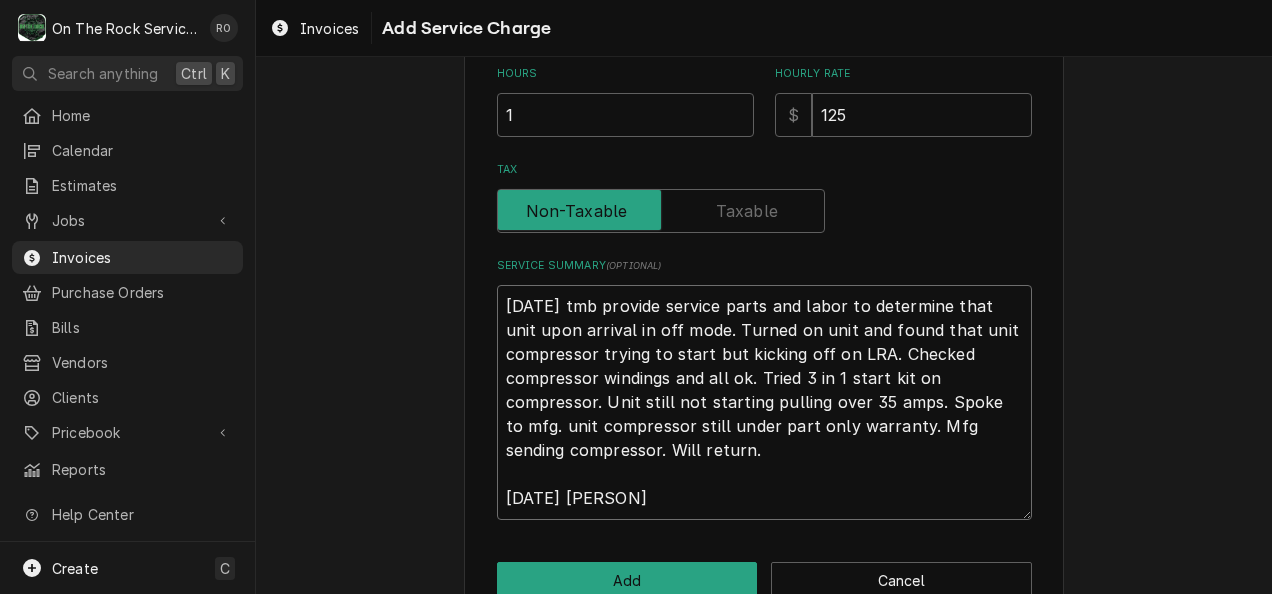 type on "x" 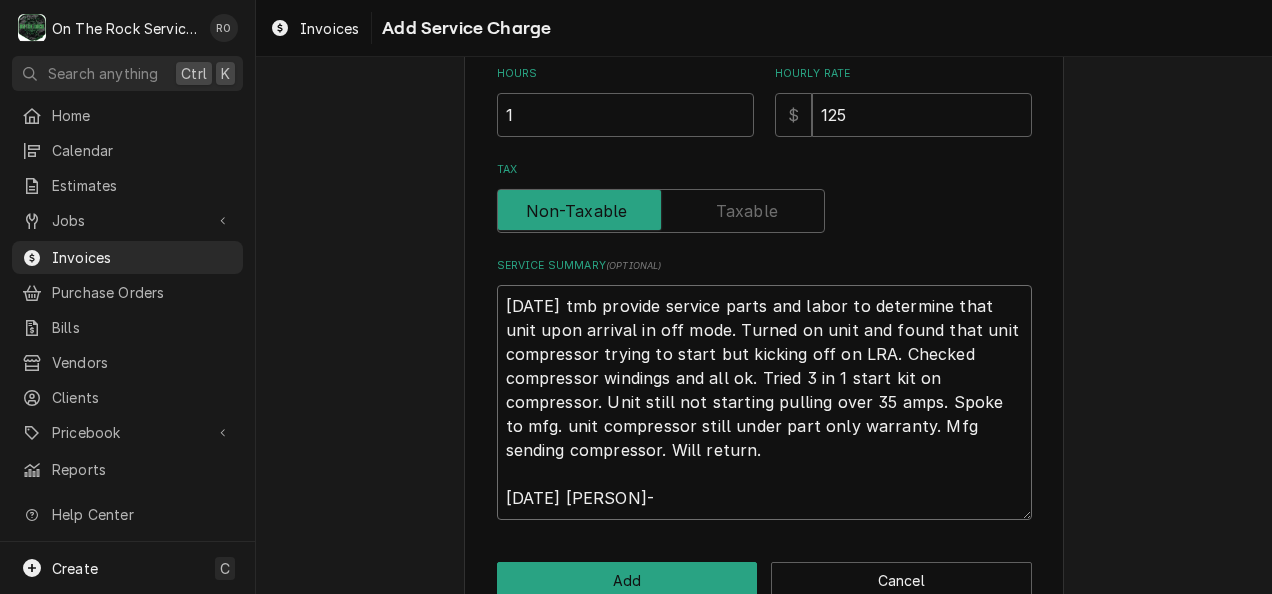 type on "x" 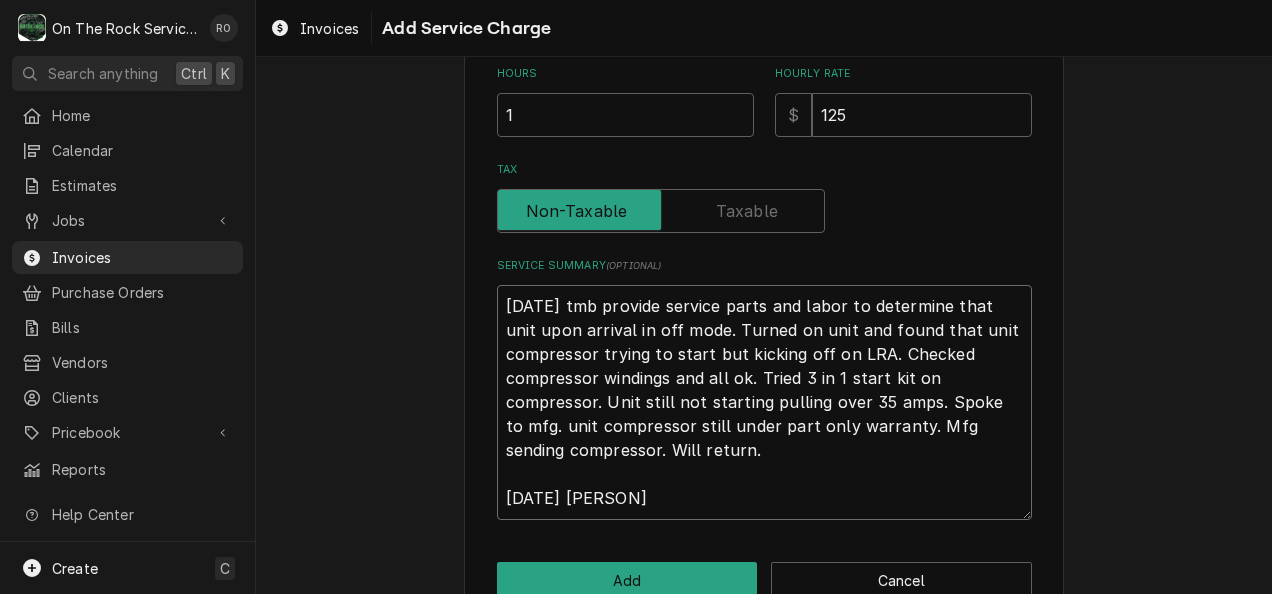 type on "x" 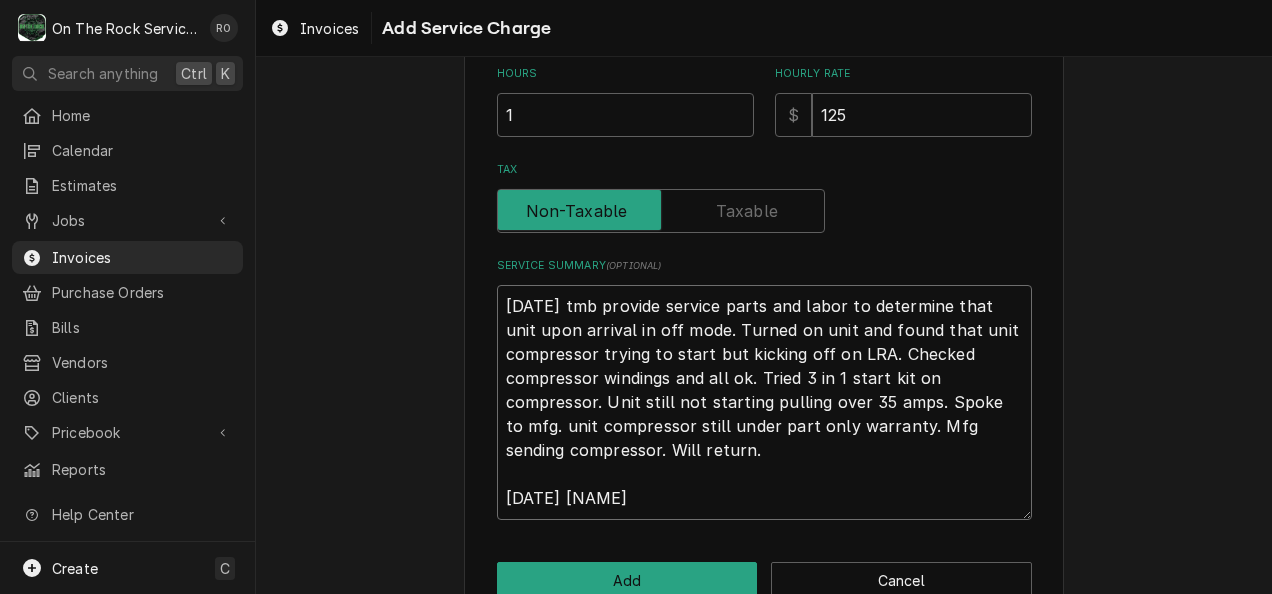 type on "x" 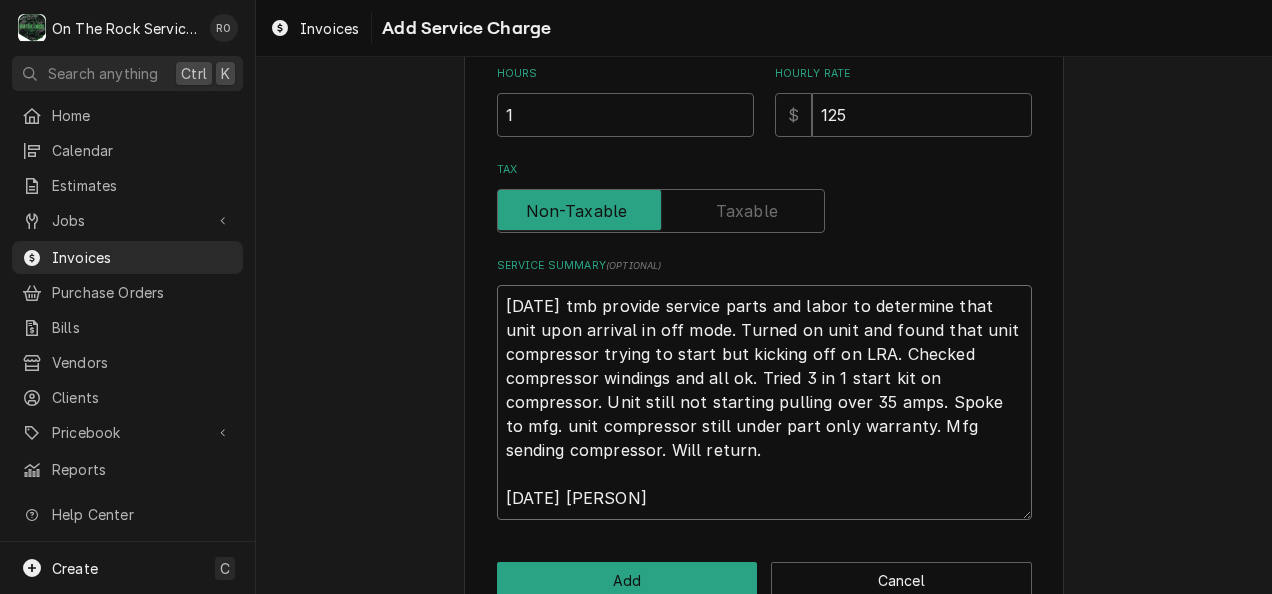 type on "x" 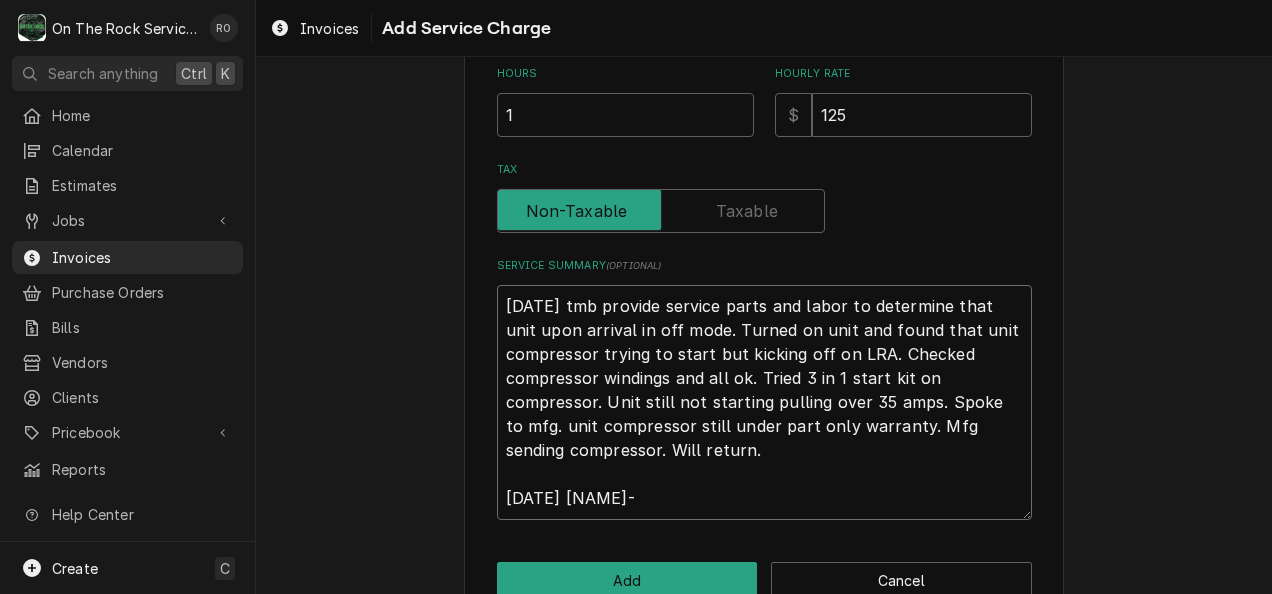 type on "x" 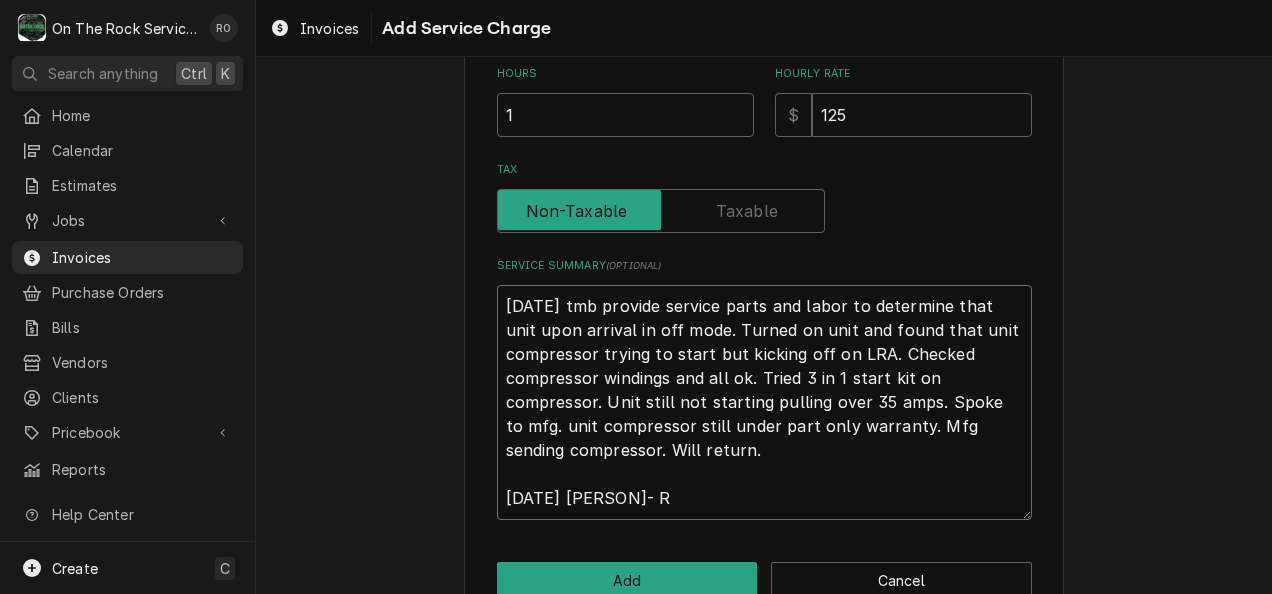 type on "x" 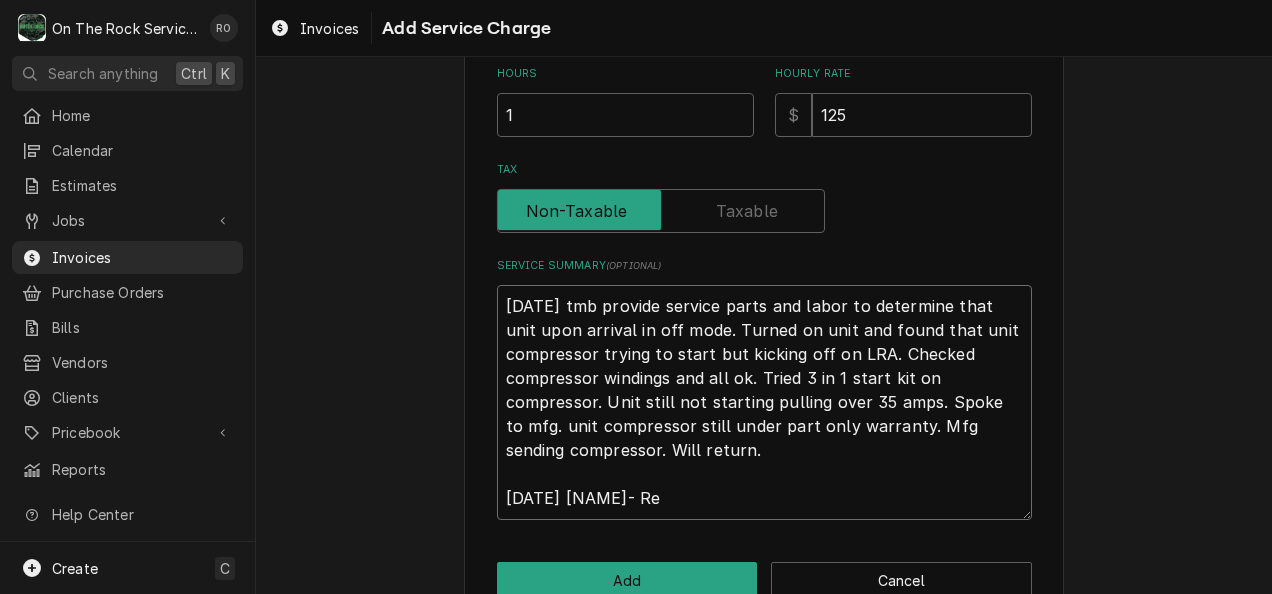 type on "x" 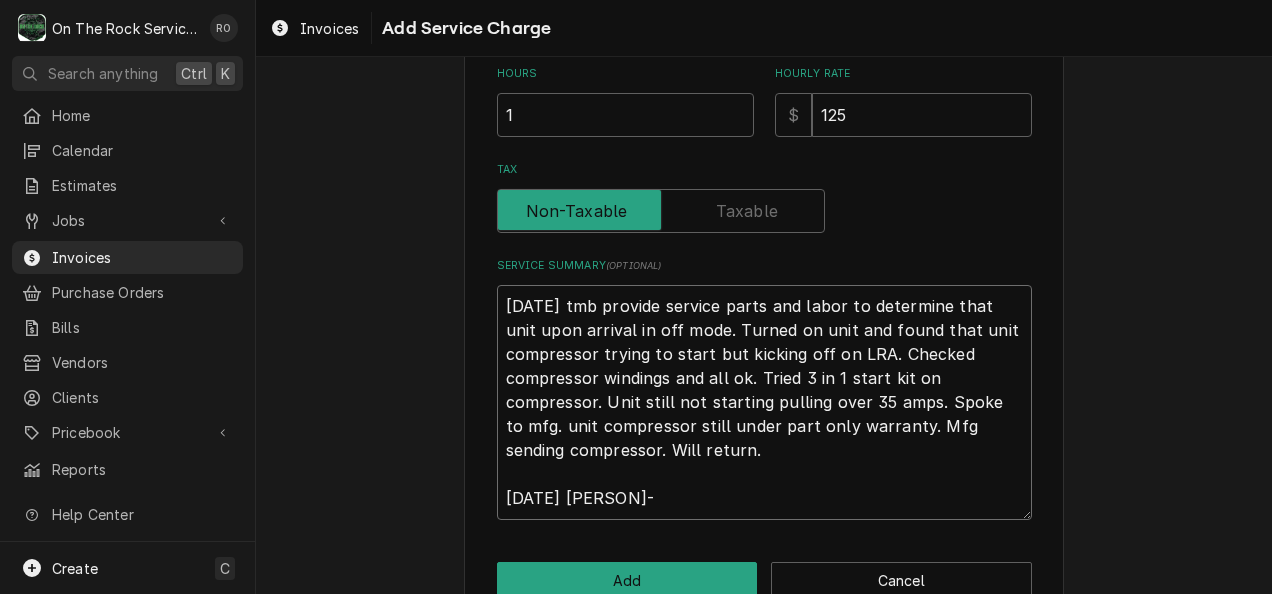 type on "x" 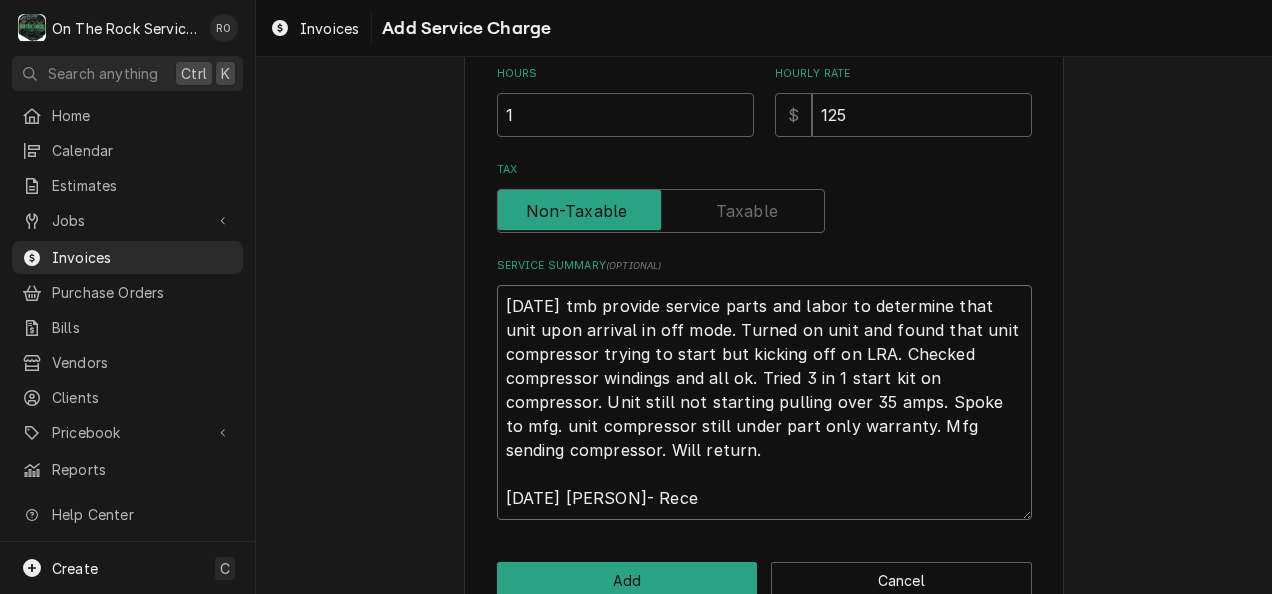 type on "x" 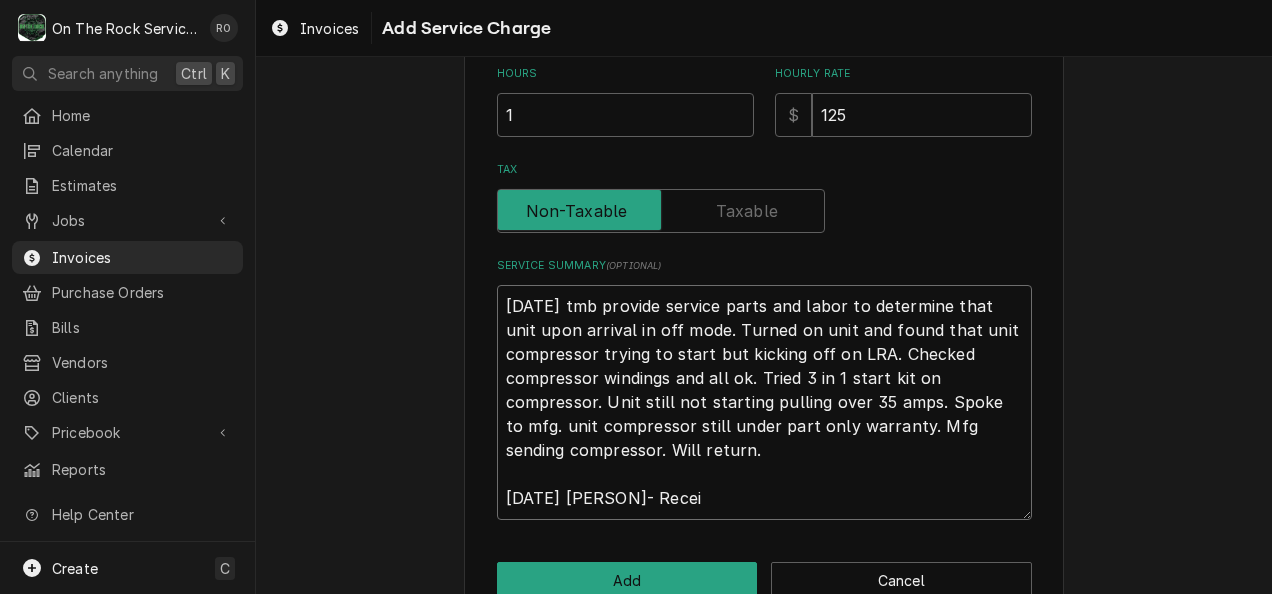 type on "x" 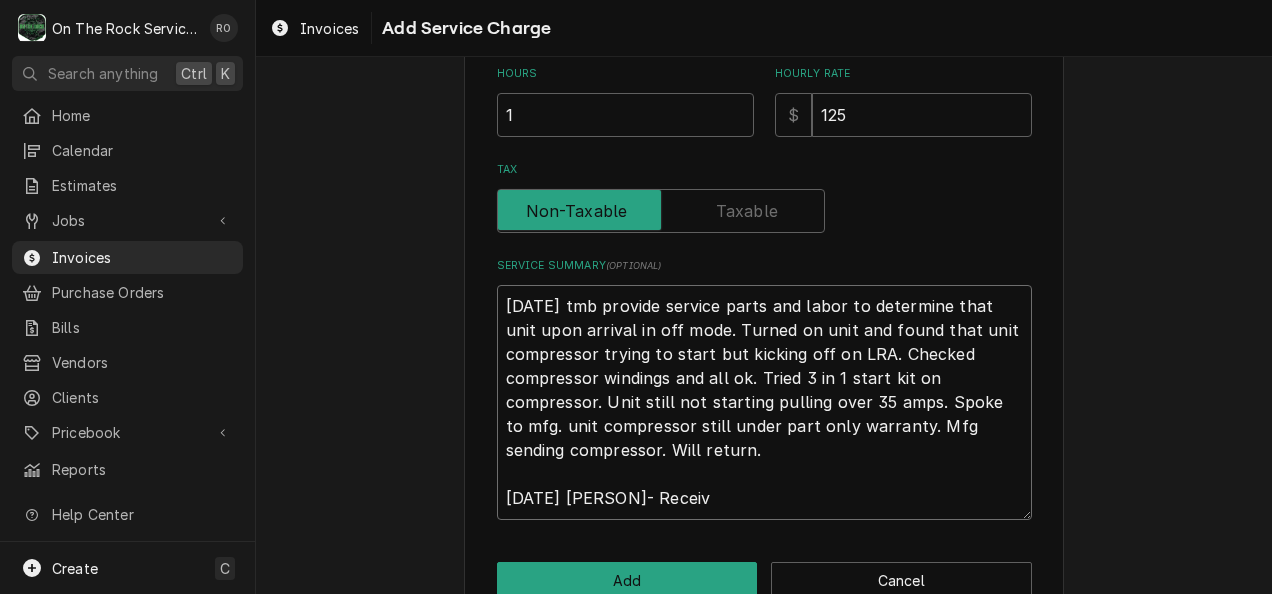 type on "x" 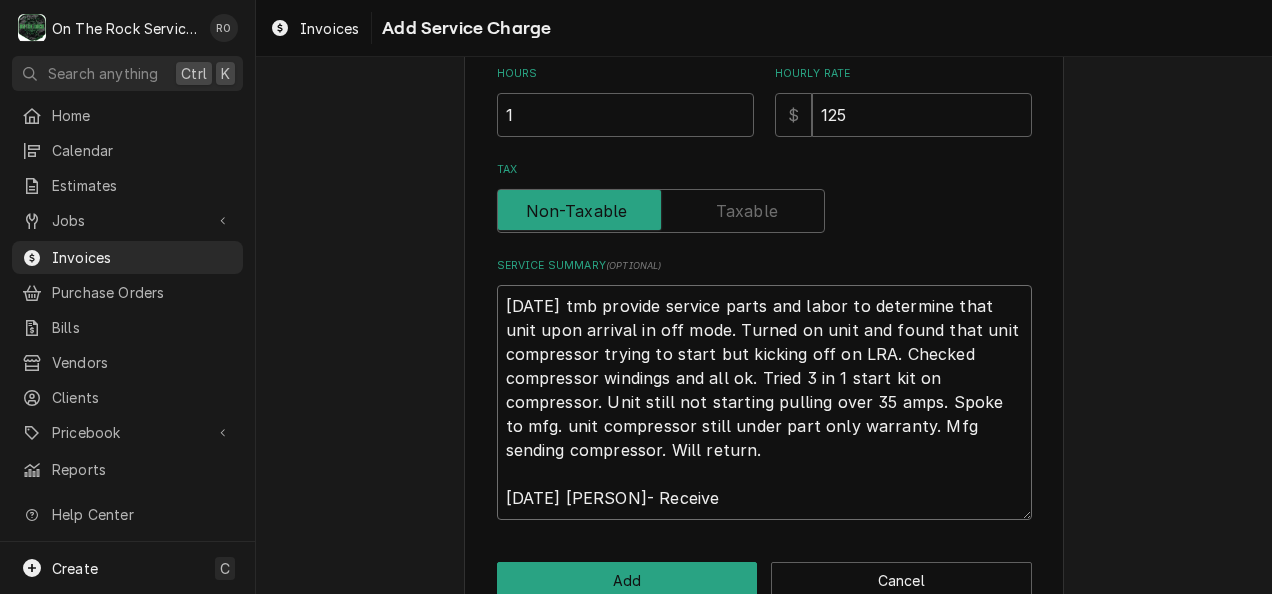 type on "x" 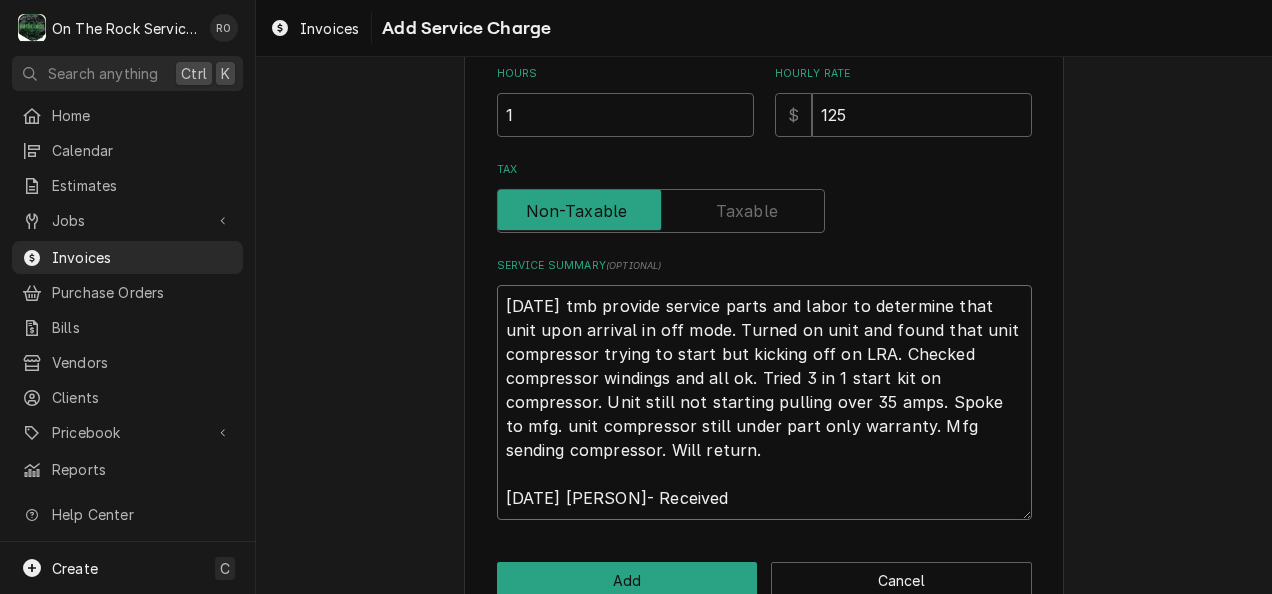type on "x" 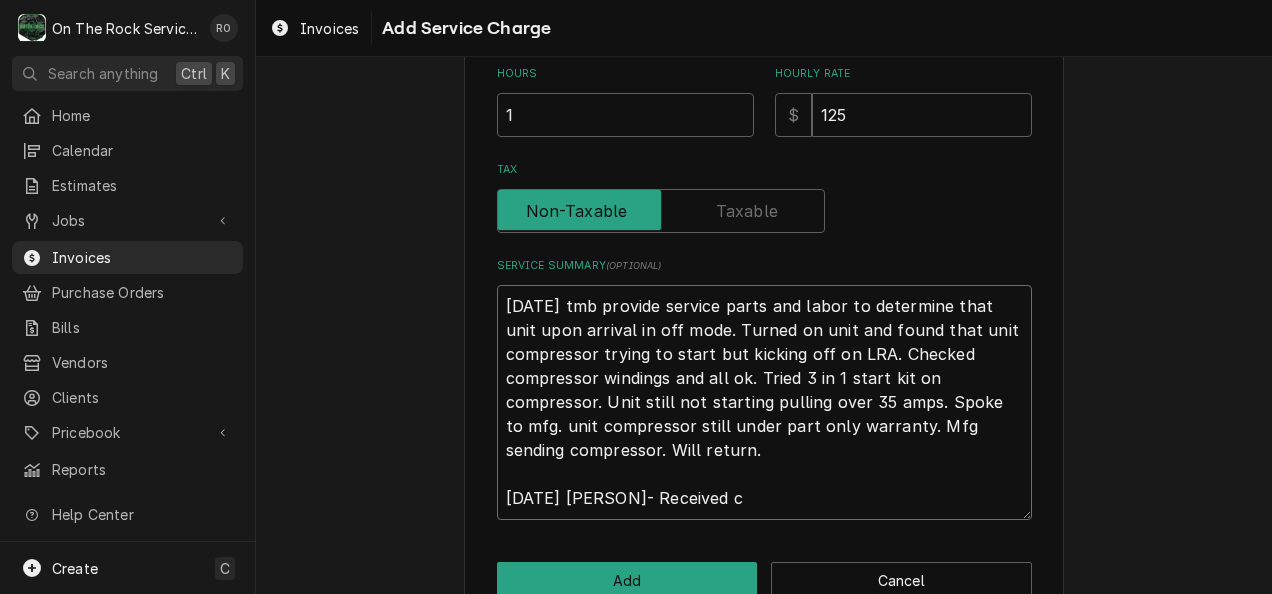 type on "x" 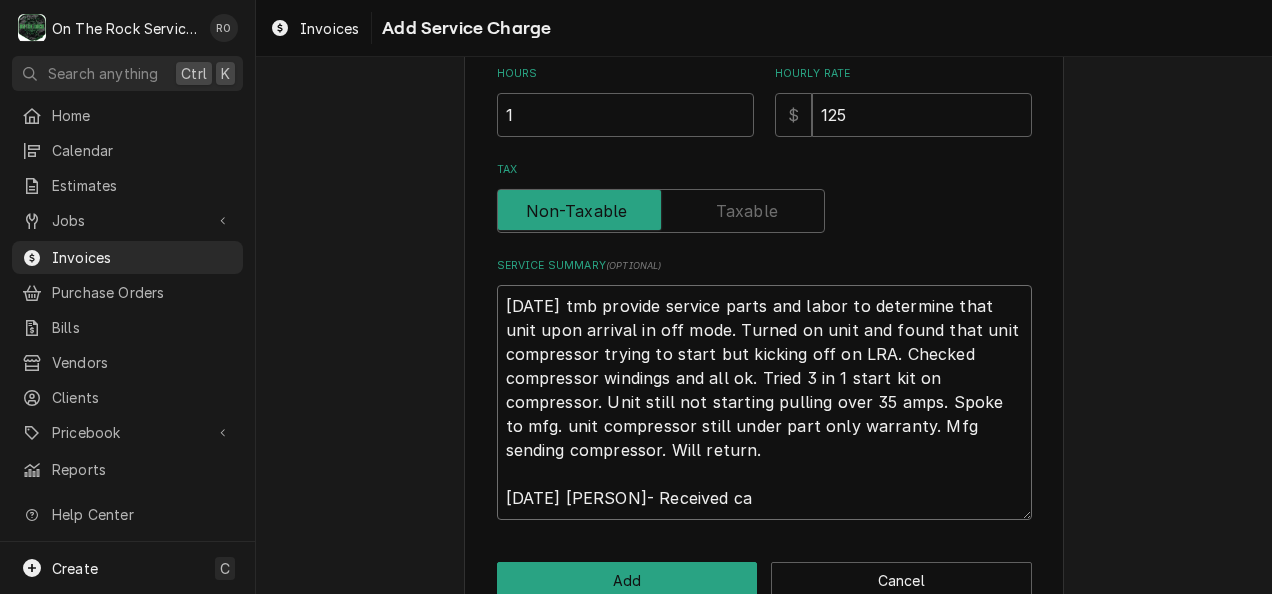 type on "x" 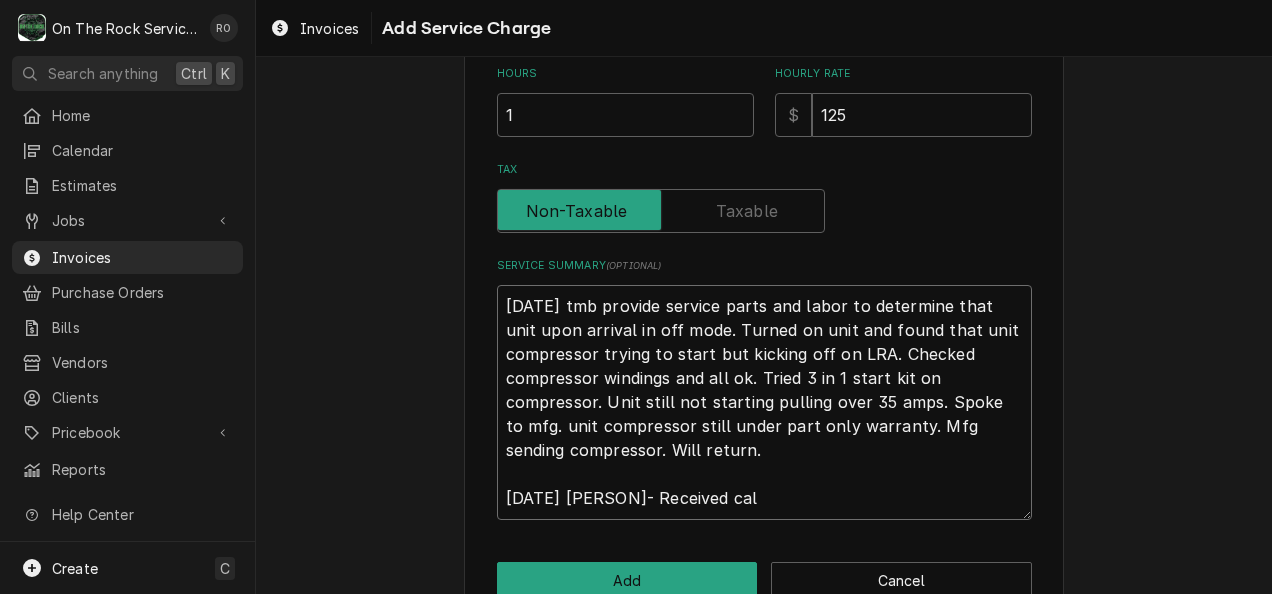 type on "x" 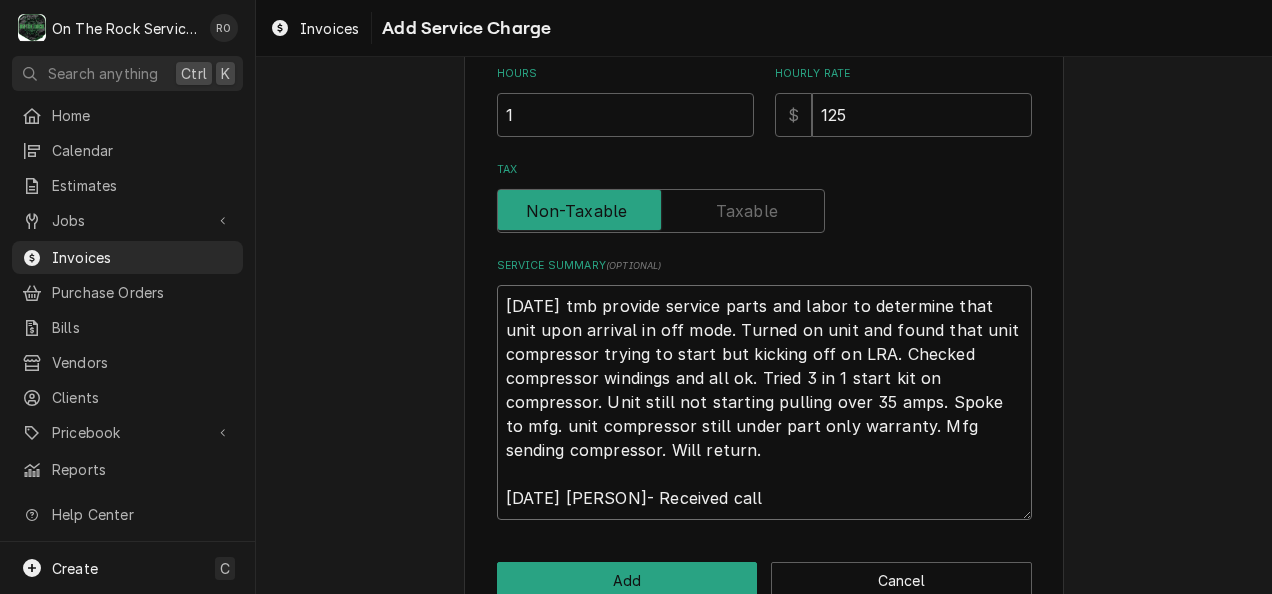 type on "x" 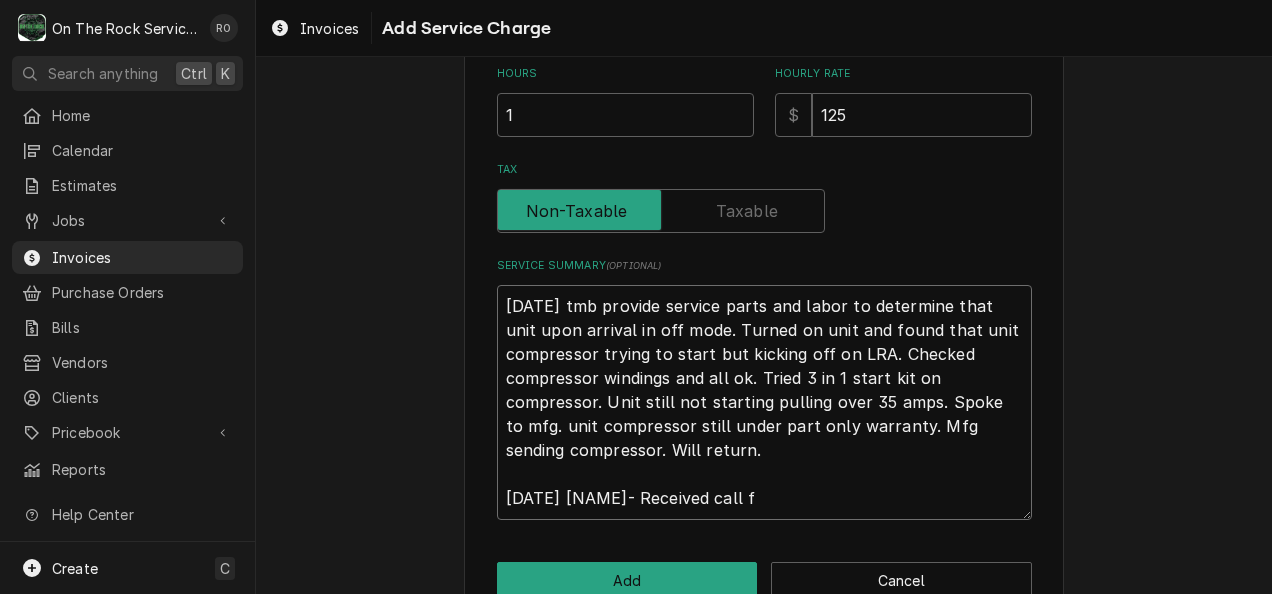 type on "x" 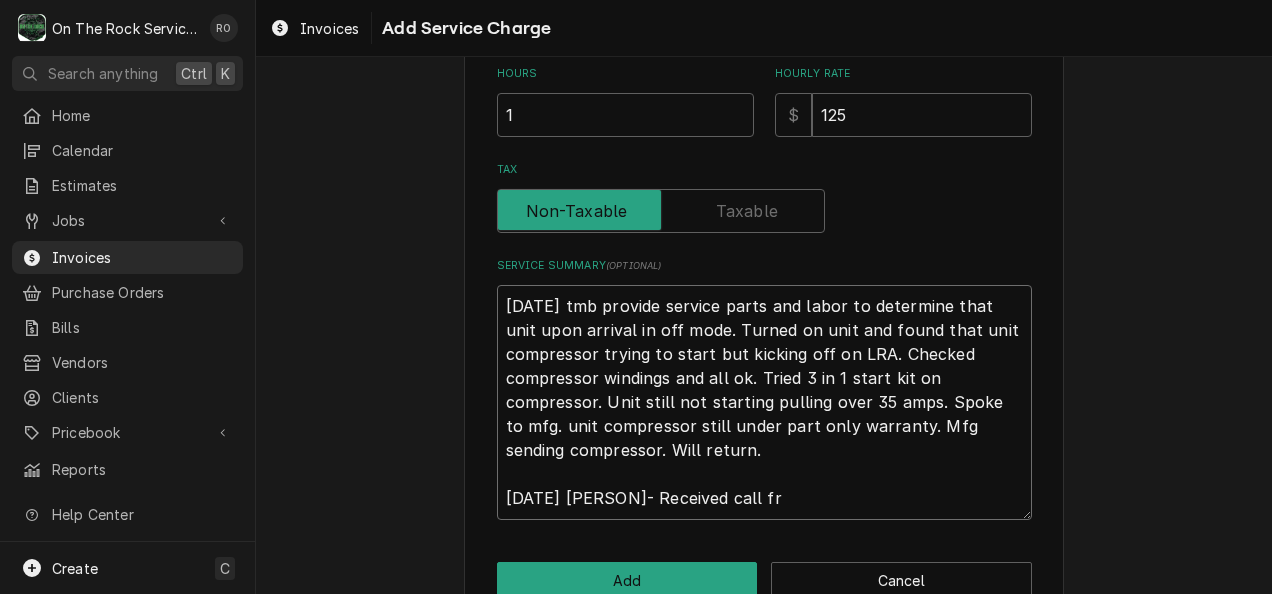 type on "x" 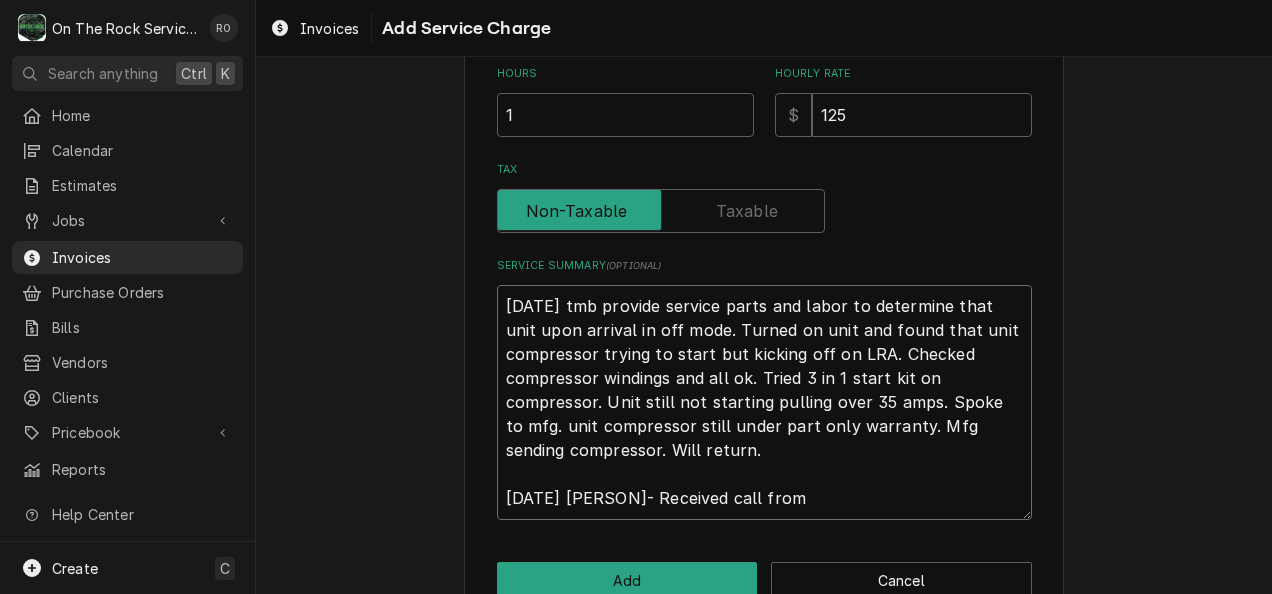type on "8/1/25 tmb provide service parts and labor to determine that unit upon arrival in off mode. Turned on unit and found that unit compressor trying to start but kicking off on LRA. Checked compressor windings and all ok. Tried 3 in 1 start kit on compressor. Unit still not starting pulling over 35 amps.  Spoke to mfg. unit compressor still under part only warranty. Mfg sending compressor. Will return.
8/1/25 Cierra- Received call from" 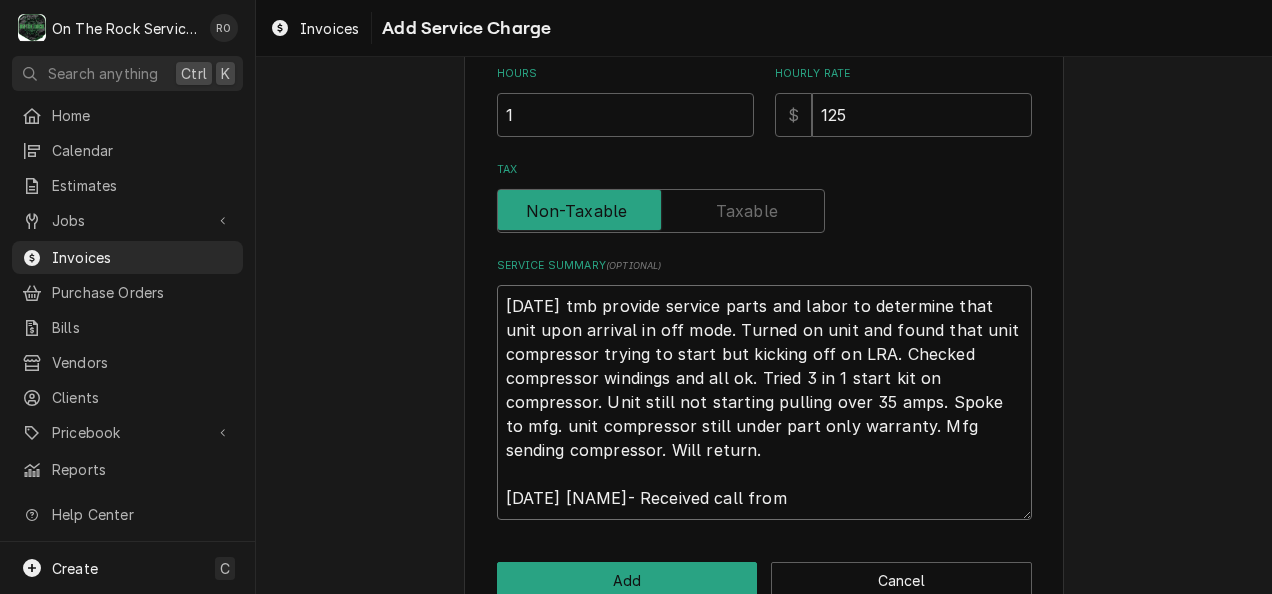 type on "x" 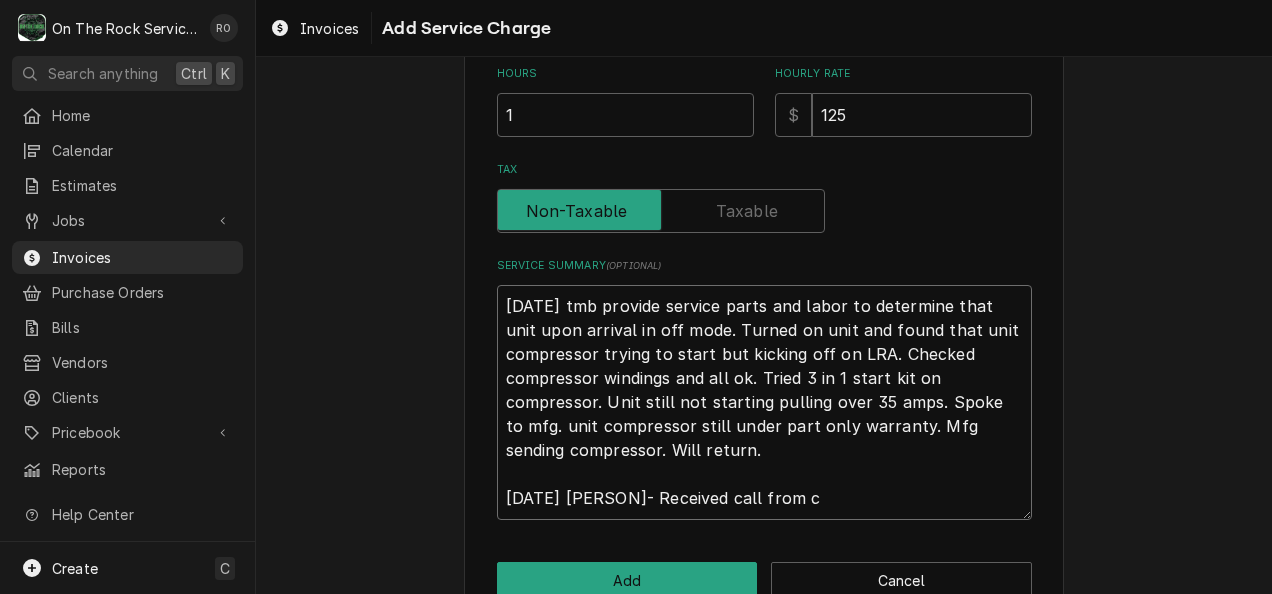 type on "x" 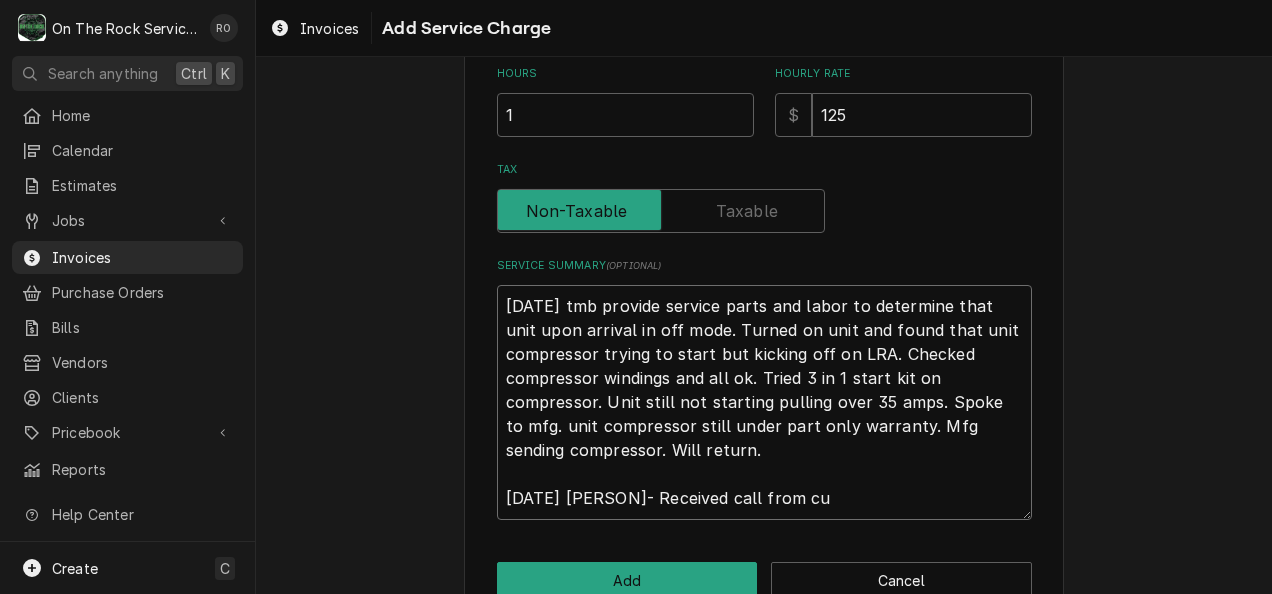 type on "x" 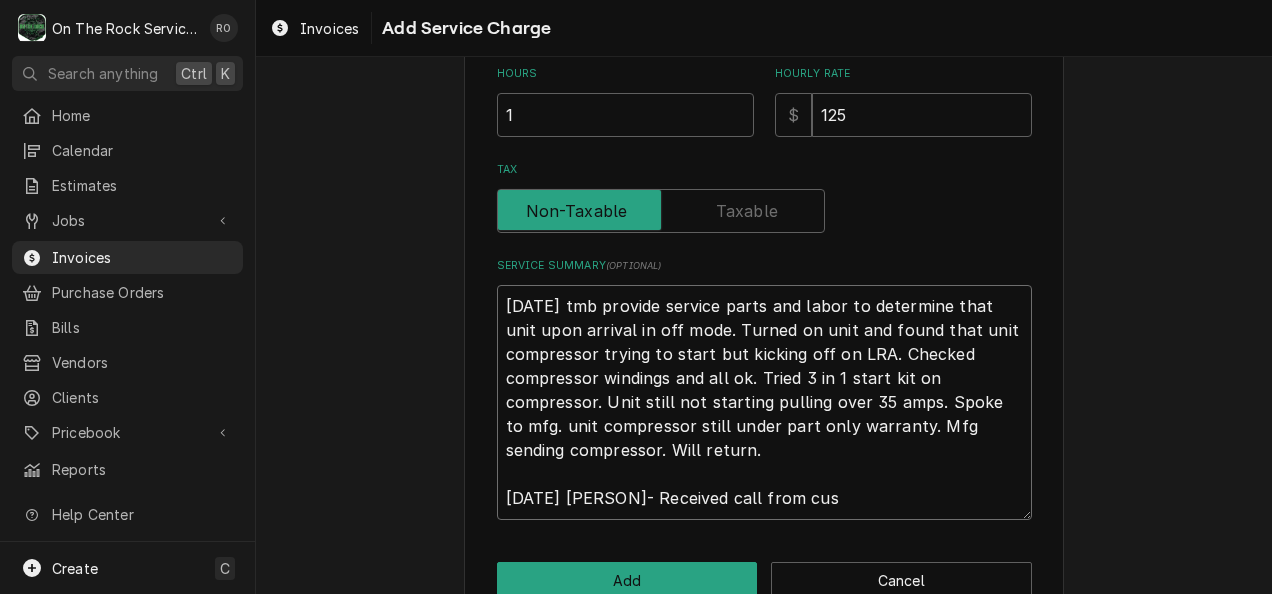 type on "x" 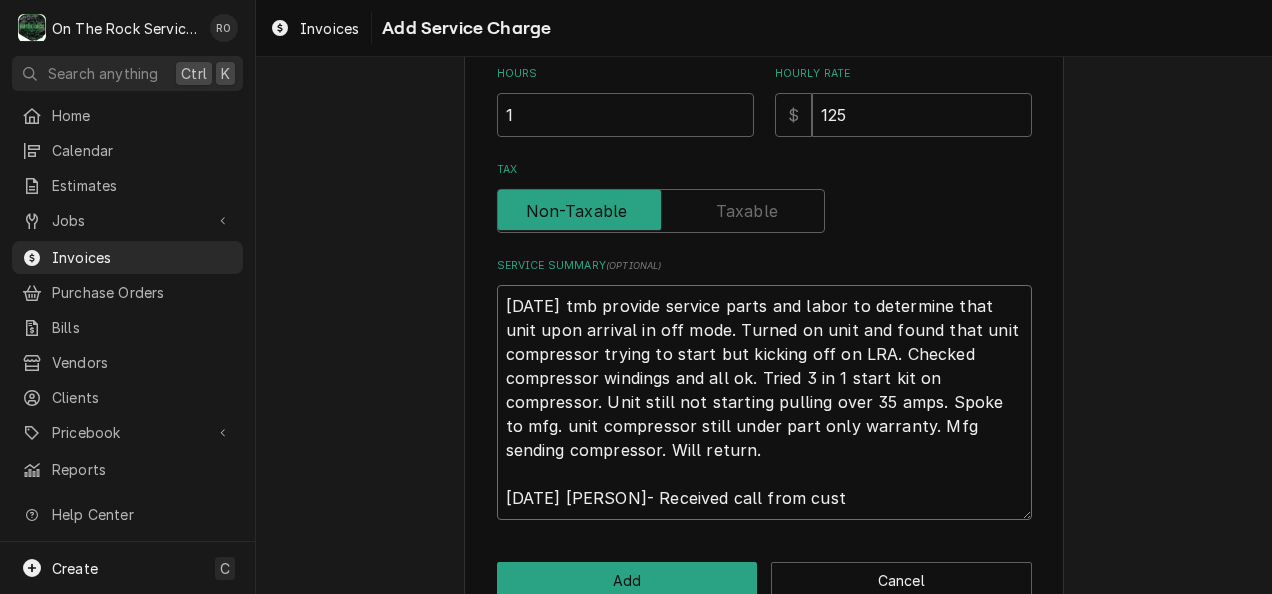 type on "x" 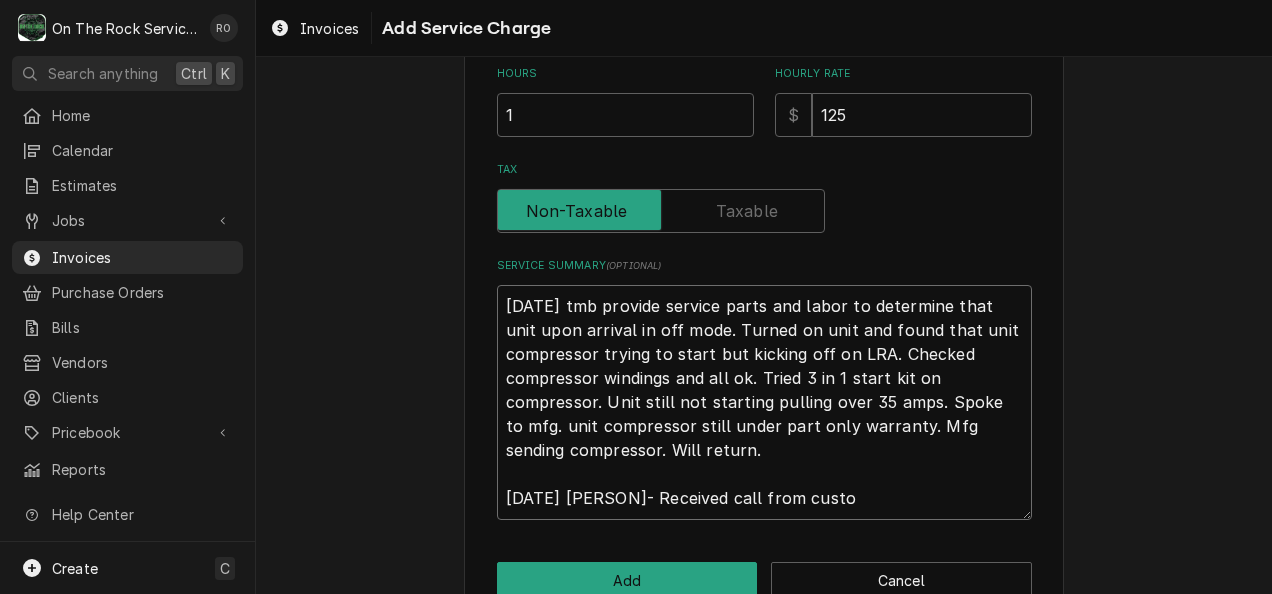 type on "x" 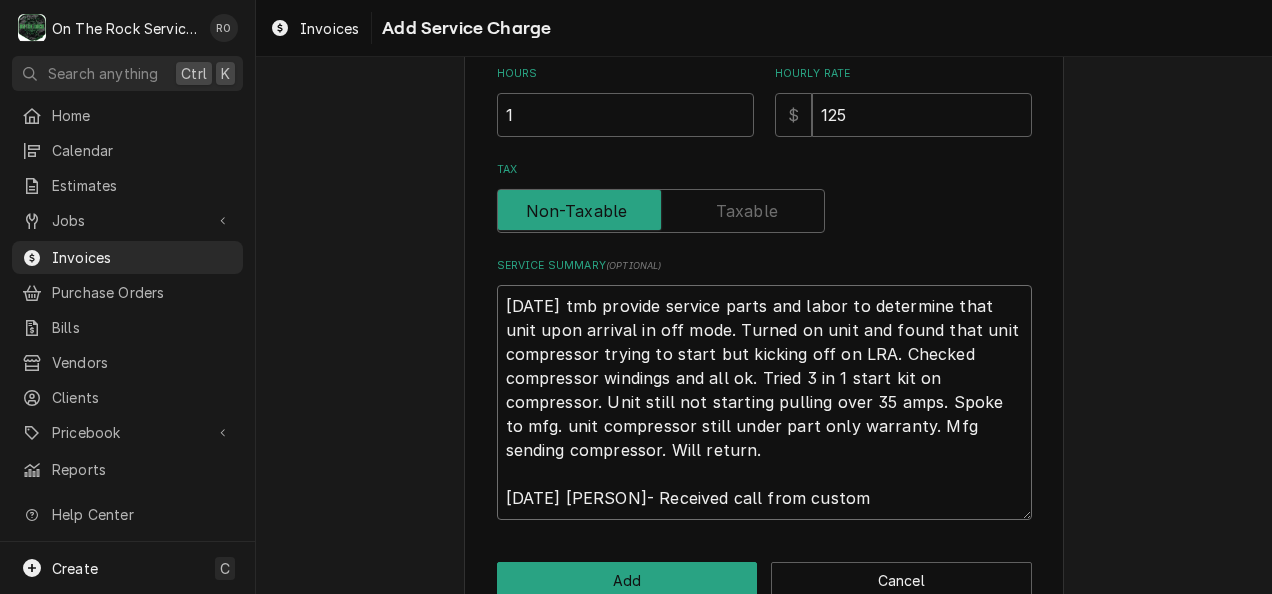 type on "x" 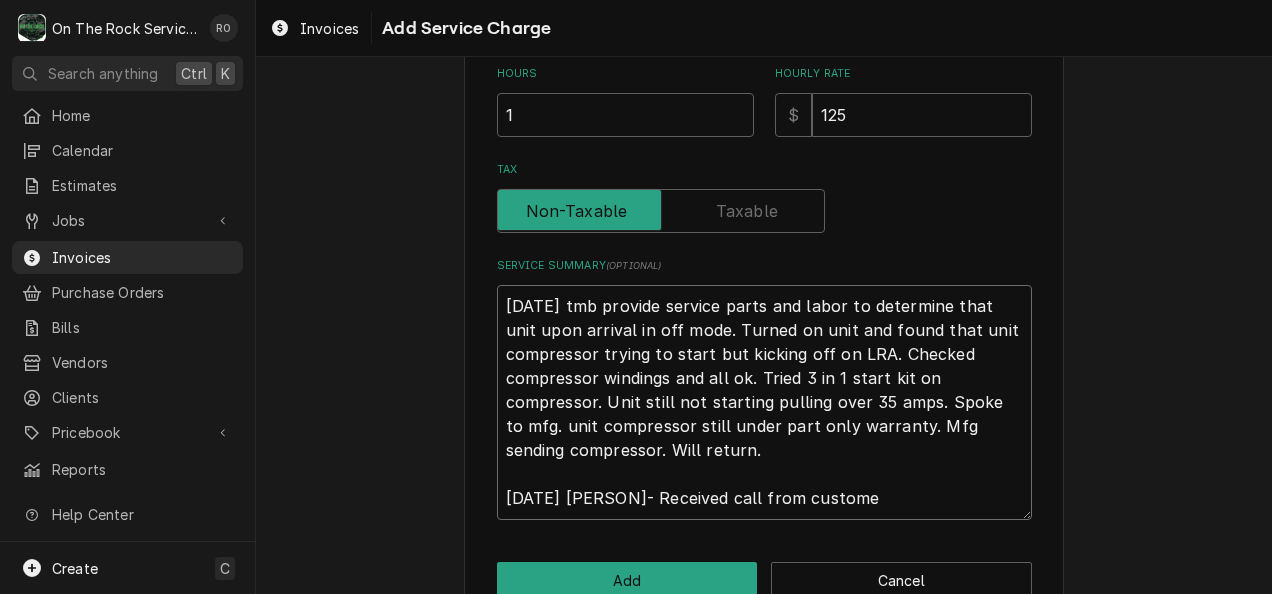 type on "8/1/25 tmb provide service parts and labor to determine that unit upon arrival in off mode. Turned on unit and found that unit compressor trying to start but kicking off on LRA. Checked compressor windings and all ok. Tried 3 in 1 start kit on compressor. Unit still not starting pulling over 35 amps.  Spoke to mfg. unit compressor still under part only warranty. Mfg sending compressor. Will return.
8/1/25 Cierra- Received call from customer" 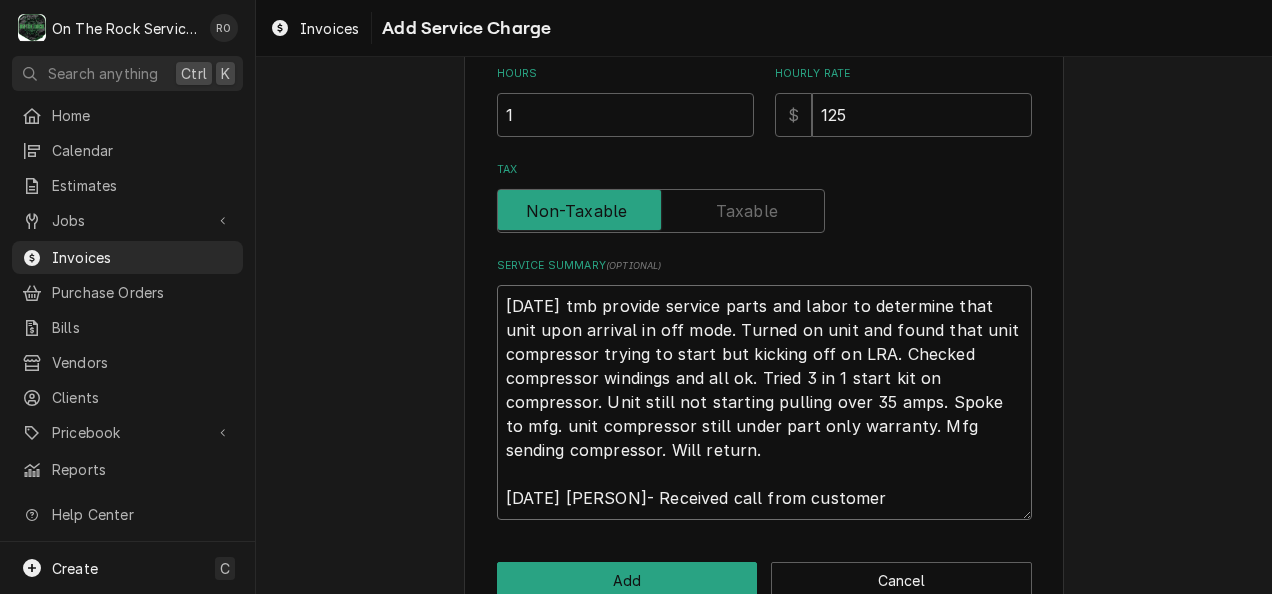 type on "x" 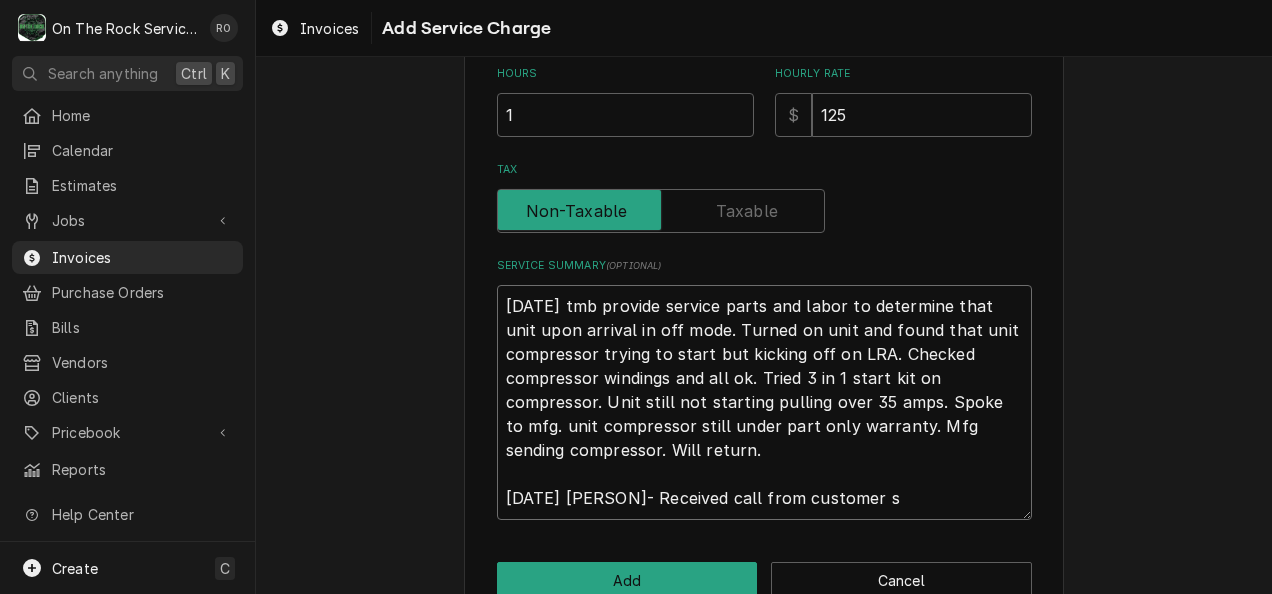 type on "x" 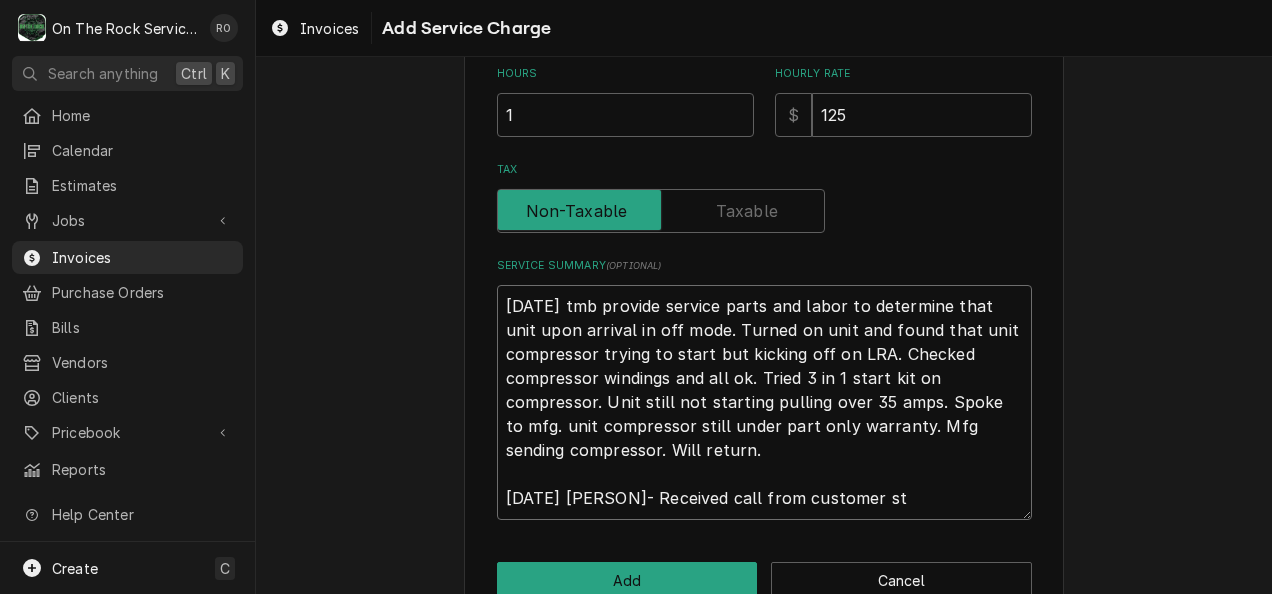type on "x" 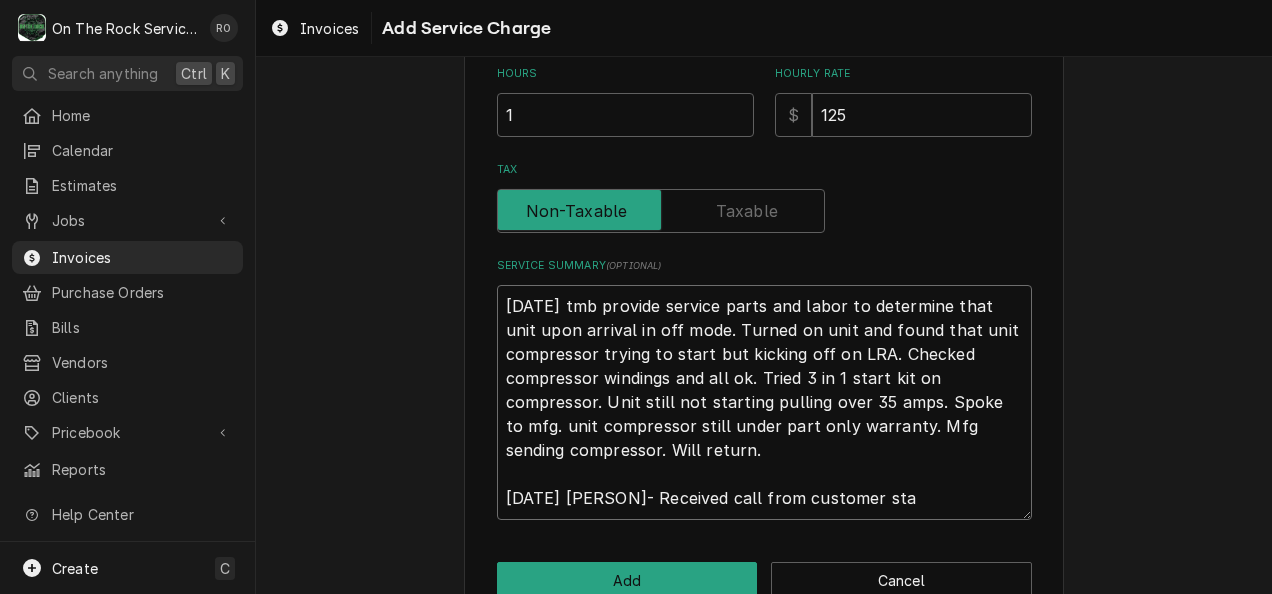 type on "x" 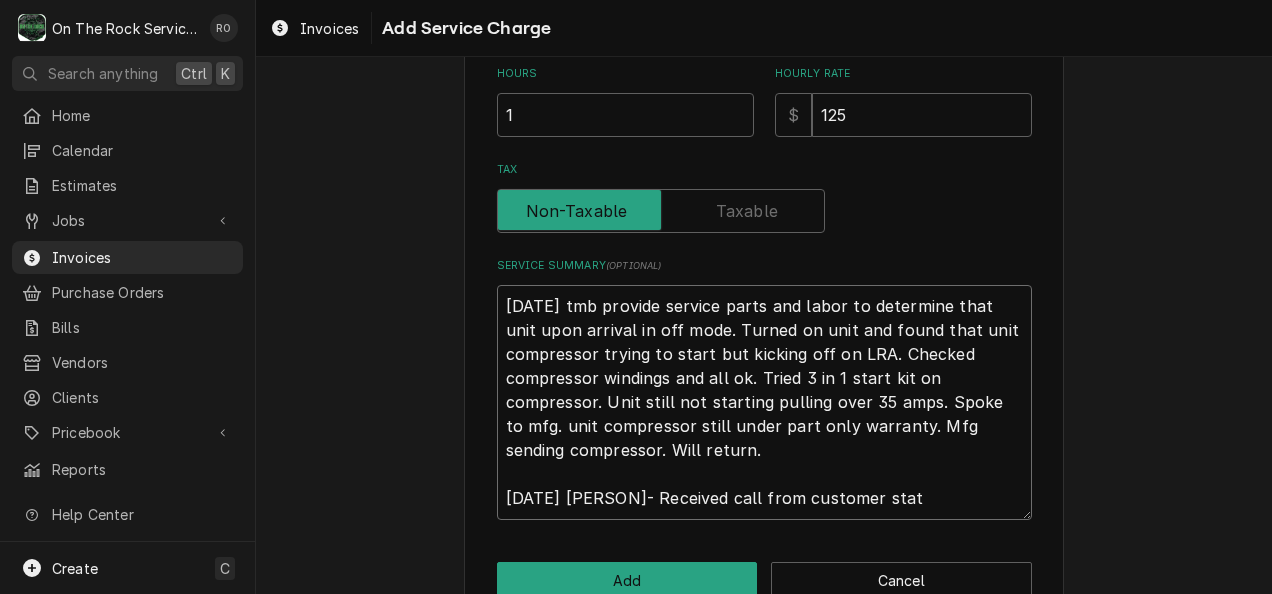 type on "x" 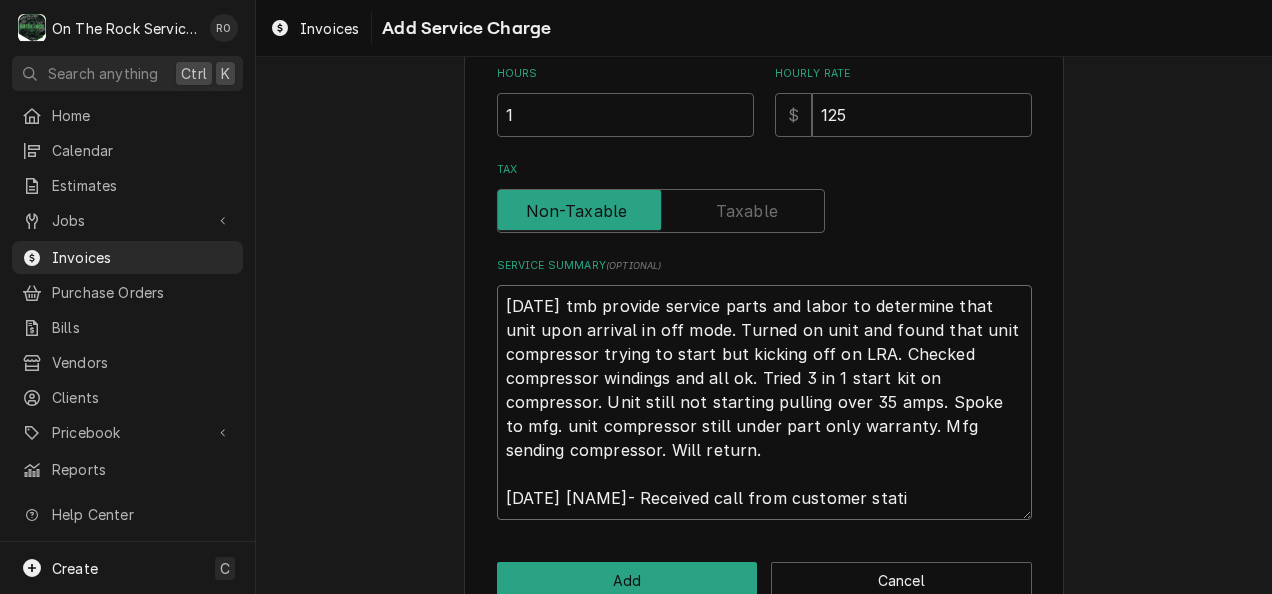 type on "x" 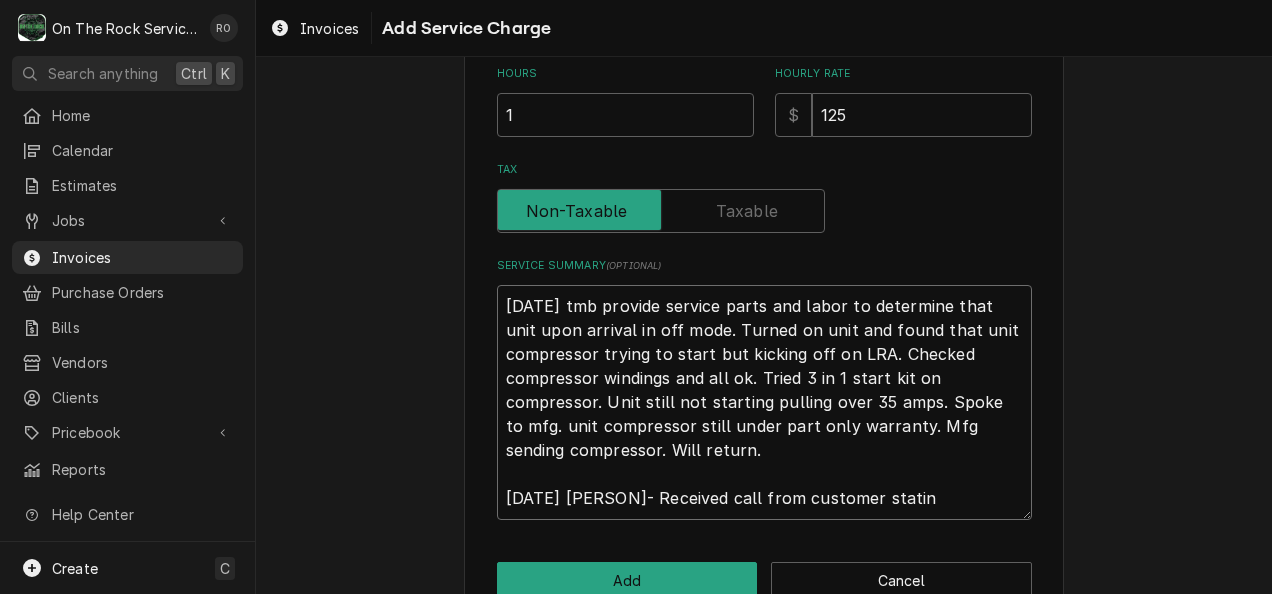 type on "x" 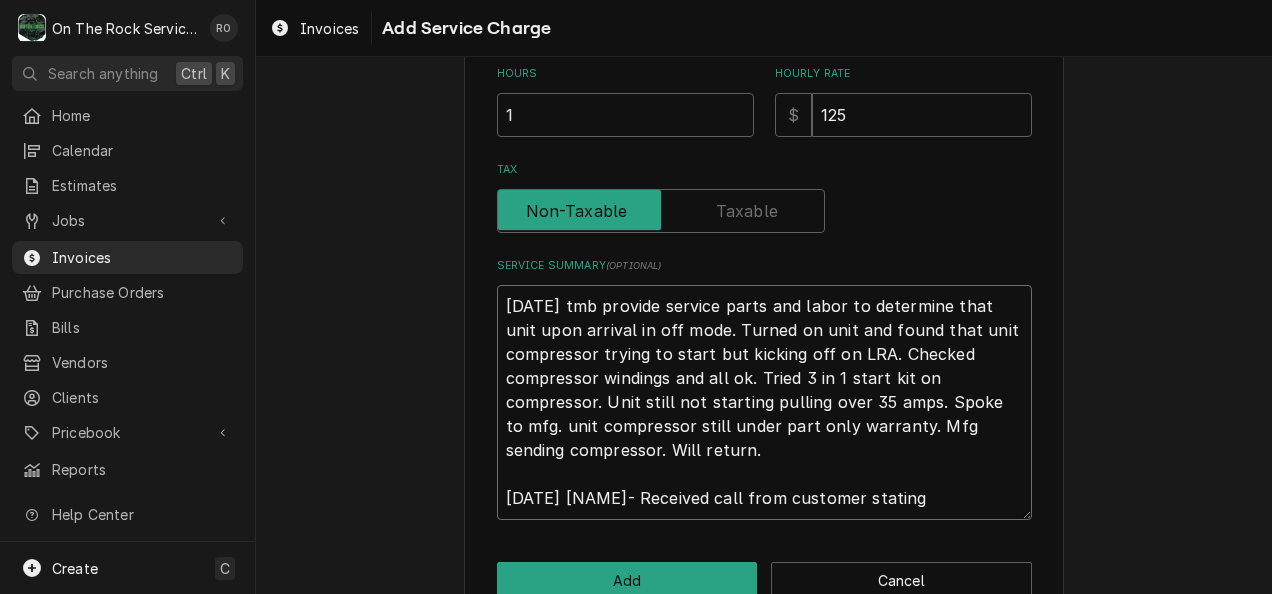 type on "x" 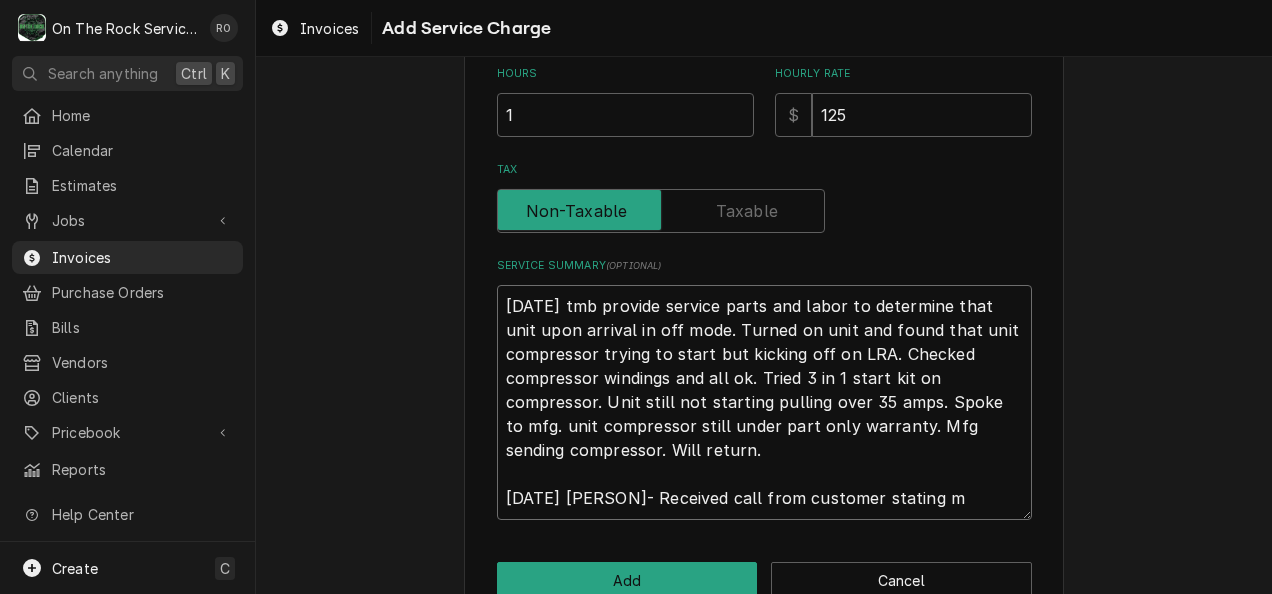 type on "8/1/25 tmb provide service parts and labor to determine that unit upon arrival in off mode. Turned on unit and found that unit compressor trying to start but kicking off on LRA. Checked compressor windings and all ok. Tried 3 in 1 start kit on compressor. Unit still not starting pulling over 35 amps.  Spoke to mfg. unit compressor still under part only warranty. Mfg sending compressor. Will return.
8/1/25 Cierra- Received call from customer stating ma" 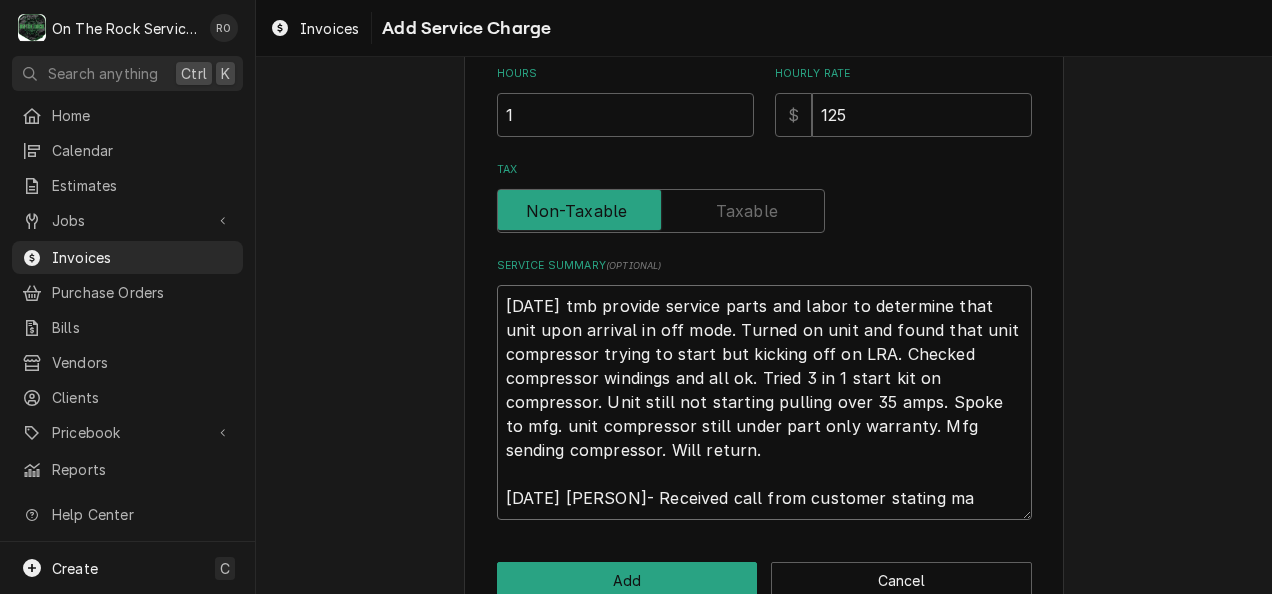 type on "x" 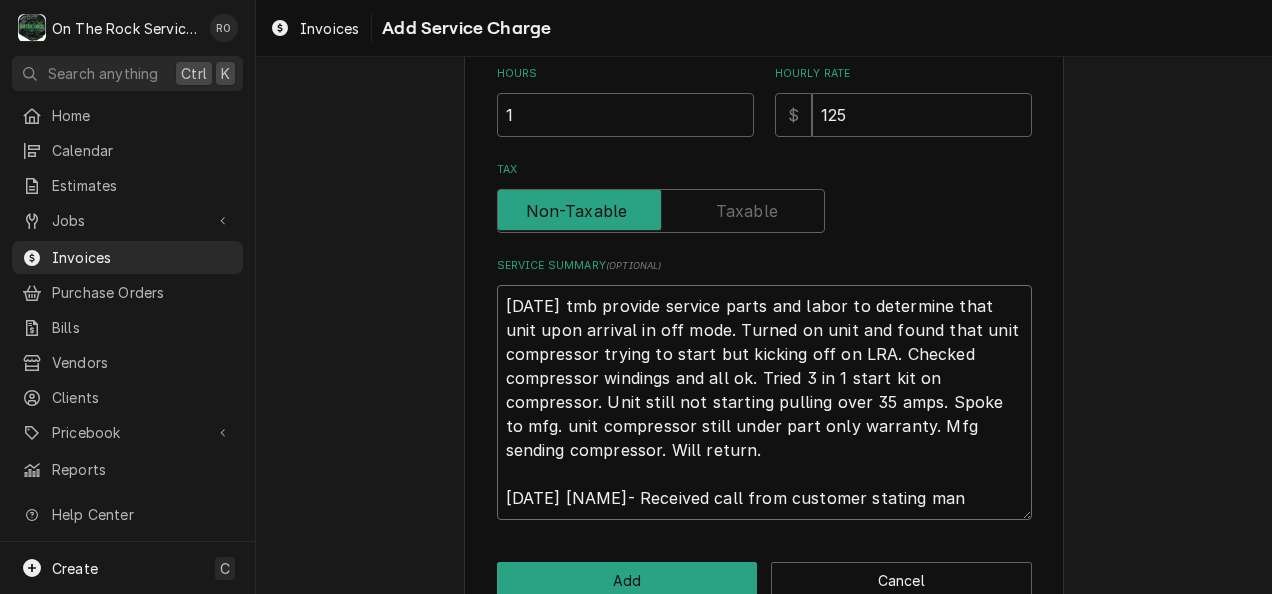 type on "x" 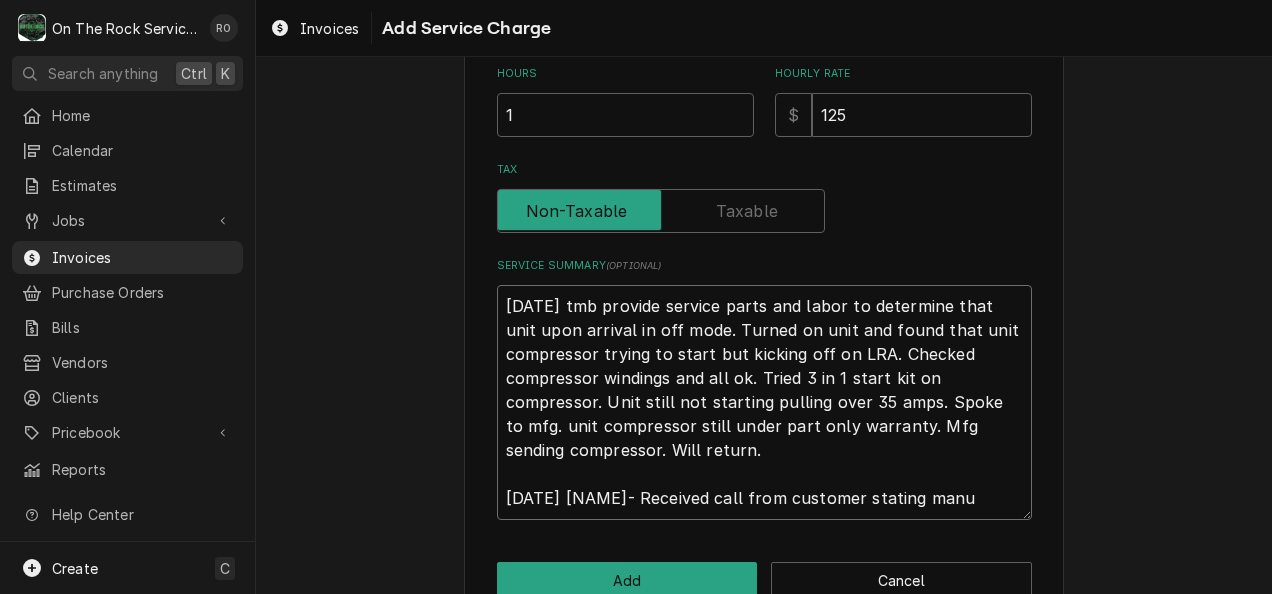 type on "x" 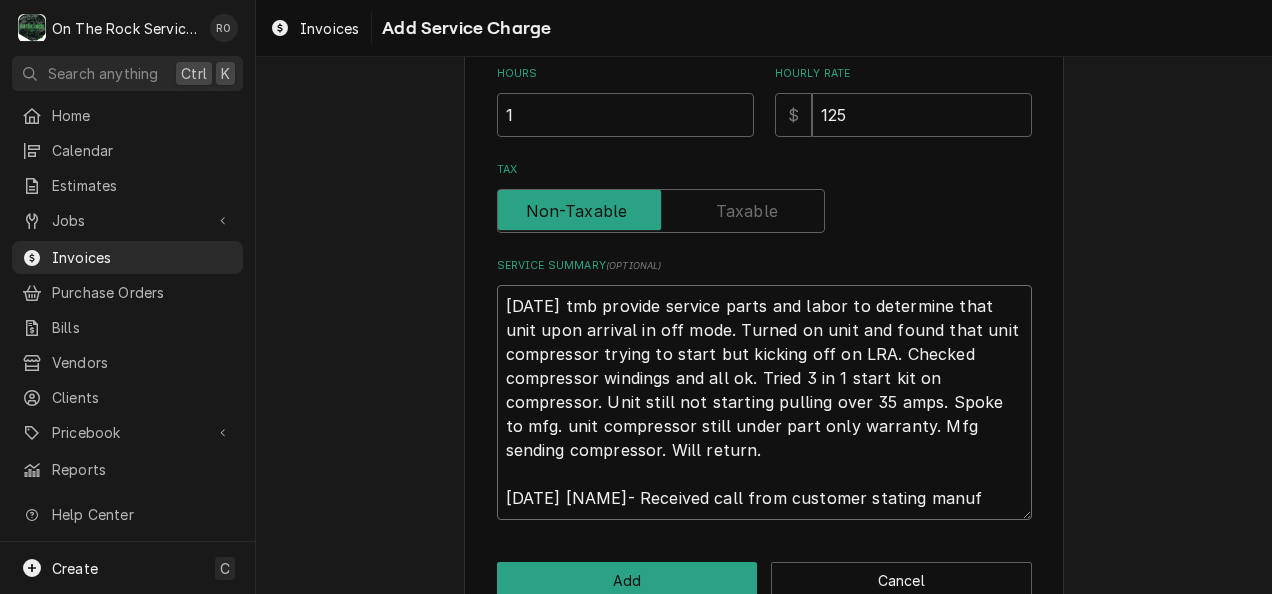 type on "x" 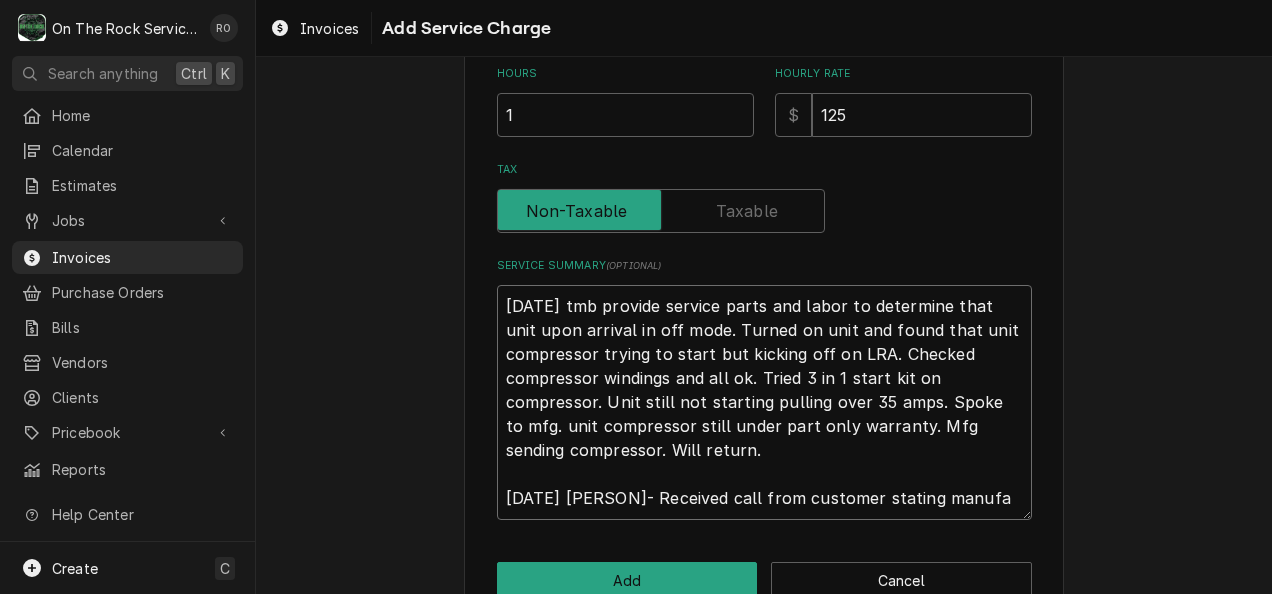type on "x" 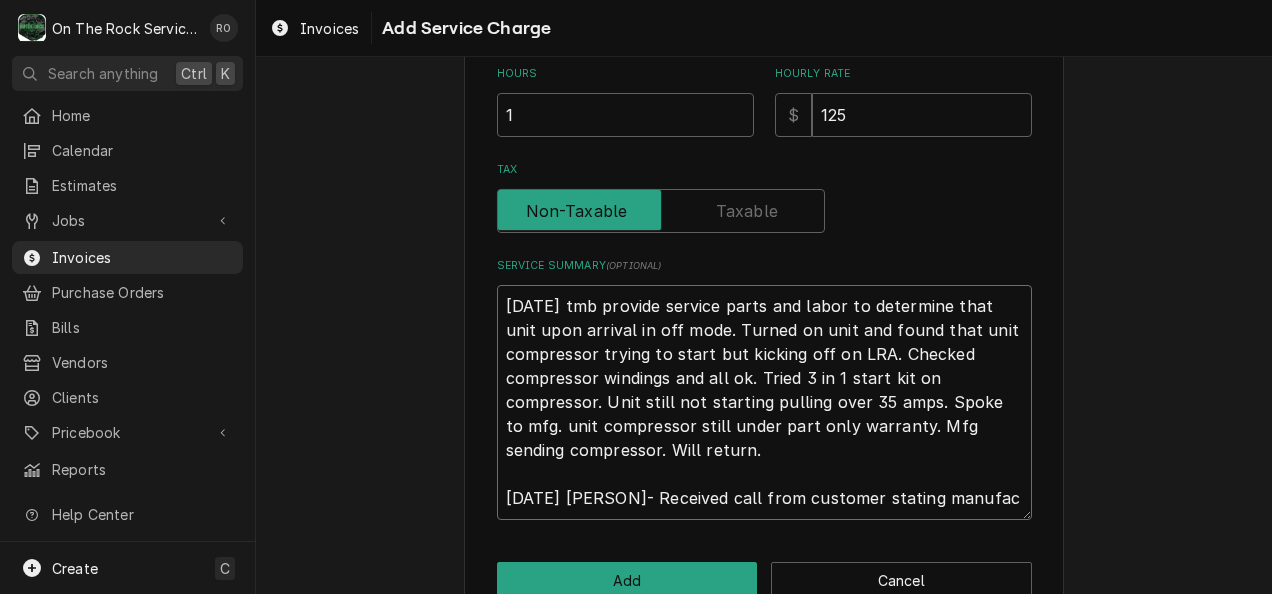 type on "x" 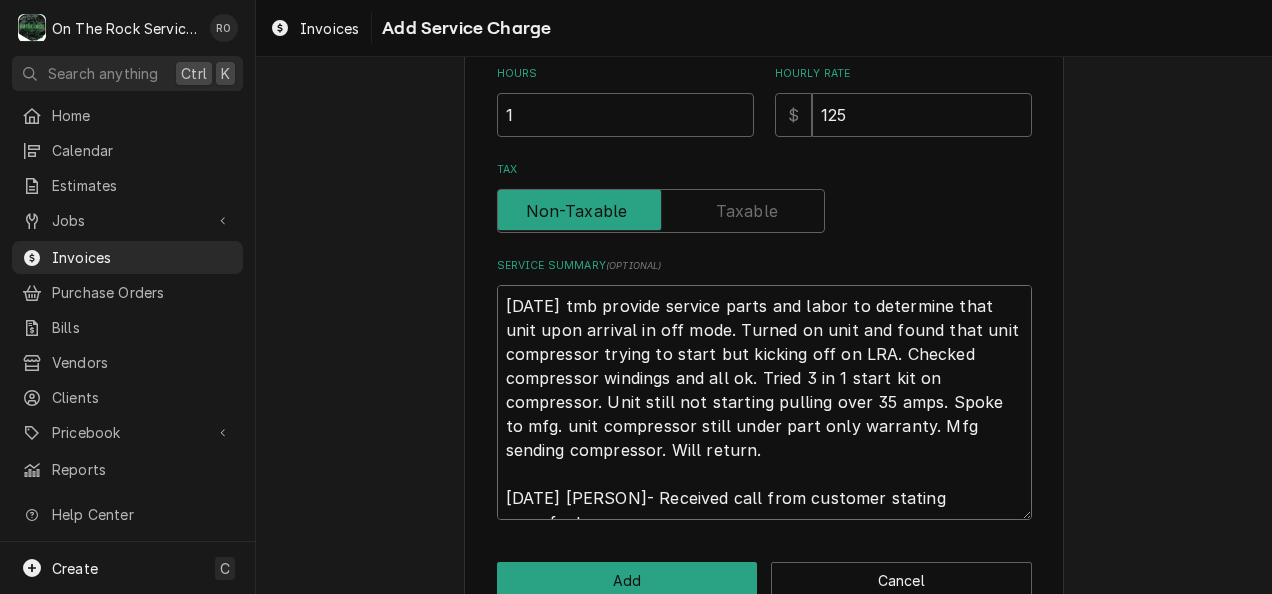 type on "8/1/25 tmb provide service parts and labor to determine that unit upon arrival in off mode. Turned on unit and found that unit compressor trying to start but kicking off on LRA. Checked compressor windings and all ok. Tried 3 in 1 start kit on compressor. Unit still not starting pulling over 35 amps.  Spoke to mfg. unit compressor still under part only warranty. Mfg sending compressor. Will return.
8/1/25 Cierra- Received call from customer stating manufactu" 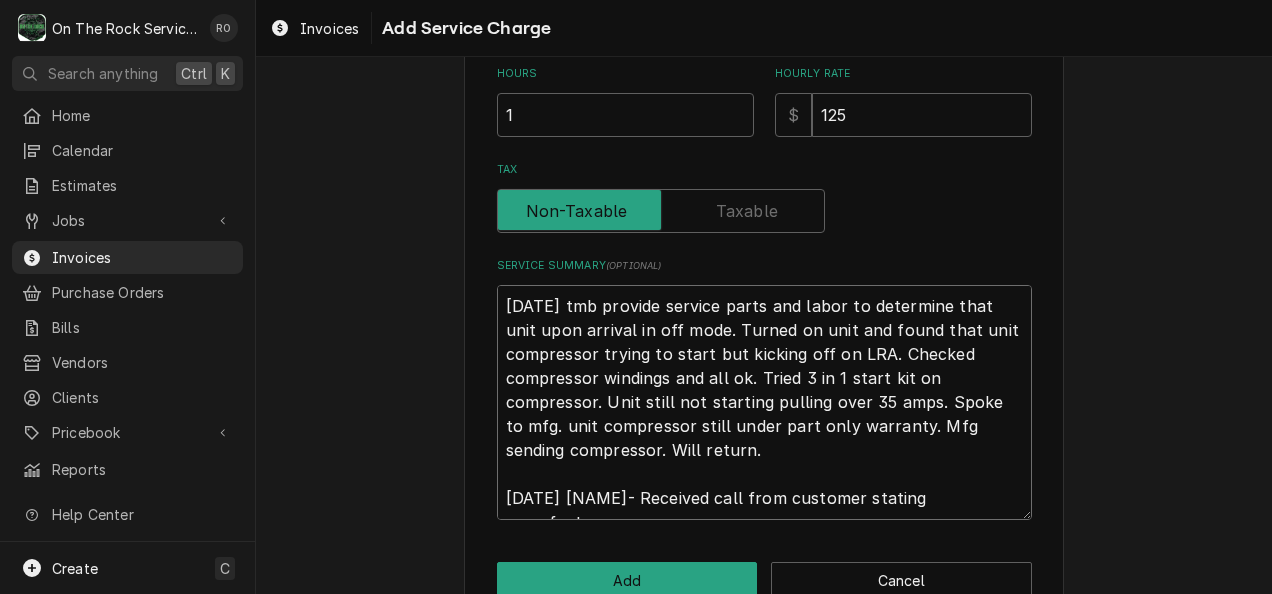 type on "x" 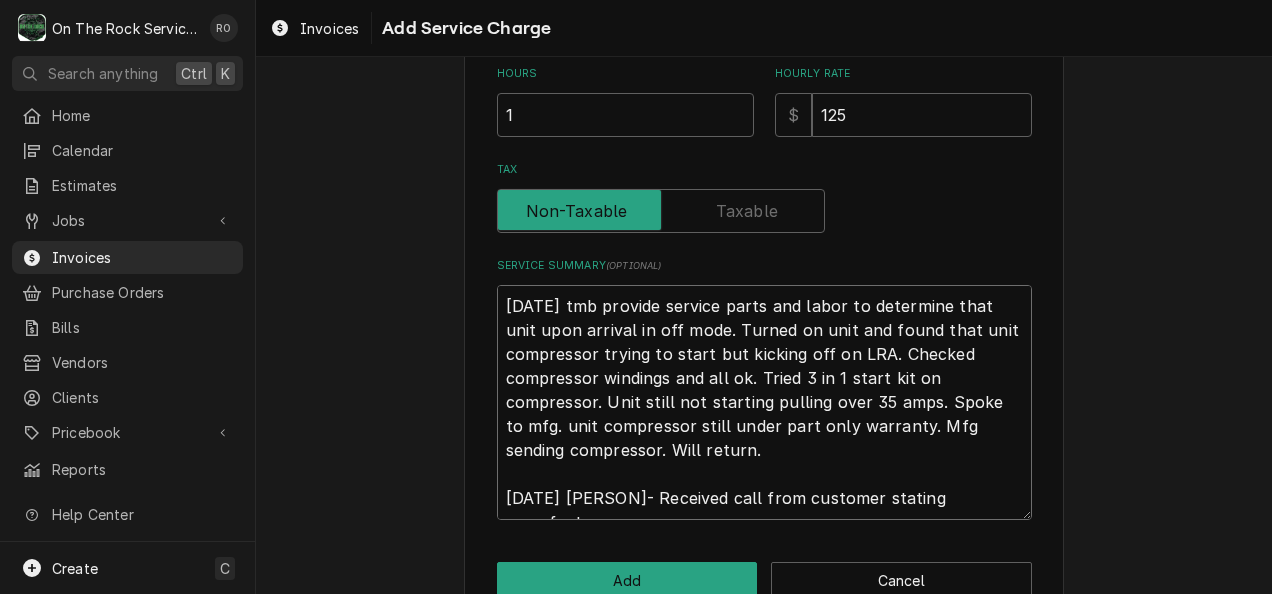 type on "8/1/25 tmb provide service parts and labor to determine that unit upon arrival in off mode. Turned on unit and found that unit compressor trying to start but kicking off on LRA. Checked compressor windings and all ok. Tried 3 in 1 start kit on compressor. Unit still not starting pulling over 35 amps.  Spoke to mfg. unit compressor still under part only warranty. Mfg sending compressor. Will return.
8/1/25 Cierra- Received call from customer stating manufacturer" 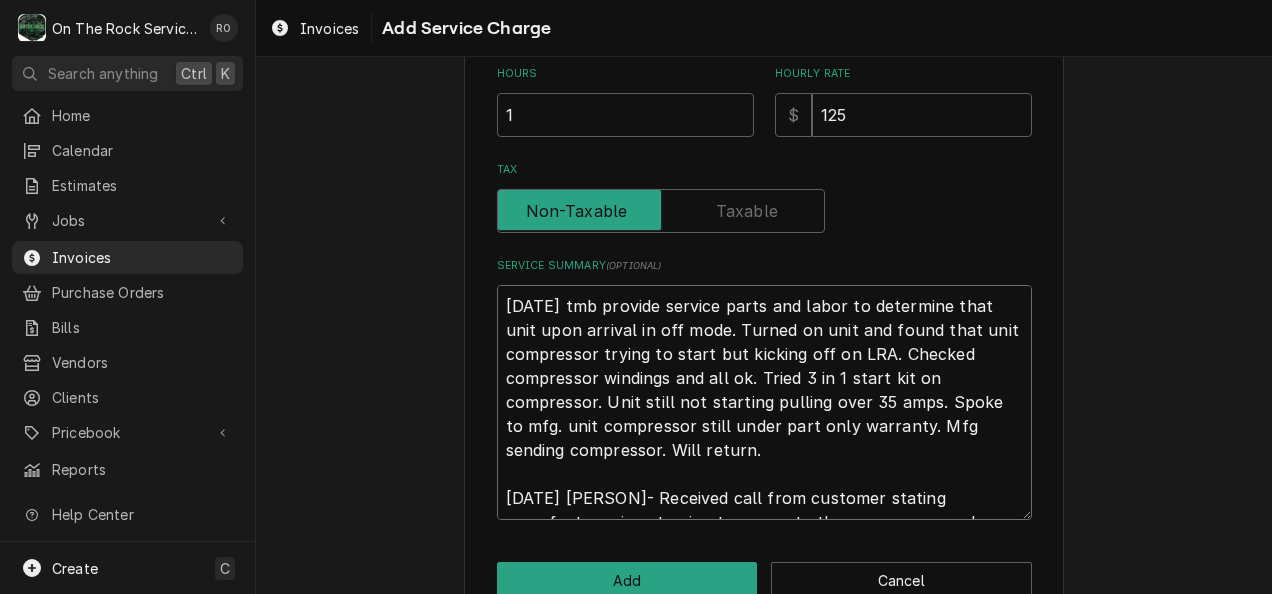 type on "x" 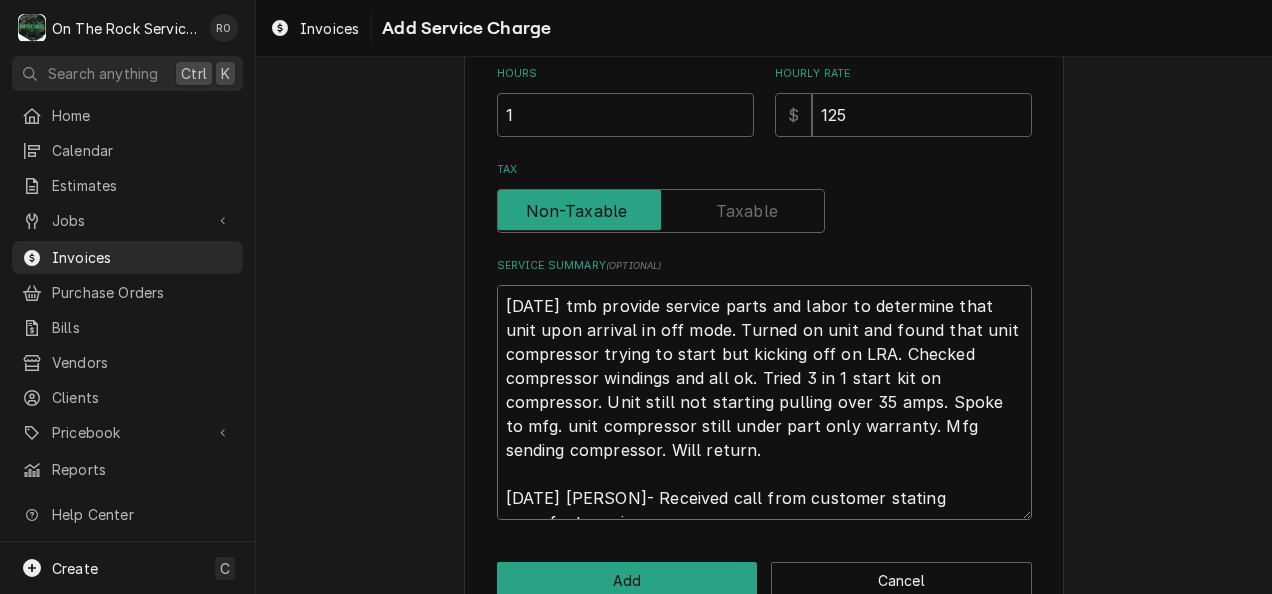 type on "8/1/25 tmb provide service parts and labor to determine that unit upon arrival in off mode. Turned on unit and found that unit compressor trying to start but kicking off on LRA. Checked compressor windings and all ok. Tried 3 in 1 start kit on compressor. Unit still not starting pulling over 35 amps.  Spoke to mfg. unit compressor still under part only warranty. Mfg sending compressor. Will return.
8/1/25 Cierra- Received call from customer stating manufacturer is" 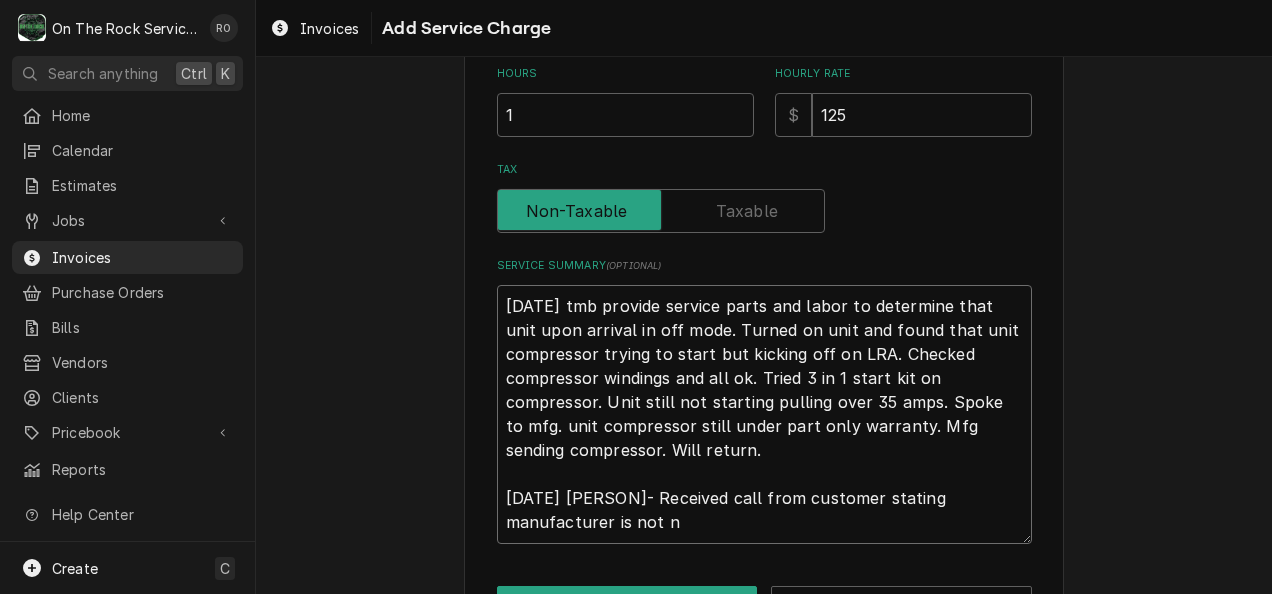 type on "x" 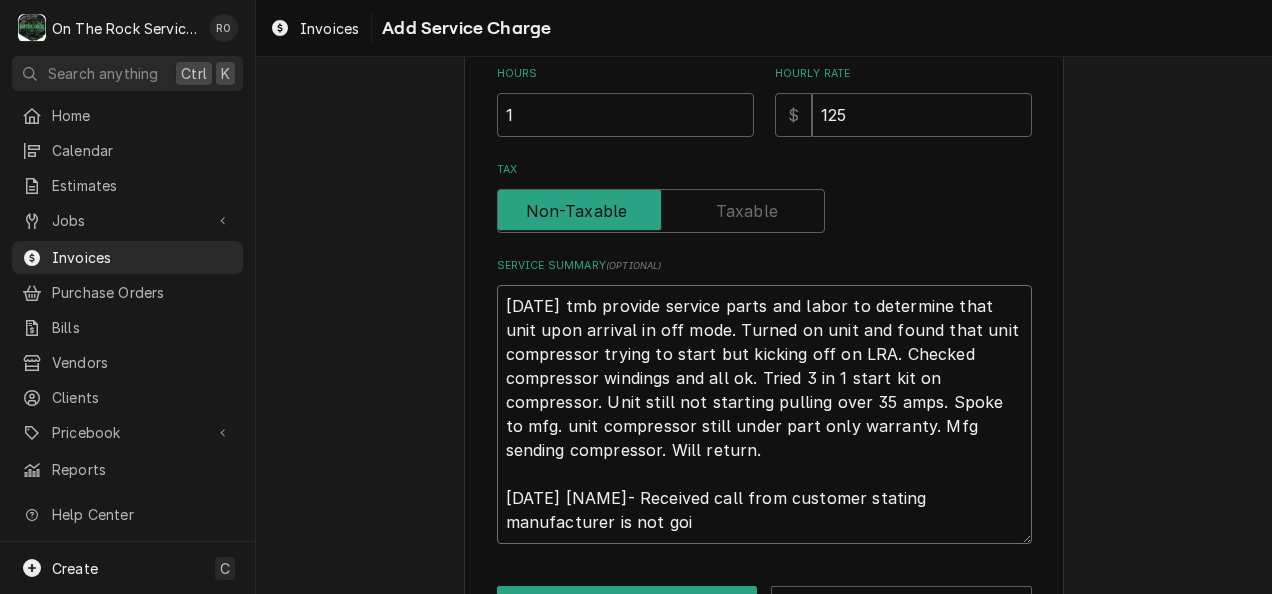 type on "x" 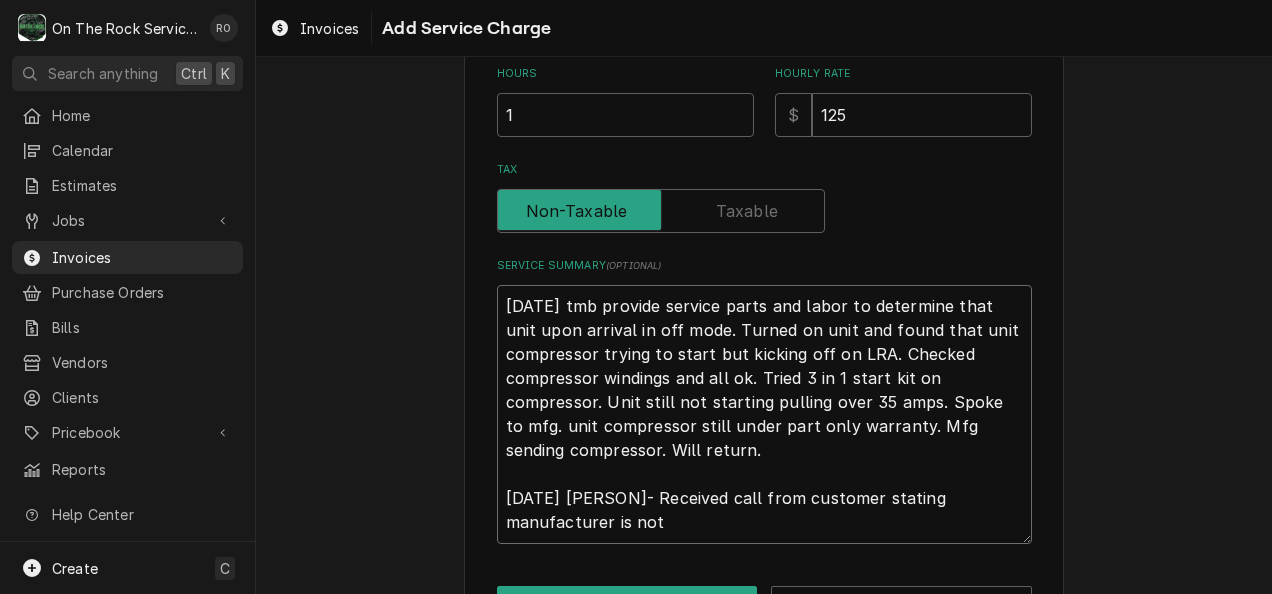 type on "x" 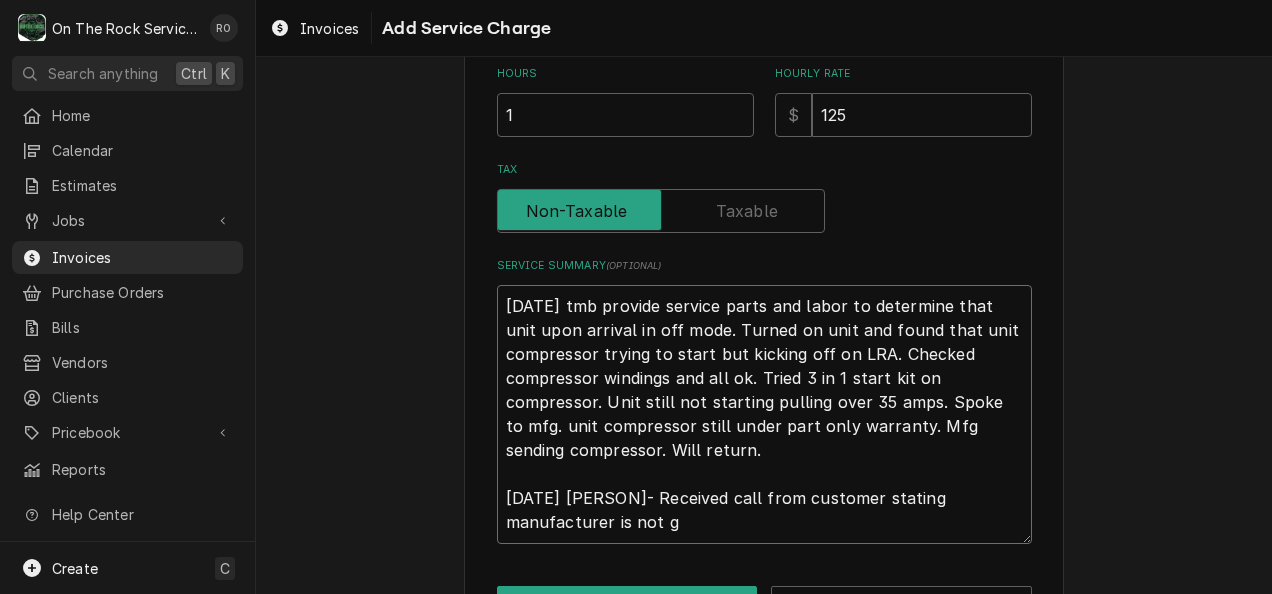 type on "8/1/25 tmb provide service parts and labor to determine that unit upon arrival in off mode. Turned on unit and found that unit compressor trying to start but kicking off on LRA. Checked compressor windings and all ok. Tried 3 in 1 start kit on compressor. Unit still not starting pulling over 35 amps.  Spoke to mfg. unit compressor still under part only warranty. Mfg sending compressor. Will return.
8/1/25 Cierra- Received call from customer stating manufacturer is not go" 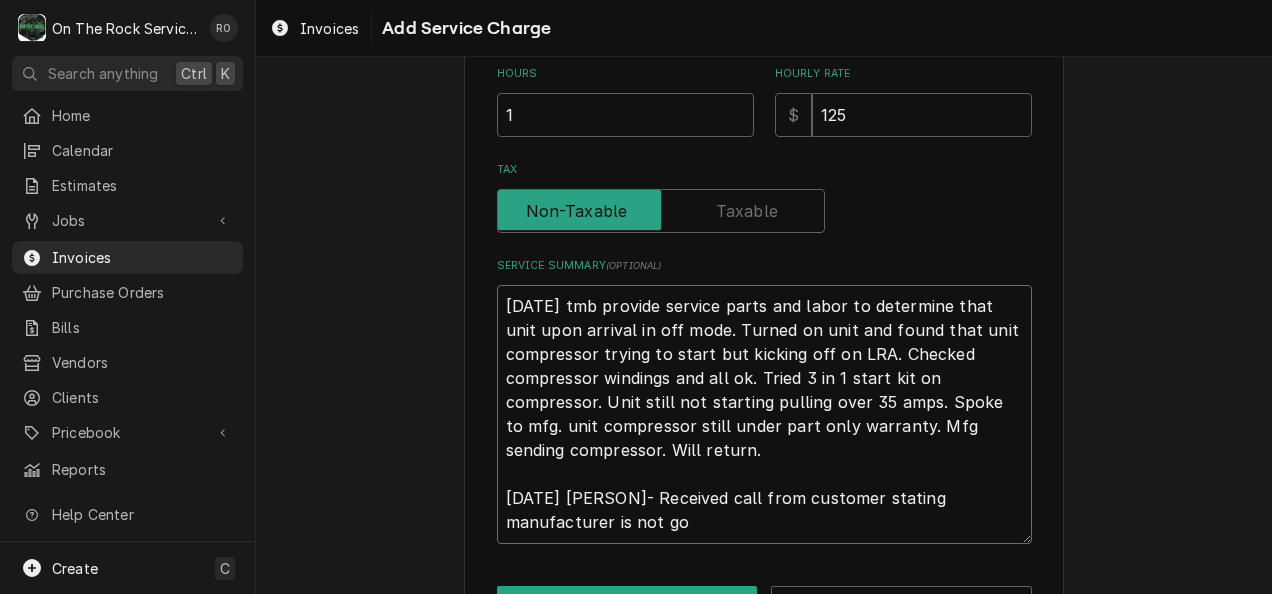 type on "x" 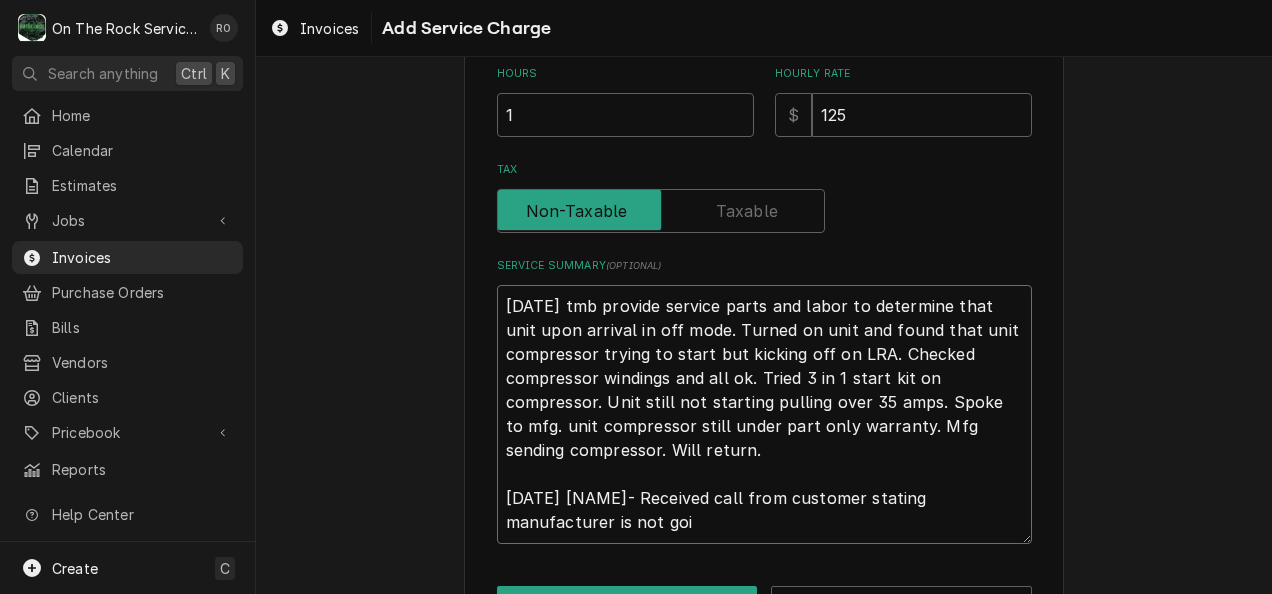 type on "8/1/25 tmb provide service parts and labor to determine that unit upon arrival in off mode. Turned on unit and found that unit compressor trying to start but kicking off on LRA. Checked compressor windings and all ok. Tried 3 in 1 start kit on compressor. Unit still not starting pulling over 35 amps.  Spoke to mfg. unit compressor still under part only warranty. Mfg sending compressor. Will return.
8/1/25 Cierra- Received call from customer stating manufacturer is not goin" 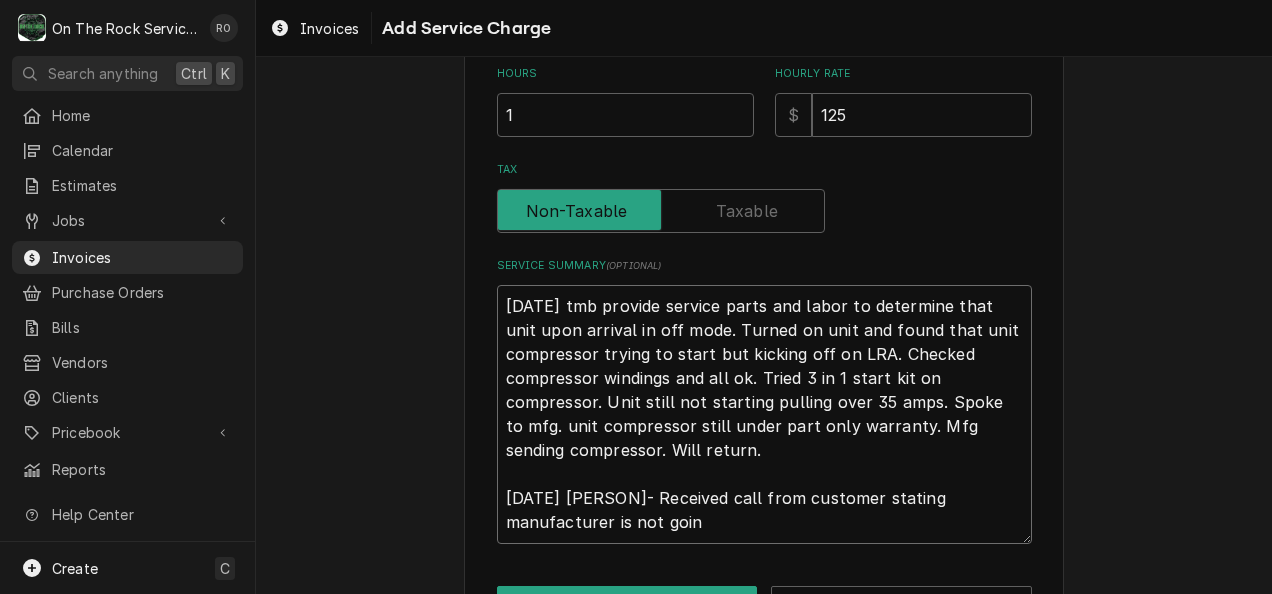 type on "x" 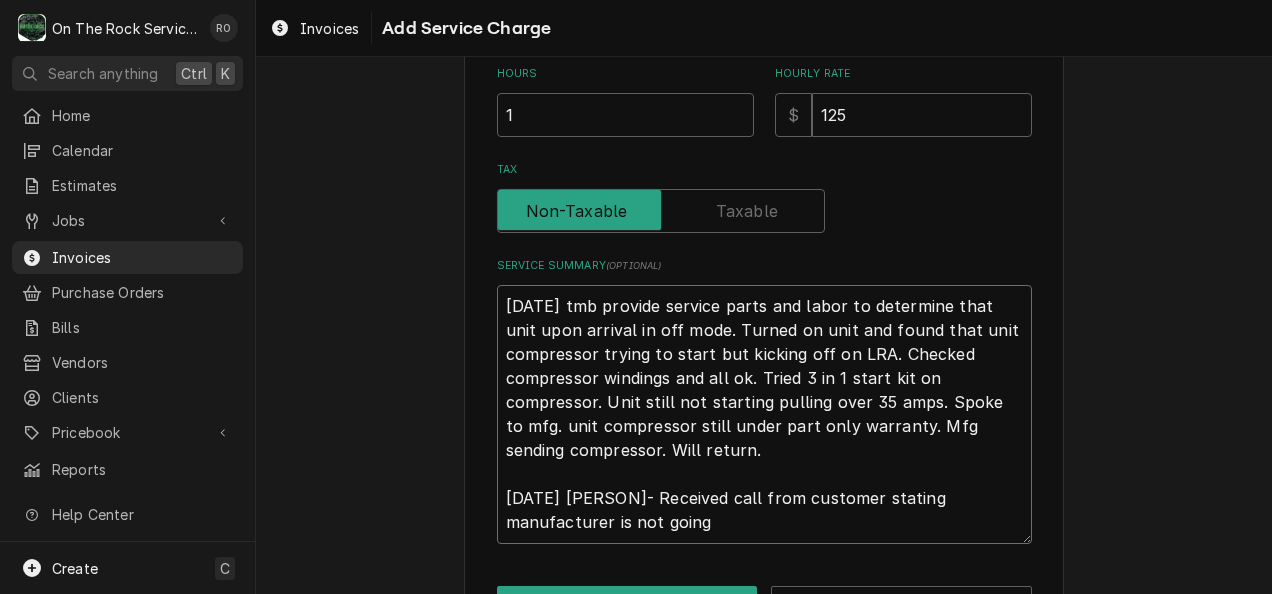 type on "8/1/25 tmb provide service parts and labor to determine that unit upon arrival in off mode. Turned on unit and found that unit compressor trying to start but kicking off on LRA. Checked compressor windings and all ok. Tried 3 in 1 start kit on compressor. Unit still not starting pulling over 35 amps.  Spoke to mfg. unit compressor still under part only warranty. Mfg sending compressor. Will return.
8/1/25 Cierra- Received call from customer stating manufacturer is not going" 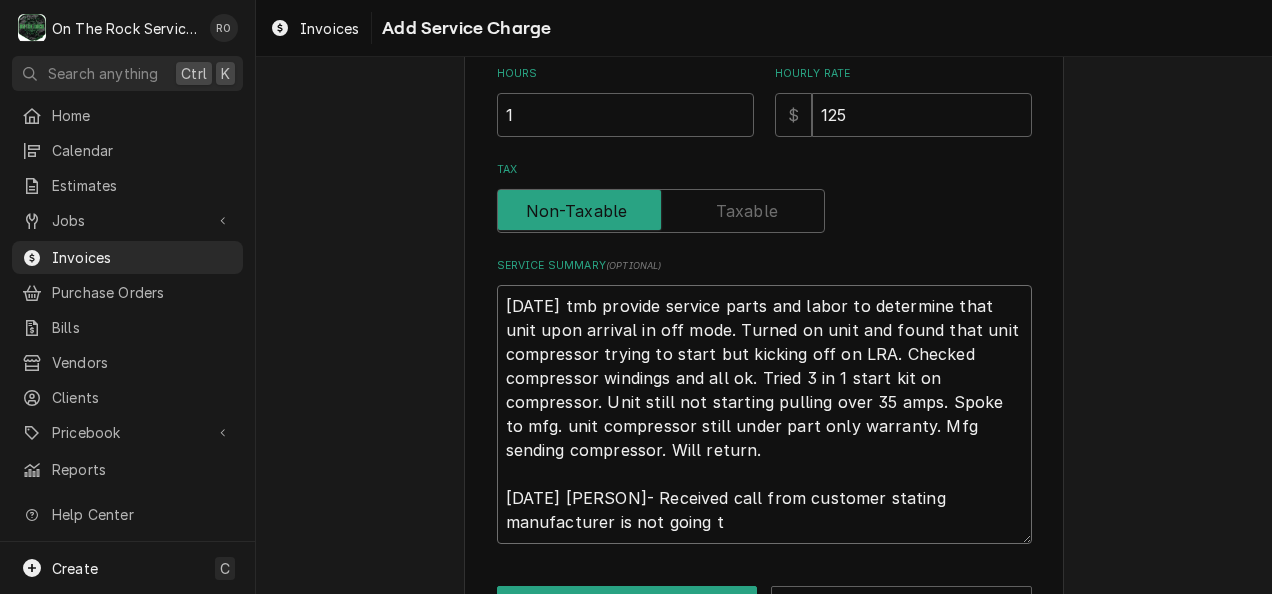 type on "x" 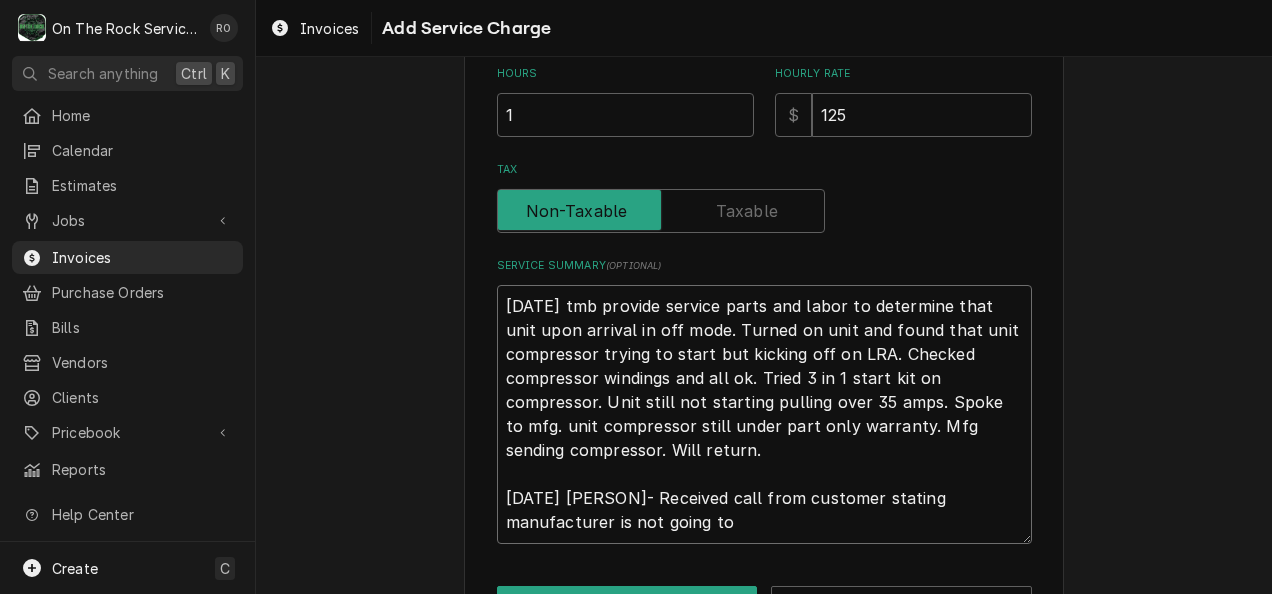 type on "x" 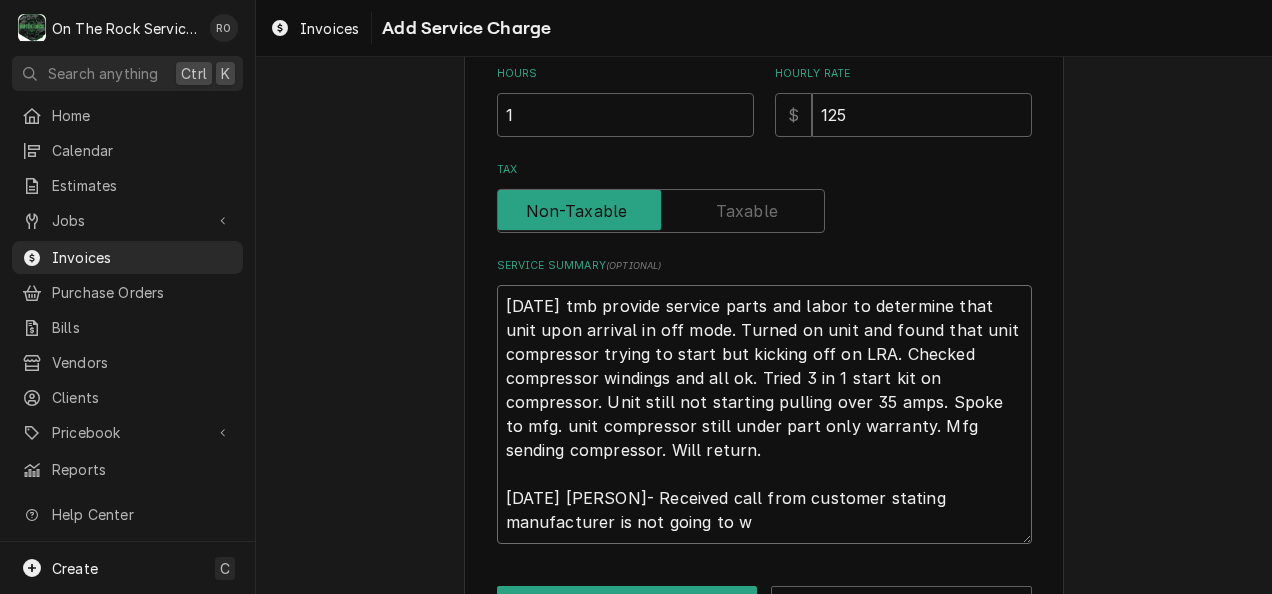 type on "x" 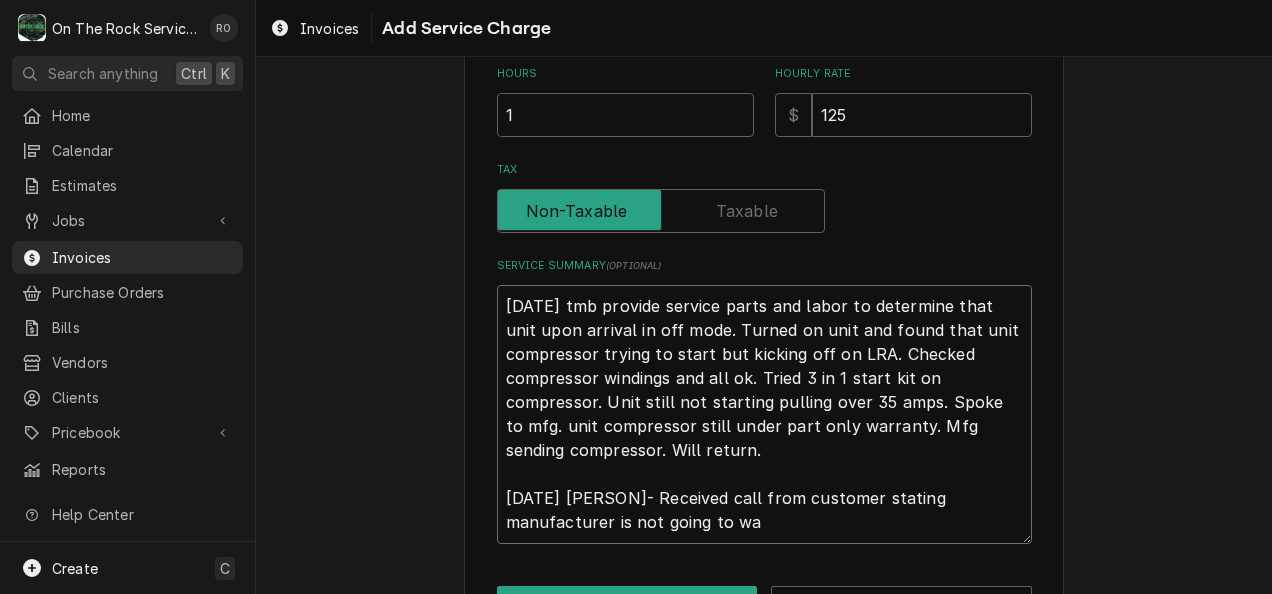 type on "x" 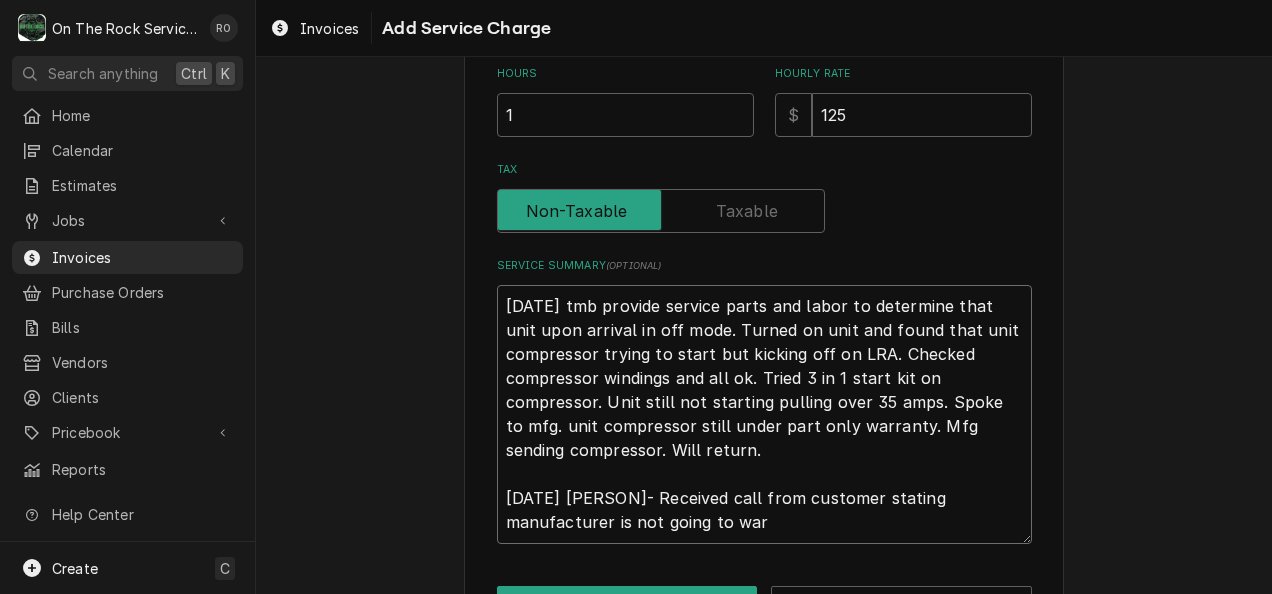 type on "x" 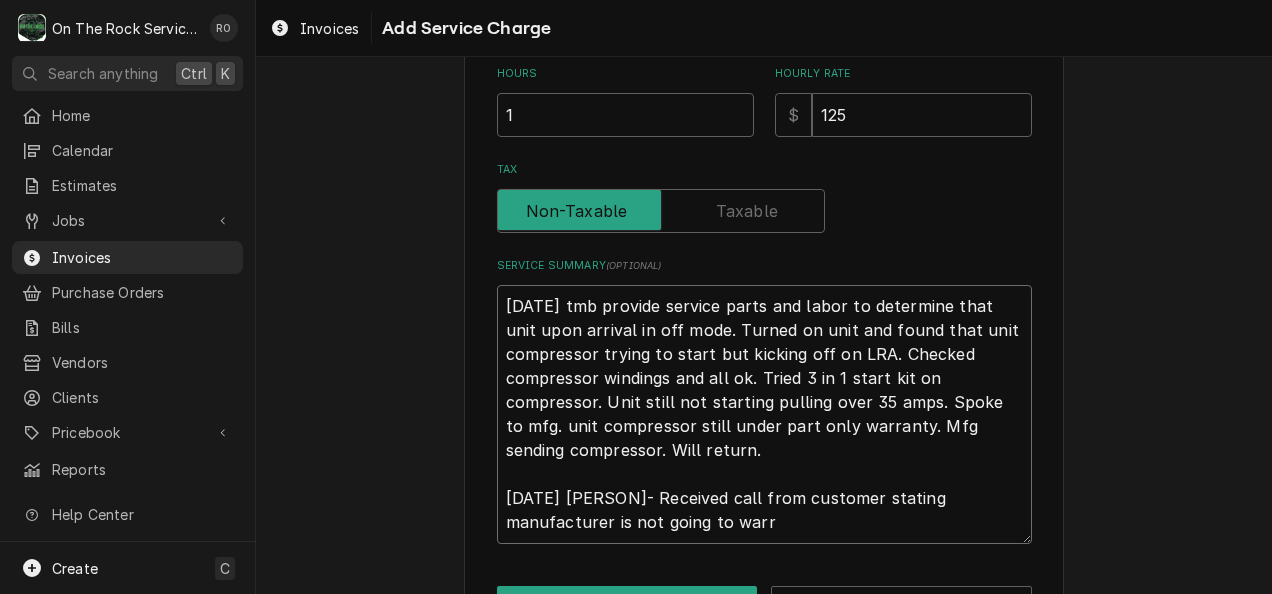 type on "8/1/25 tmb provide service parts and labor to determine that unit upon arrival in off mode. Turned on unit and found that unit compressor trying to start but kicking off on LRA. Checked compressor windings and all ok. Tried 3 in 1 start kit on compressor. Unit still not starting pulling over 35 amps.  Spoke to mfg. unit compressor still under part only warranty. Mfg sending compressor. Will return.
8/1/25 Cierra- Received call from customer stating manufacturer is not going to warra" 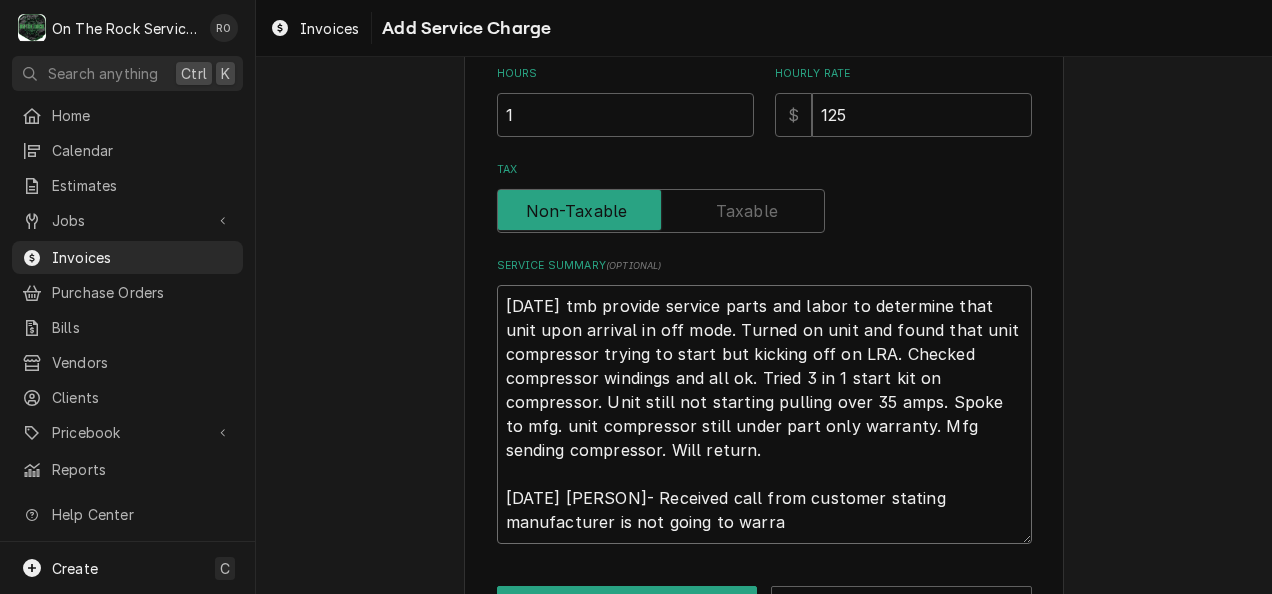 type on "x" 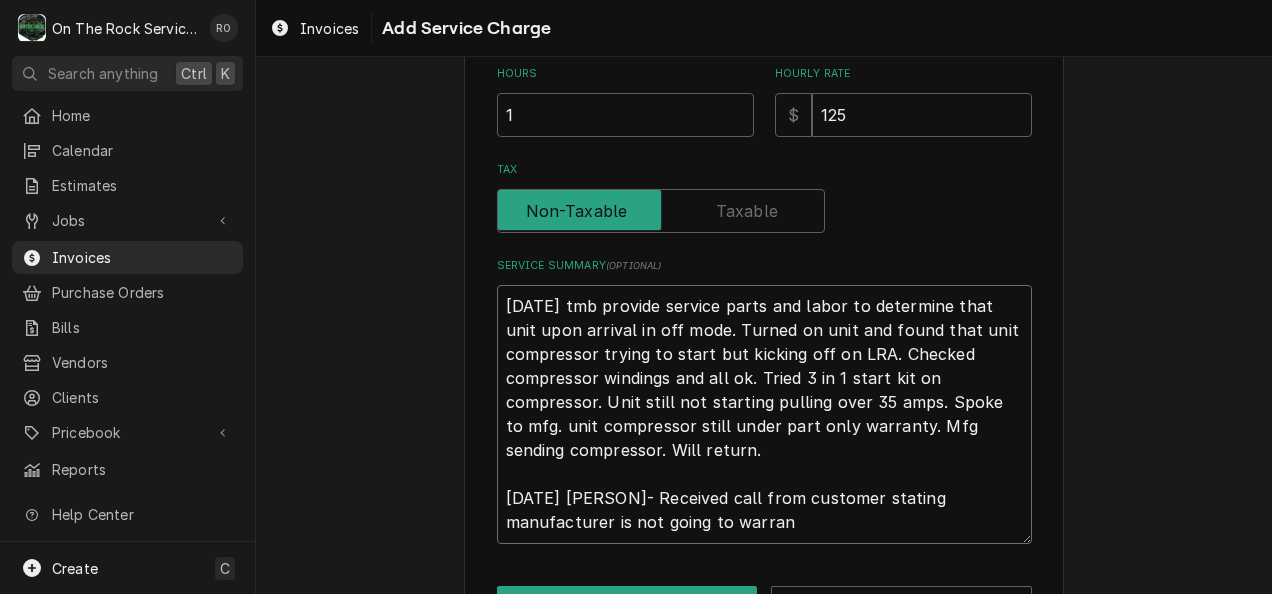 type on "x" 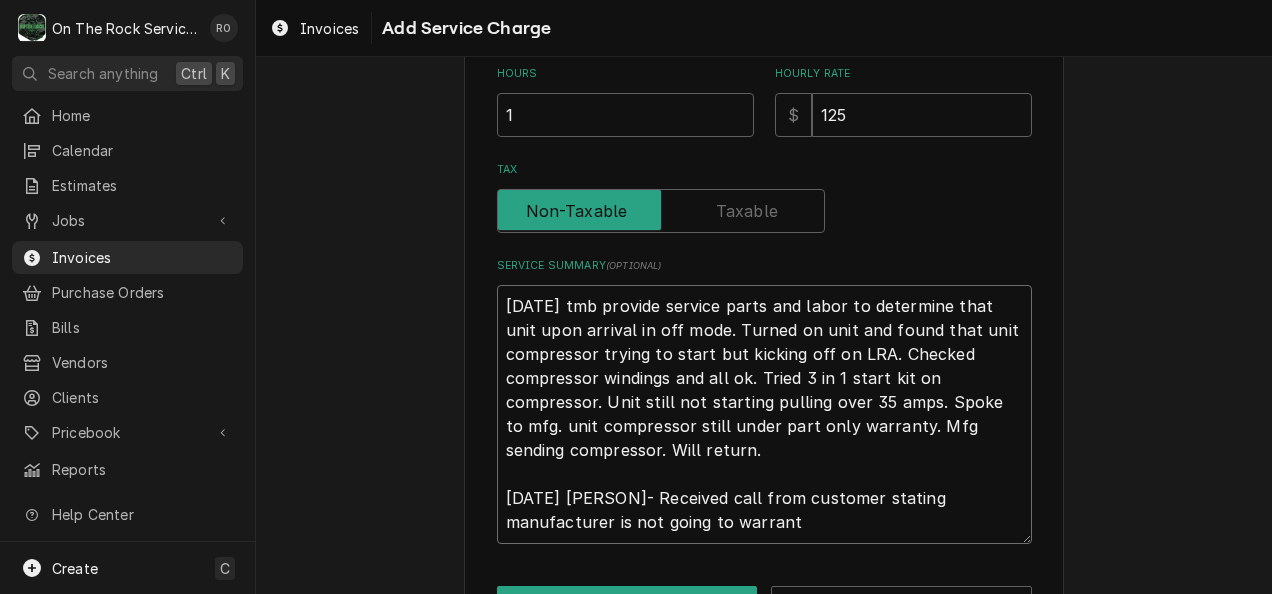 type on "x" 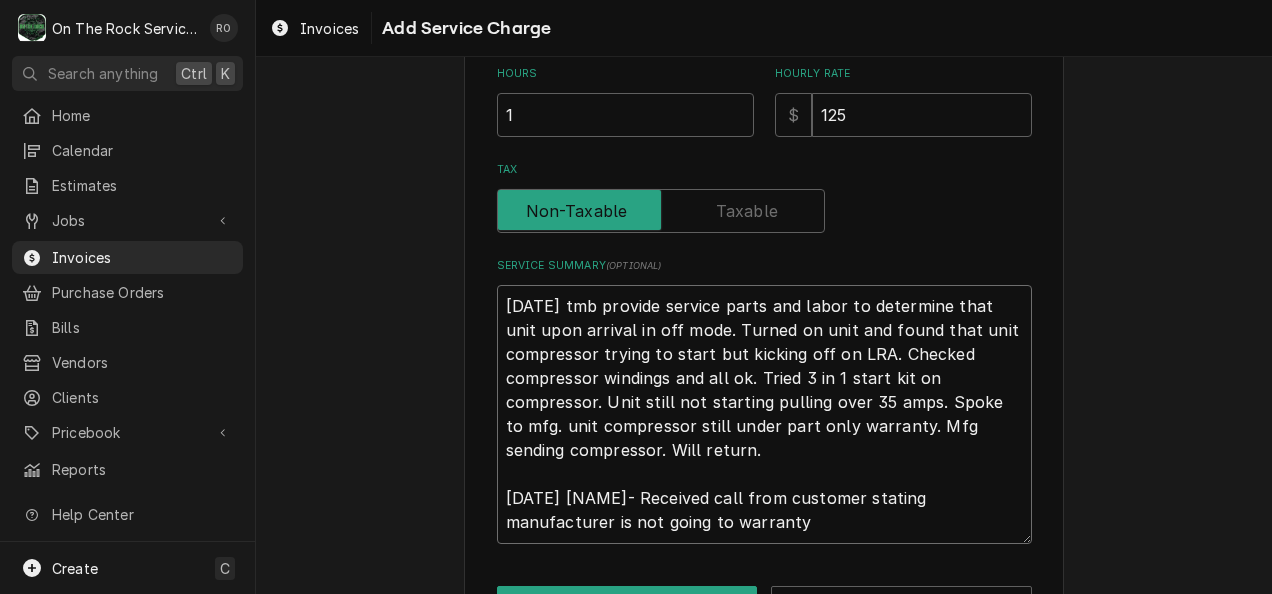 type on "x" 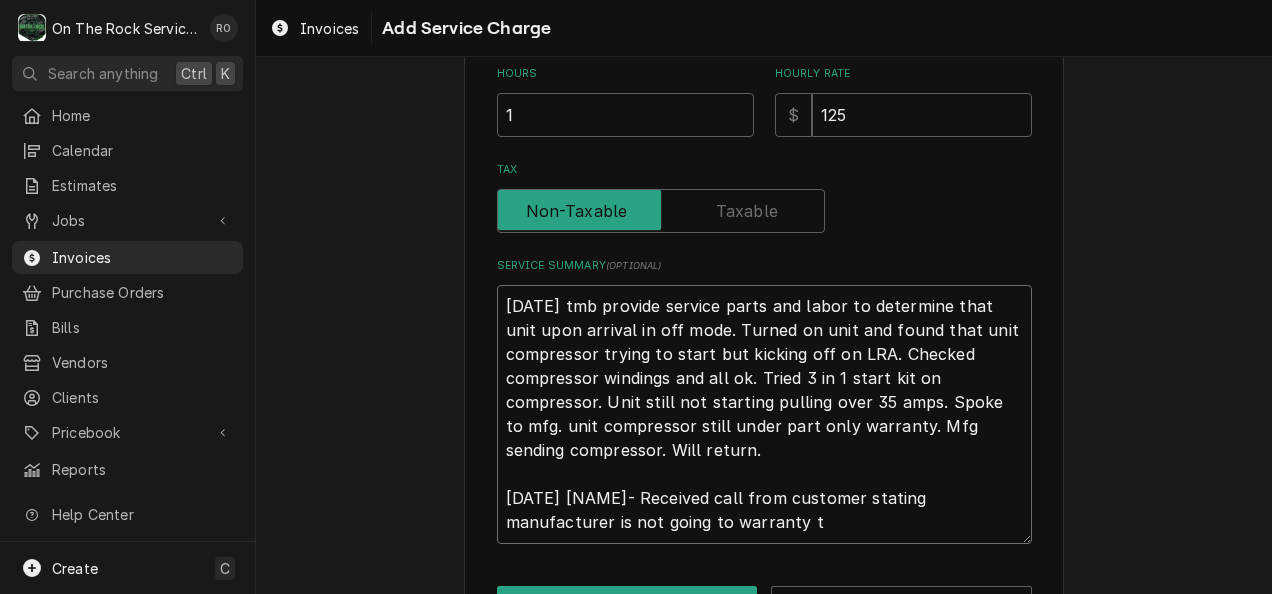type on "x" 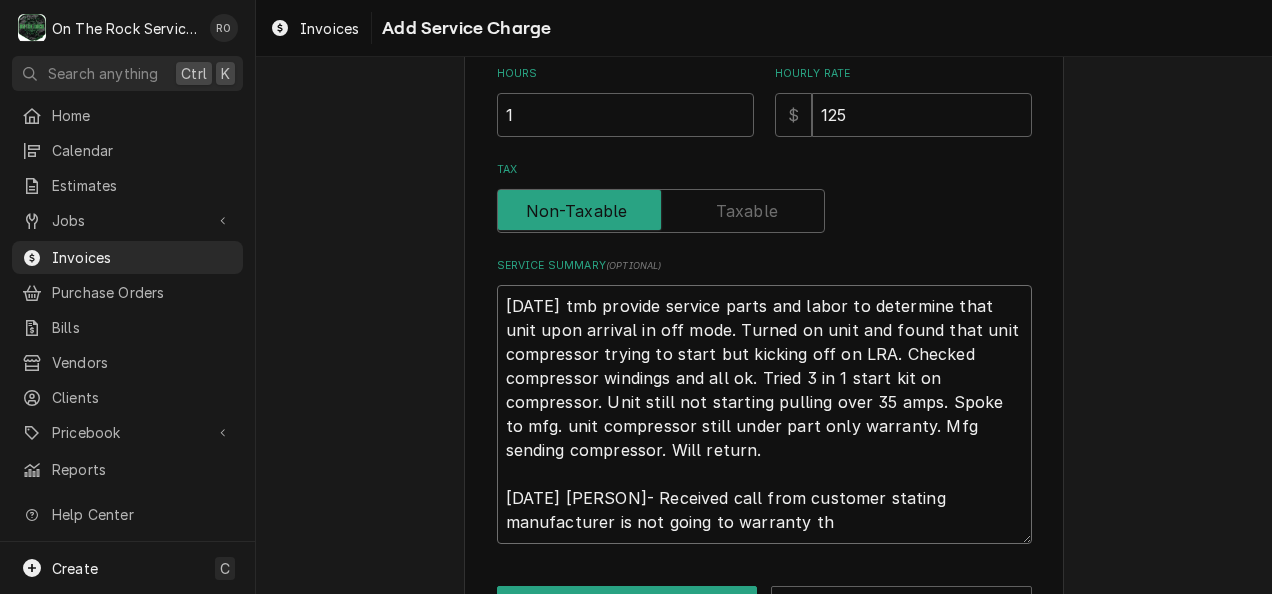 type on "8/1/25 tmb provide service parts and labor to determine that unit upon arrival in off mode. Turned on unit and found that unit compressor trying to start but kicking off on LRA. Checked compressor windings and all ok. Tried 3 in 1 start kit on compressor. Unit still not starting pulling over 35 amps.  Spoke to mfg. unit compressor still under part only warranty. Mfg sending compressor. Will return.
8/1/25 Cierra- Received call from customer stating manufacturer is not going to warranty the" 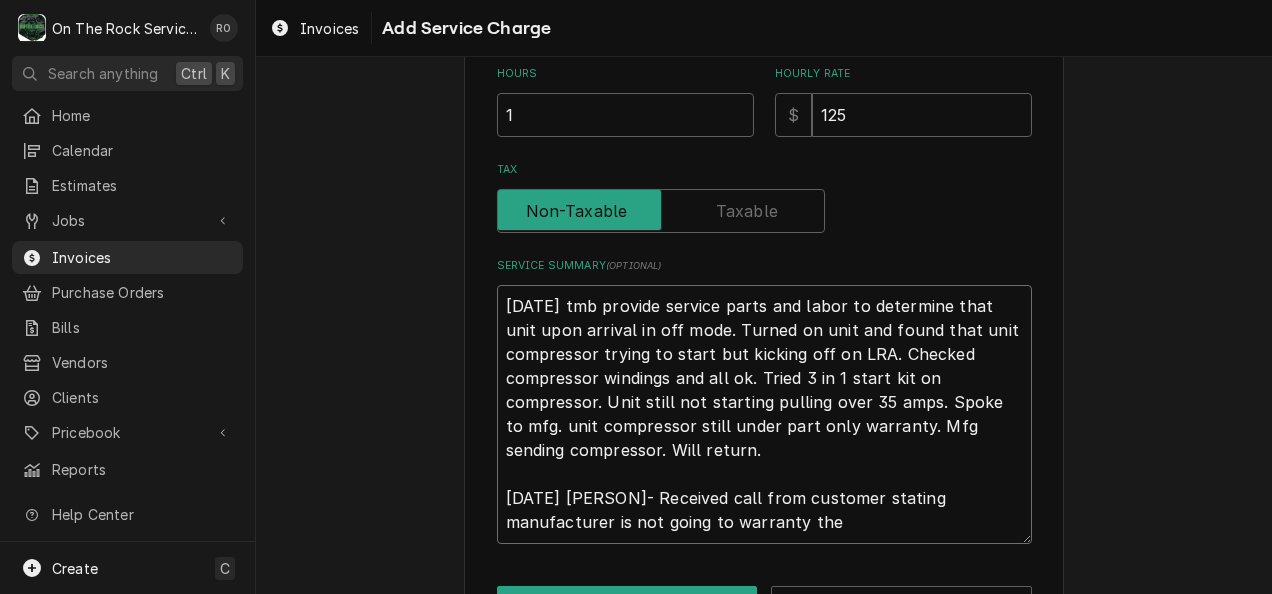 type on "x" 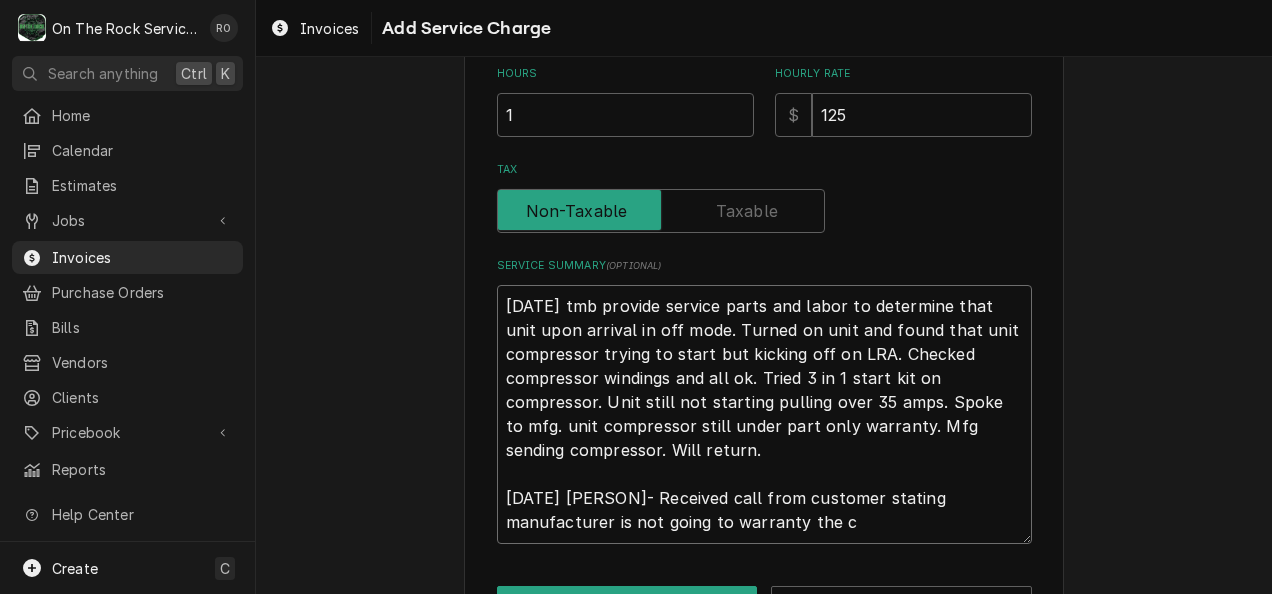 type on "x" 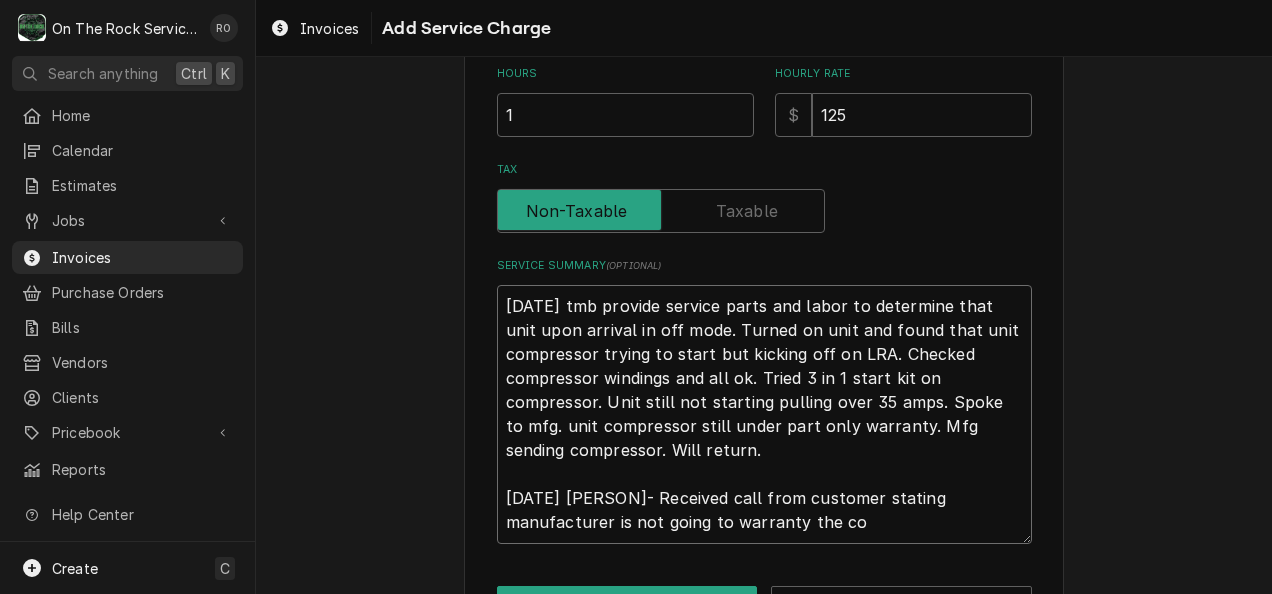 type on "x" 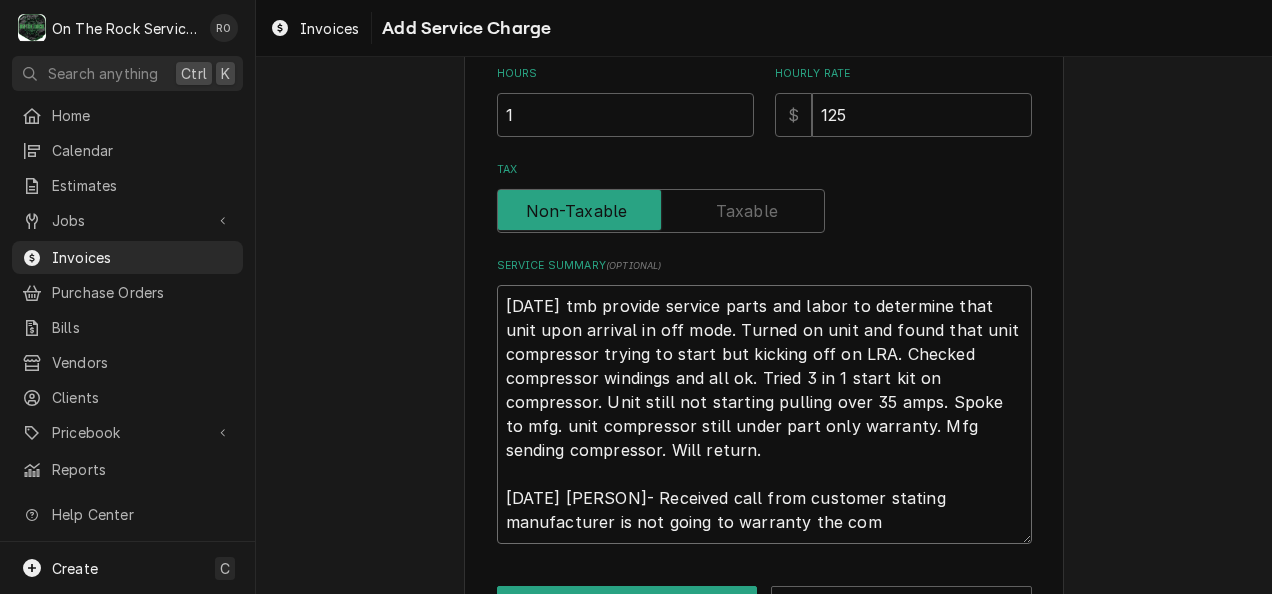 type on "x" 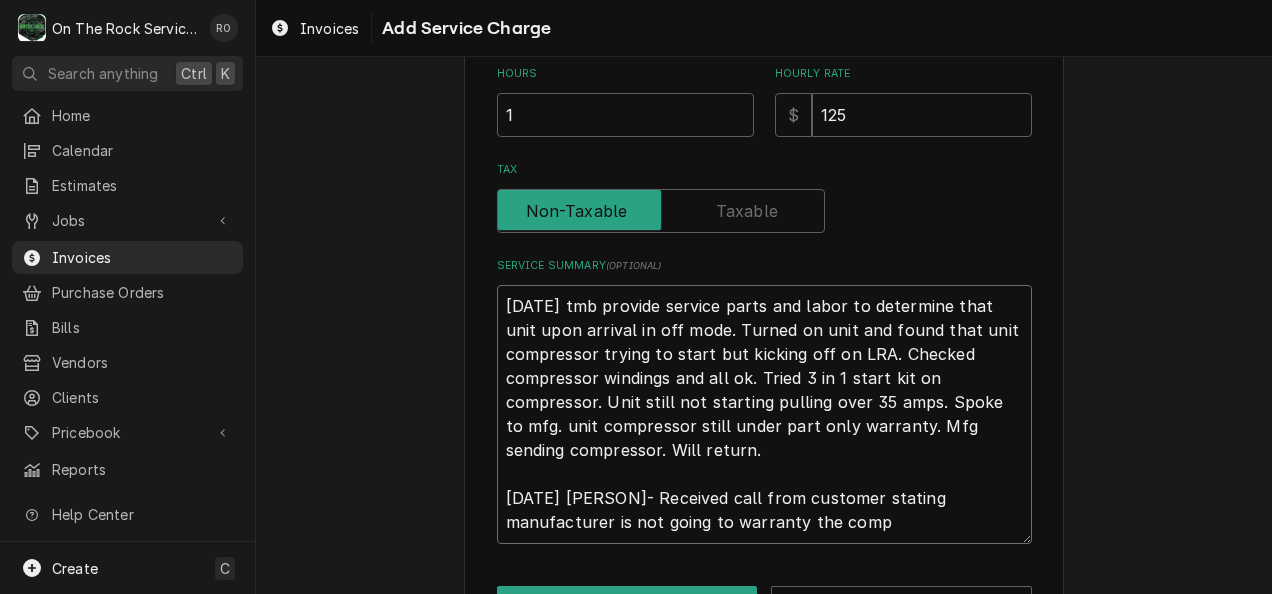 type 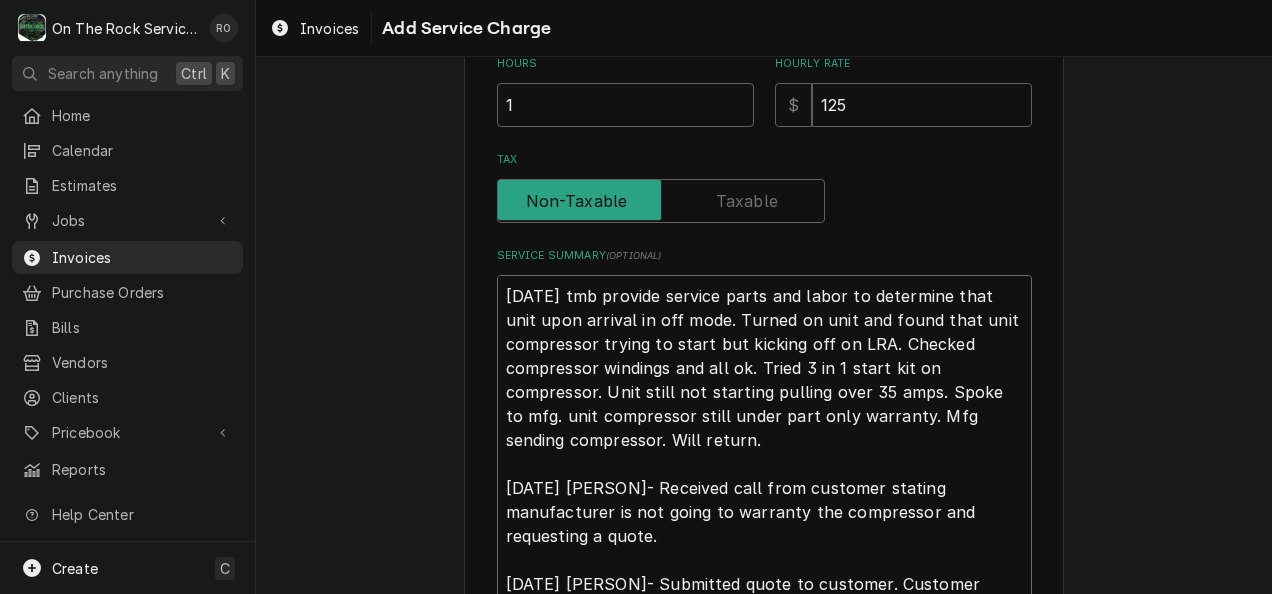 scroll, scrollTop: 684, scrollLeft: 0, axis: vertical 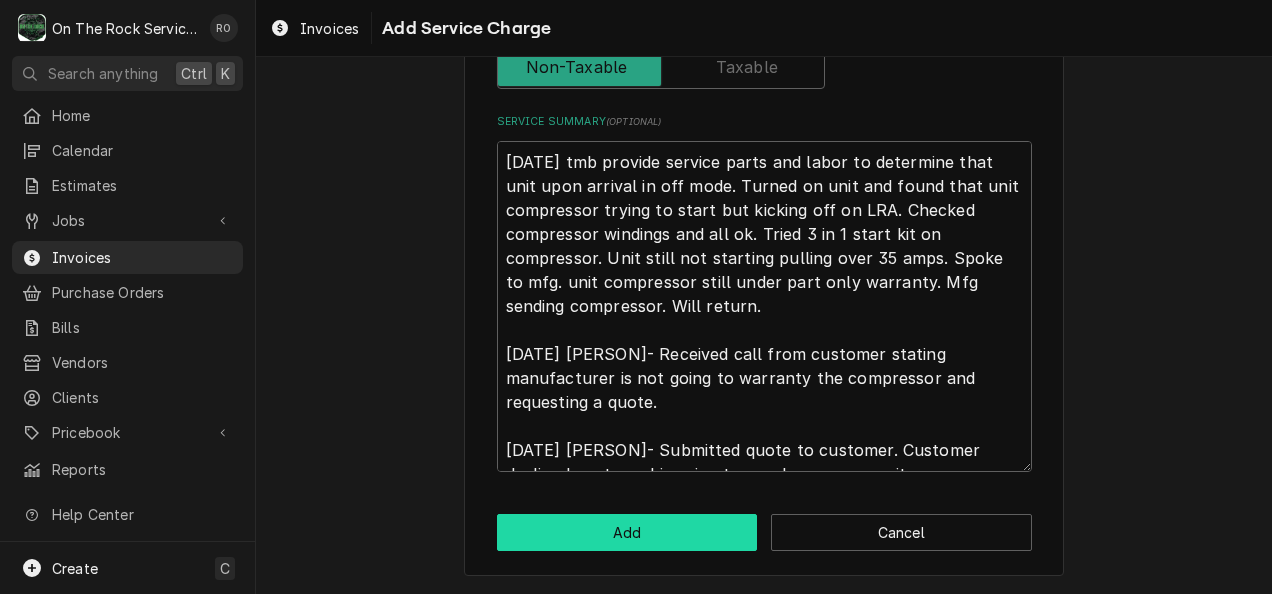 click on "Add" at bounding box center (627, 532) 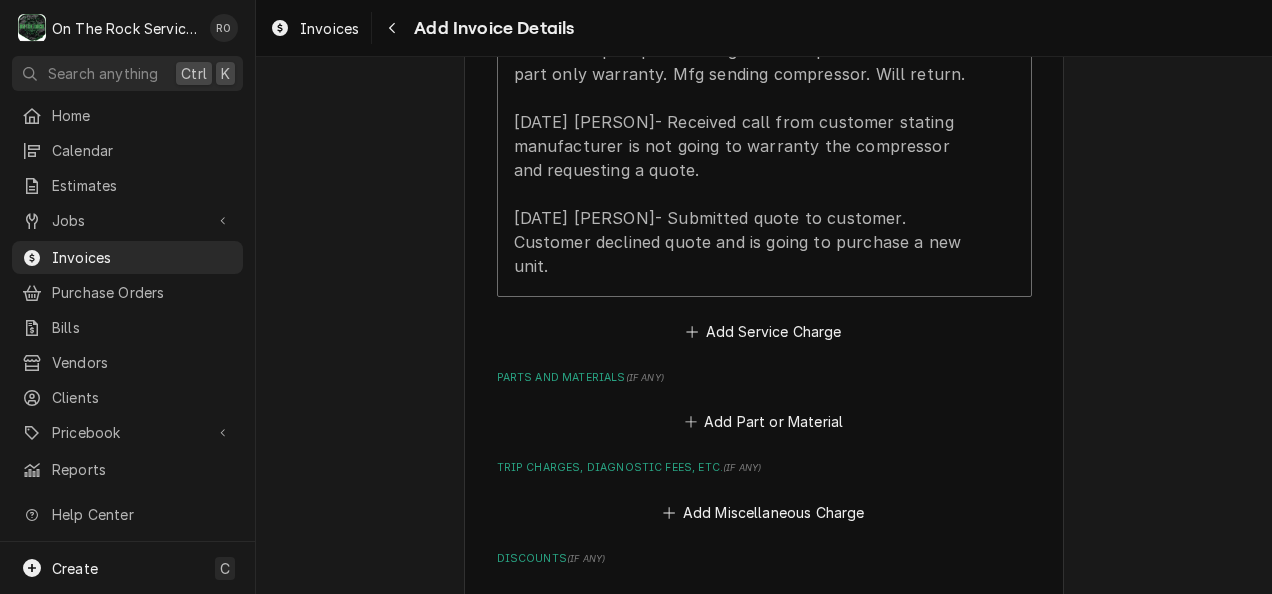 scroll, scrollTop: 1659, scrollLeft: 0, axis: vertical 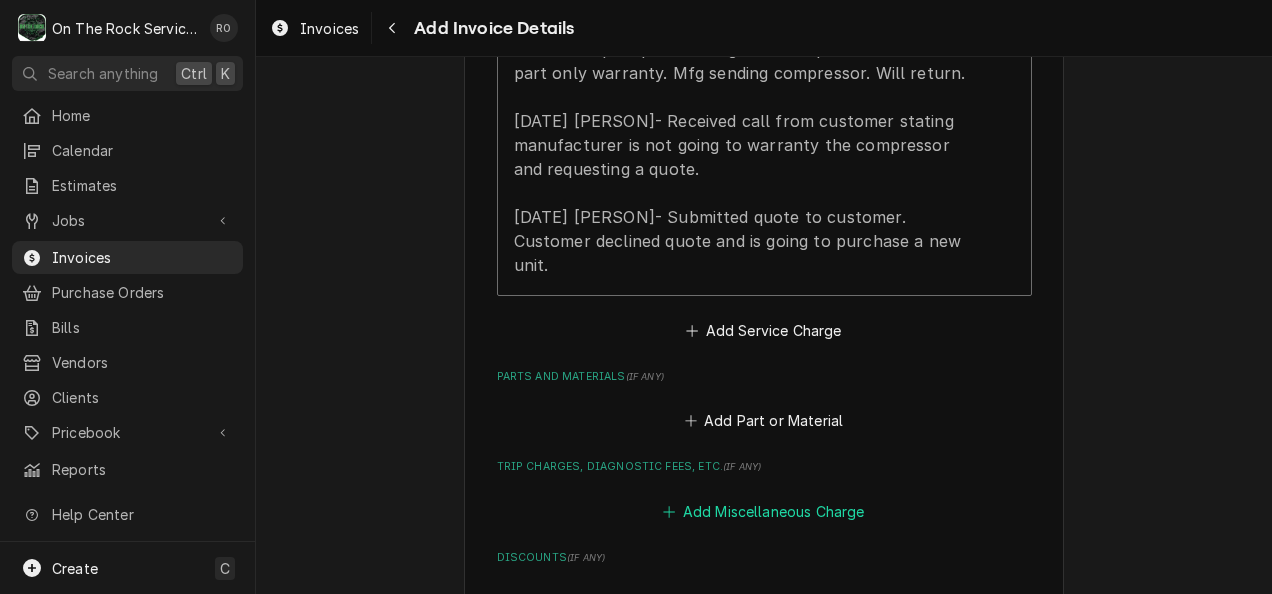 click on "Add Miscellaneous Charge" at bounding box center (764, 511) 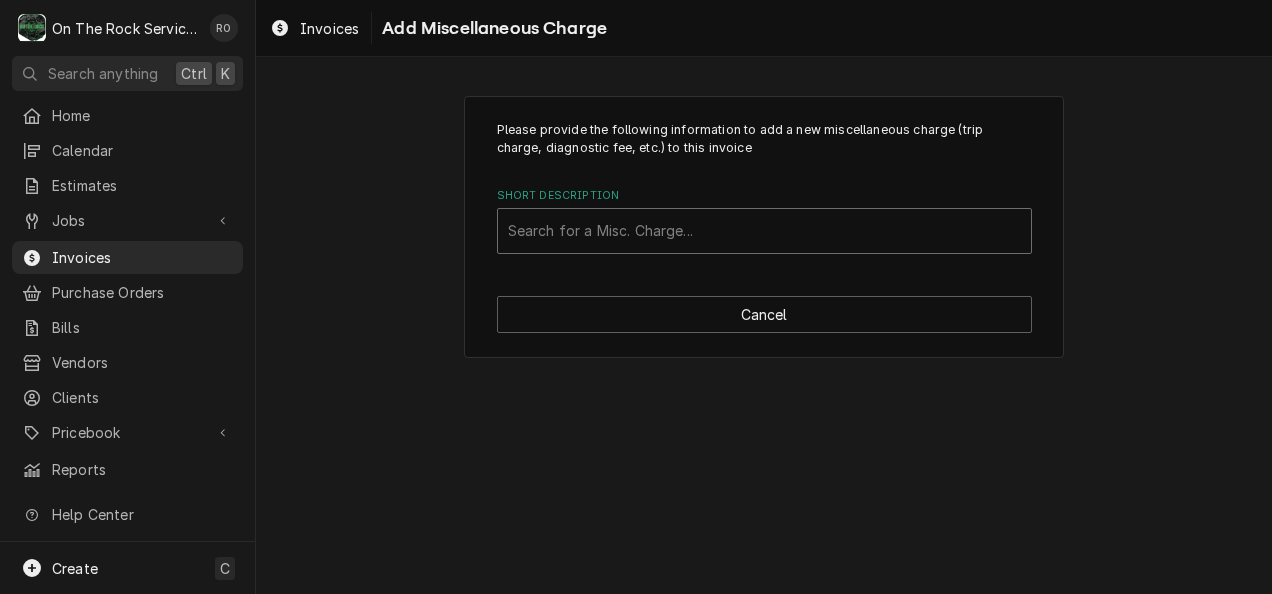 click at bounding box center (764, 231) 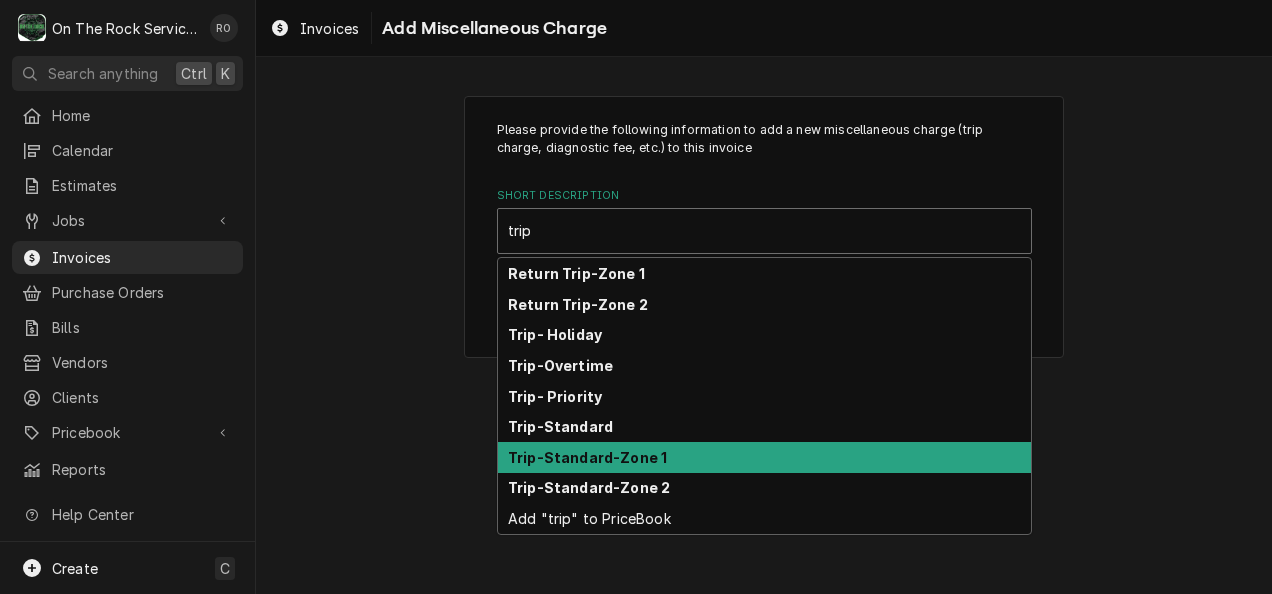 click on "Trip-Standard-Zone 1" at bounding box center [764, 457] 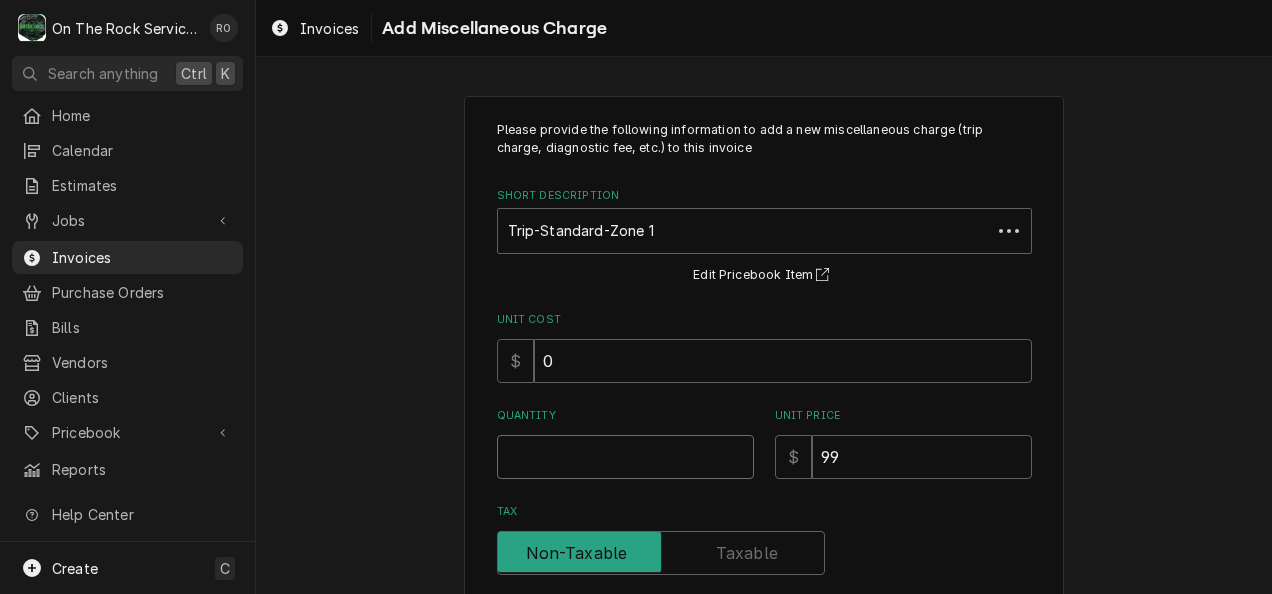 click on "Quantity" at bounding box center [625, 457] 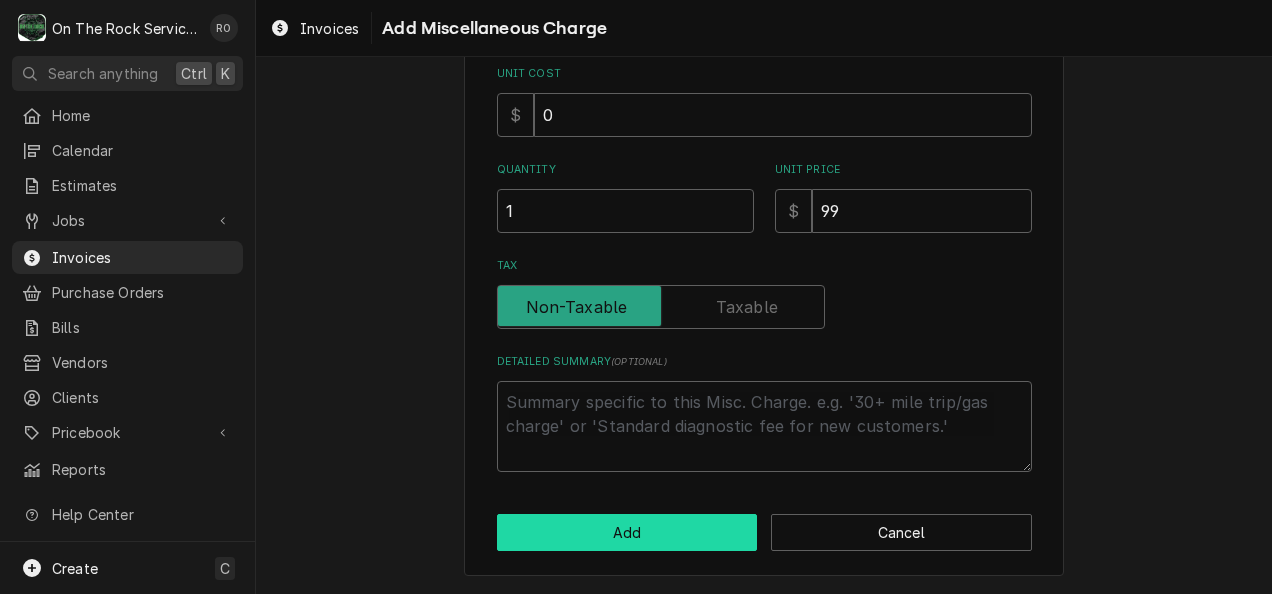 click on "Add" at bounding box center (627, 532) 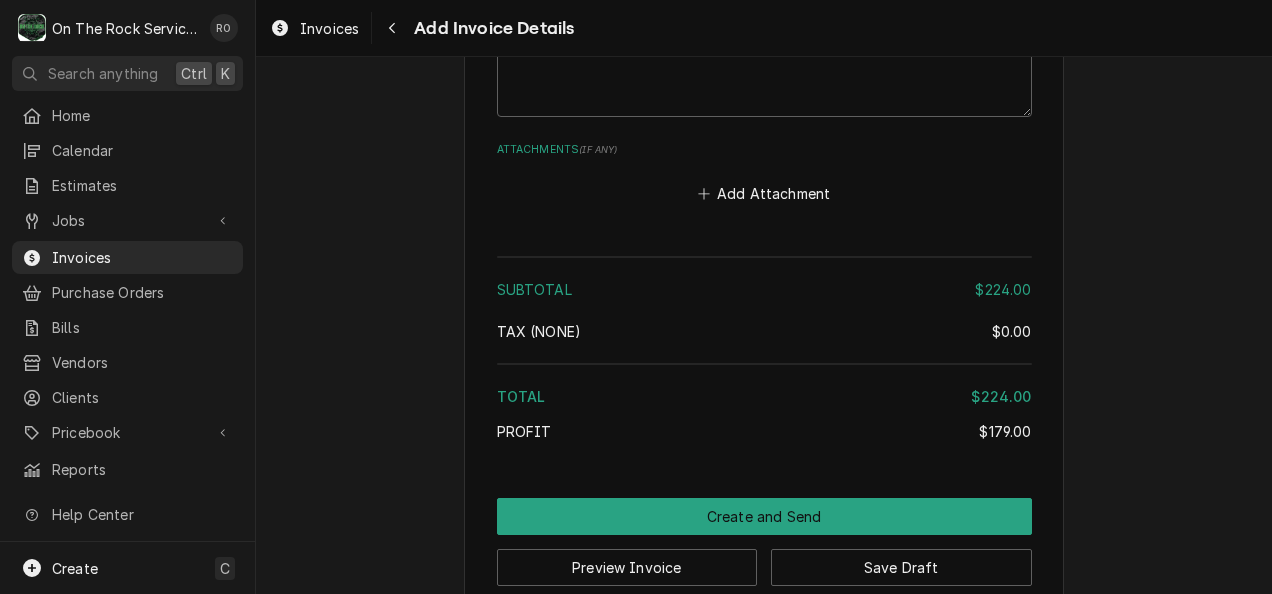 scroll, scrollTop: 2704, scrollLeft: 0, axis: vertical 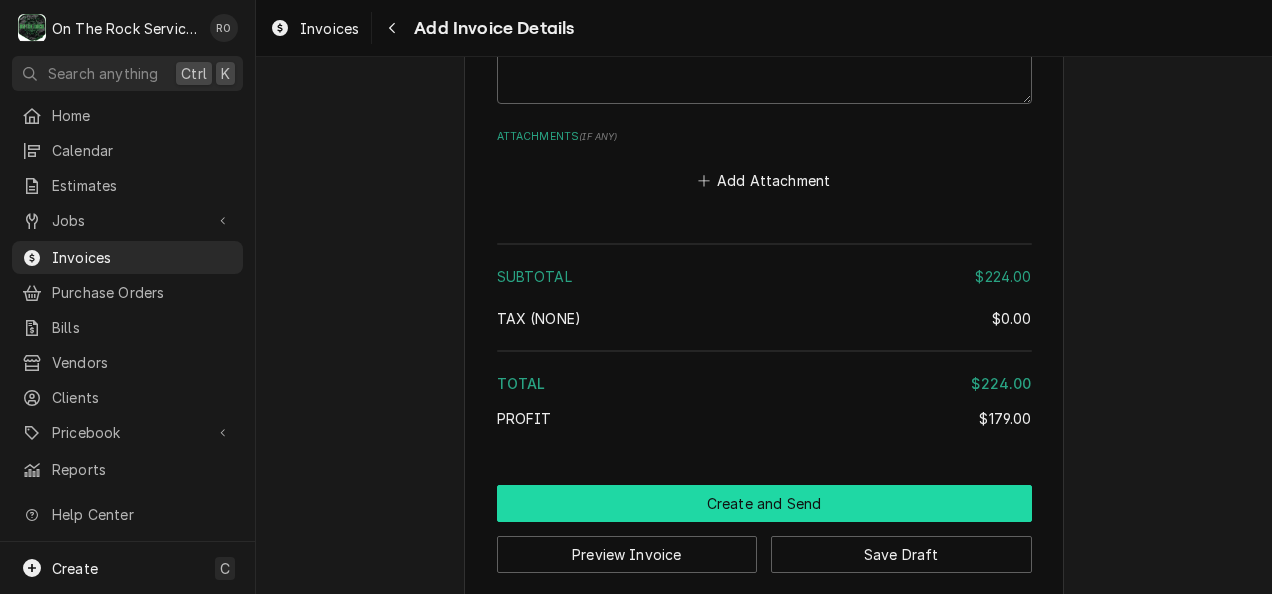 click on "Create and Send" at bounding box center (764, 503) 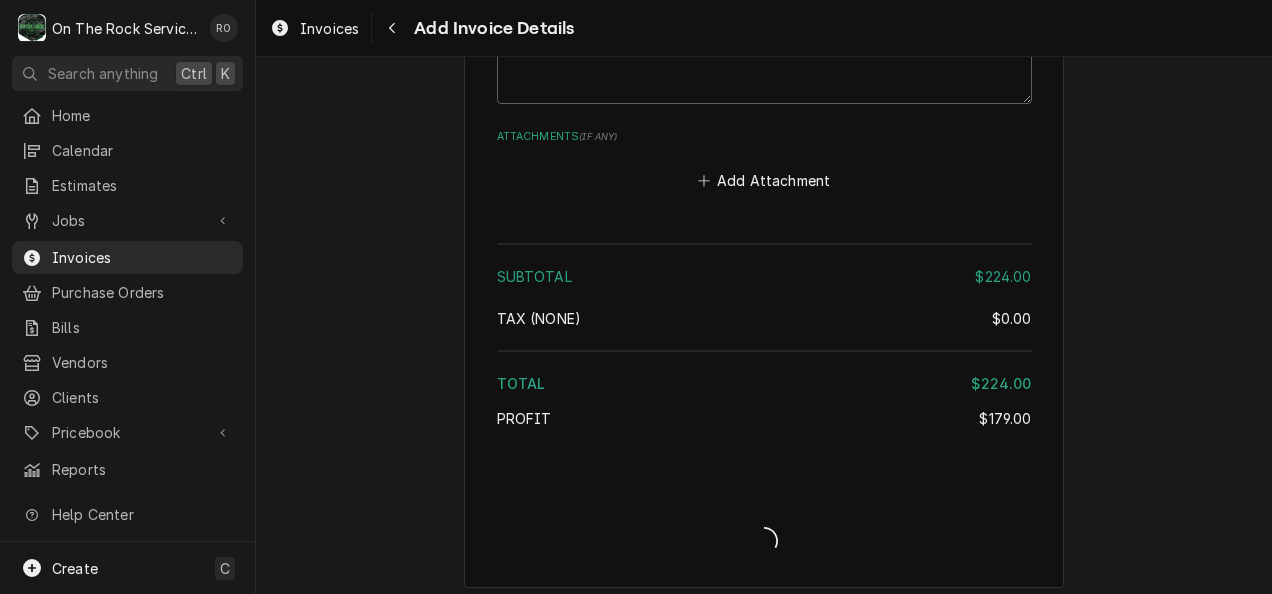 scroll, scrollTop: 2692, scrollLeft: 0, axis: vertical 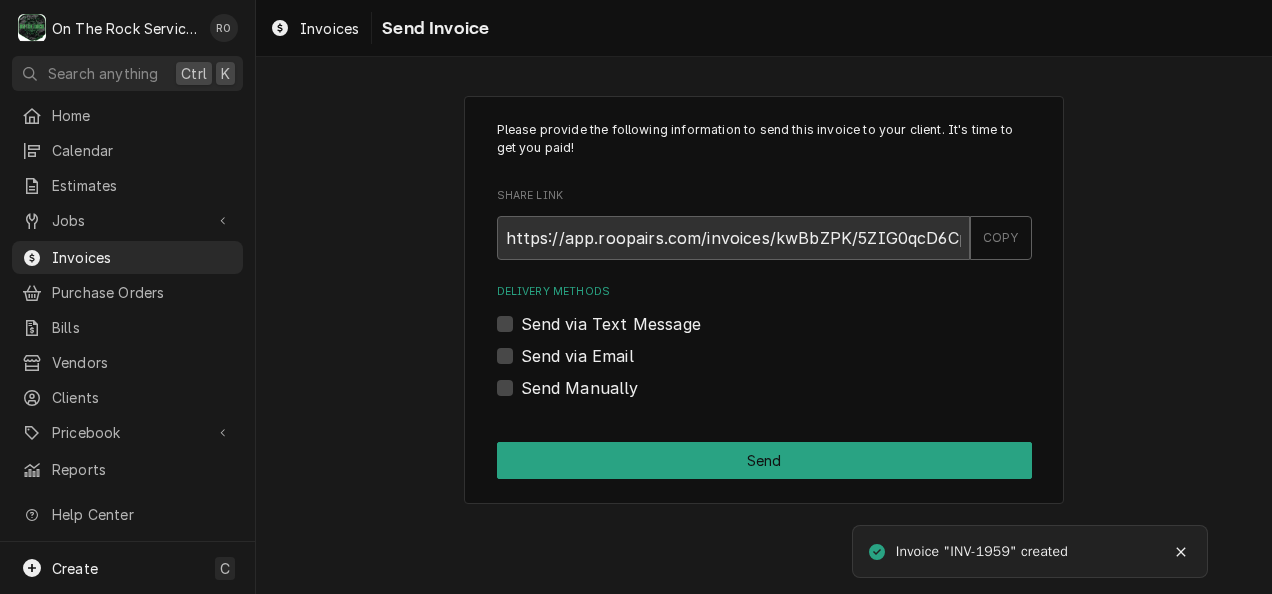 click on "Invoice "INV-1959" created" at bounding box center (1030, 552) 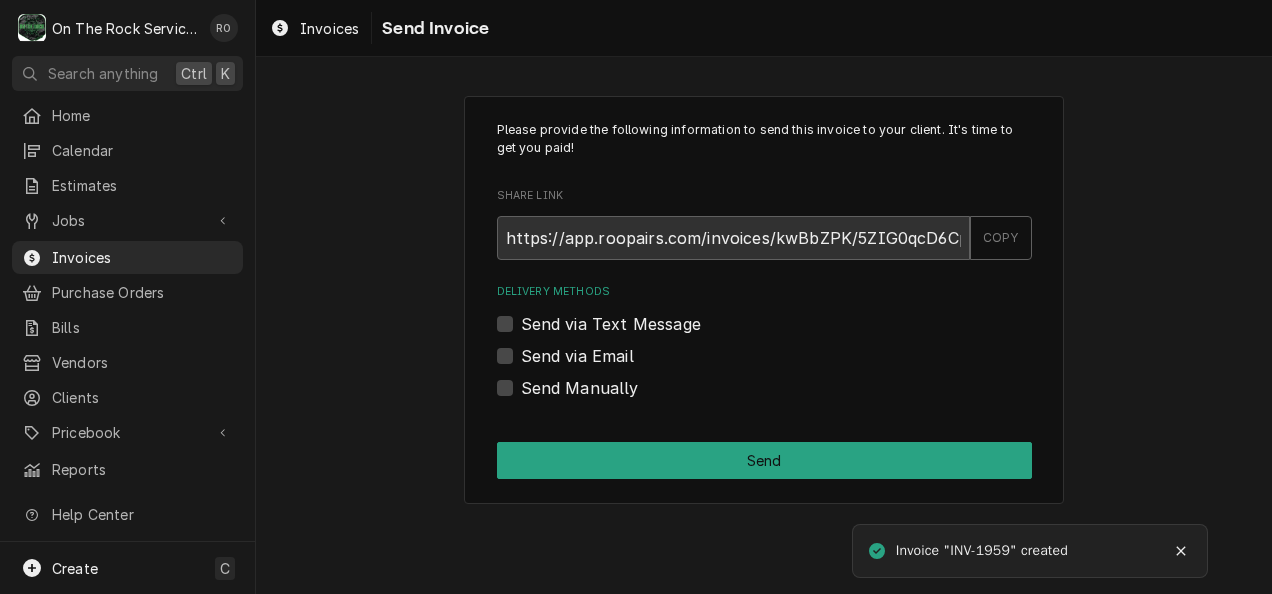 click on "Send via Email" at bounding box center [577, 356] 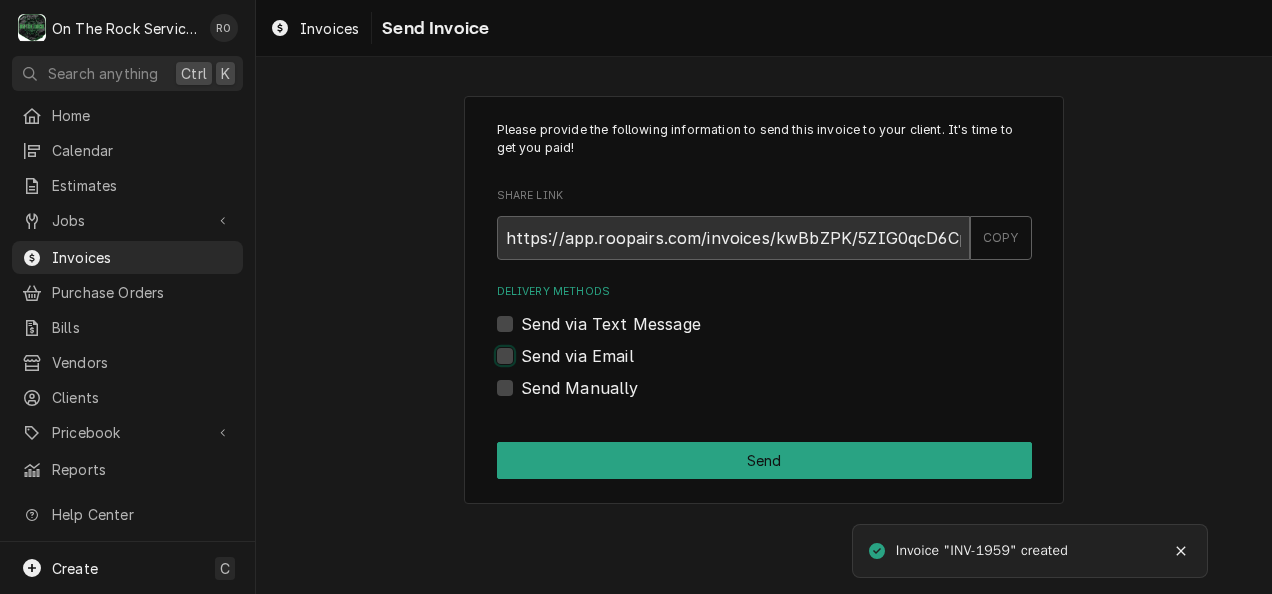 click on "Send via Email" at bounding box center (788, 366) 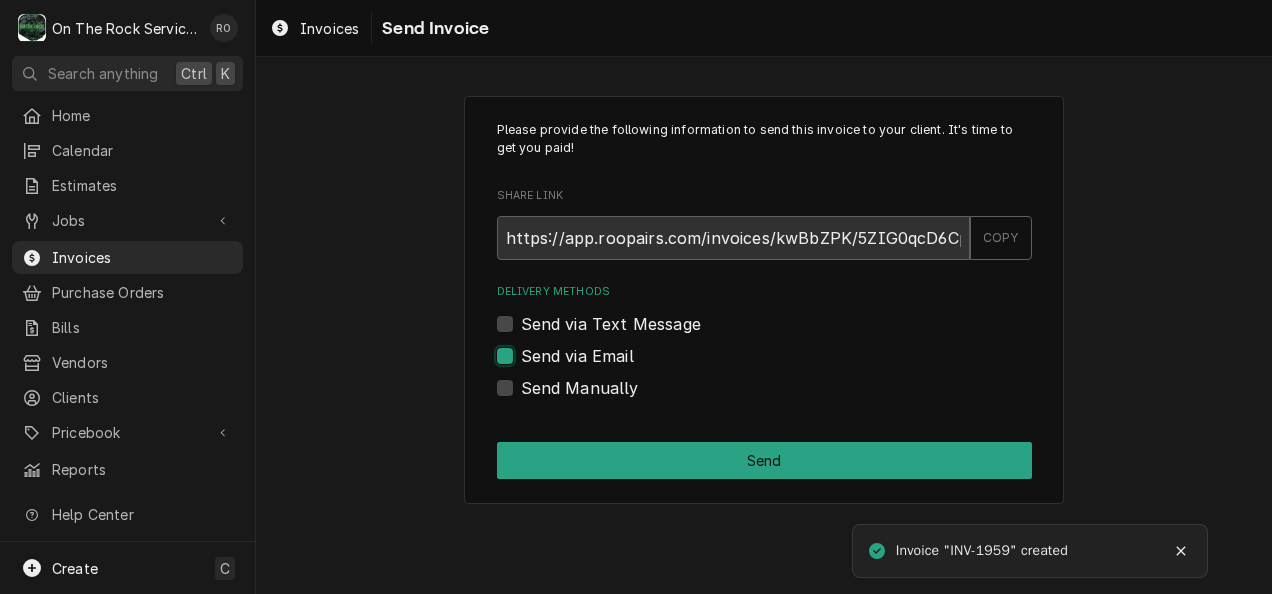 checkbox on "true" 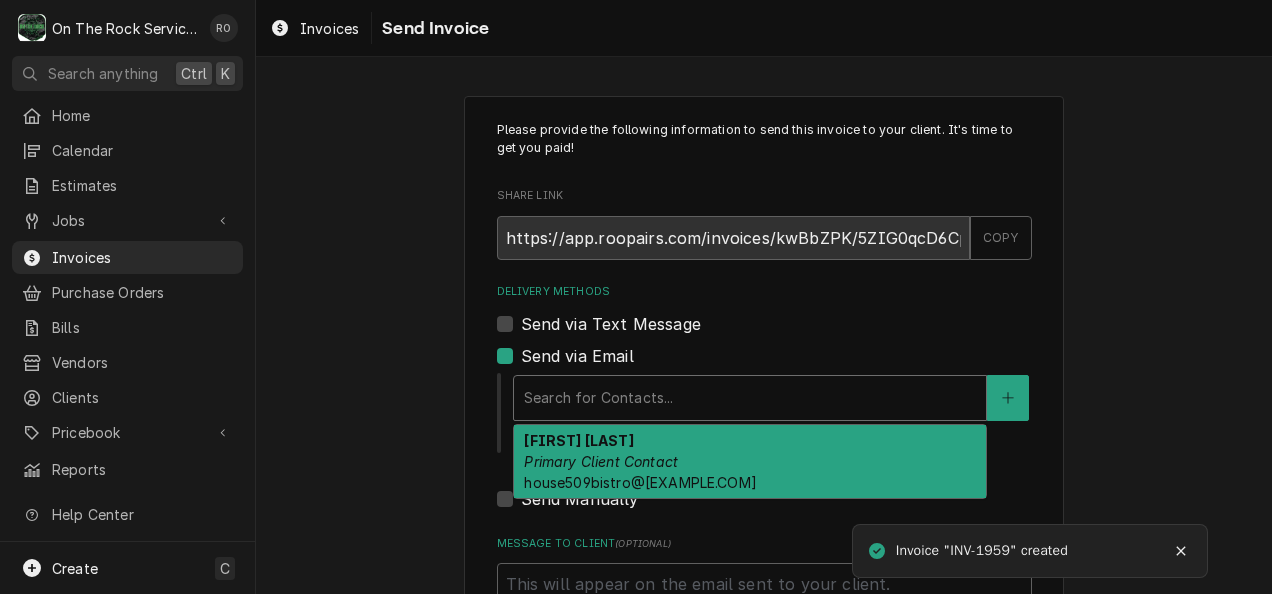 click at bounding box center [750, 398] 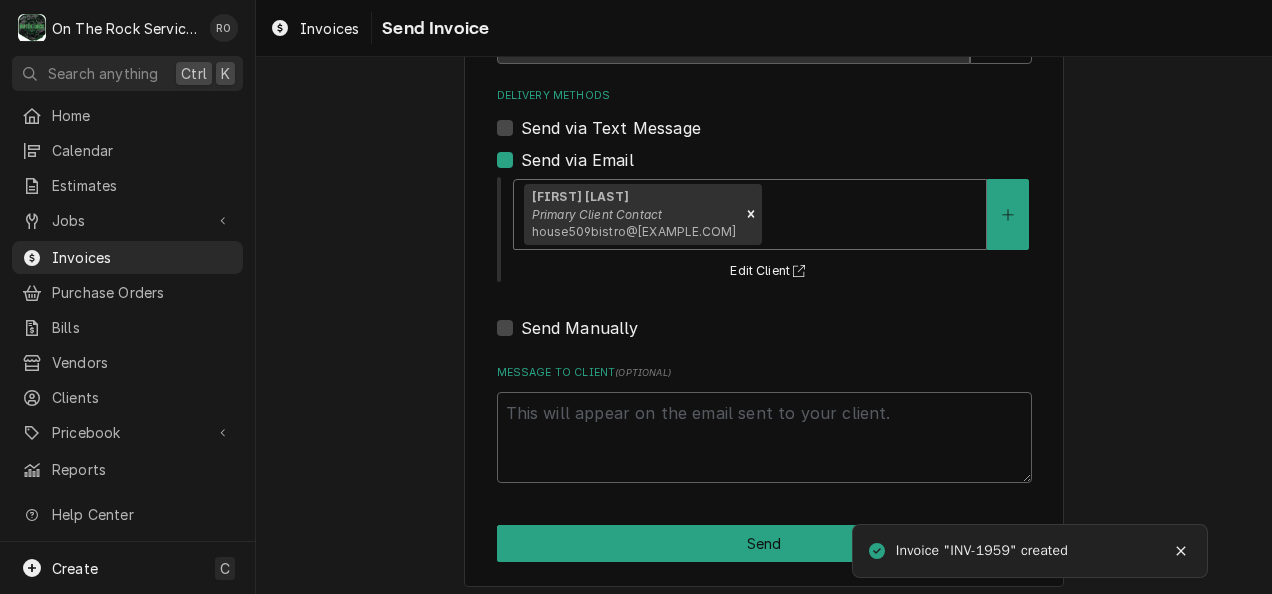 scroll, scrollTop: 207, scrollLeft: 0, axis: vertical 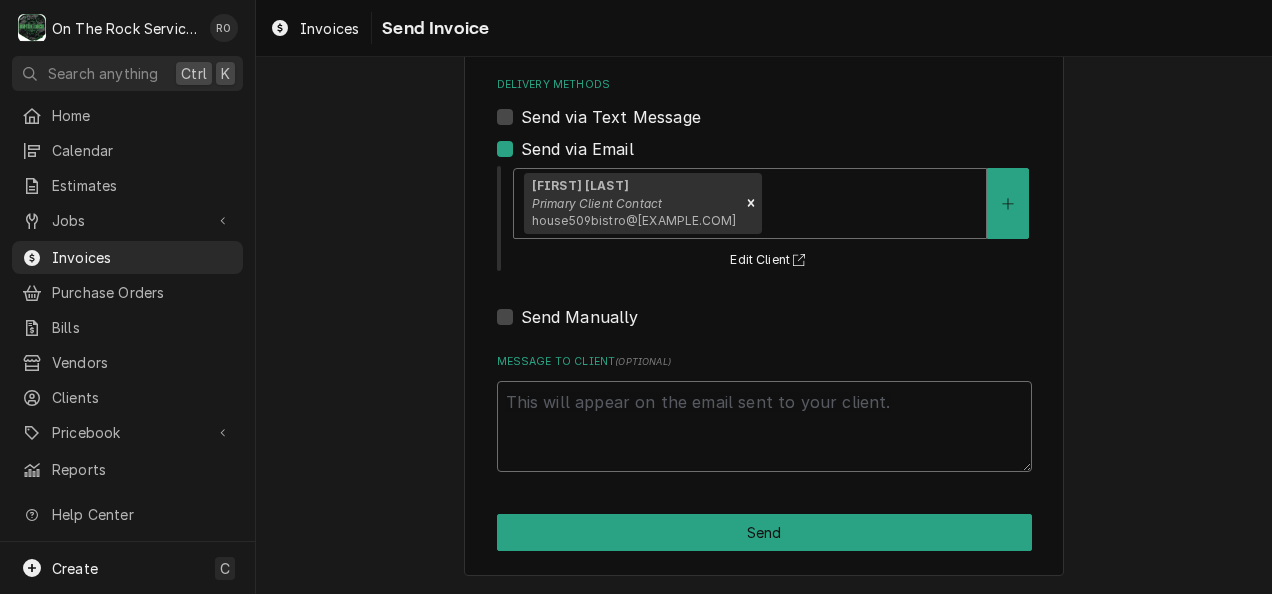 click on "Message to Client  ( optional )" at bounding box center (764, 426) 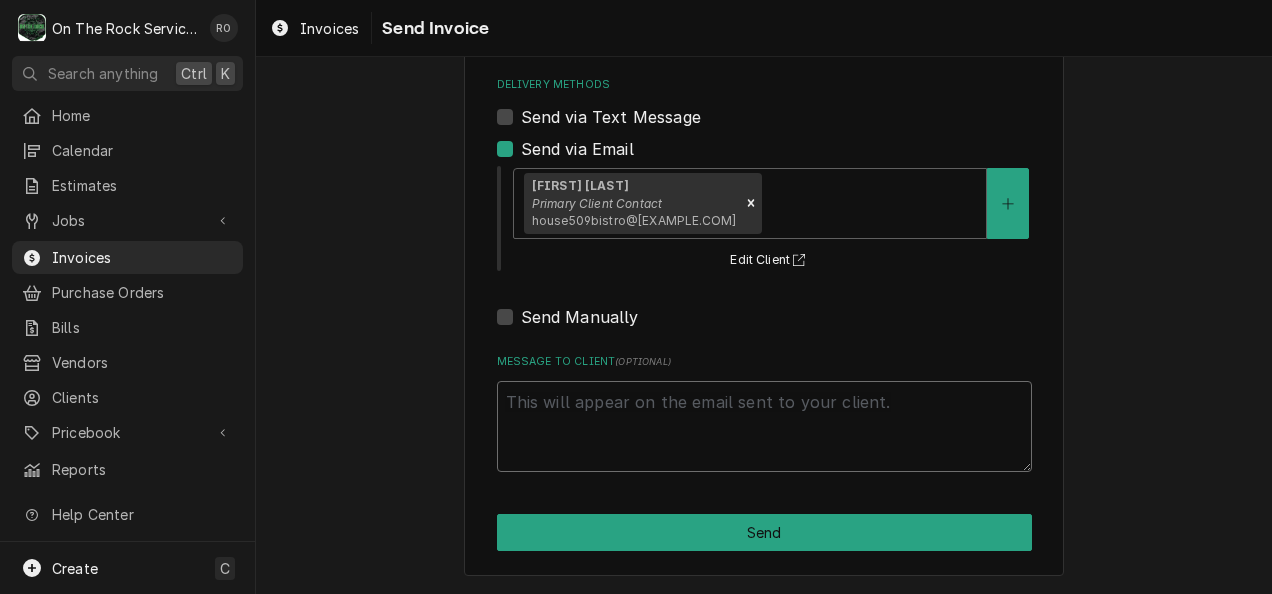 type on "x" 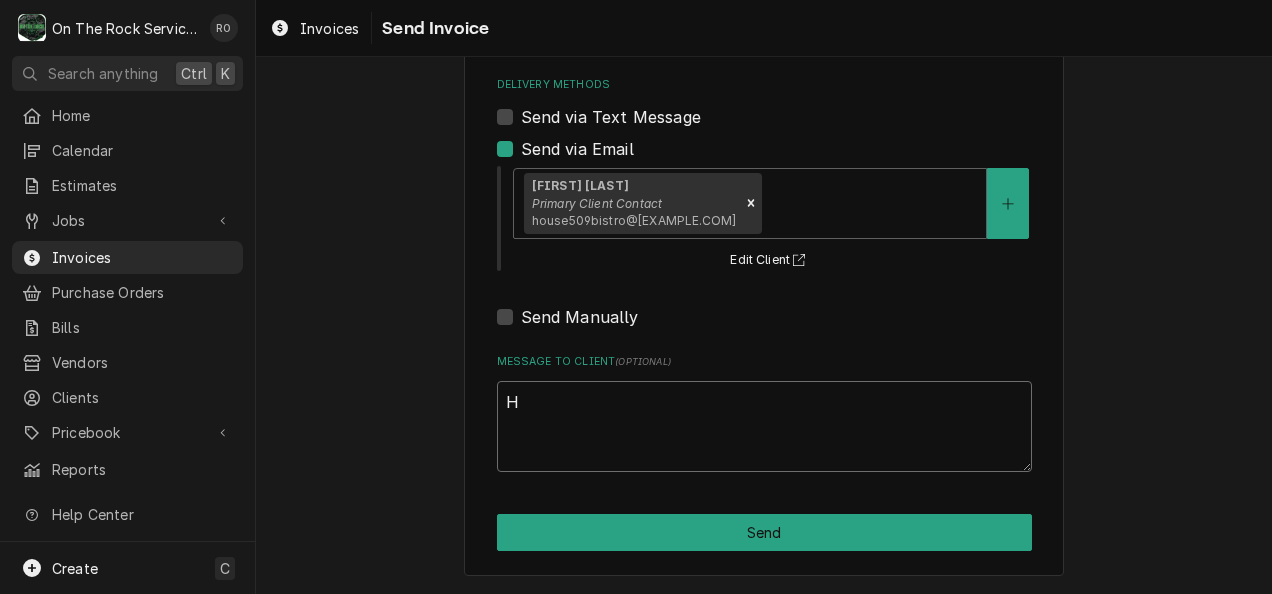 type on "x" 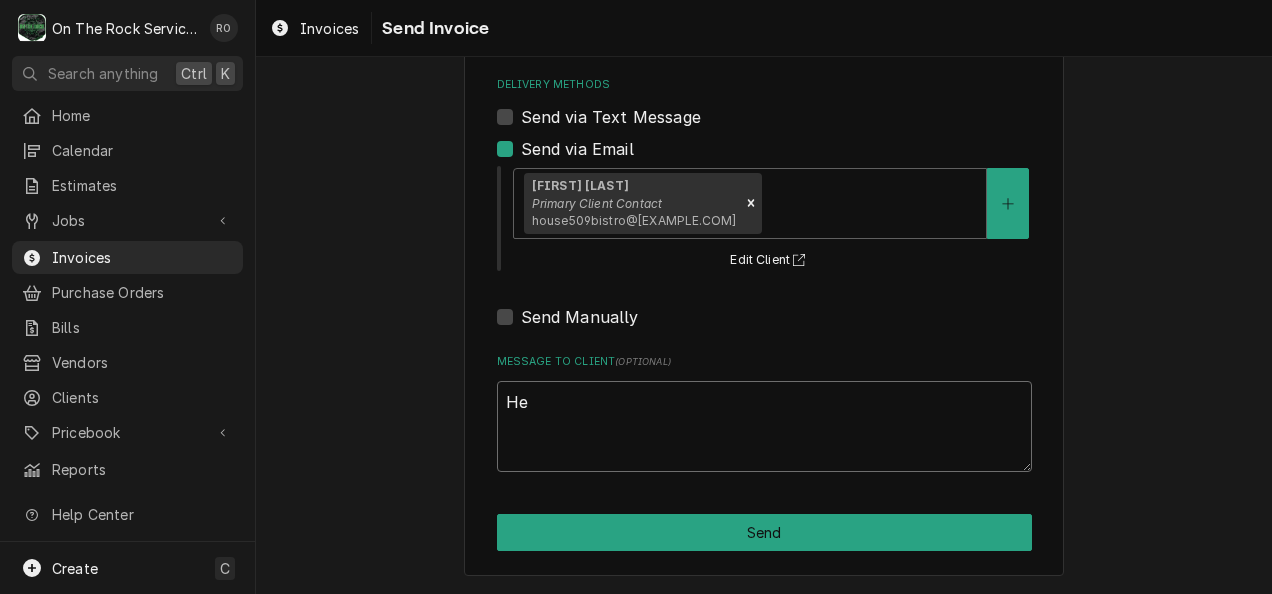 type on "x" 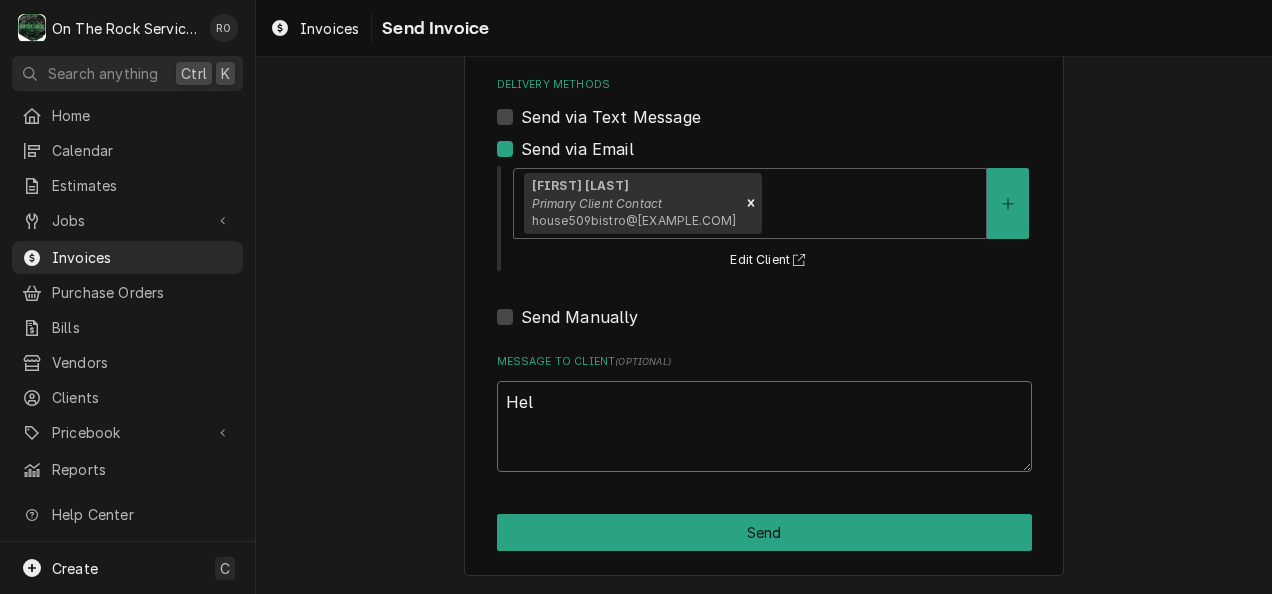 type on "x" 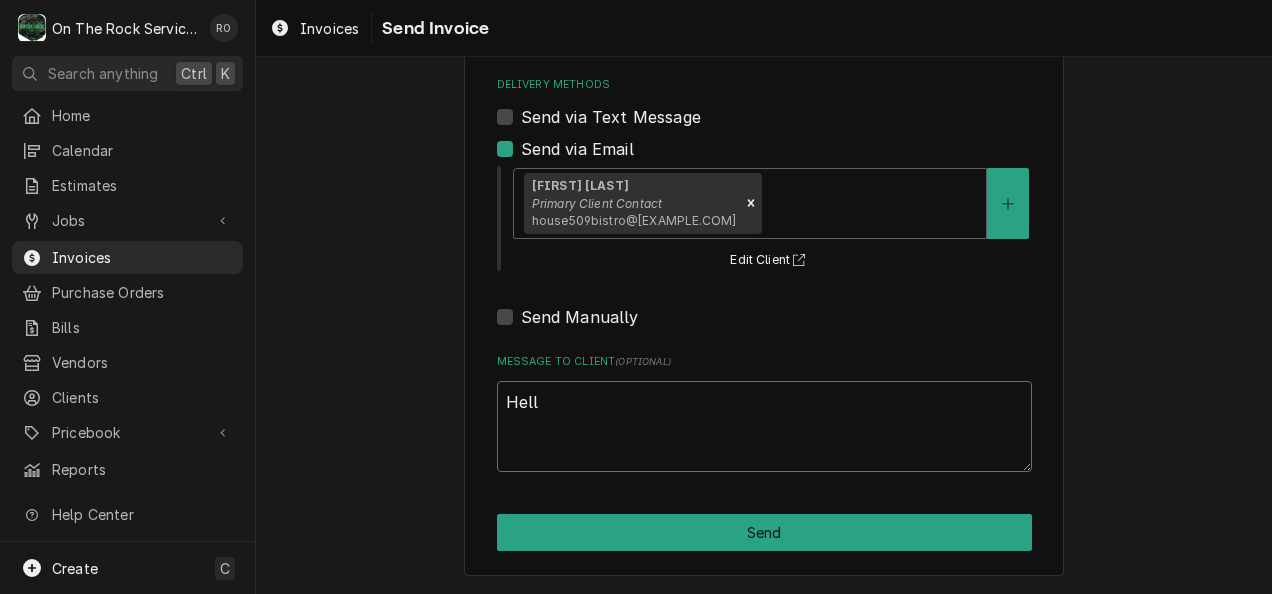 type on "x" 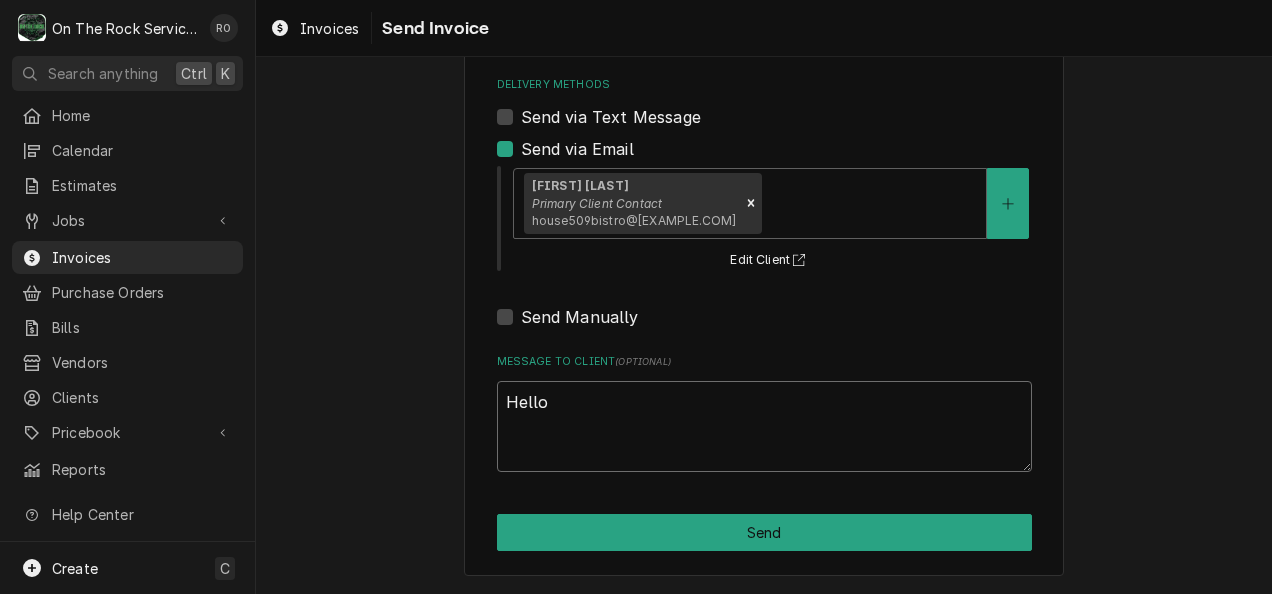 type on "x" 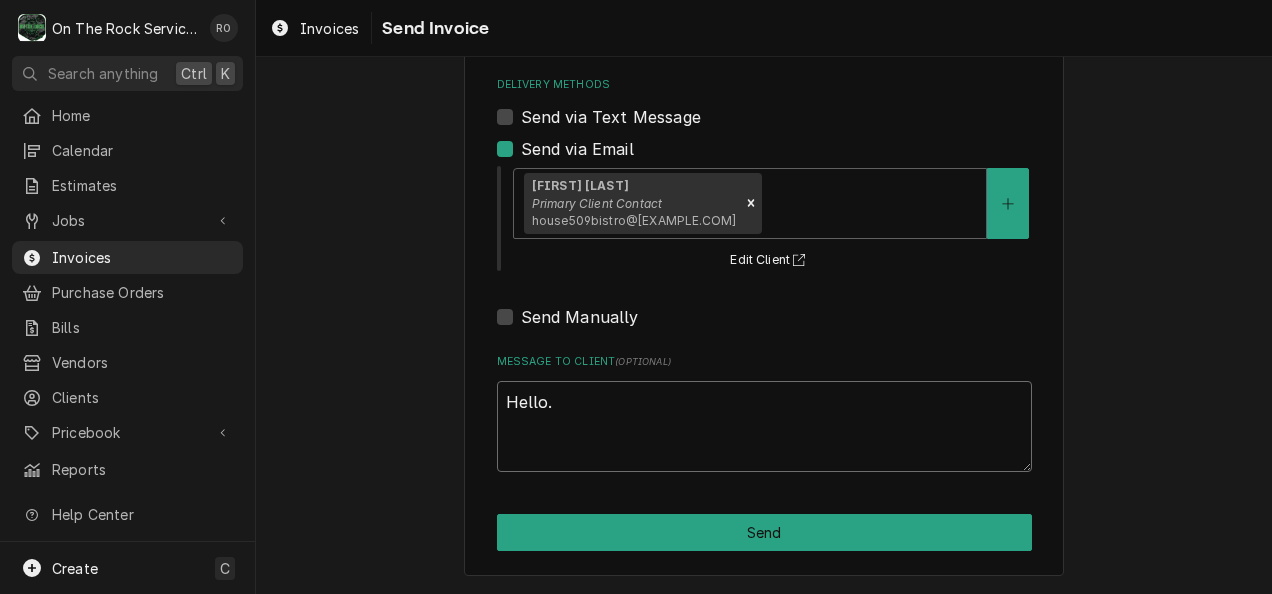 type on "x" 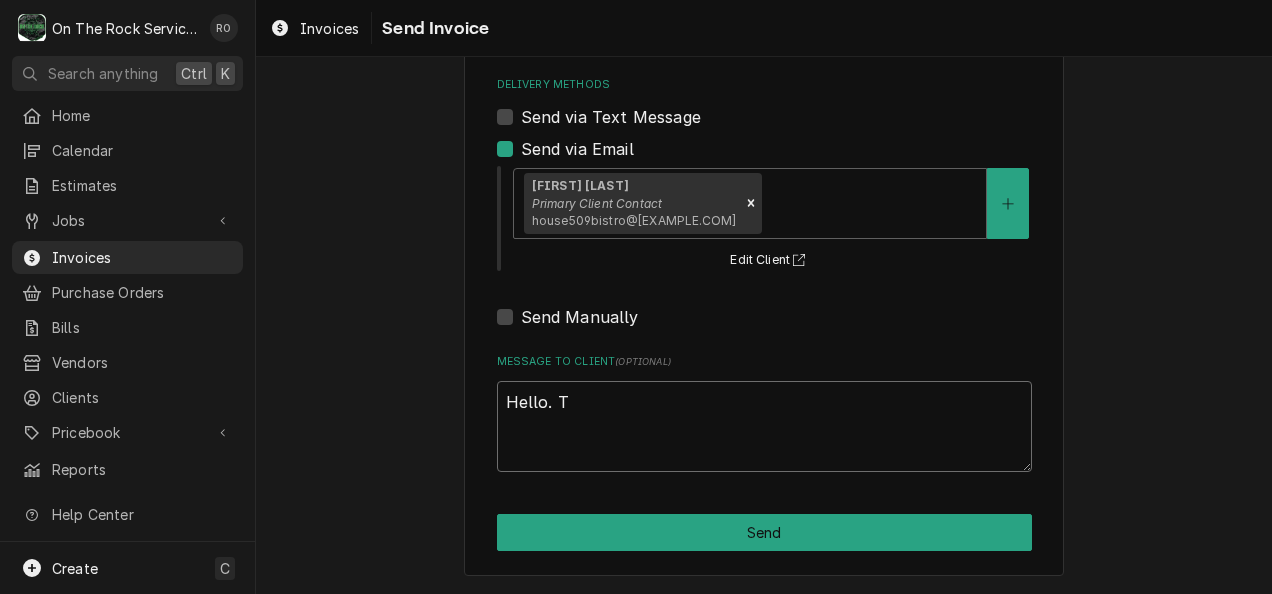 type on "Hello. Th" 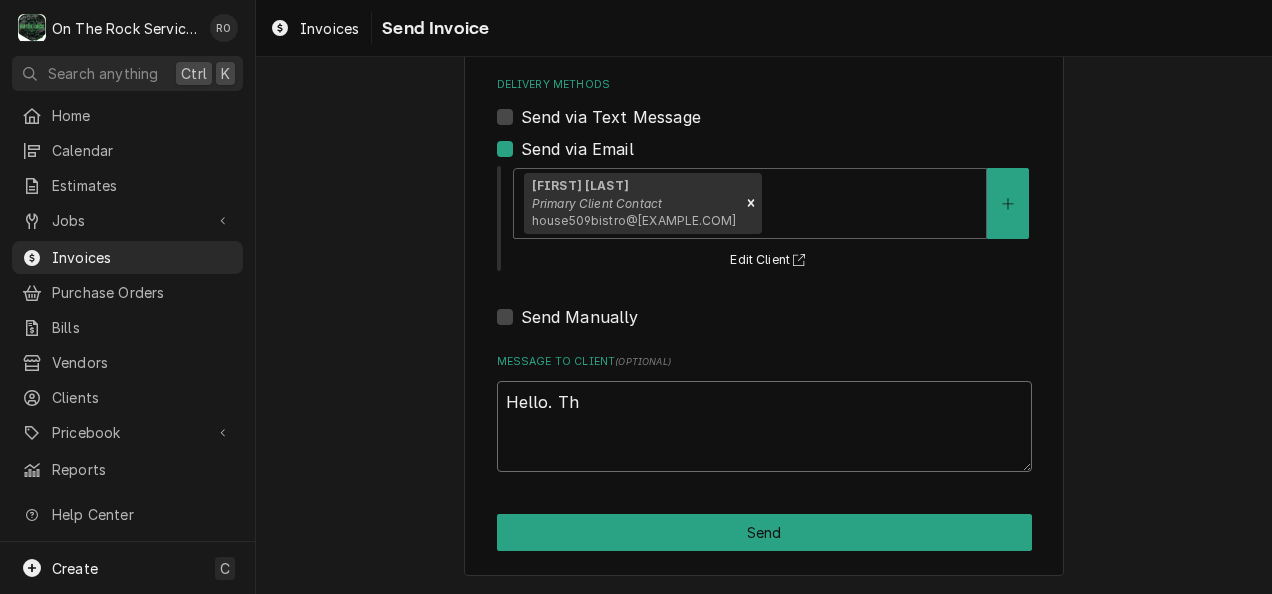 type on "x" 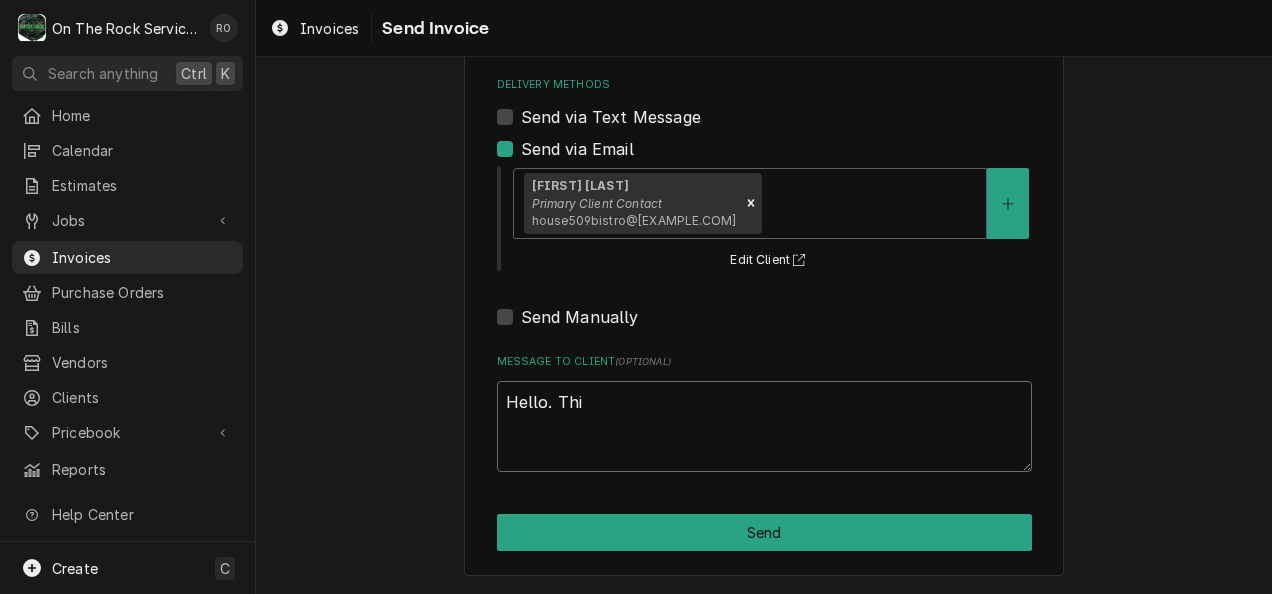 type on "x" 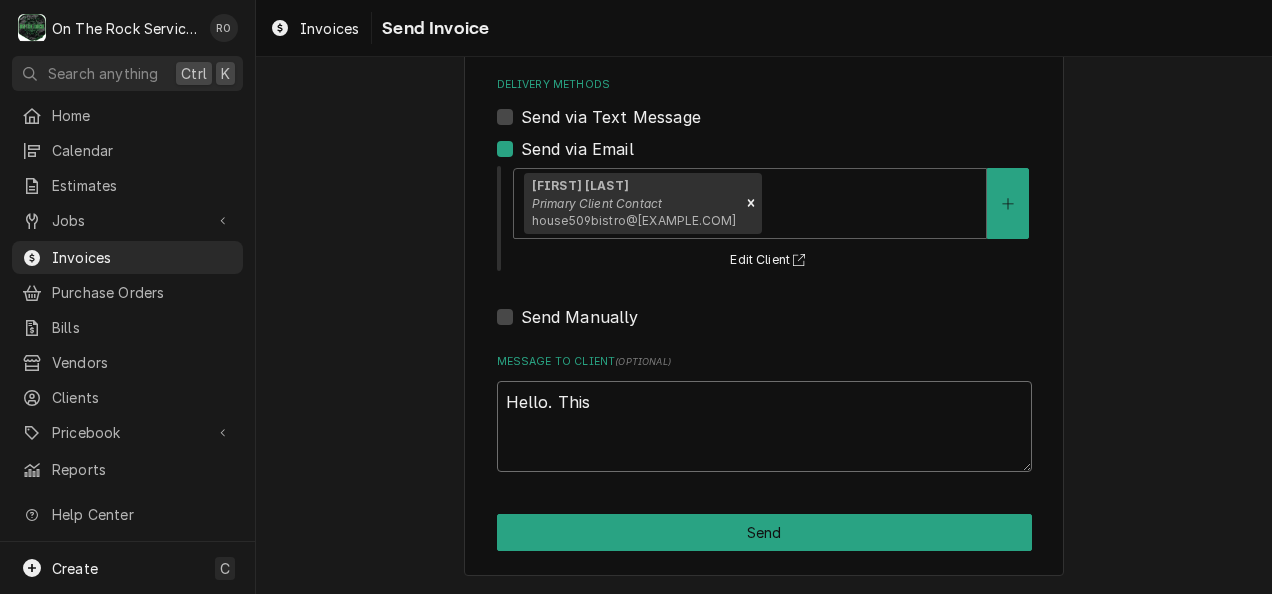 type on "Hello. This" 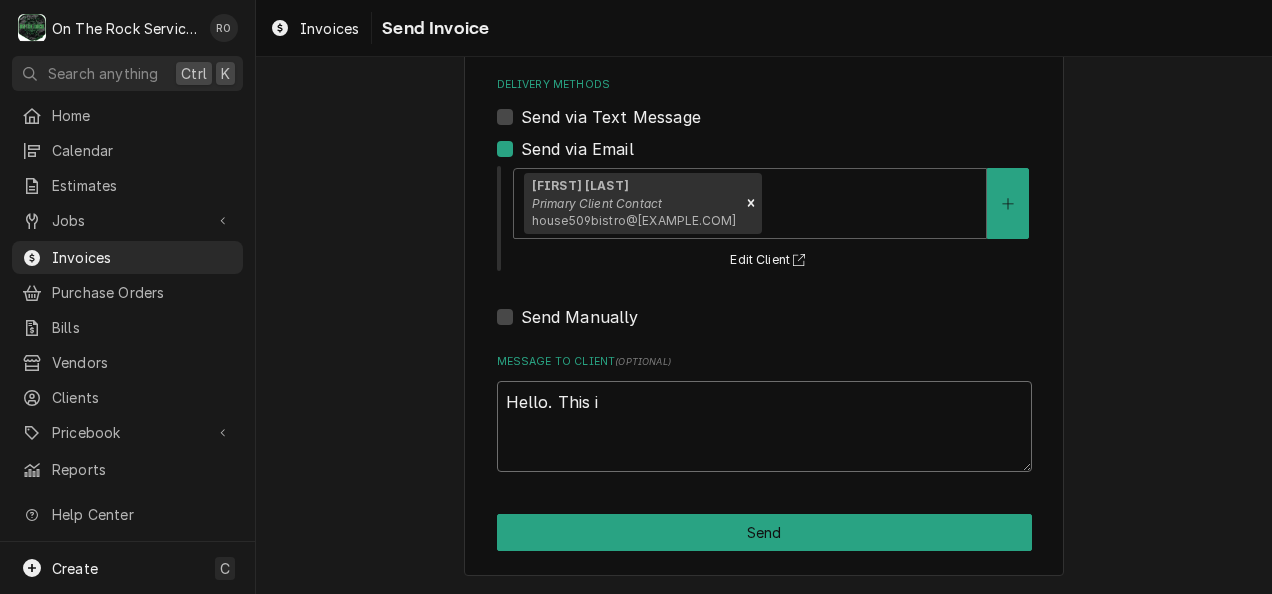 type on "x" 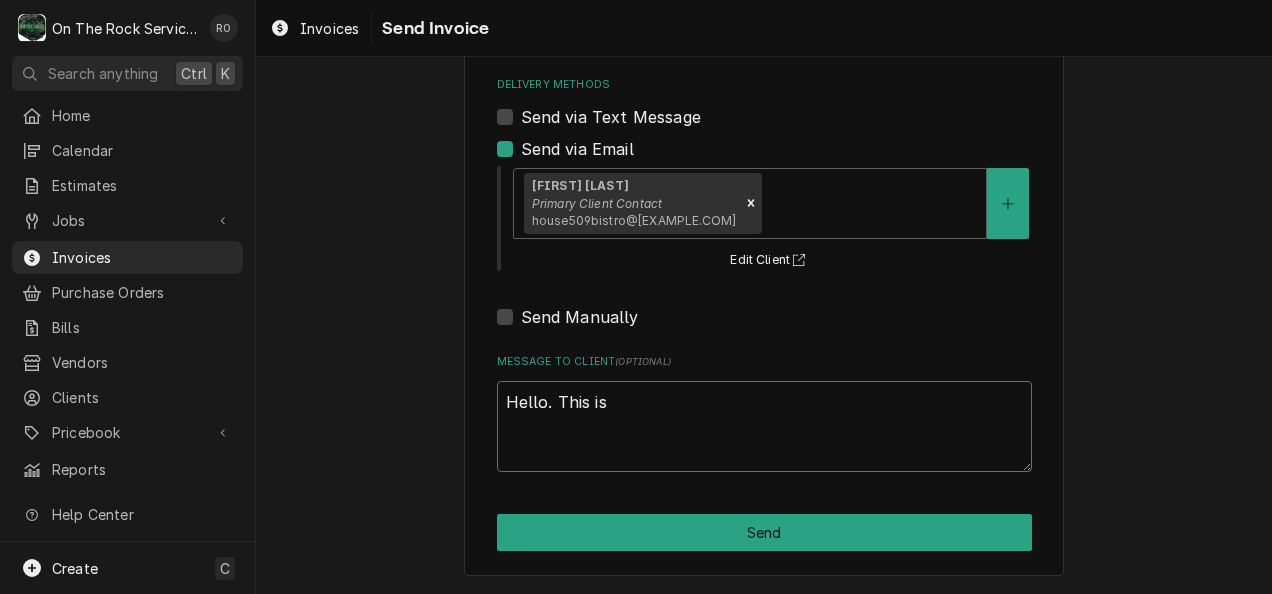 type on "x" 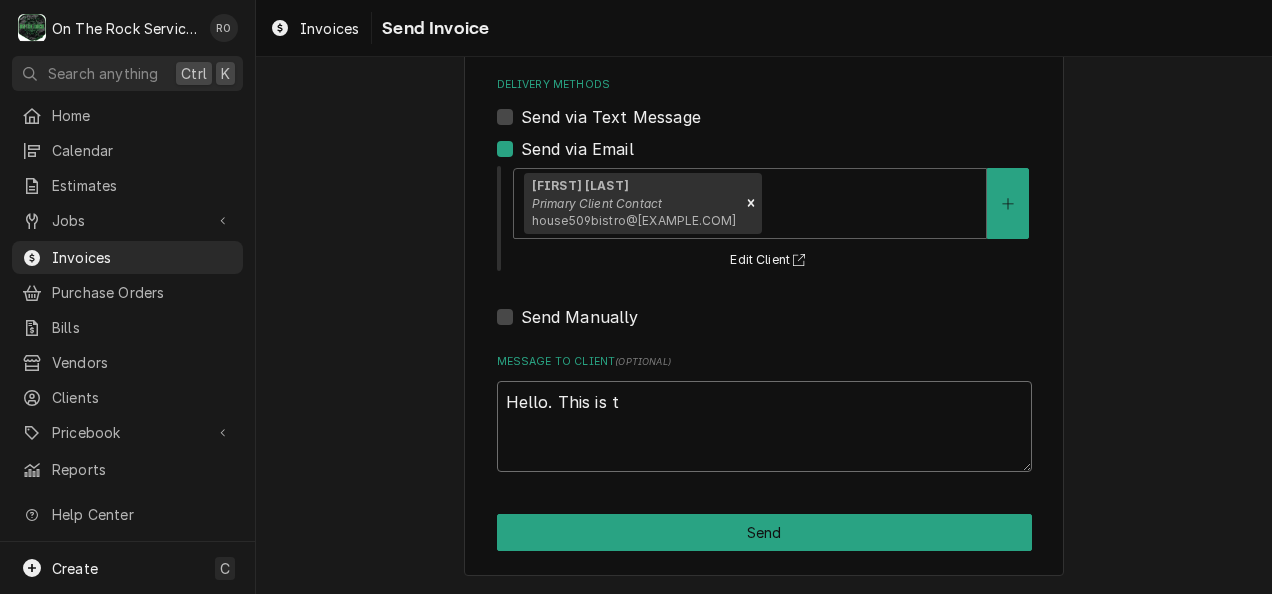 type on "x" 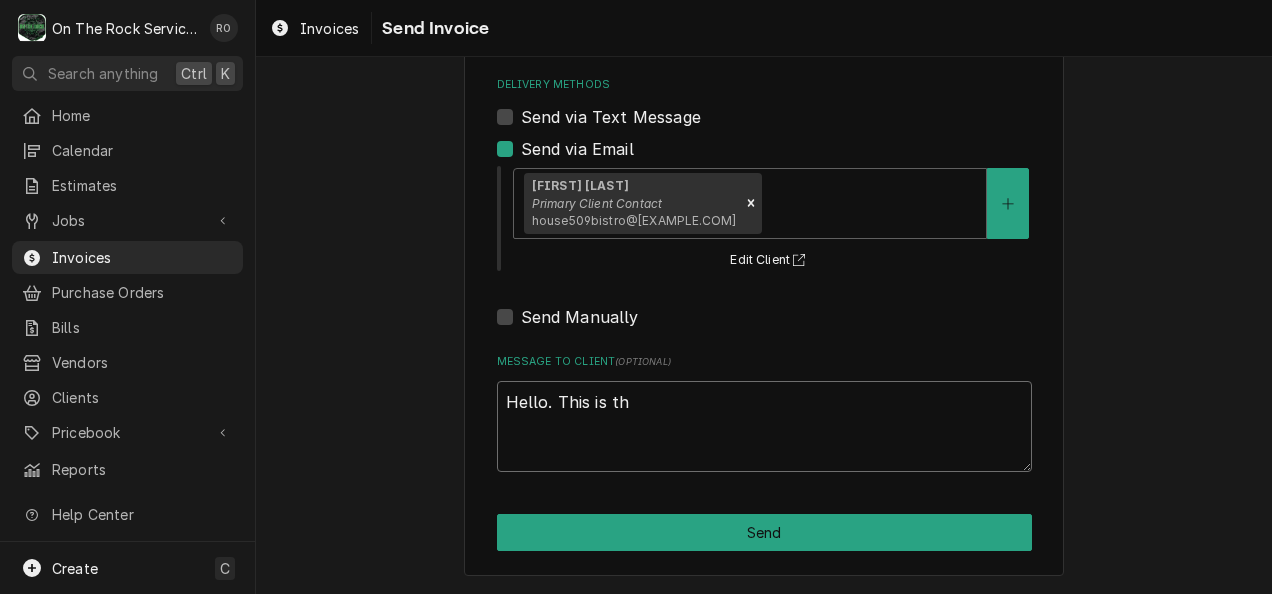 type on "Hello. This is the" 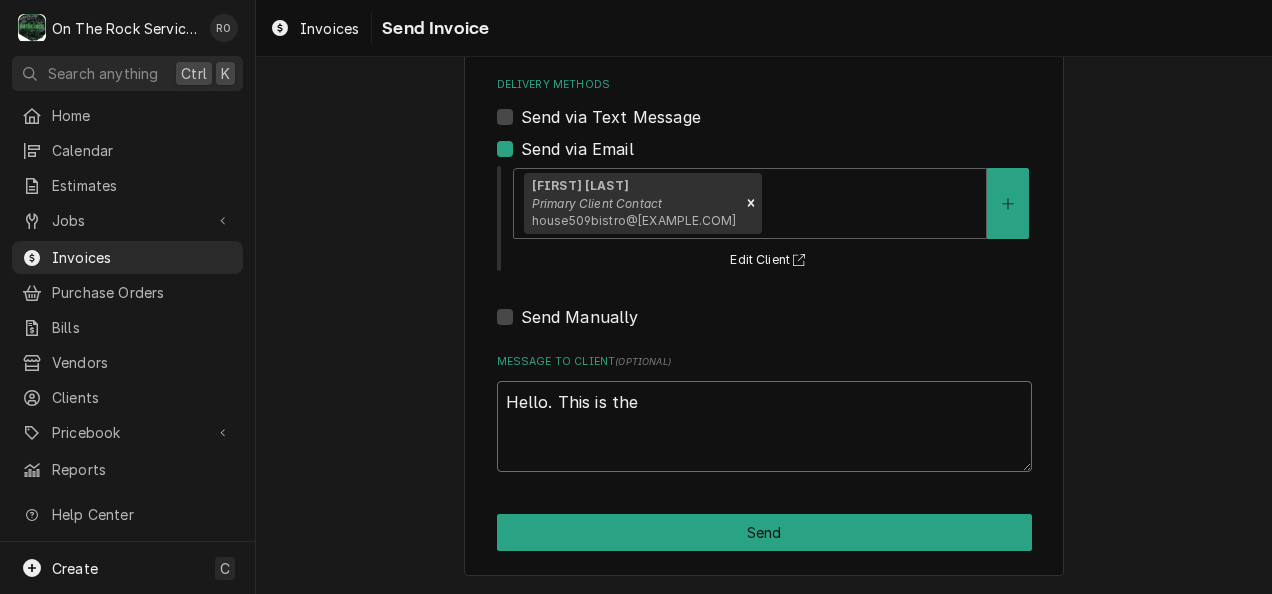 type on "x" 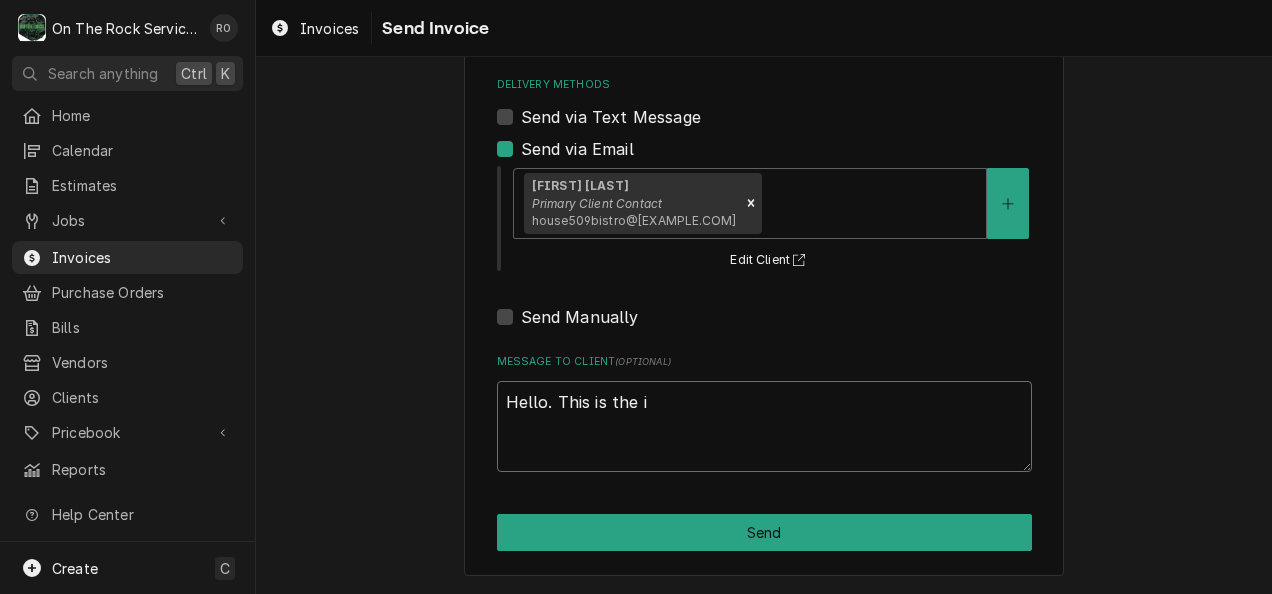 type on "x" 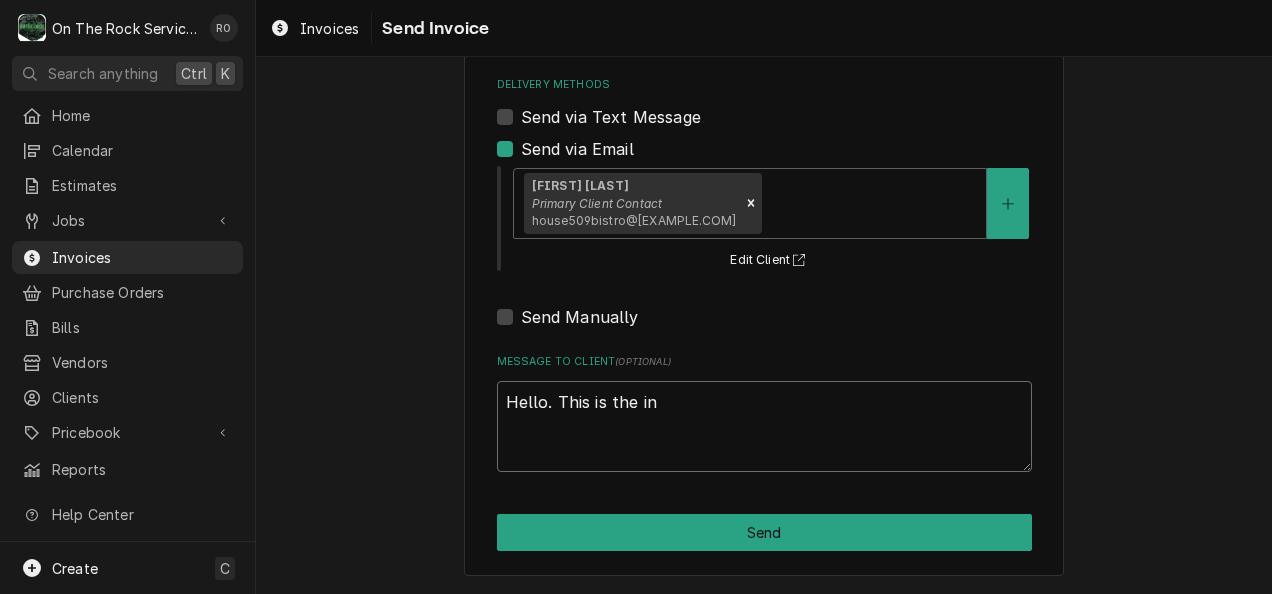type on "Hello. This is the inv" 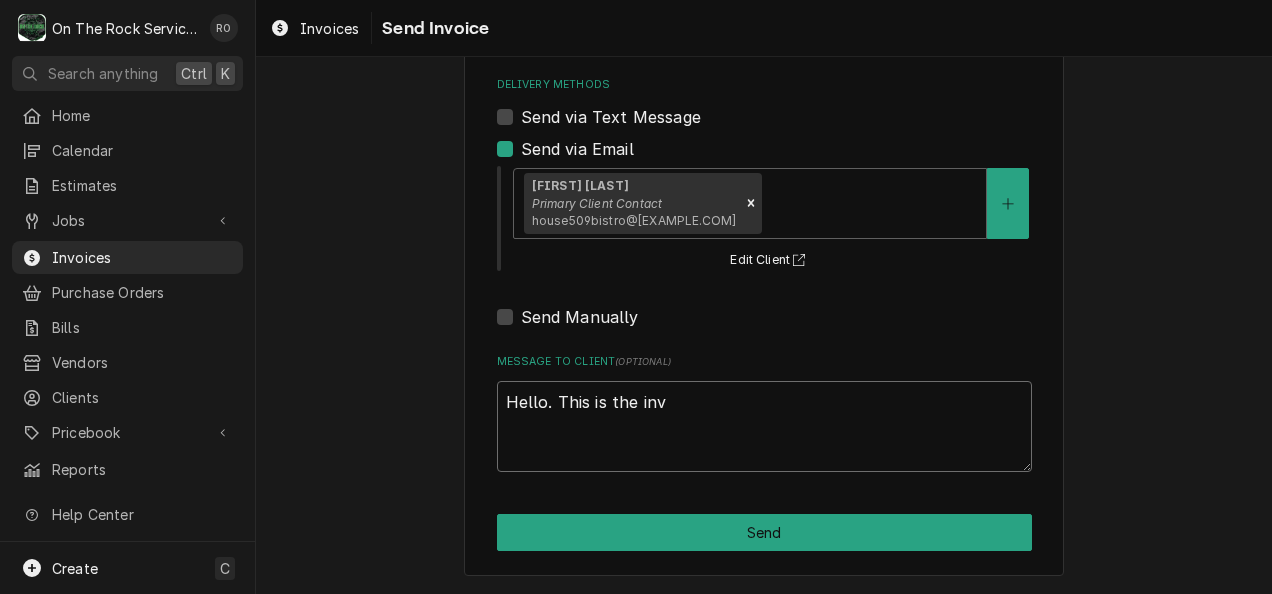 type on "x" 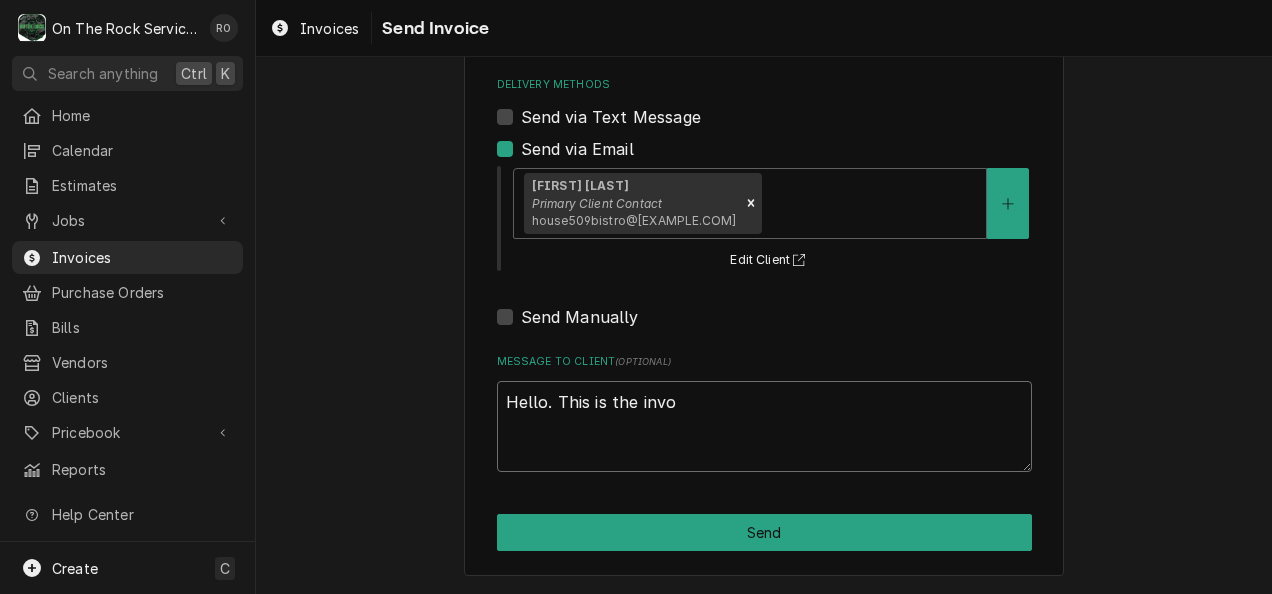 type on "x" 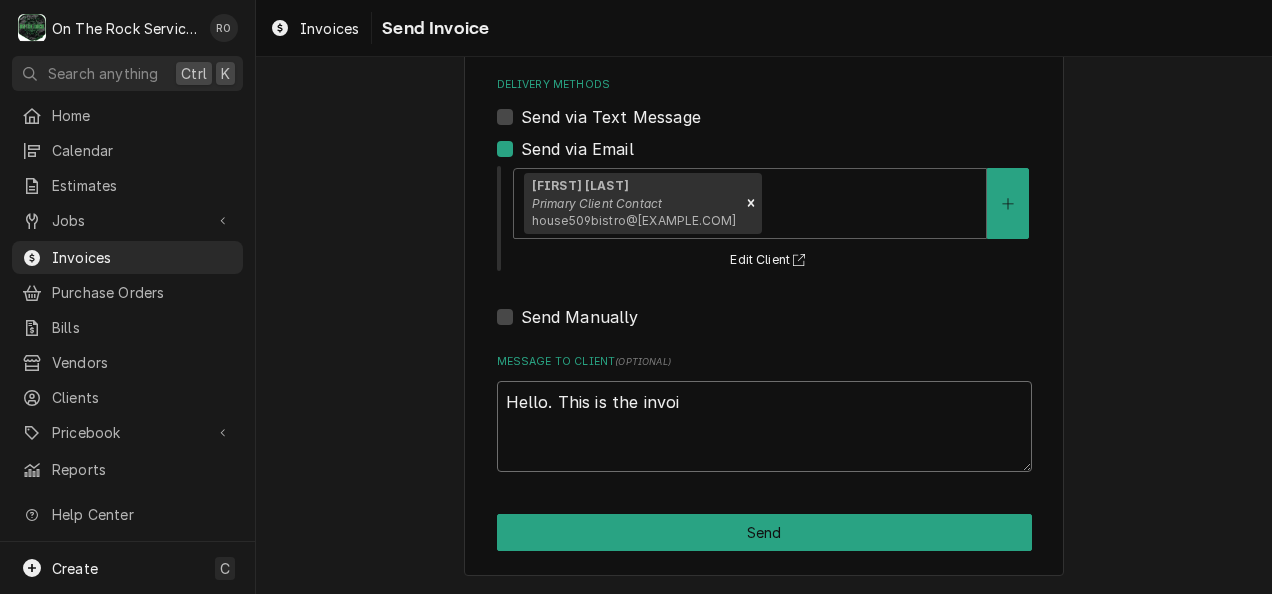 type on "x" 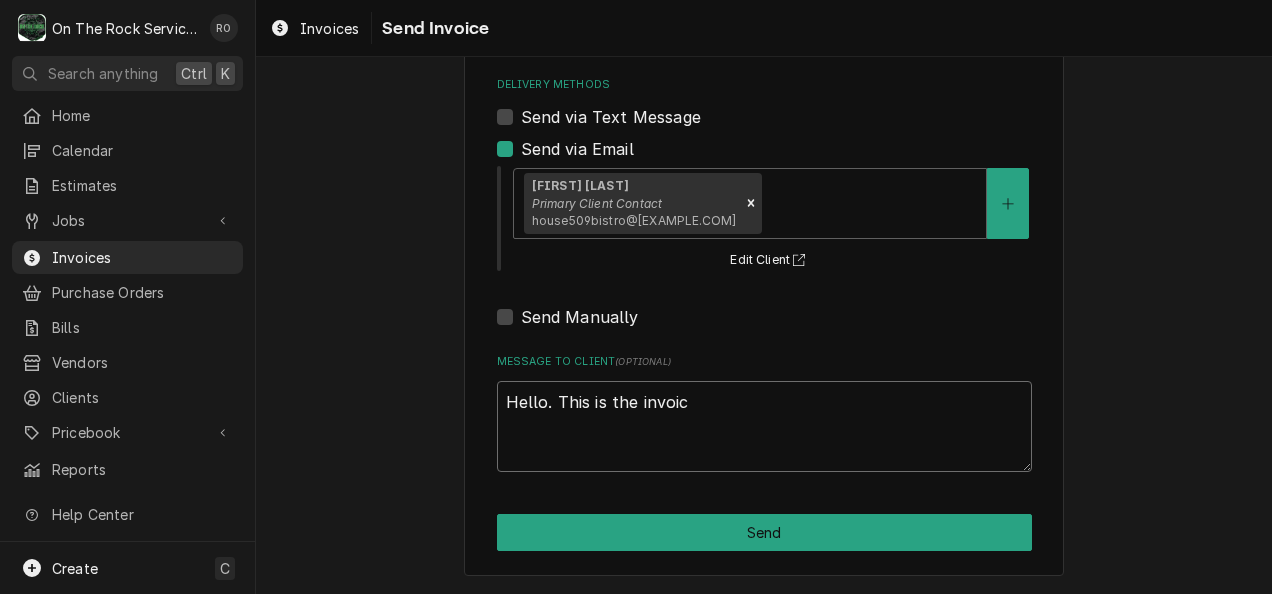 type on "x" 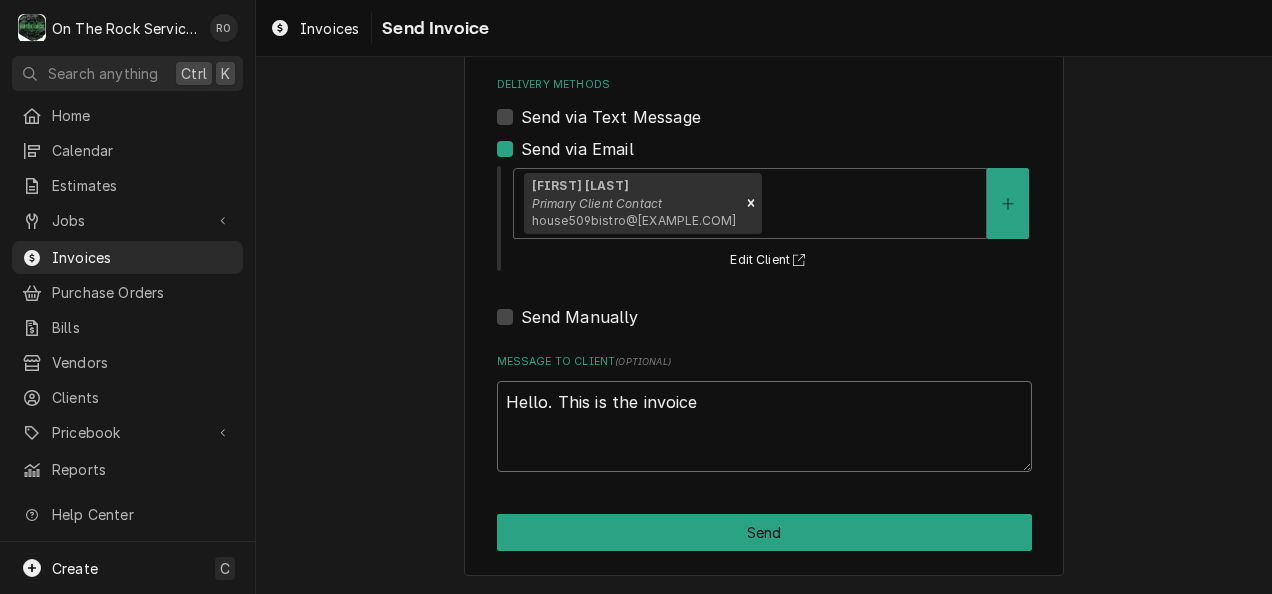 type on "x" 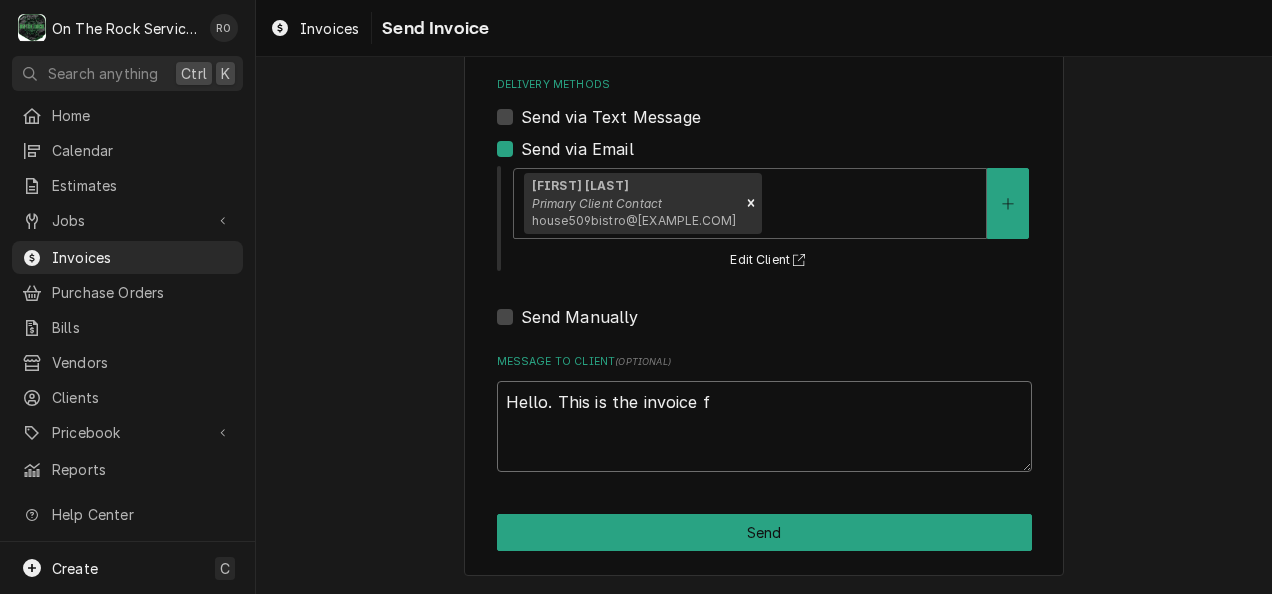 type on "x" 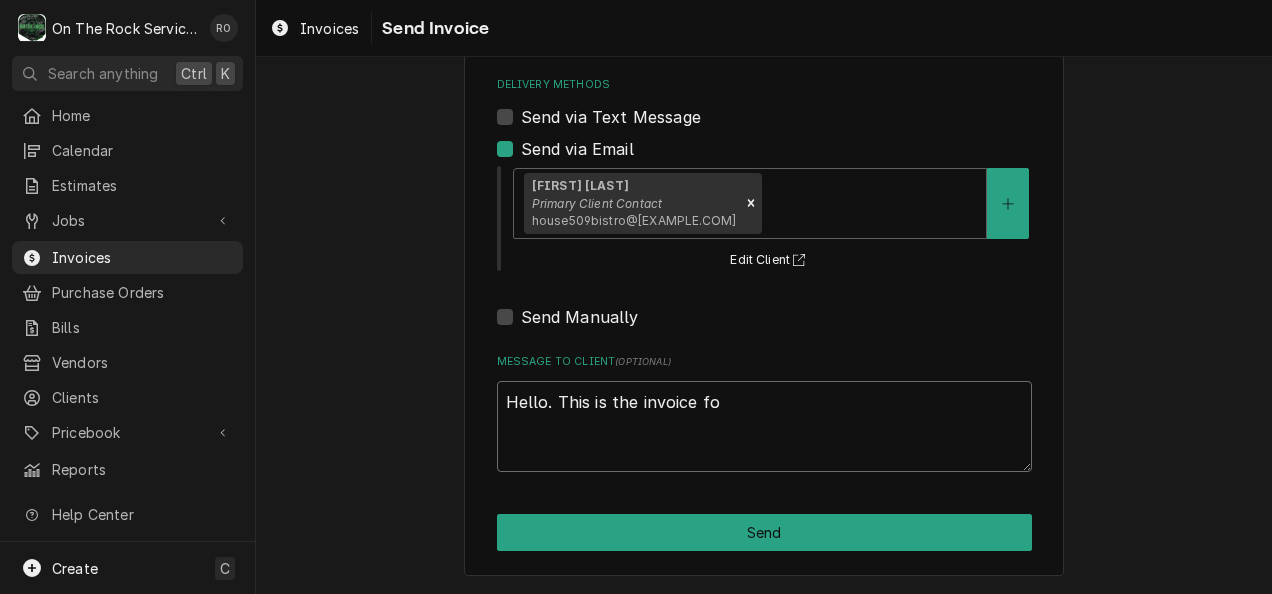 type on "x" 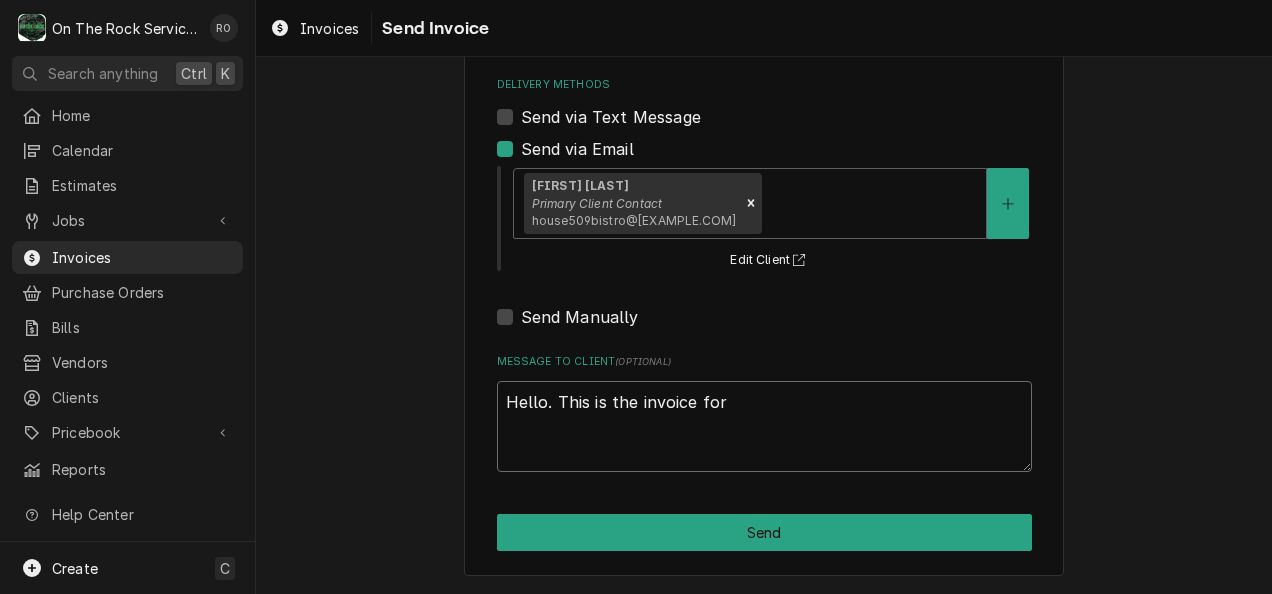 type on "x" 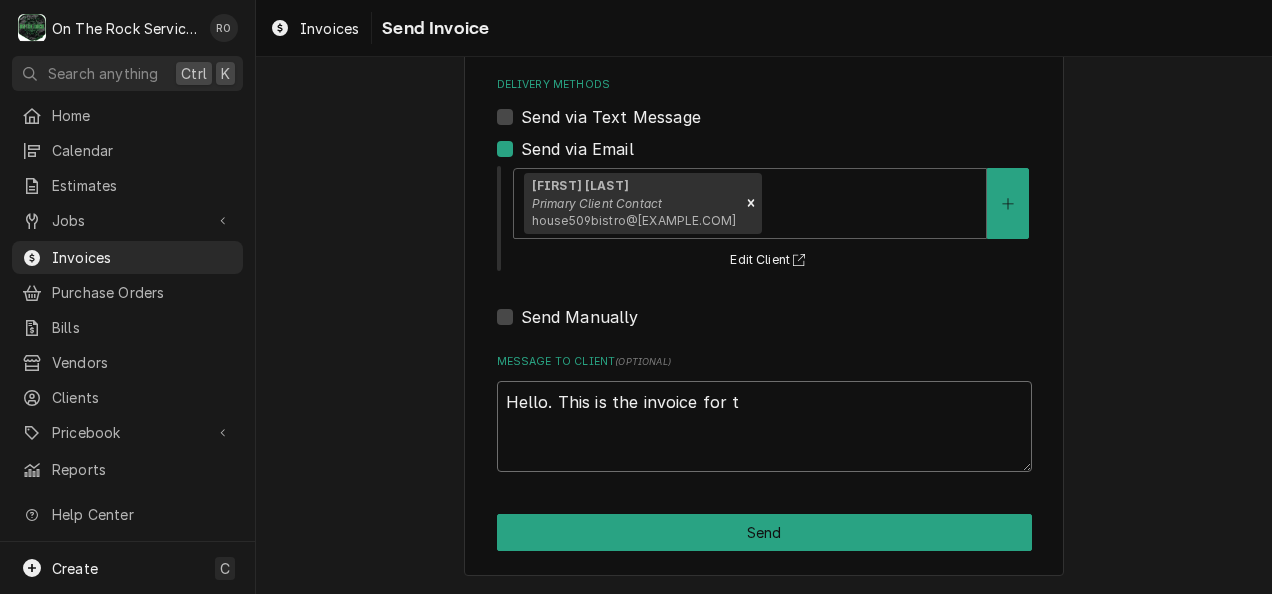 type on "x" 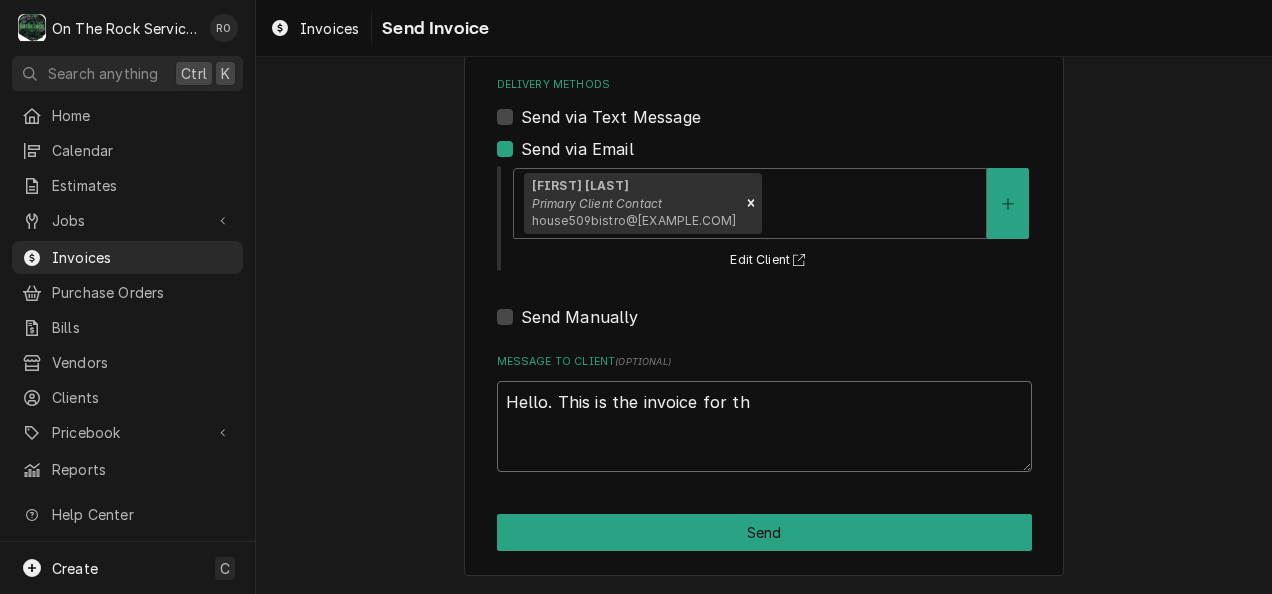 type on "x" 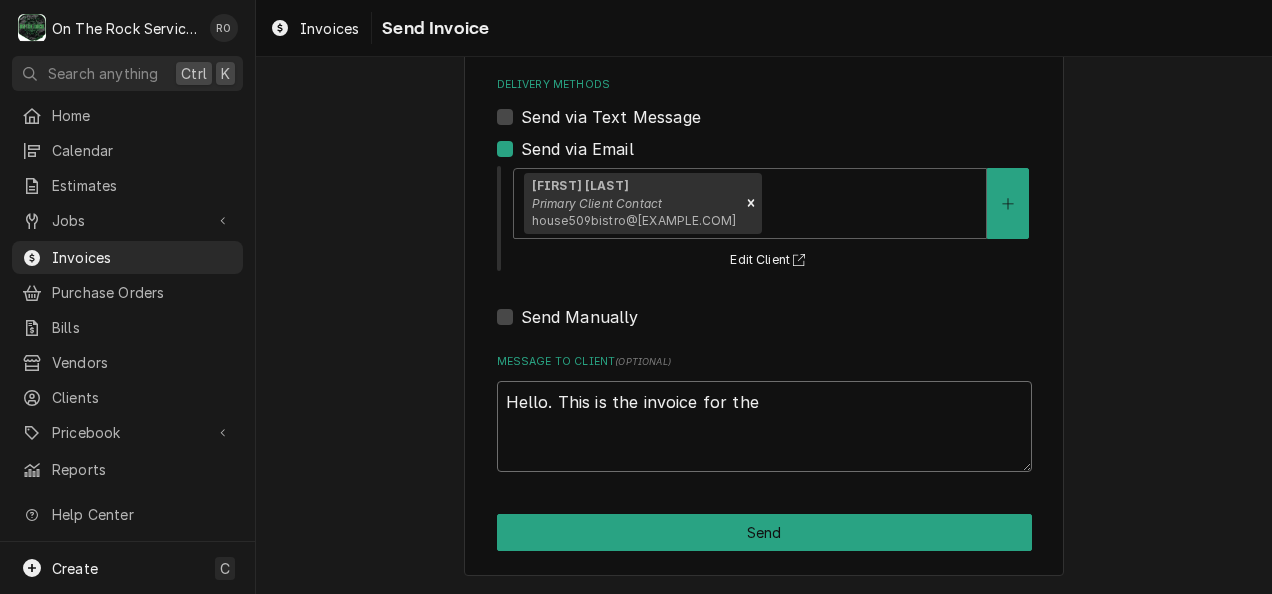 type on "x" 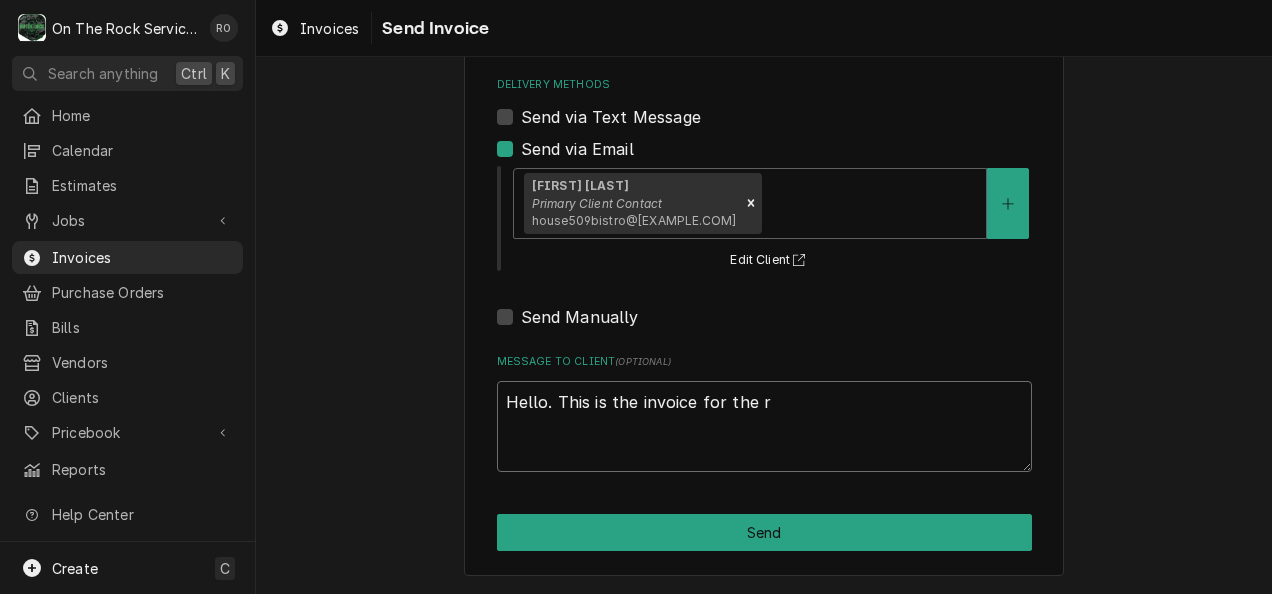 type on "x" 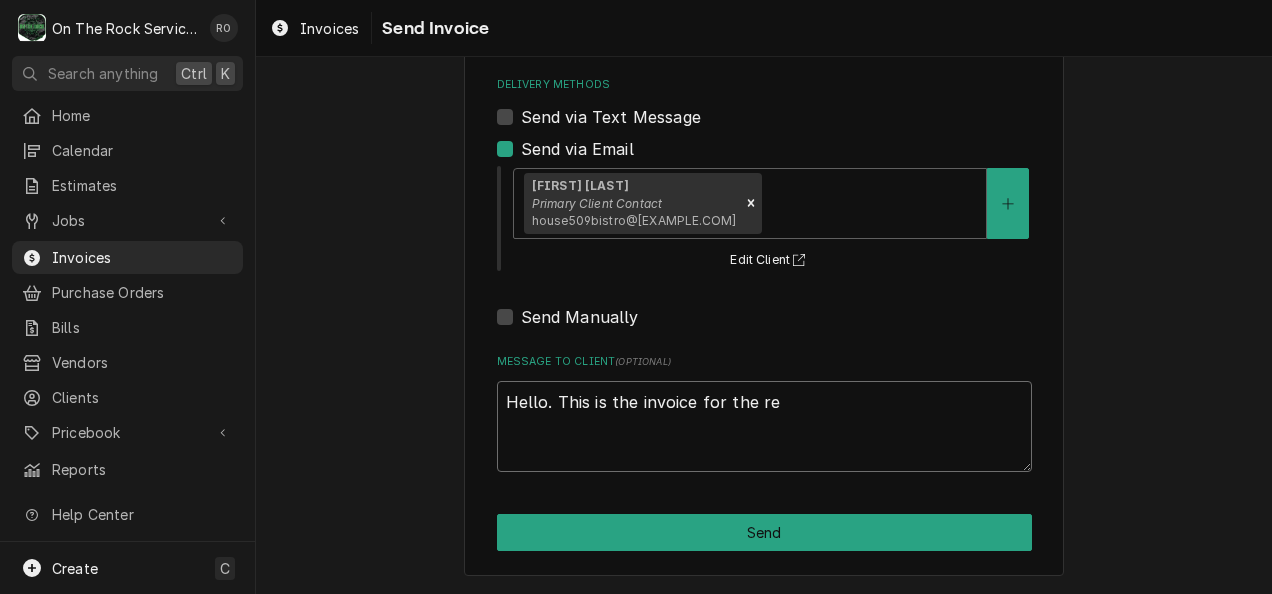 type on "x" 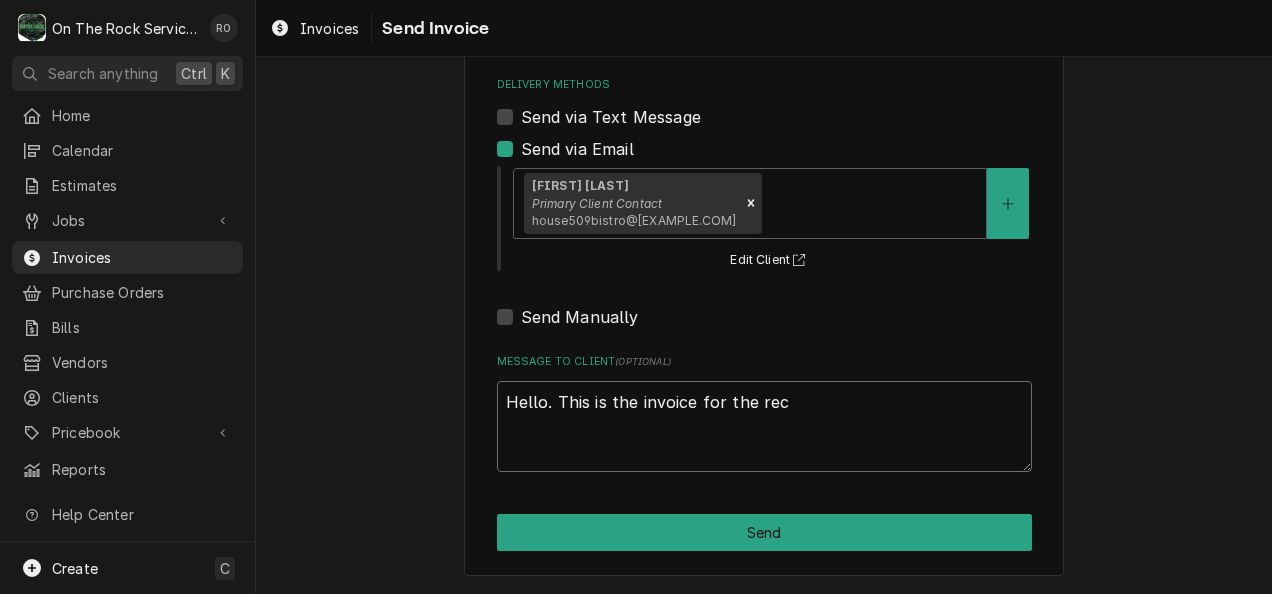 type on "Hello. This is the invoice for the rece" 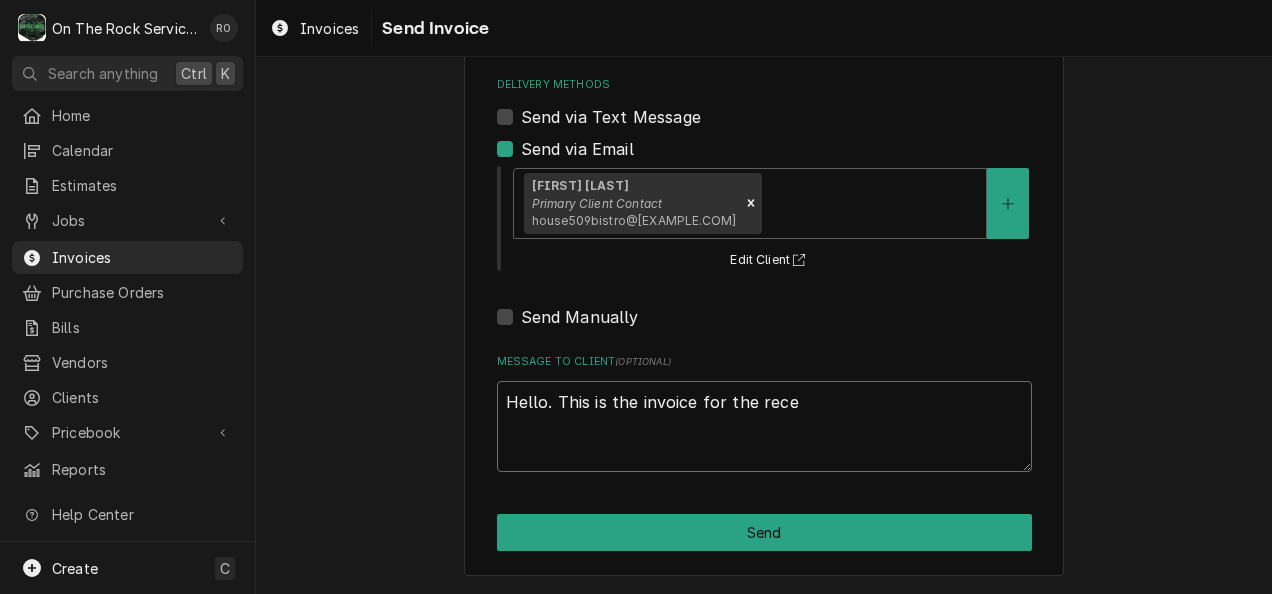 type on "x" 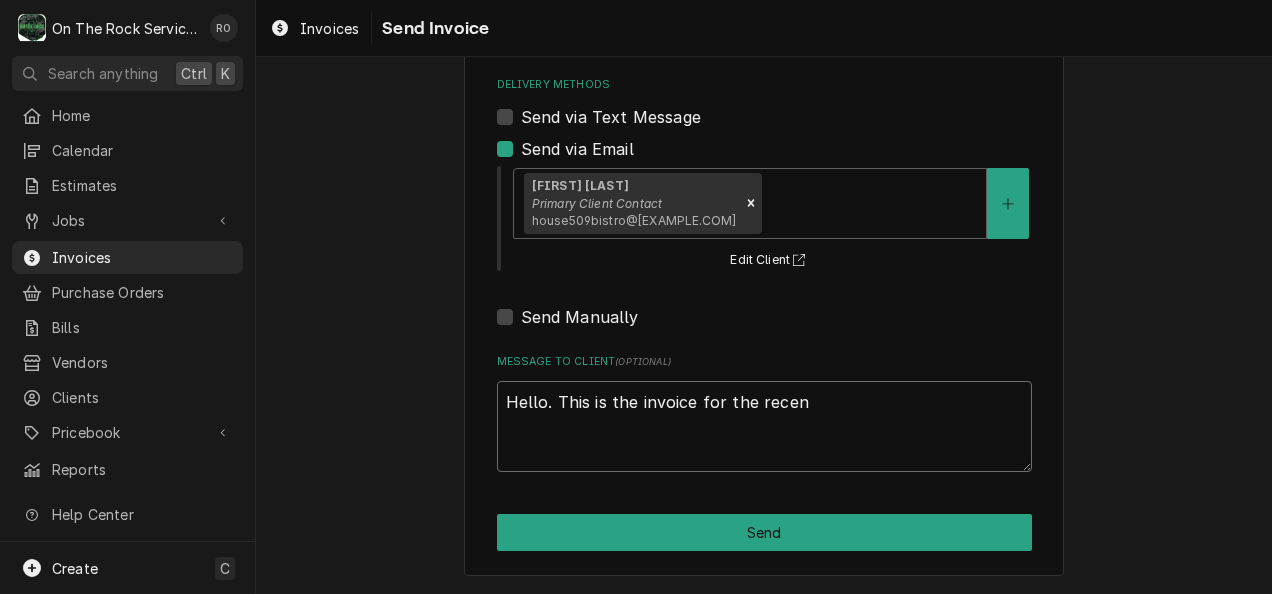 type on "x" 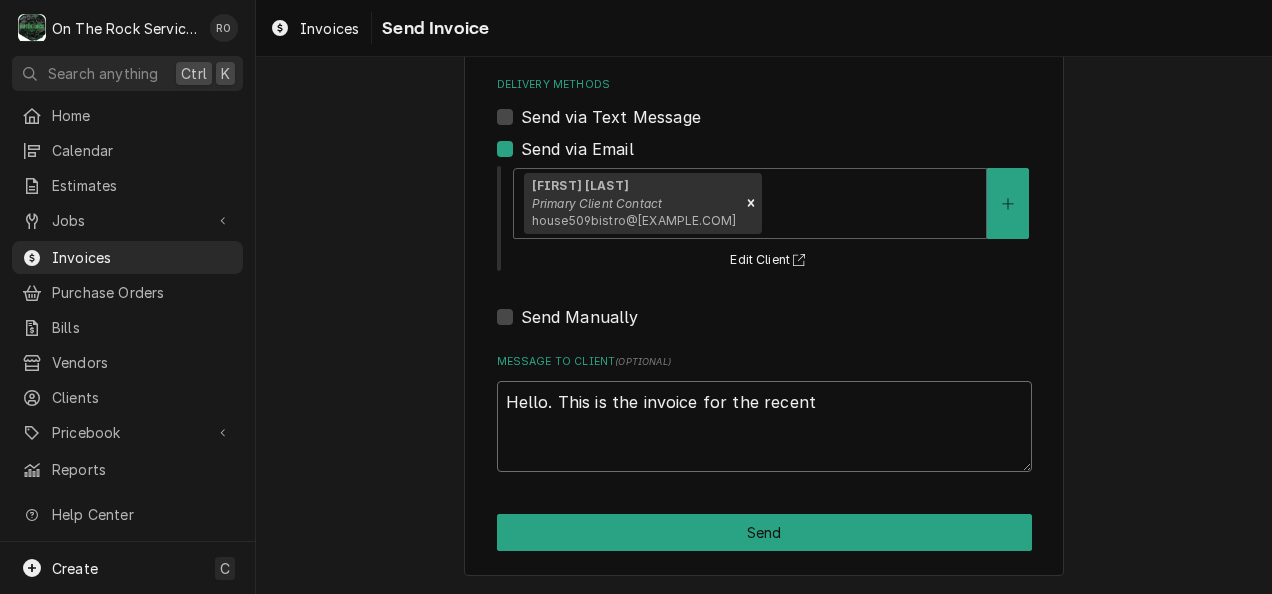 type on "Hello. This is the invoice for the recent" 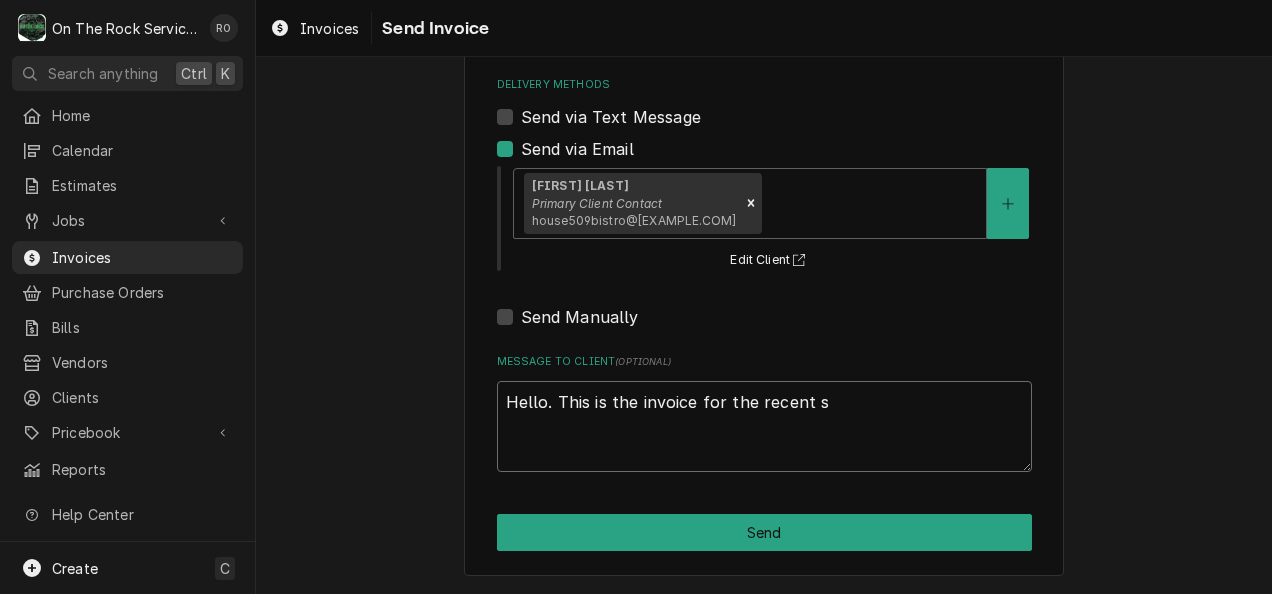 type on "x" 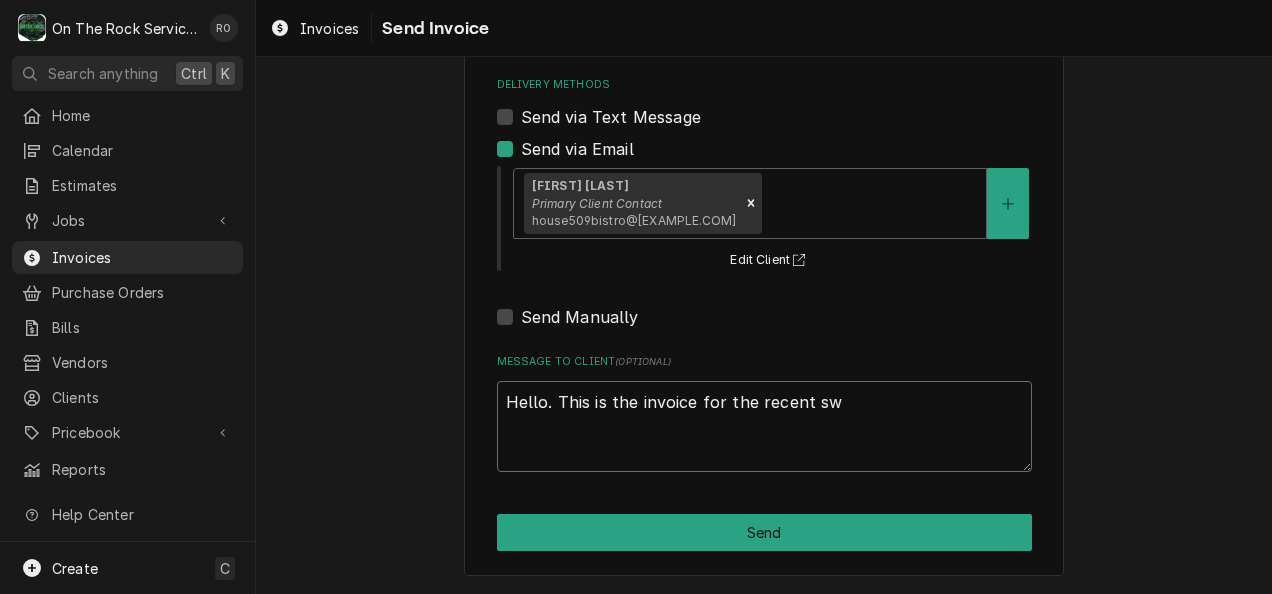 type on "x" 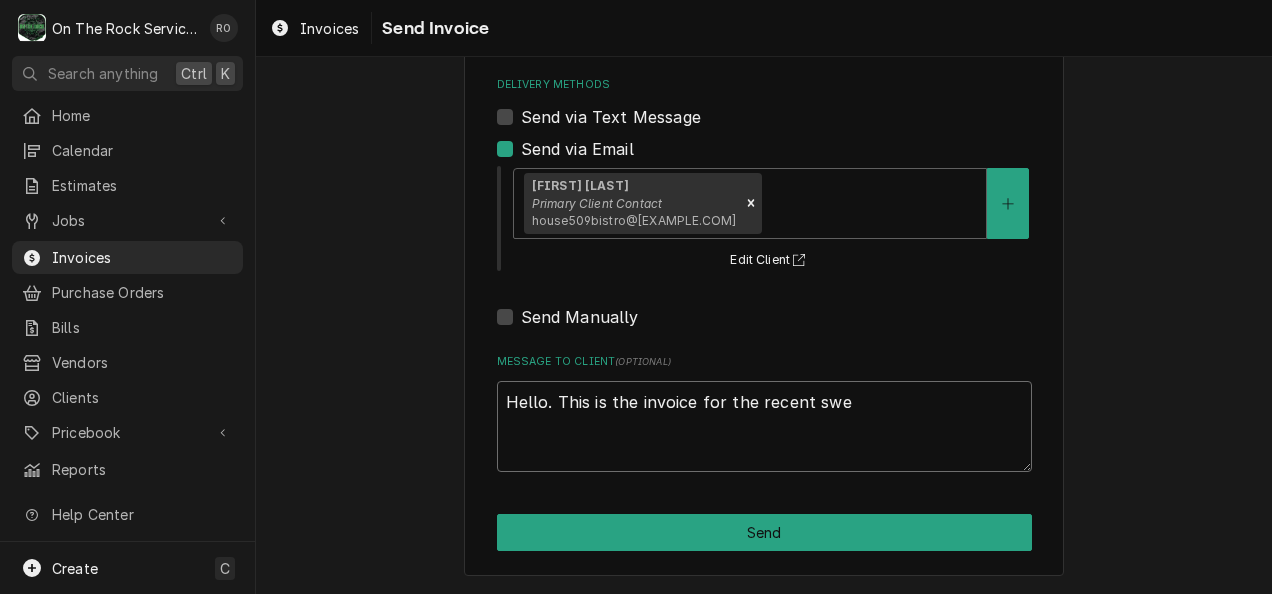 type on "x" 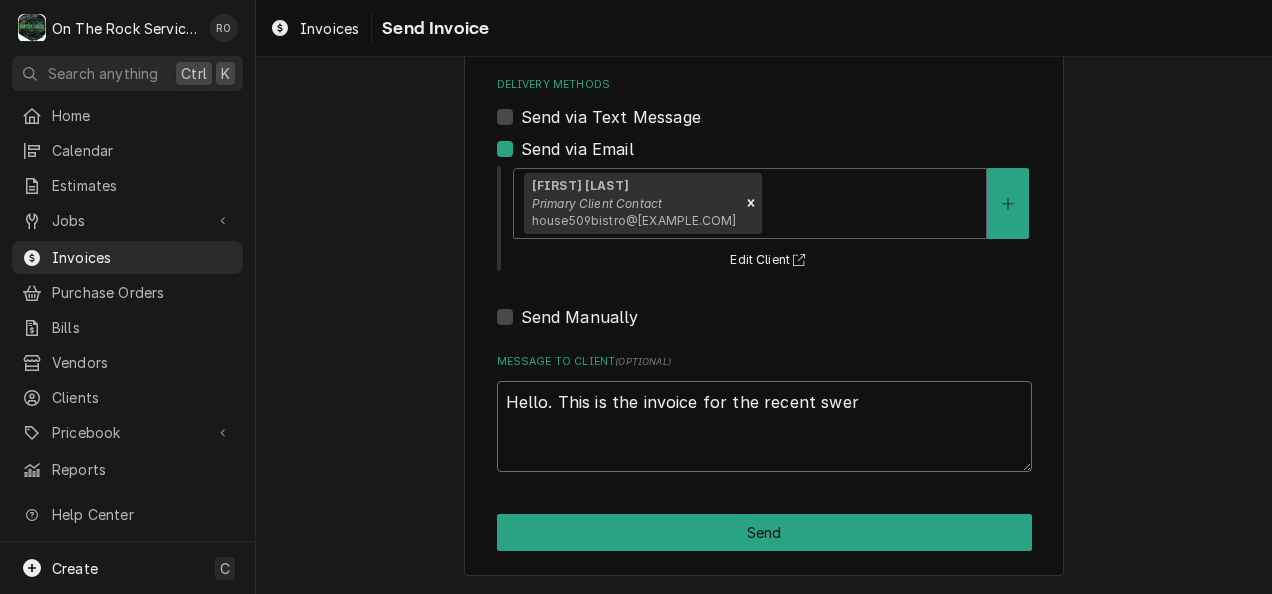 type on "x" 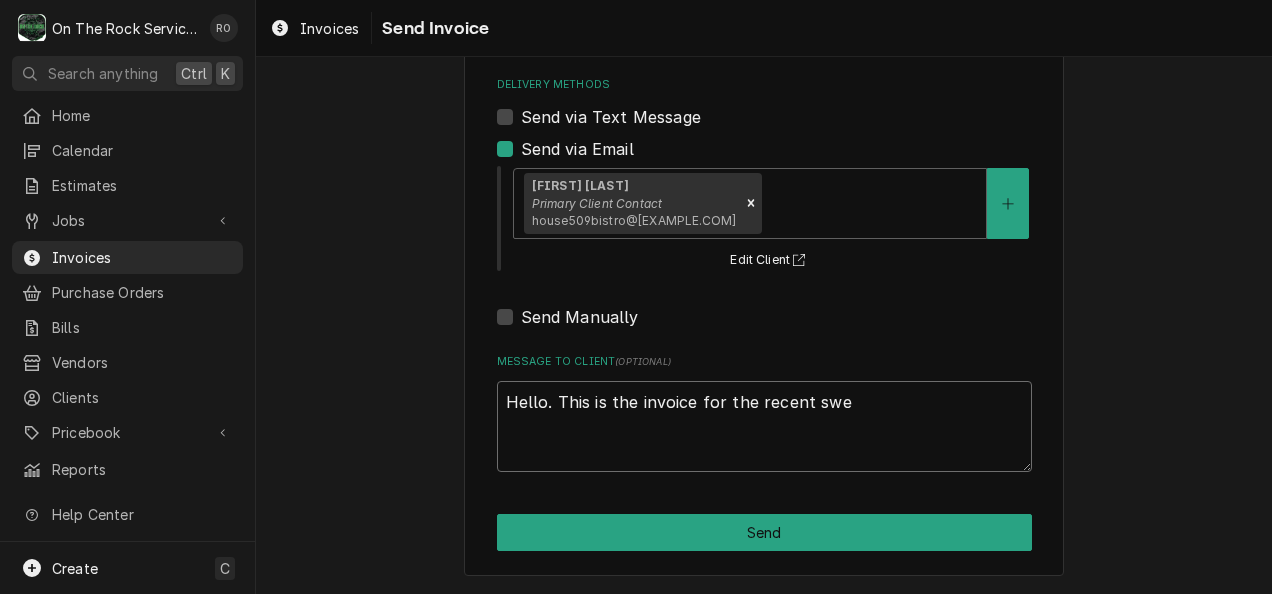 type on "x" 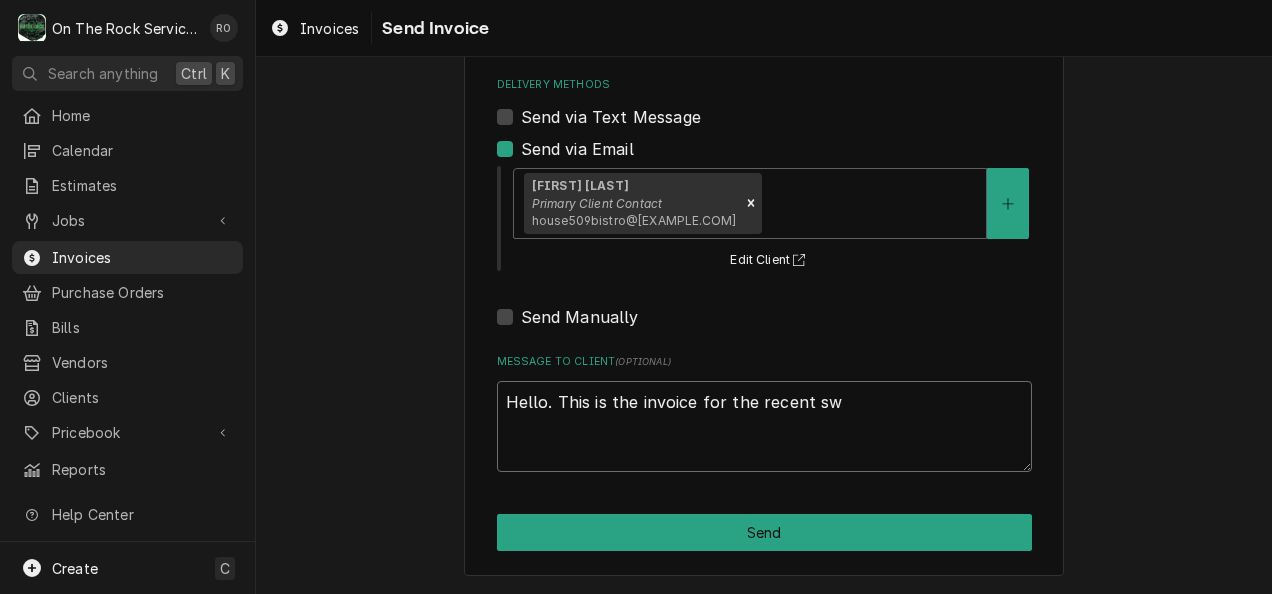 type on "x" 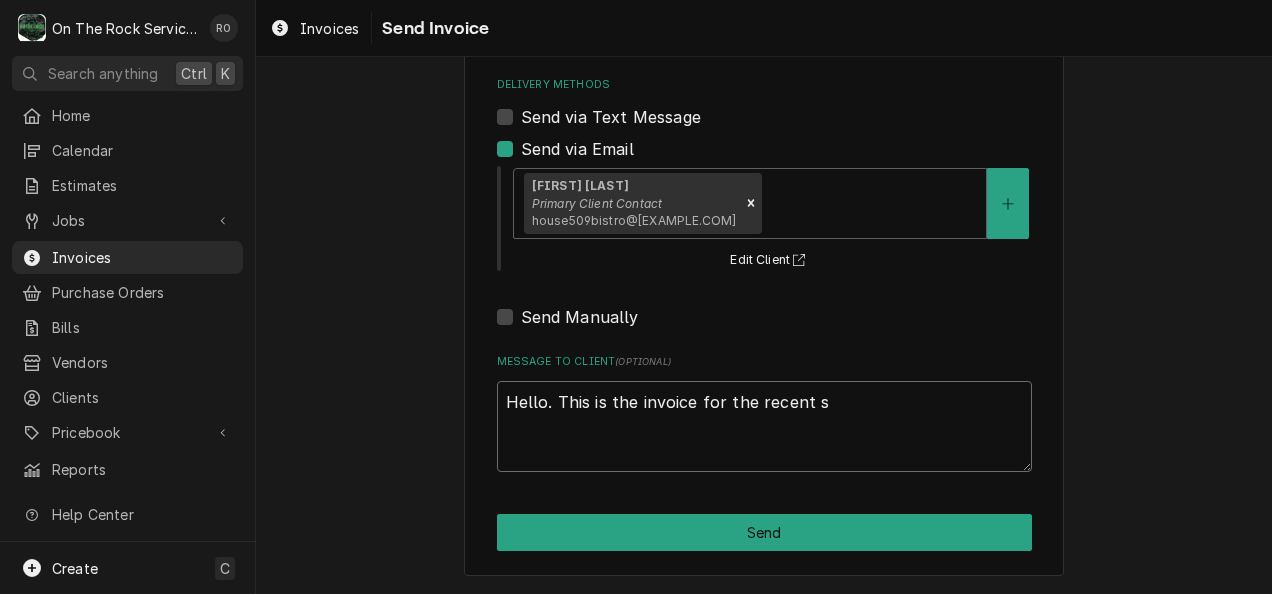 type on "Hello. This is the invoice for the recent se" 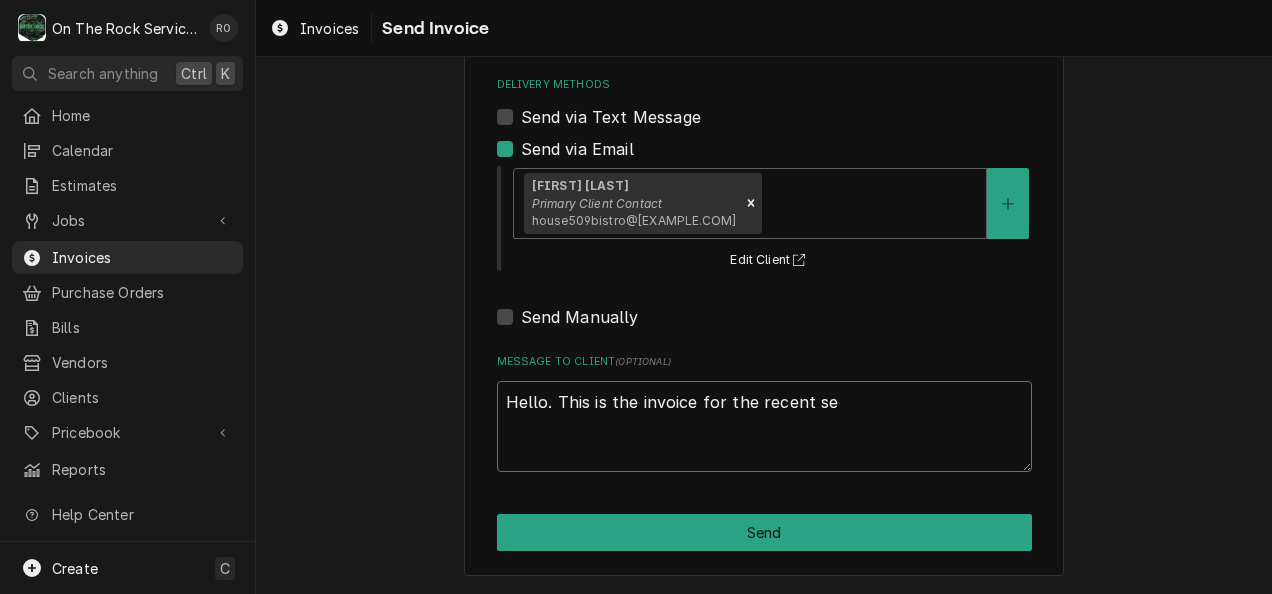 type on "x" 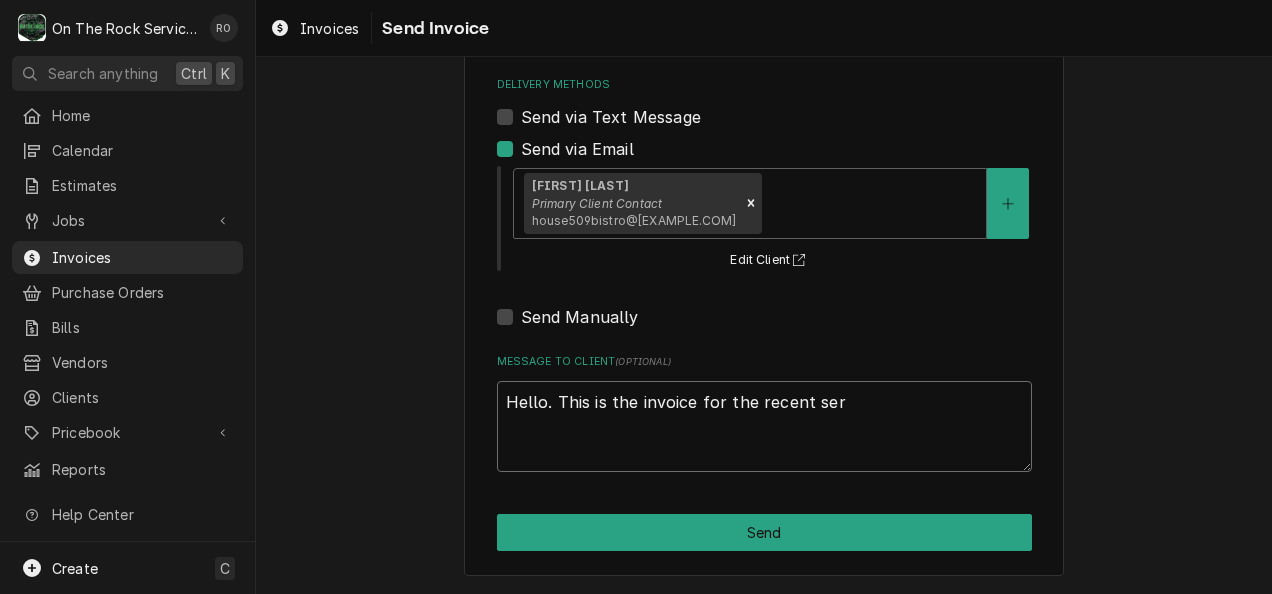 type on "x" 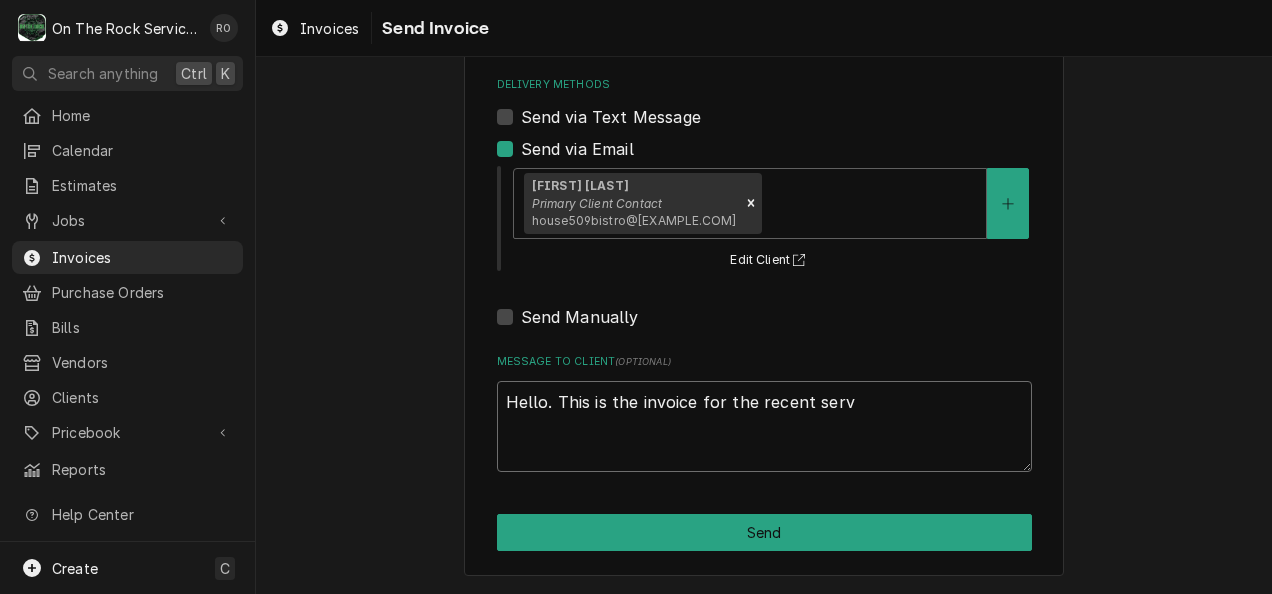 type on "x" 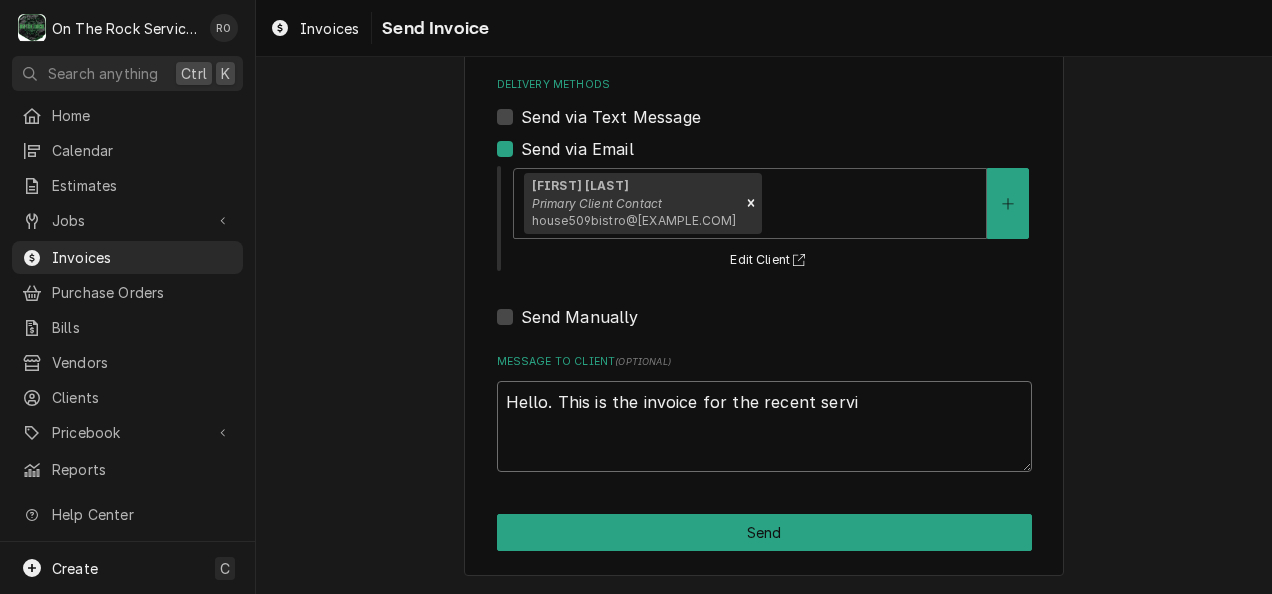 type on "x" 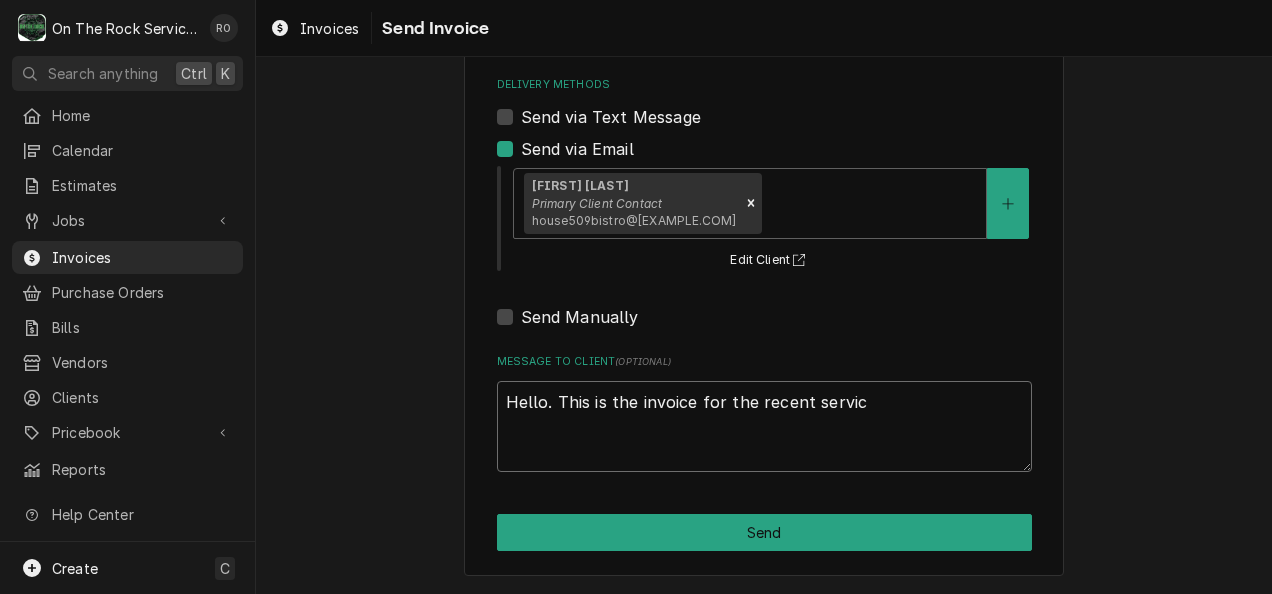 type on "x" 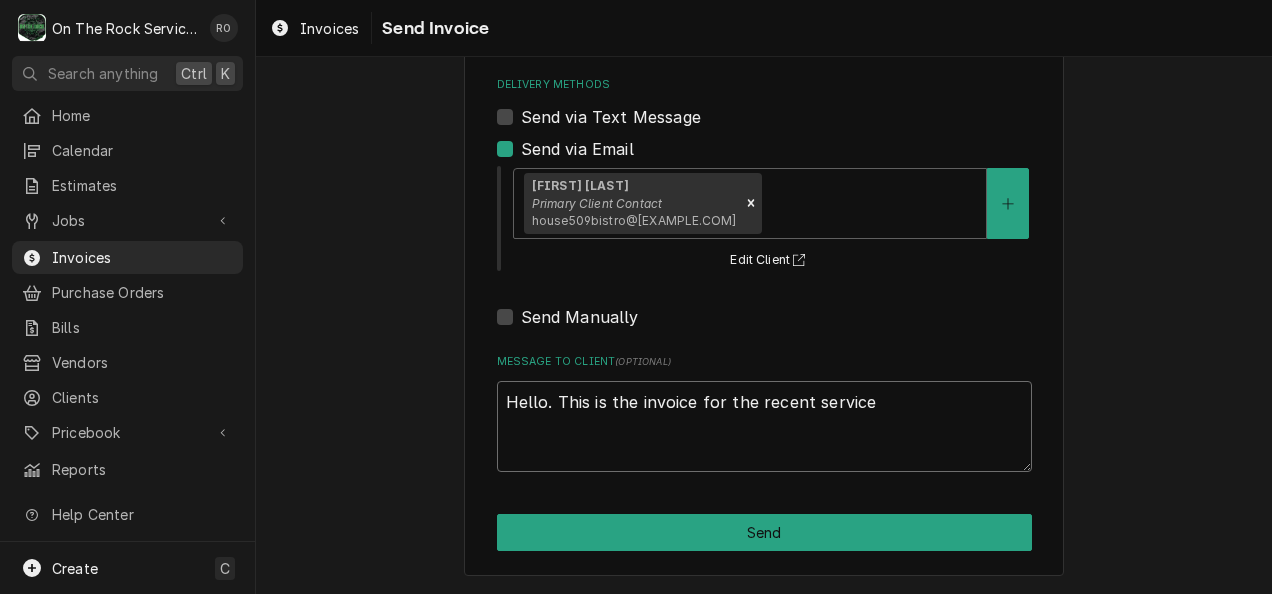 type on "x" 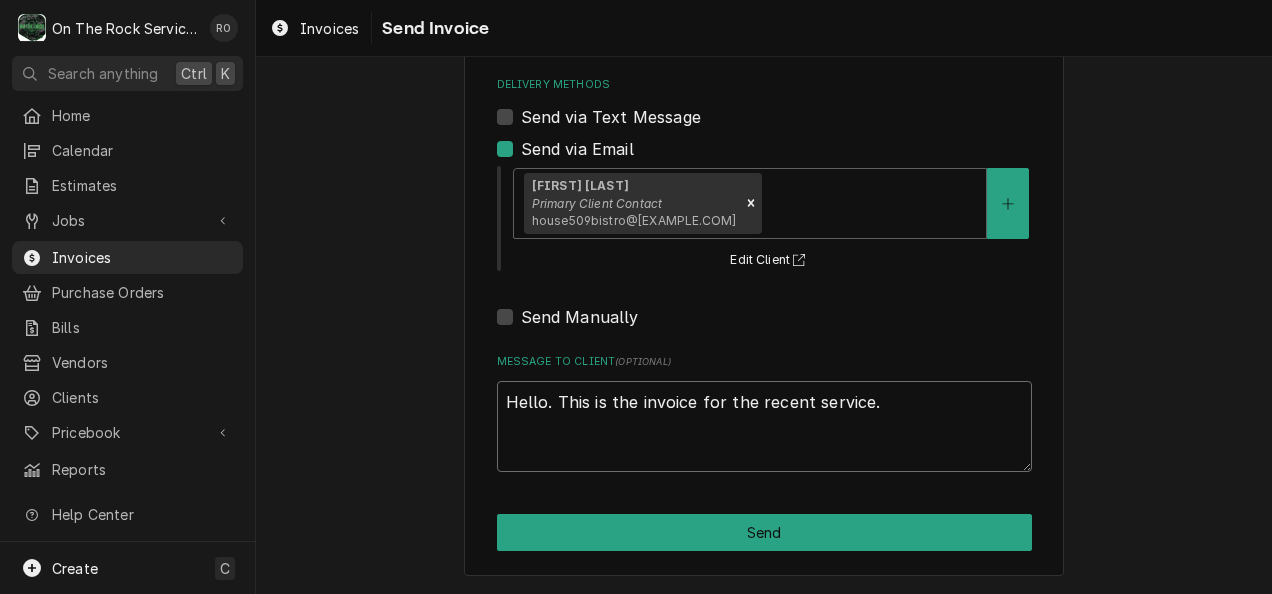 type on "x" 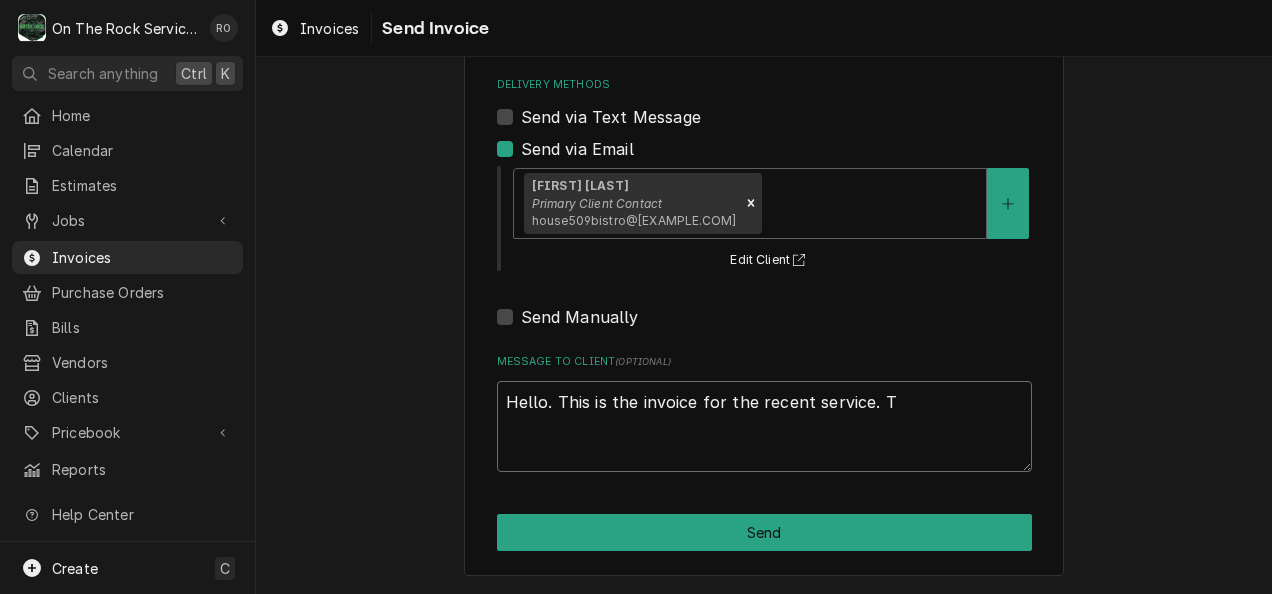 type on "x" 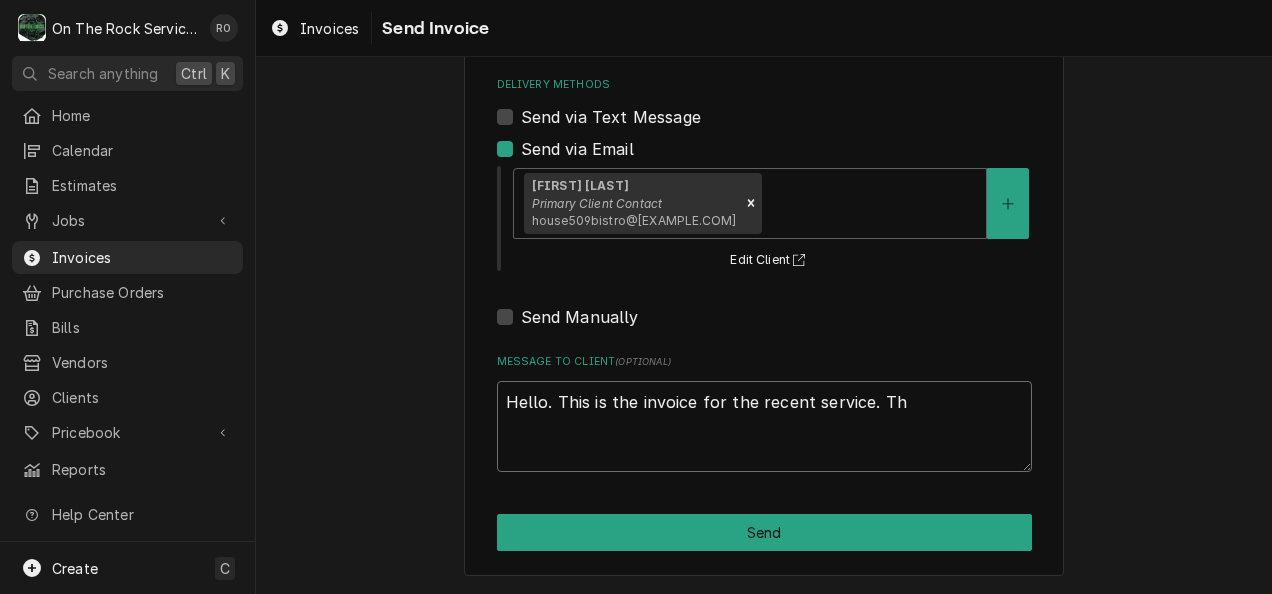 type on "x" 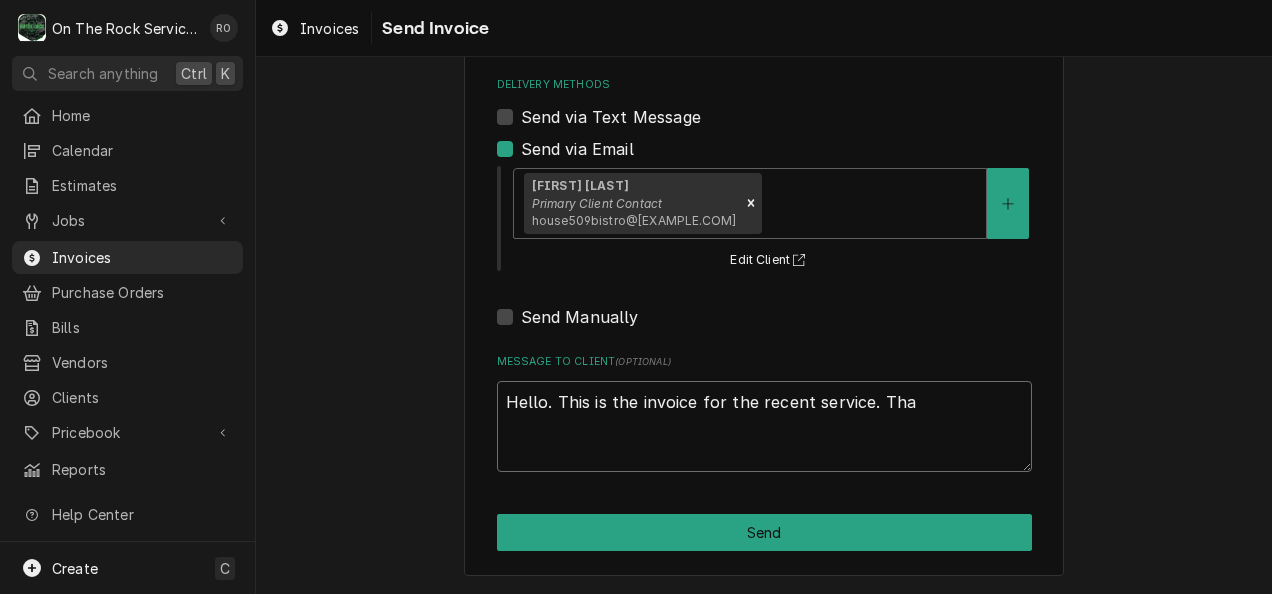 type on "x" 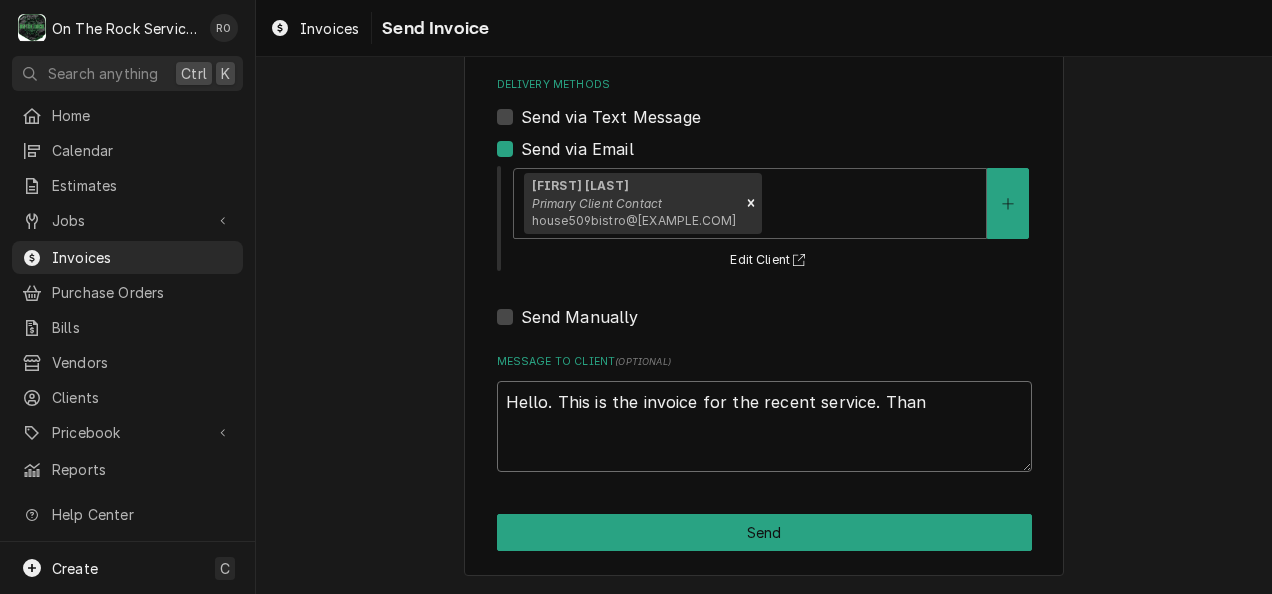 type on "x" 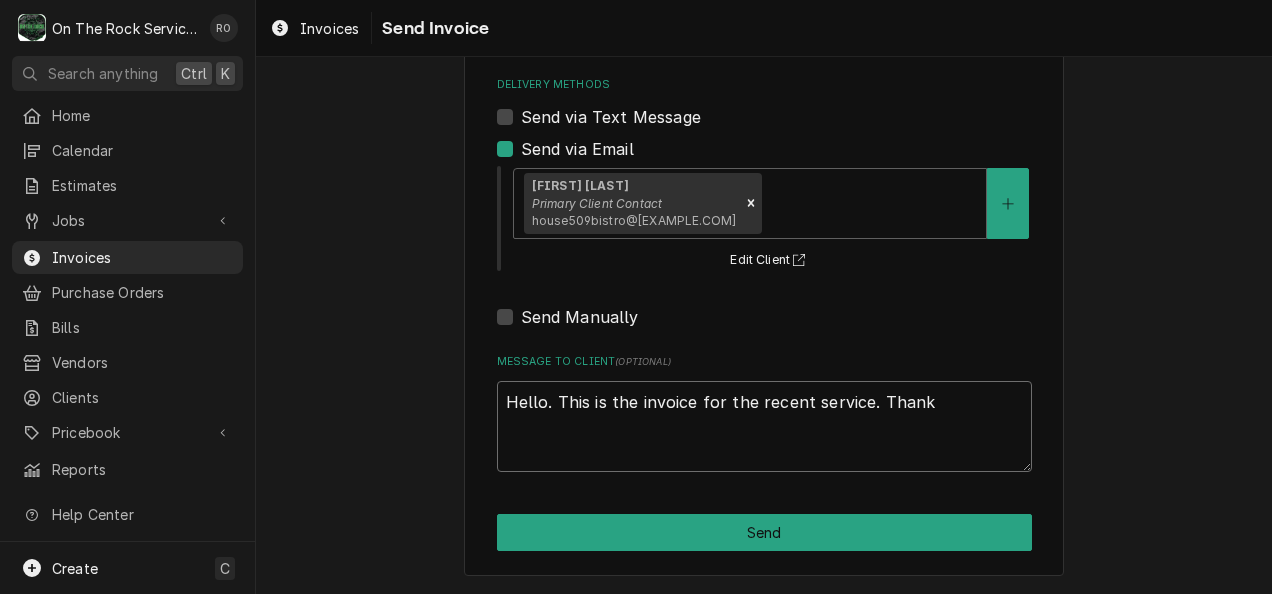 type on "Hello. This is the invoice for the recent service. Thank" 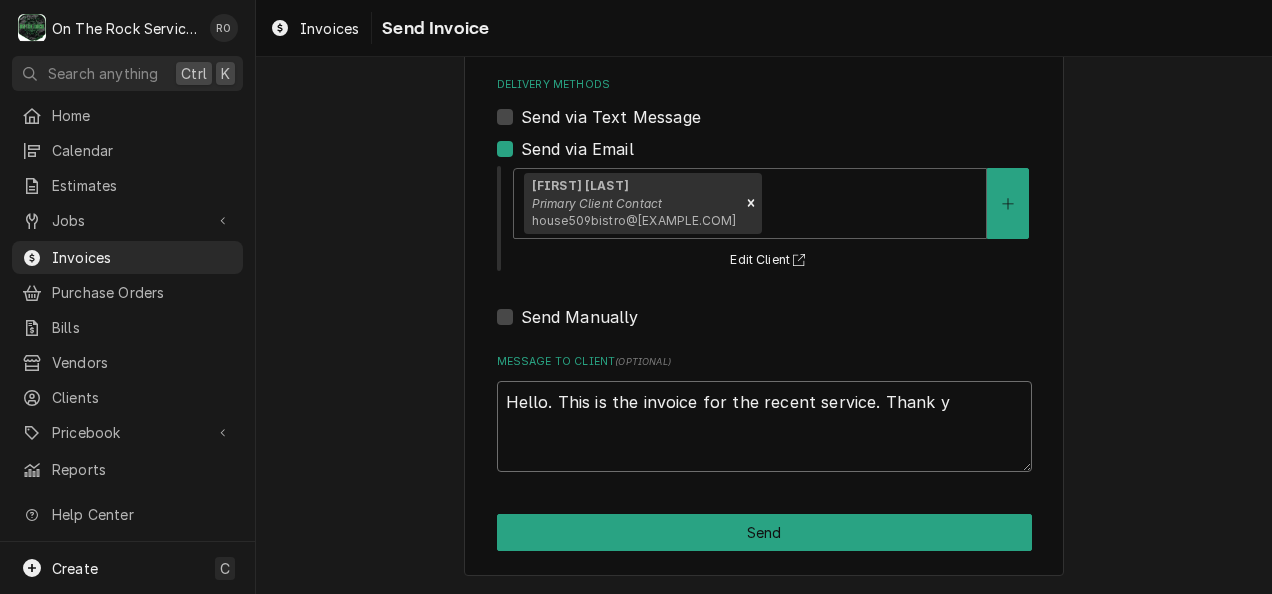 type on "x" 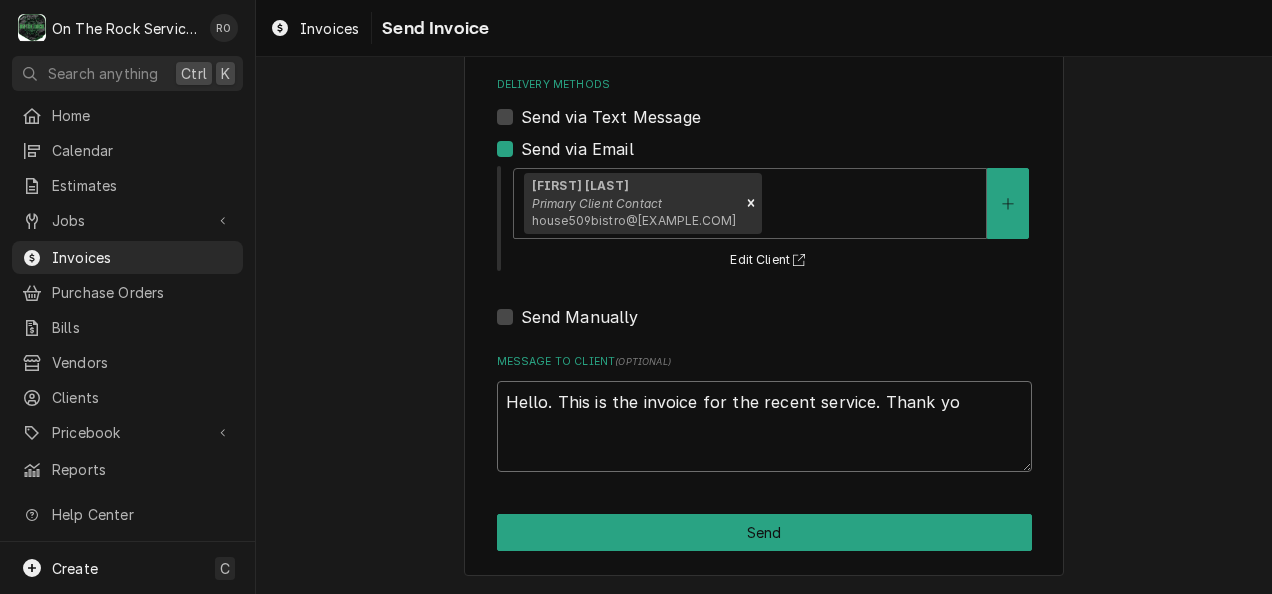 type on "x" 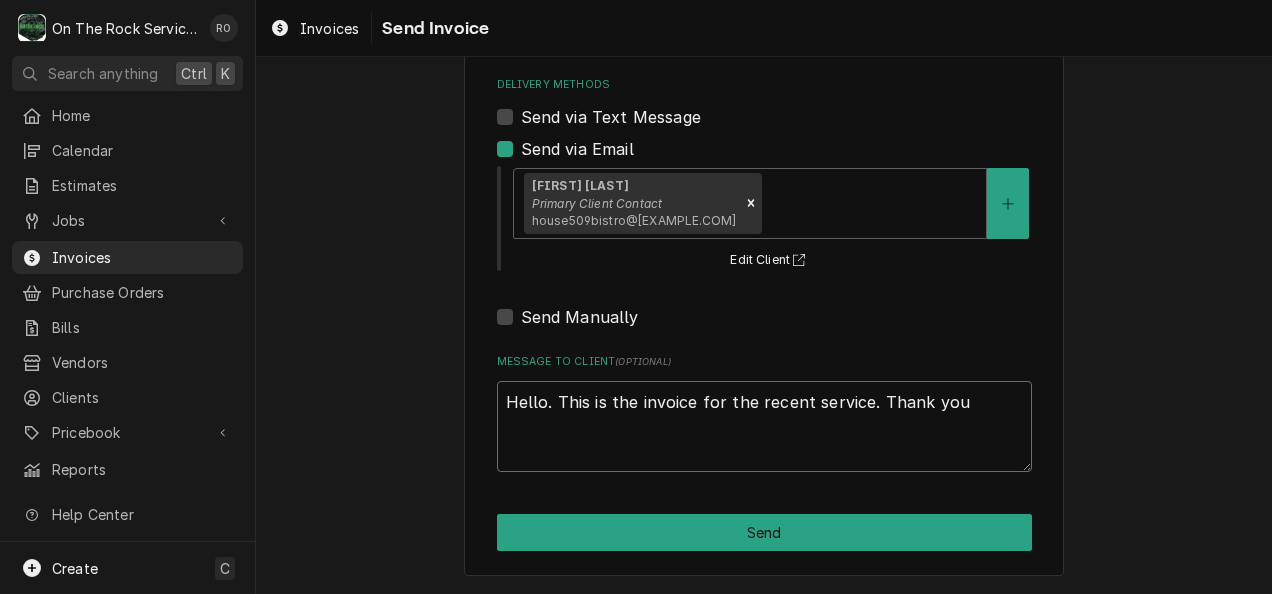 type on "x" 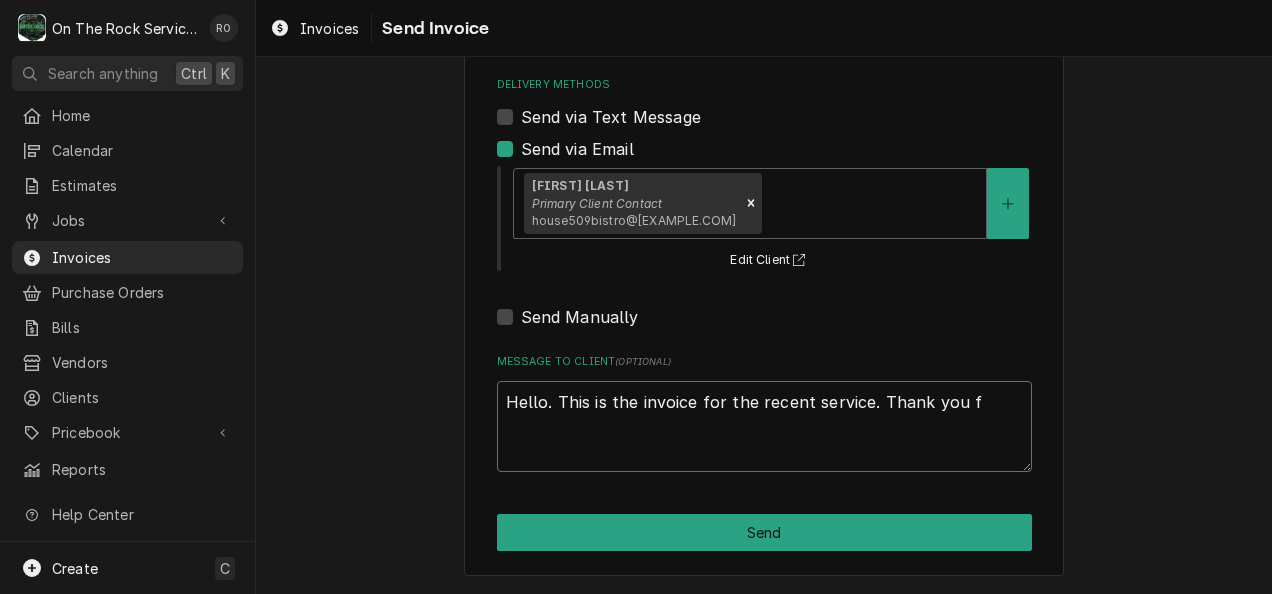 type on "x" 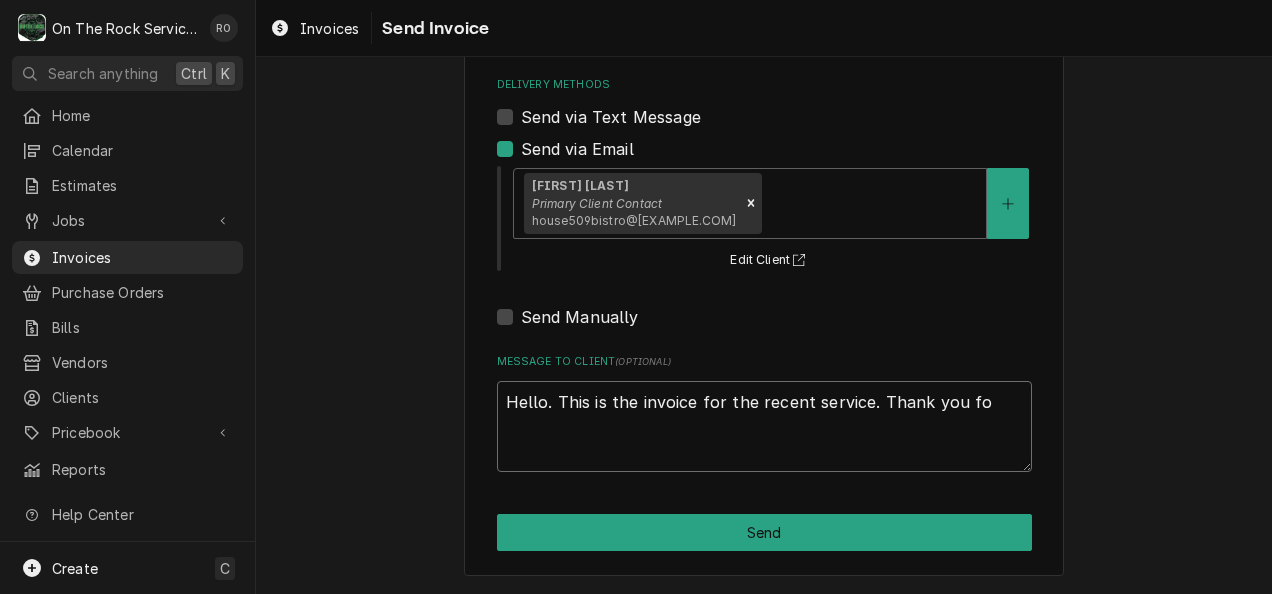 type on "x" 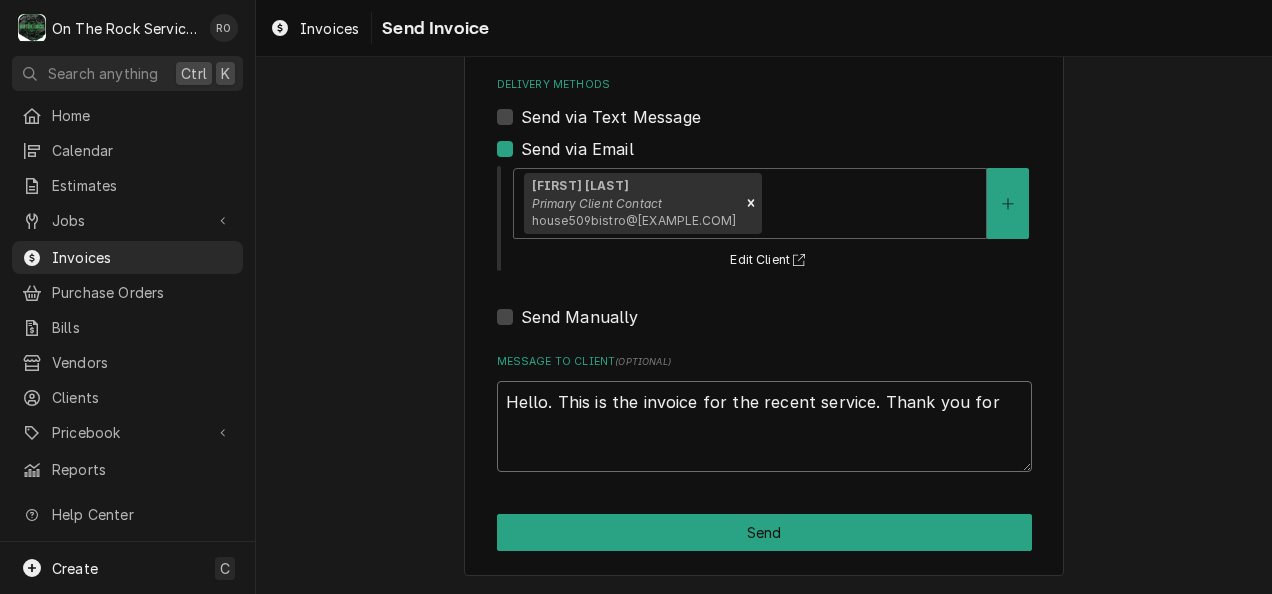 type on "x" 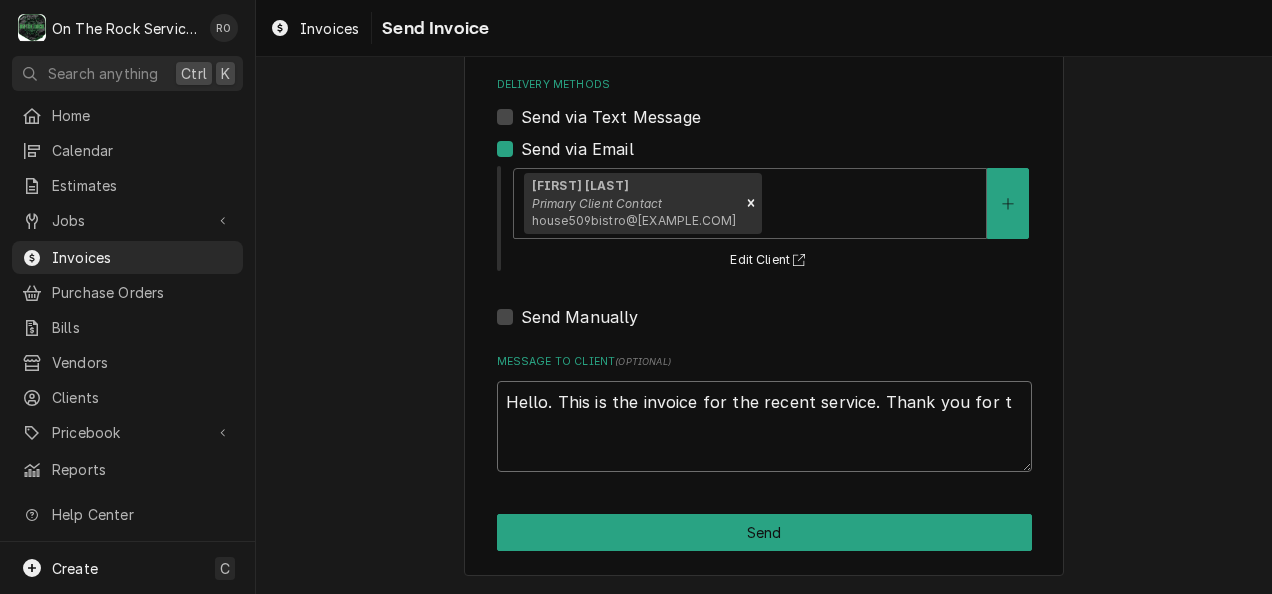 type on "Hello. This is the invoice for the recent service. Thank you for th" 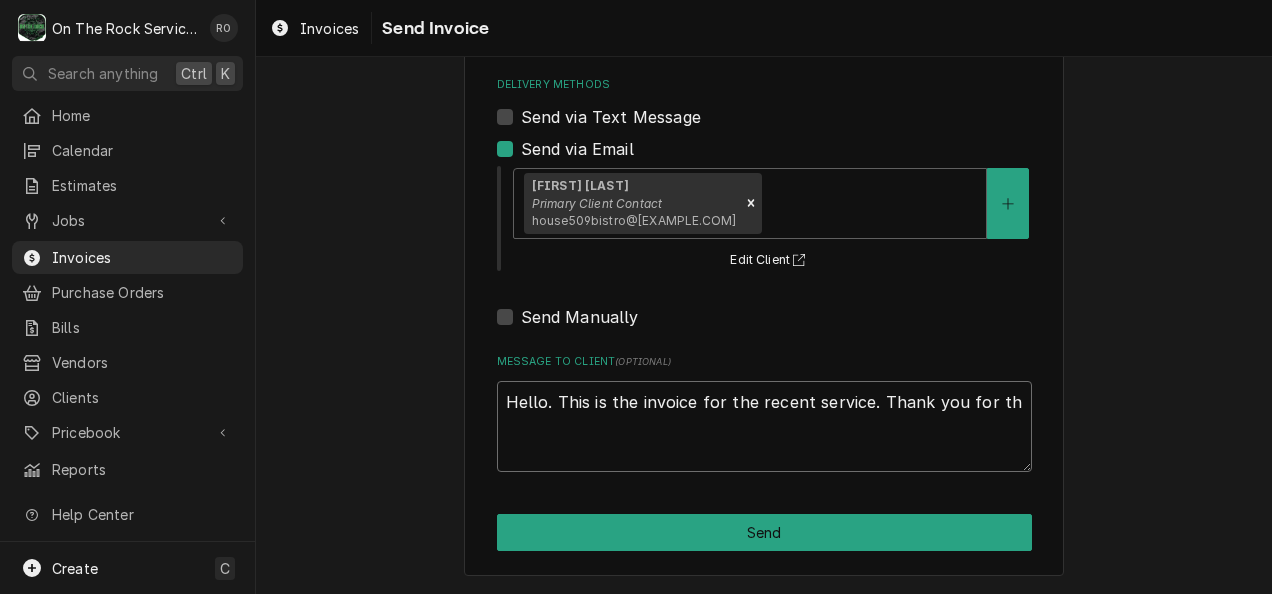 type on "x" 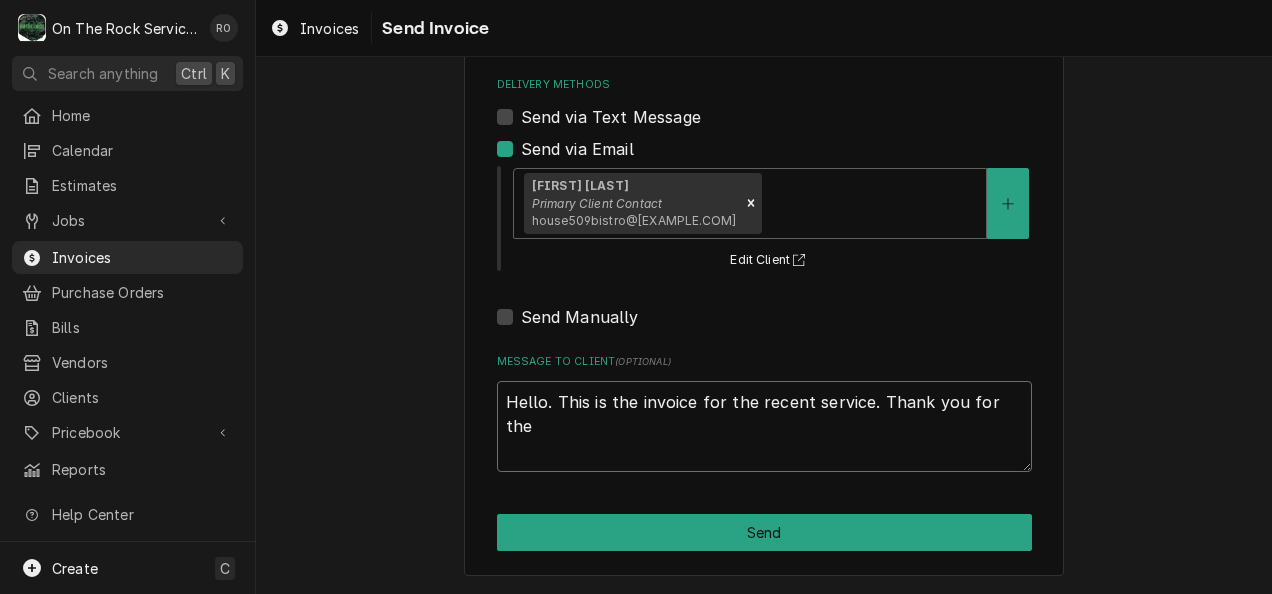 type on "x" 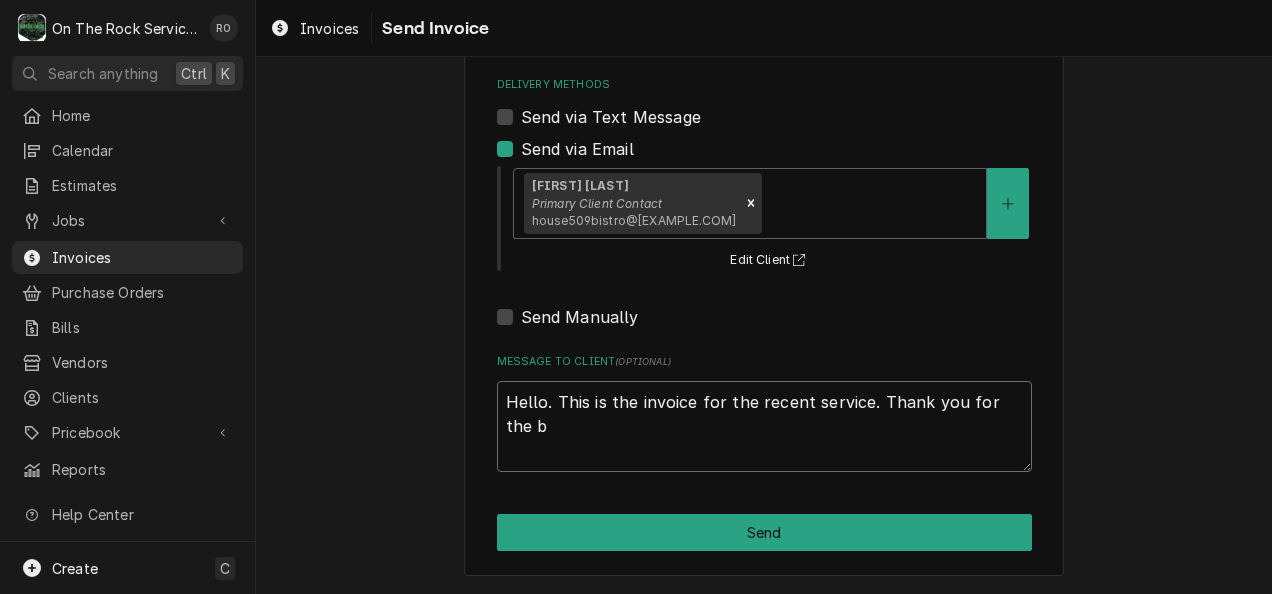 type on "x" 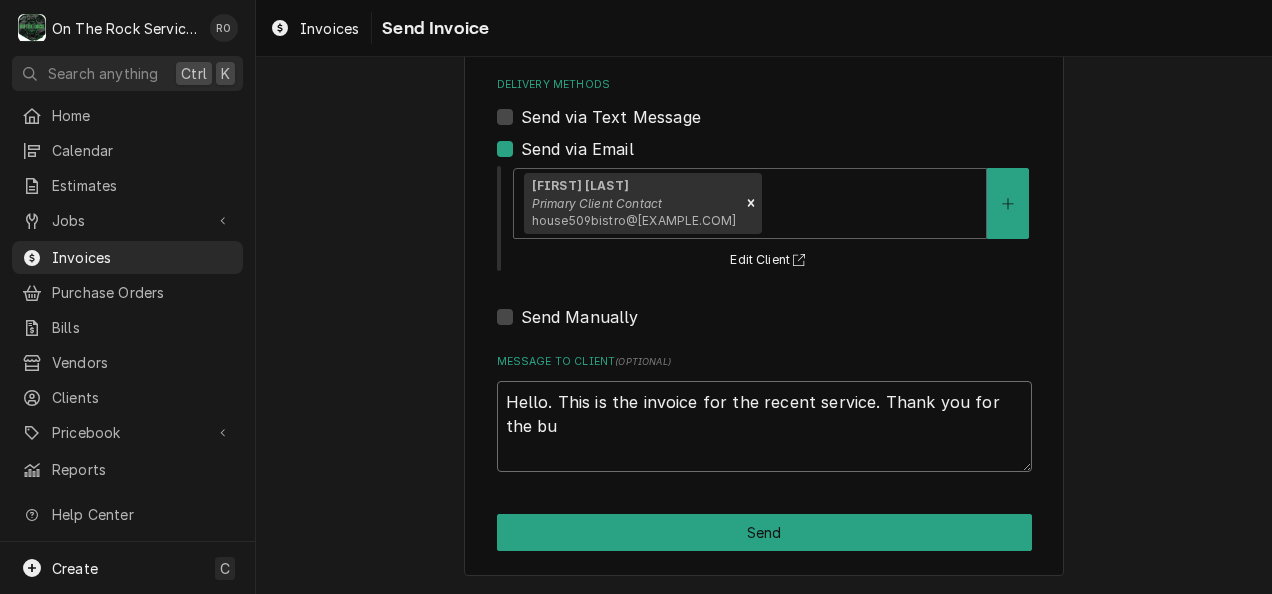 type on "Hello. This is the invoice for the recent service. Thank you for the bus" 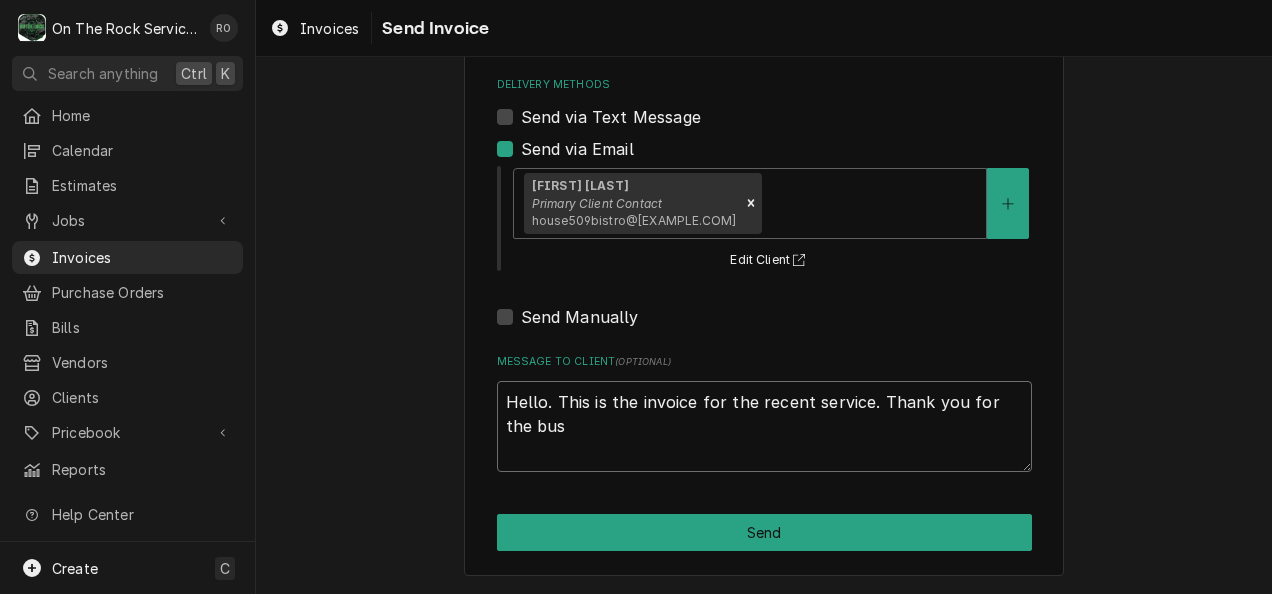 type on "x" 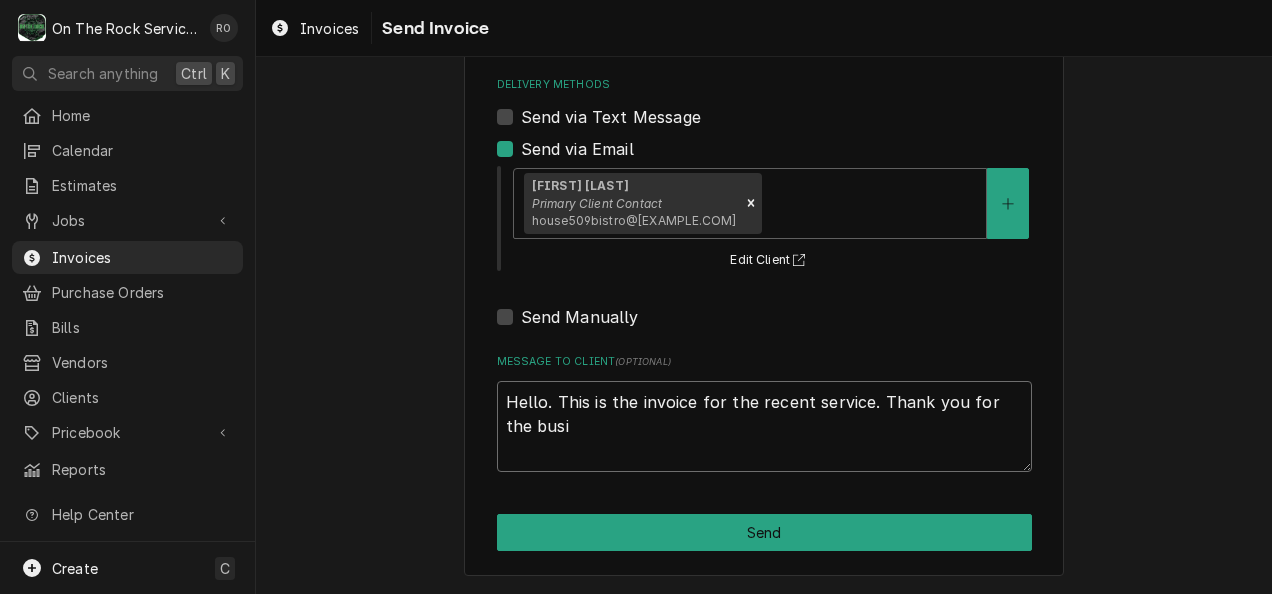type on "Hello. This is the invoice for the recent service. Thank you for the busie" 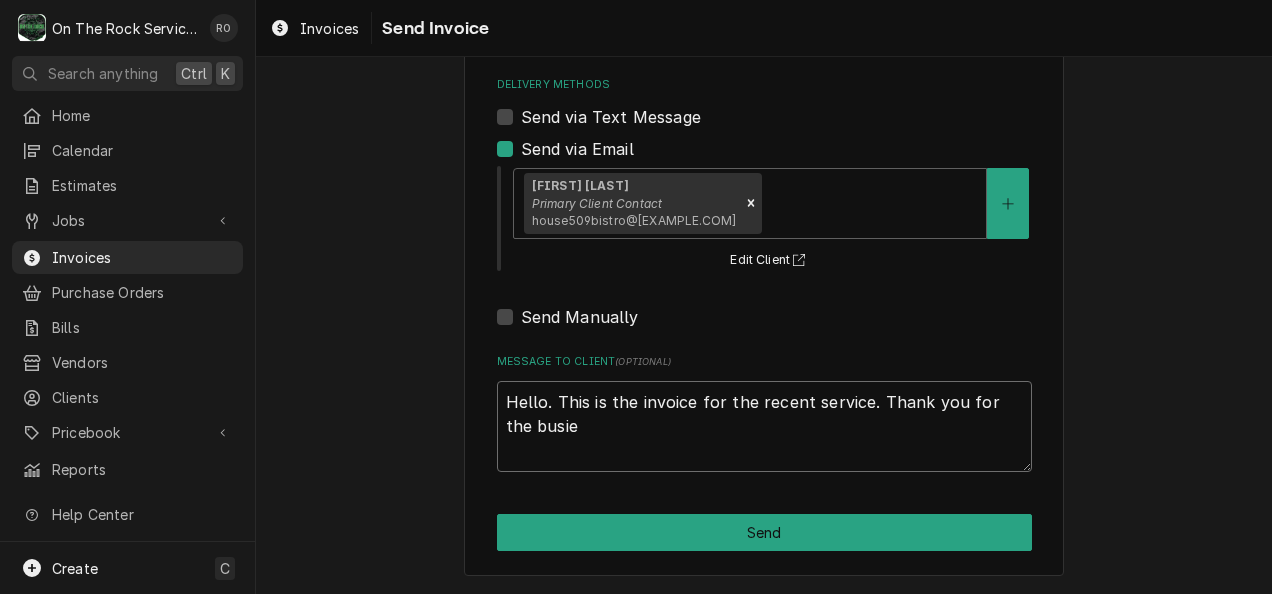type on "x" 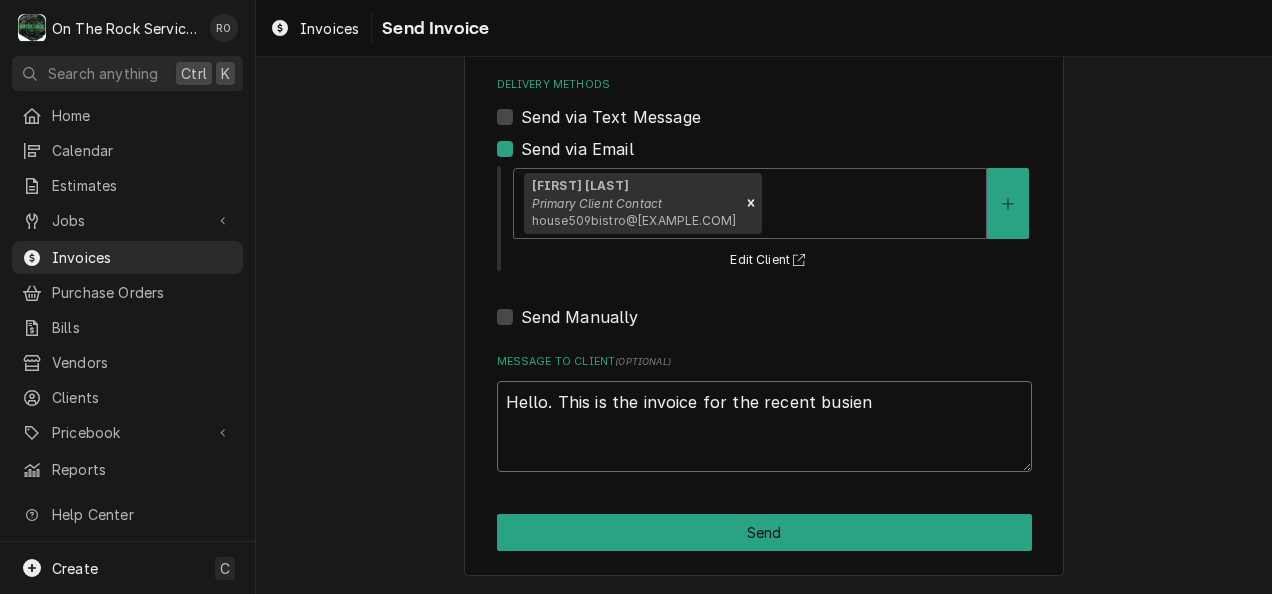 type on "x" 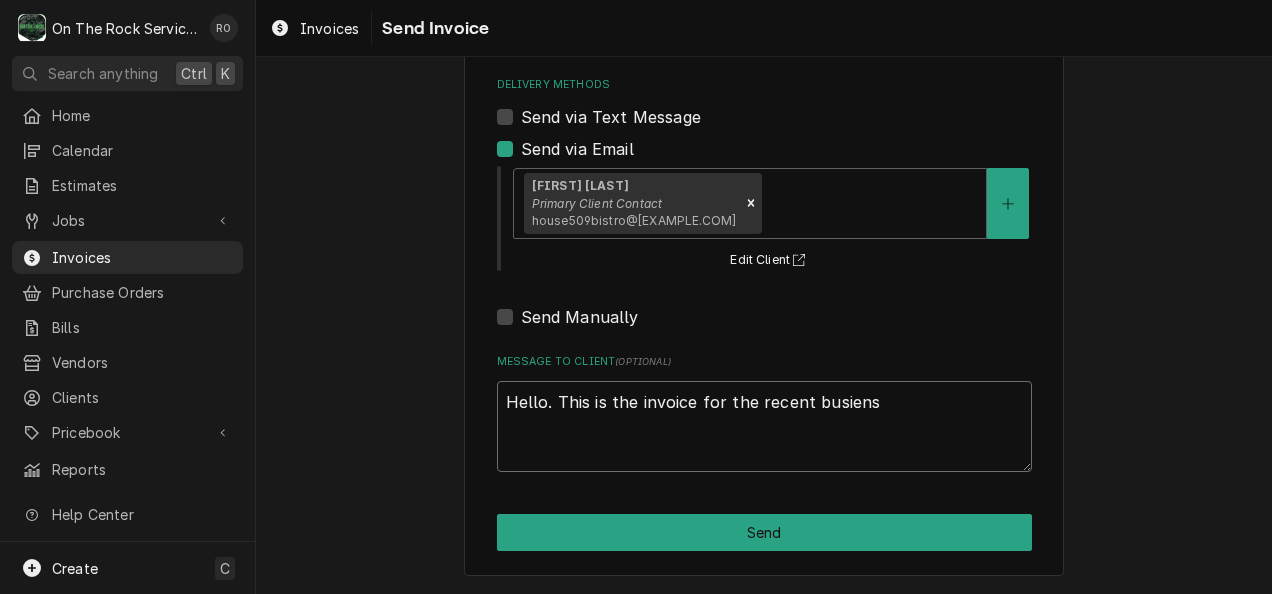 type on "x" 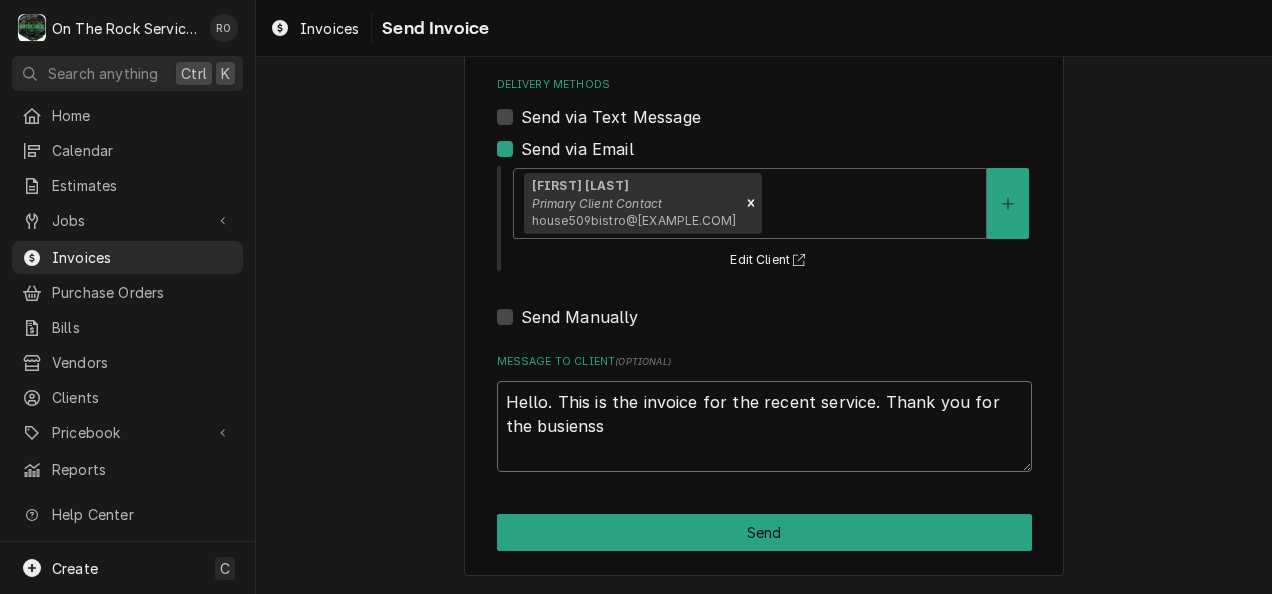type on "x" 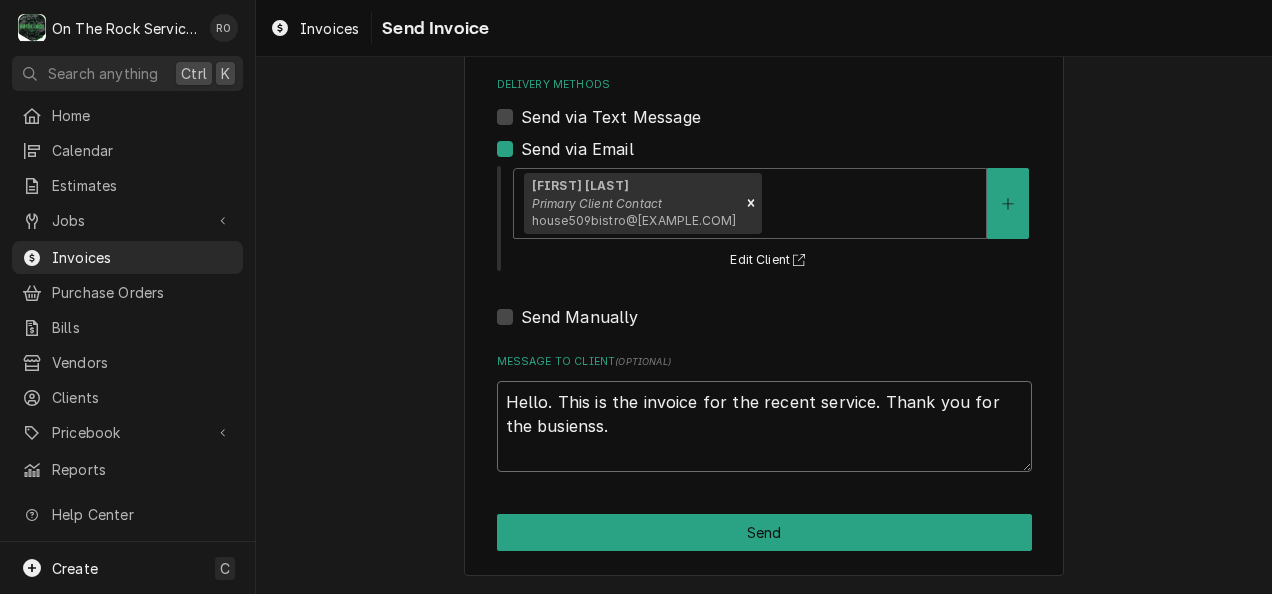 type on "x" 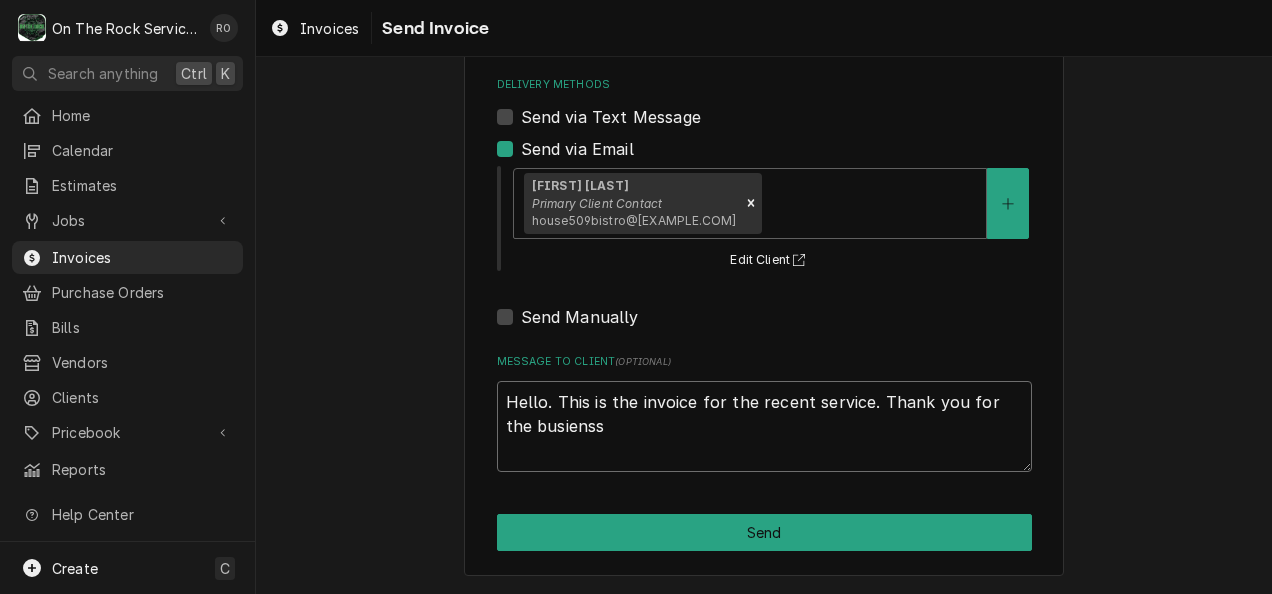 type on "x" 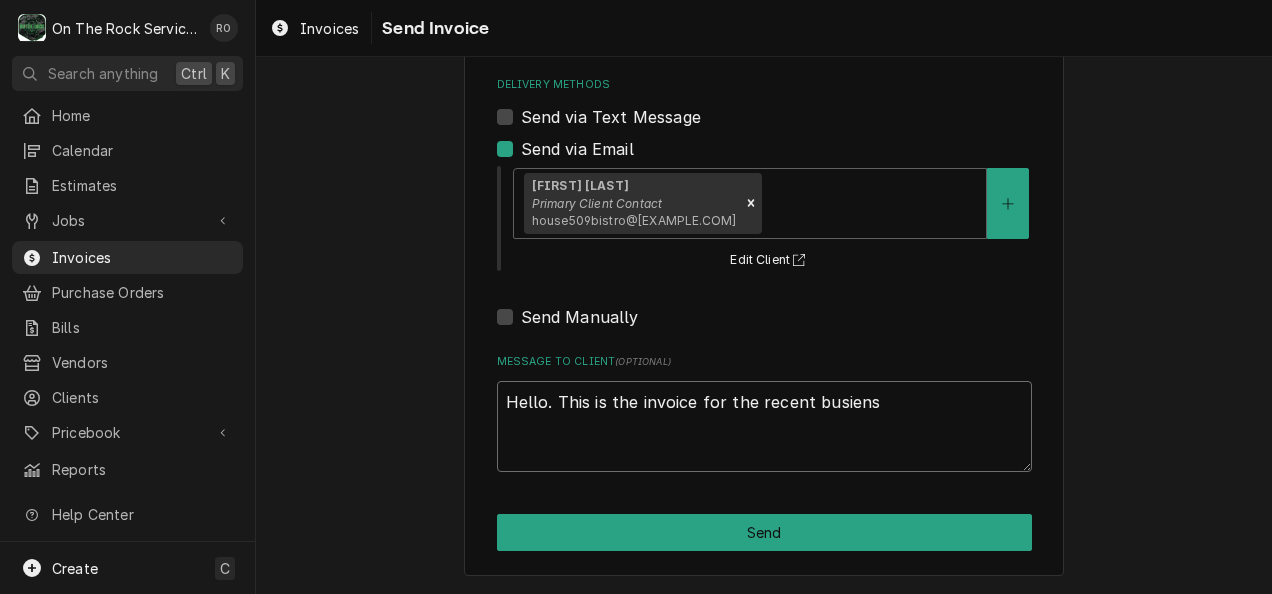 type on "x" 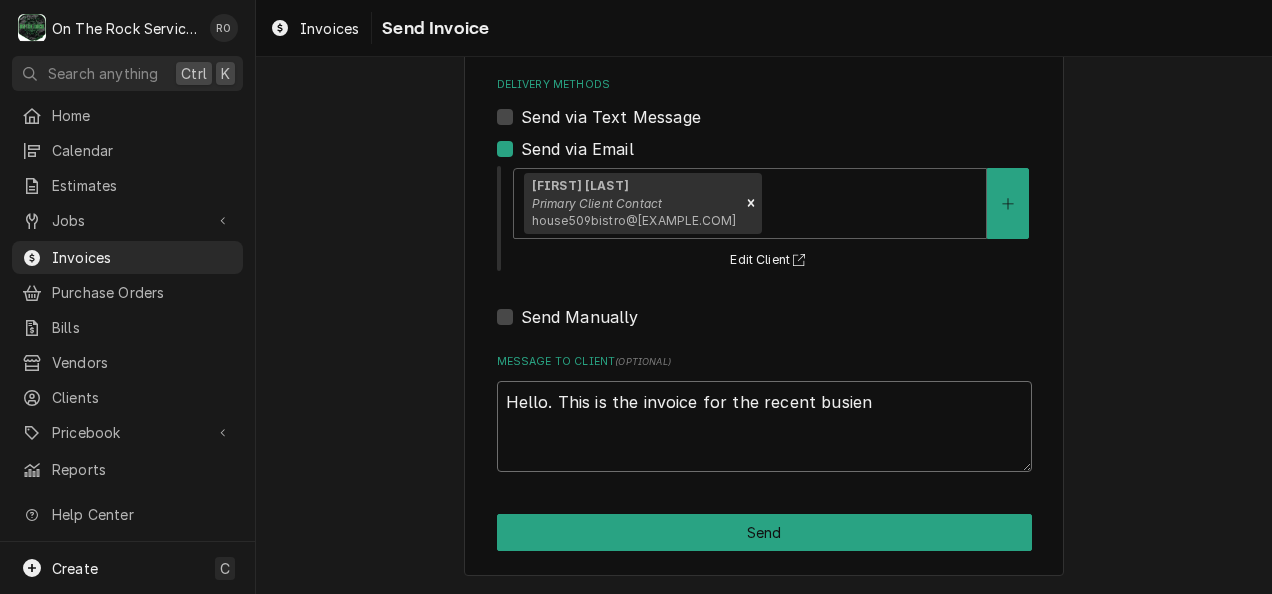 type on "x" 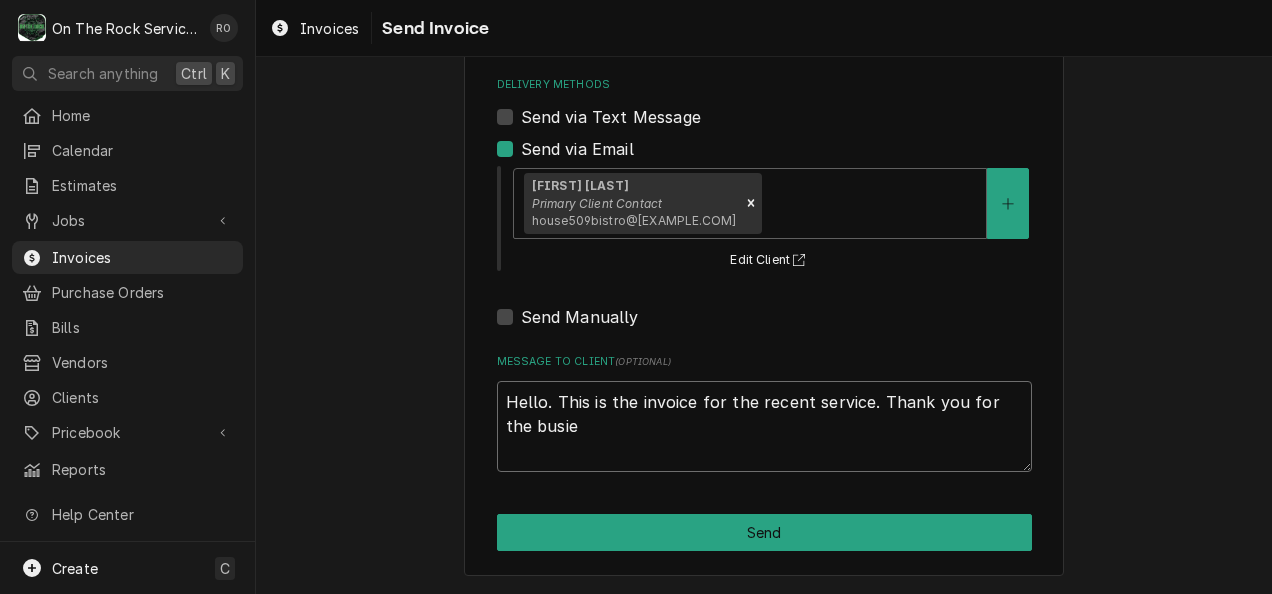 type on "x" 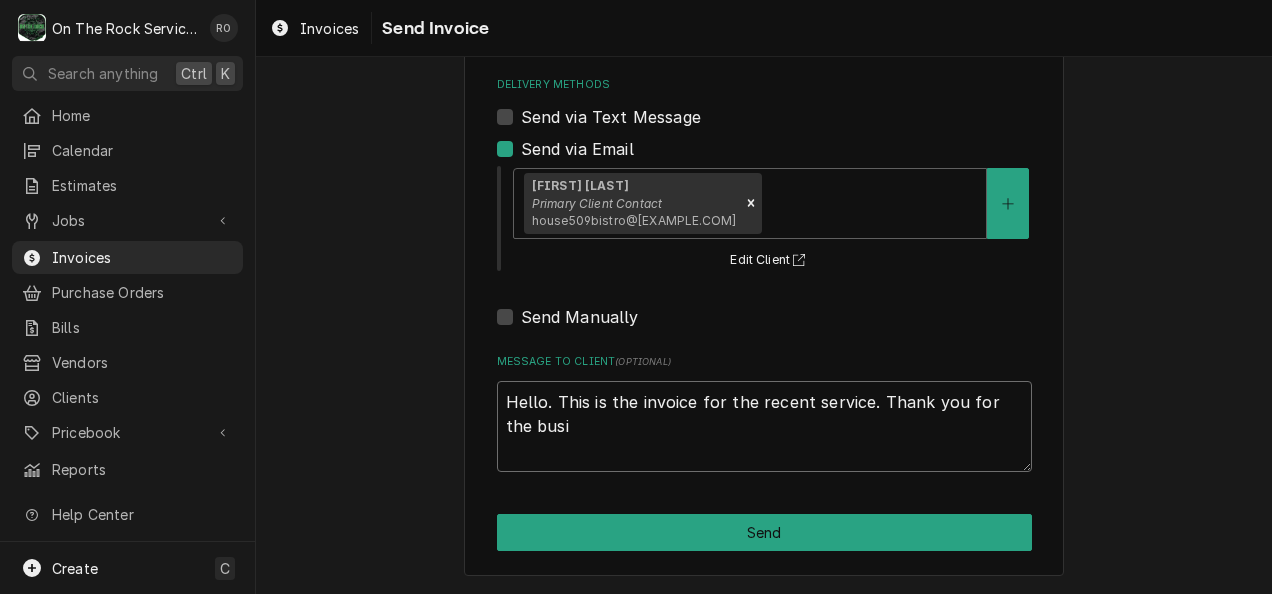 type on "x" 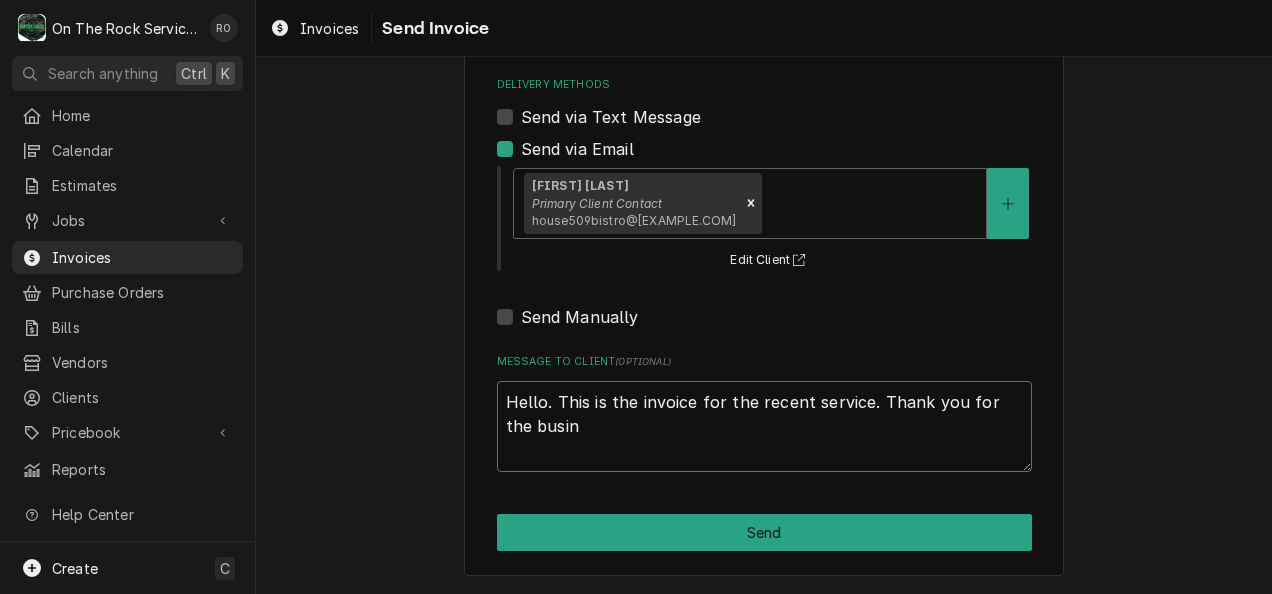 type on "x" 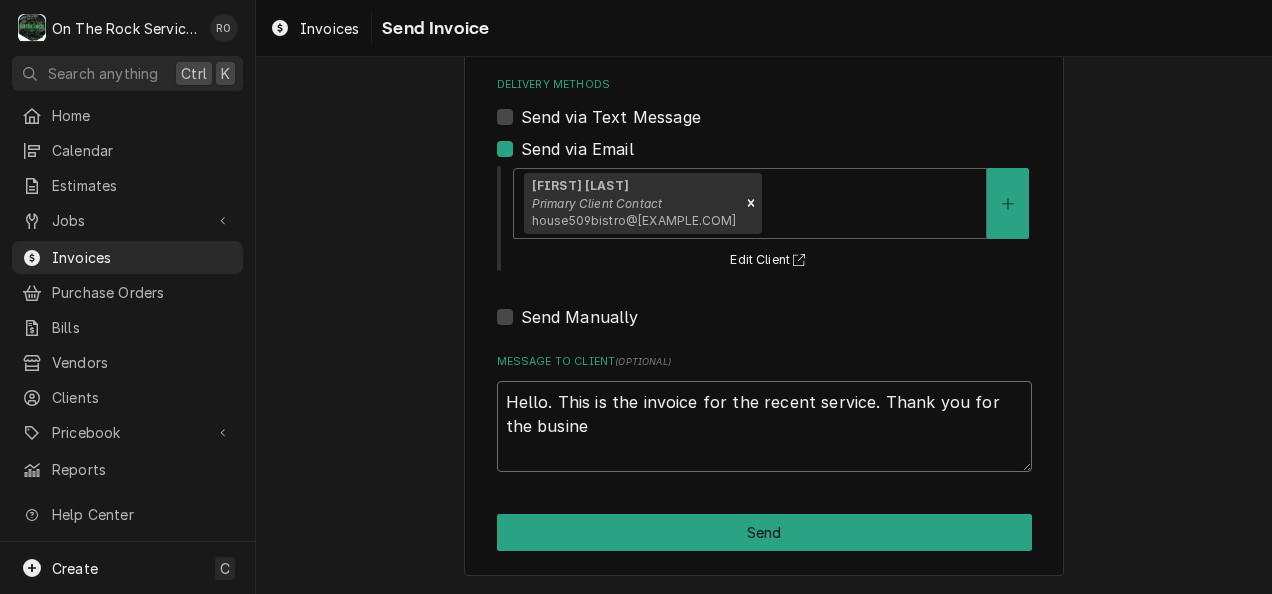 type on "x" 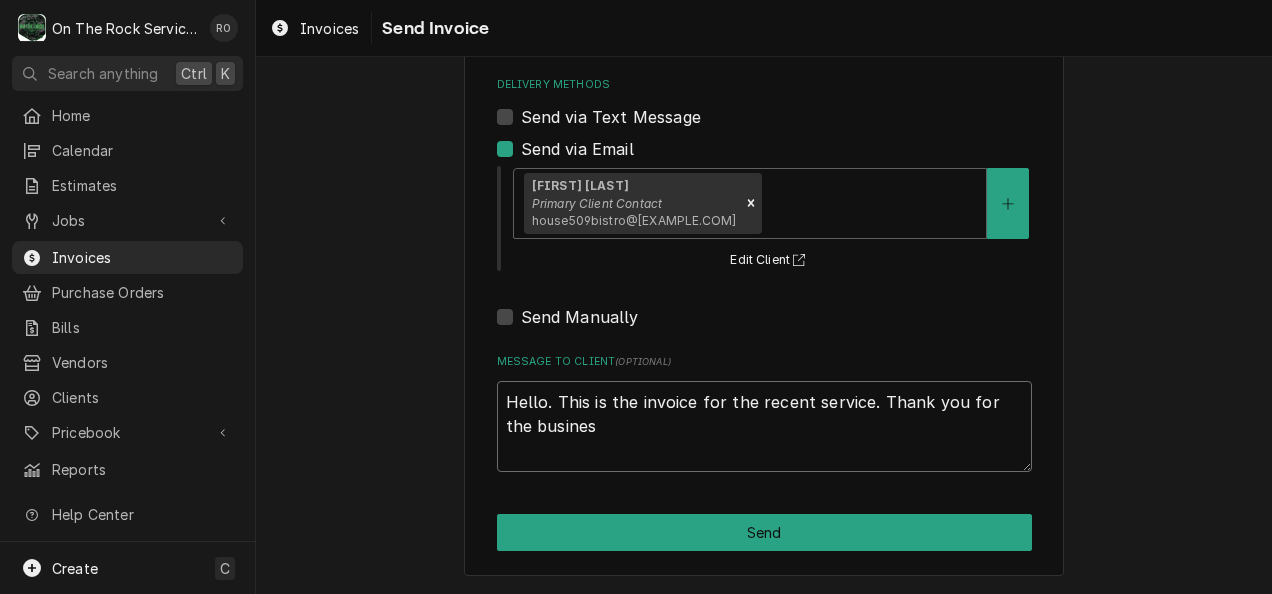 type on "x" 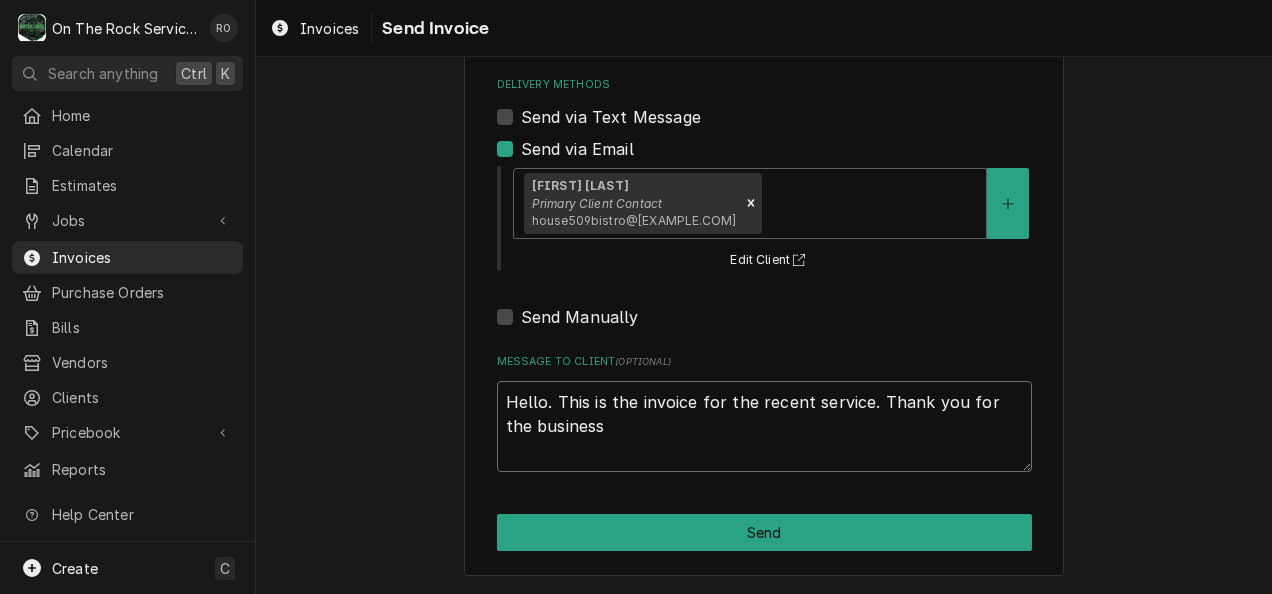 type on "x" 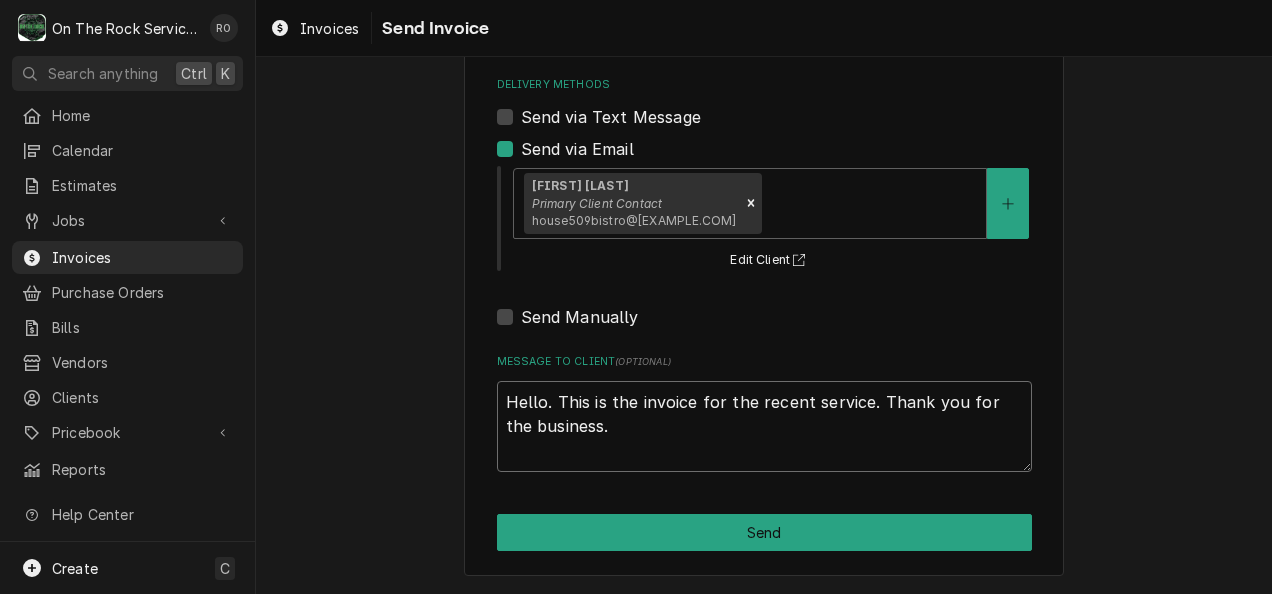 type on "x" 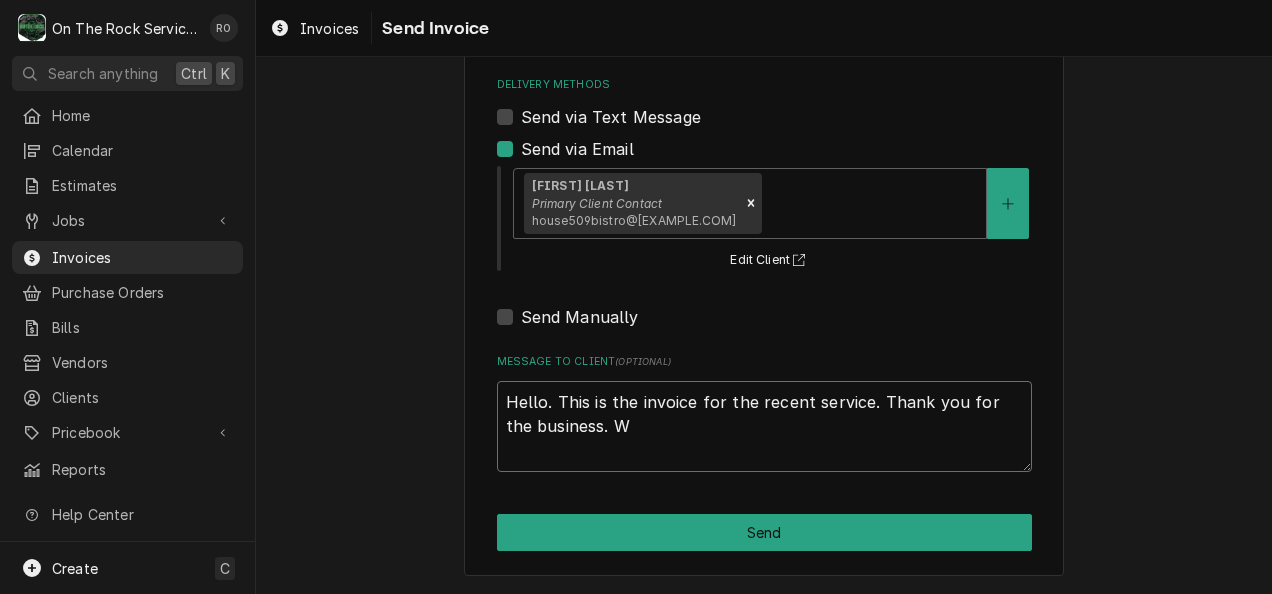 type on "x" 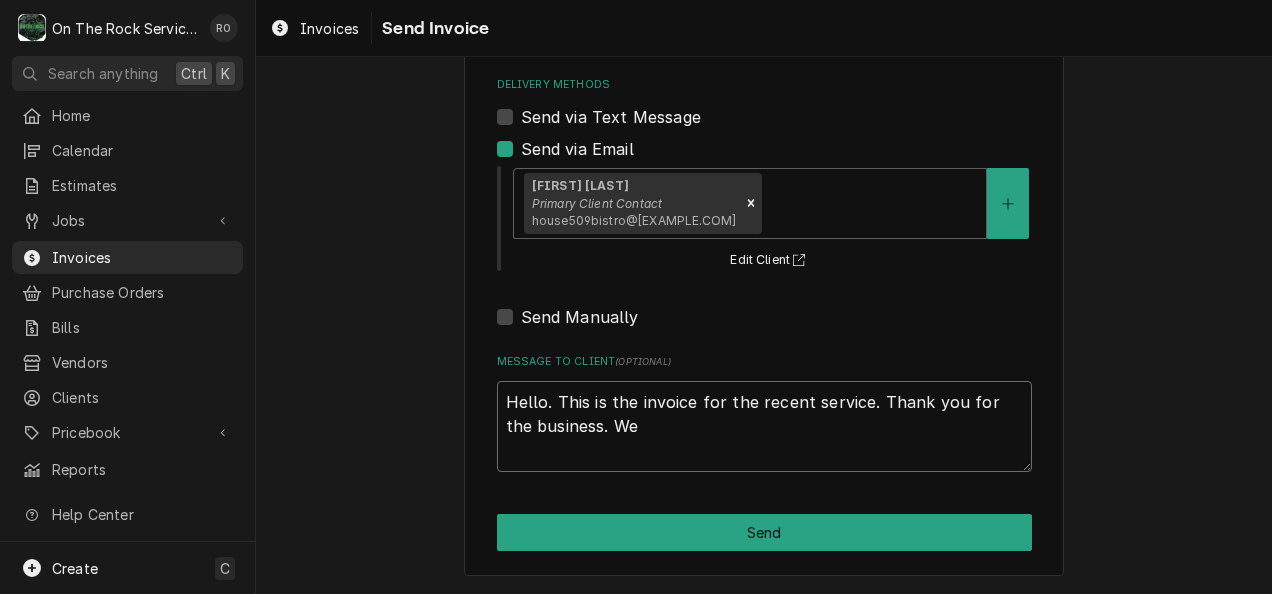 type on "Hello. This is the invoice for the recent service. Thank you for the business. We" 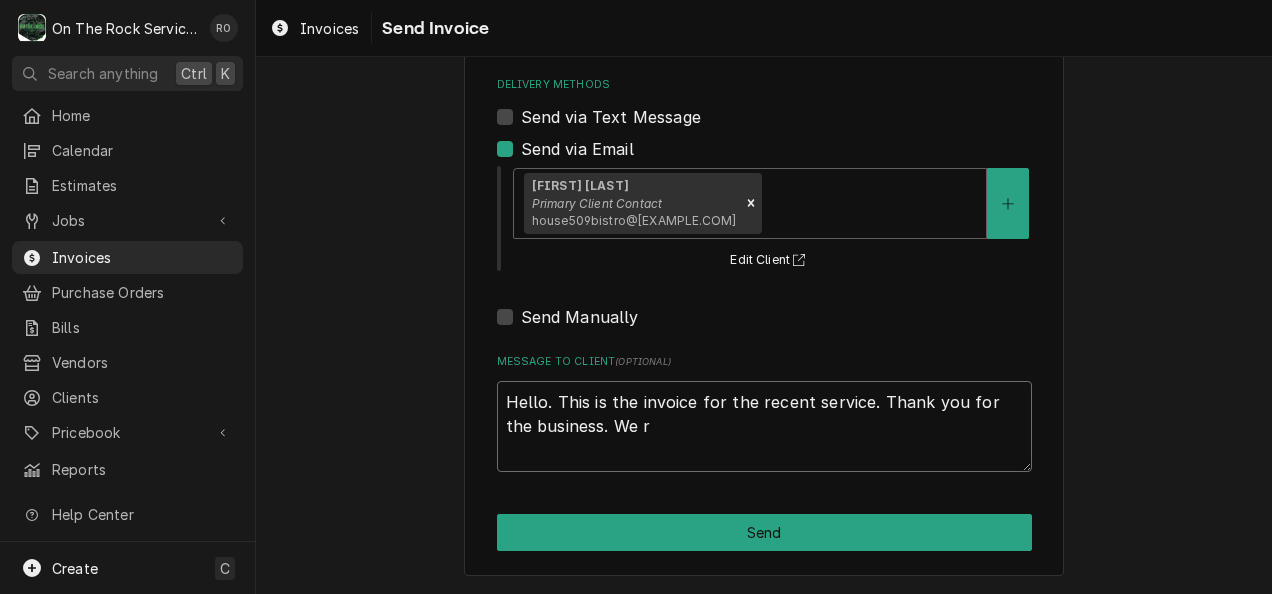 type on "x" 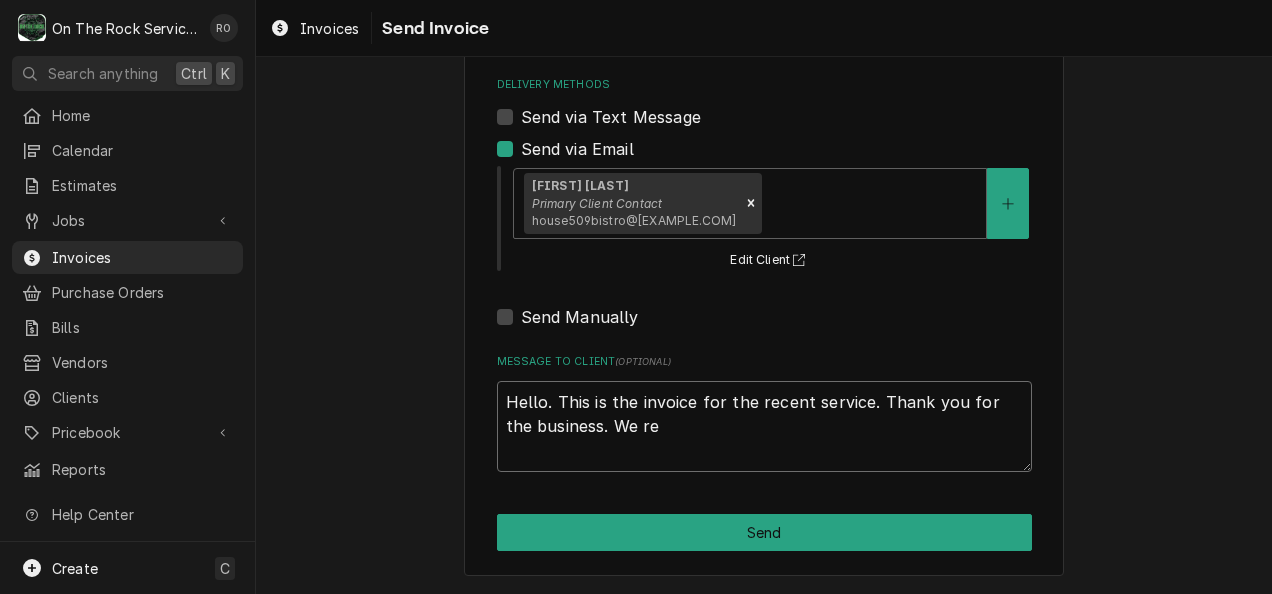 type on "x" 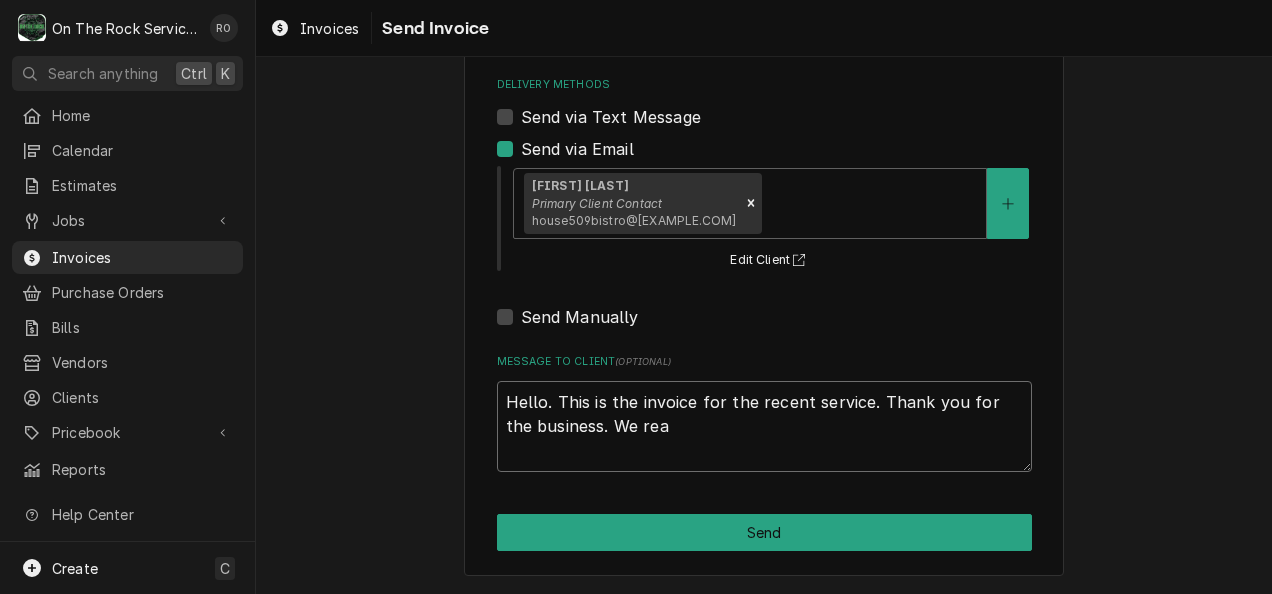 type on "x" 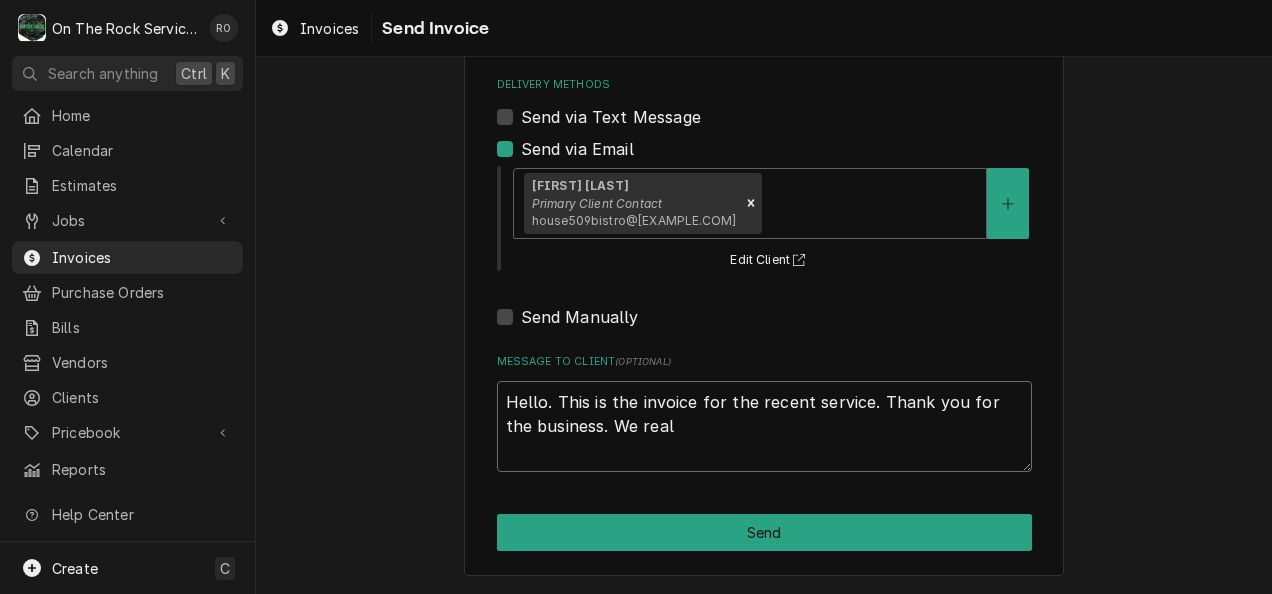 type on "x" 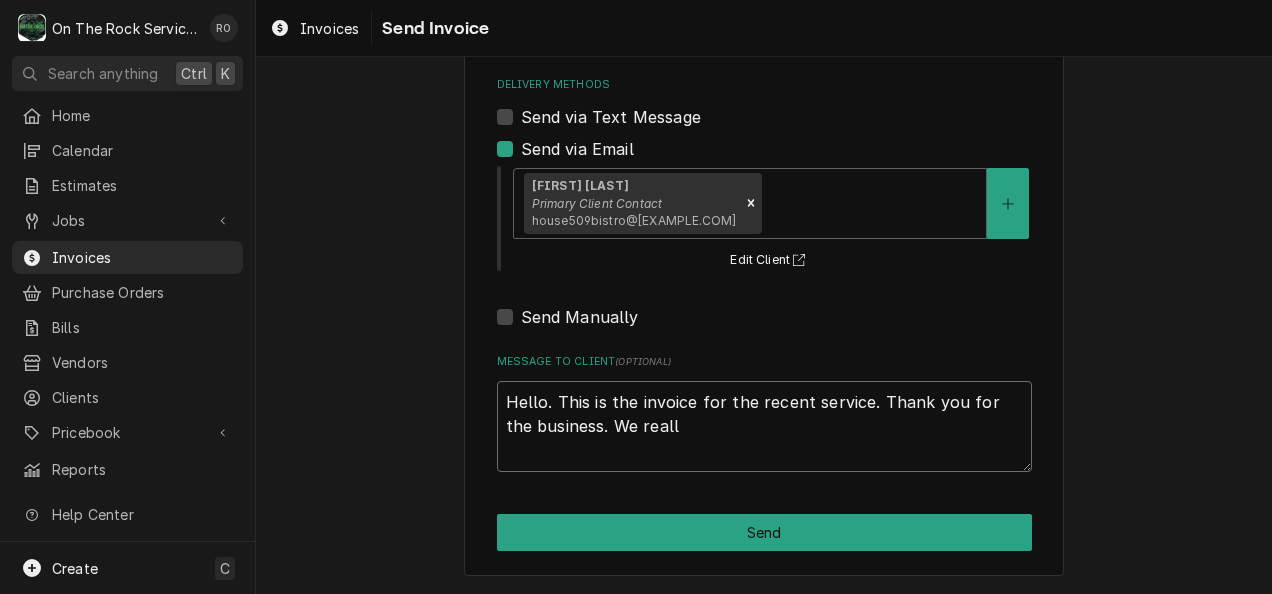 type on "x" 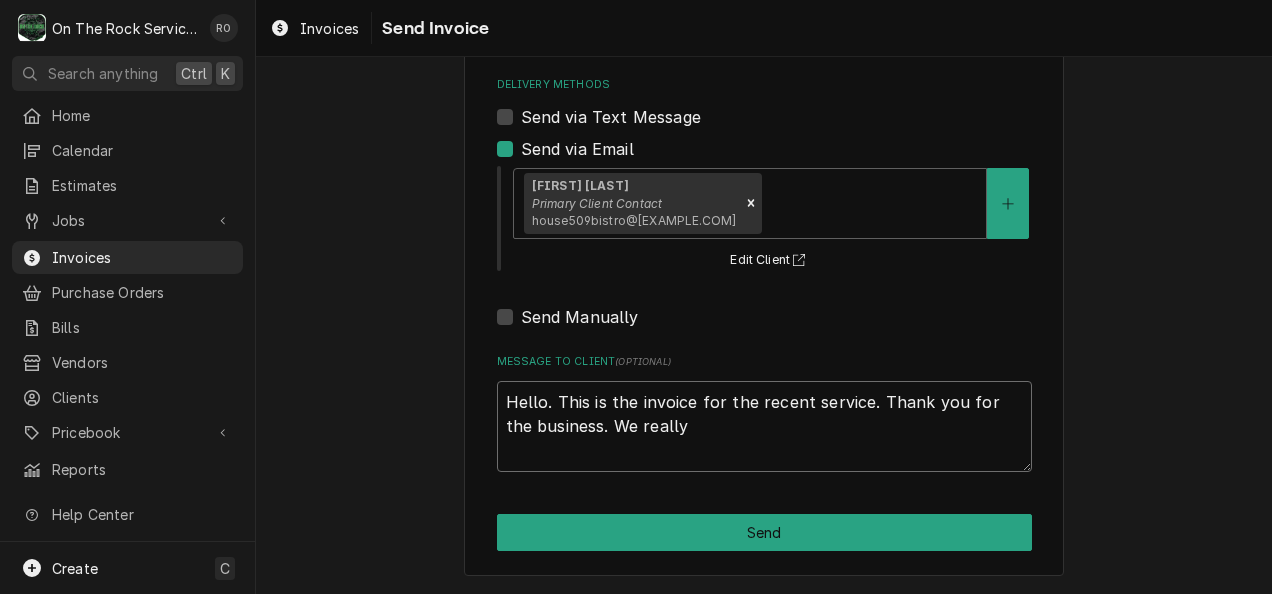 type on "Hello. This is the invoice for the recent service. Thank you for the business. We really" 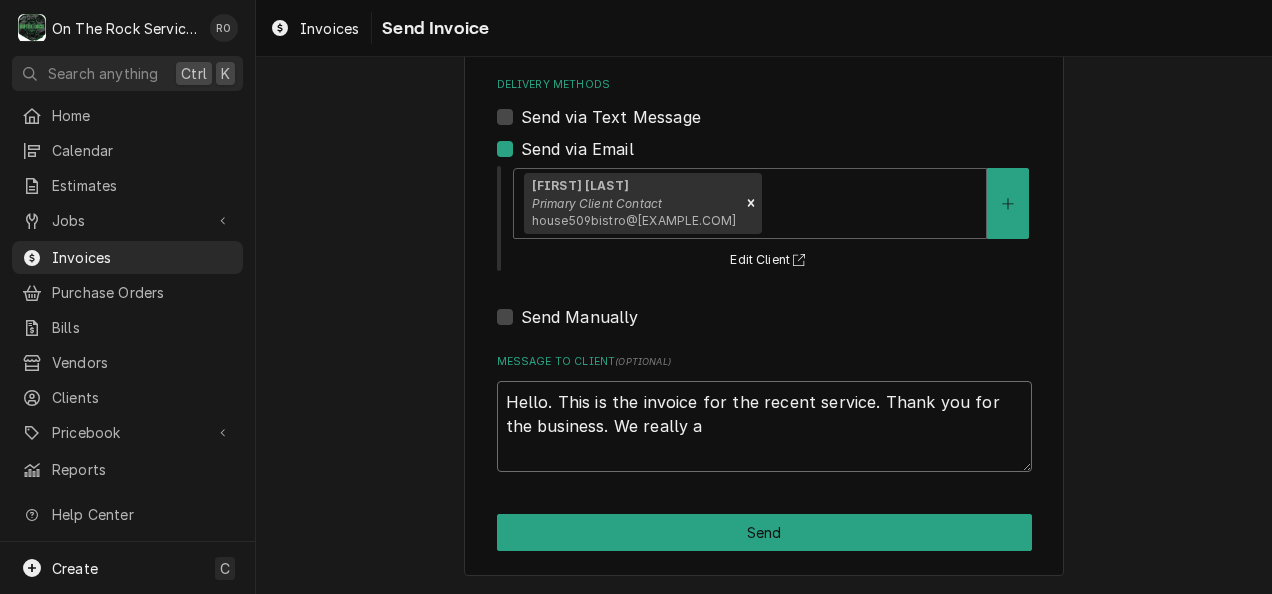 type on "x" 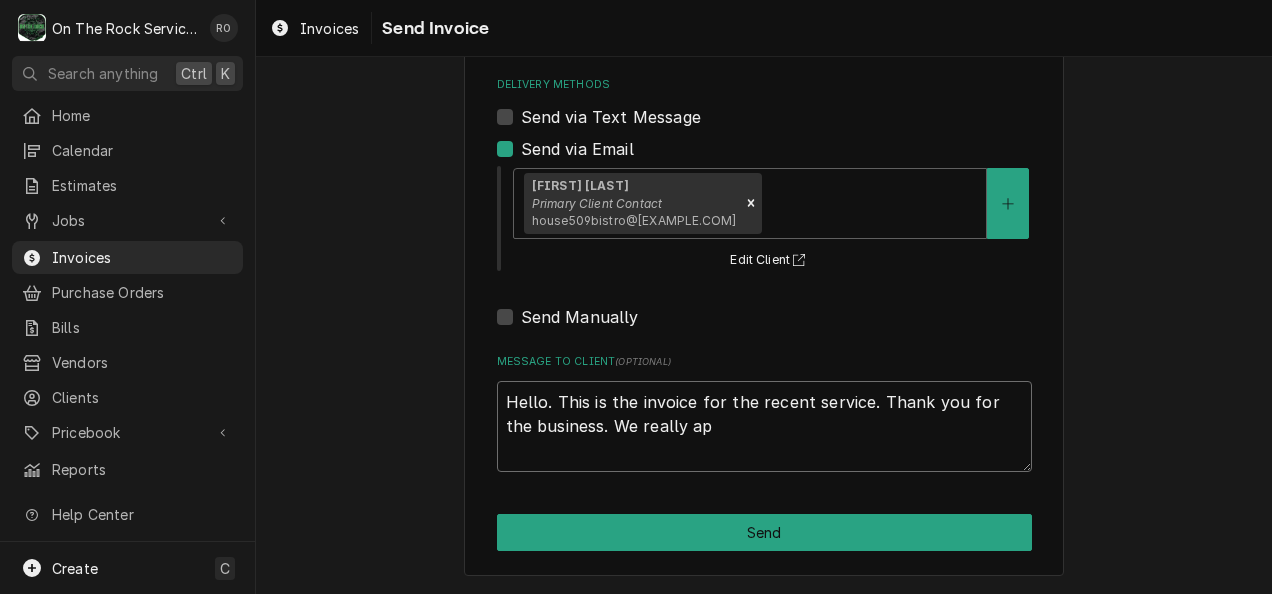 type on "Hello. This is the invoice for the recent service. Thank you for the business. We really app" 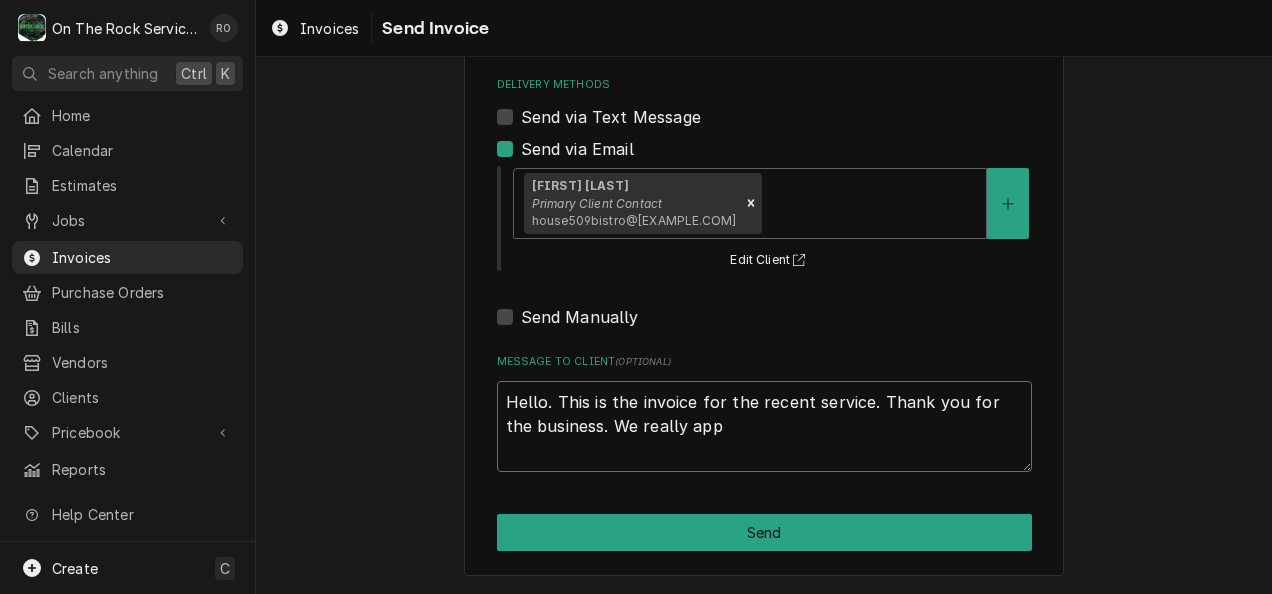 type on "x" 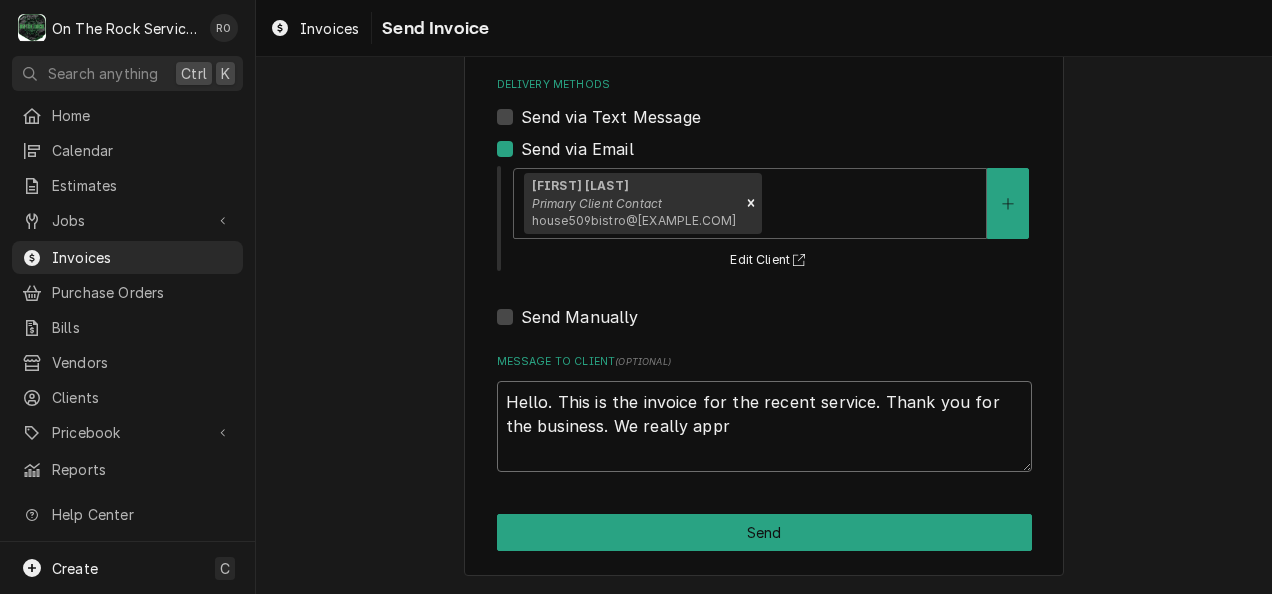 type on "Hello. This is the invoice for the recent service. Thank you for the business. We really appre" 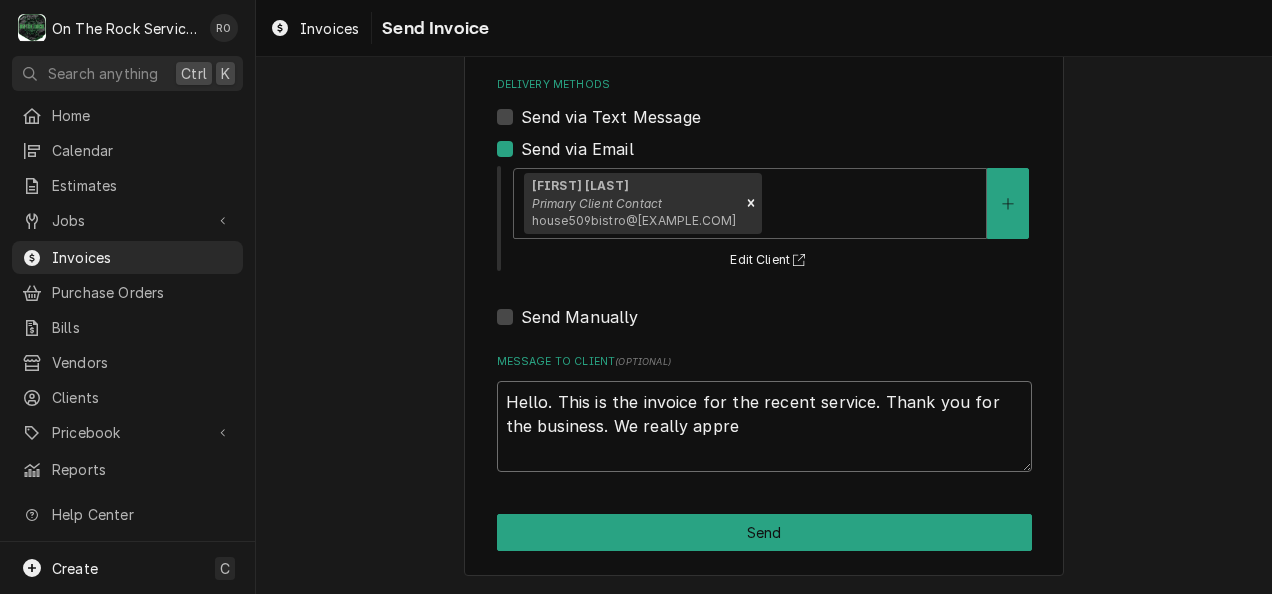 type on "x" 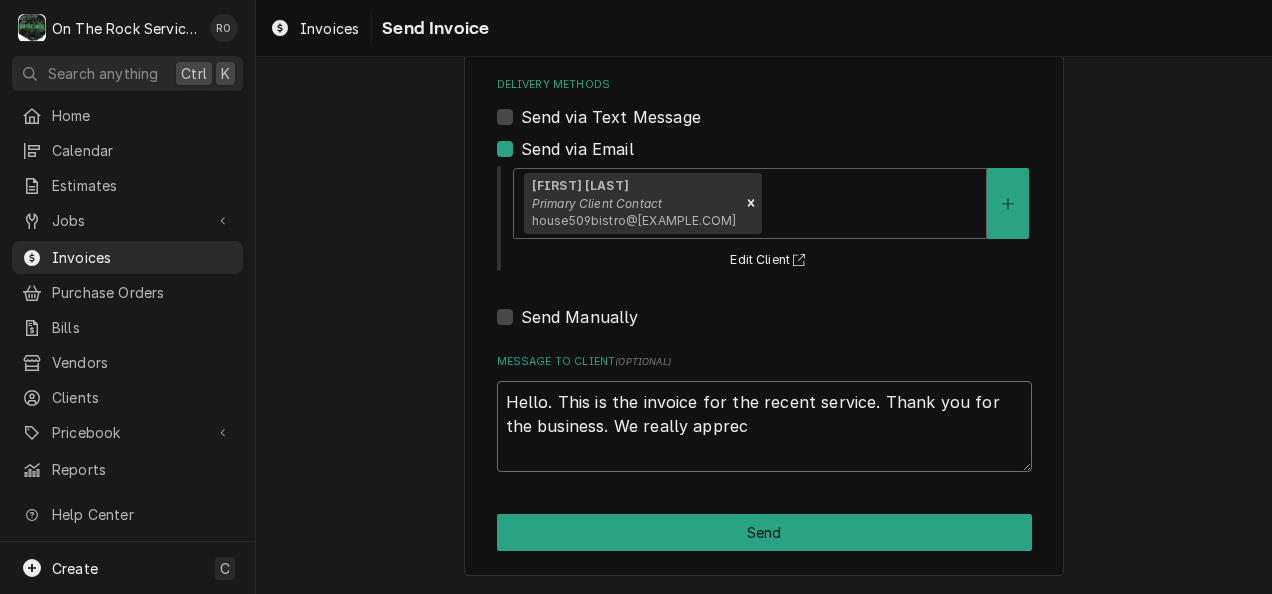 type on "x" 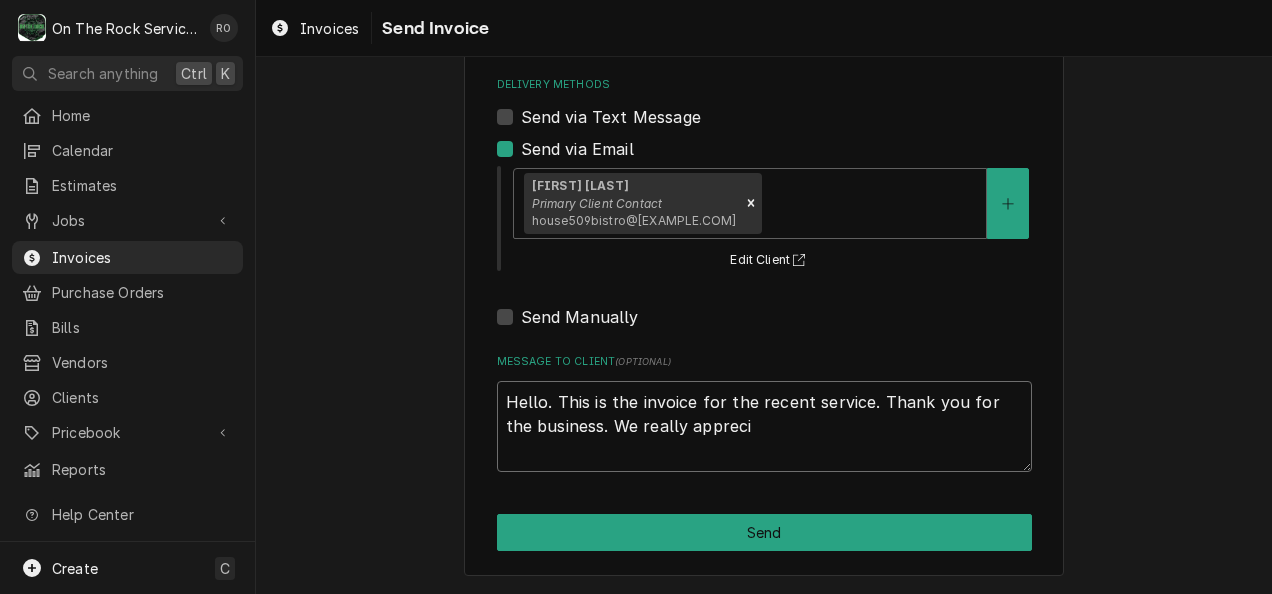 type on "Hello. This is the invoice for the recent service. Thank you for the business. We really apprecia" 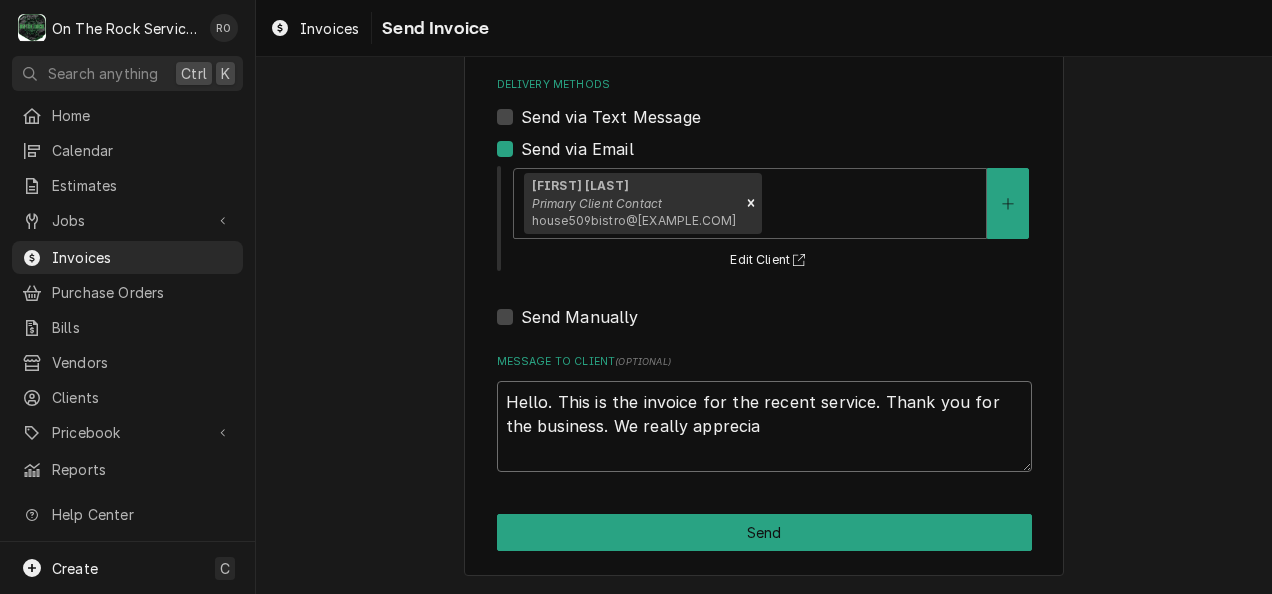 type on "x" 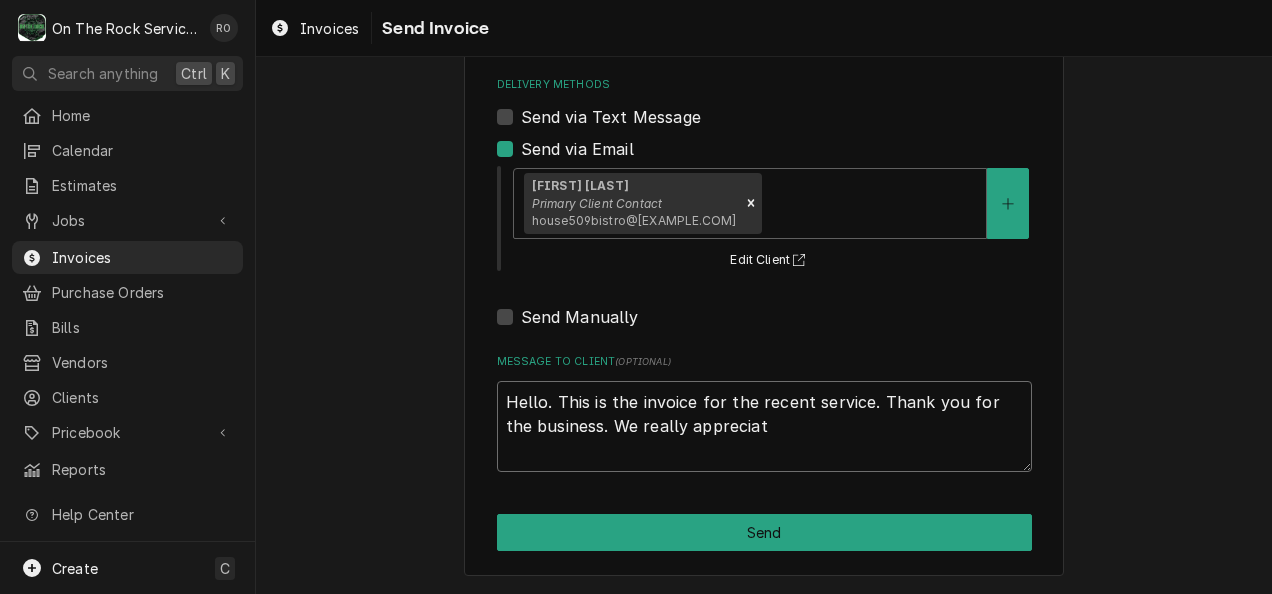 type on "x" 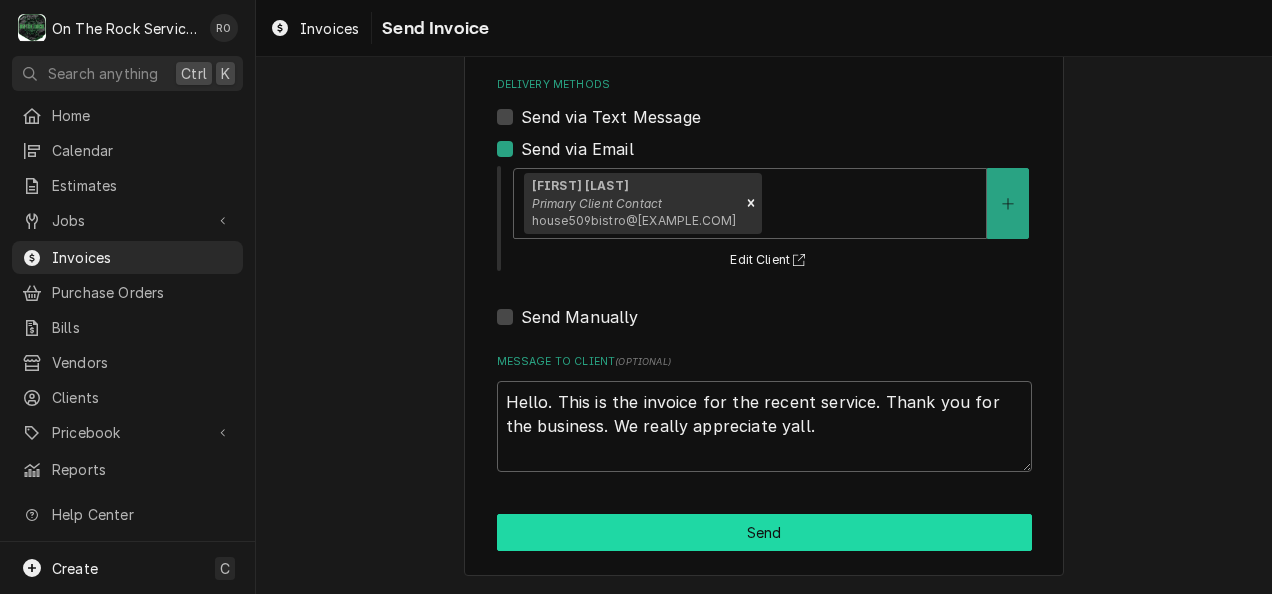 click on "Send" at bounding box center (764, 532) 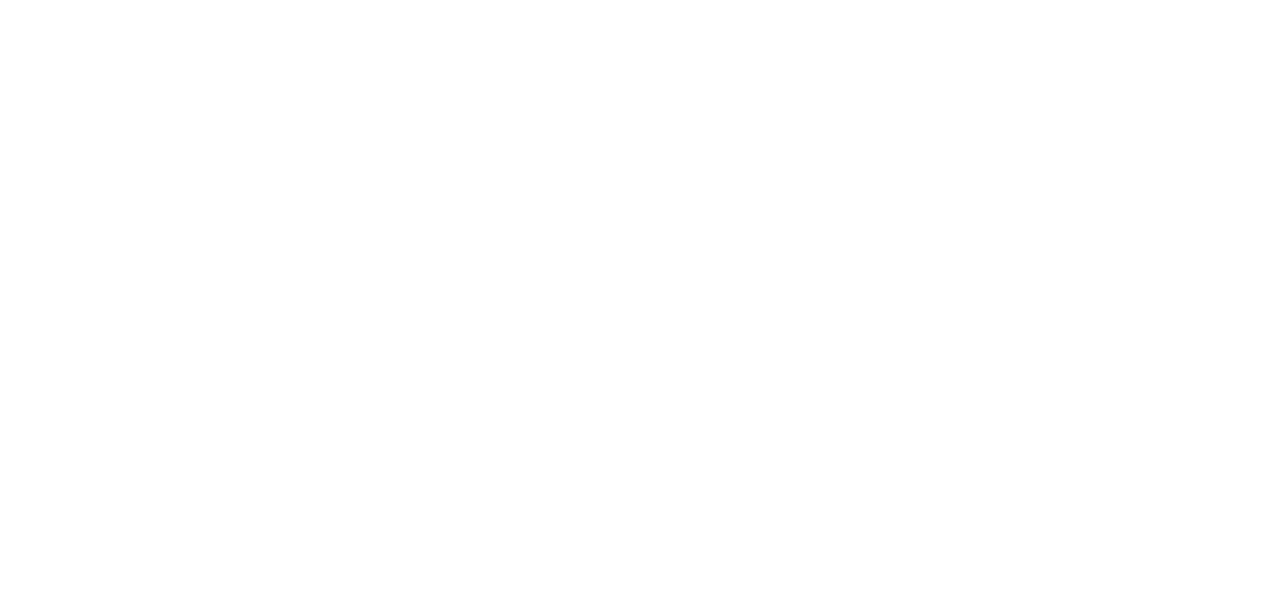 scroll, scrollTop: 0, scrollLeft: 0, axis: both 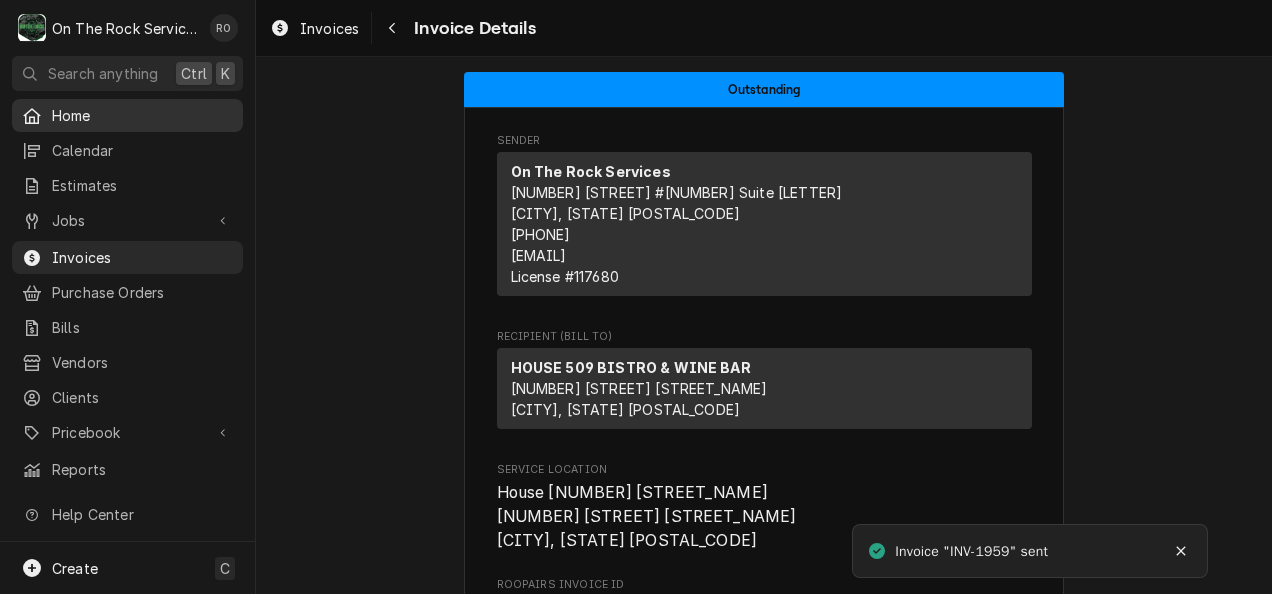 click on "Home" at bounding box center (127, 115) 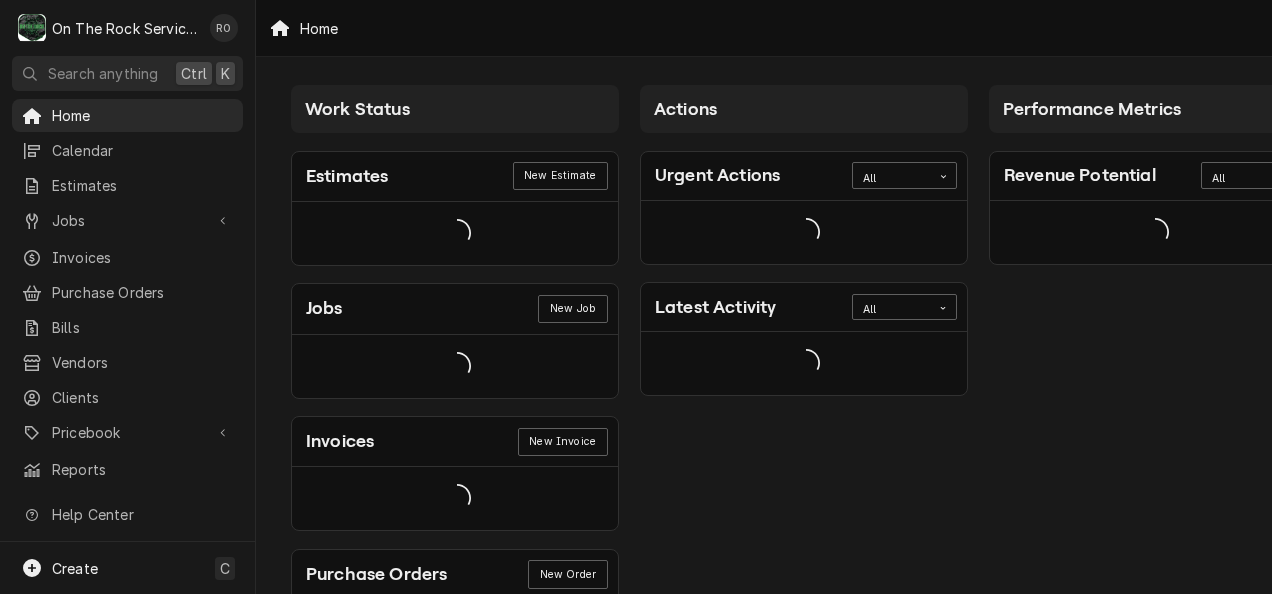 scroll, scrollTop: 0, scrollLeft: 0, axis: both 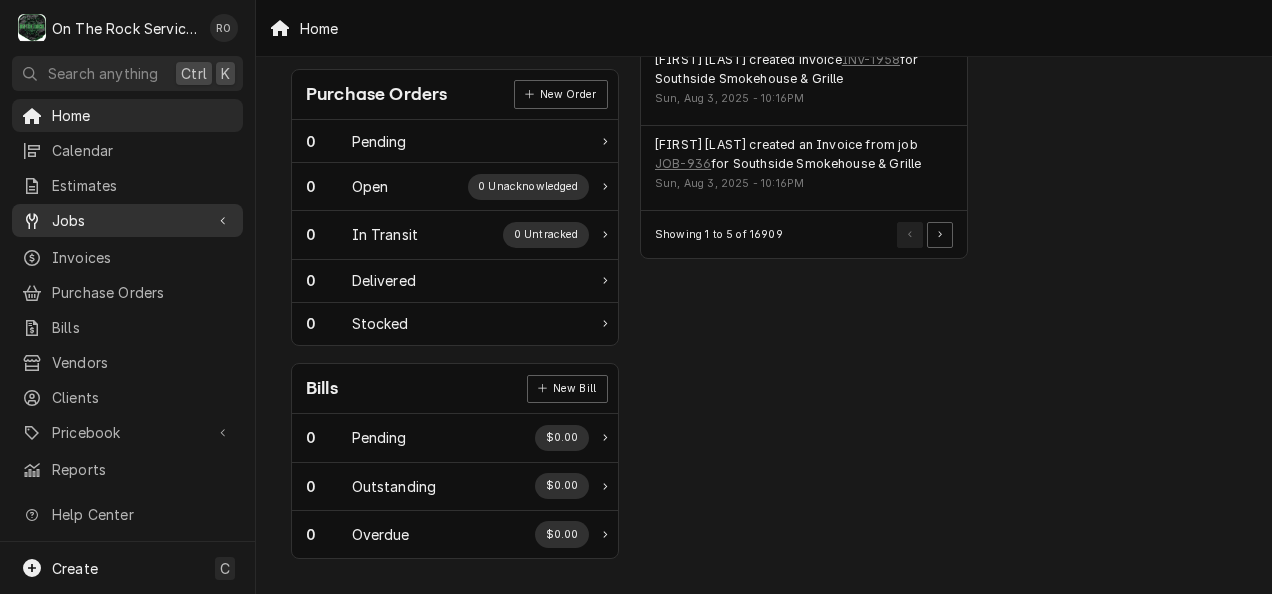 click on "Jobs" at bounding box center (127, 220) 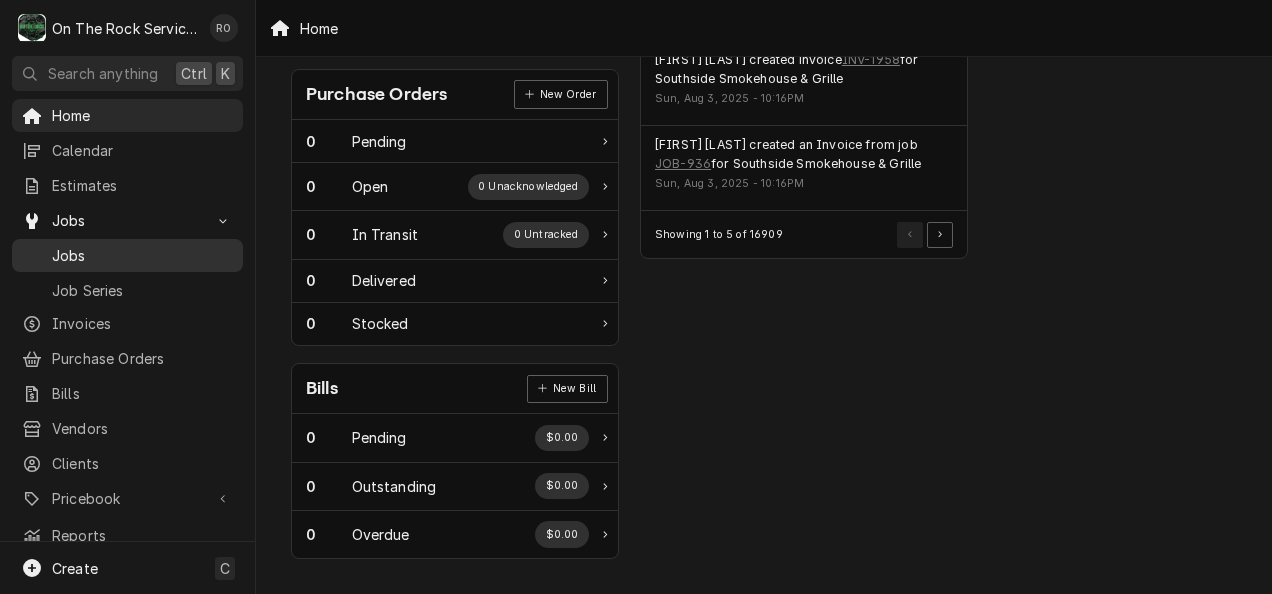 click on "Jobs" at bounding box center (127, 255) 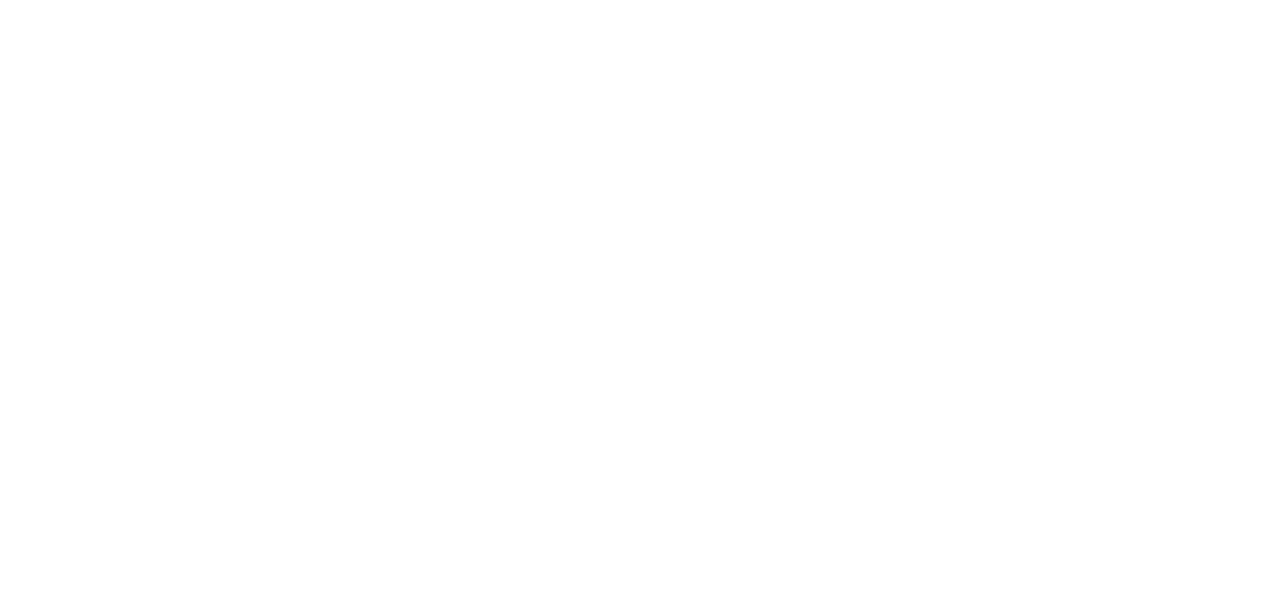 scroll, scrollTop: 0, scrollLeft: 0, axis: both 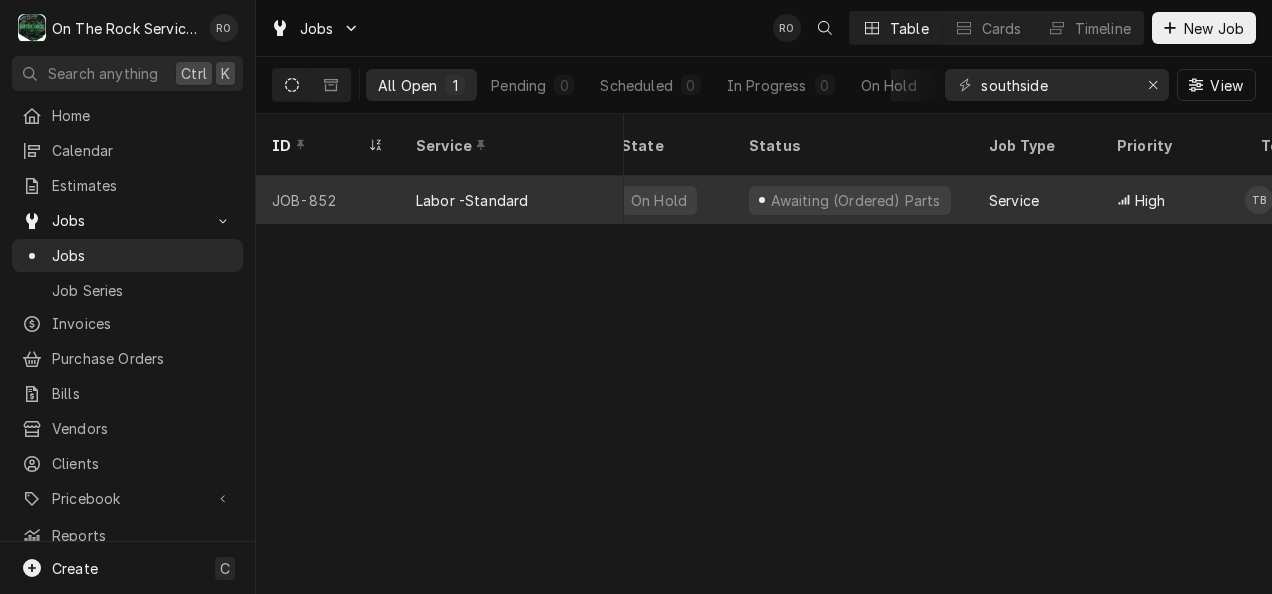 click on "Labor -Standard" at bounding box center [472, 200] 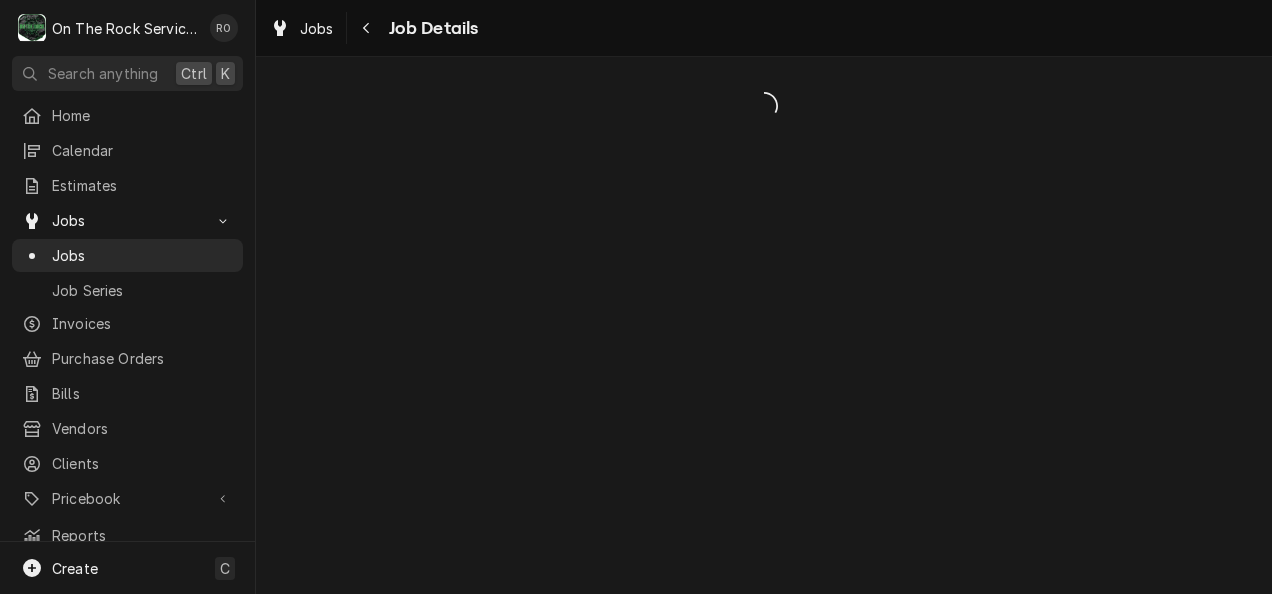 scroll, scrollTop: 0, scrollLeft: 0, axis: both 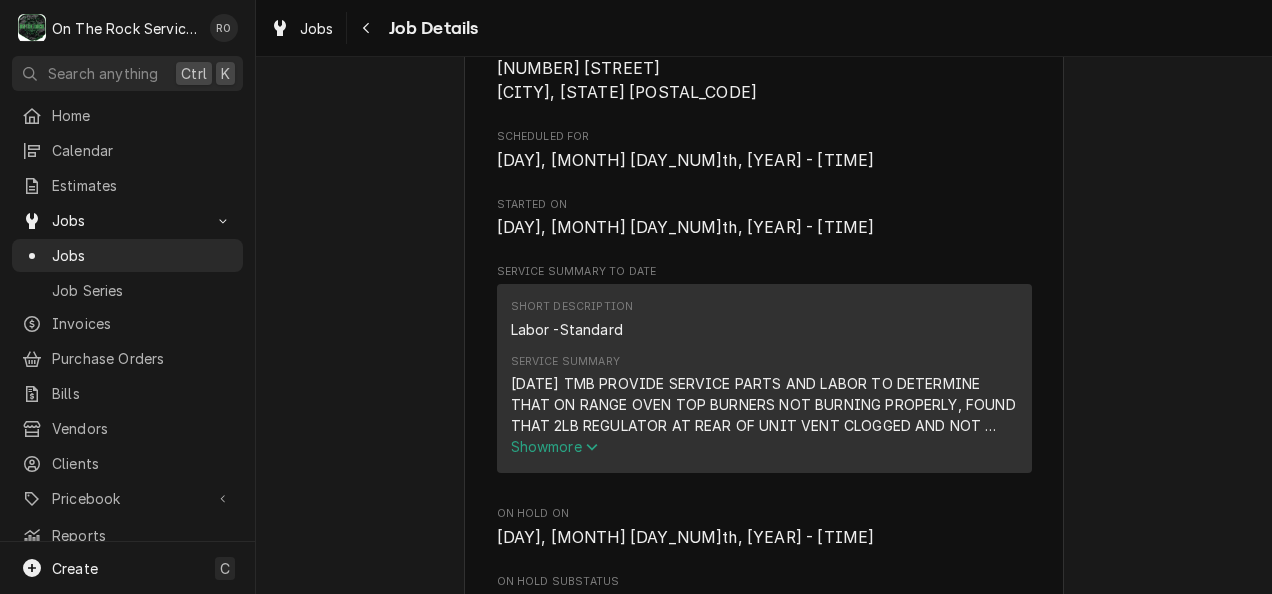 click on "Show  more" at bounding box center [555, 446] 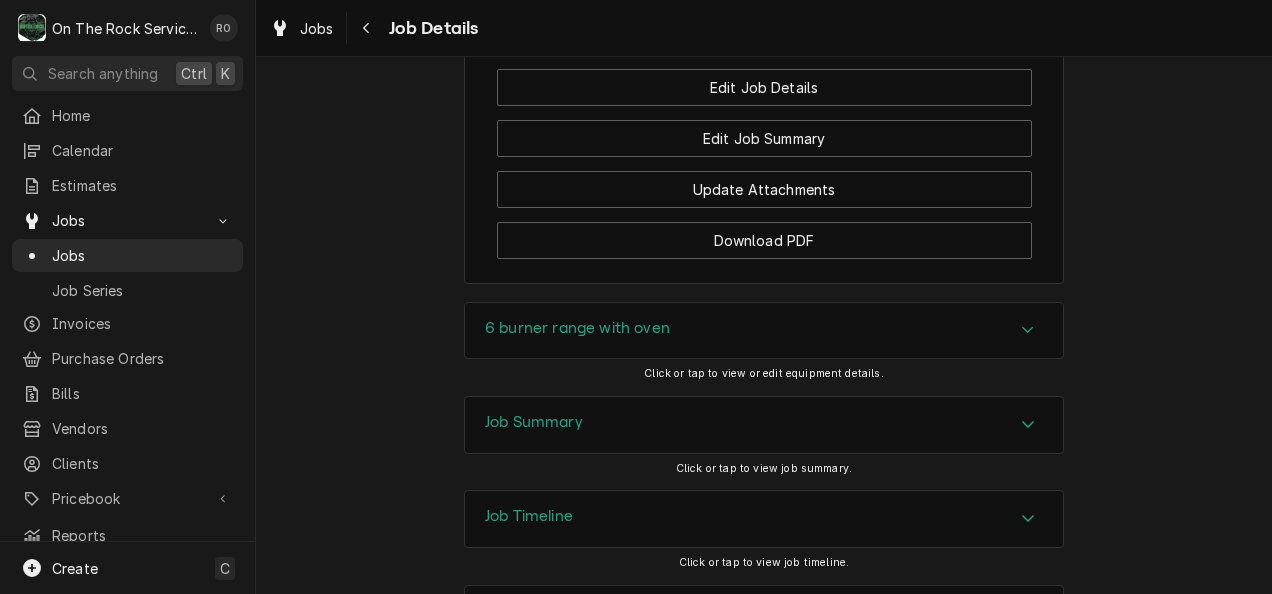 scroll, scrollTop: 2678, scrollLeft: 0, axis: vertical 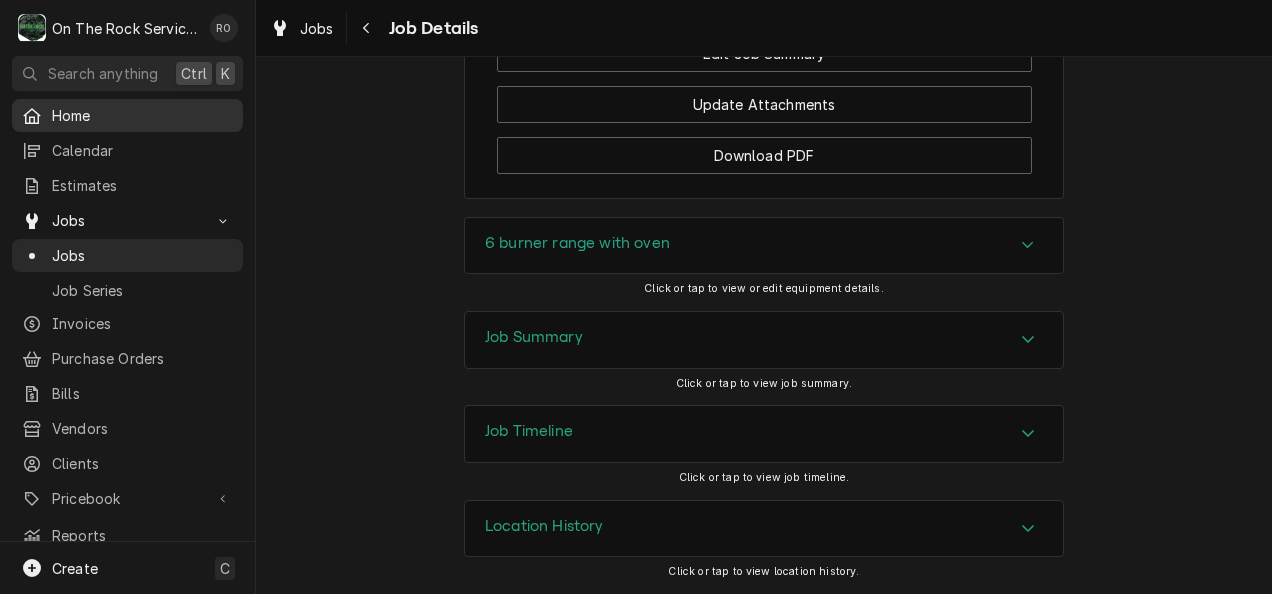 click on "Home" at bounding box center (127, 115) 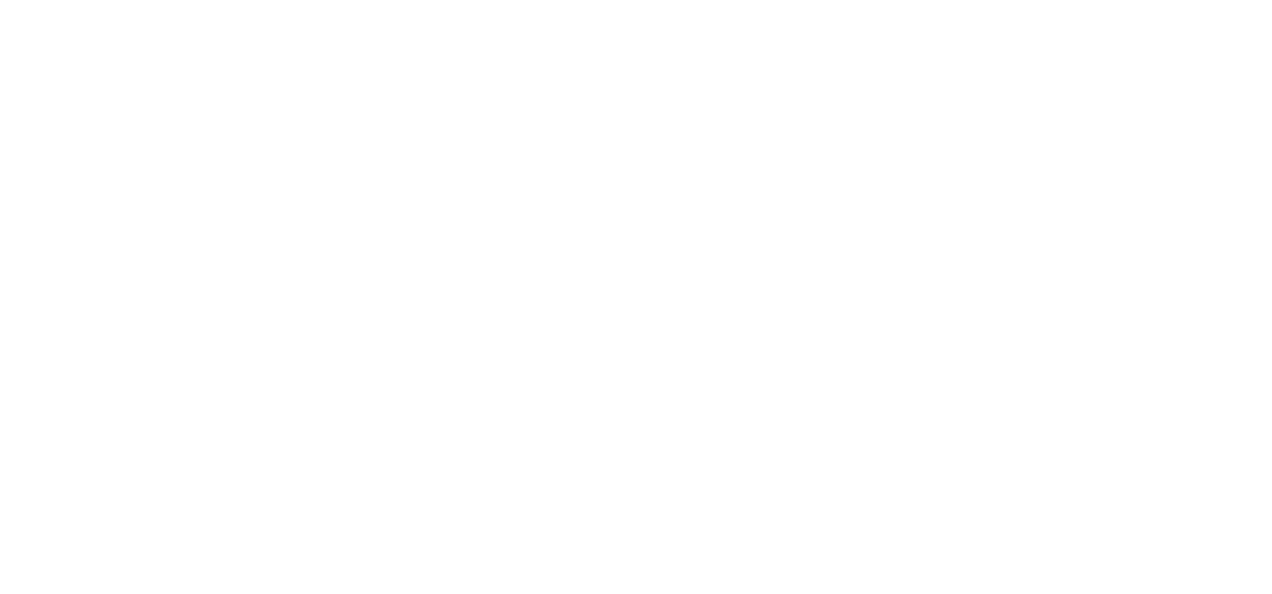 scroll, scrollTop: 0, scrollLeft: 0, axis: both 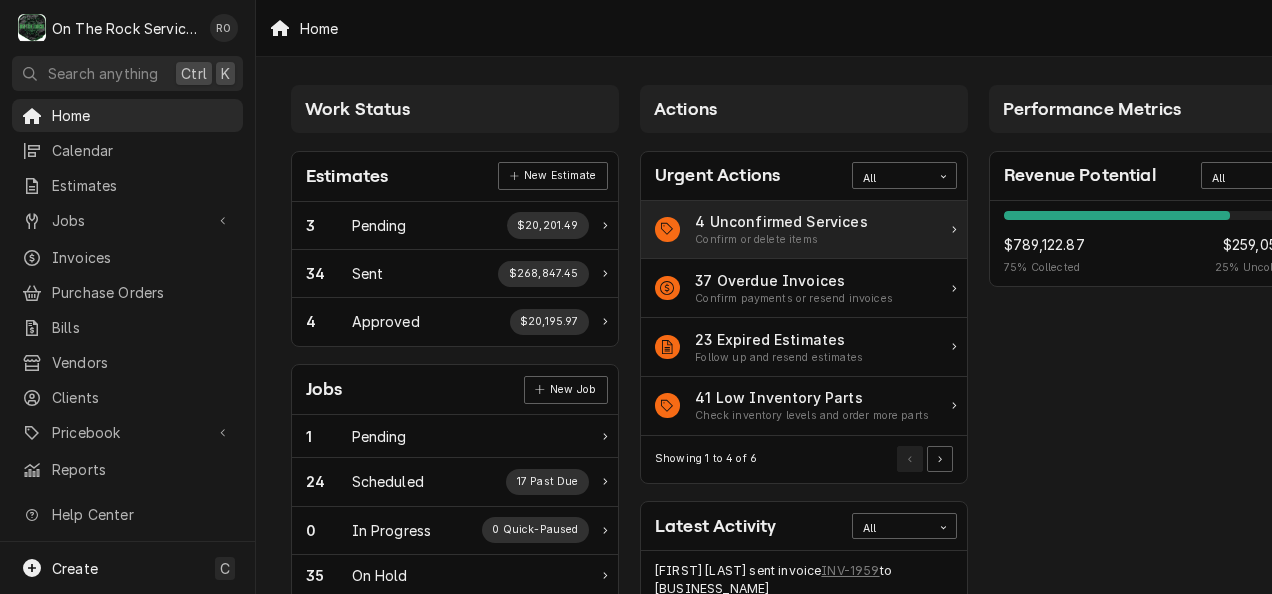 click on "4 Unconfirmed Services Confirm or delete items" at bounding box center [804, 230] 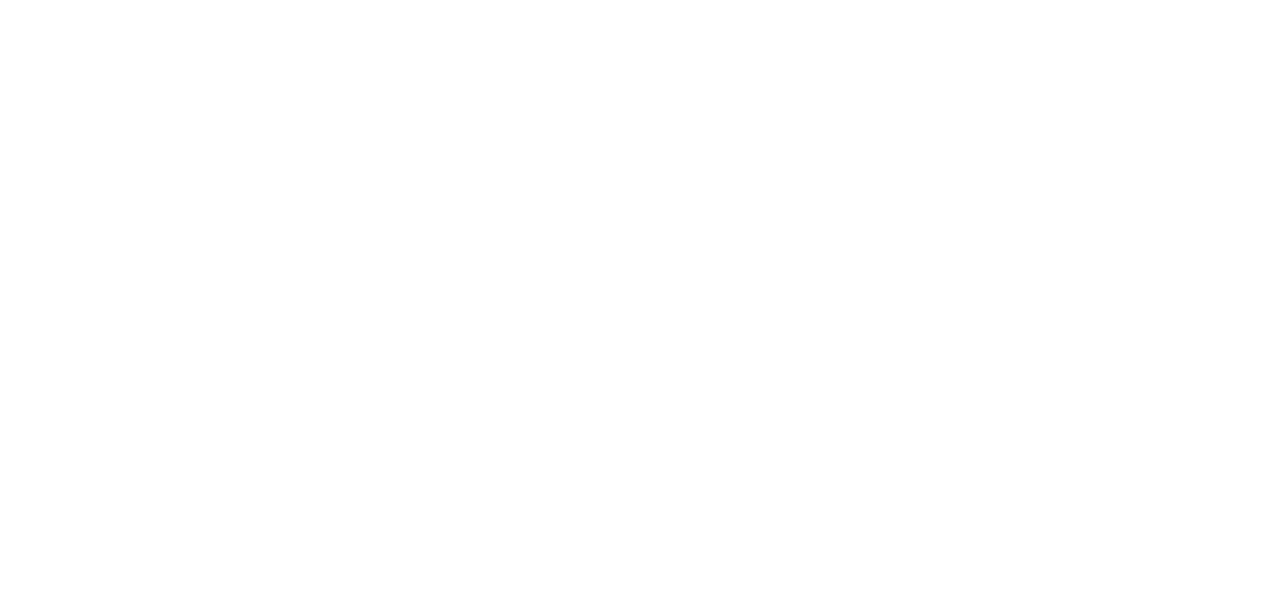scroll, scrollTop: 0, scrollLeft: 0, axis: both 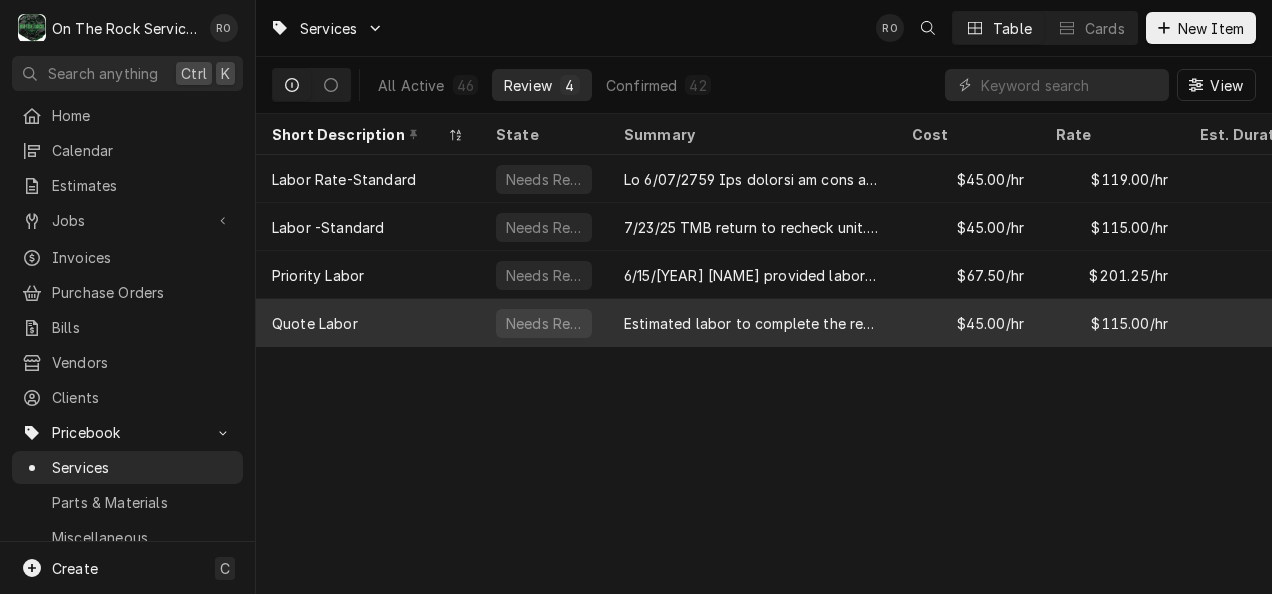 click on "Estimated labor to complete the repair" at bounding box center [752, 323] 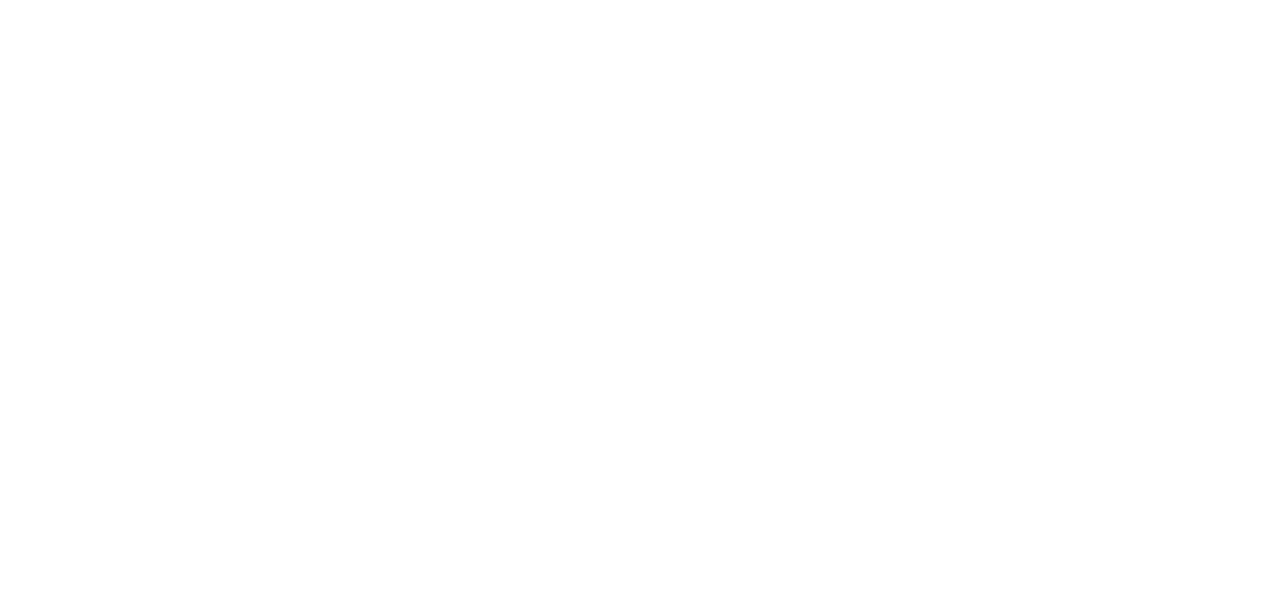scroll, scrollTop: 0, scrollLeft: 0, axis: both 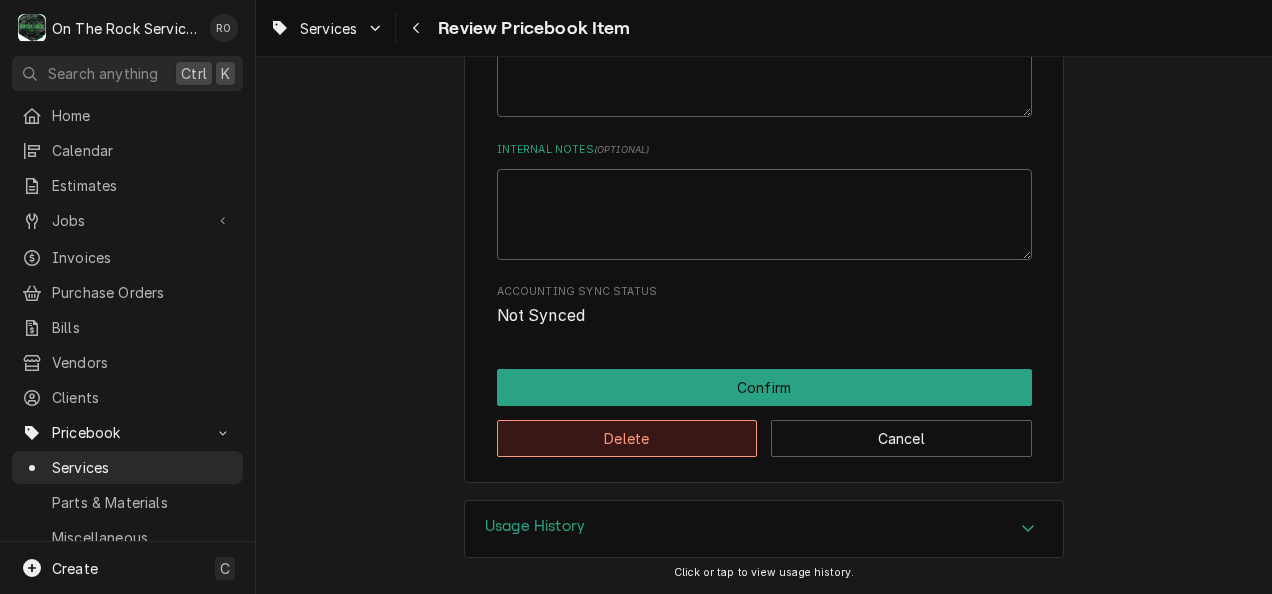 click on "Delete" at bounding box center (627, 438) 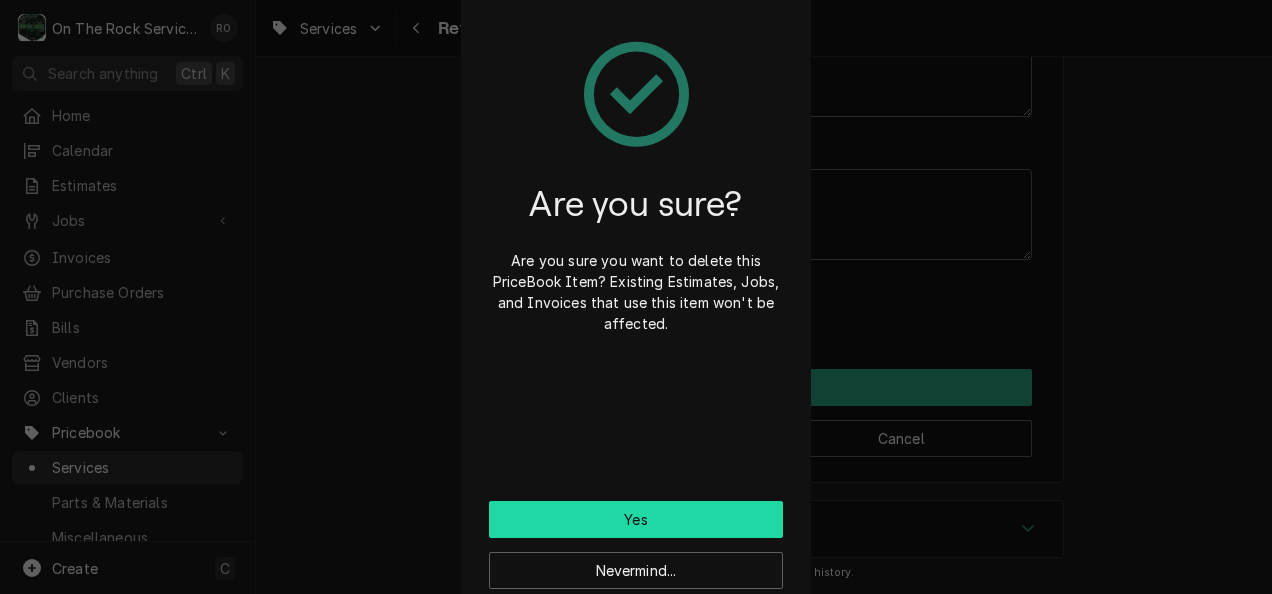 click on "Yes" at bounding box center [636, 519] 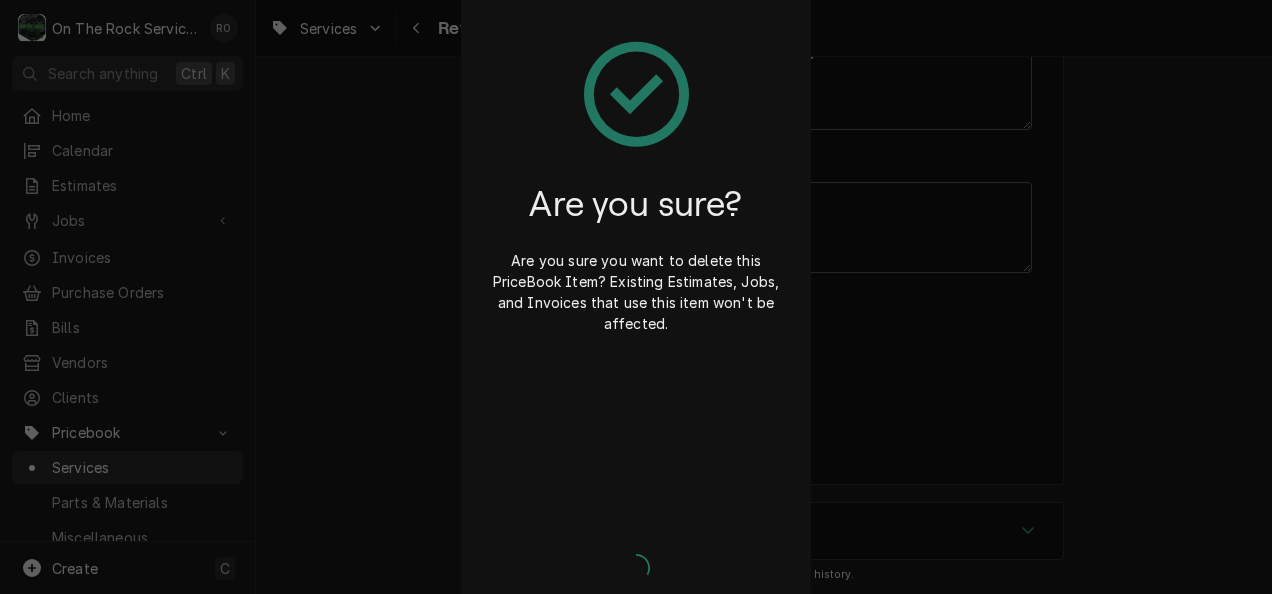 type on "x" 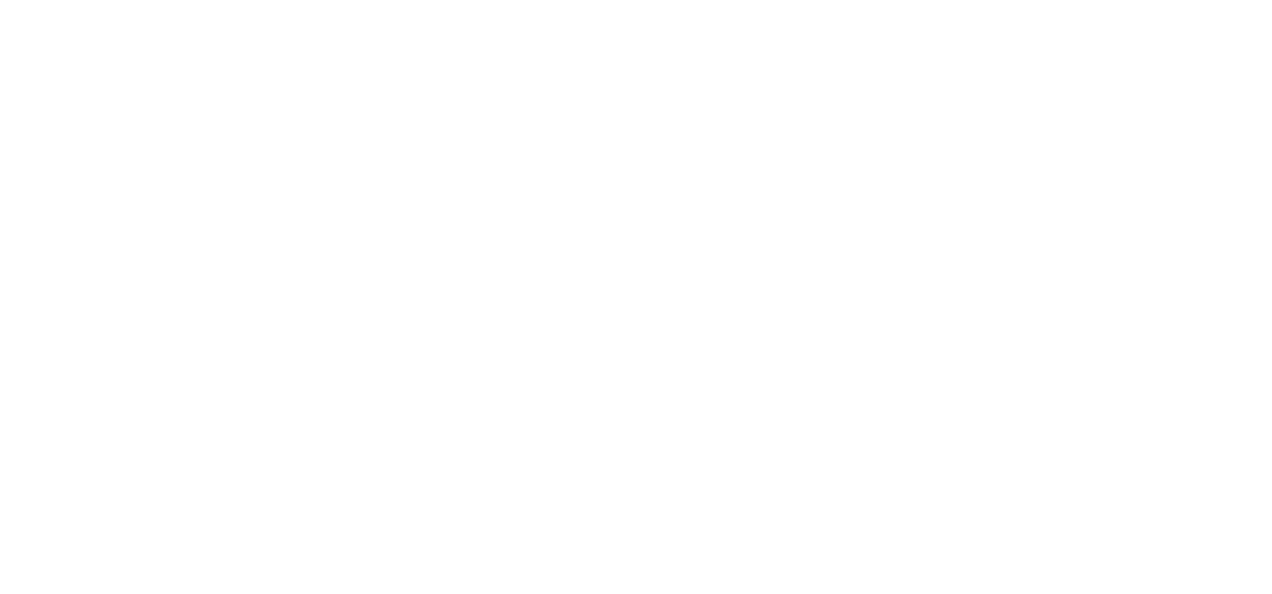 scroll, scrollTop: 0, scrollLeft: 0, axis: both 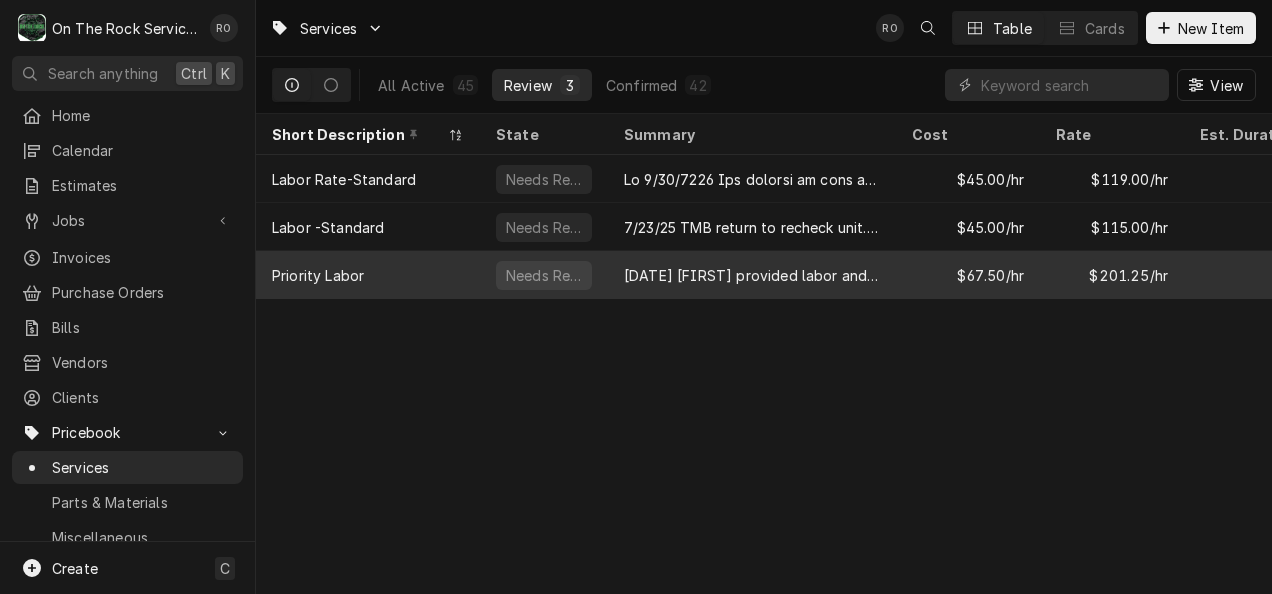 click on "[DATE] [FIRST] provided labor and service. Found the motor start was humming and not closing completely. Reset breaker and it closed completely and the humming stopped. Found fans still not running. Went roof top and found both exhaust fans turned off. Checked all rooftop equipment and verified it’s turned on. Spoke with [FIRST] who confirmed hood were cleaned last night. Exhaust fans currently operating however due to the motor start humming while receiving power we will look for replacements to prevent an emergency failure.
[DATE] [FIRST]- unable to locate replacement motor start. Unit still operating properly. Panel may need to be updated when components fail. Closing ticket" at bounding box center (752, 275) 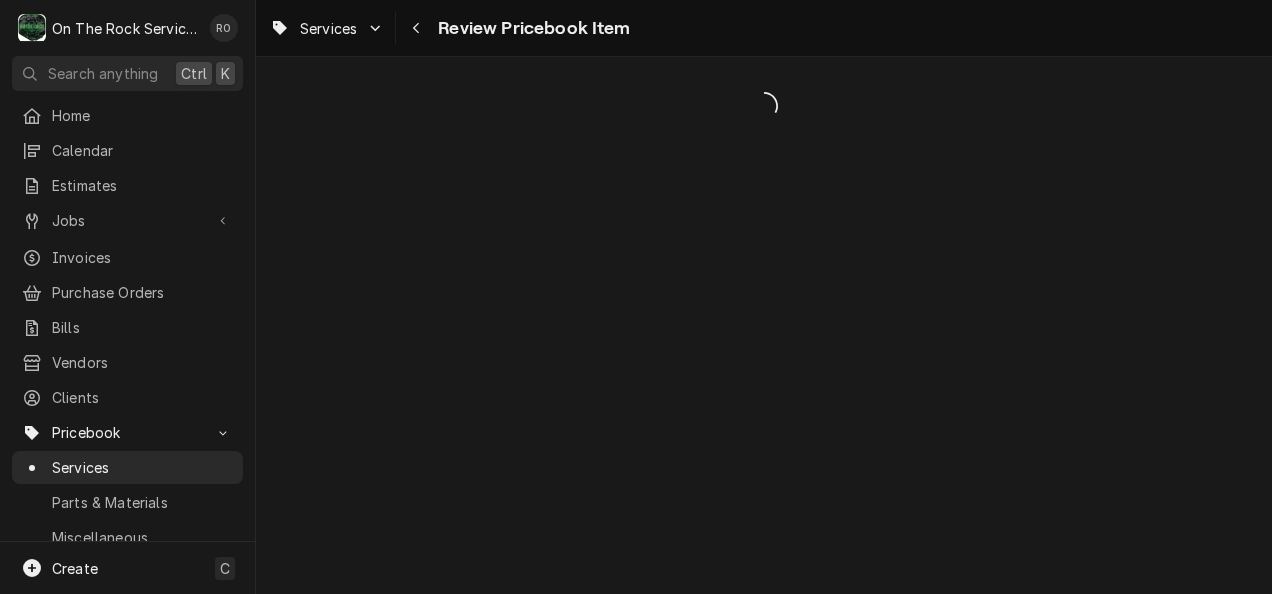 scroll, scrollTop: 0, scrollLeft: 0, axis: both 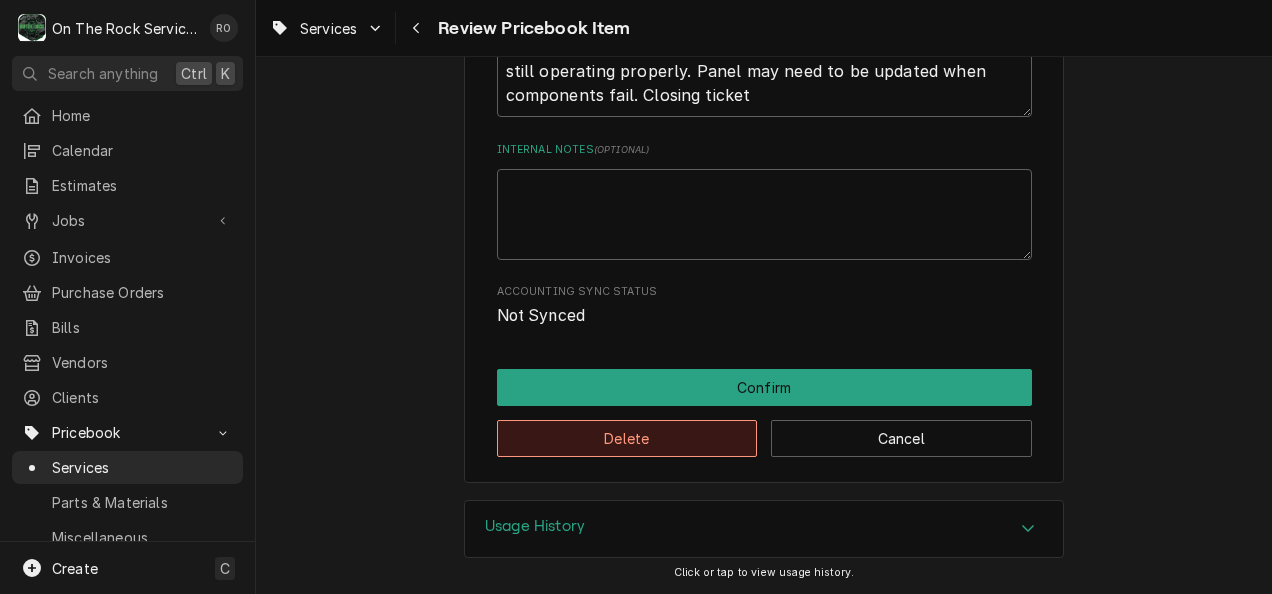 click on "Delete" at bounding box center (627, 438) 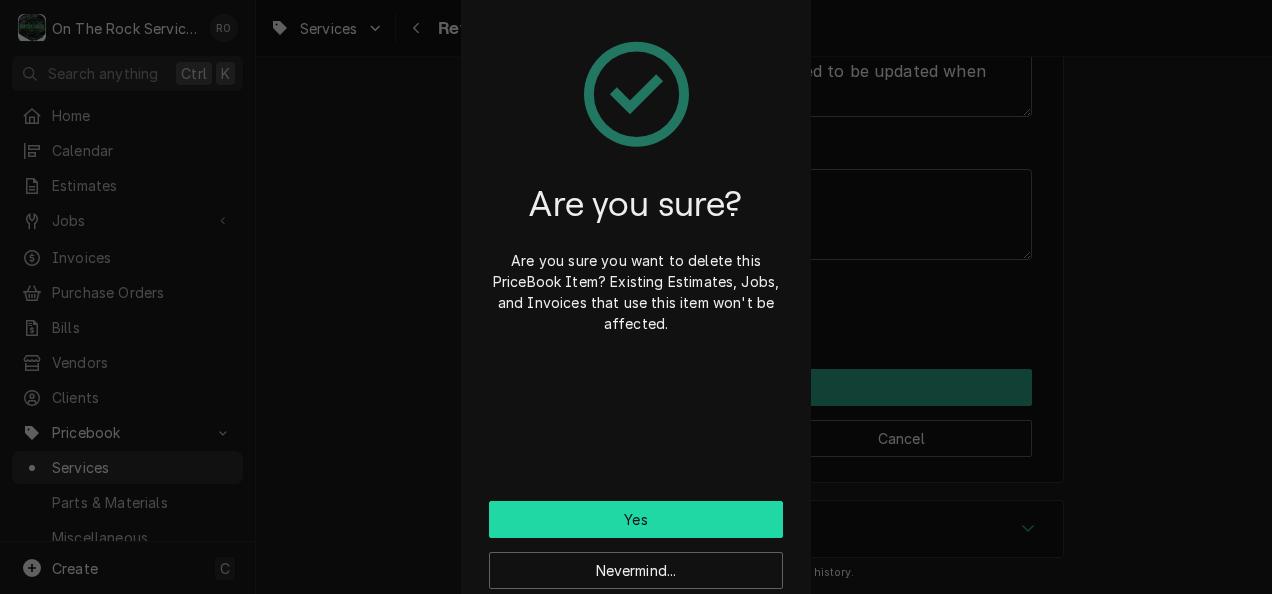 click on "Yes" at bounding box center [636, 519] 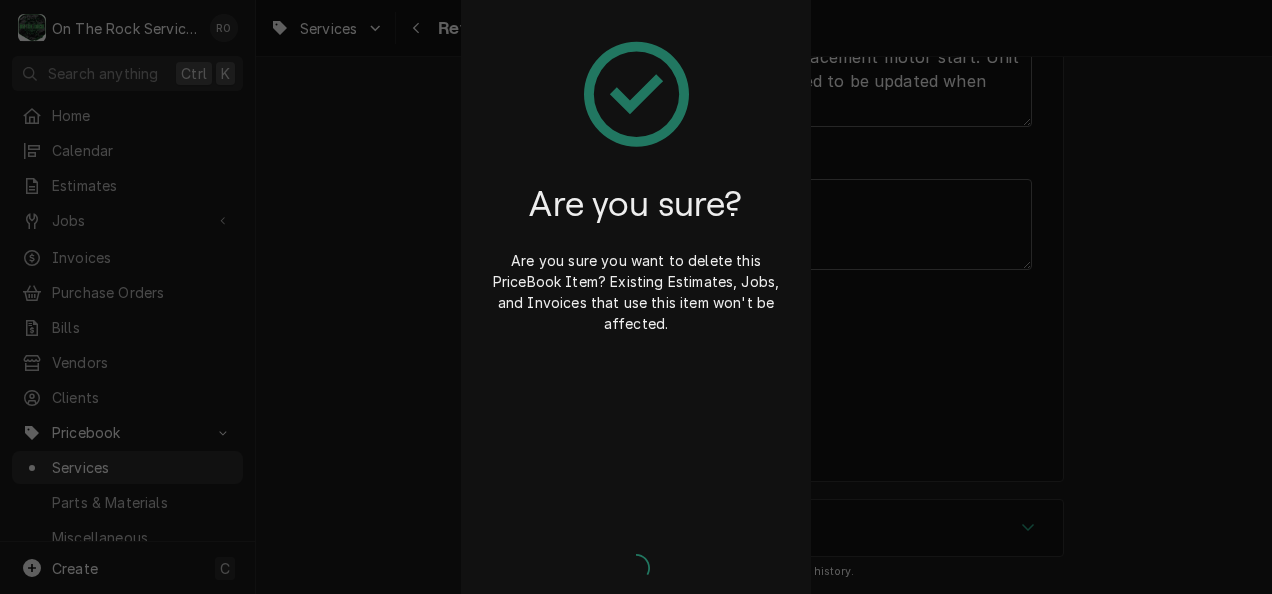 scroll, scrollTop: 1288, scrollLeft: 0, axis: vertical 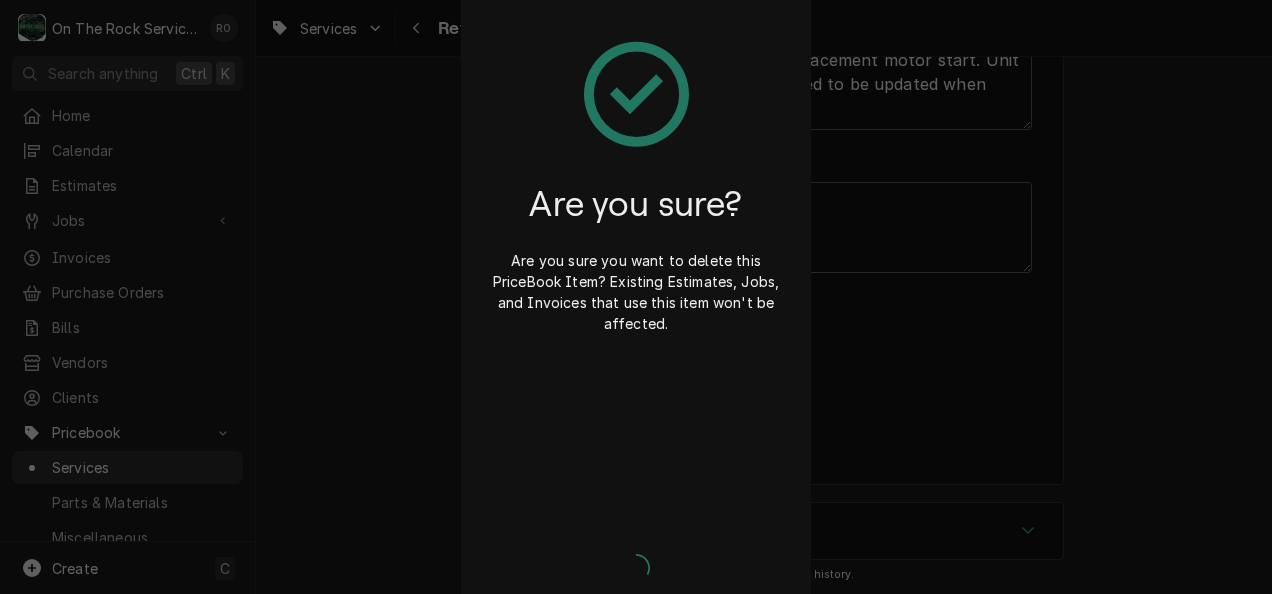 type on "x" 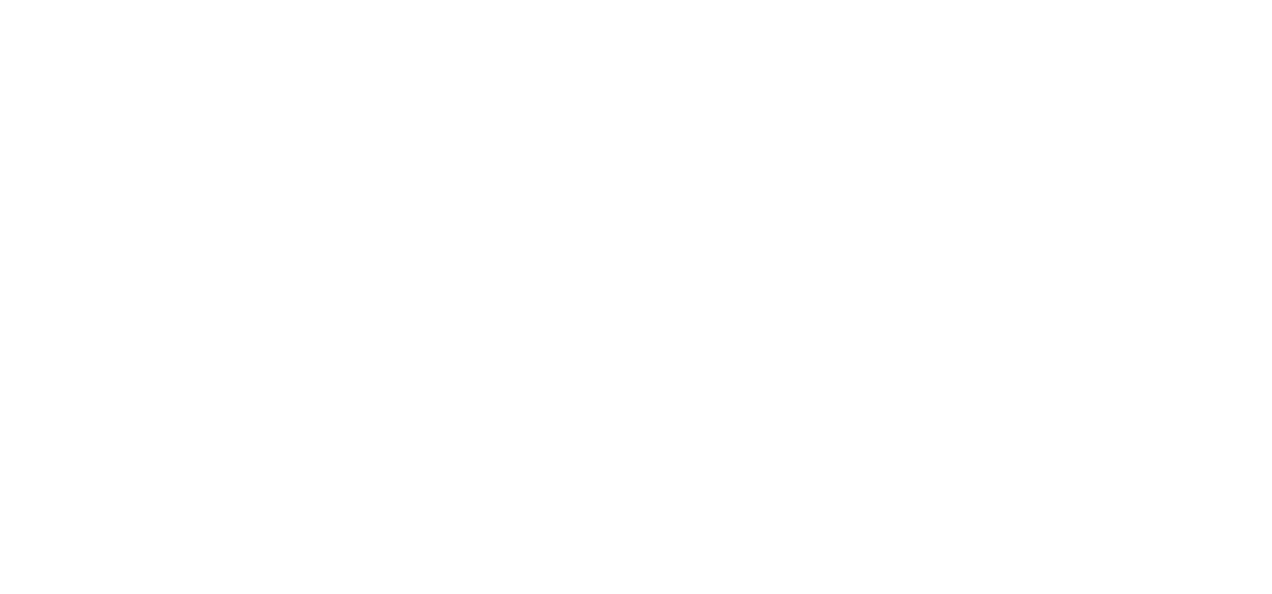 scroll, scrollTop: 0, scrollLeft: 0, axis: both 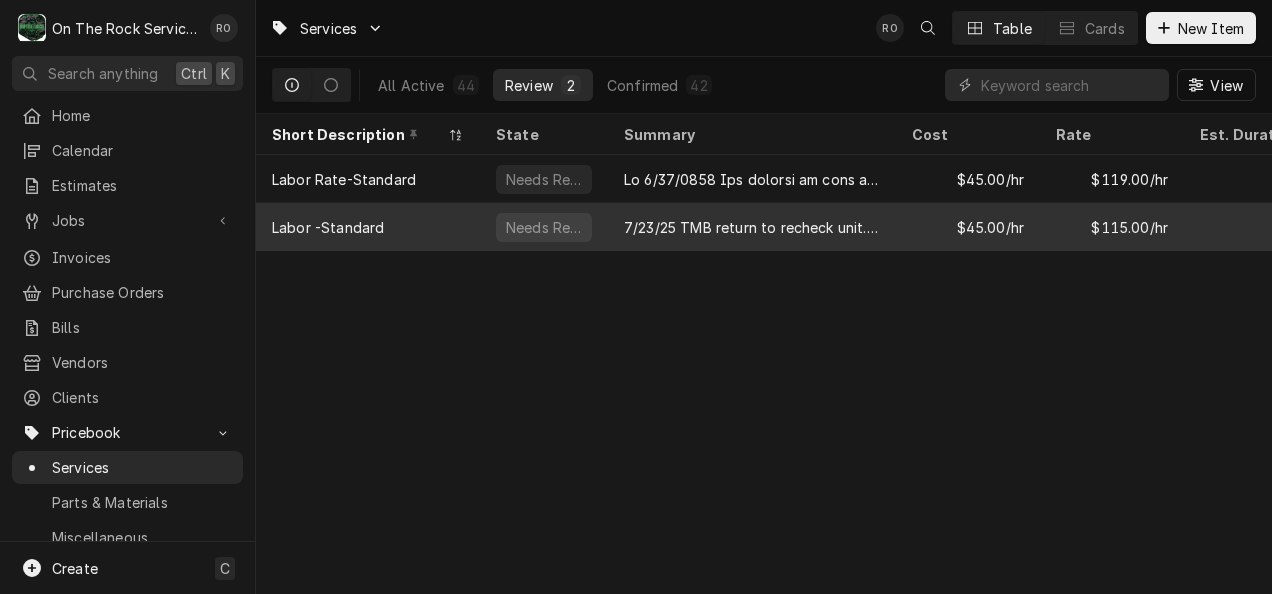 click on "Labor -Standard" at bounding box center [368, 227] 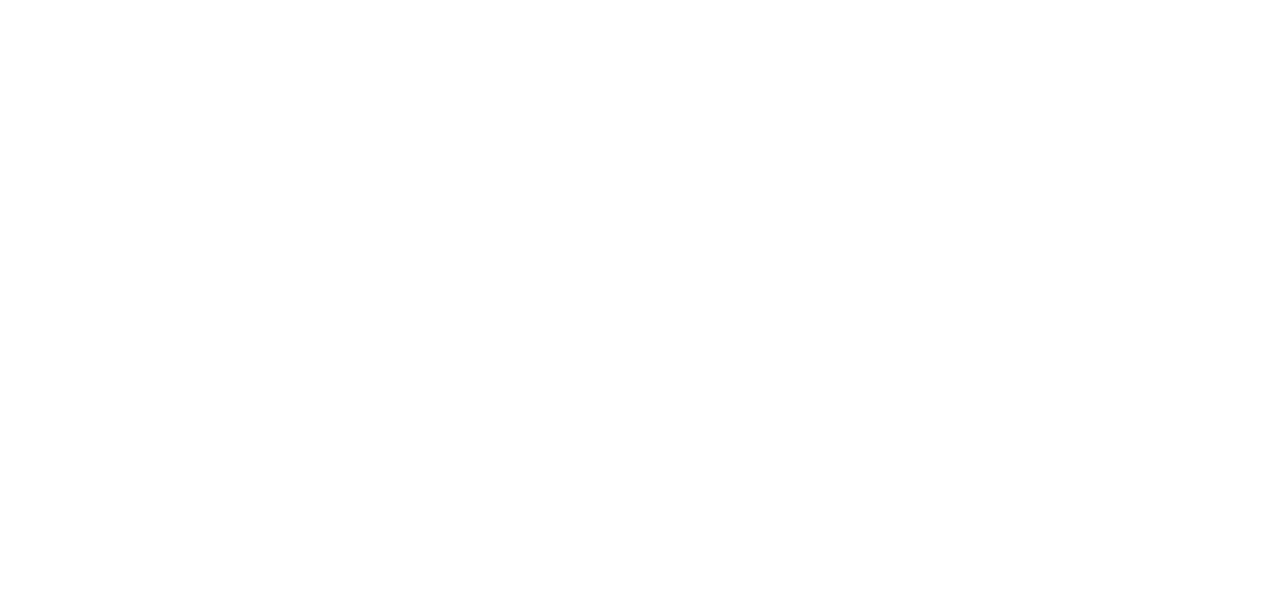 scroll, scrollTop: 0, scrollLeft: 0, axis: both 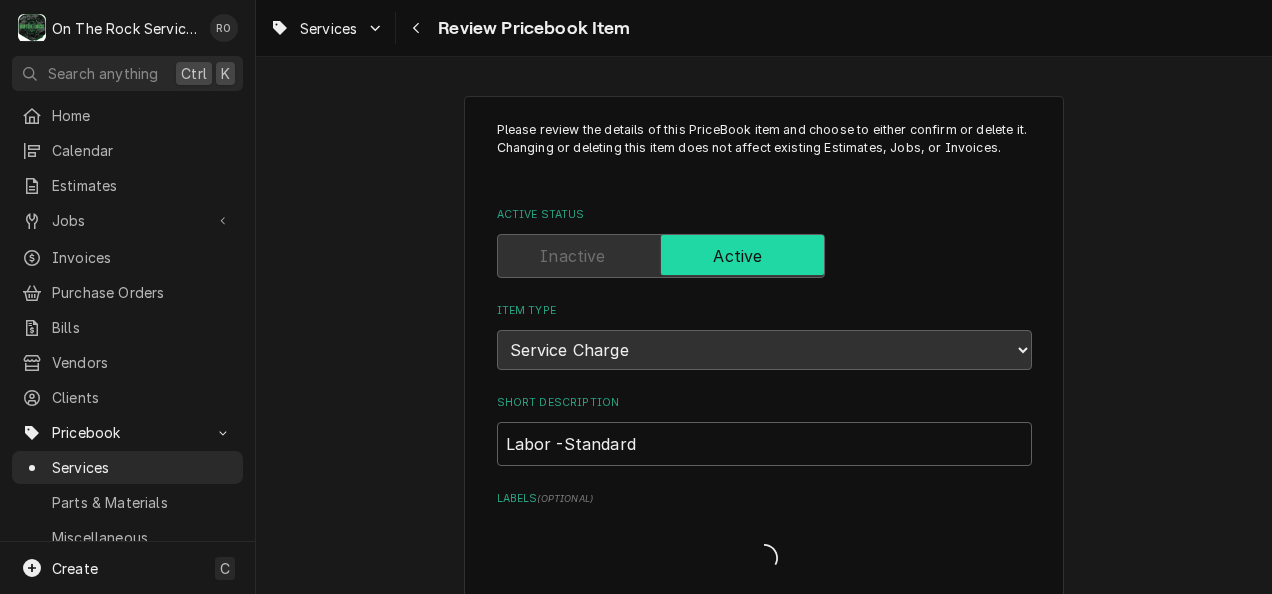 type on "x" 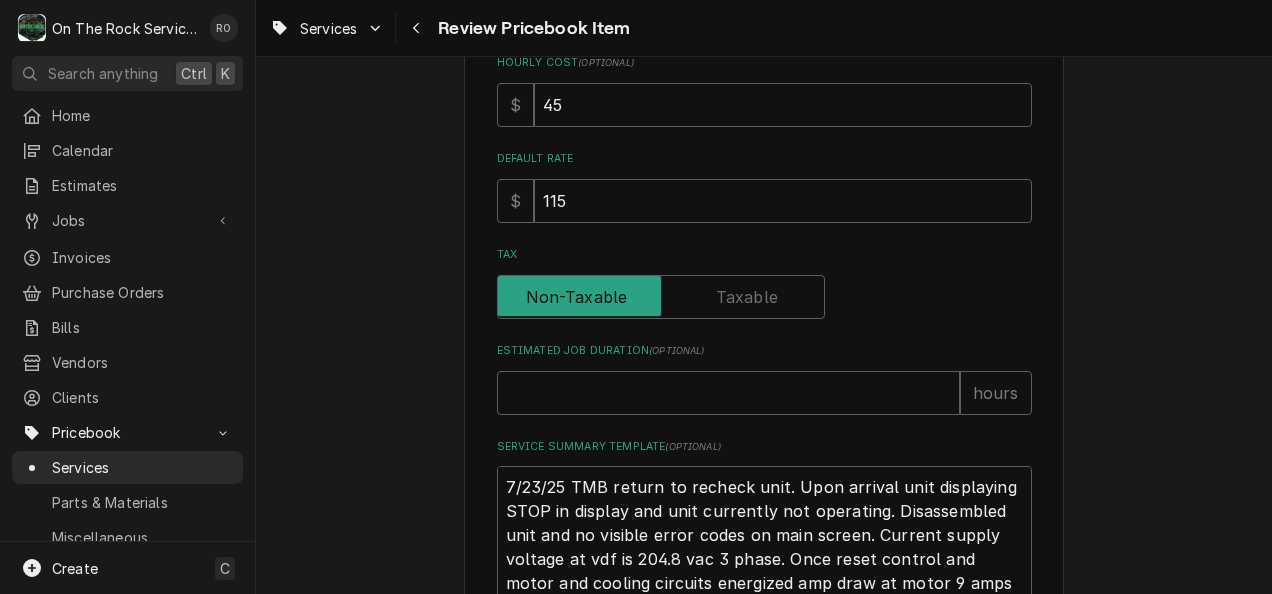 scroll, scrollTop: 728, scrollLeft: 0, axis: vertical 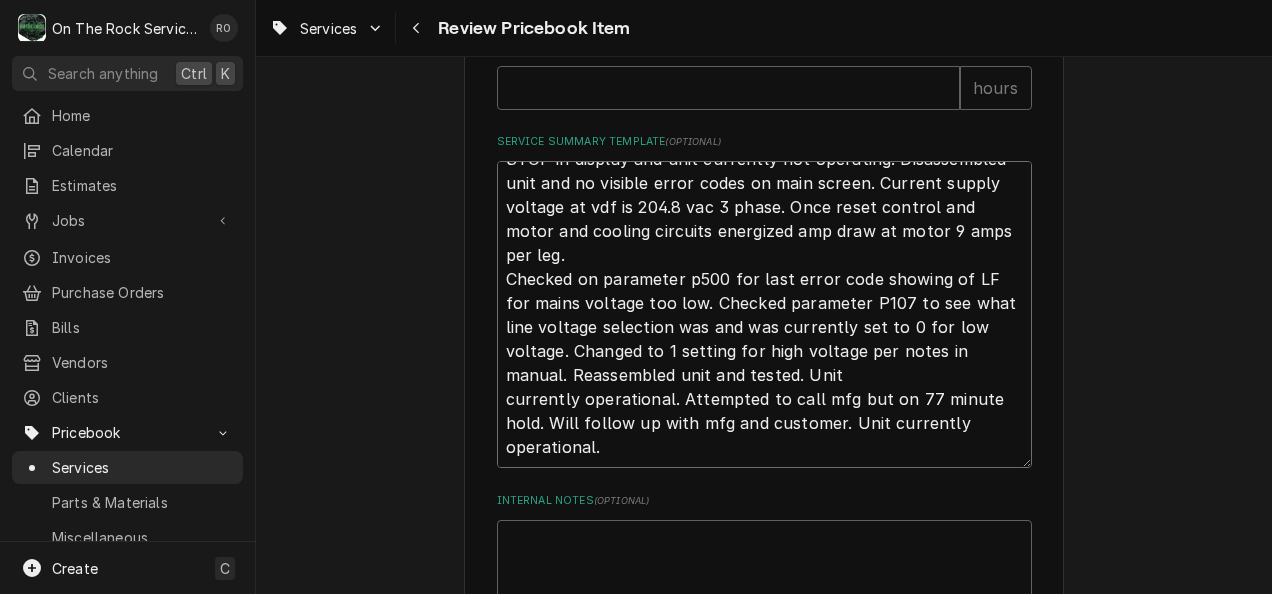 click on "7/23/25 TMB return to recheck unit. Upon arrival unit displaying STOP in display and unit currently not operating. Disassembled unit and no visible error codes on main screen. Current supply voltage at vdf is 204.8 vac 3 phase. Once reset control and motor and cooling circuits energized amp draw at motor 9 amps per leg.
Checked on parameter p500 for last error code showing of LF for mains voltage too low. Checked parameter P107 to see what line voltage selection was and was currently set to 0 for low voltage. Changed to 1 setting for high voltage per notes in manual. Reassembled unit and tested. Unit
currently operational. Attempted to call mfg but on 77 minute hold. Will follow up with mfg and customer. Unit currently operational." at bounding box center [764, 314] 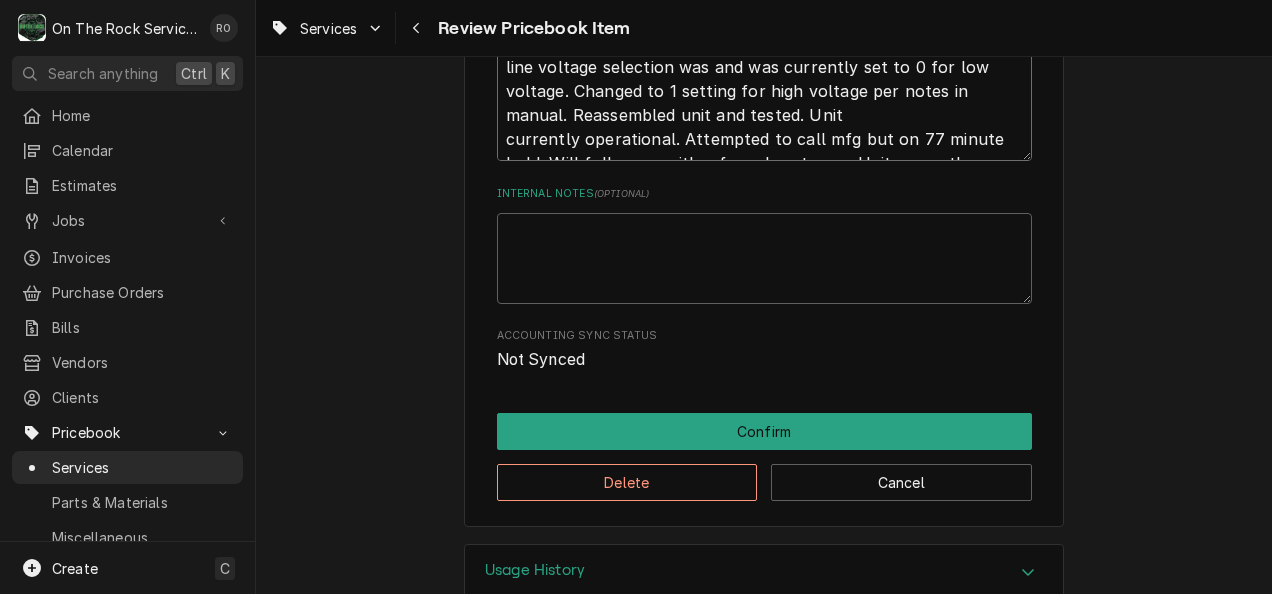 scroll, scrollTop: 1277, scrollLeft: 0, axis: vertical 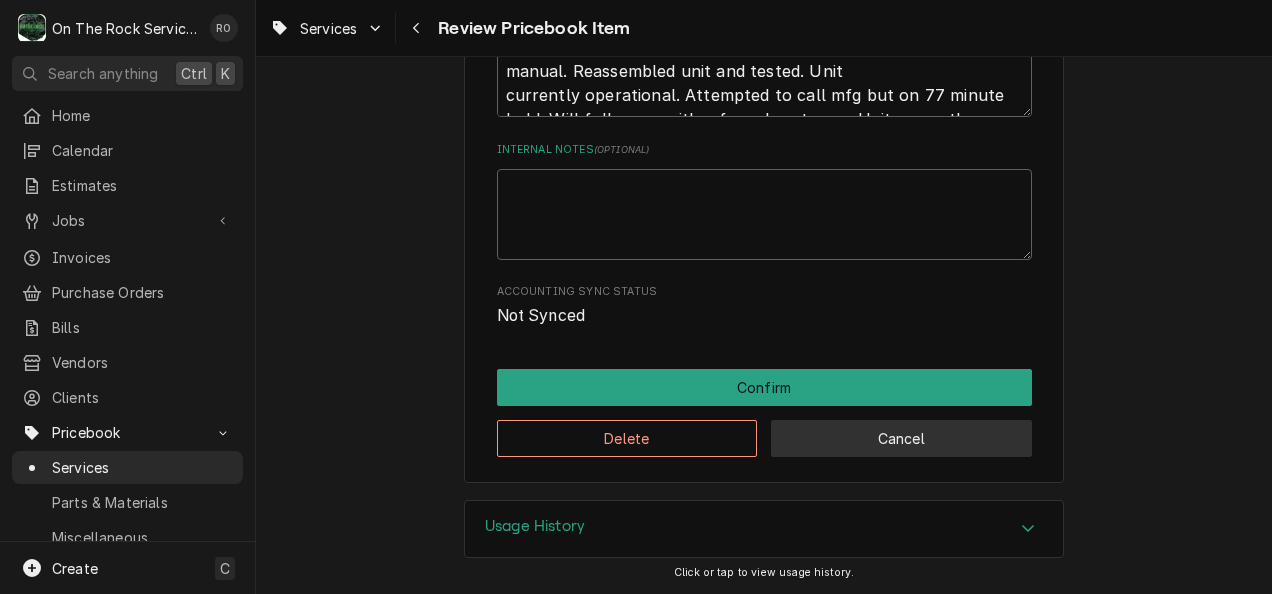 click on "Cancel" at bounding box center (901, 438) 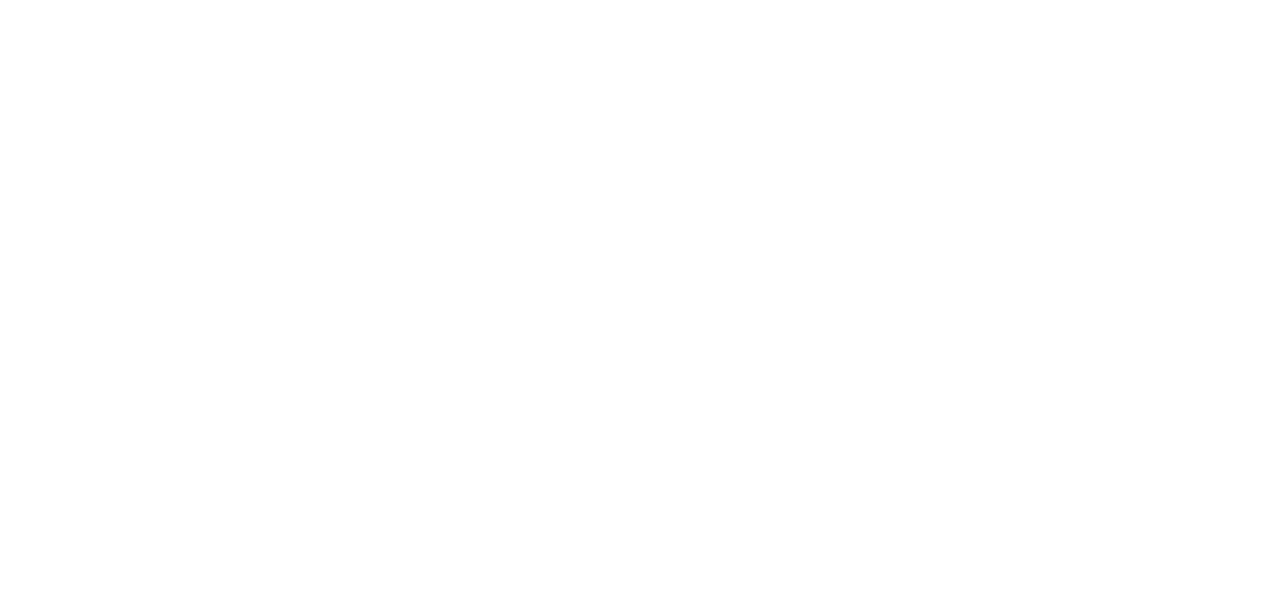 scroll, scrollTop: 0, scrollLeft: 0, axis: both 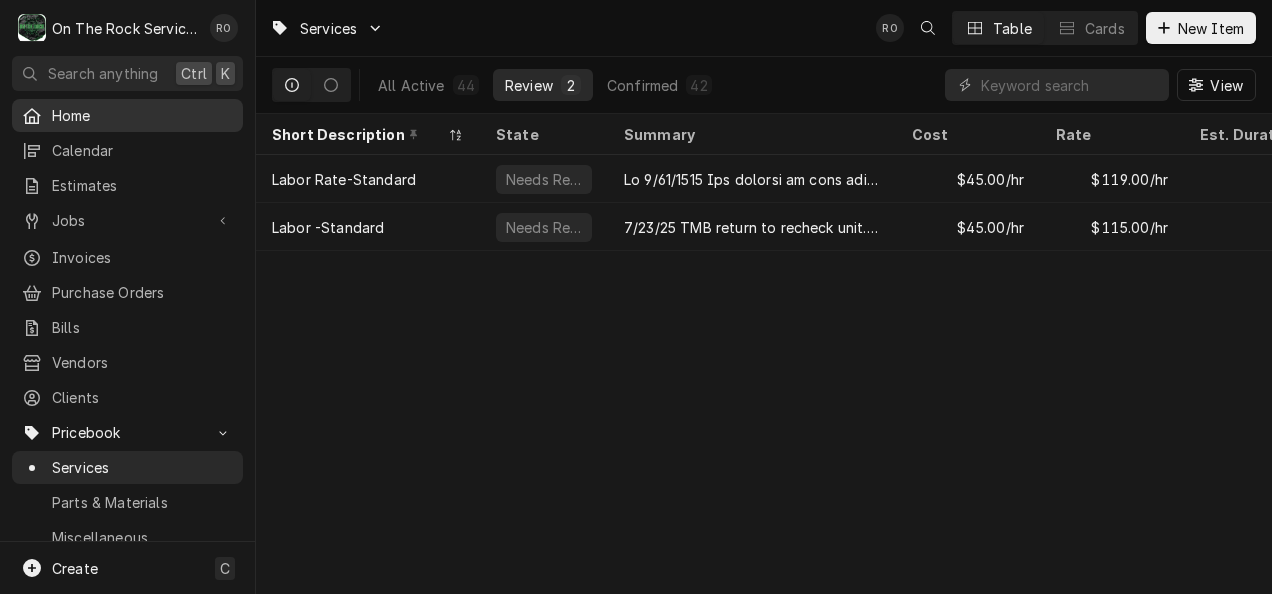 click on "Home" at bounding box center [142, 115] 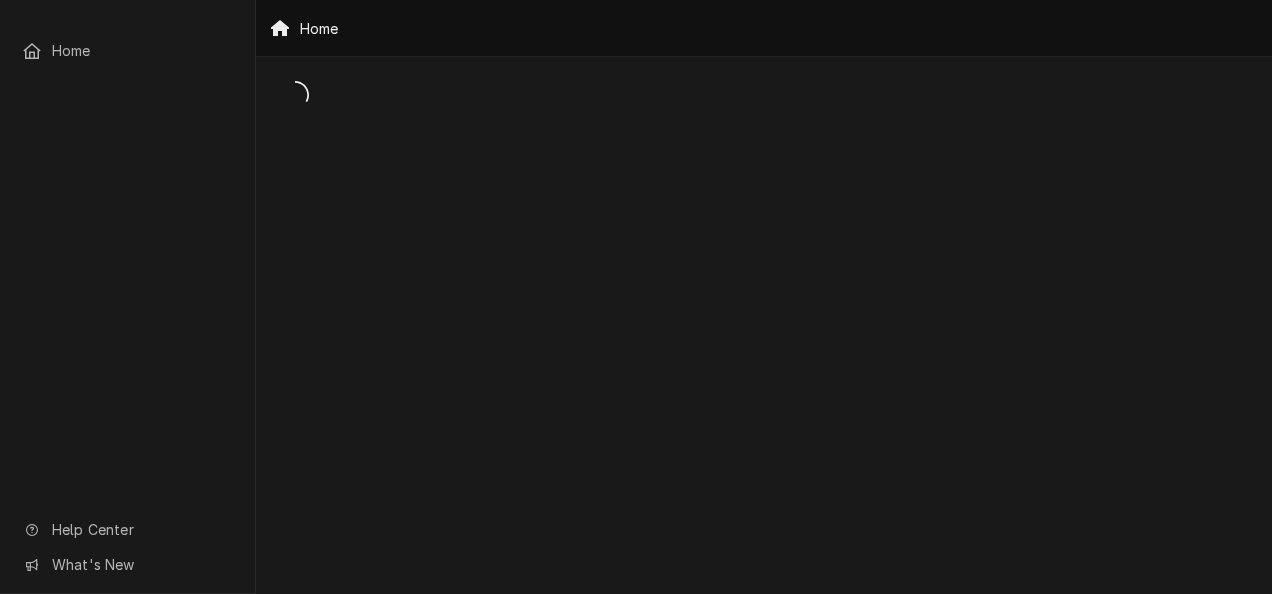 scroll, scrollTop: 0, scrollLeft: 0, axis: both 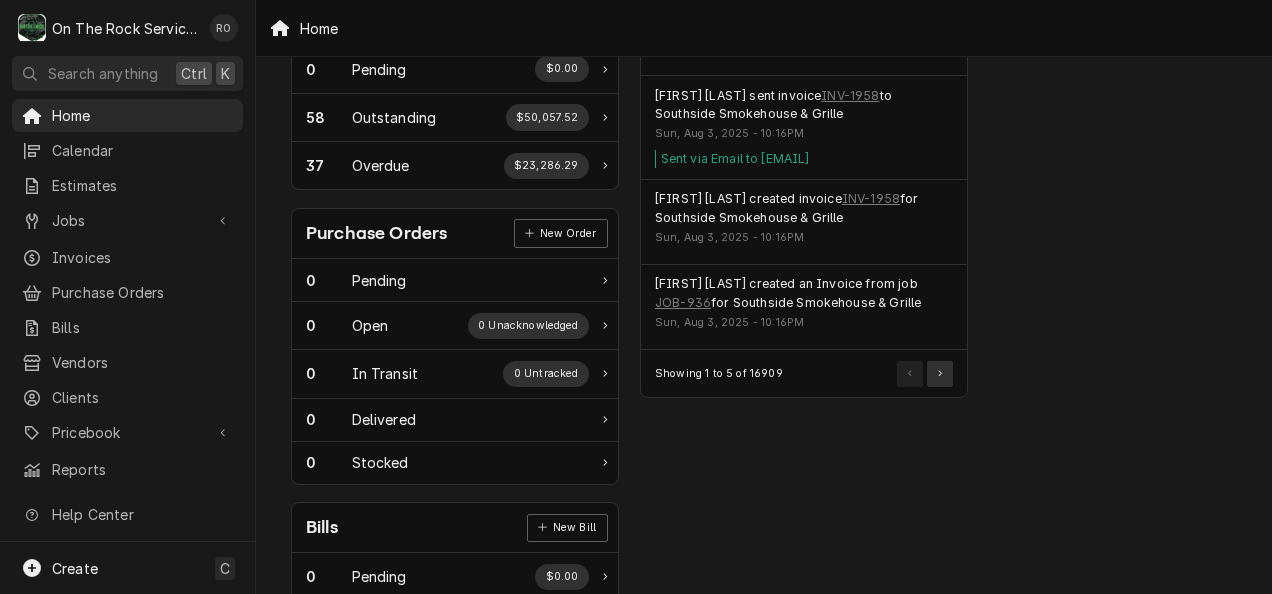 click at bounding box center [940, 374] 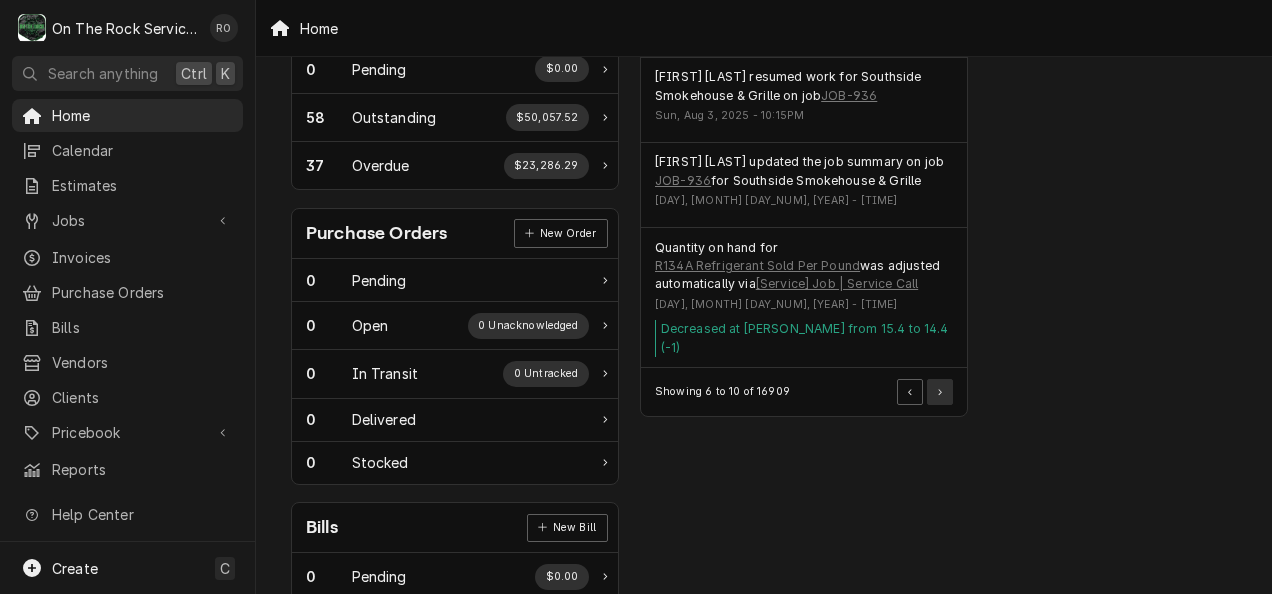 type 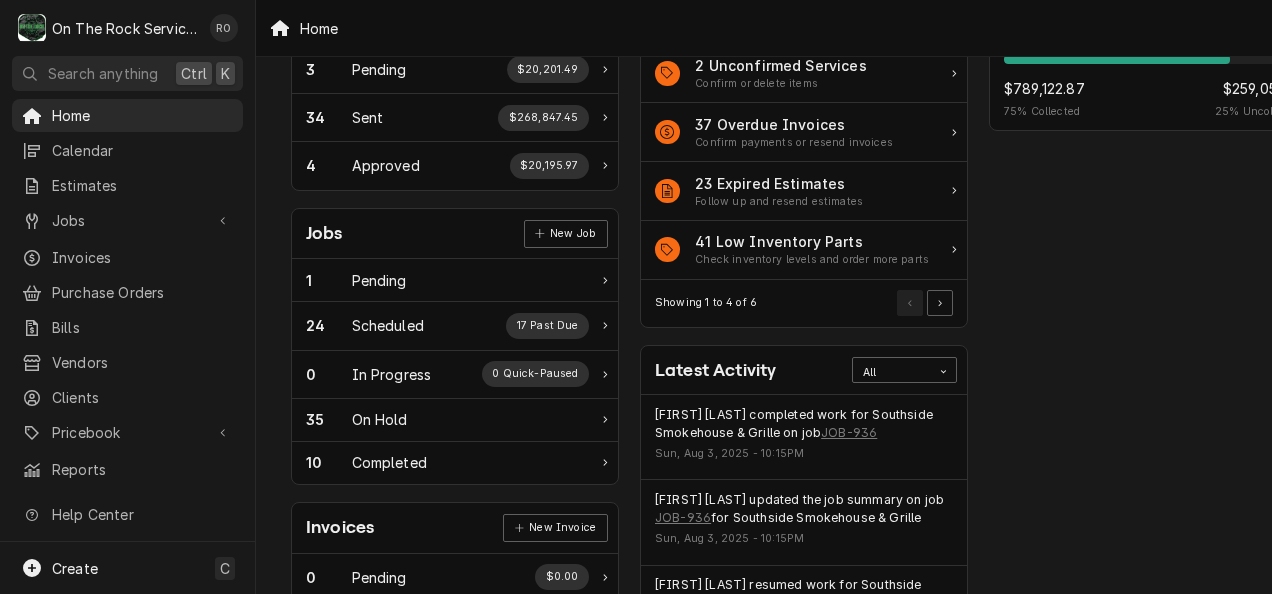 scroll, scrollTop: 0, scrollLeft: 0, axis: both 